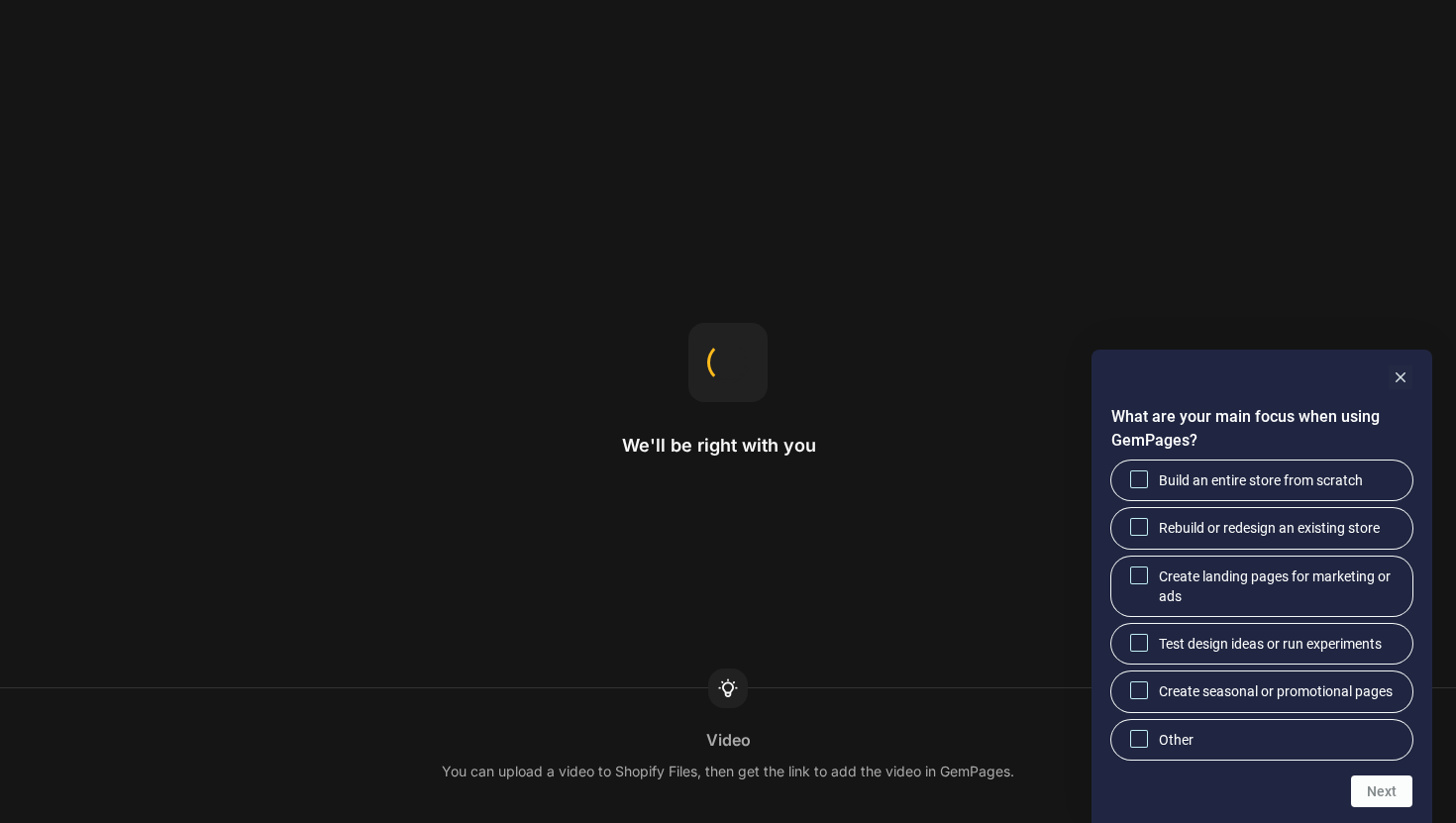 scroll, scrollTop: 0, scrollLeft: 0, axis: both 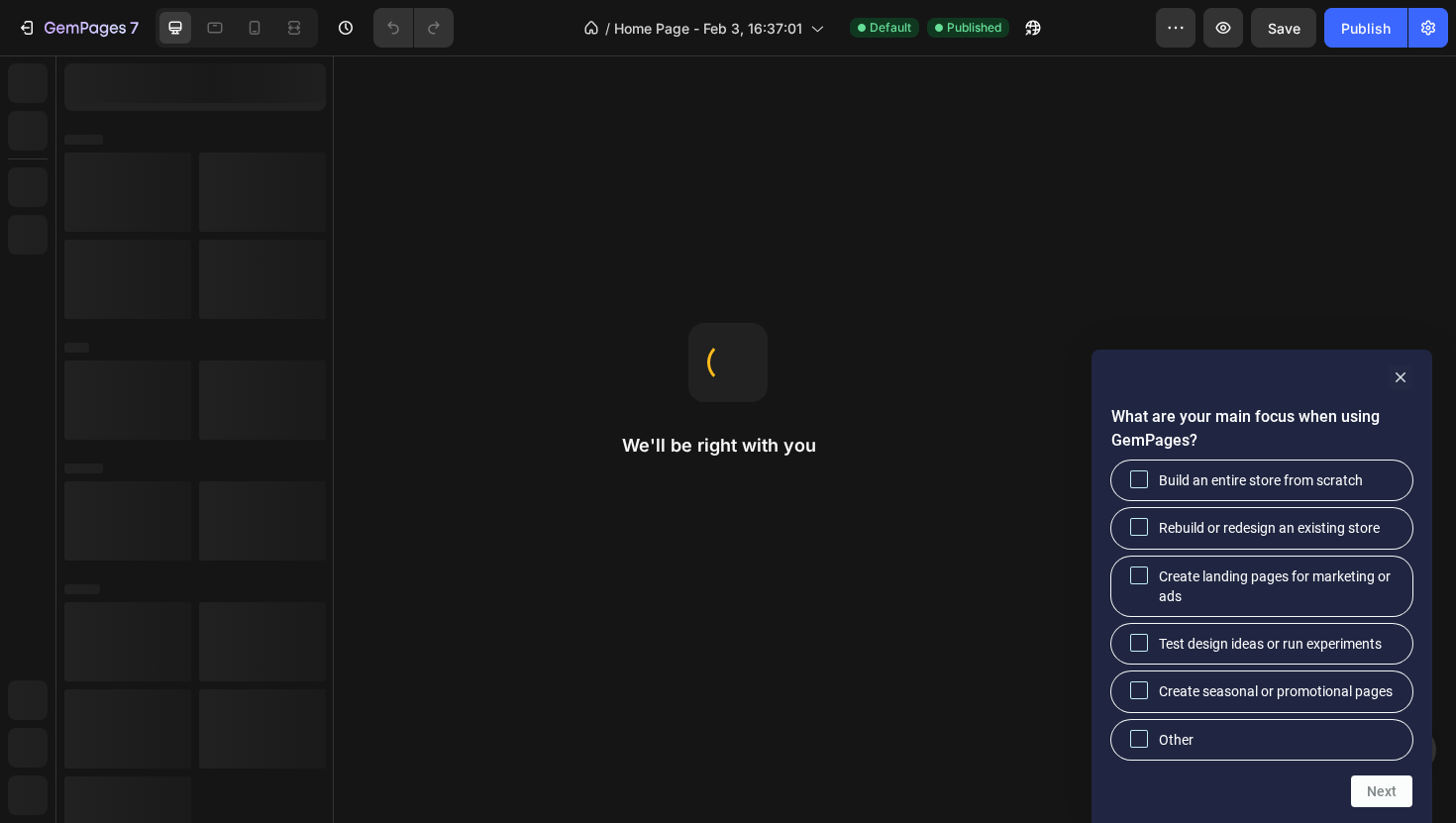 click on "What are your main focus when using GemPages? Build an entire store from scratch Rebuild or redesign an existing store Create landing pages for marketing or ads Test design ideas or run experiments Create seasonal or promotional pages Other Next" at bounding box center (1262, 586) 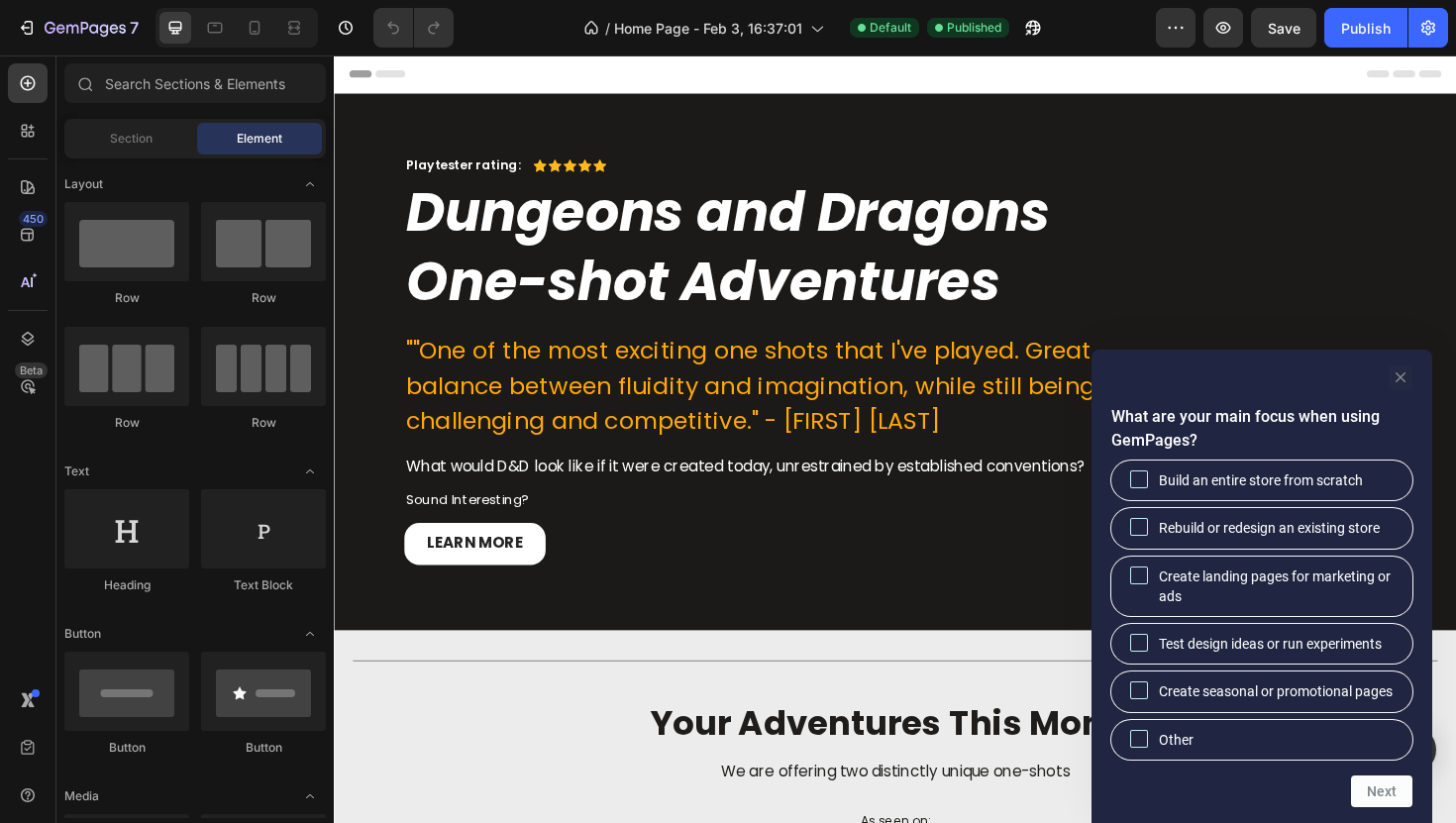 click 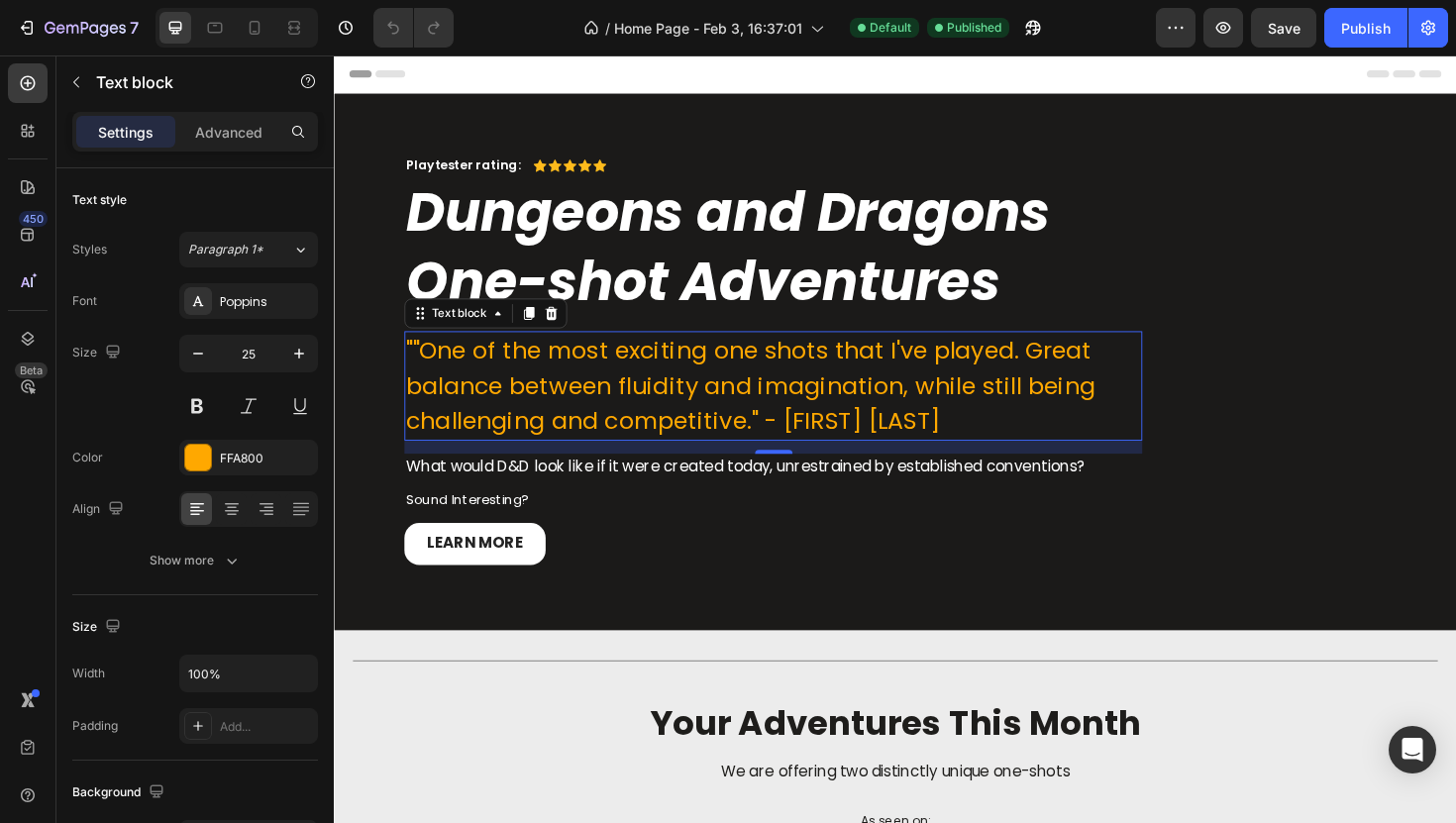 click on """One of the most exciting one shots that I've played. Great balance between fluidity and imagination, while still being challenging and competitive." - Arda A" at bounding box center [798, 405] 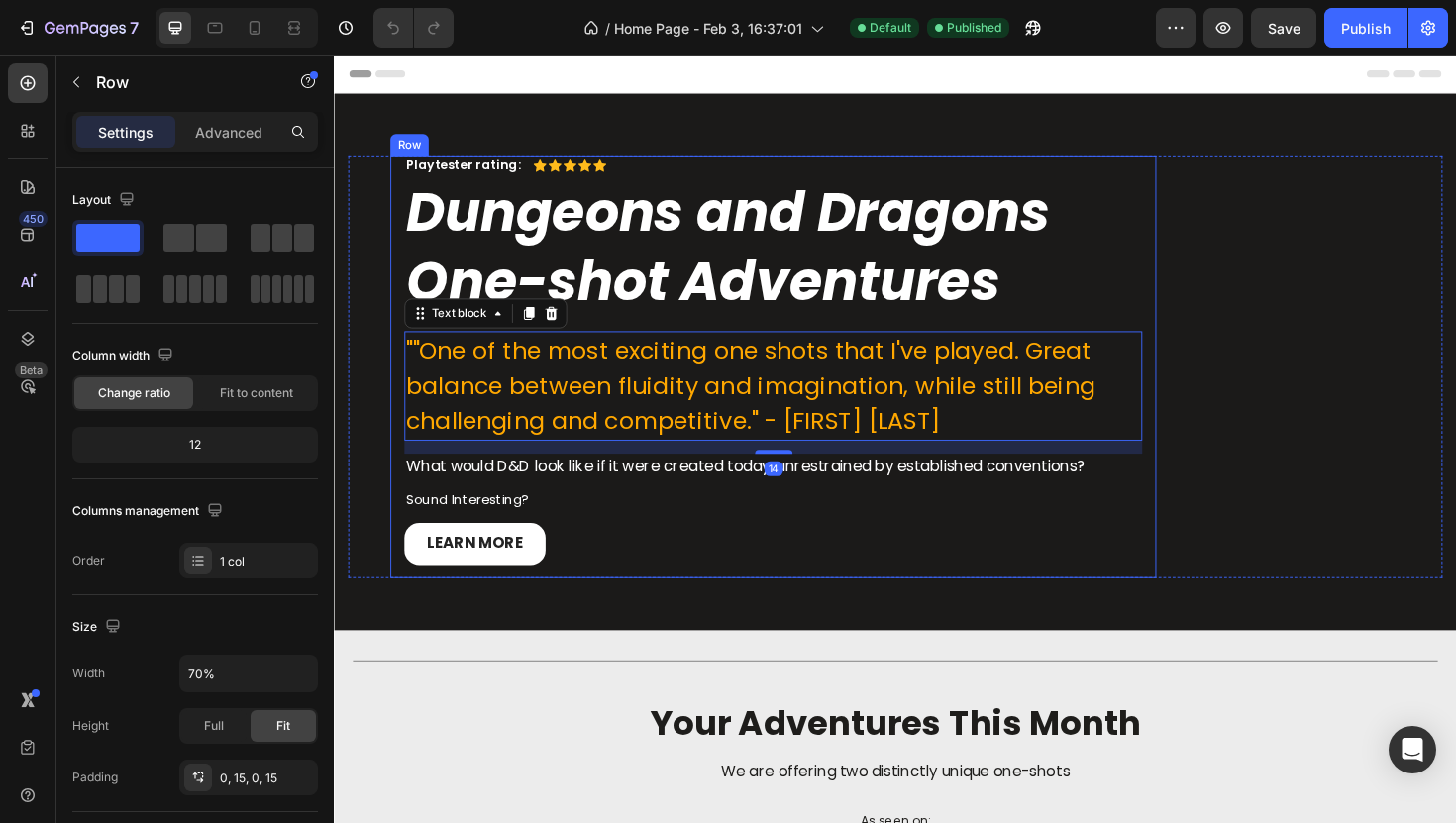 click on "Playtester rating: Text Block Icon Icon Icon Icon Icon Icon List Row Dungeons and Dragons One-shot Adventures Heading ""One of the most exciting one shots that I've played. Great balance between fluidity and imagination, while still being challenging and competitive." - Arda A Text block   14 What would D&D look like if it were created today, unrestrained by established conventions? Text block Row sound interesting? Text block Learn more Button Row" at bounding box center (798, 385) 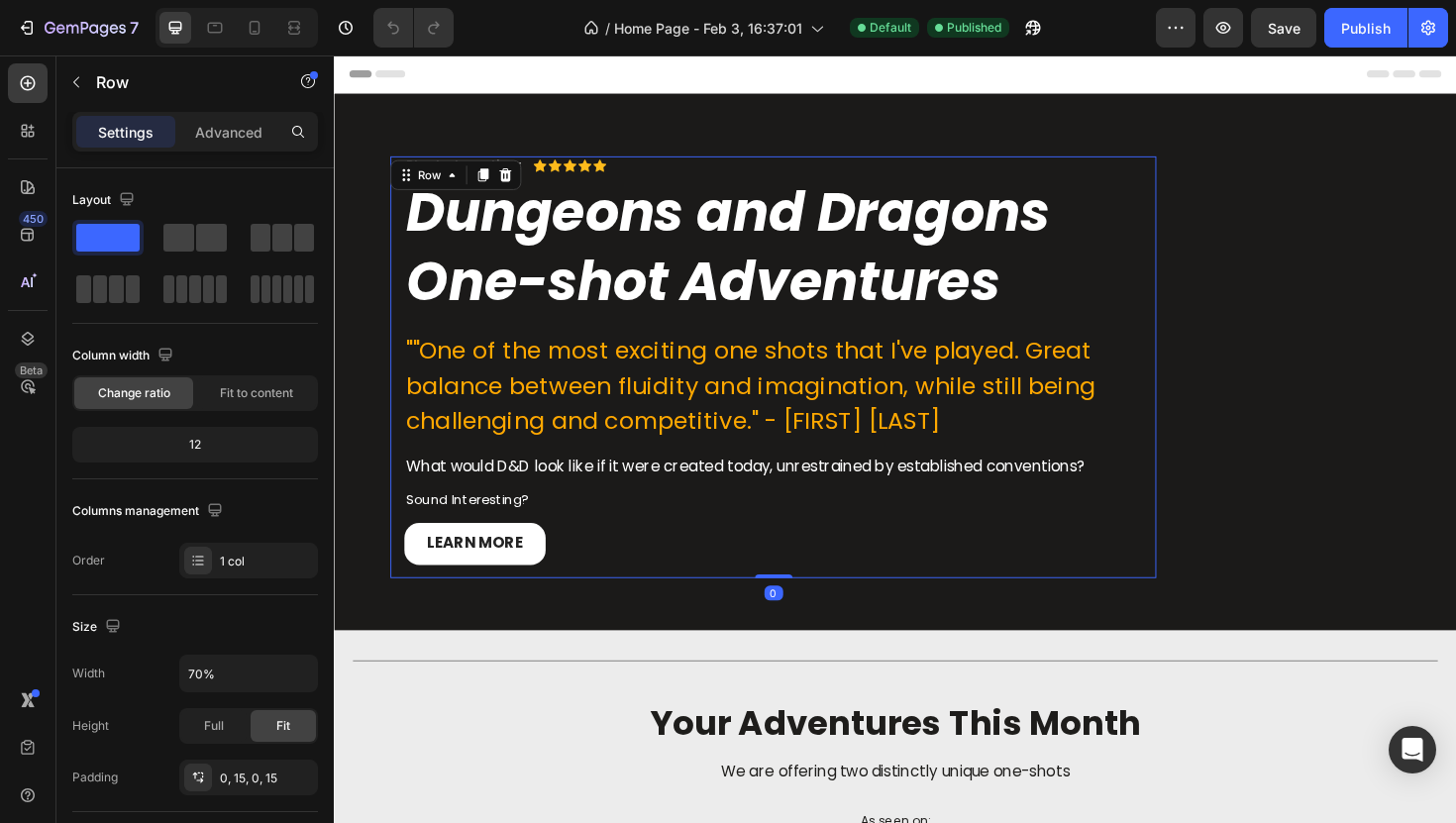 click on "Settings Advanced" at bounding box center (195, 132) 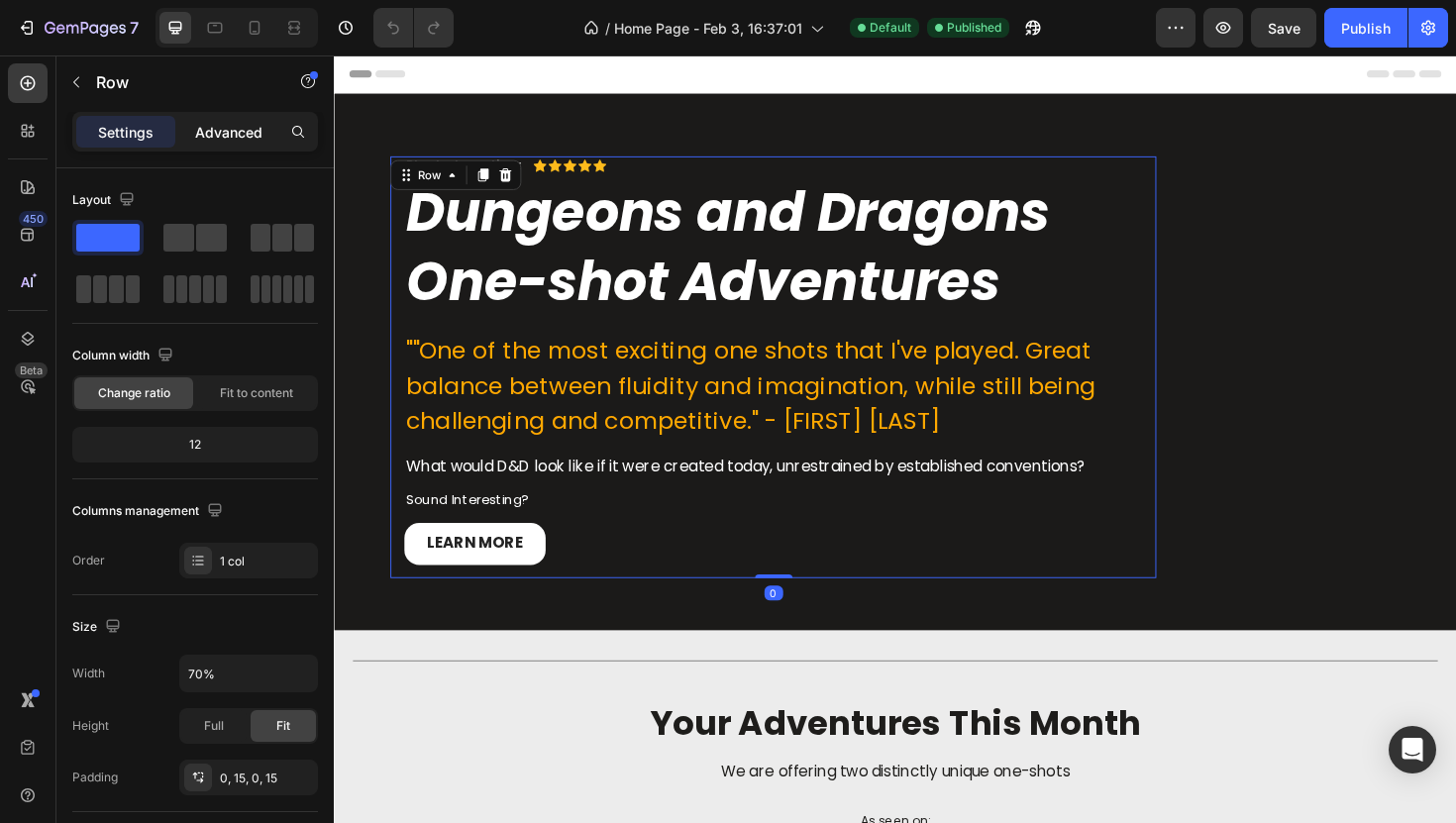 click on "Advanced" 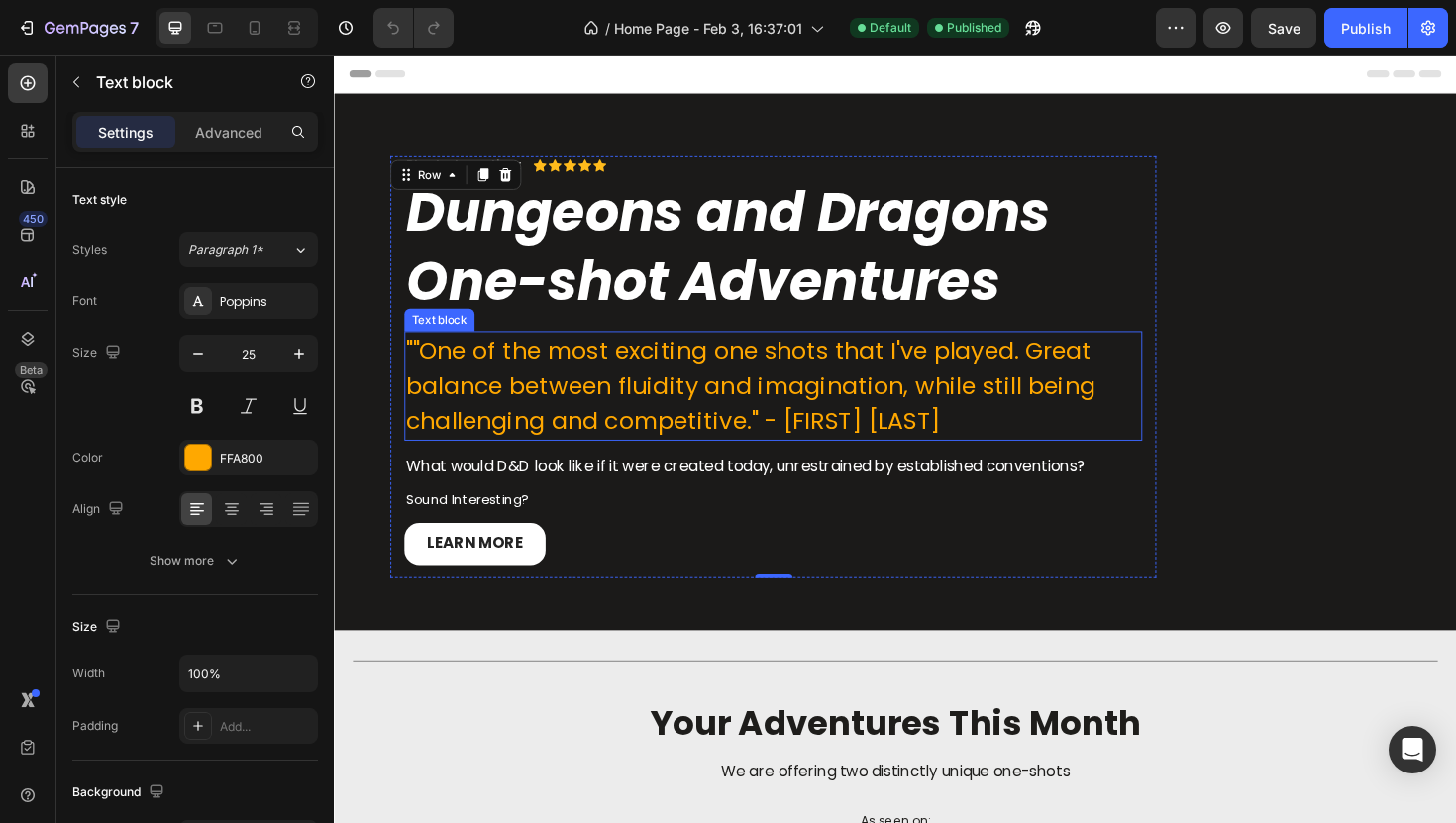 click on """One of the most exciting one shots that I've played. Great balance between fluidity and imagination, while still being challenging and competitive." - Arda A" at bounding box center (798, 405) 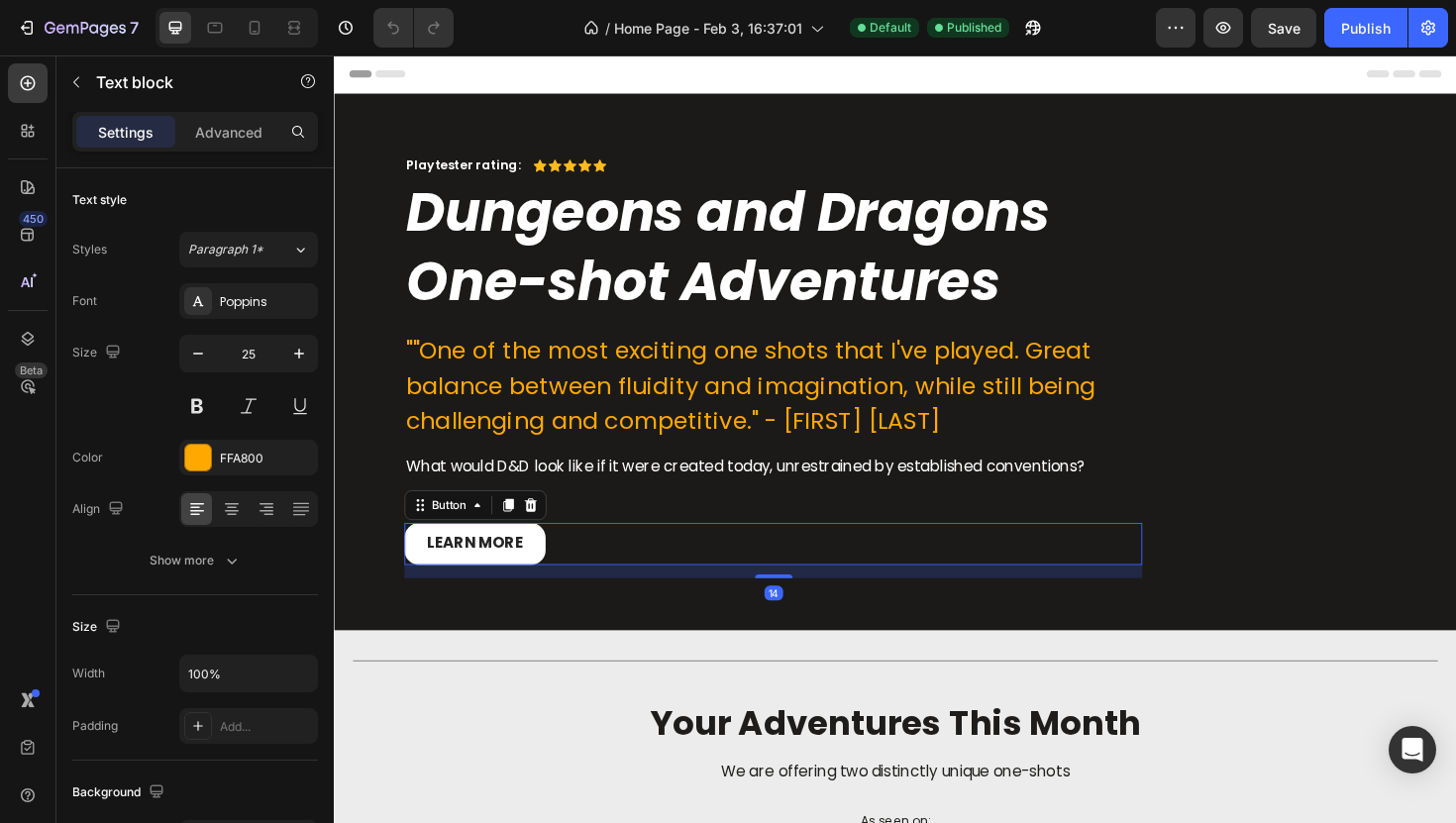 click on "Learn more Button   14" at bounding box center (798, 572) 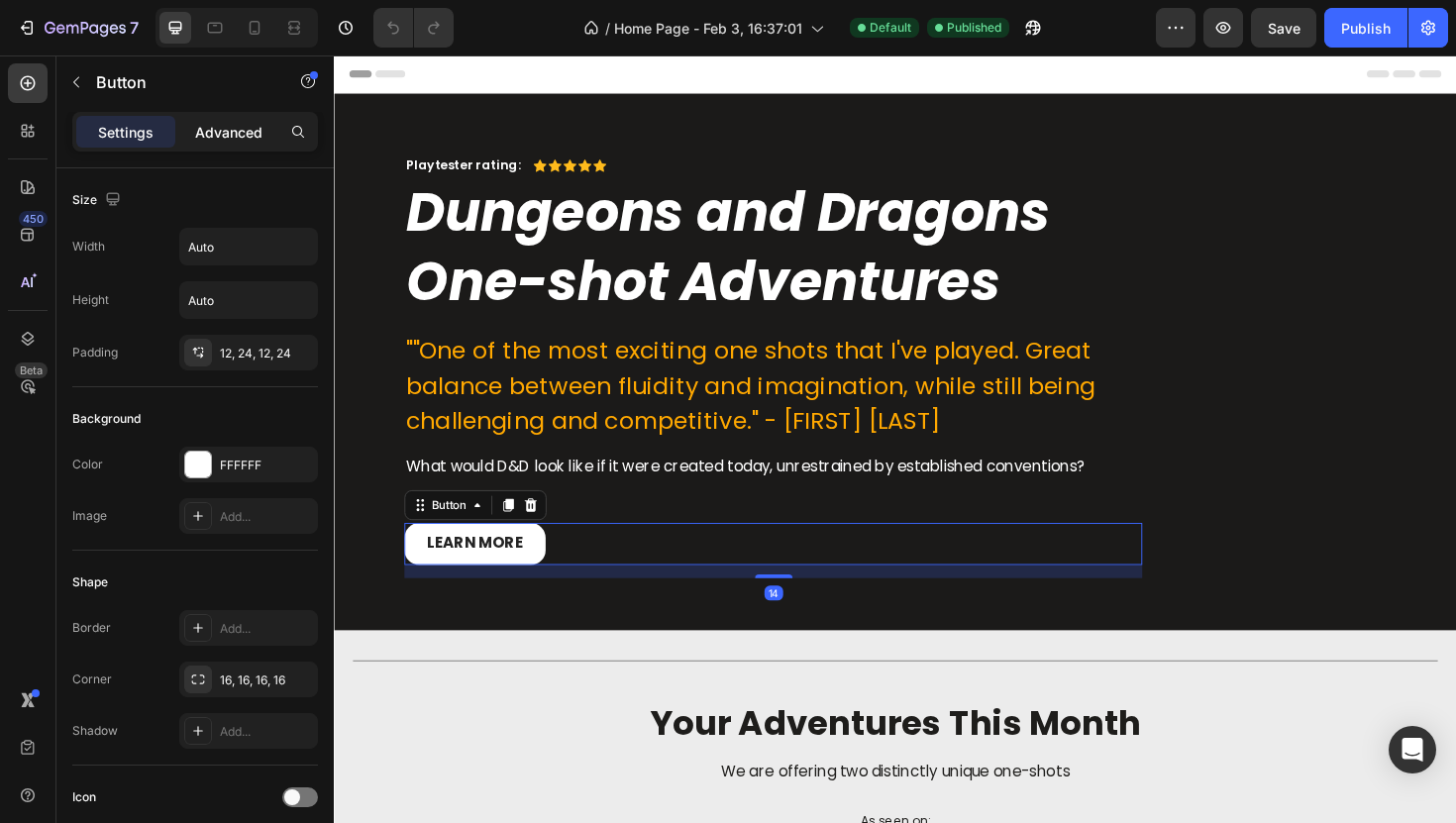 click on "Advanced" at bounding box center [229, 132] 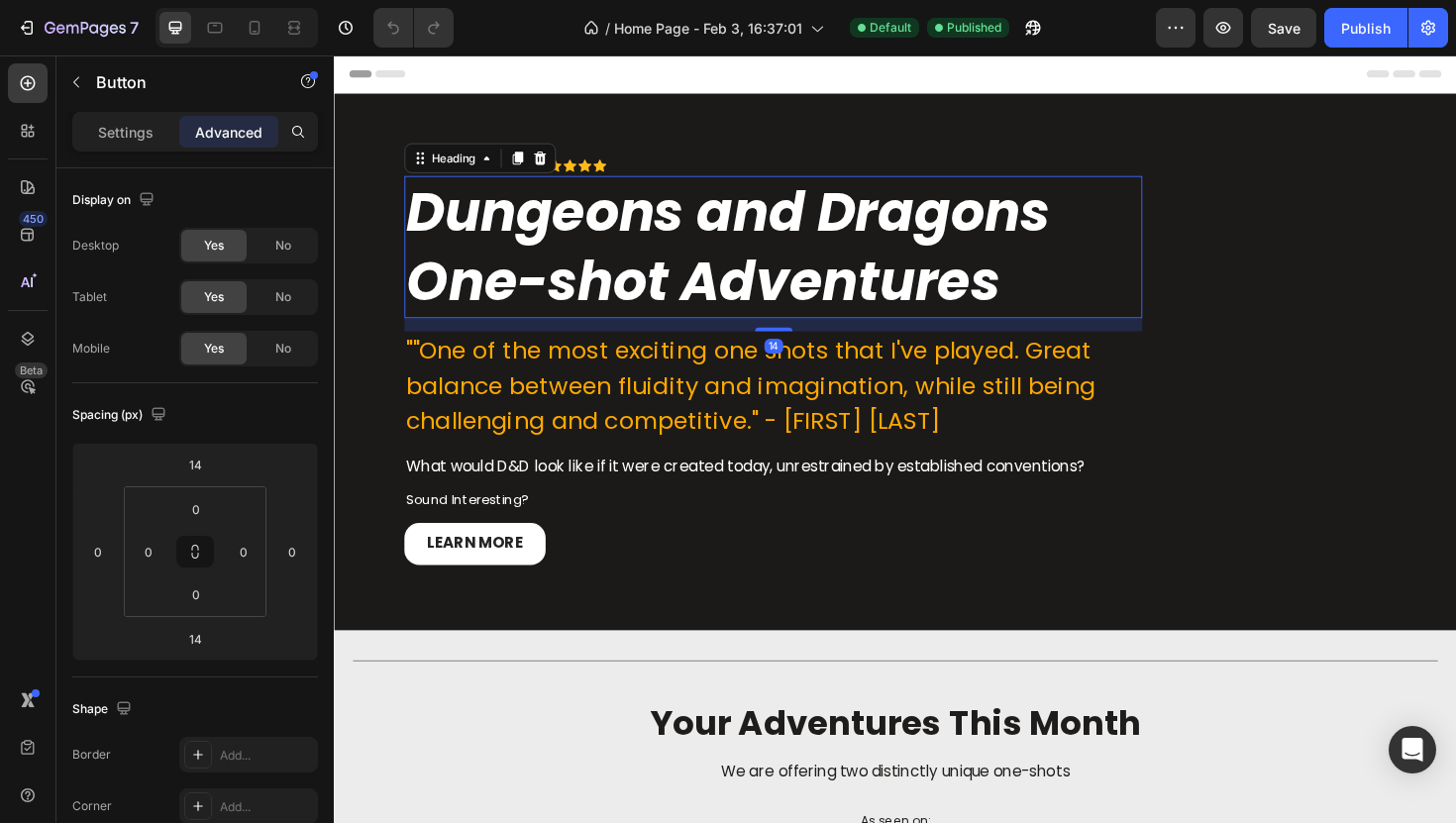 click on "Dungeons and Dragons One-shot Adventures" at bounding box center (798, 258) 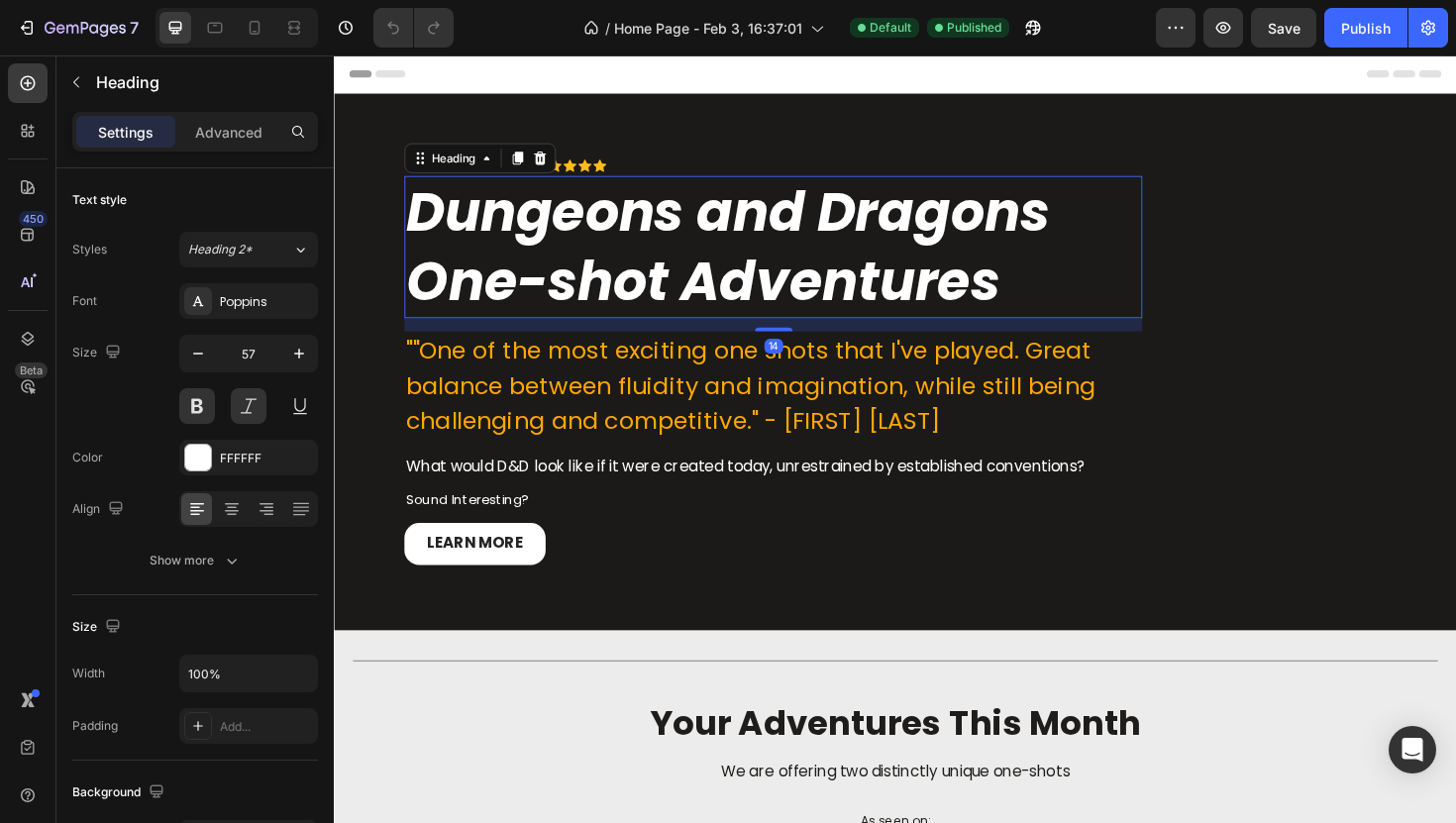 click on "14" at bounding box center [798, 341] 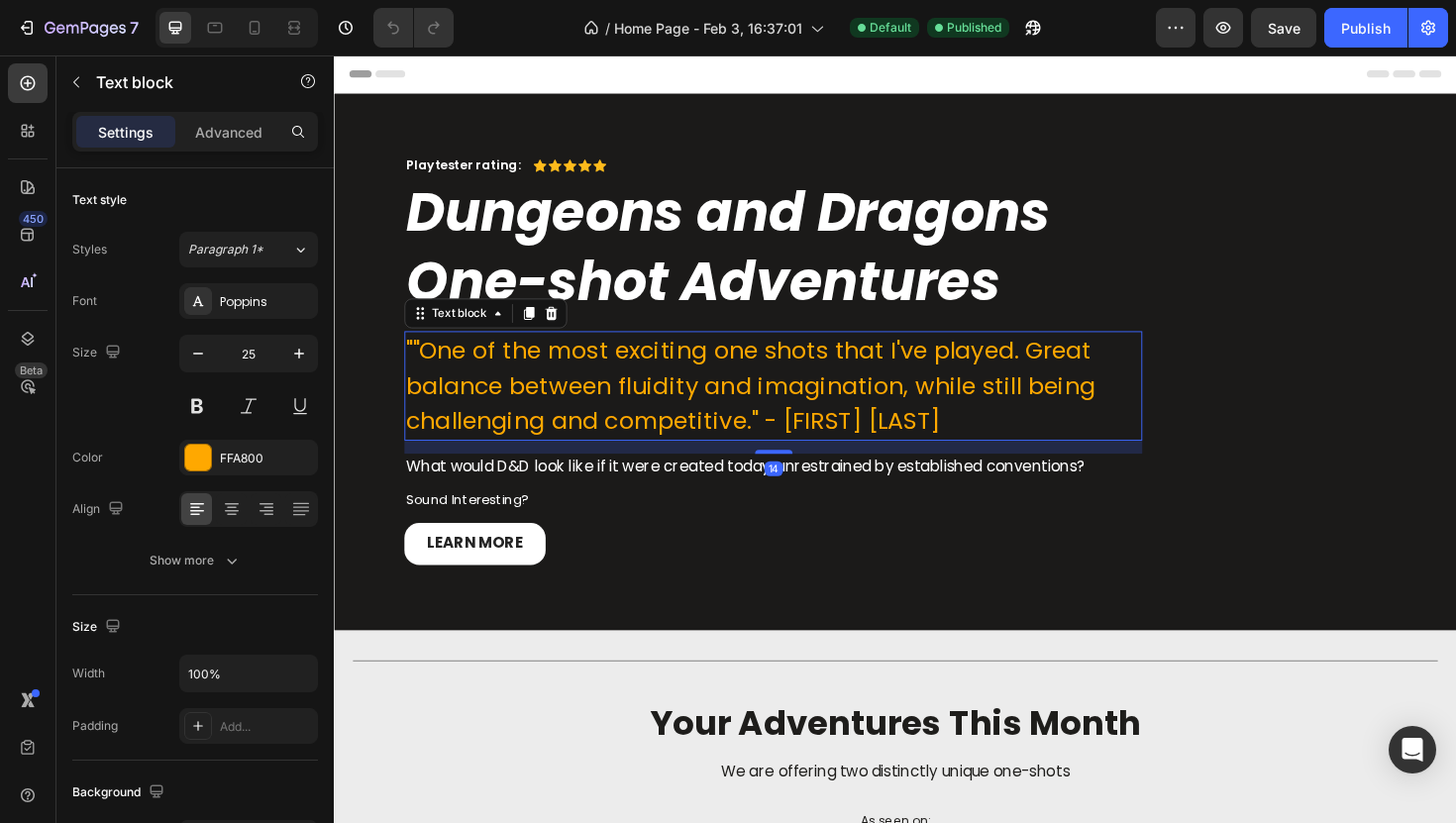 click on """One of the most exciting one shots that I've played. Great balance between fluidity and imagination, while still being challenging and competitive." - Arda A" at bounding box center (798, 405) 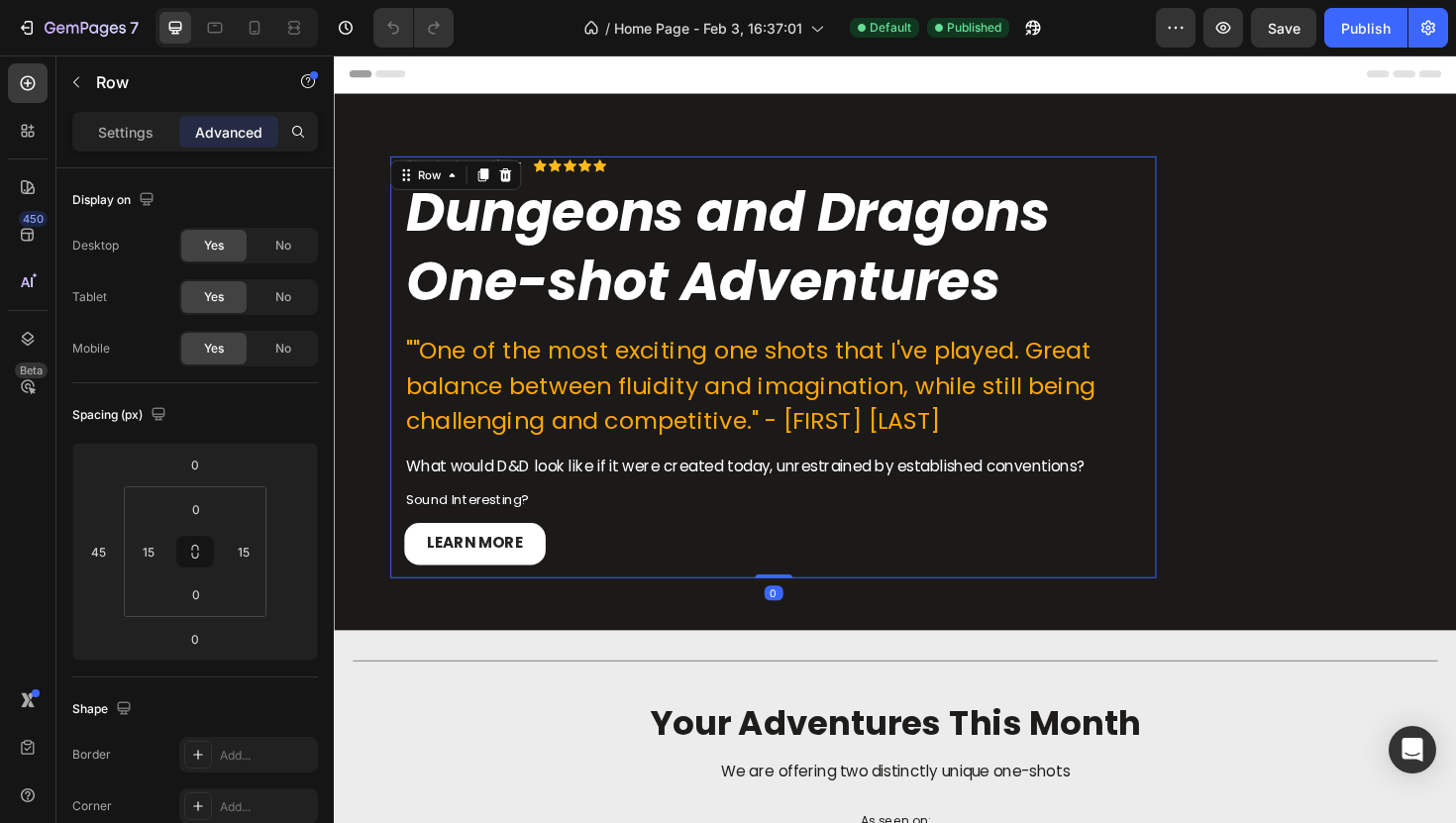click on "Playtester rating: Text Block Icon Icon Icon Icon Icon Icon List Row Dungeons and Dragons One-shot Adventures Heading ""One of the most exciting one shots that I've played. Great balance between fluidity and imagination, while still being challenging and competitive." - Arda A Text block What would D&D look like if it were created today, unrestrained by established conventions? Text block Row sound interesting? Text block Learn more Button Row   0" at bounding box center [798, 385] 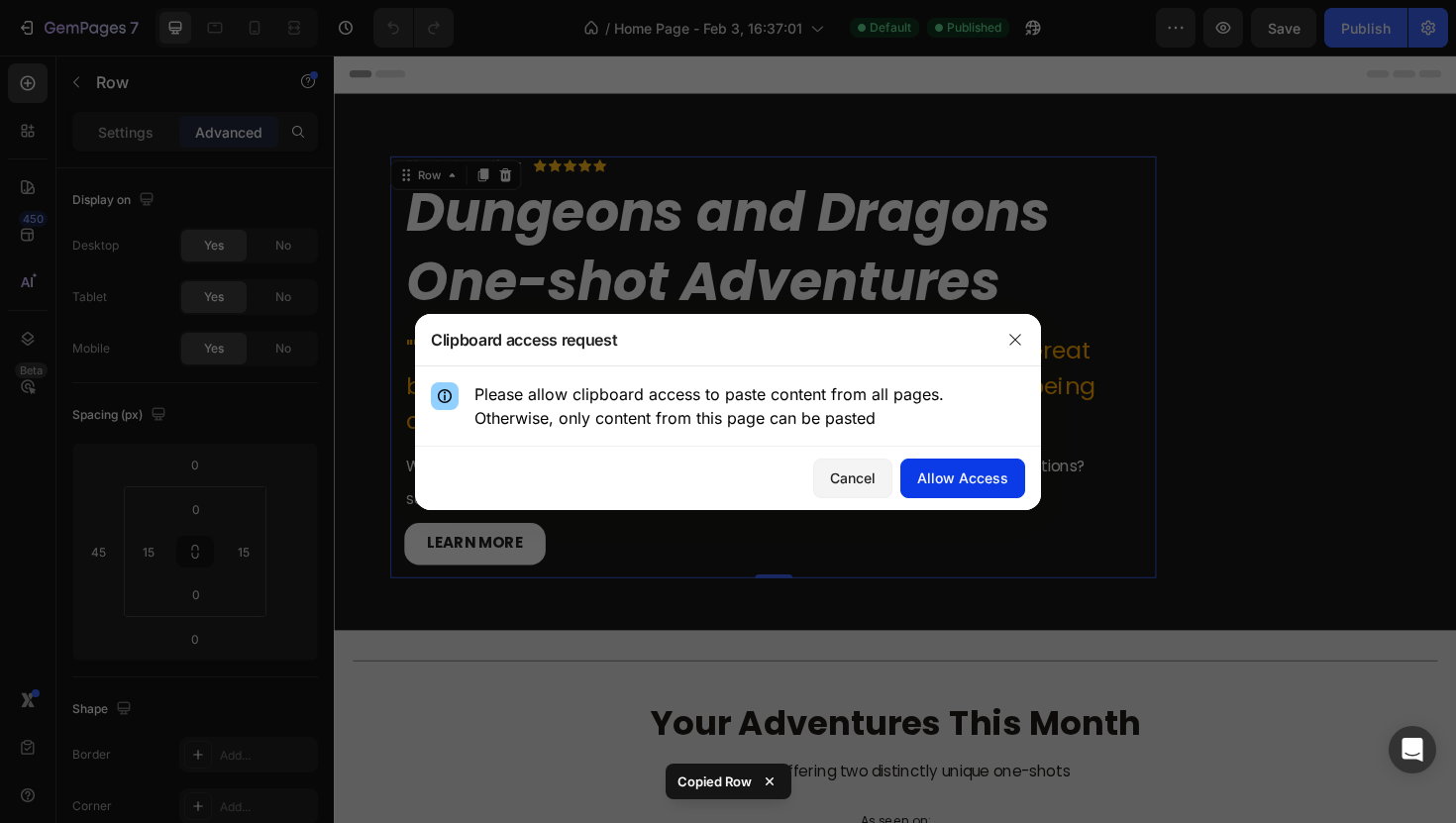 click on "Allow Access" at bounding box center (963, 477) 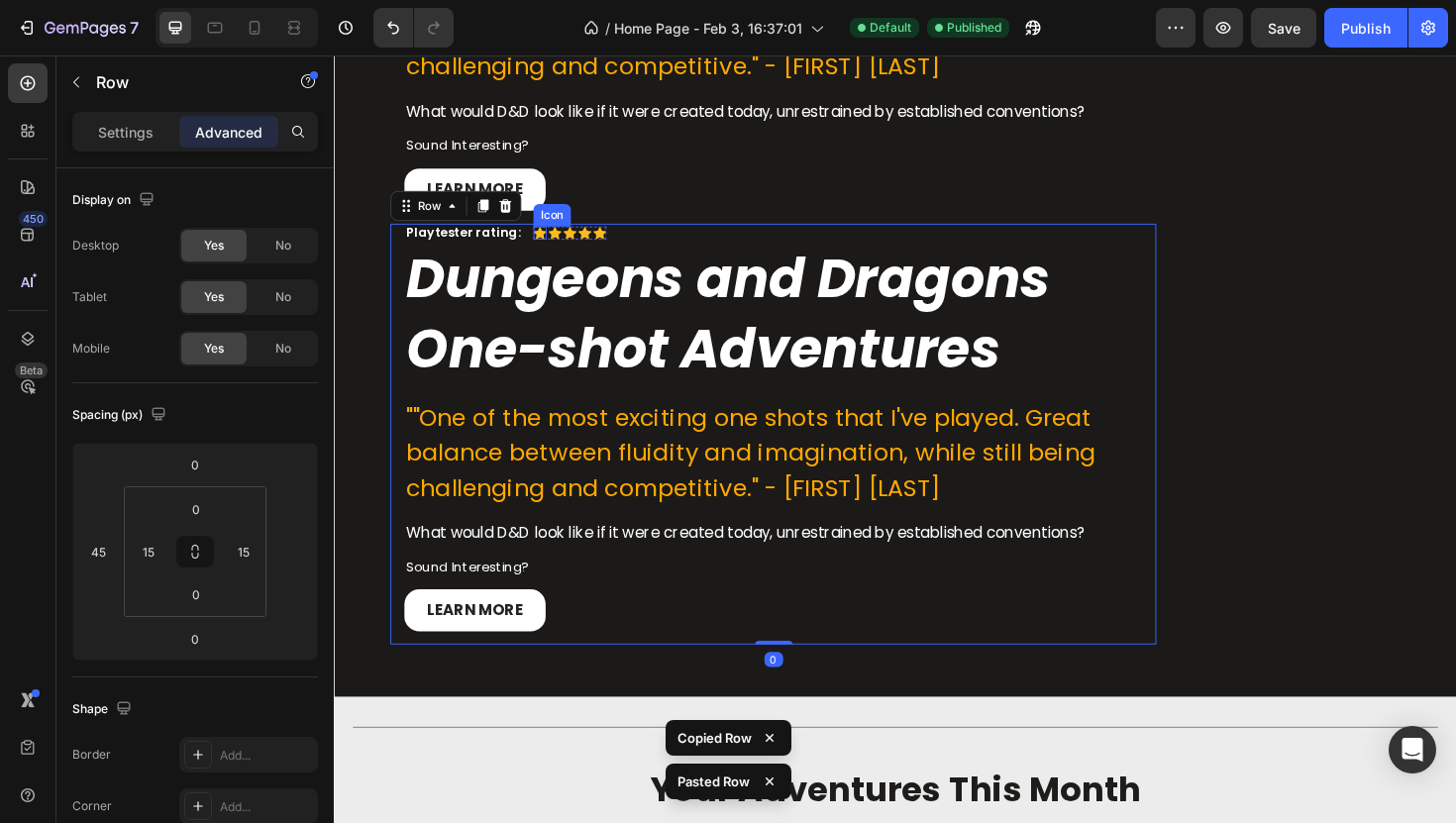 scroll, scrollTop: 483, scrollLeft: 0, axis: vertical 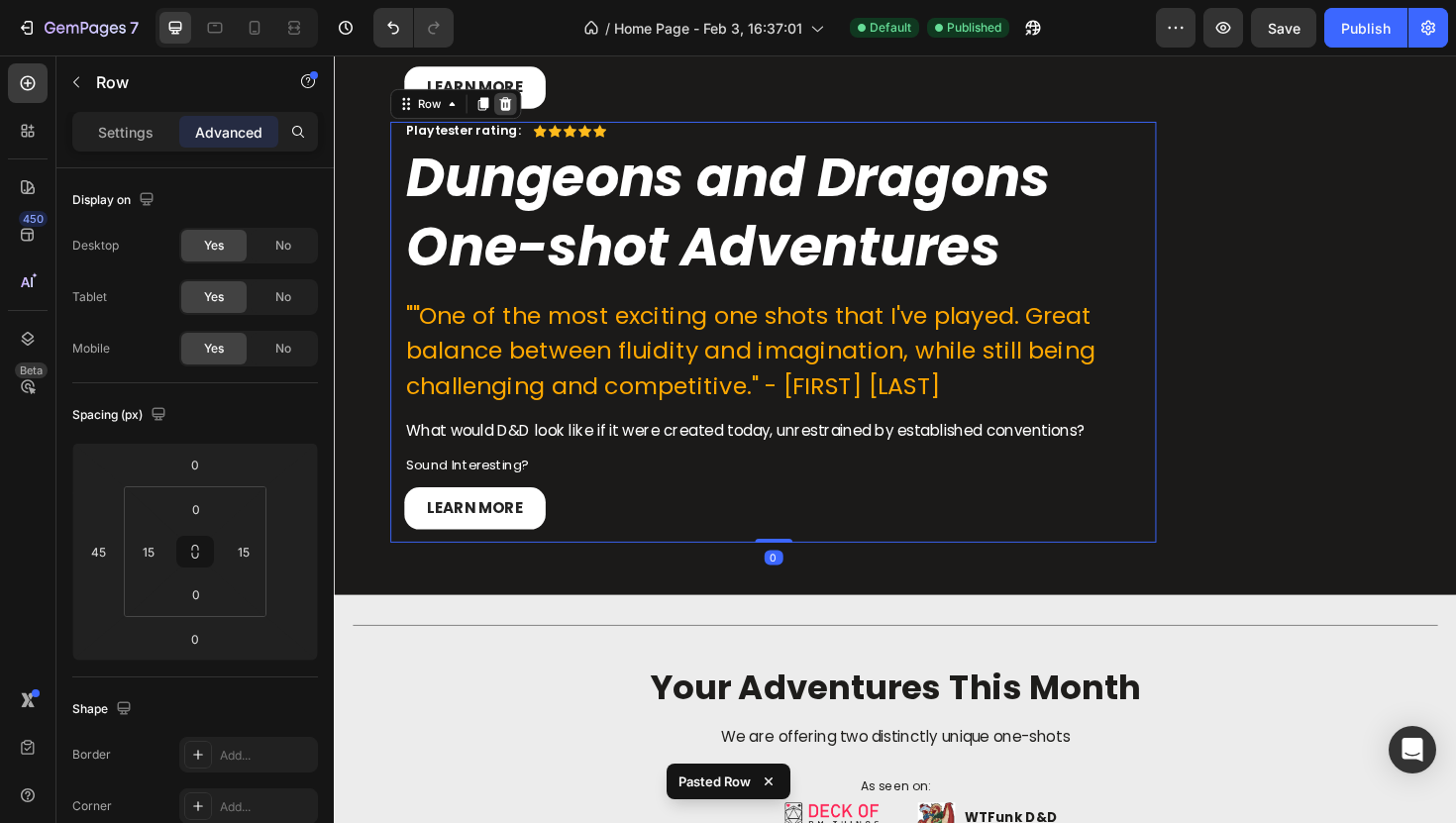 click 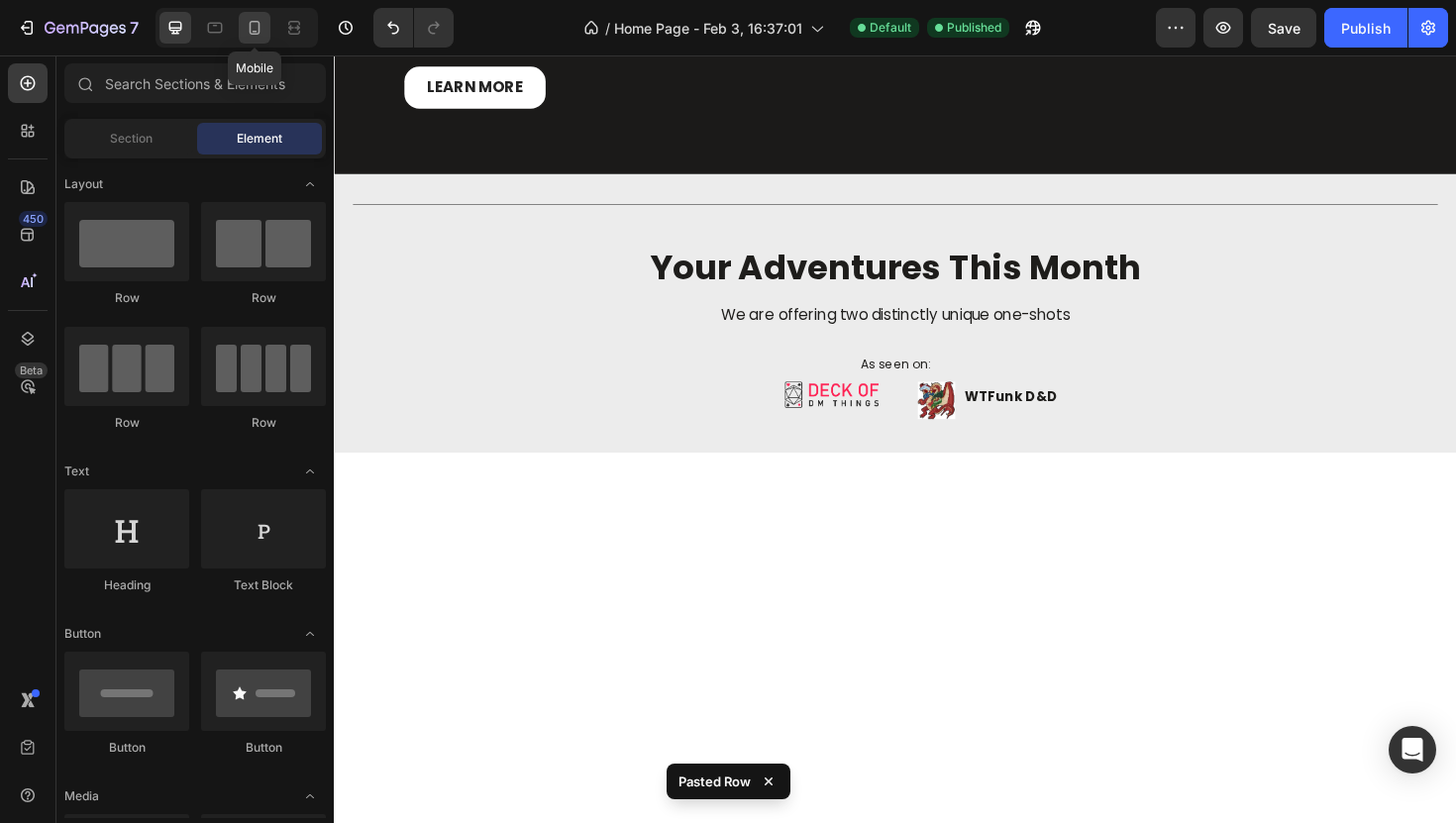click 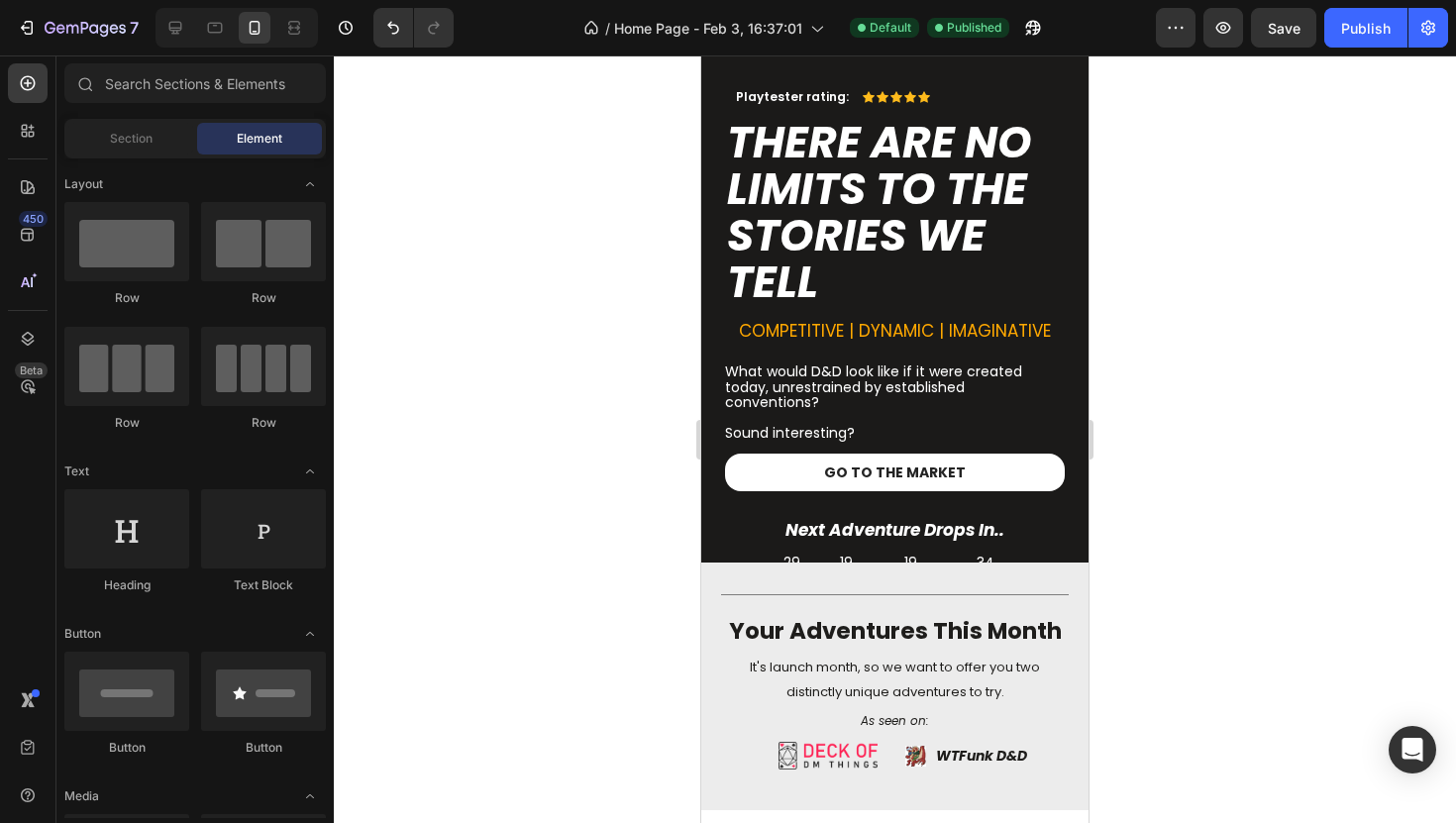 scroll, scrollTop: 0, scrollLeft: 0, axis: both 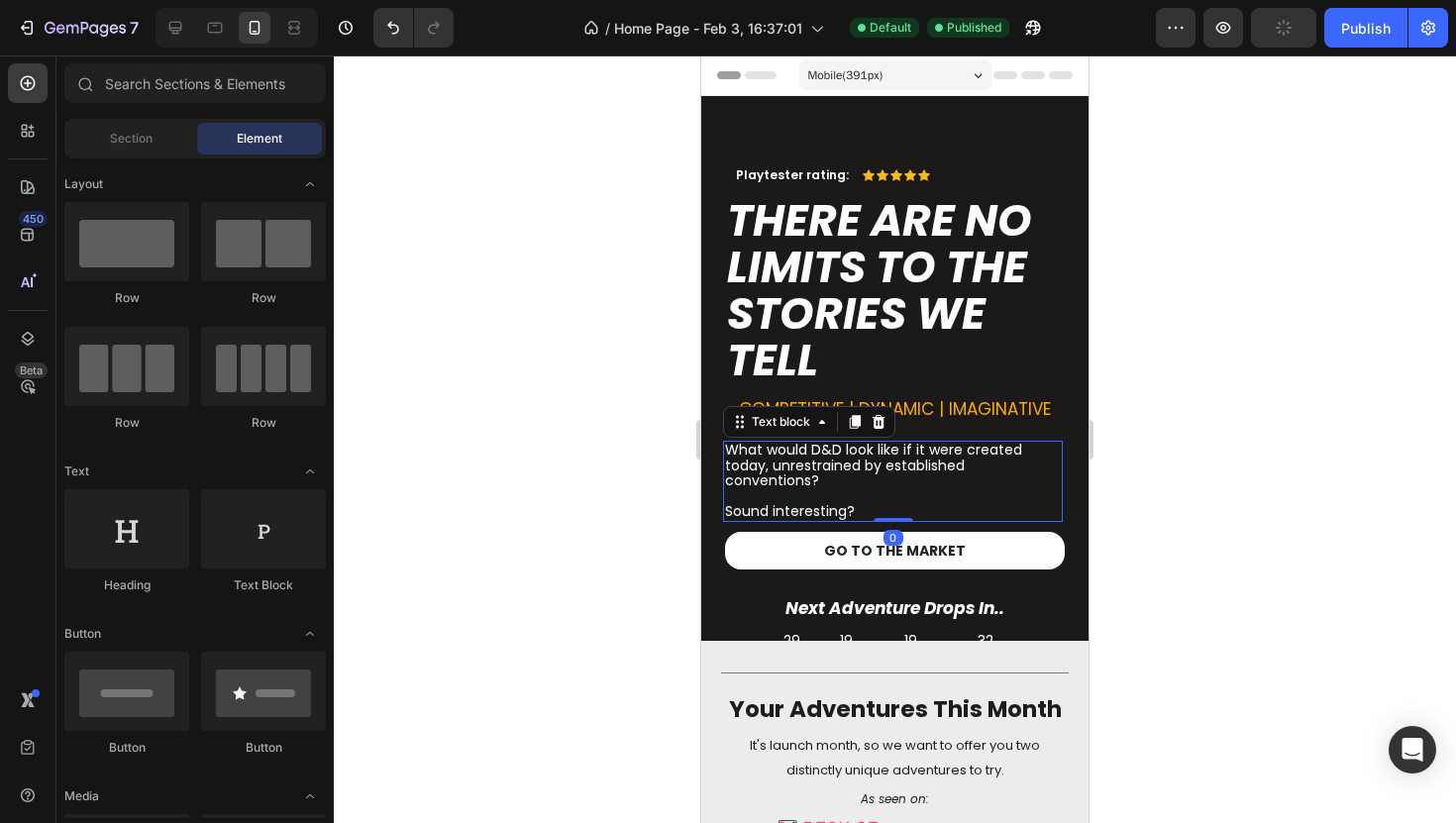 click on "What would D&D look like if it were created today, unrestrained by established conventions?" at bounding box center [892, 465] 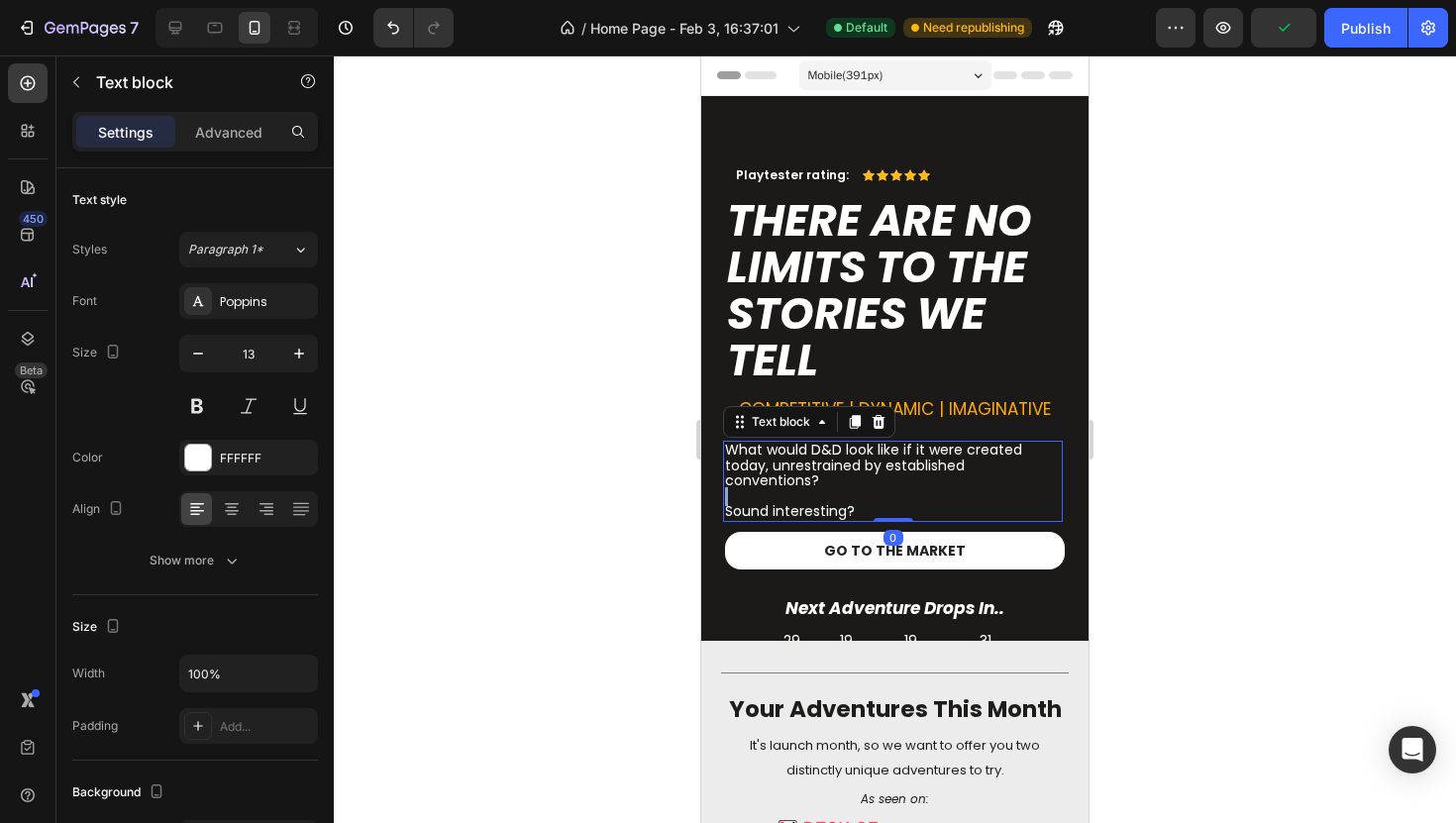 click on "What would D&D look like if it were created today, unrestrained by established conventions?" at bounding box center (892, 465) 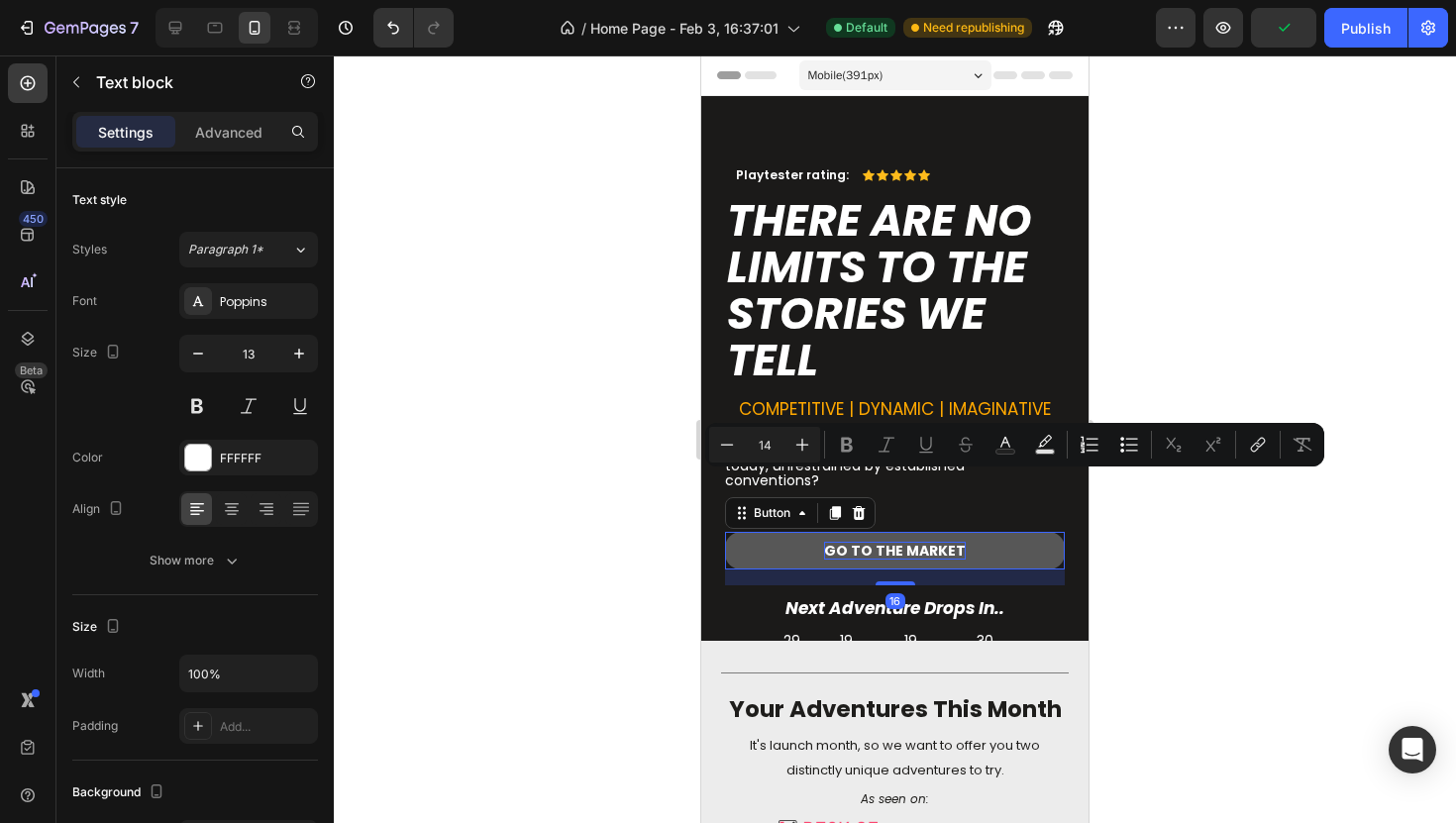 click on "go to the market" at bounding box center [894, 551] 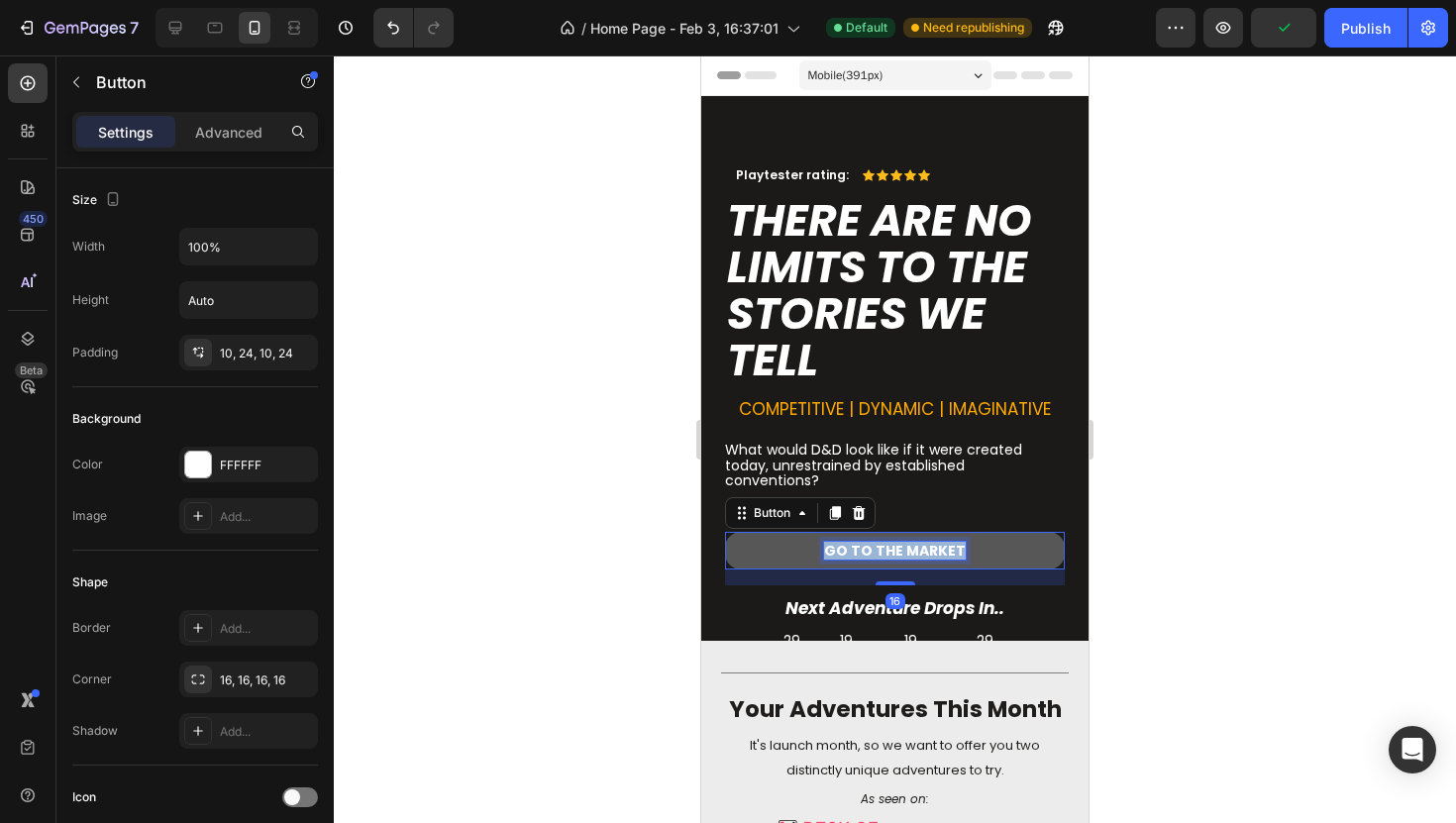 click on "go to the market" at bounding box center (894, 551) 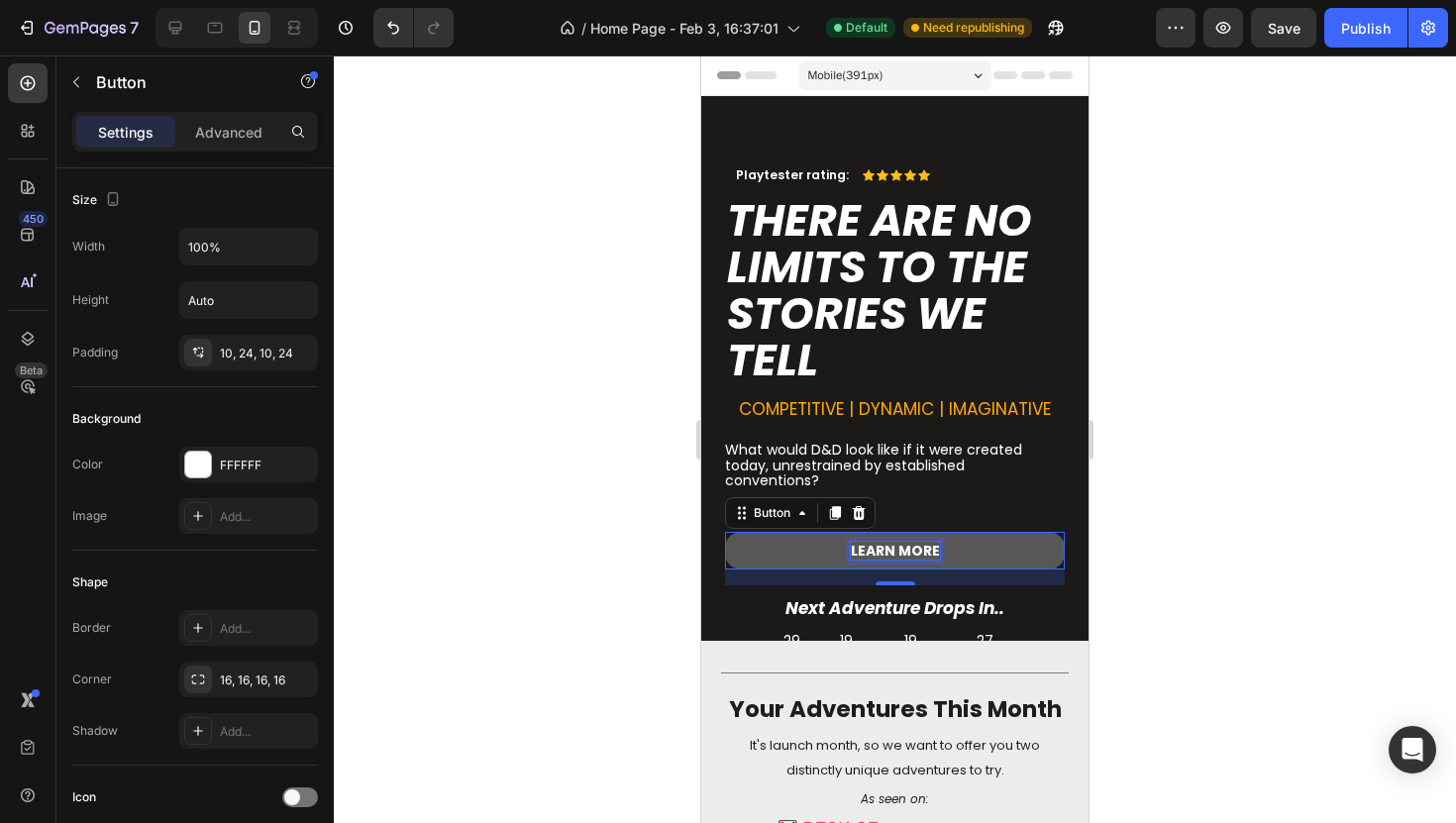 click 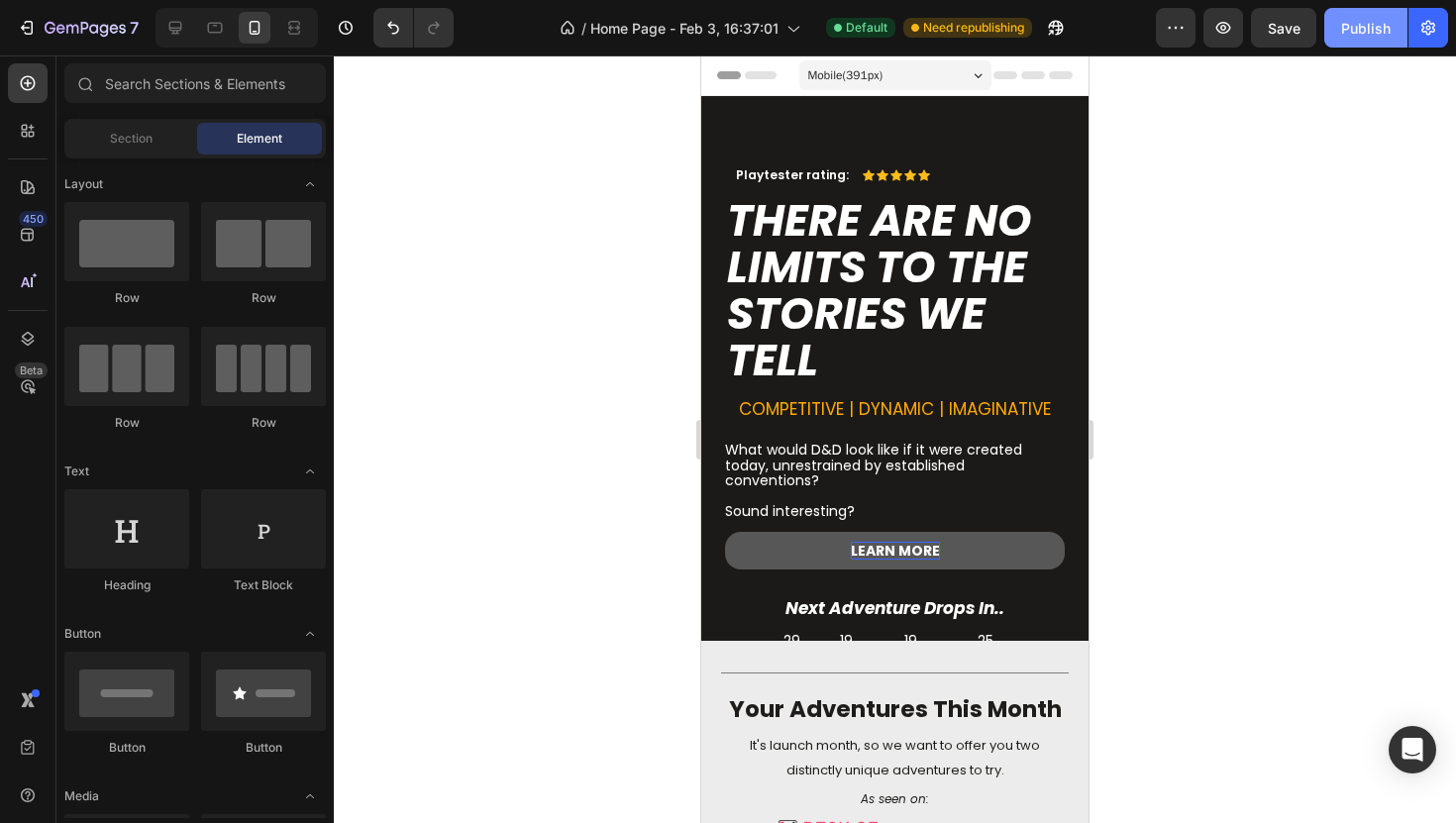 click on "Publish" 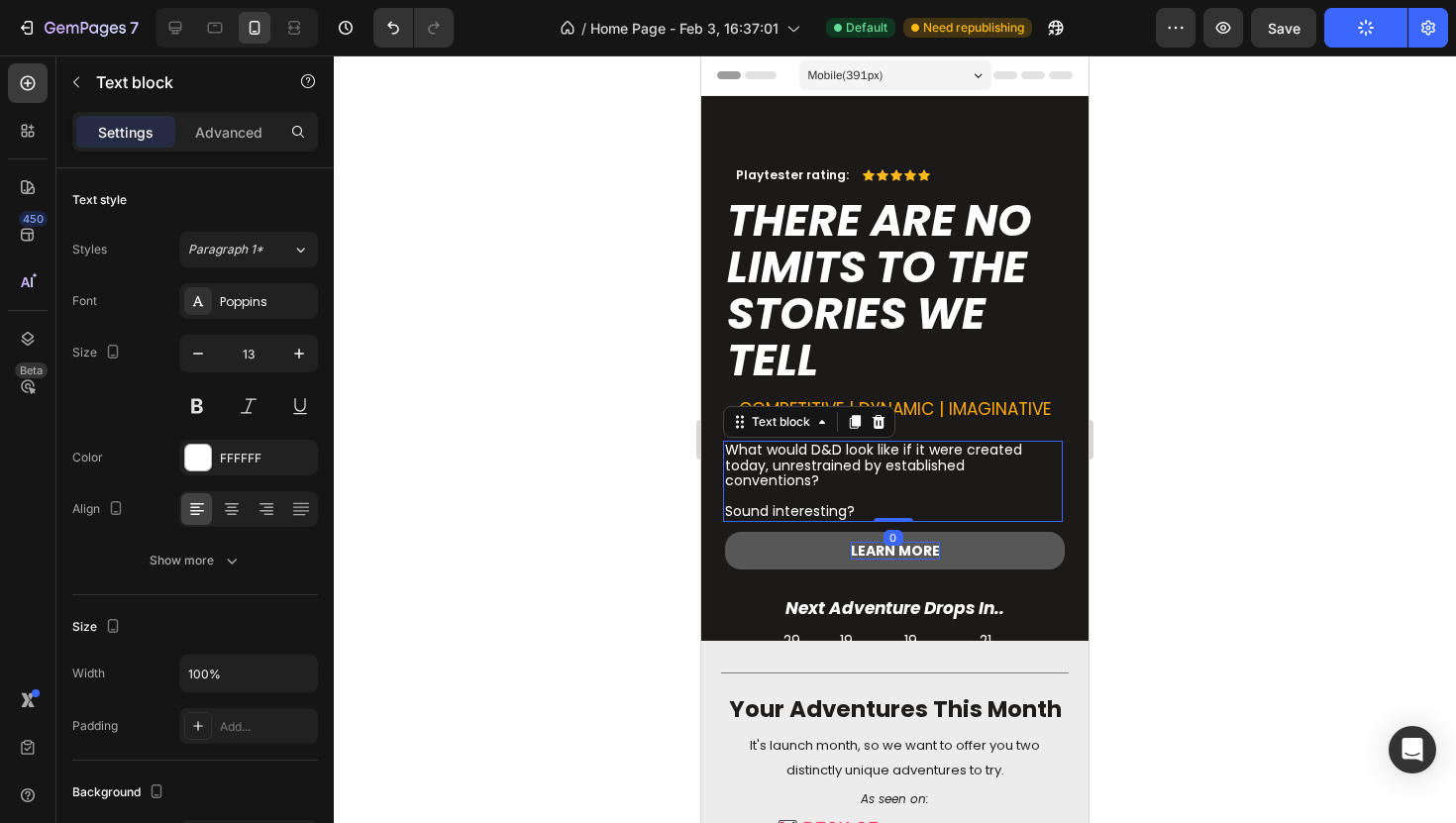 click on "What would D&D look like if it were created today, unrestrained by established conventions?" at bounding box center [874, 464] 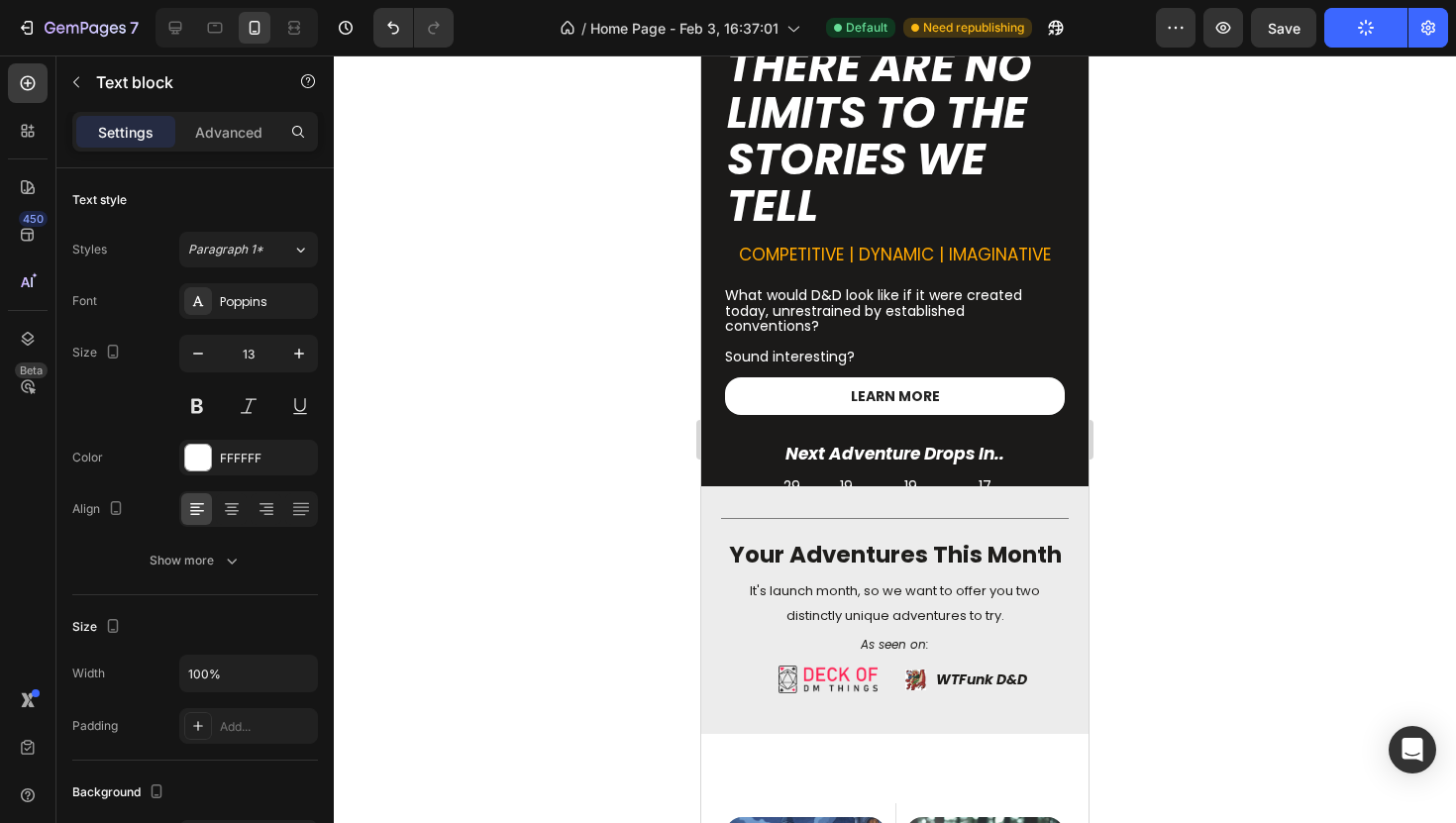 scroll, scrollTop: 0, scrollLeft: 0, axis: both 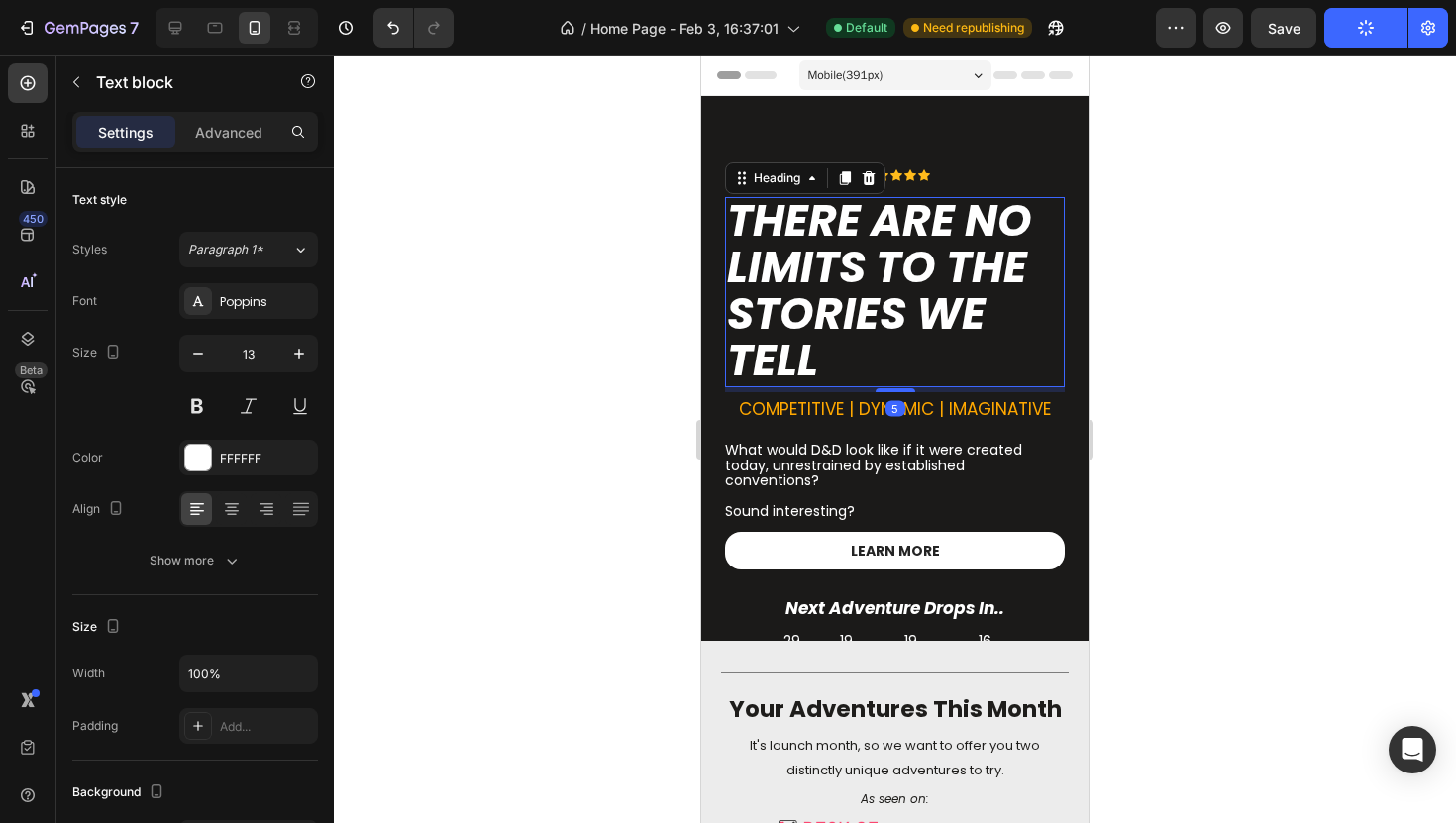click on "THERE ARE NO LIMITS TO THE STORIES WE TELL" at bounding box center (880, 290) 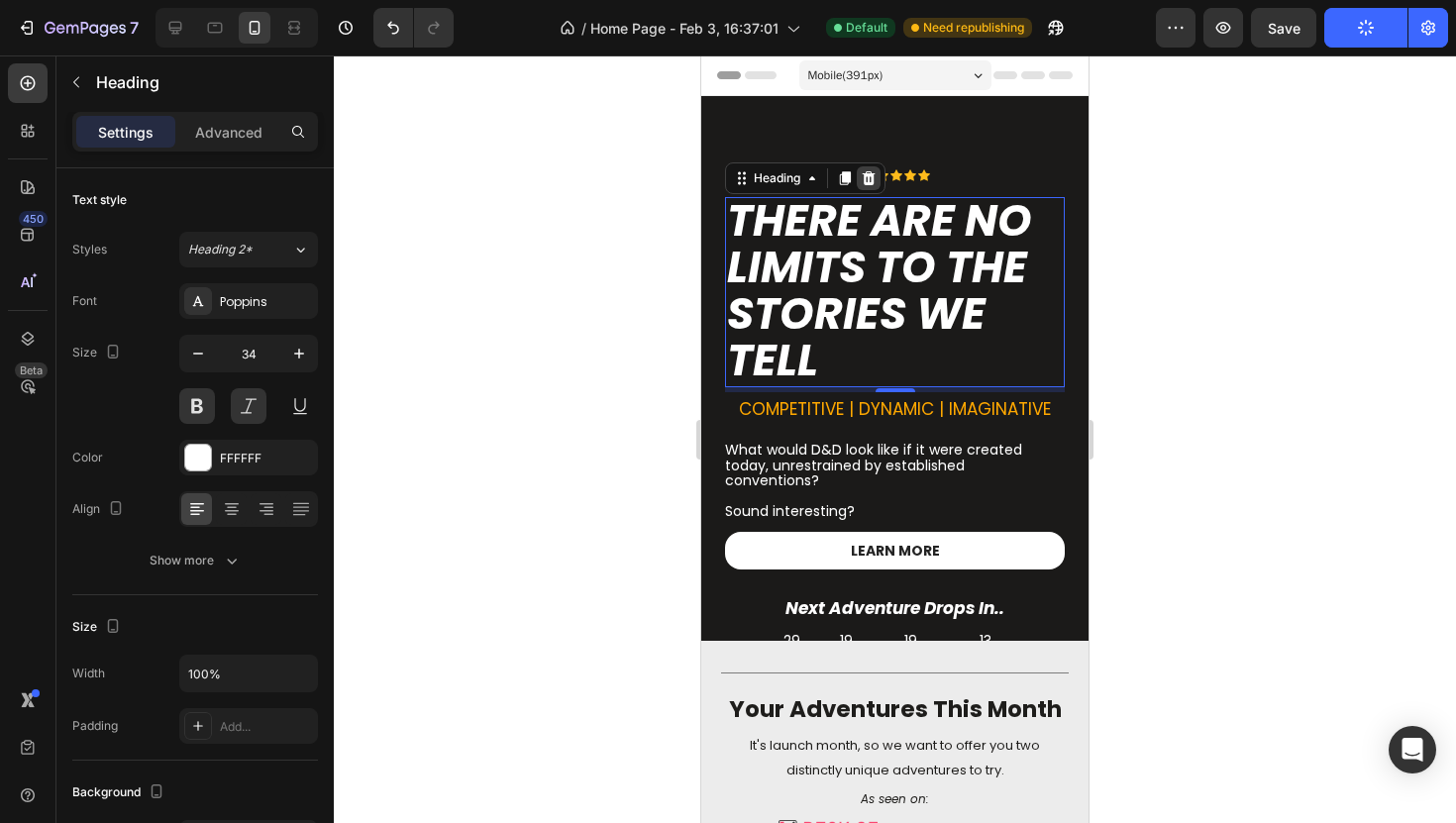 click 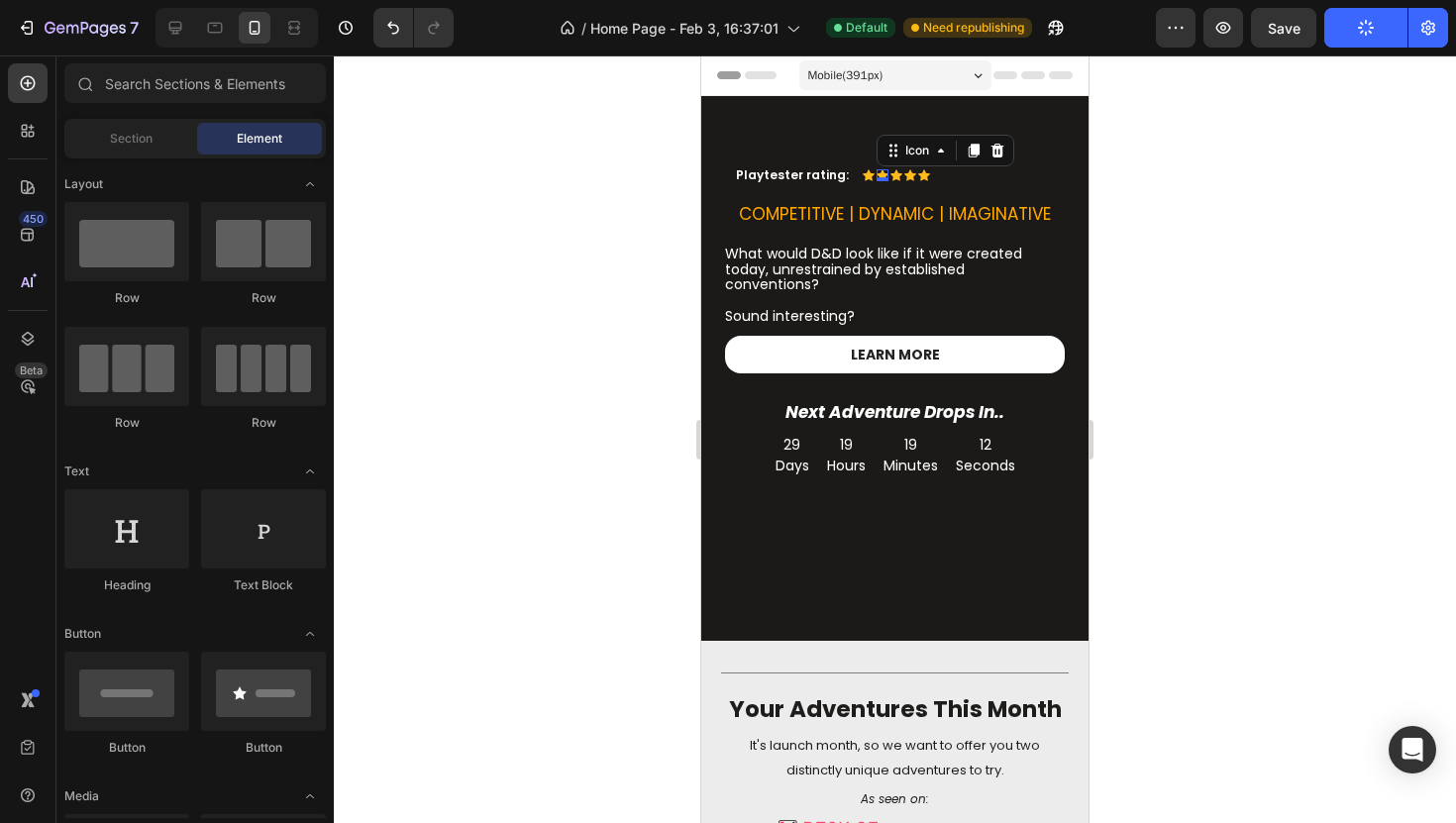 click on "Icon   0" at bounding box center [883, 175] 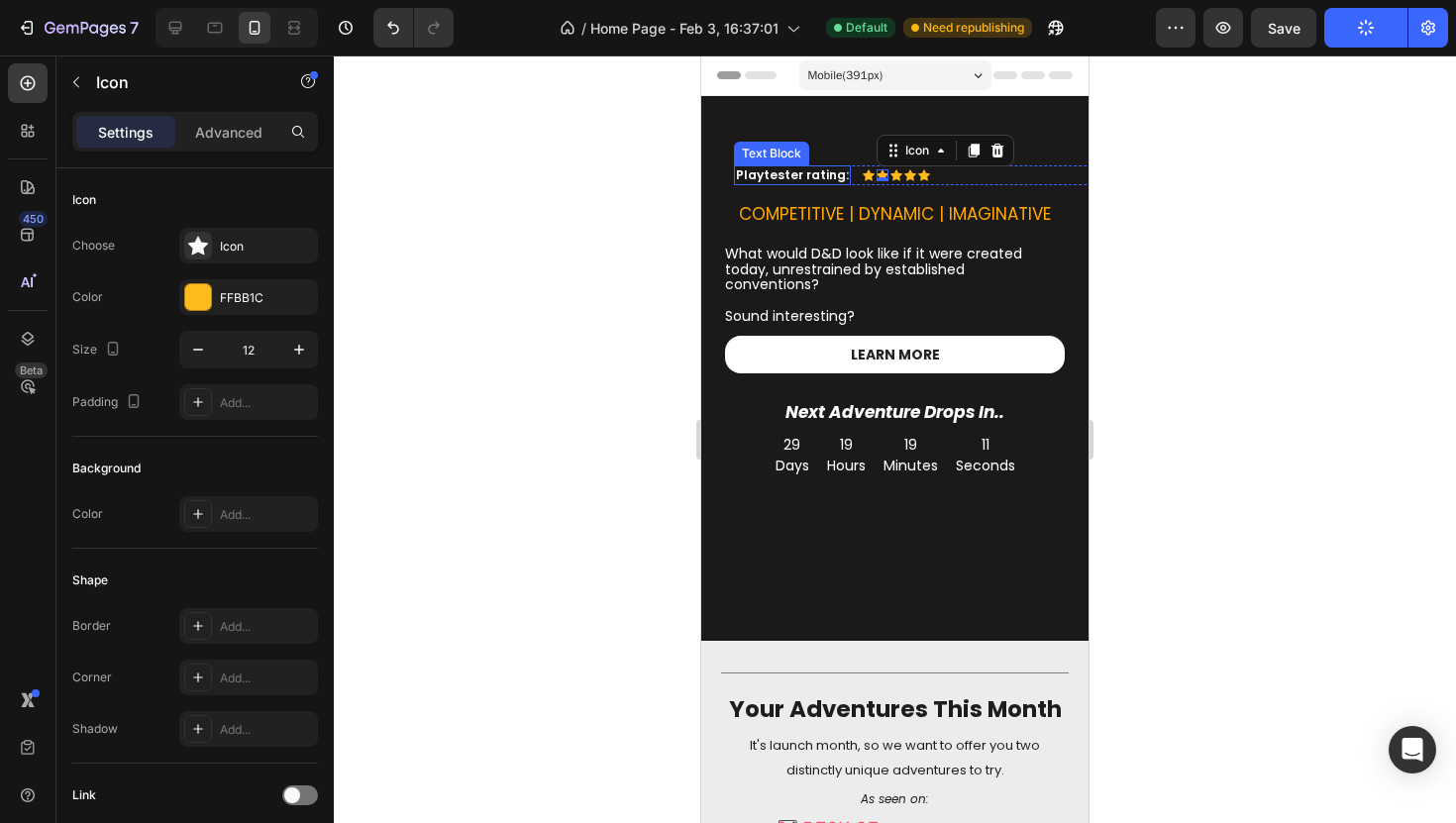 click on "Playtester rating:" at bounding box center (792, 175) 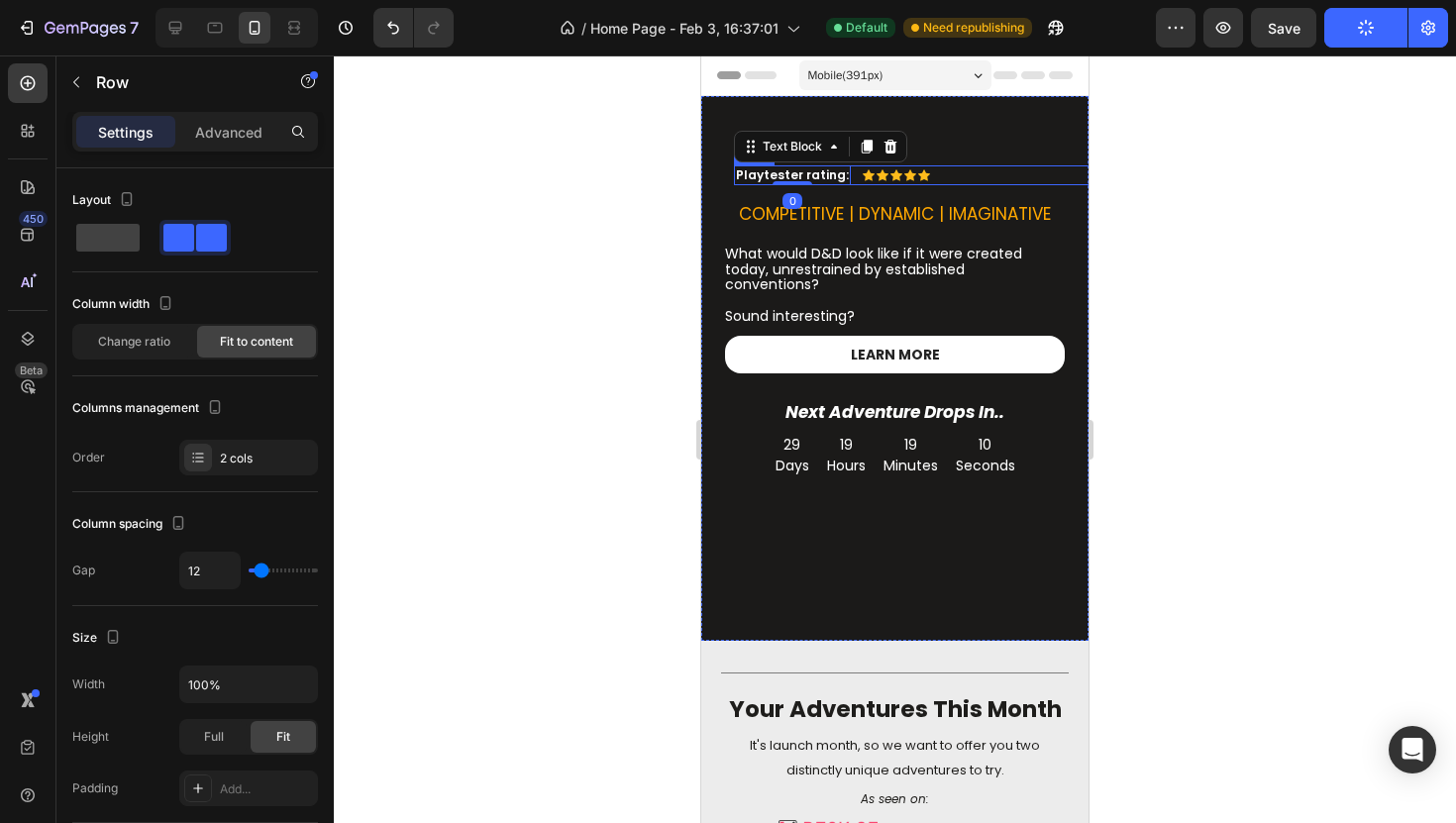 click on "Playtester rating: Text Block   0 Icon Icon Icon Icon Icon Icon List Row" at bounding box center (912, 175) 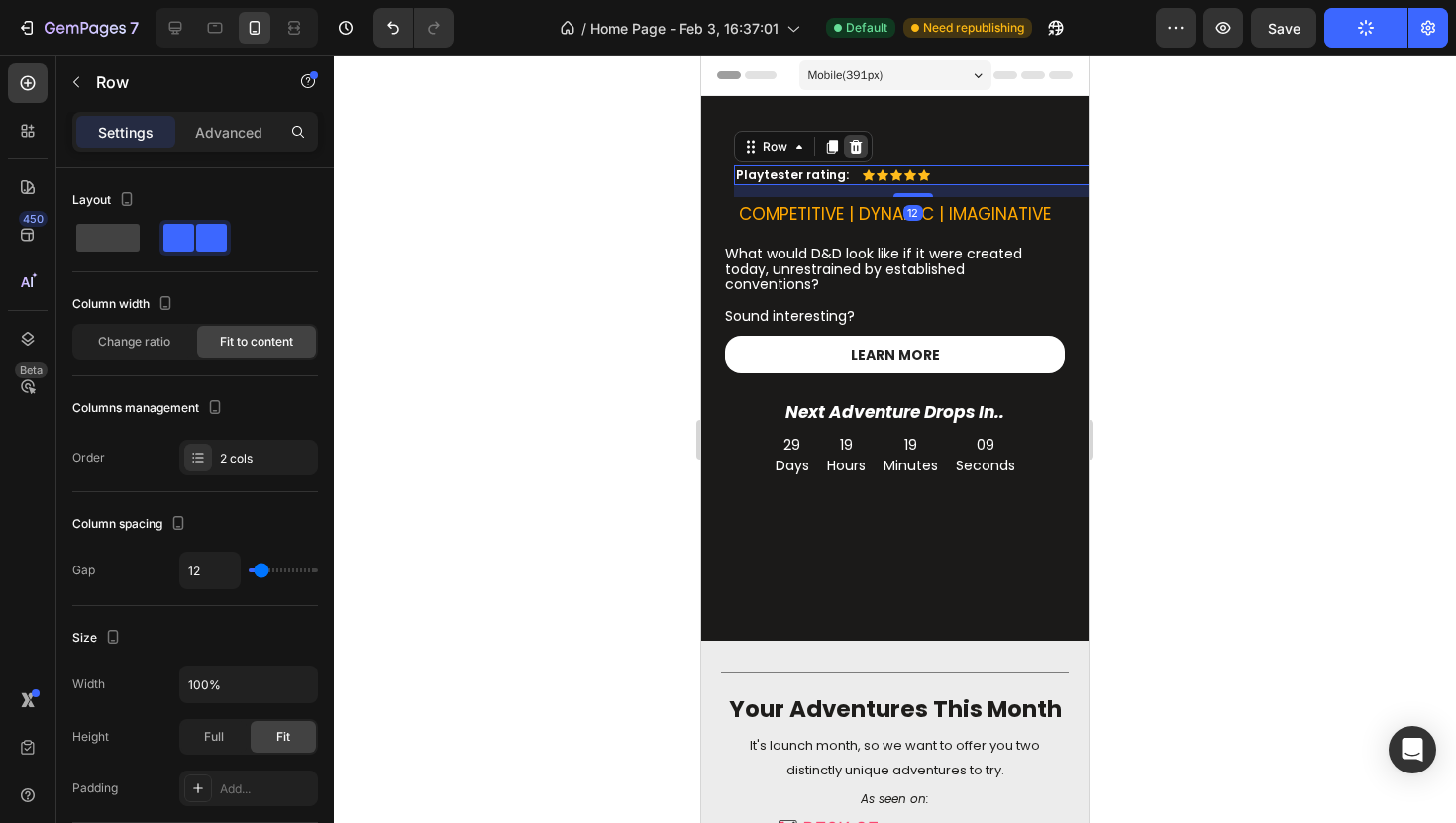 click 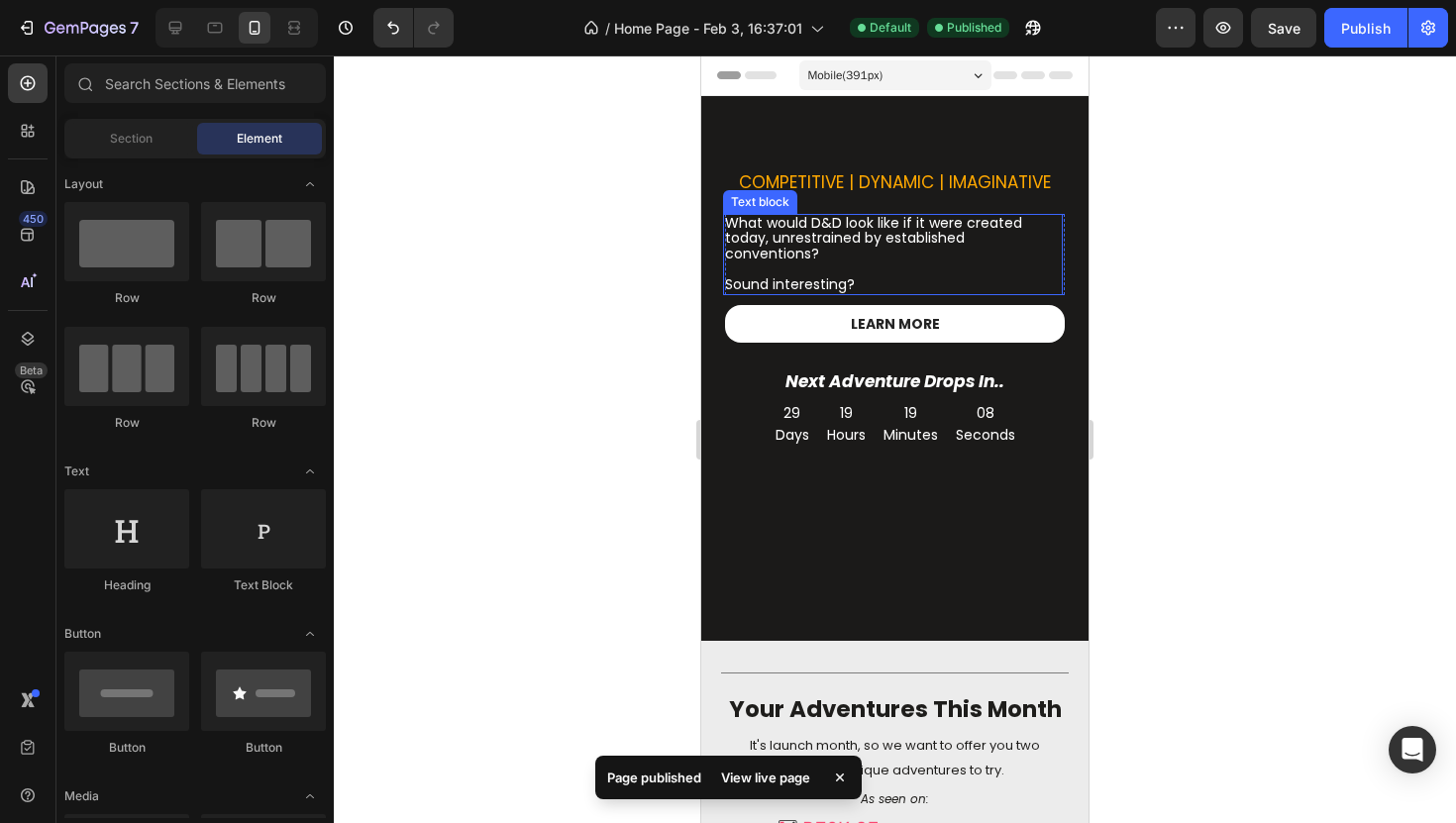 click at bounding box center [892, 269] 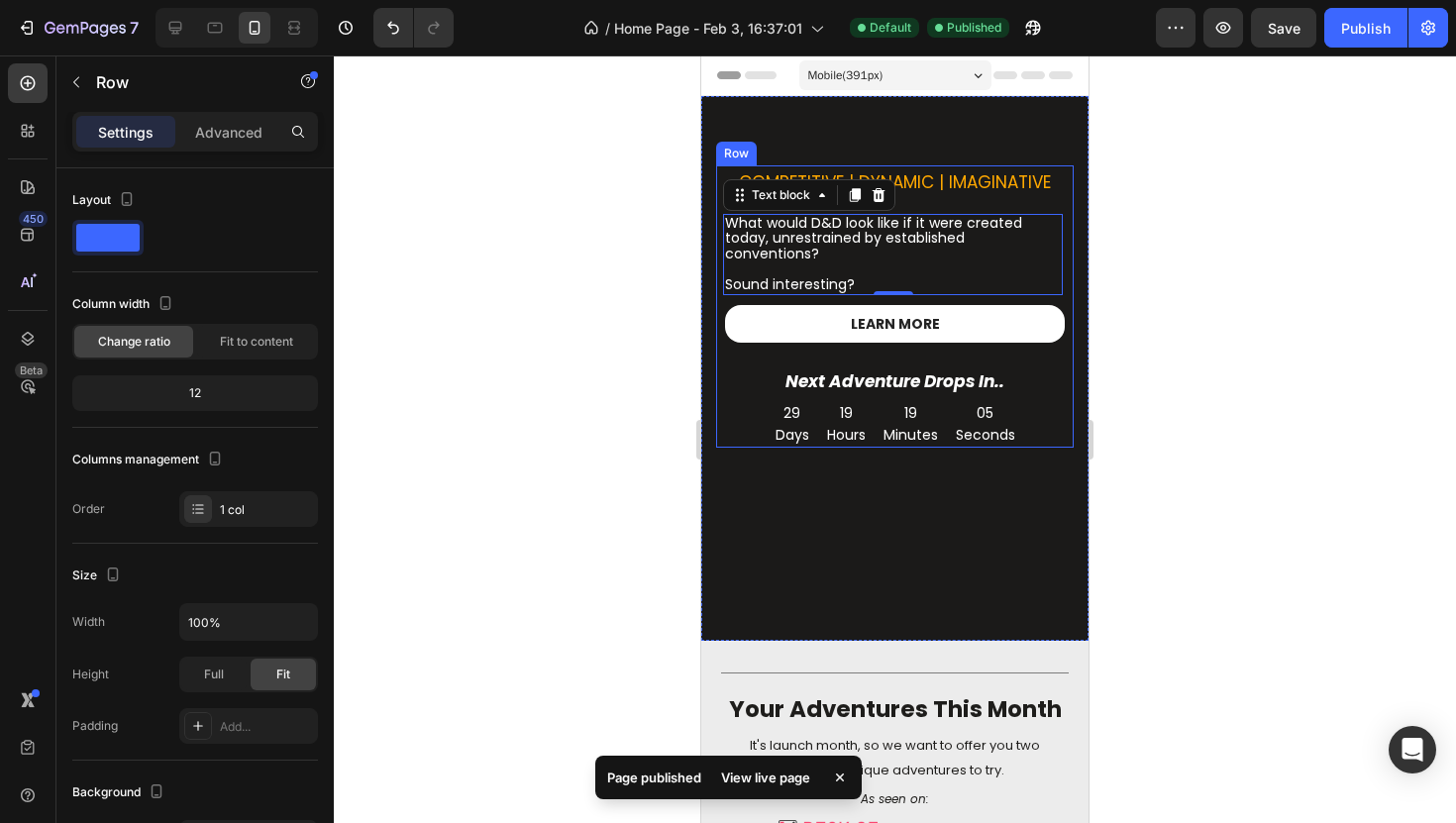 click on "COMPETITIVE | DYNAMIC | IMAGINATIVE Text Block What would D&D look like if it were created today, unrestrained by established conventions?   Sound interesting? Text block   0 Row Learn more Button Next Adventure Drops In.. Text Block 29 Days 19 Hours 19 Minutes 05 Seconds Countdown Timer Row Row" at bounding box center [894, 306] 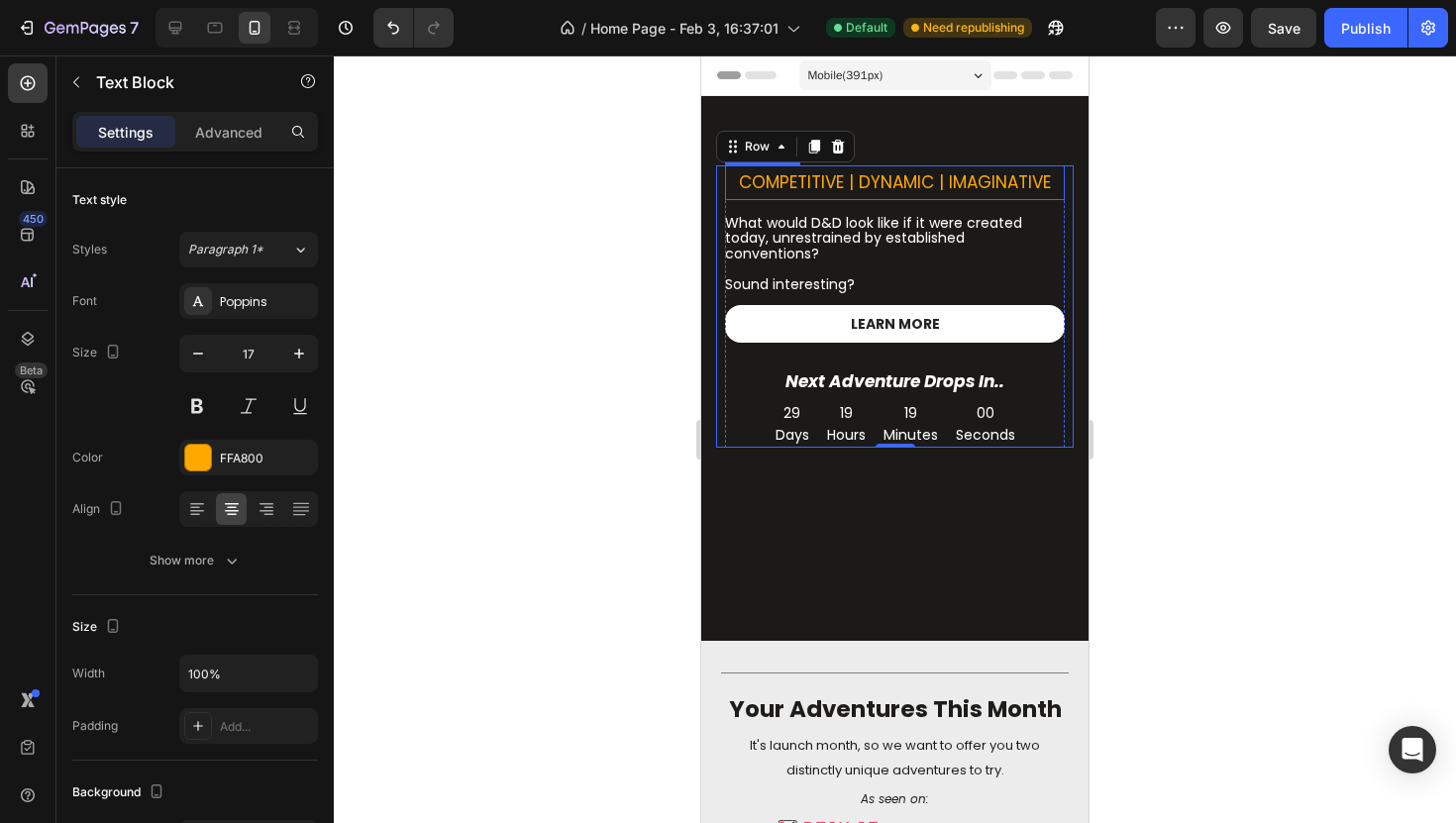 click on "COMPETITIVE | DYNAMIC | IMAGINATIVE" at bounding box center [894, 182] 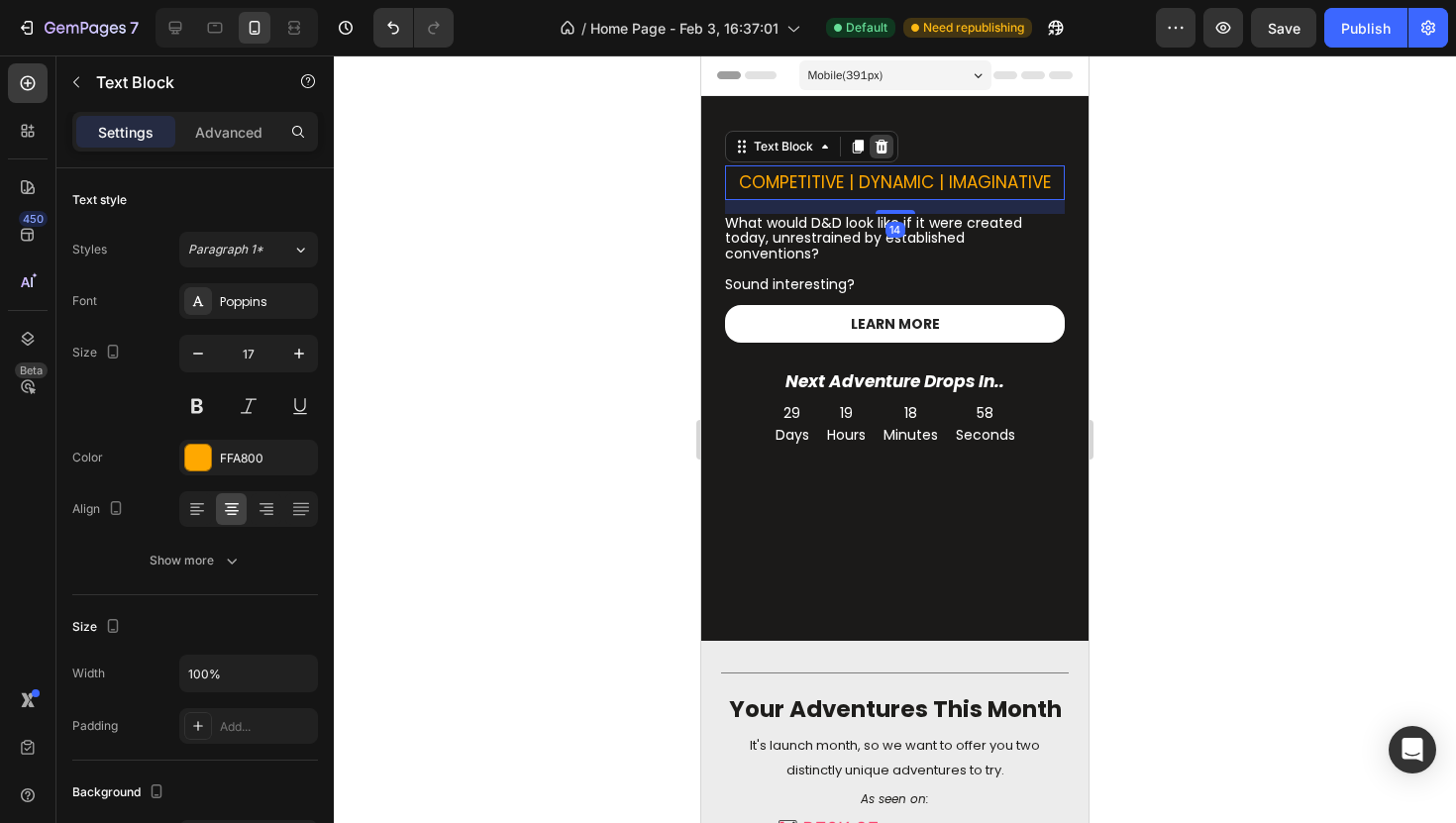 click 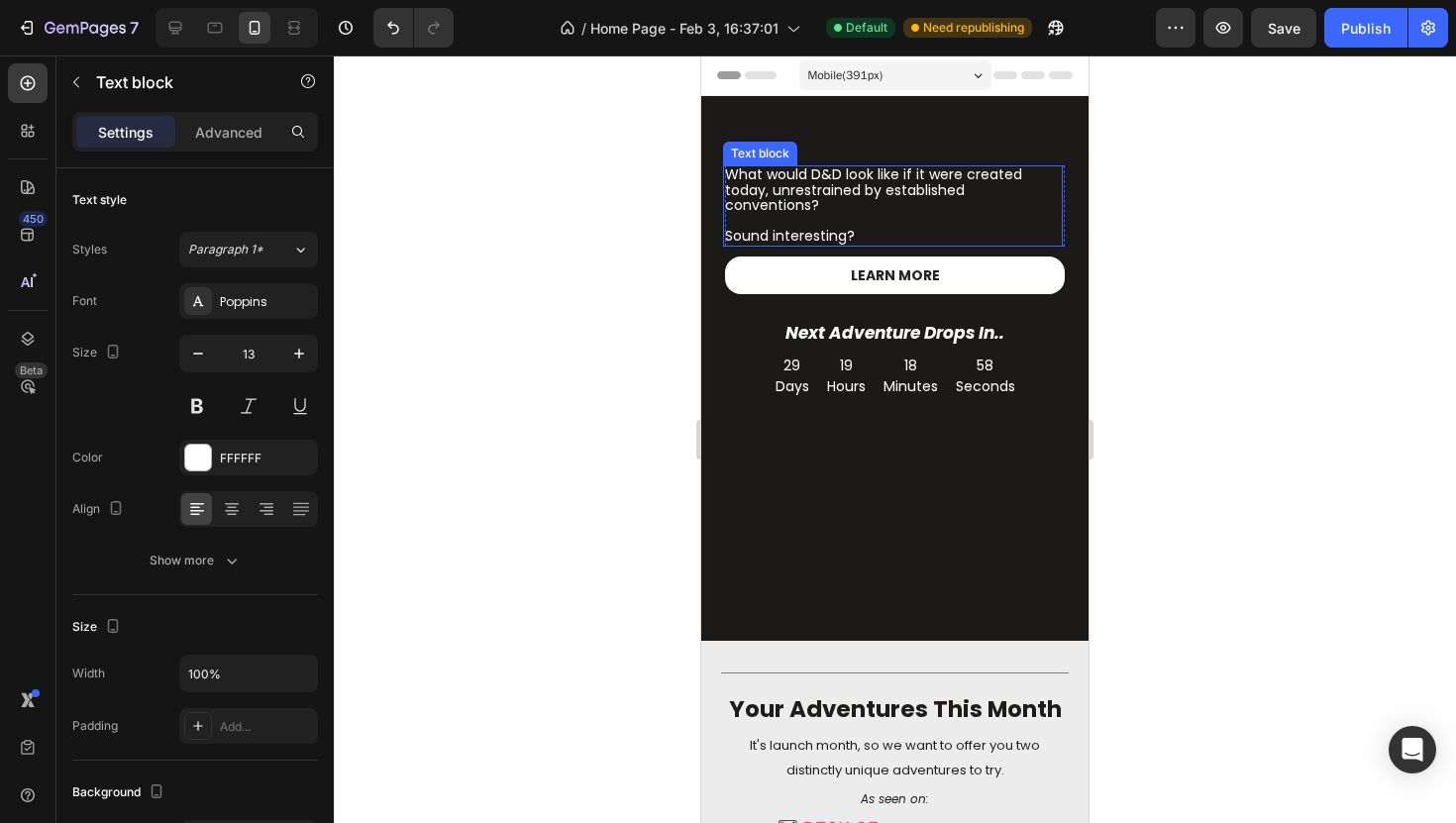 click on "What would D&D look like if it were created today, unrestrained by established conventions?" at bounding box center [892, 190] 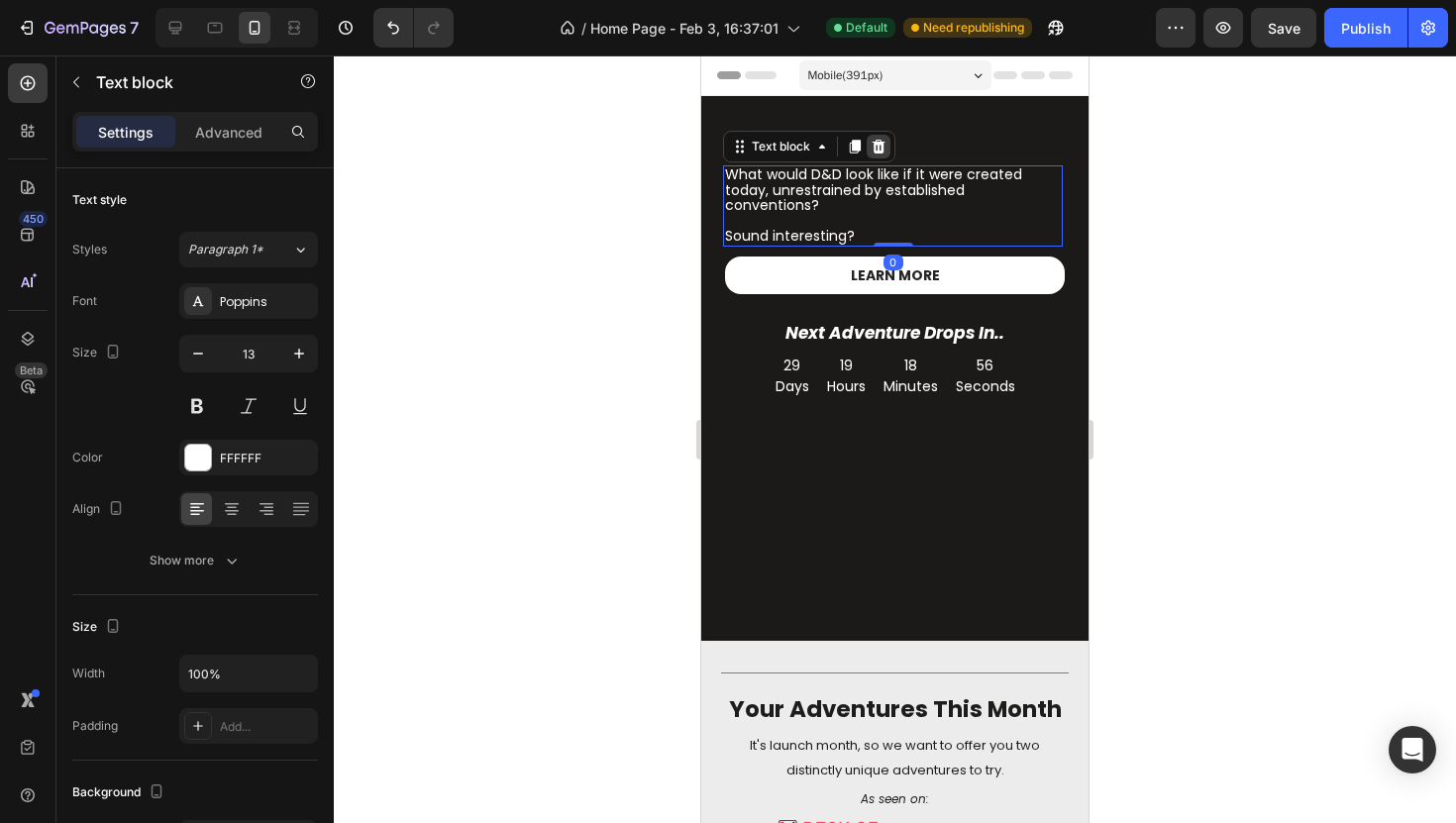 click 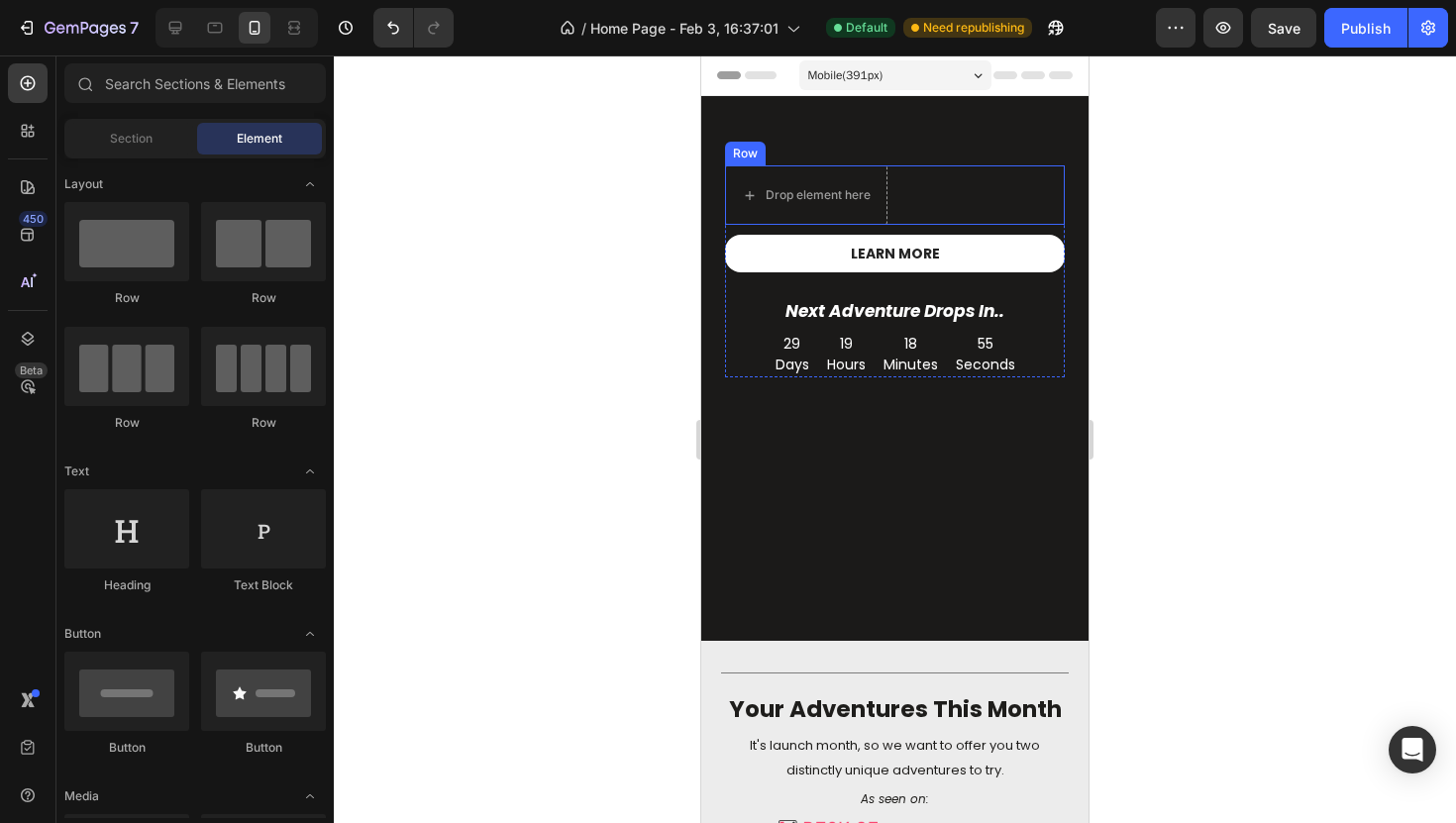 click on "Drop element here Row" at bounding box center (894, 195) 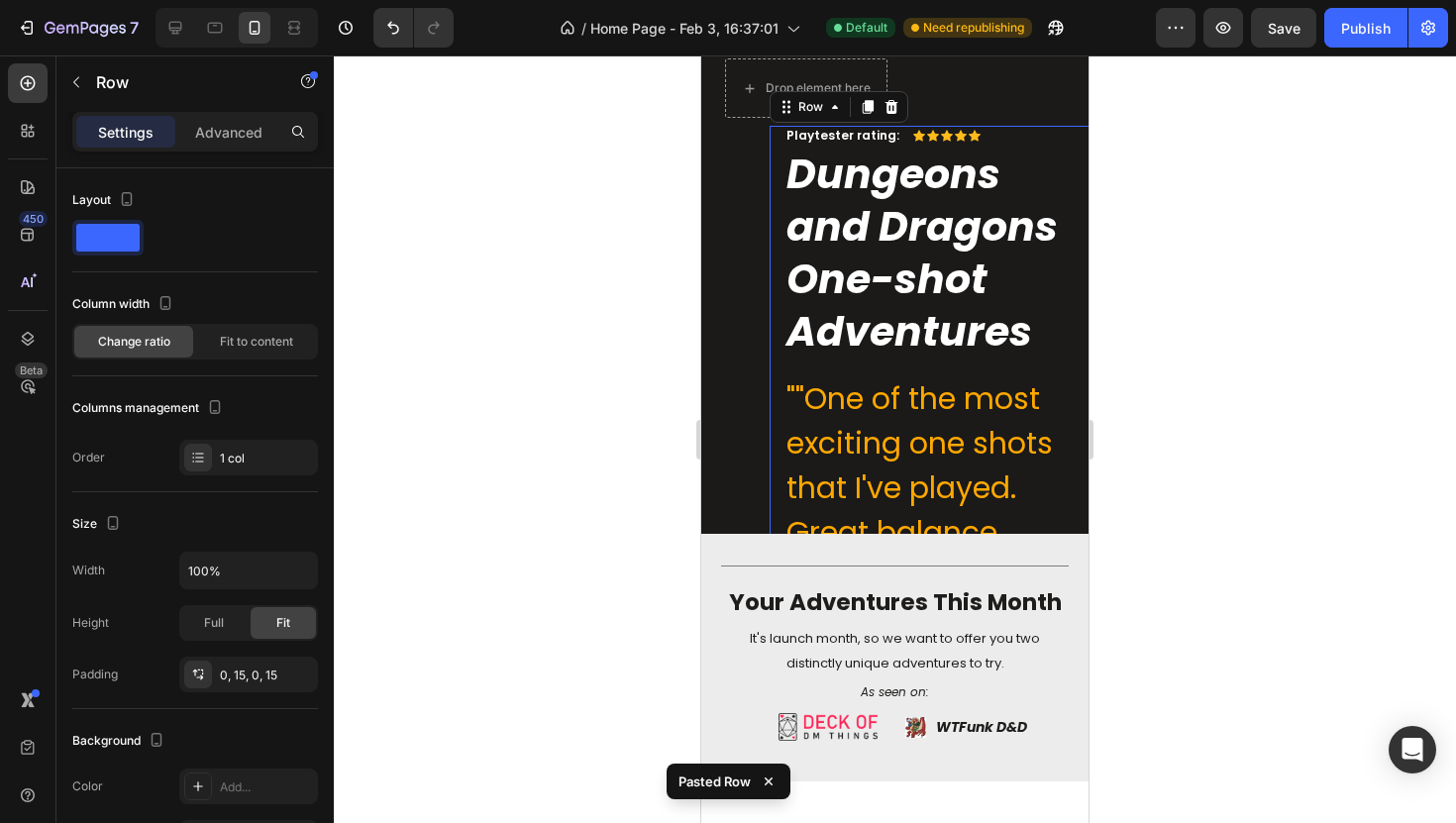 scroll, scrollTop: 108, scrollLeft: 0, axis: vertical 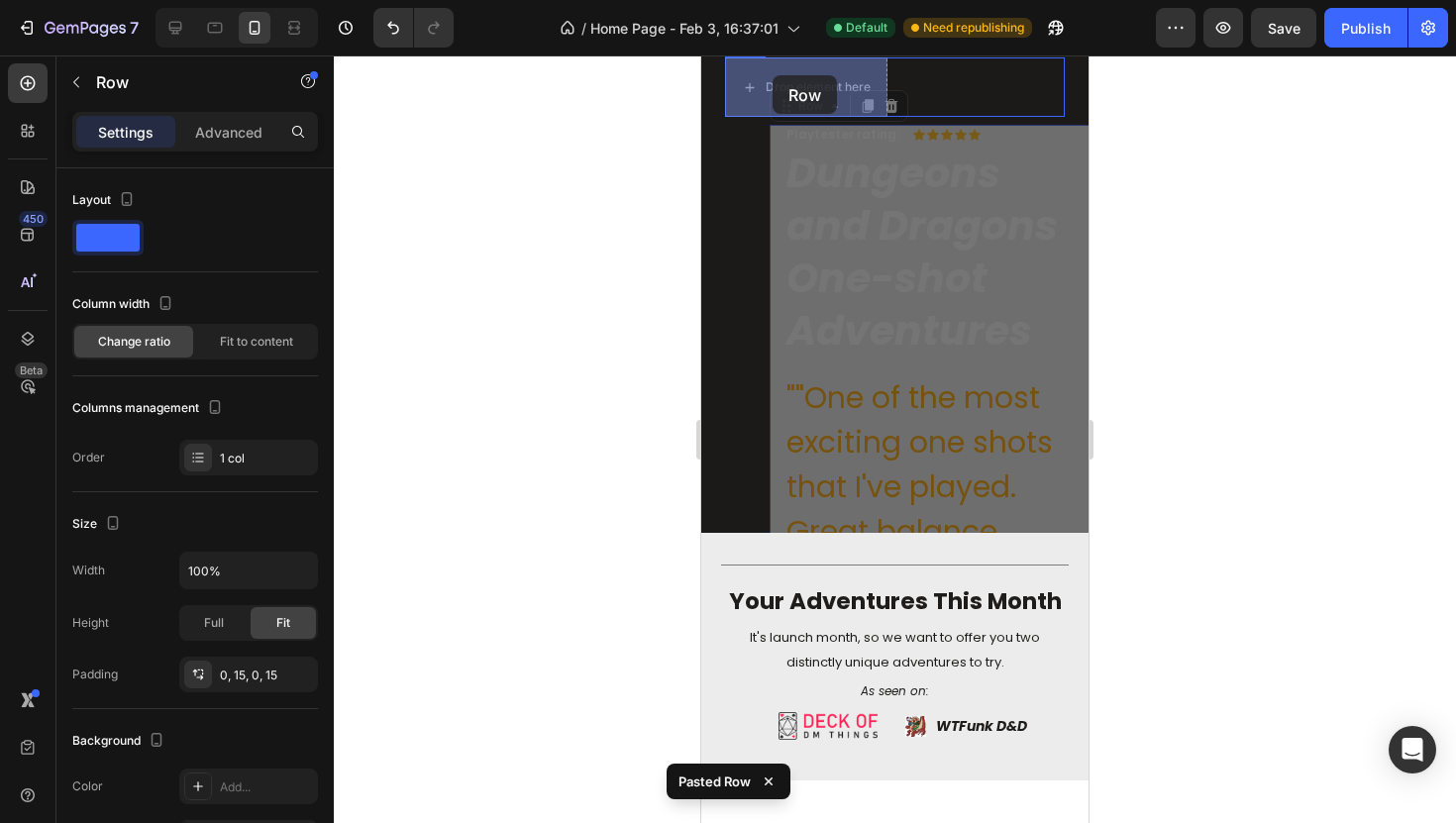 drag, startPoint x: 801, startPoint y: 104, endPoint x: 773, endPoint y: 75, distance: 40.31129 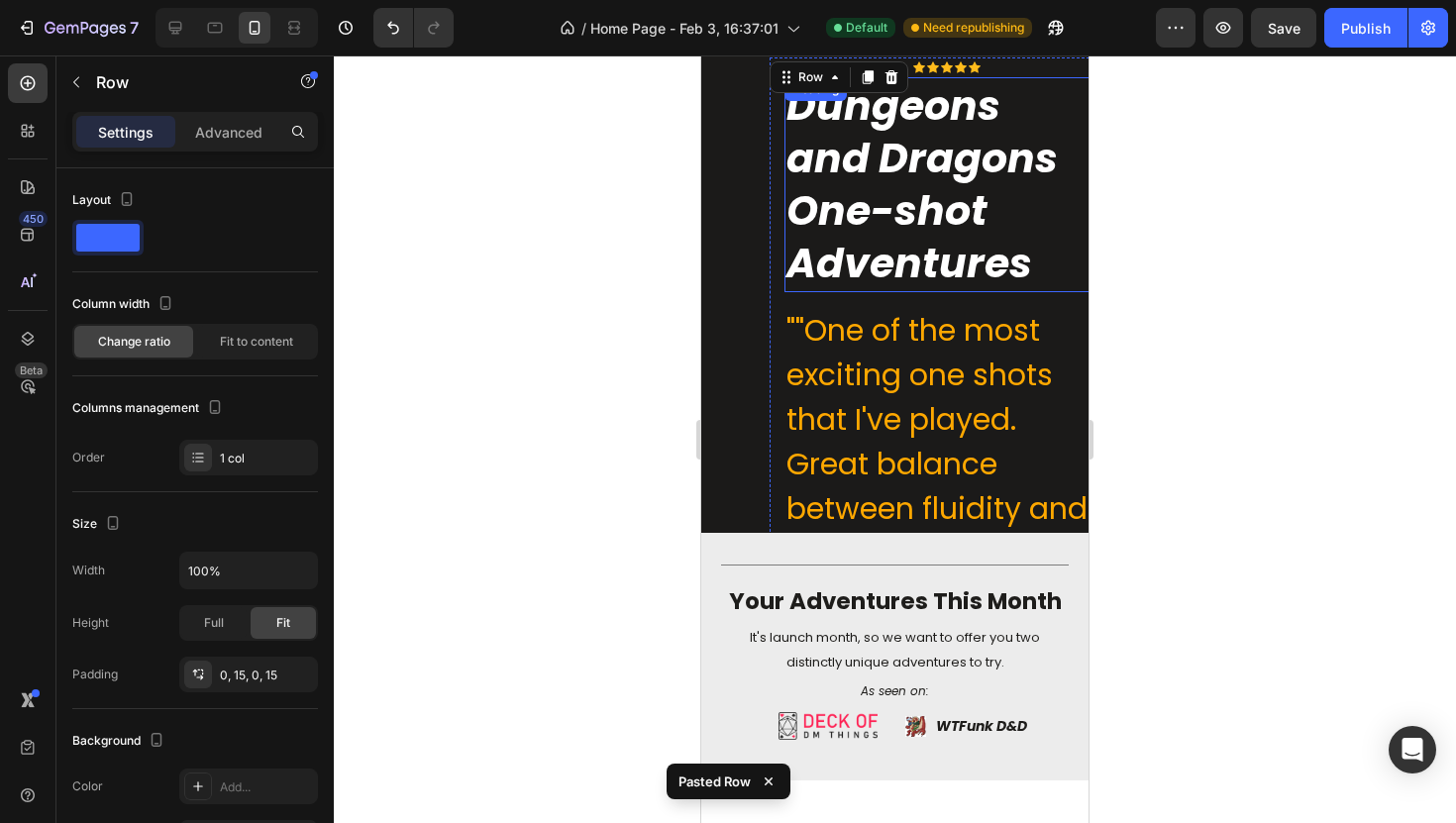 scroll, scrollTop: 0, scrollLeft: 0, axis: both 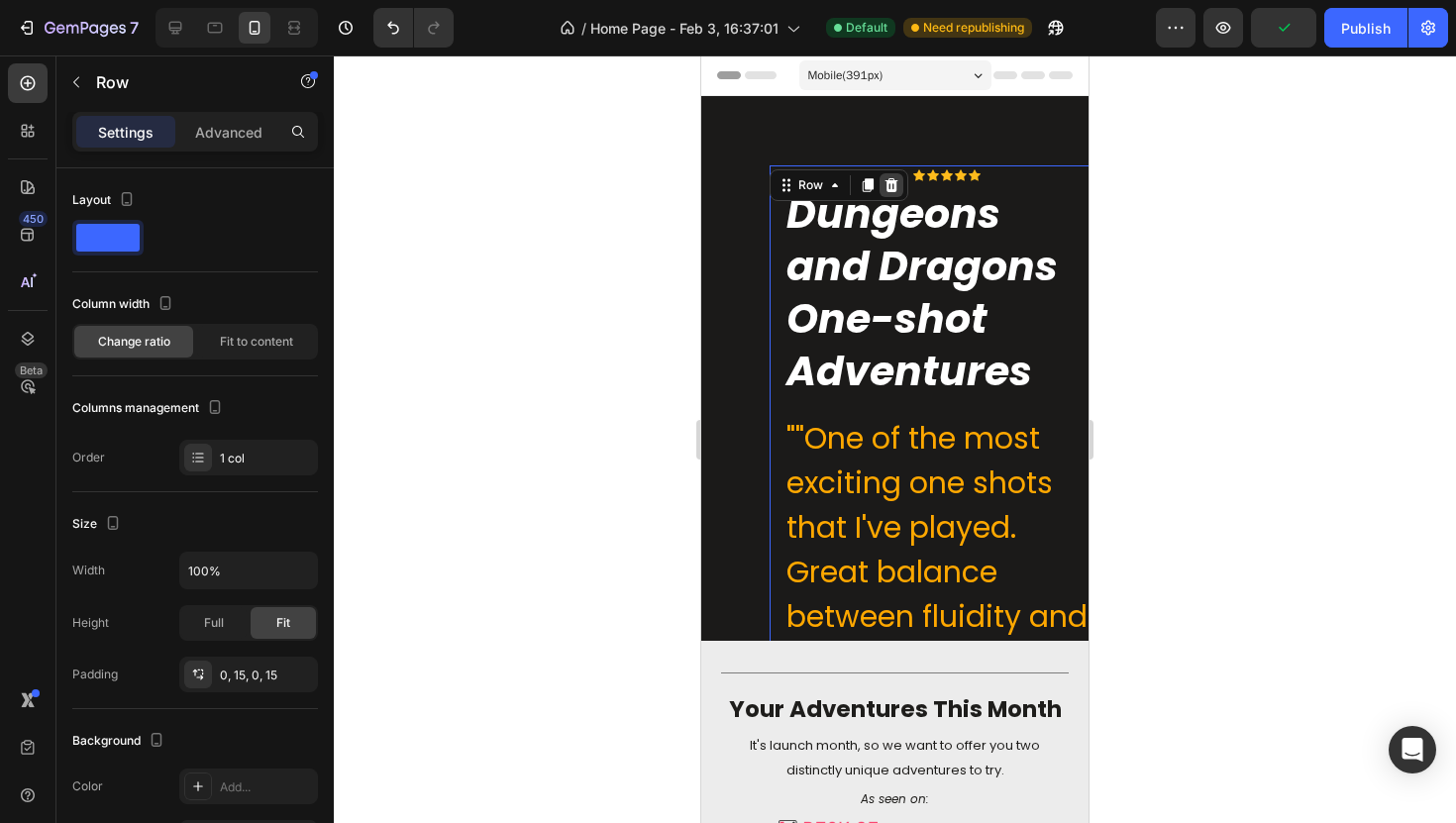 click at bounding box center [891, 185] 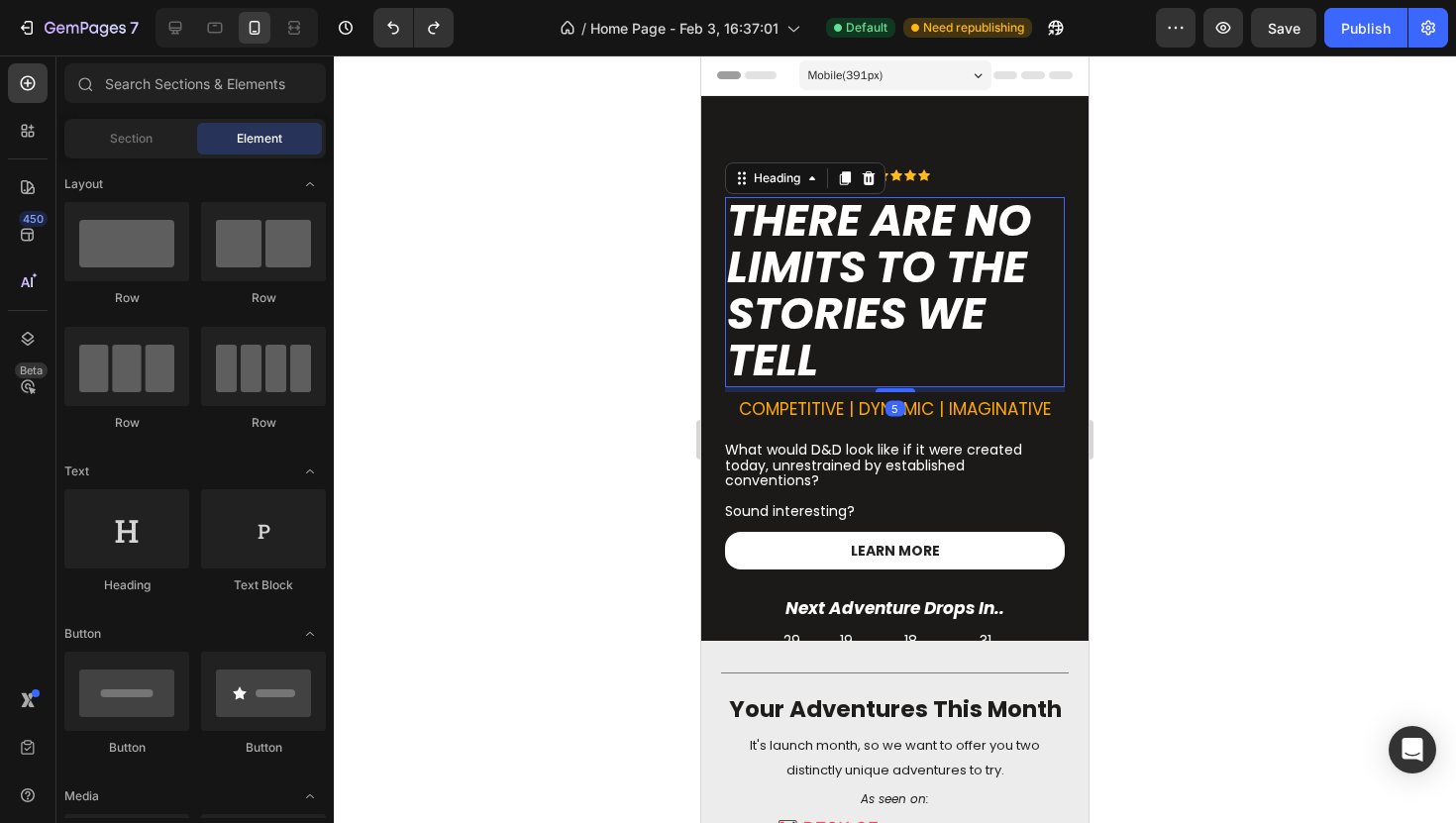 click on "THERE ARE NO LIMITS TO THE STORIES WE TELL" at bounding box center [880, 290] 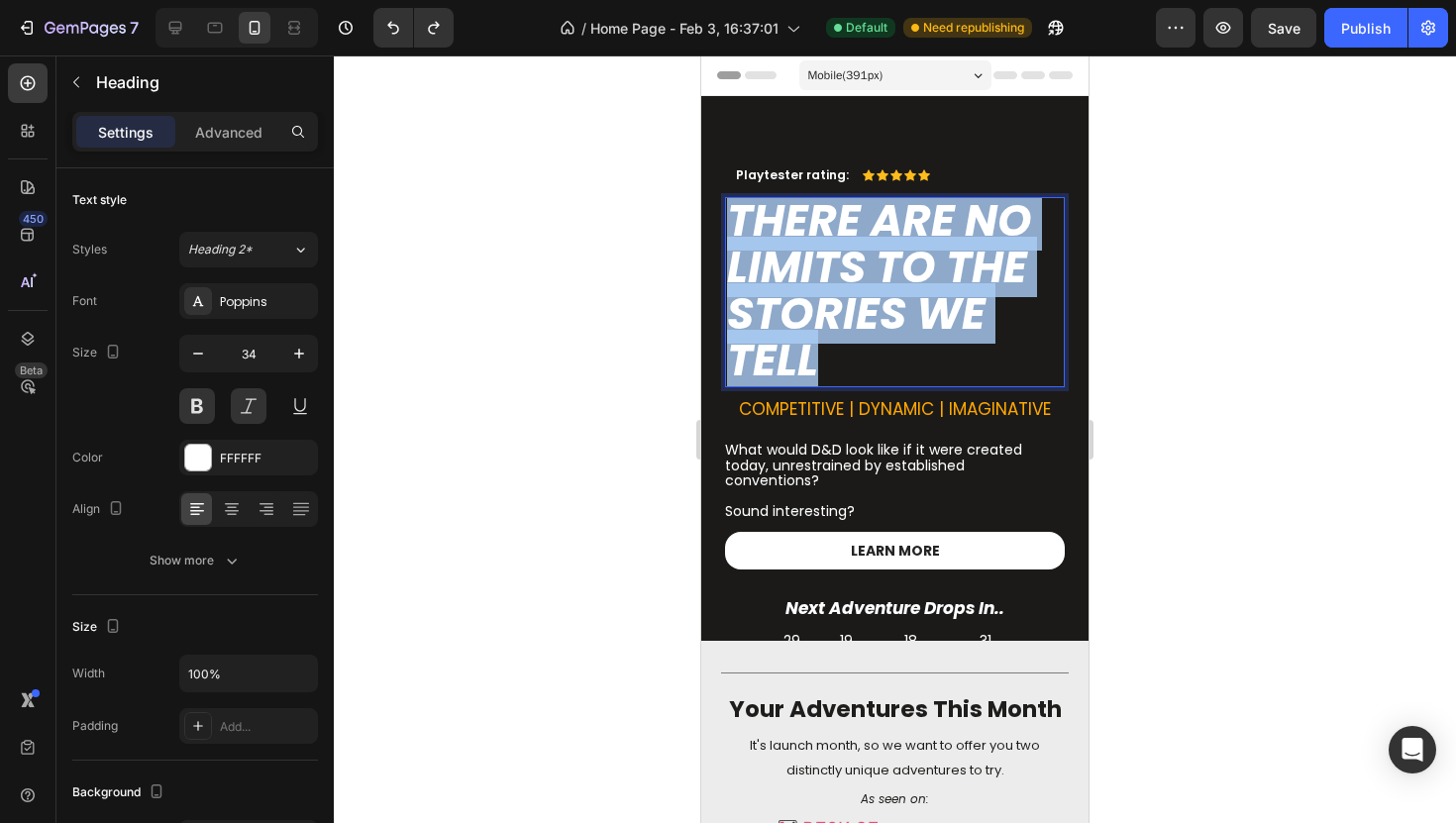 click on "THERE ARE NO LIMITS TO THE STORIES WE TELL" at bounding box center (880, 290) 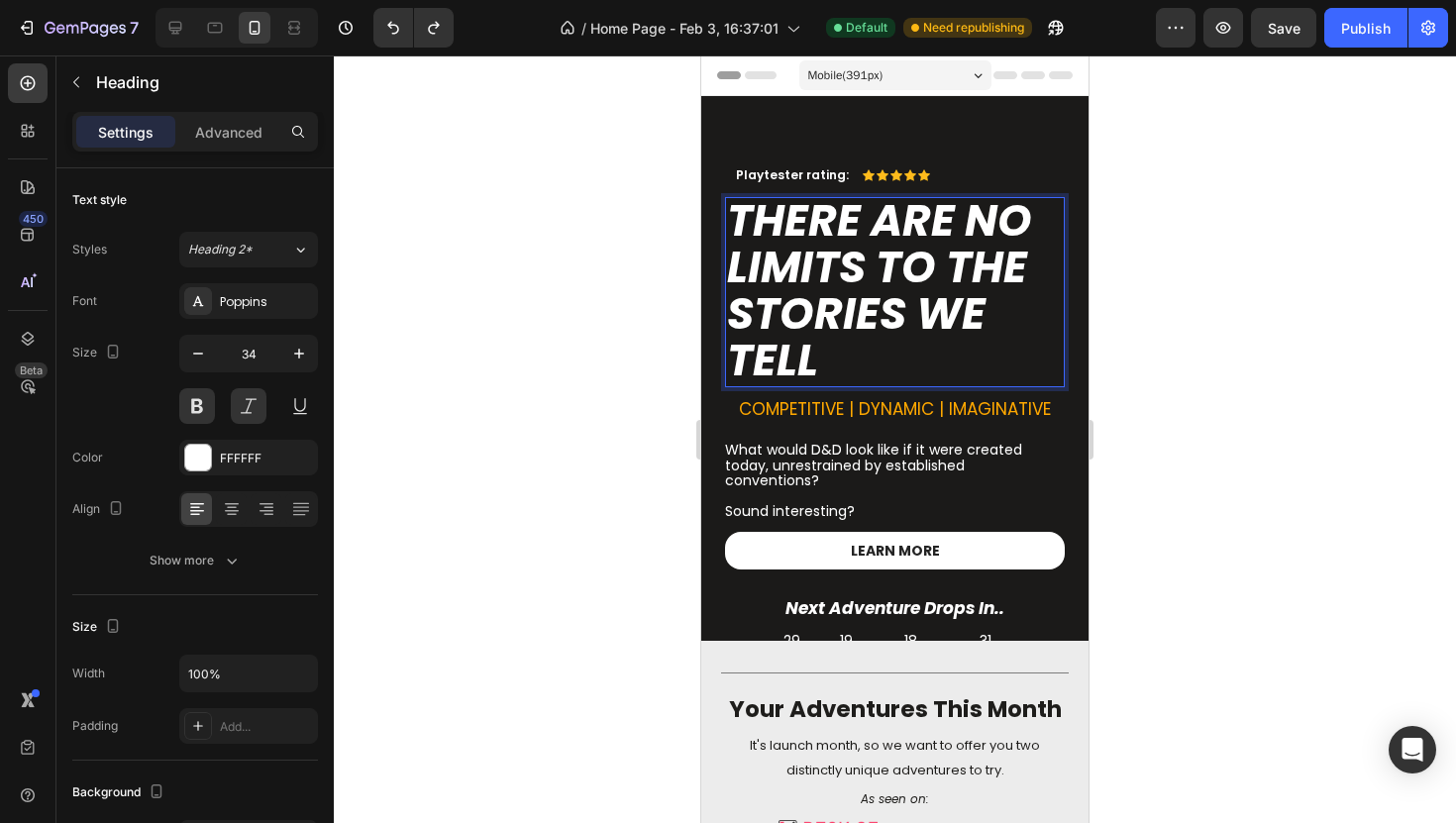 scroll, scrollTop: 2, scrollLeft: 0, axis: vertical 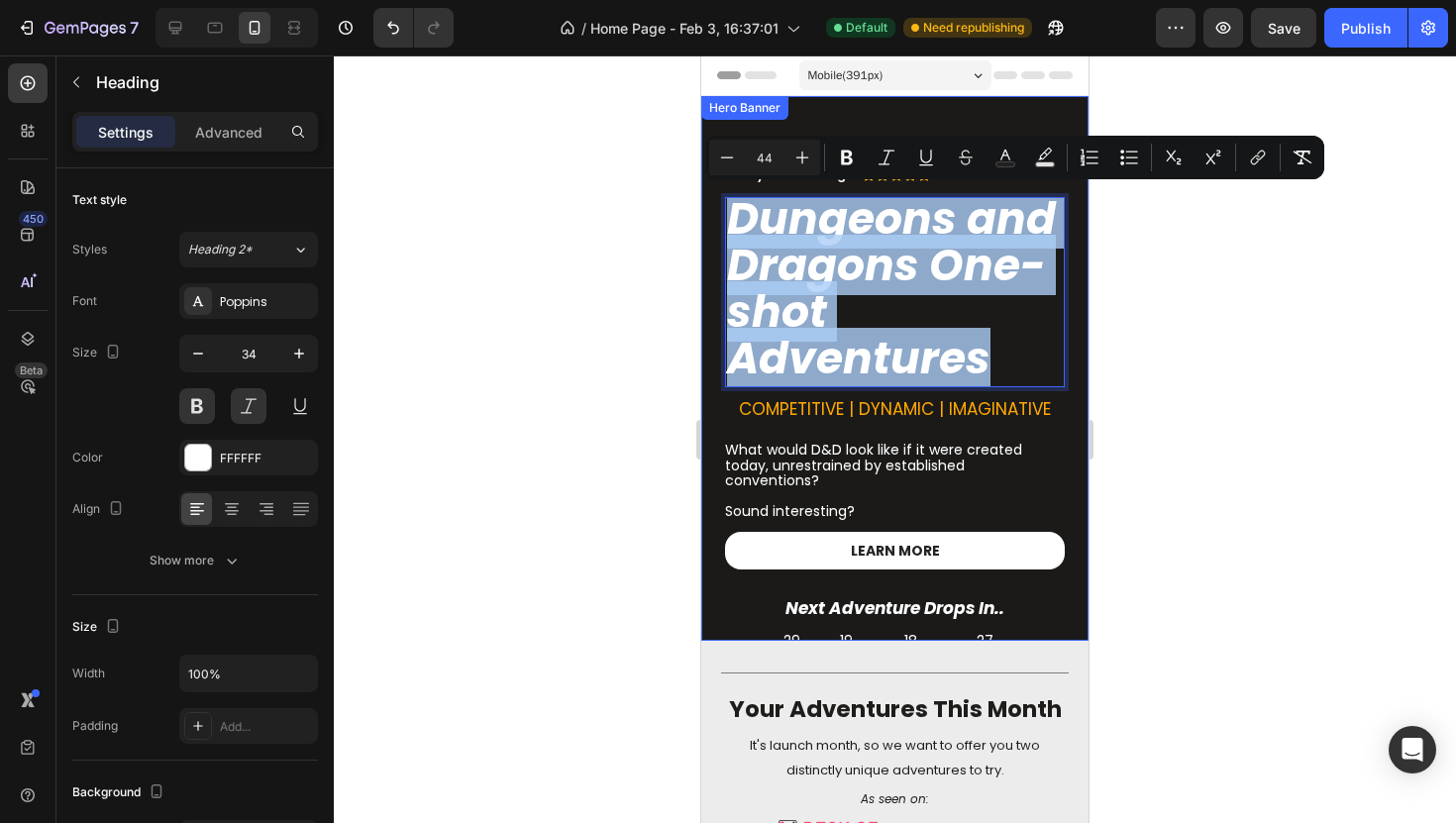 drag, startPoint x: 1010, startPoint y: 367, endPoint x: 700, endPoint y: 206, distance: 349.315 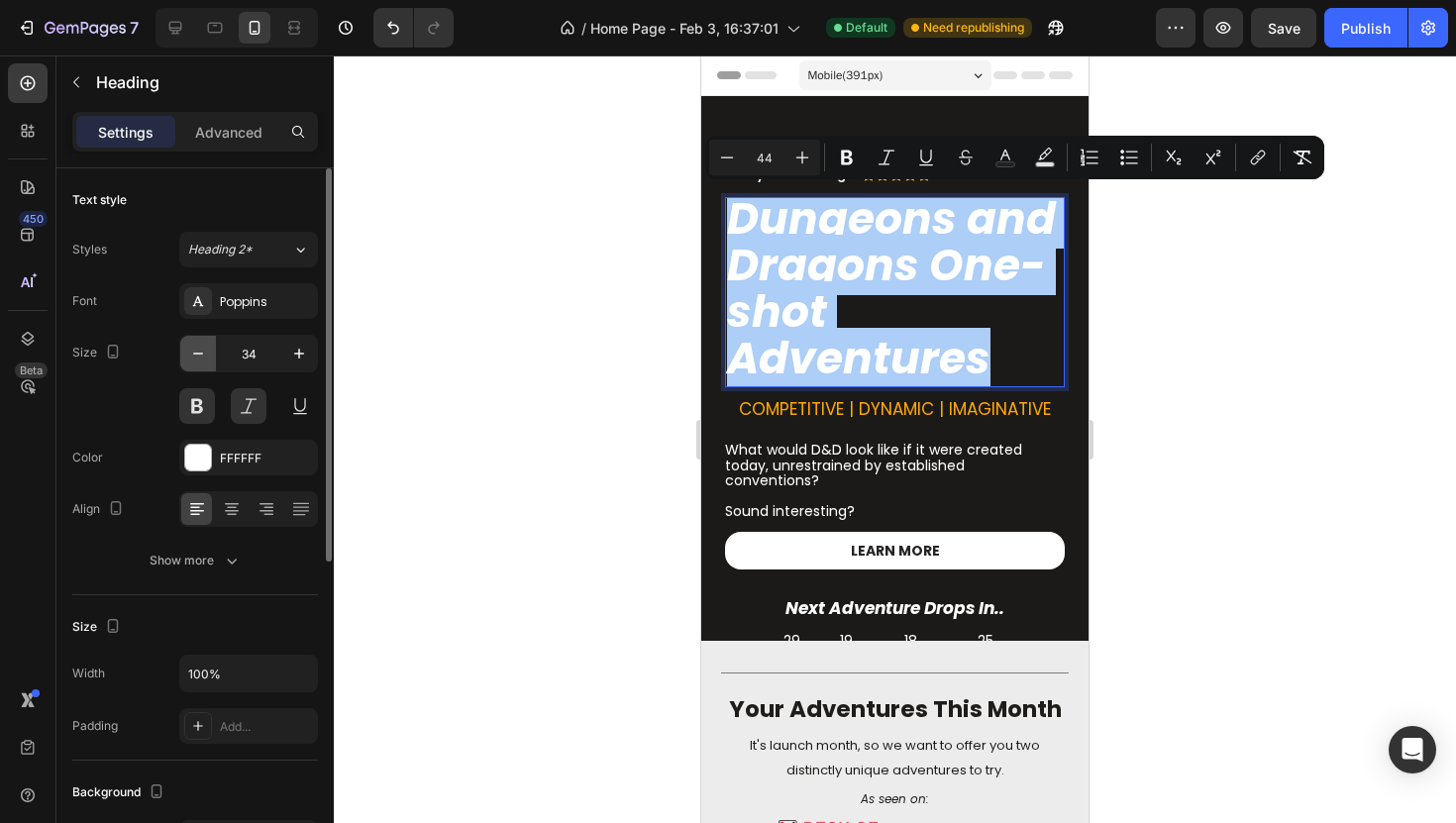 click 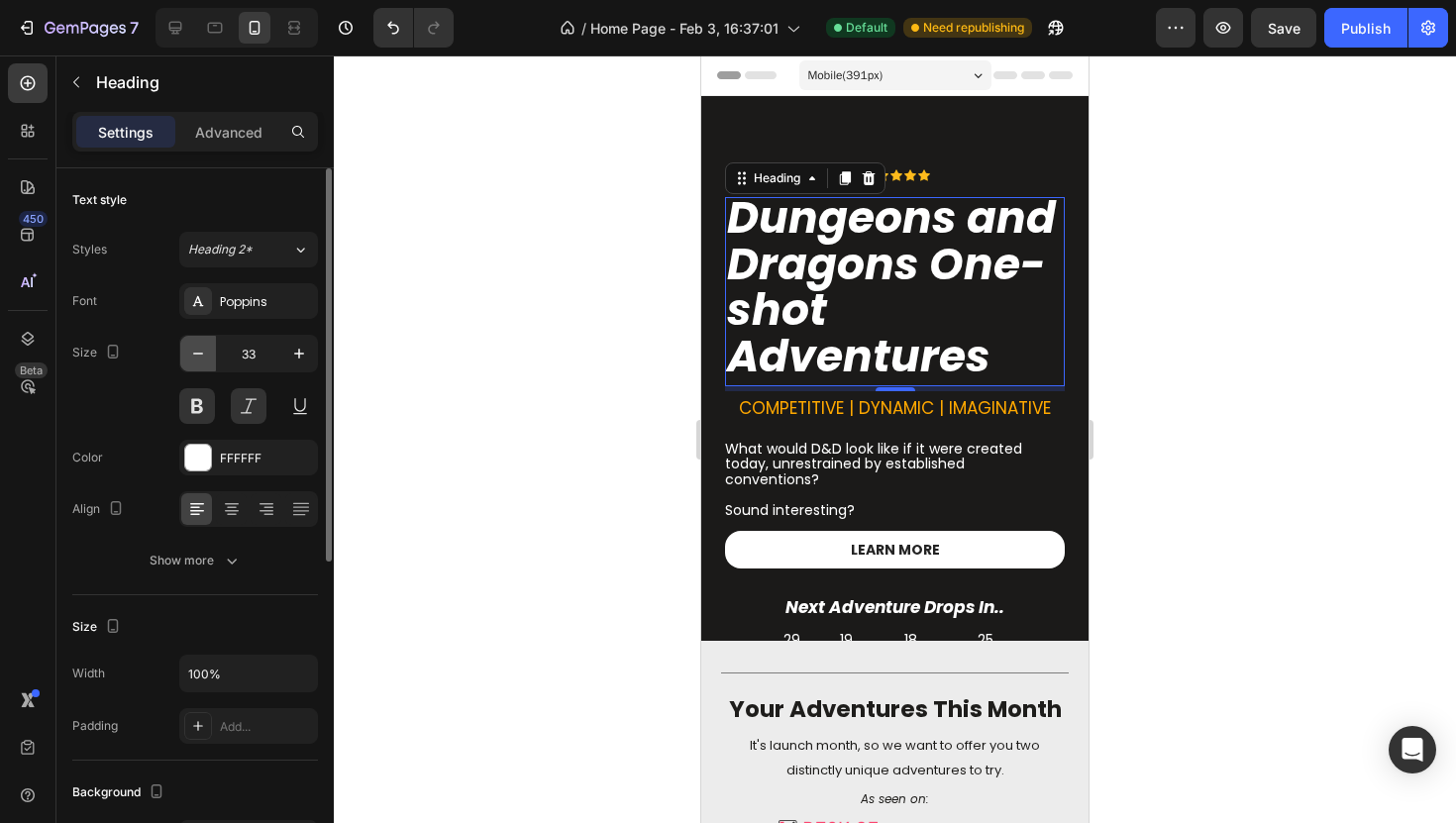 click 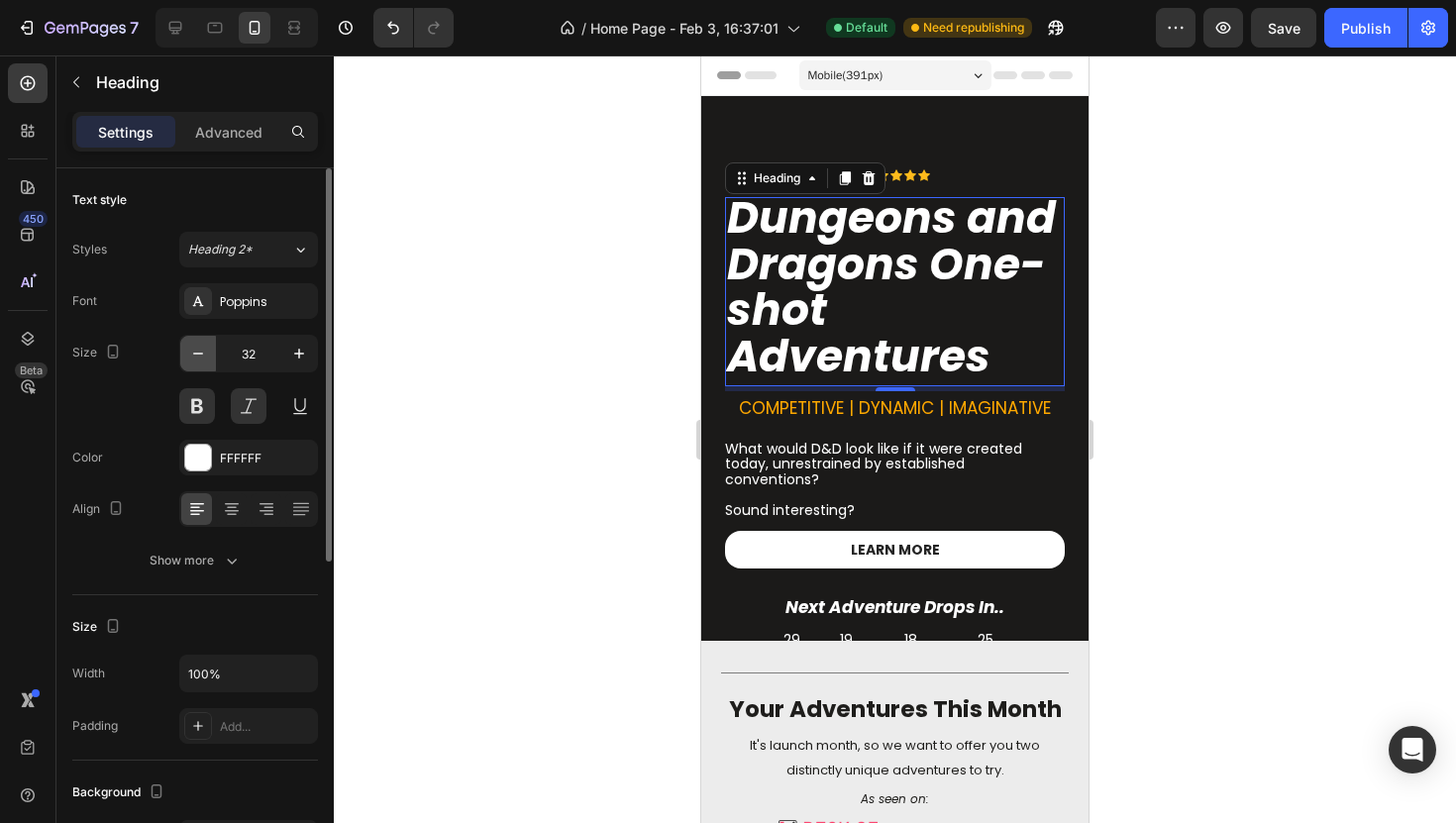 scroll, scrollTop: 1, scrollLeft: 0, axis: vertical 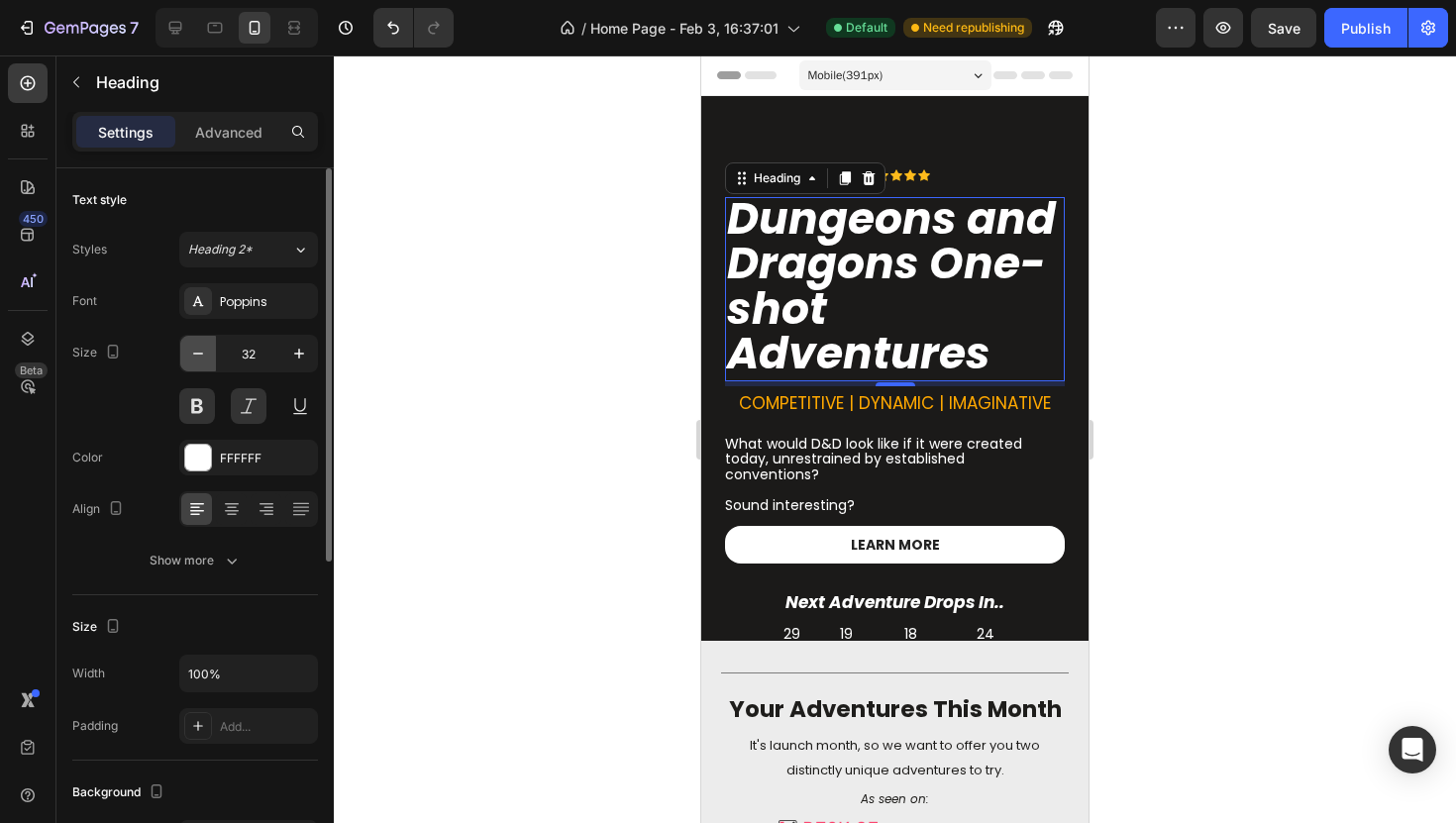 click 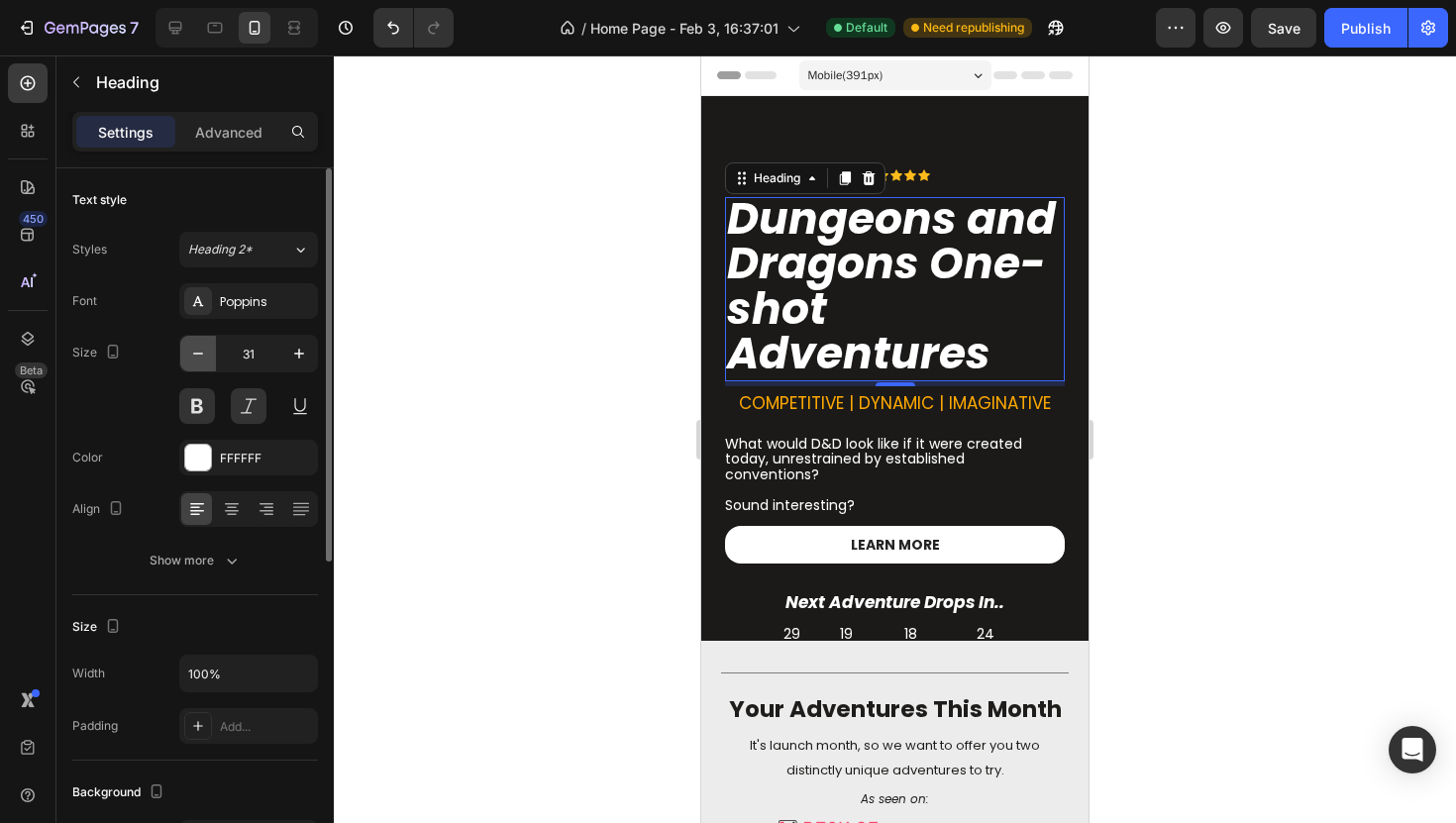 scroll, scrollTop: 0, scrollLeft: 0, axis: both 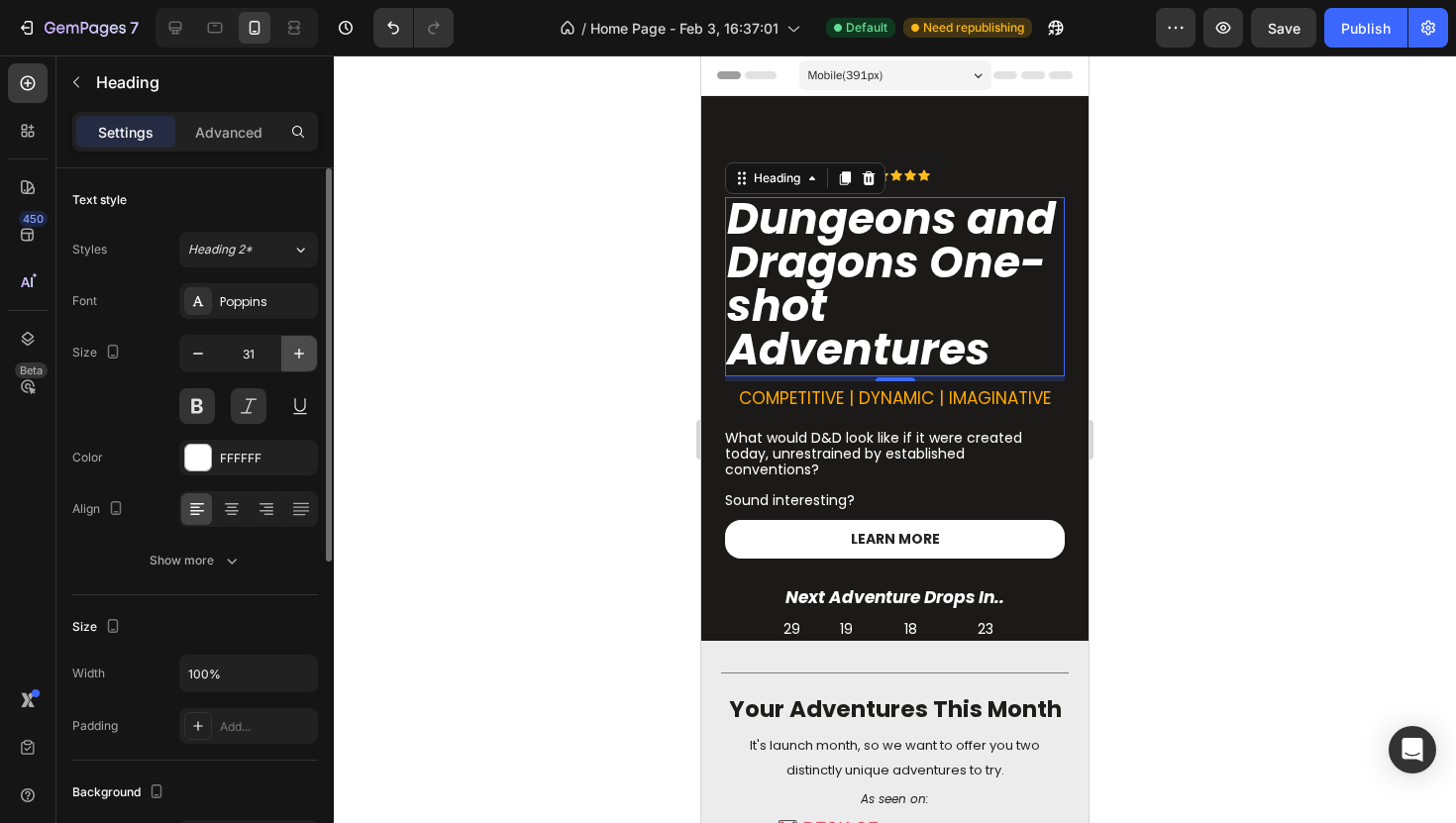 click at bounding box center (299, 354) 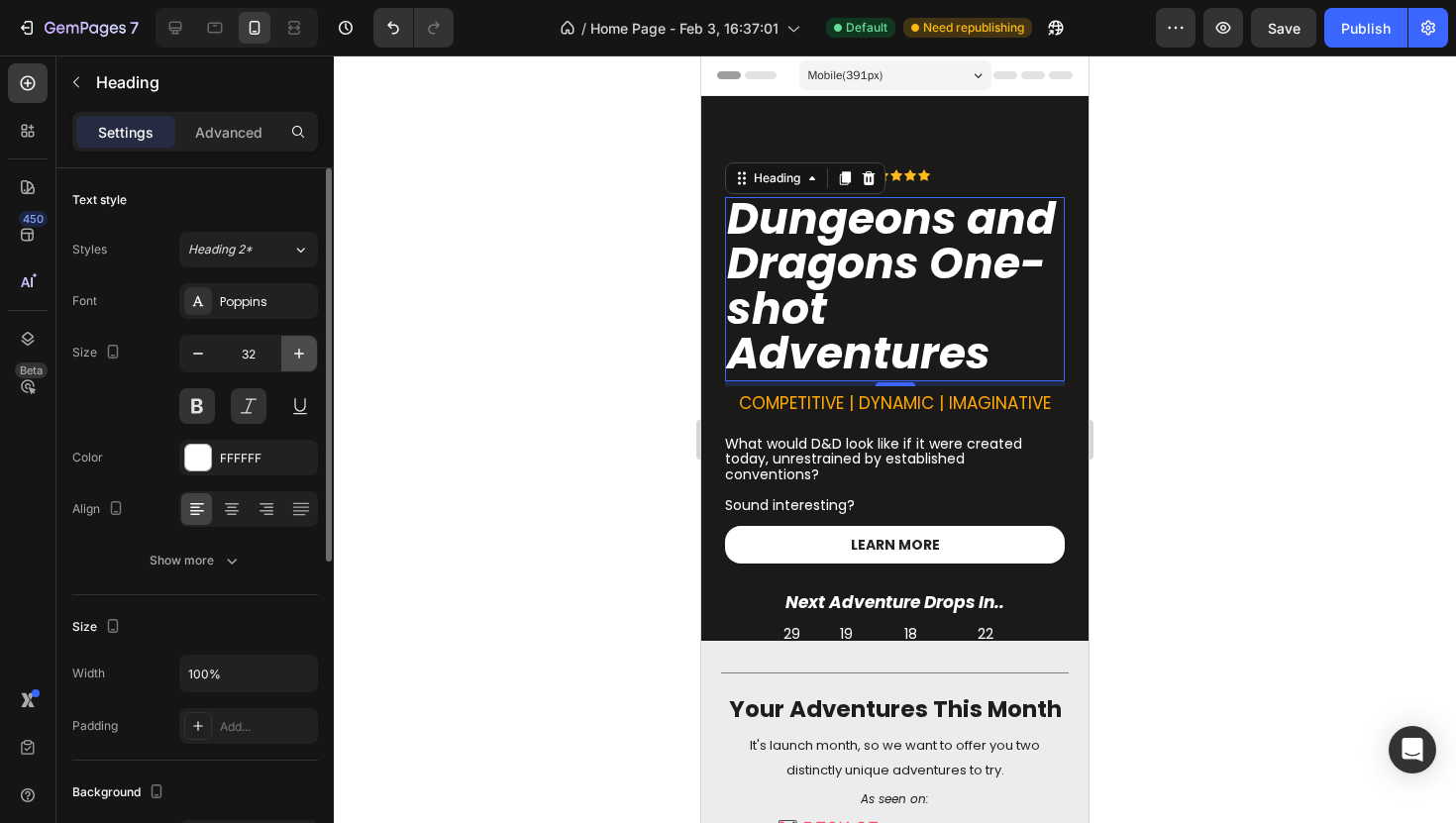click at bounding box center [299, 354] 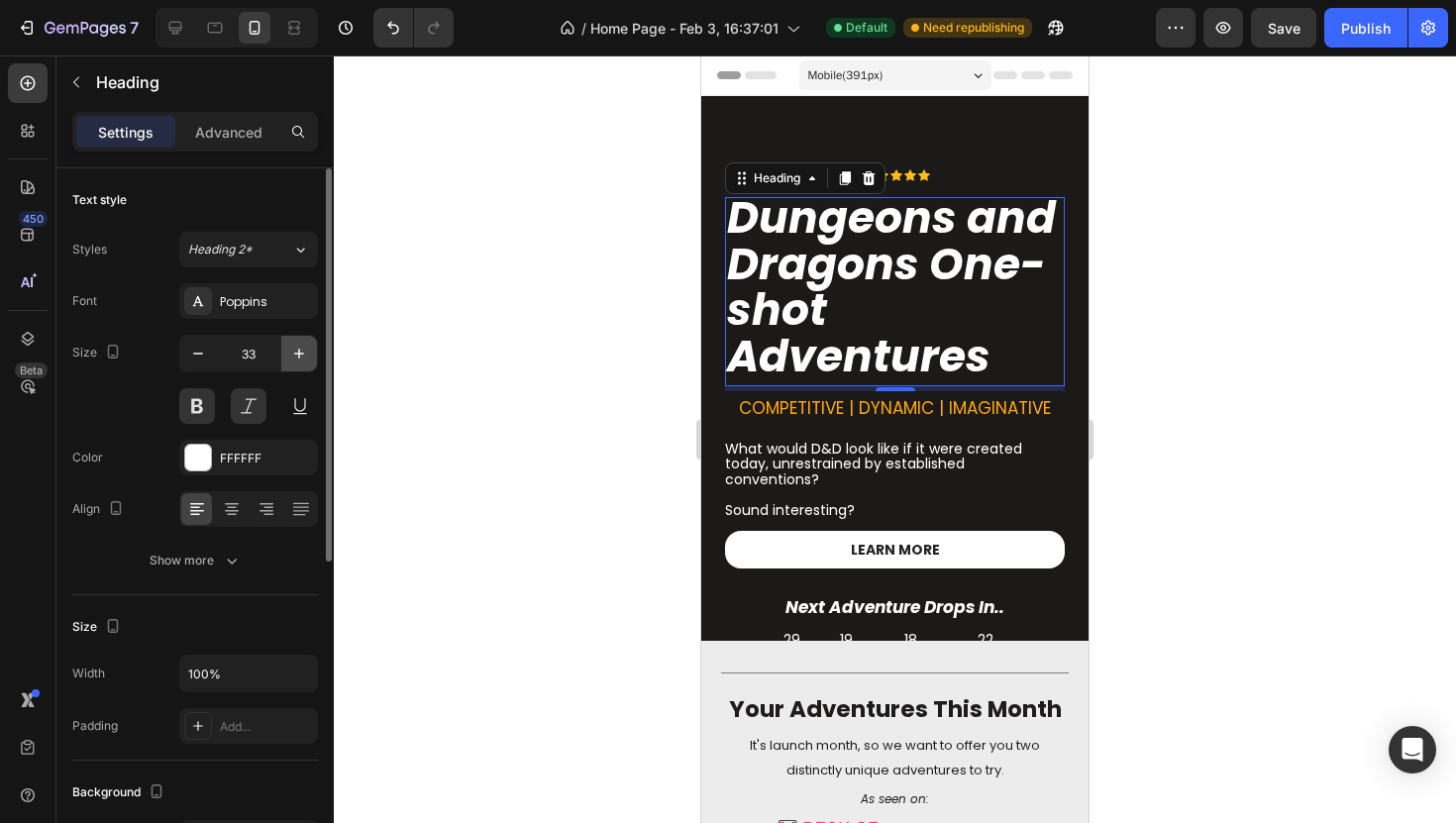 click at bounding box center (299, 354) 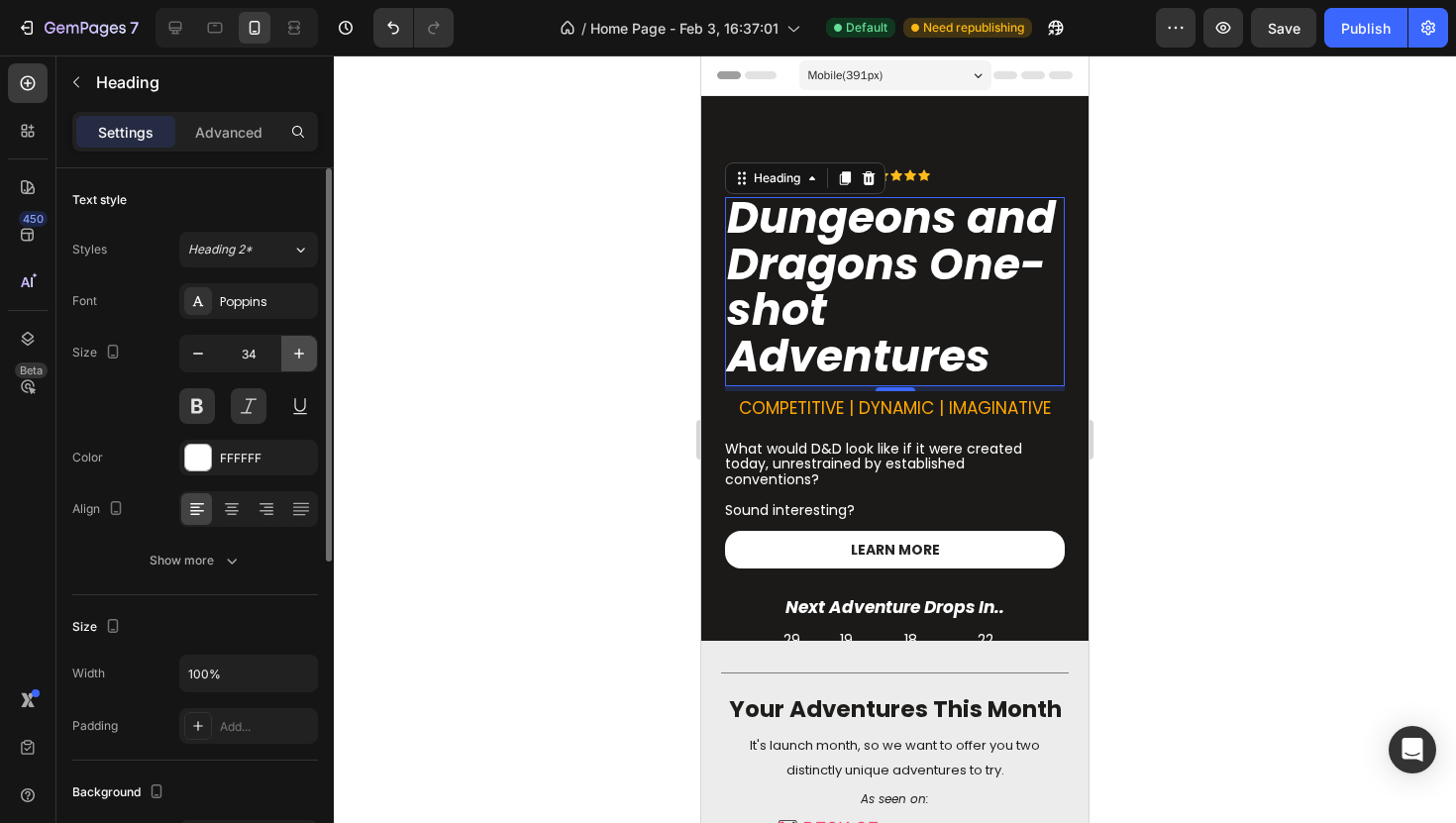 scroll, scrollTop: 2, scrollLeft: 0, axis: vertical 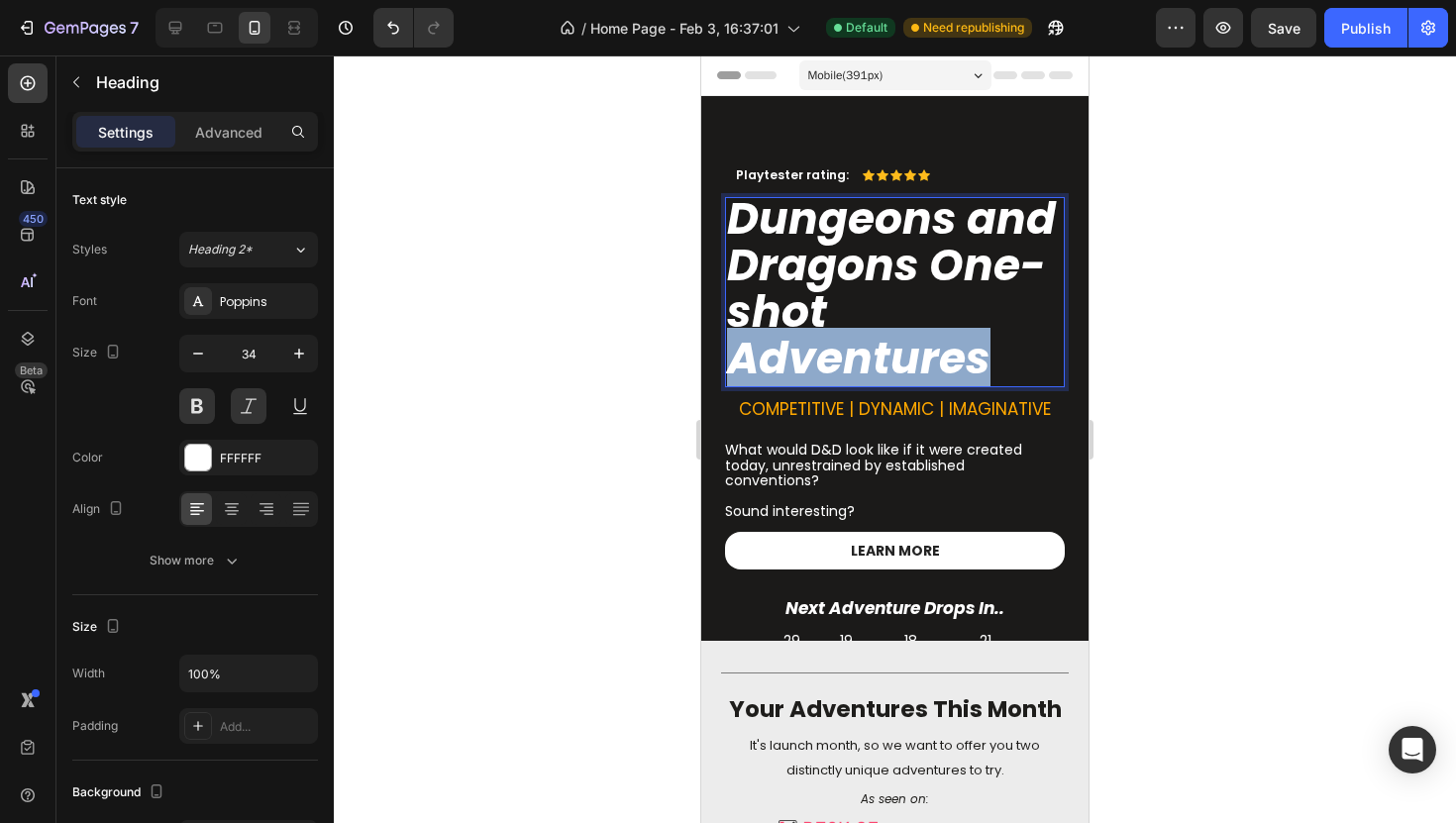 click on "Dungeons and Dragons One-shot Adventures" at bounding box center (891, 288) 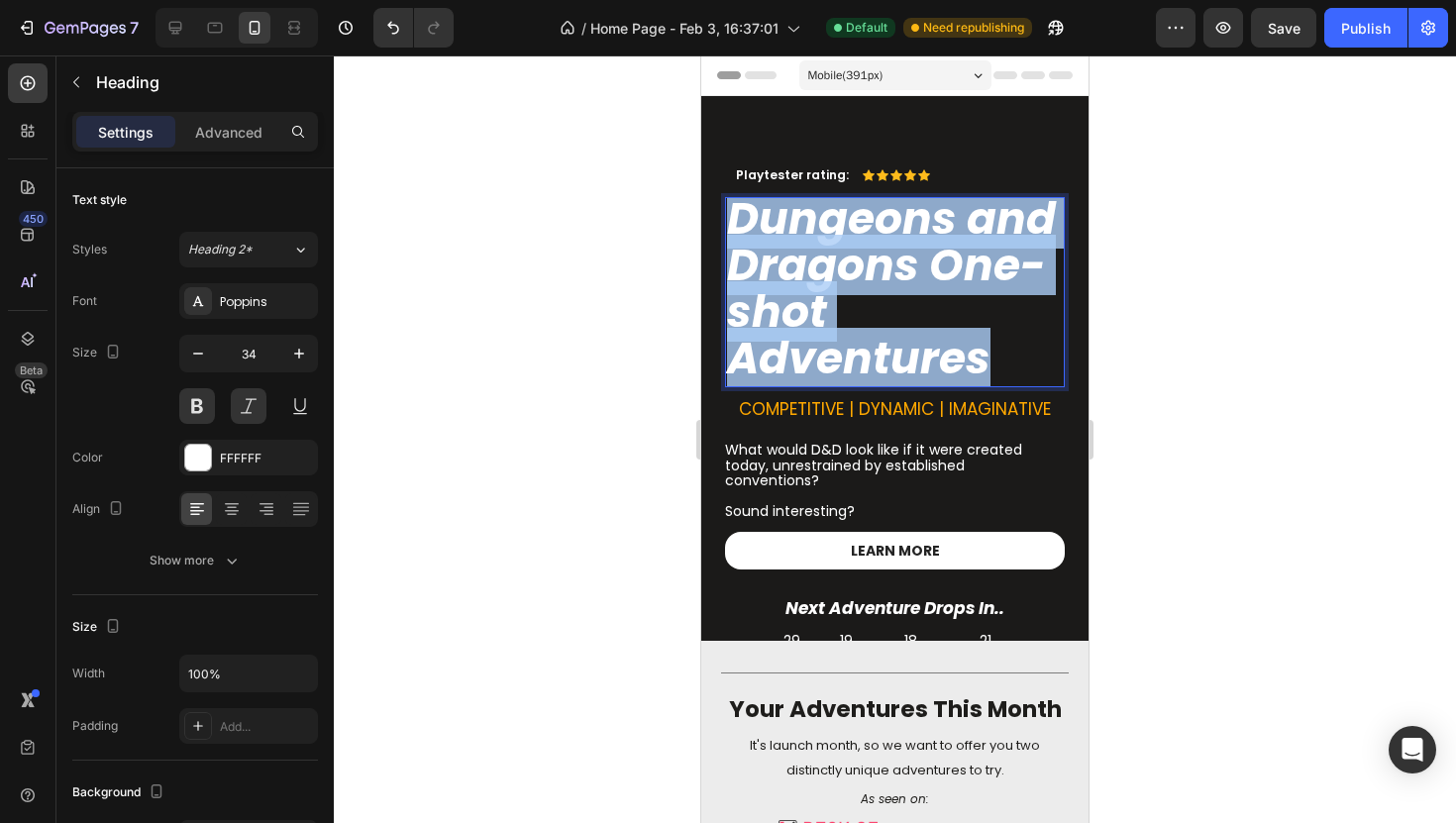 click on "Dungeons and Dragons One-shot Adventures" at bounding box center (891, 288) 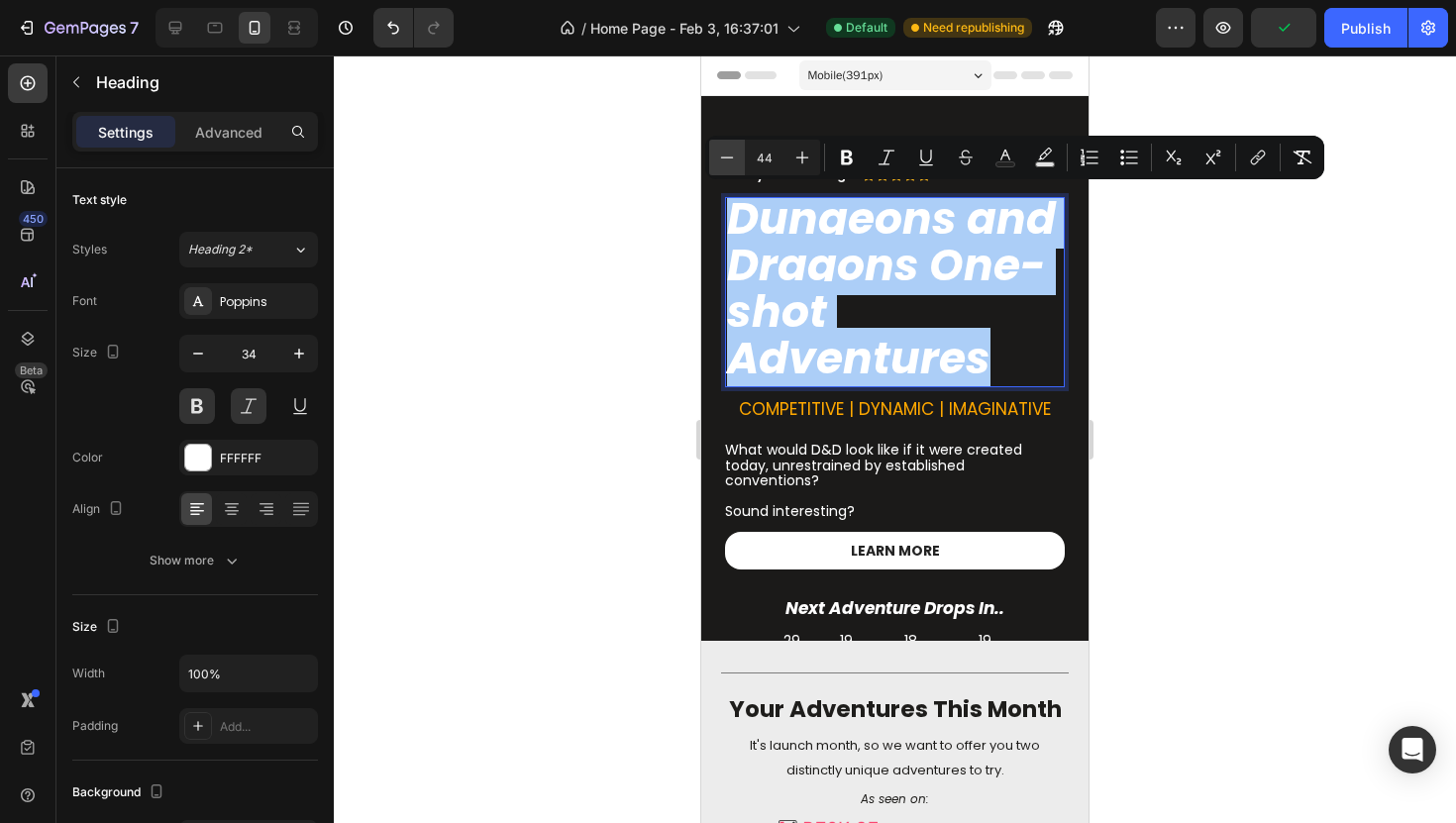 click 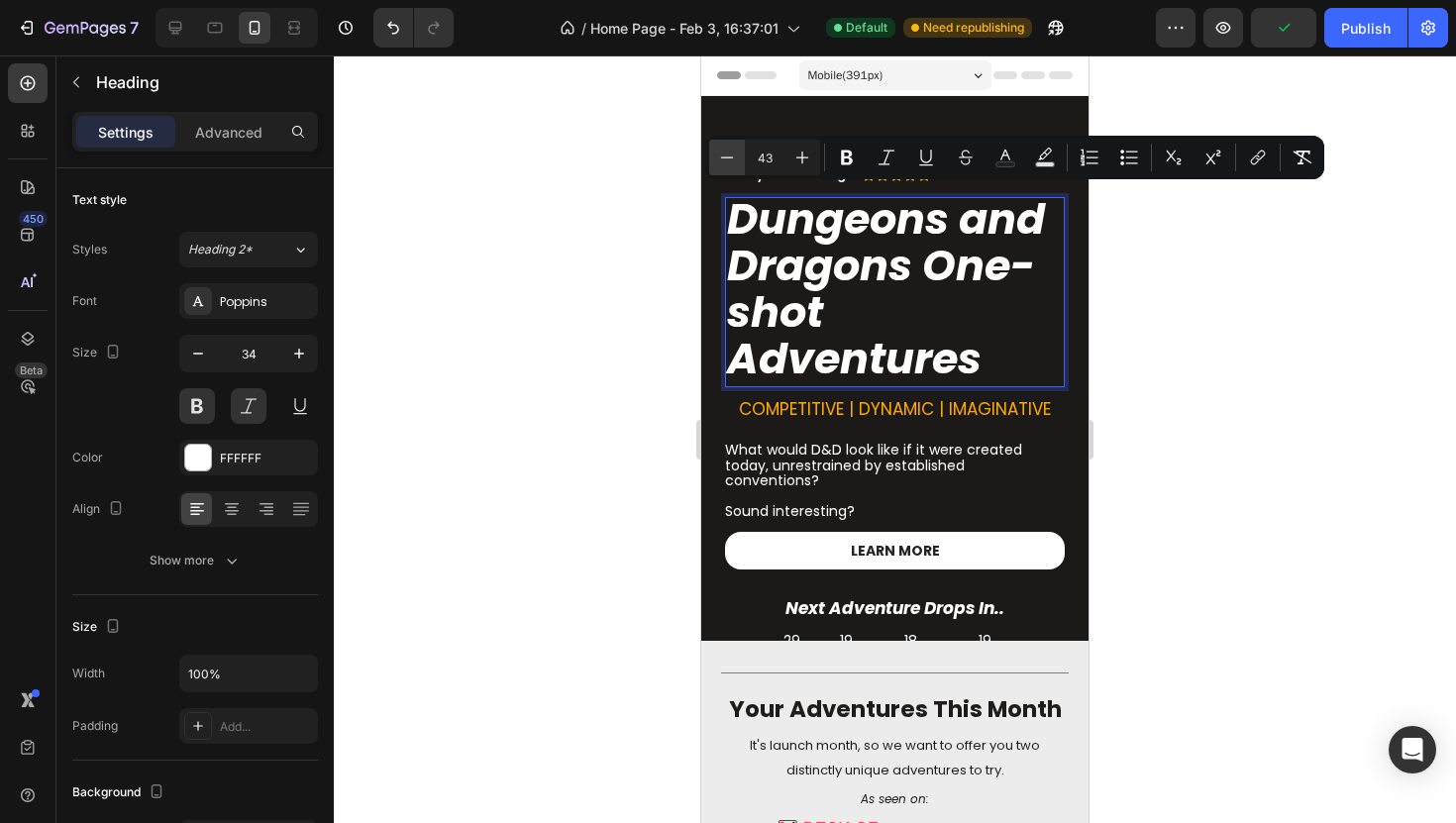 click 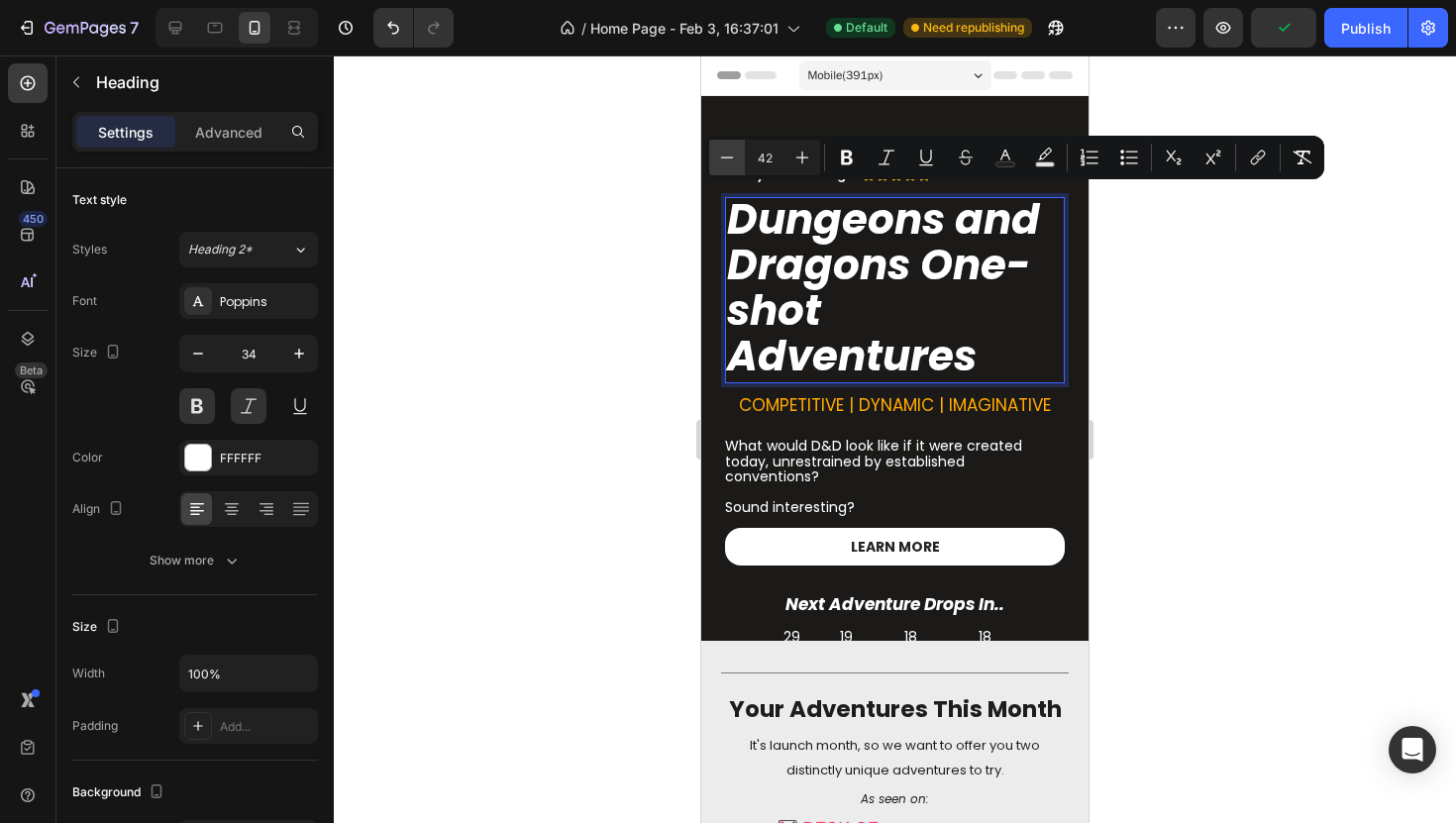 click 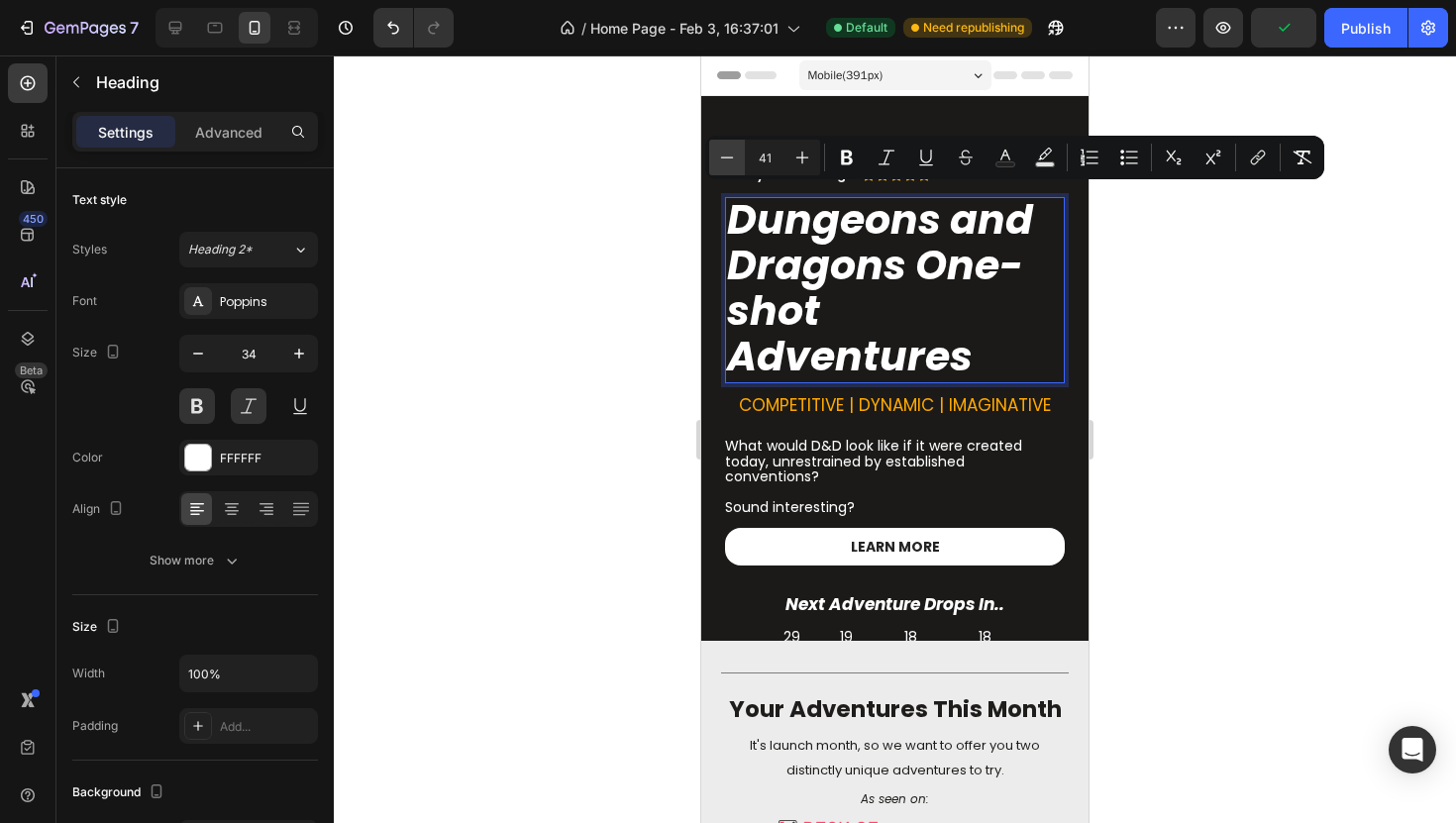 click 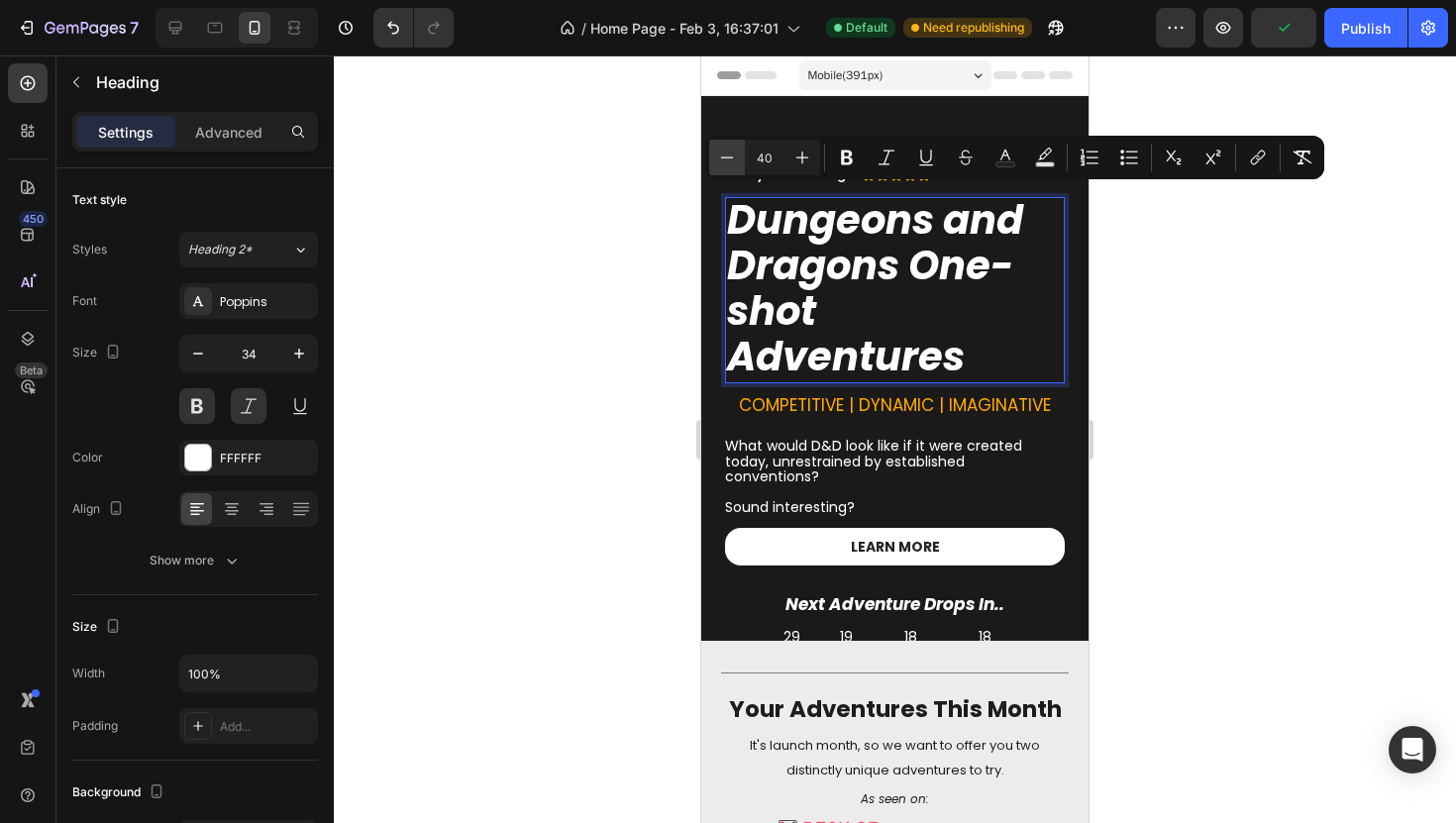 scroll, scrollTop: 1, scrollLeft: 0, axis: vertical 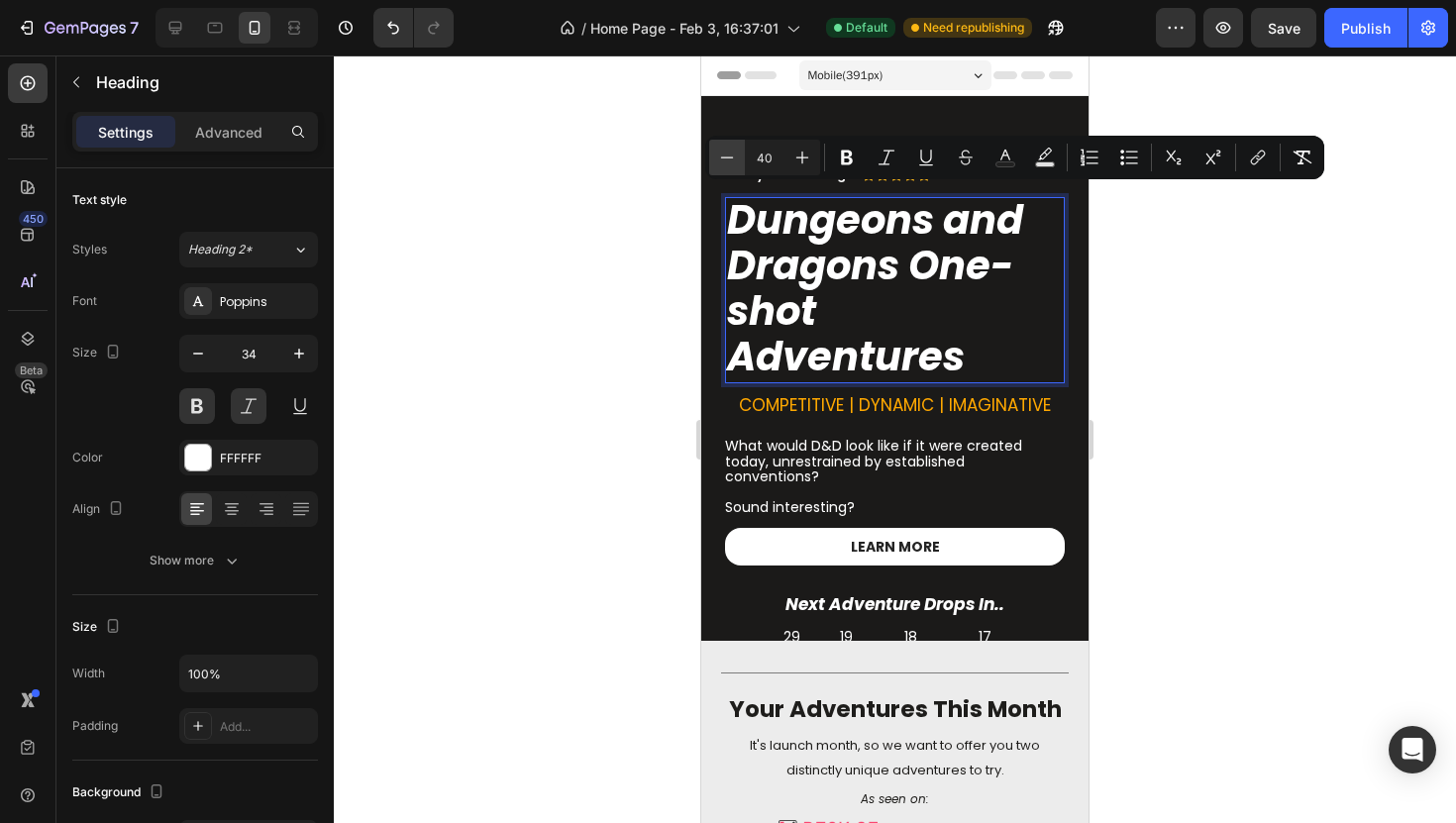 click 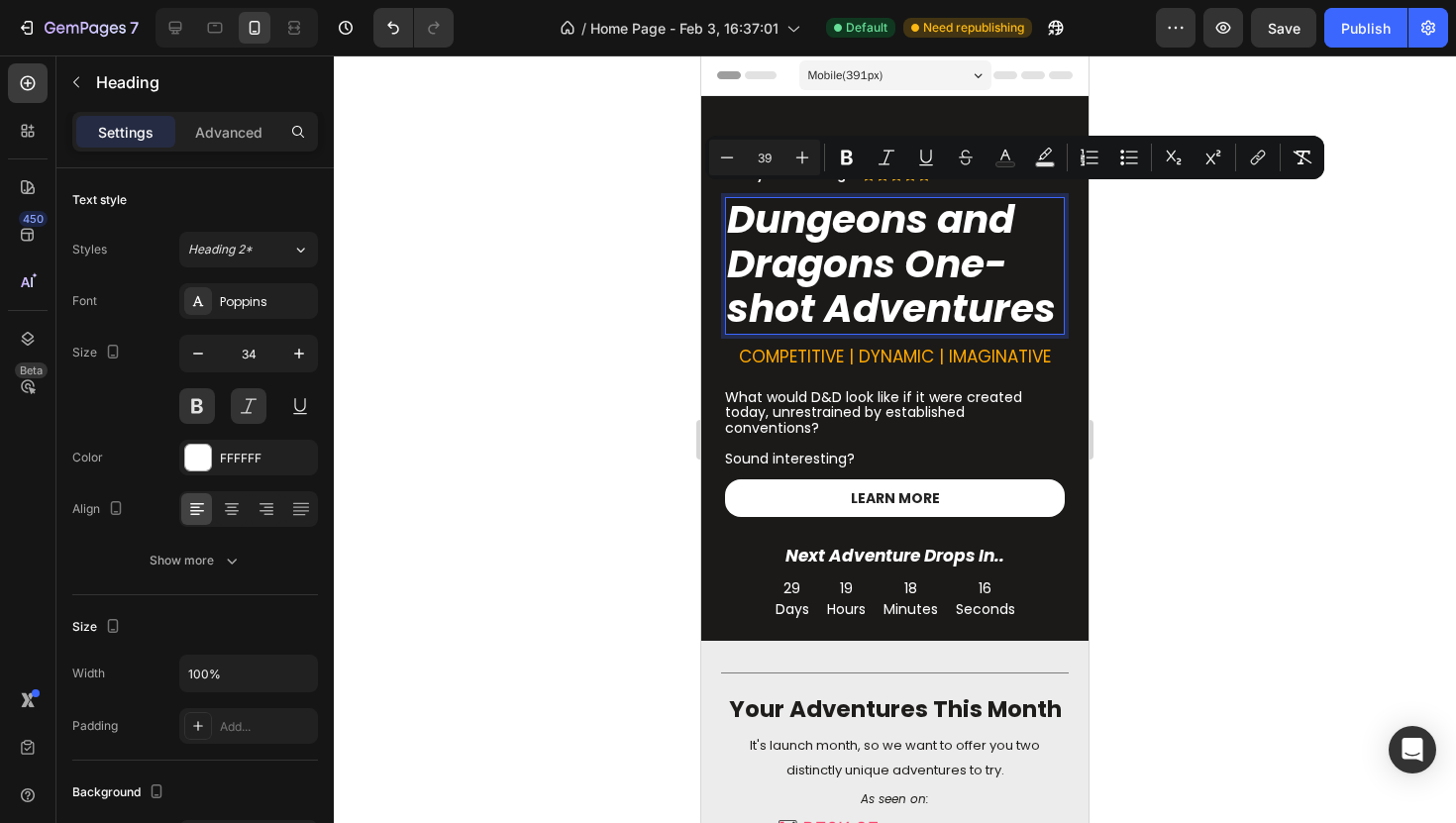click 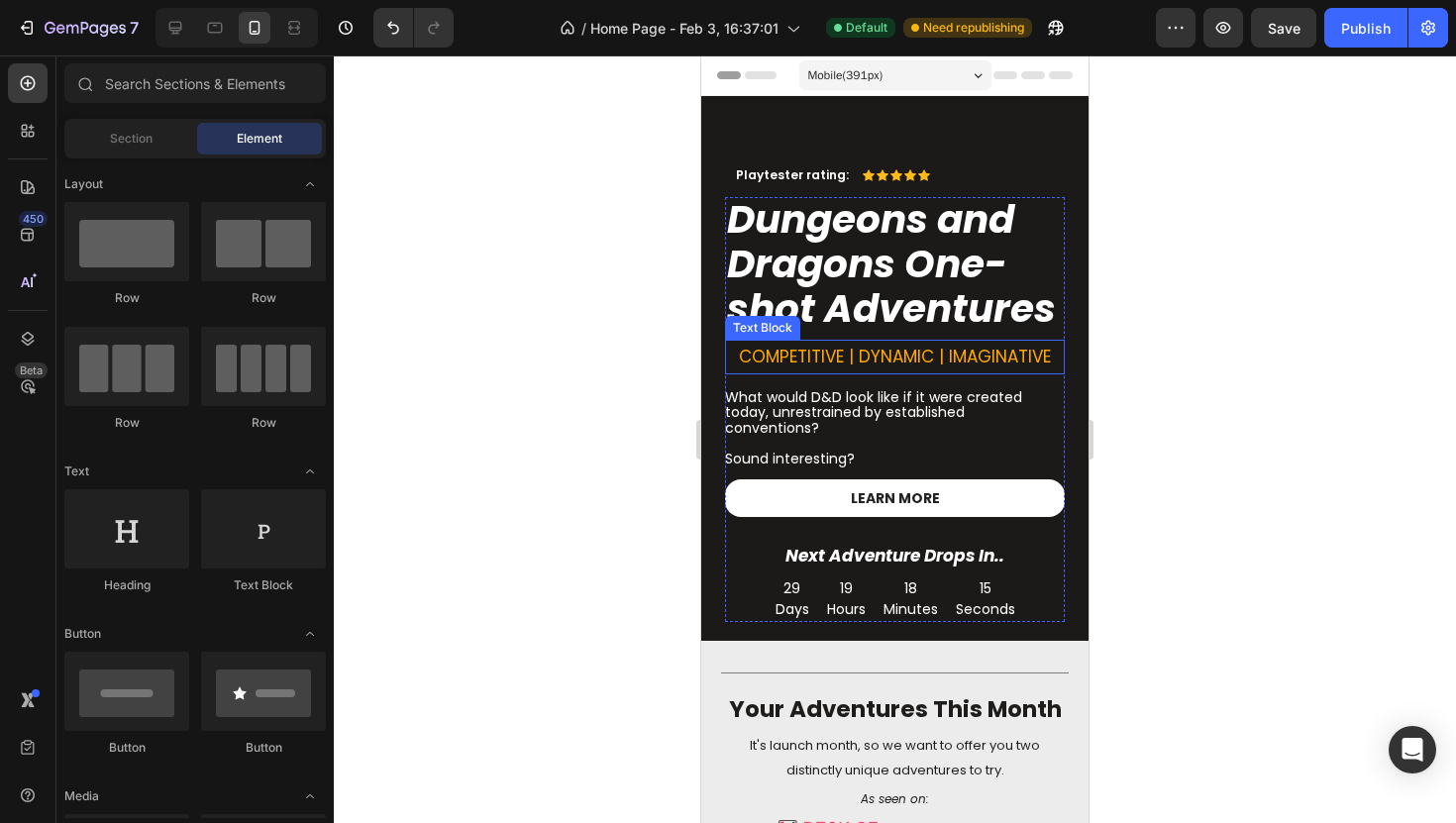 click on "COMPETITIVE | DYNAMIC | IMAGINATIVE" at bounding box center (894, 357) 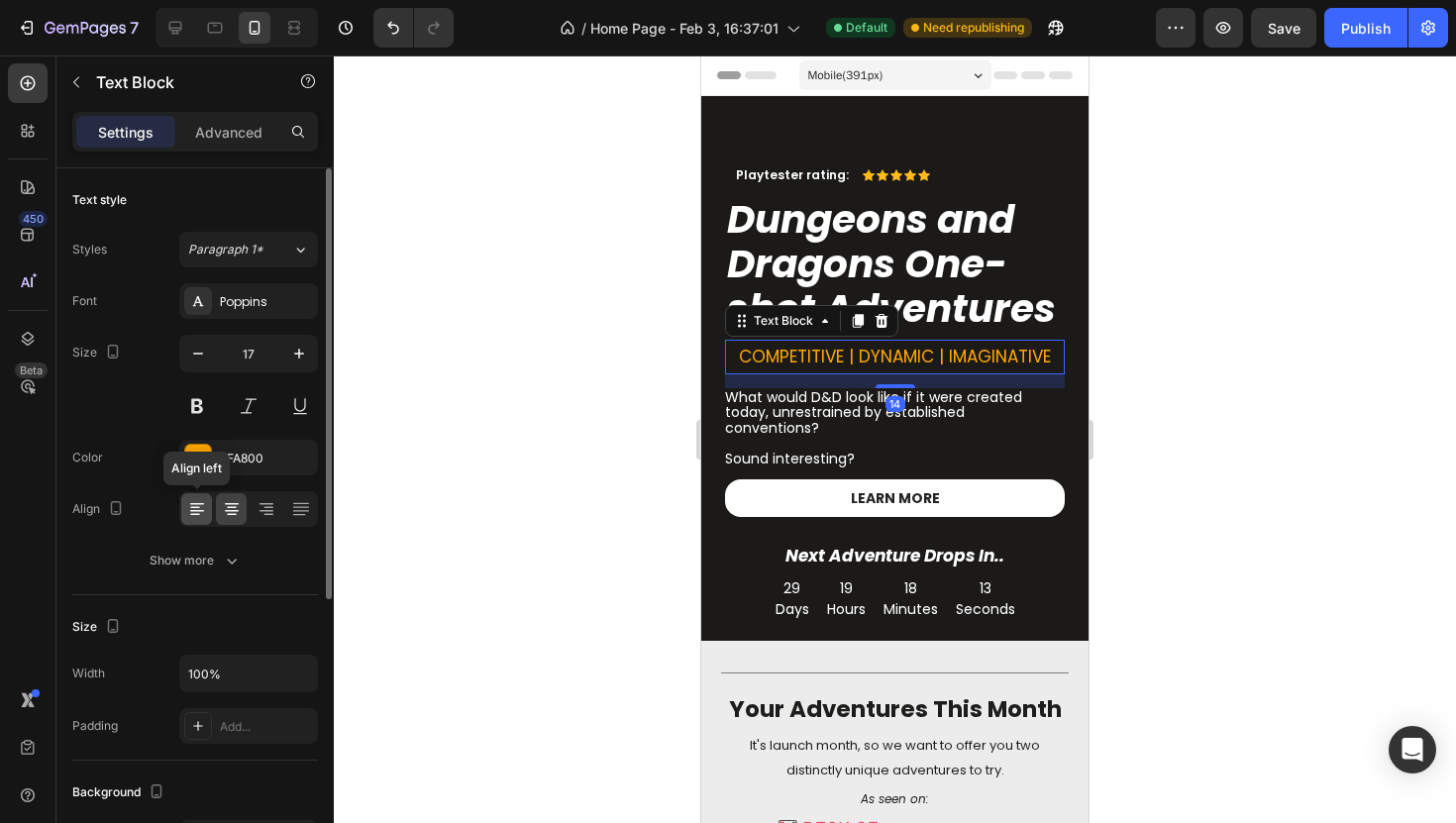 click 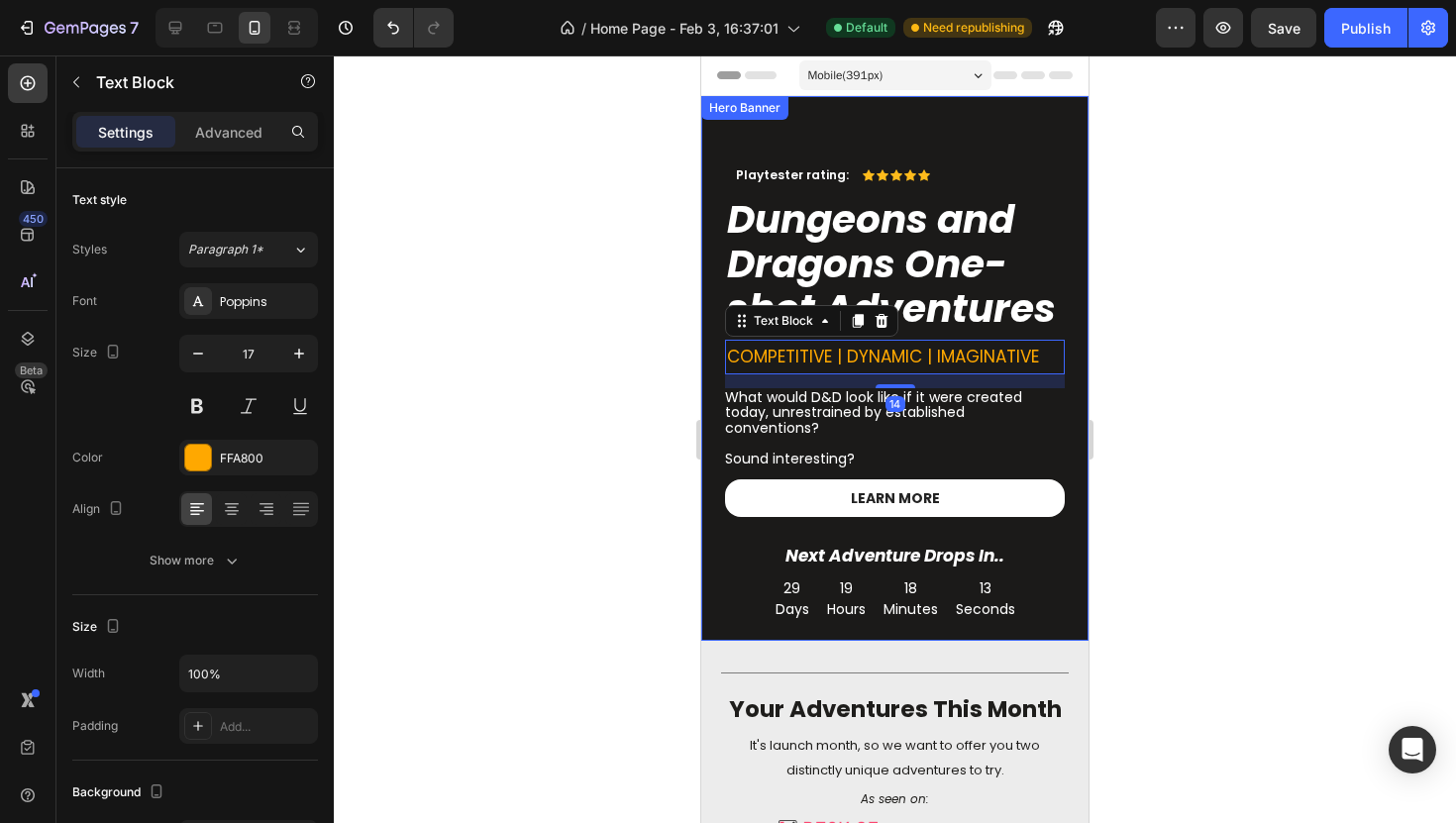 click 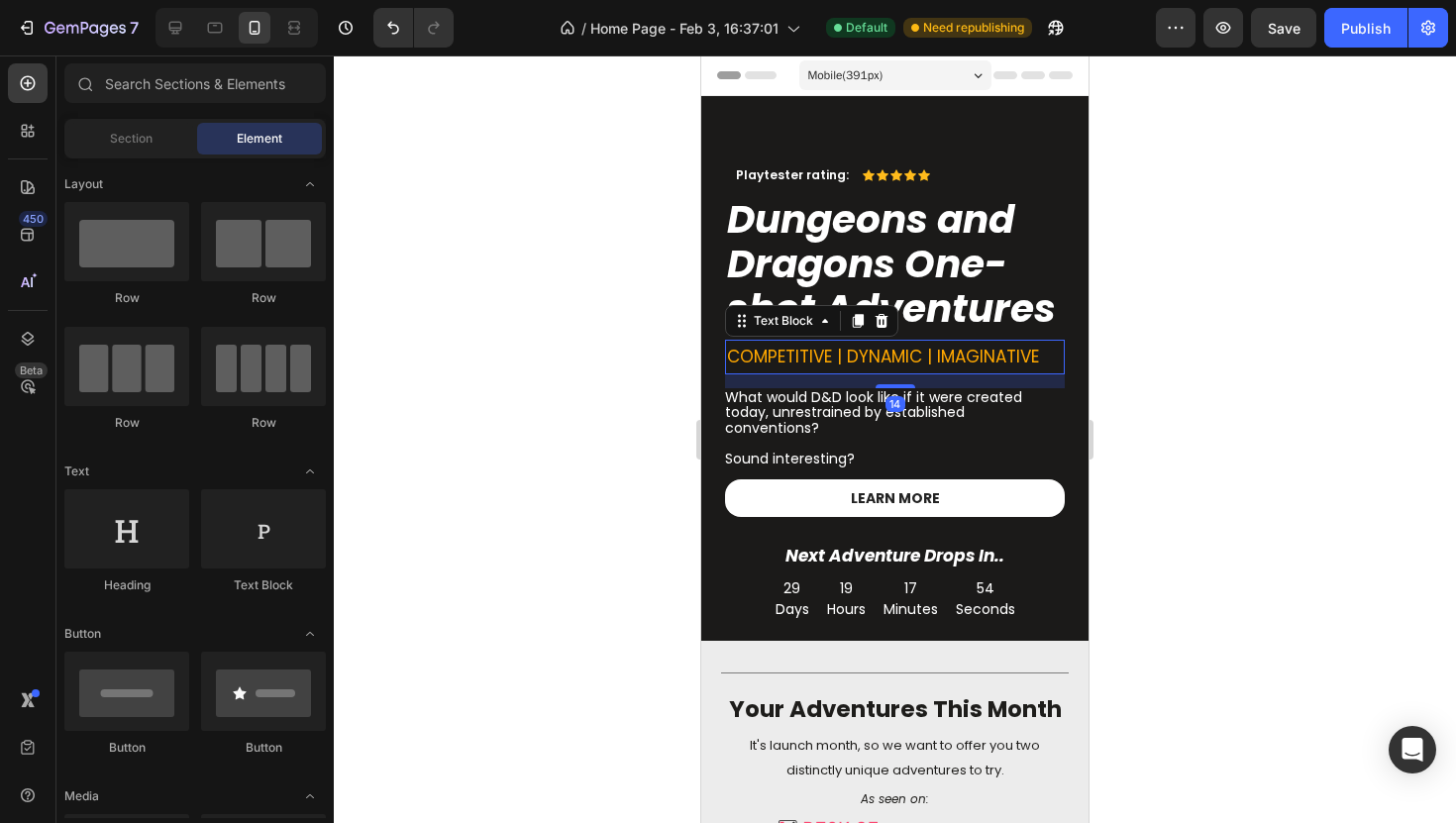 click on "COMPETITIVE | DYNAMIC | IMAGINATIVE" at bounding box center [894, 357] 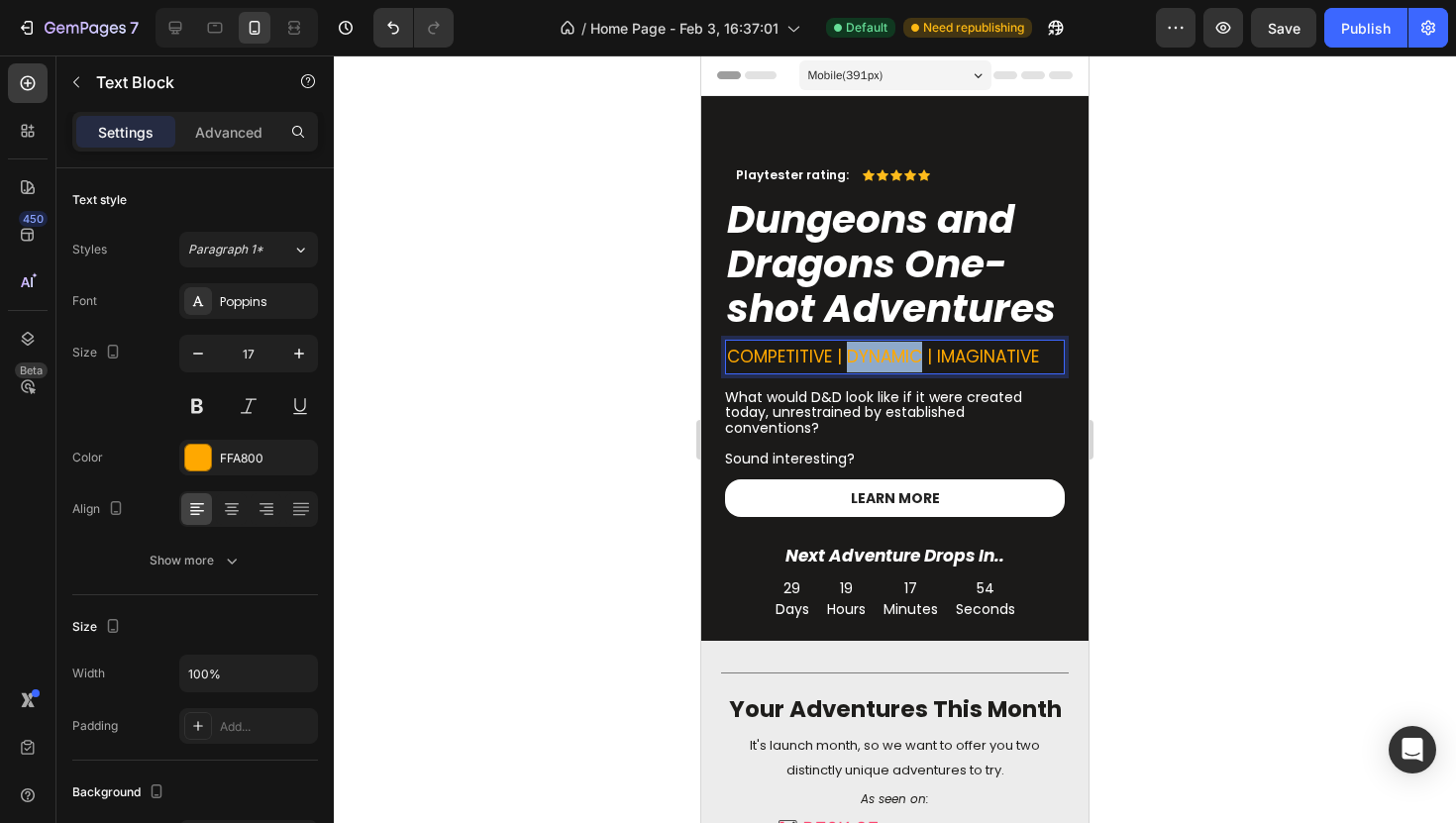 click on "COMPETITIVE | DYNAMIC | IMAGINATIVE" at bounding box center (894, 357) 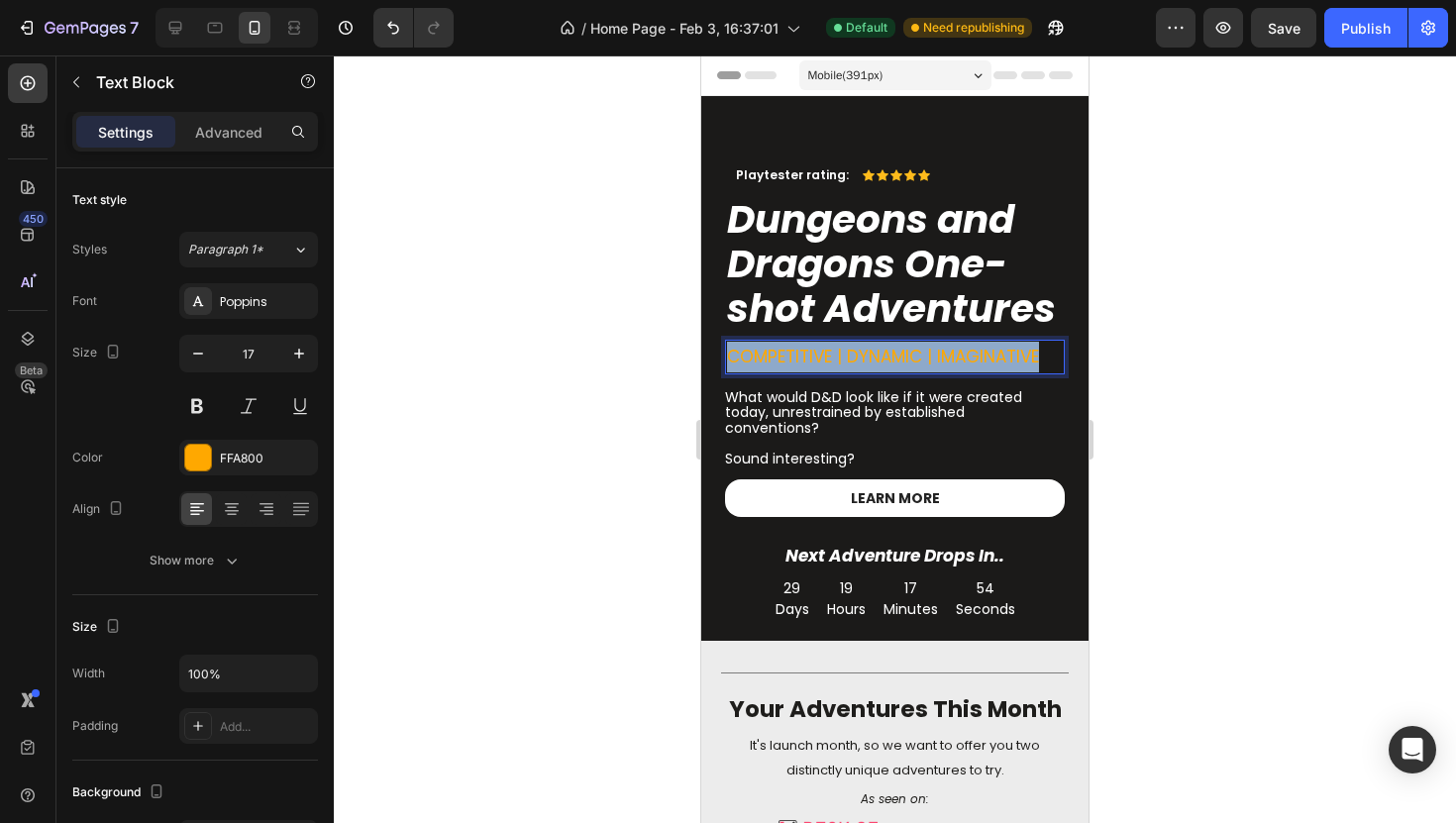 click on "COMPETITIVE | DYNAMIC | IMAGINATIVE" at bounding box center [894, 357] 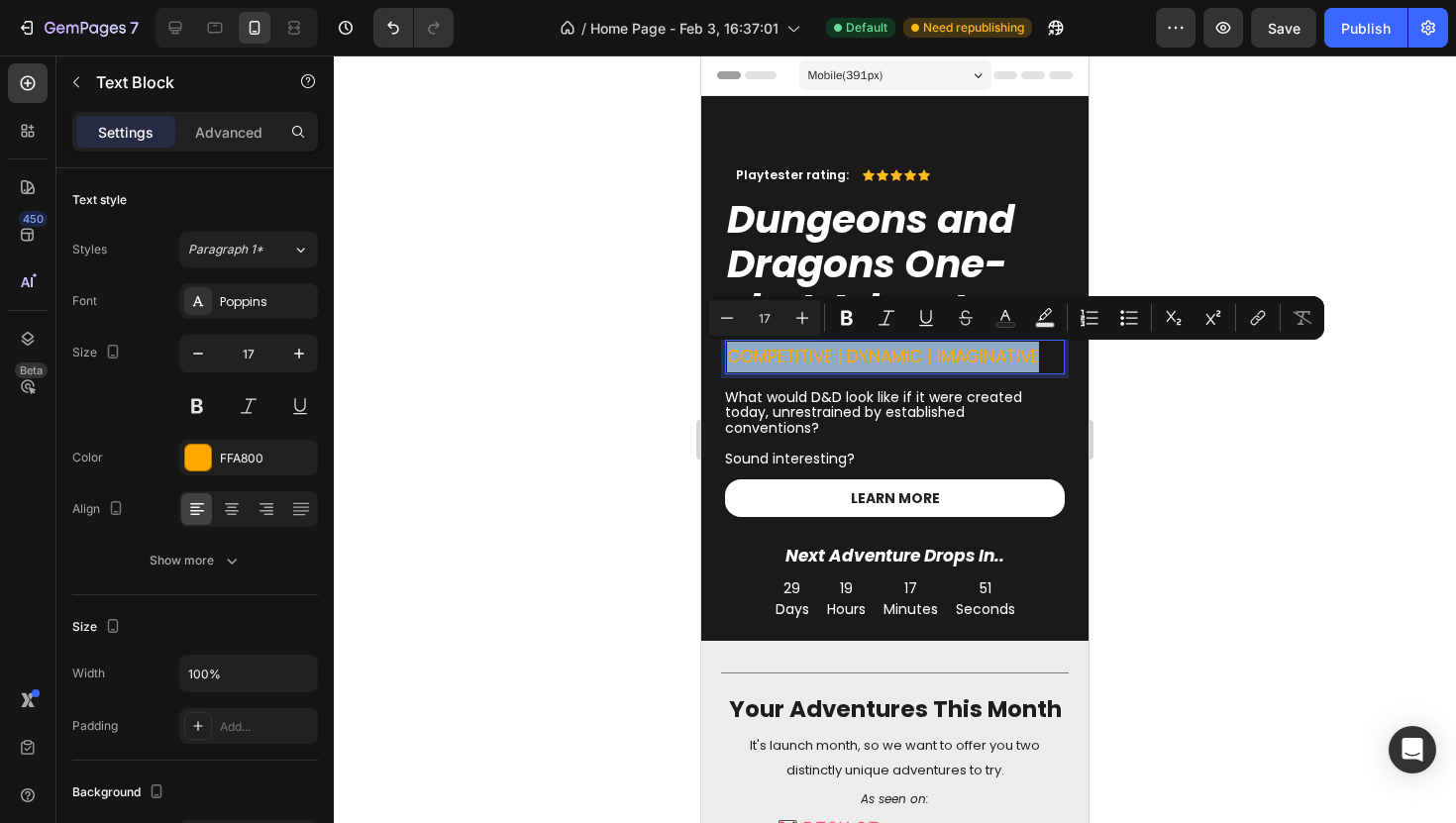 click on "COMPETITIVE | DYNAMIC | IMAGINATIVE" at bounding box center [894, 357] 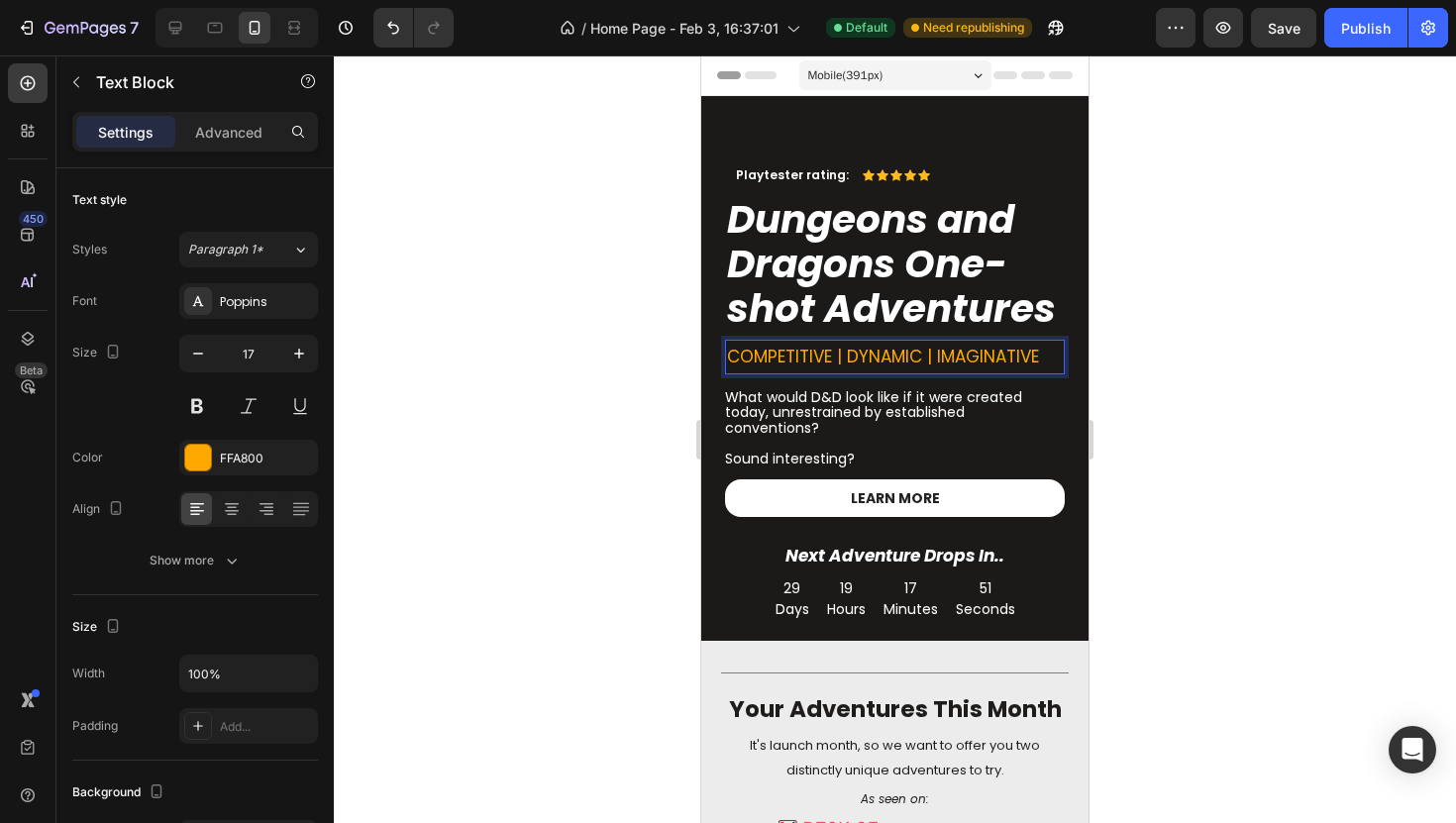click on "COMPETITIVE | DYNAMIC | IMAGINATIVE" at bounding box center [894, 357] 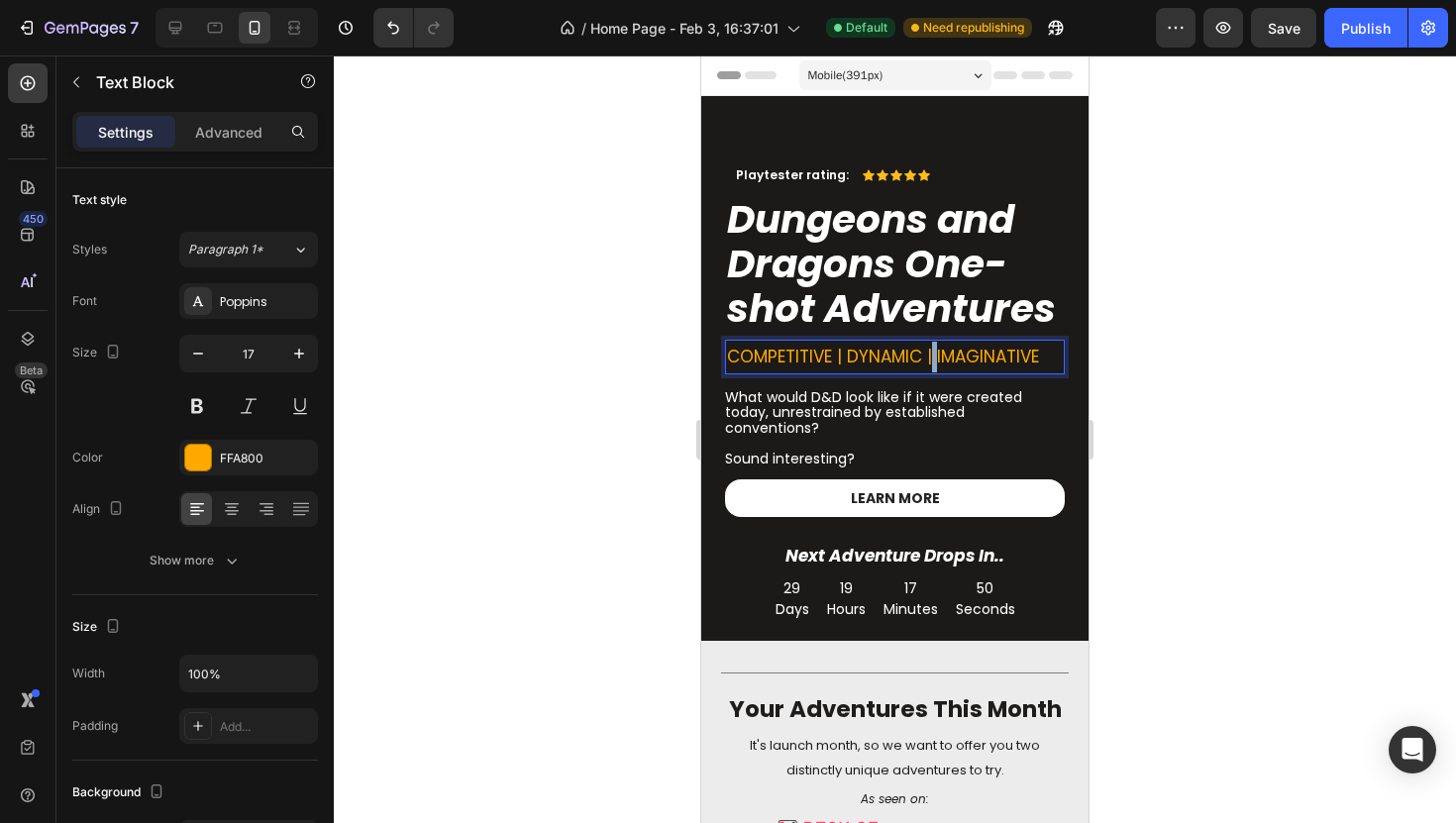 click on "COMPETITIVE | DYNAMIC | IMAGINATIVE" at bounding box center [894, 357] 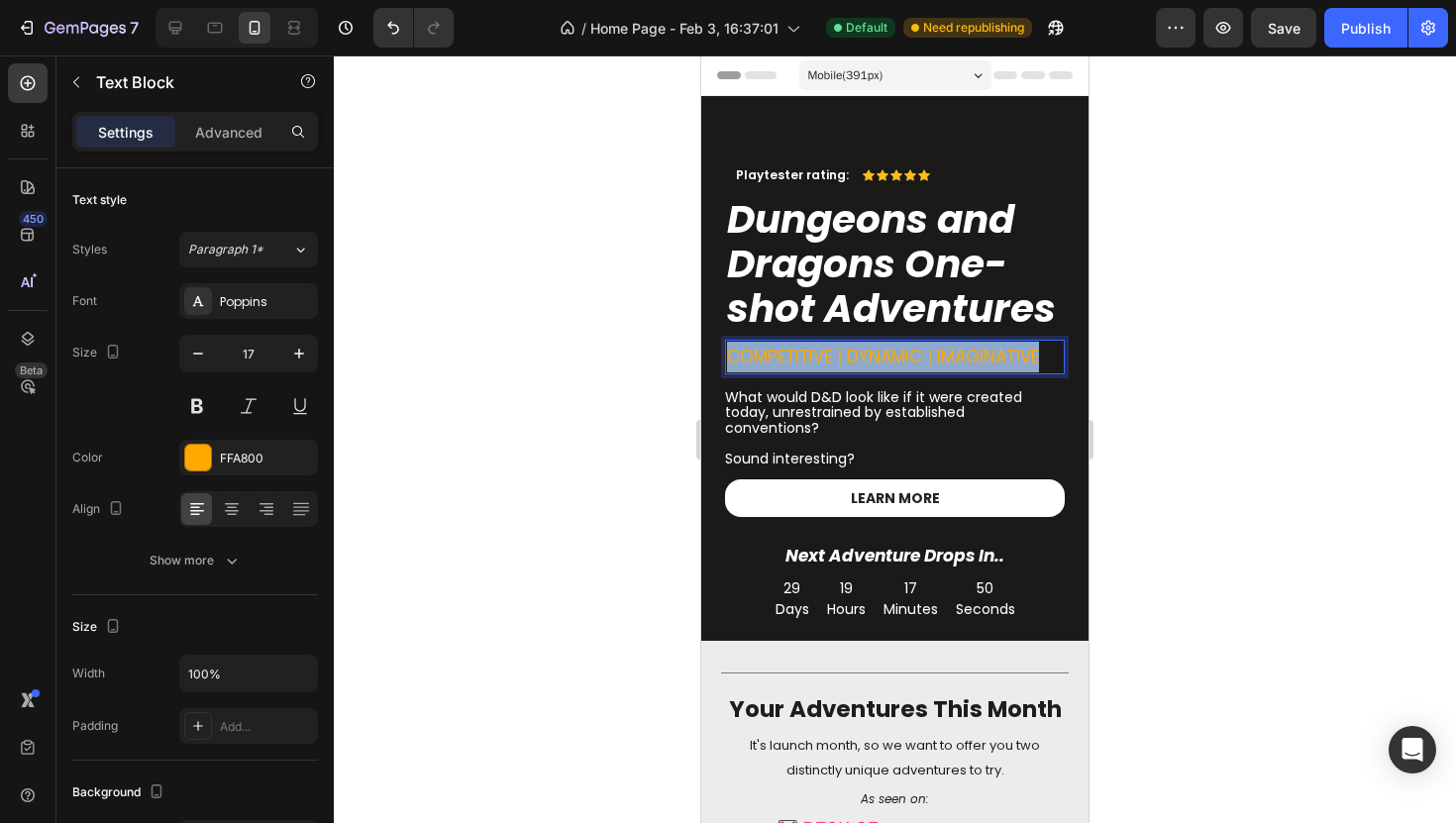 click on "COMPETITIVE | DYNAMIC | IMAGINATIVE" at bounding box center (894, 357) 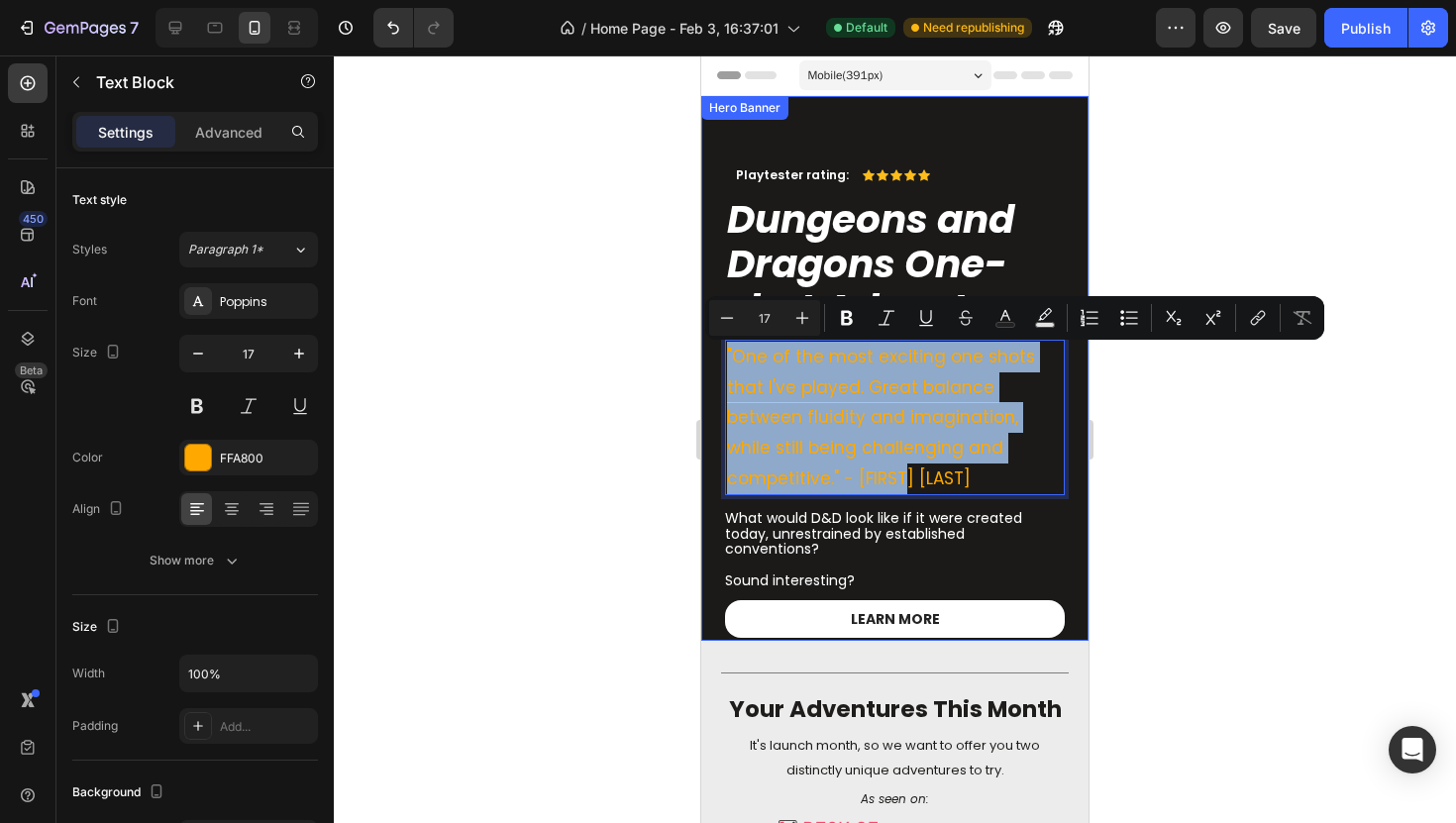 drag, startPoint x: 805, startPoint y: 477, endPoint x: 710, endPoint y: 338, distance: 168.3627 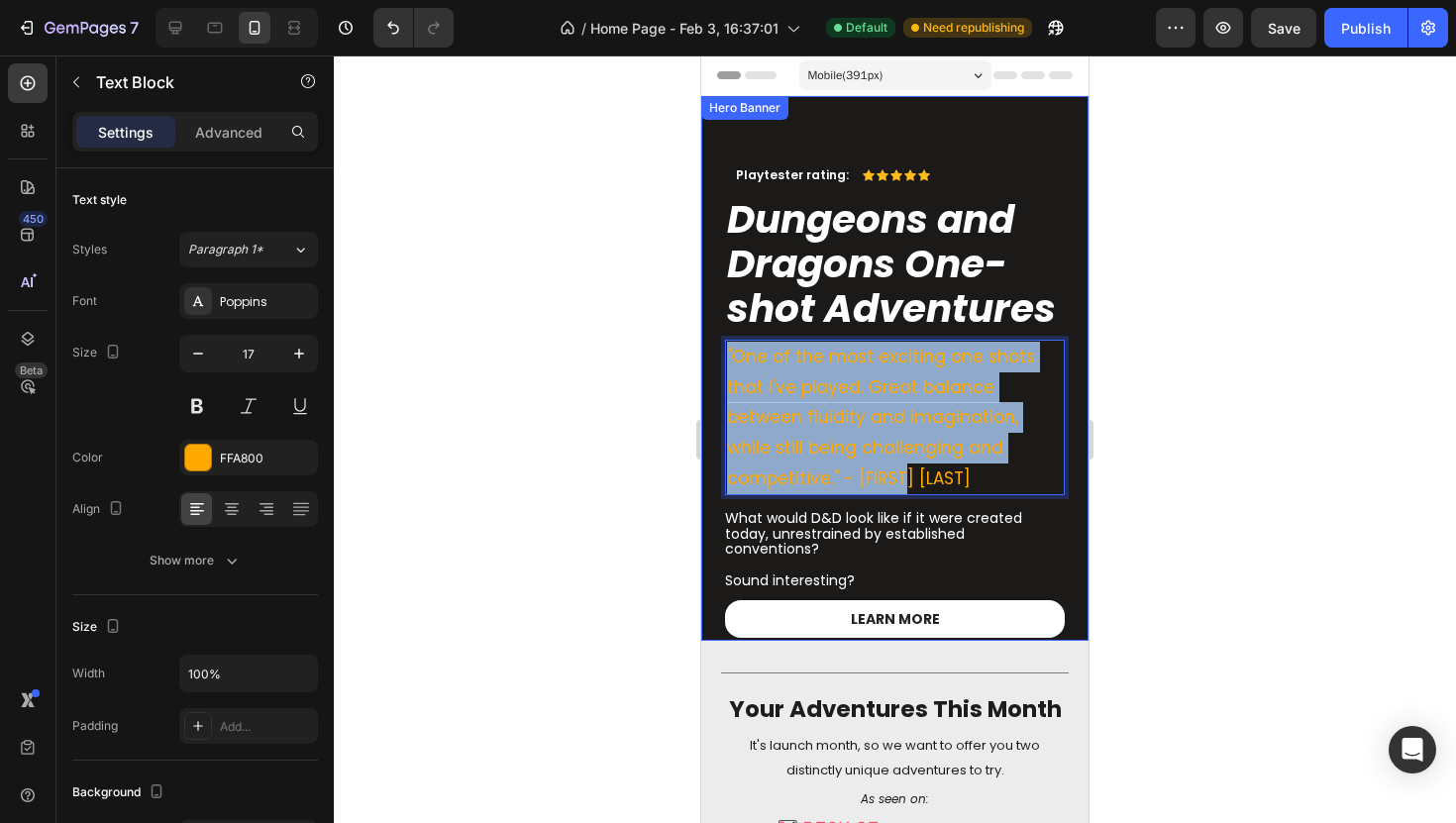 drag, startPoint x: 802, startPoint y: 484, endPoint x: 701, endPoint y: 321, distance: 191.75505 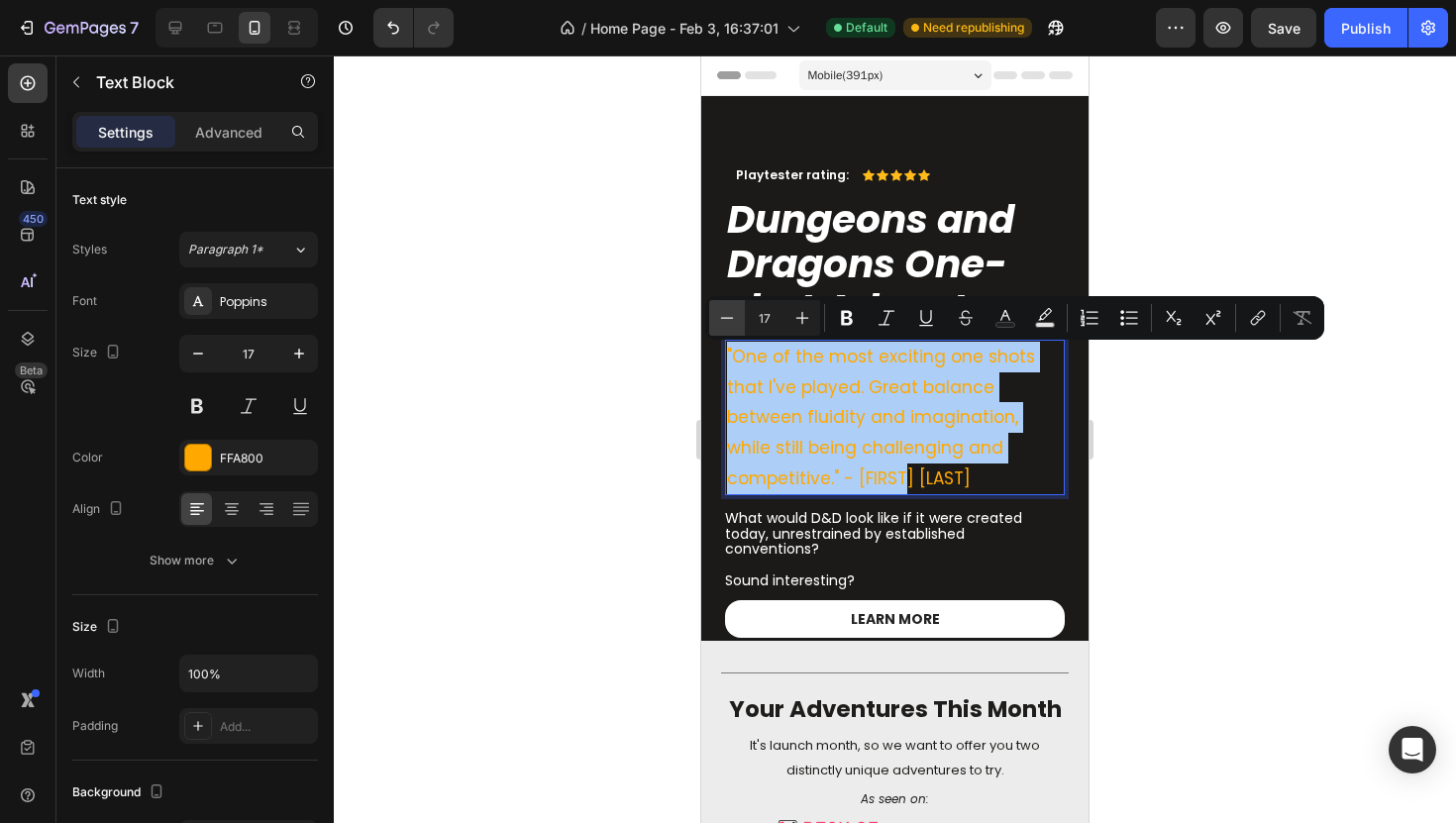 click 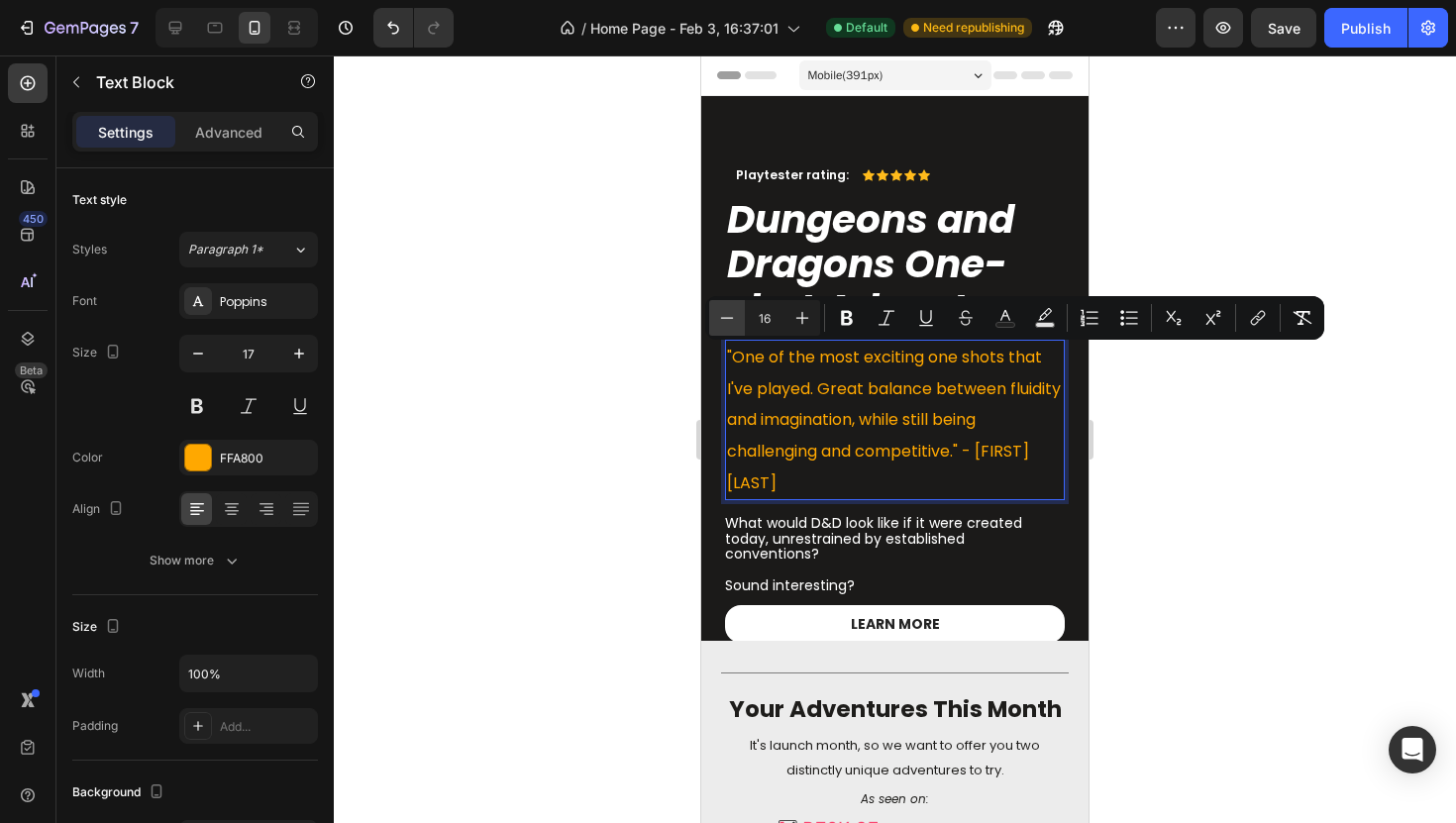 click 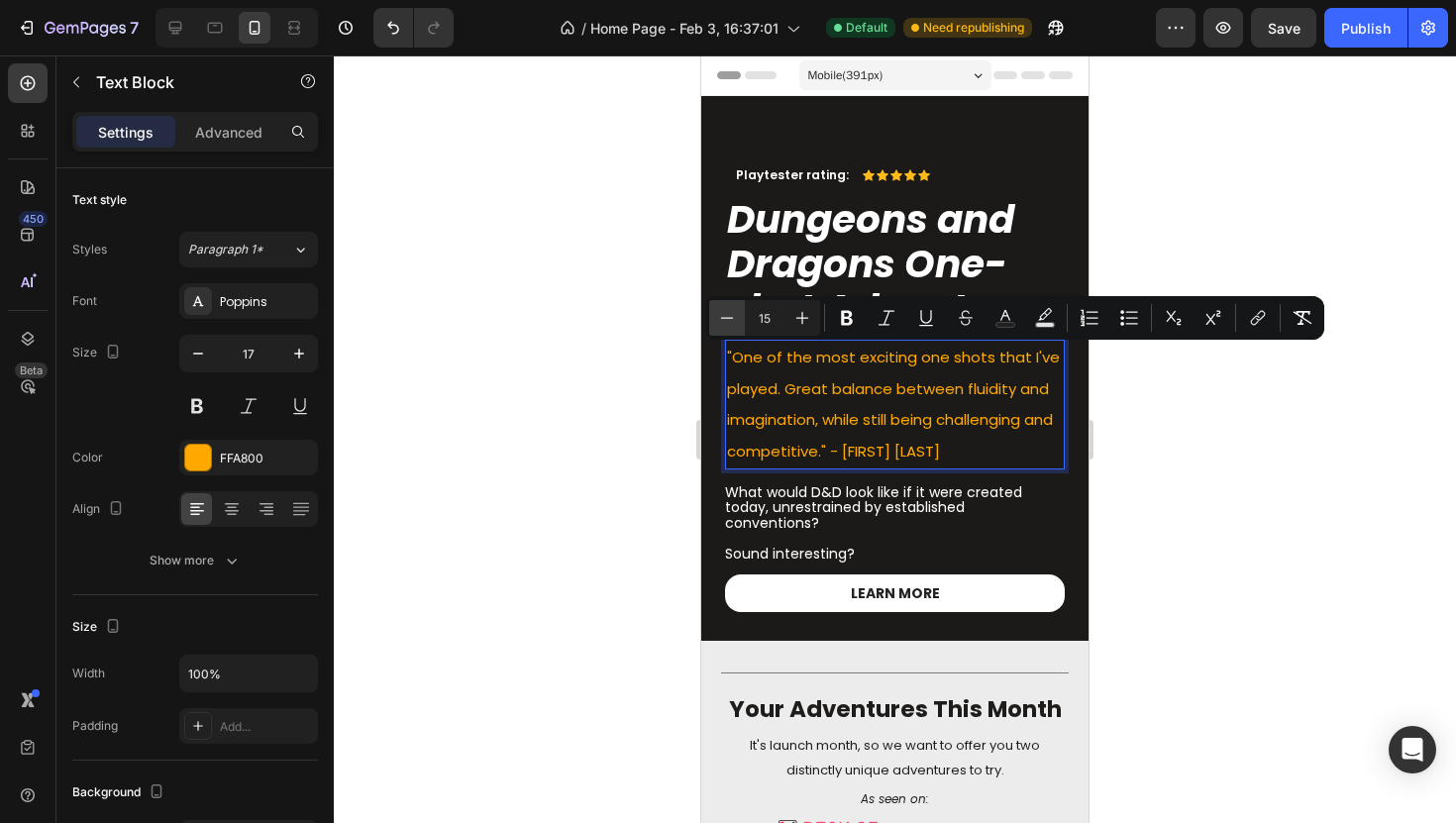 click 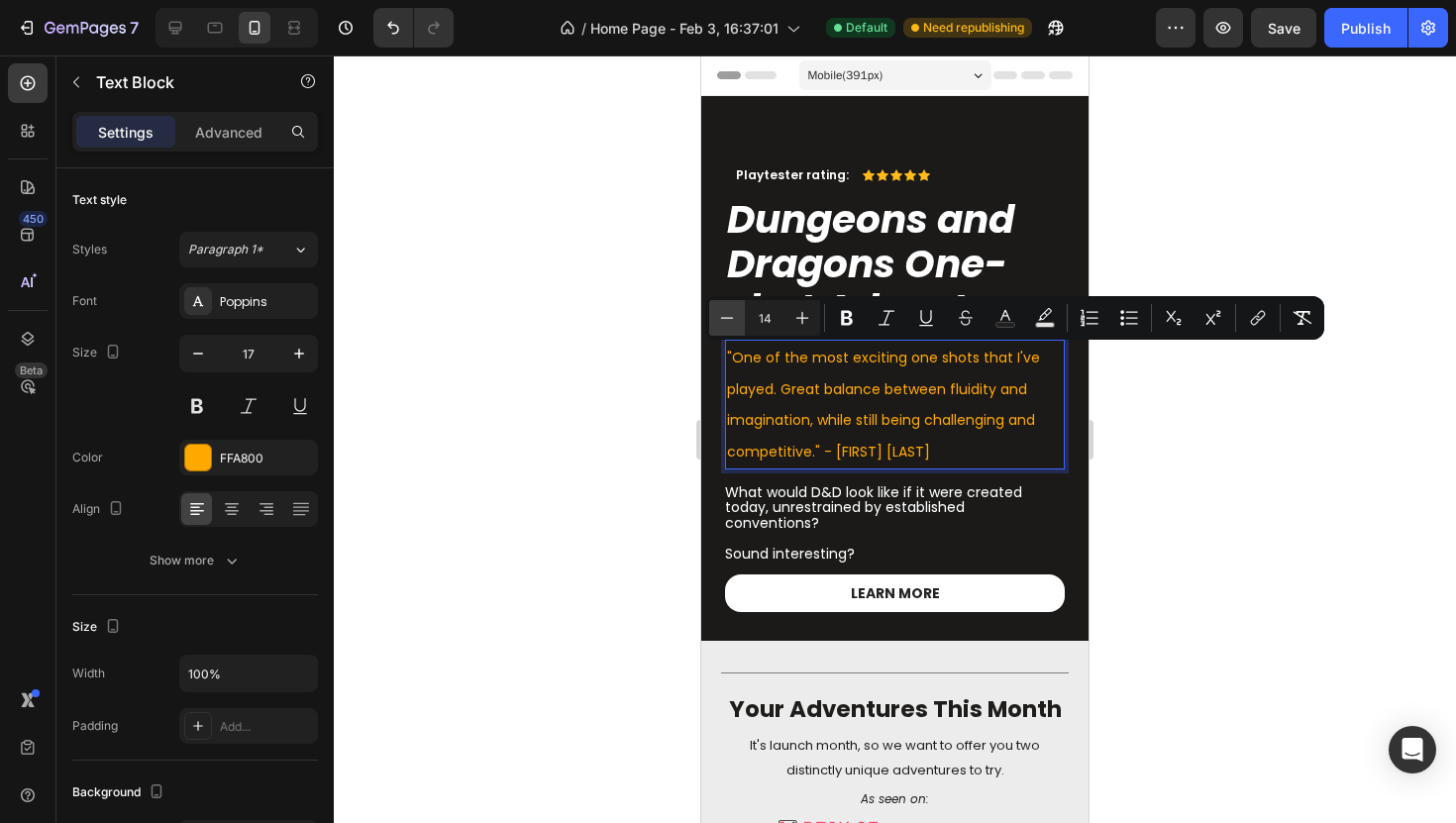 click 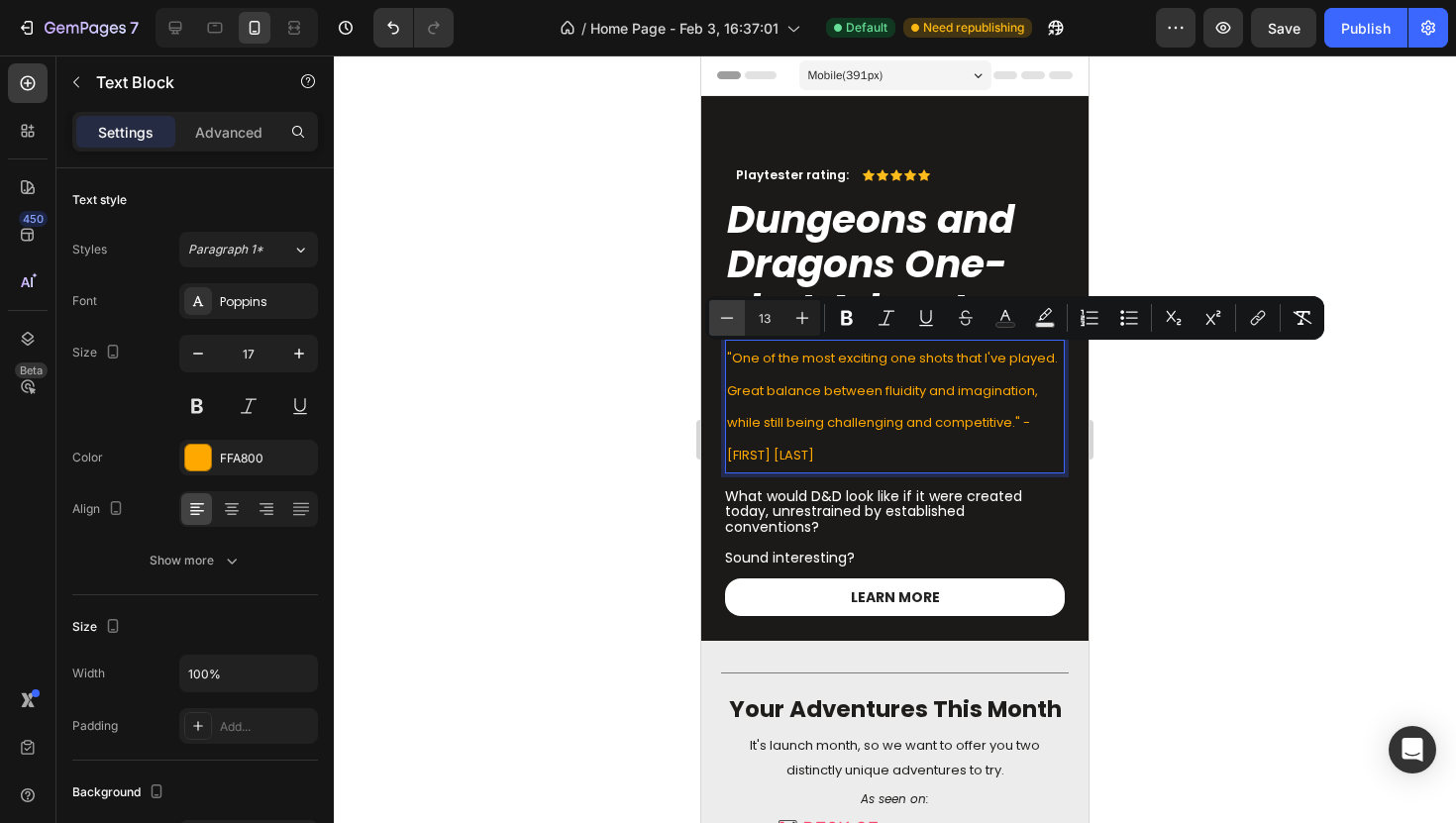 click 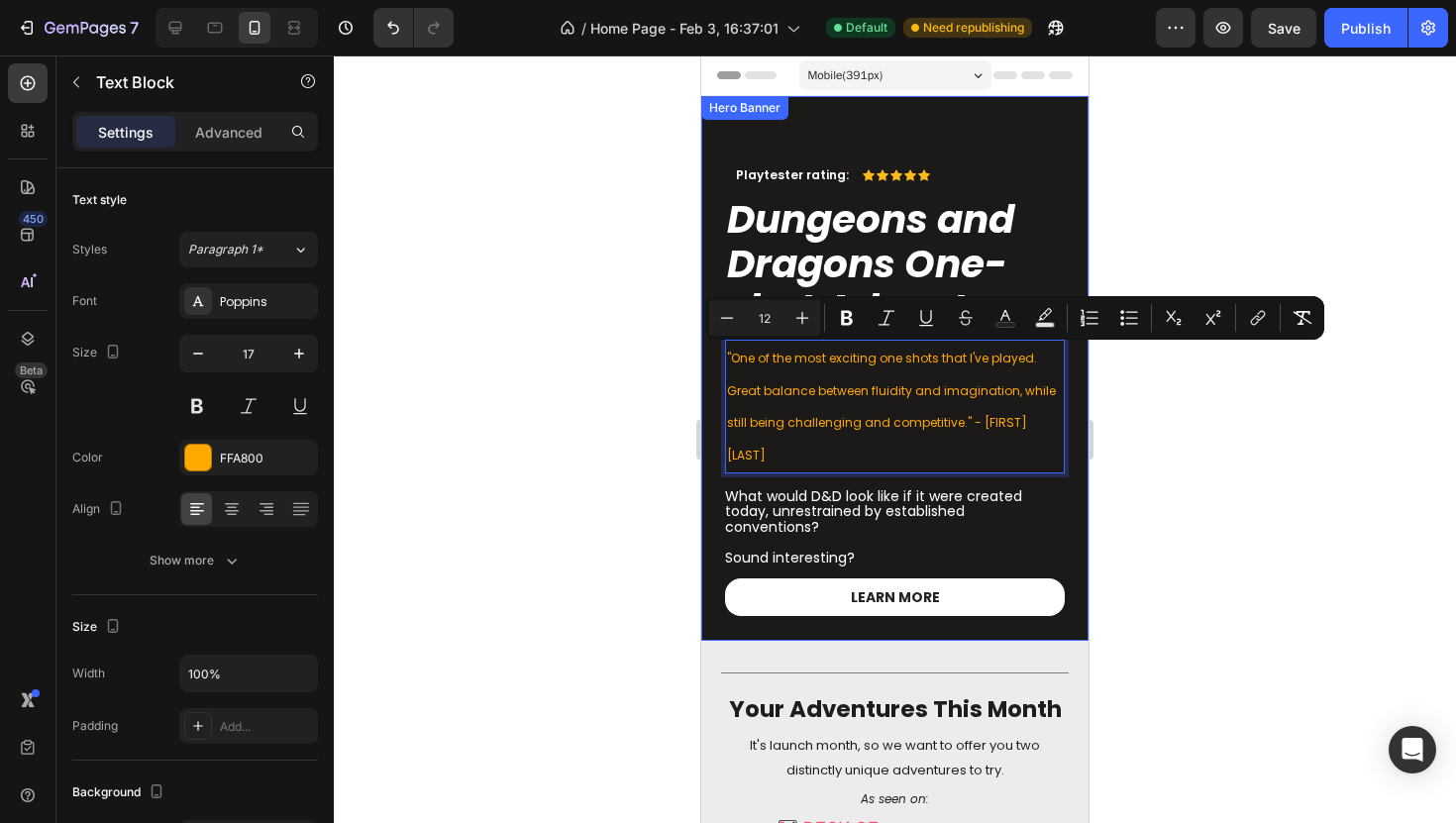 click 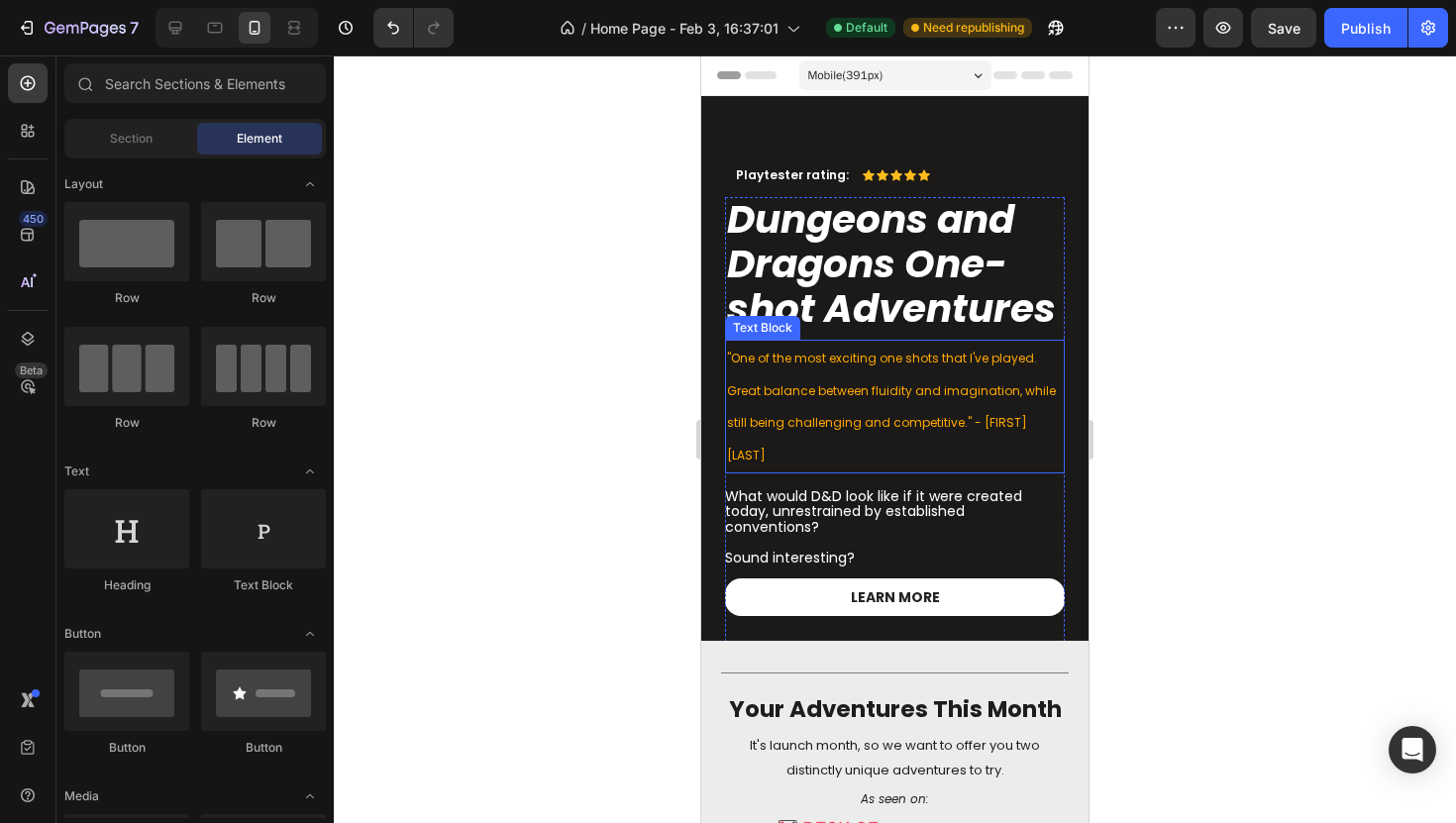 click on ""One of the most exciting one shots that I've played. Great balance between fluidity and imagination, while still being challenging and competitive." - Arda A" at bounding box center [891, 406] 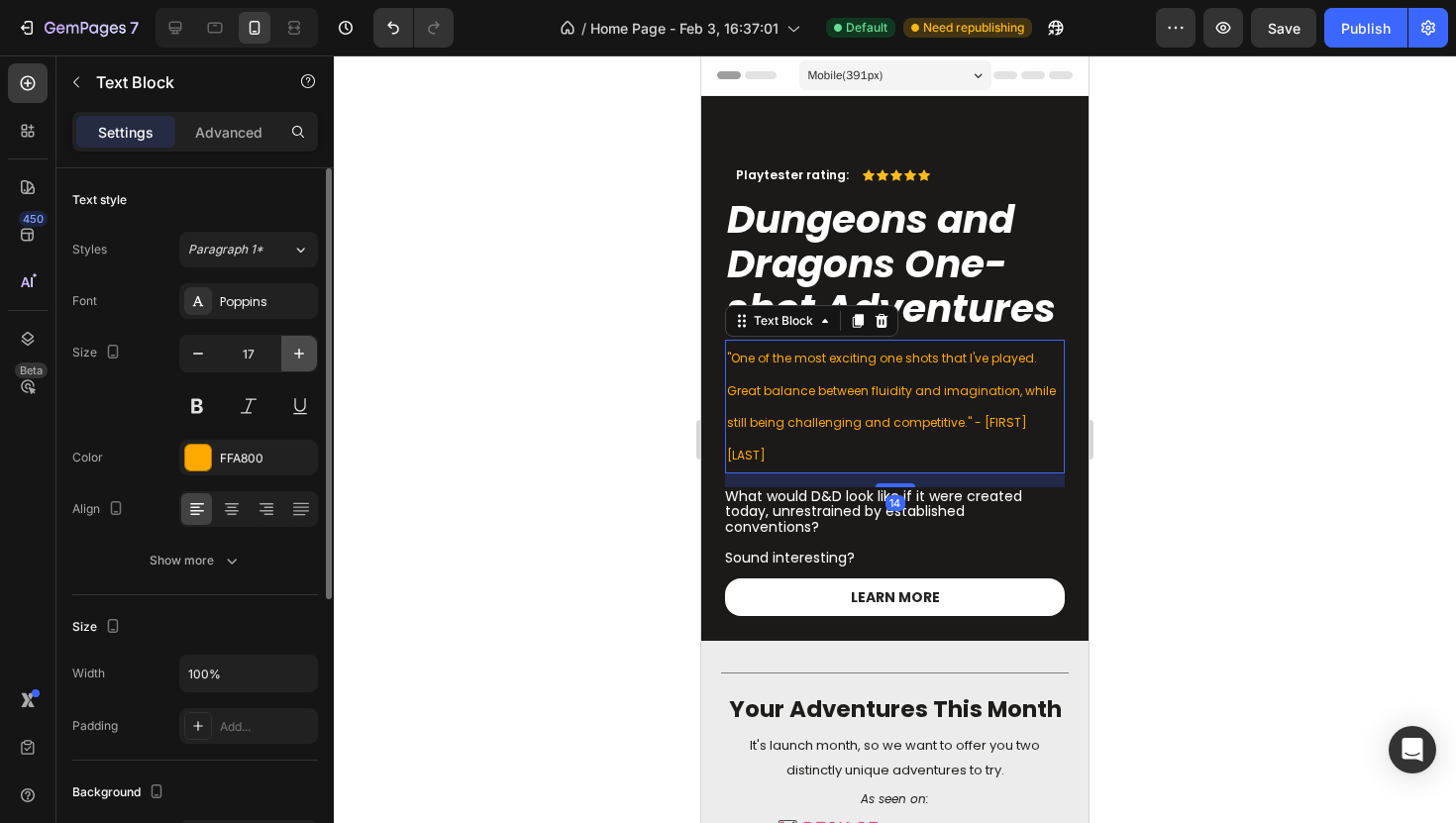 click at bounding box center (299, 354) 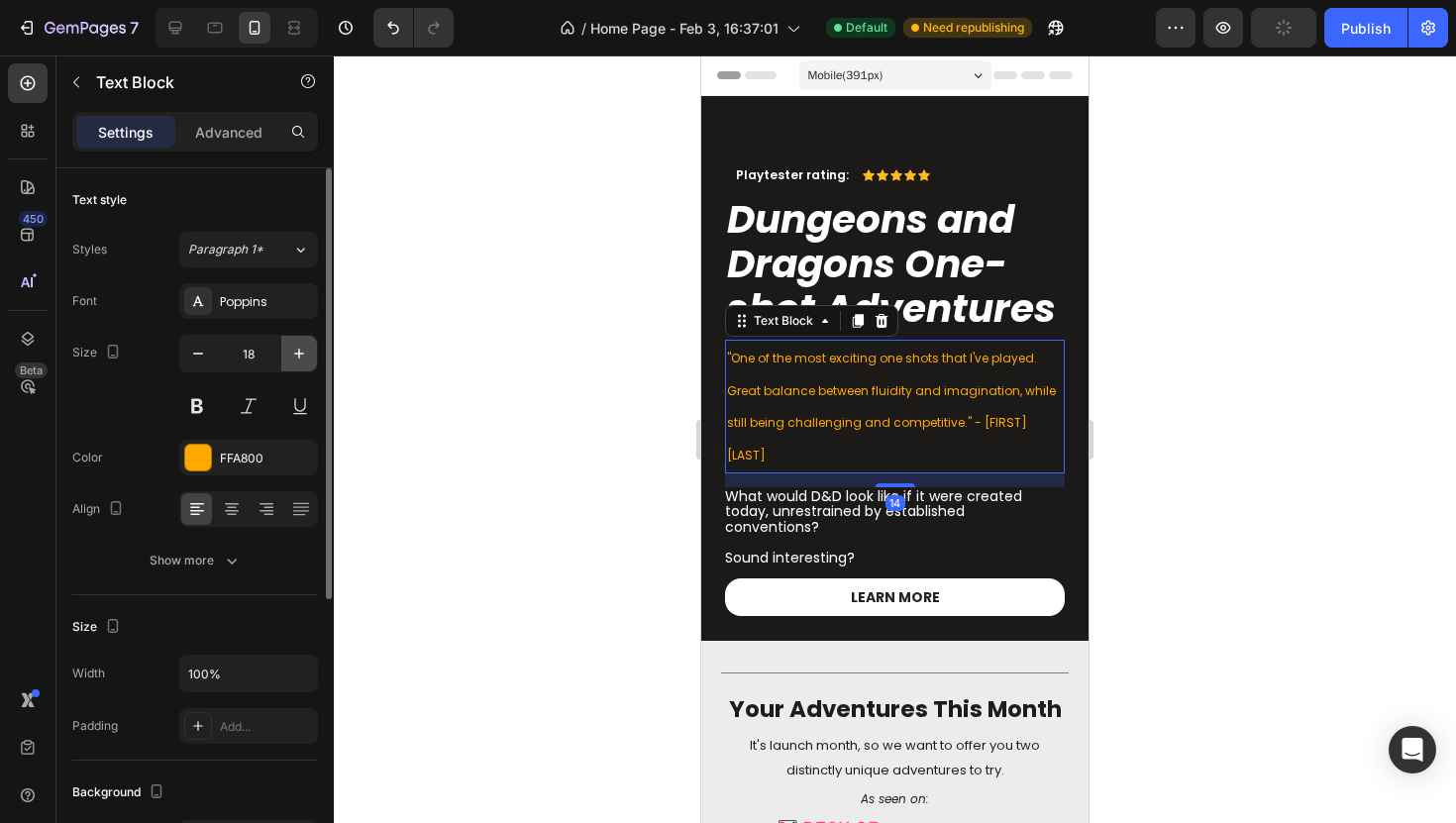 click at bounding box center [299, 354] 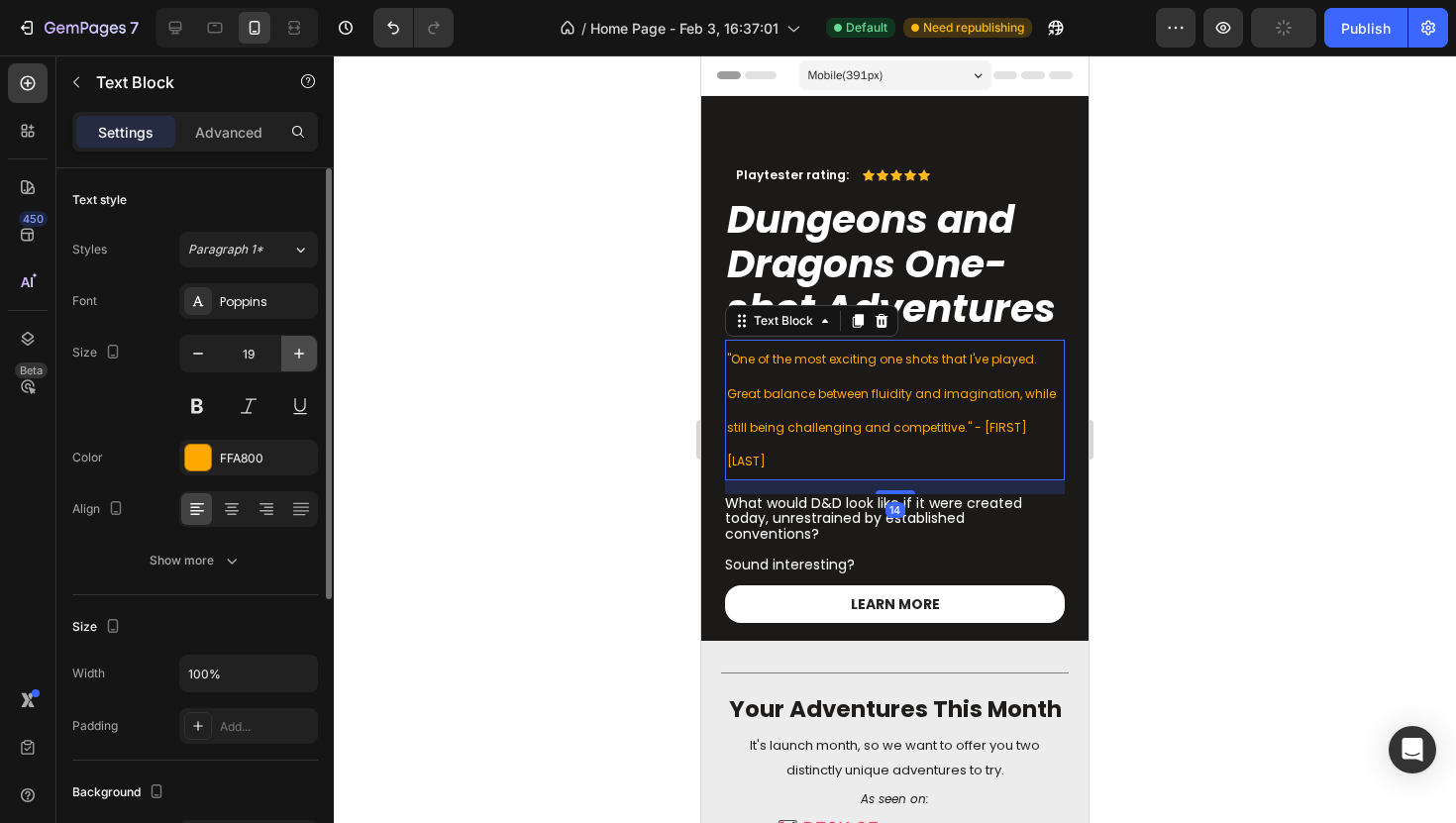 click at bounding box center (299, 354) 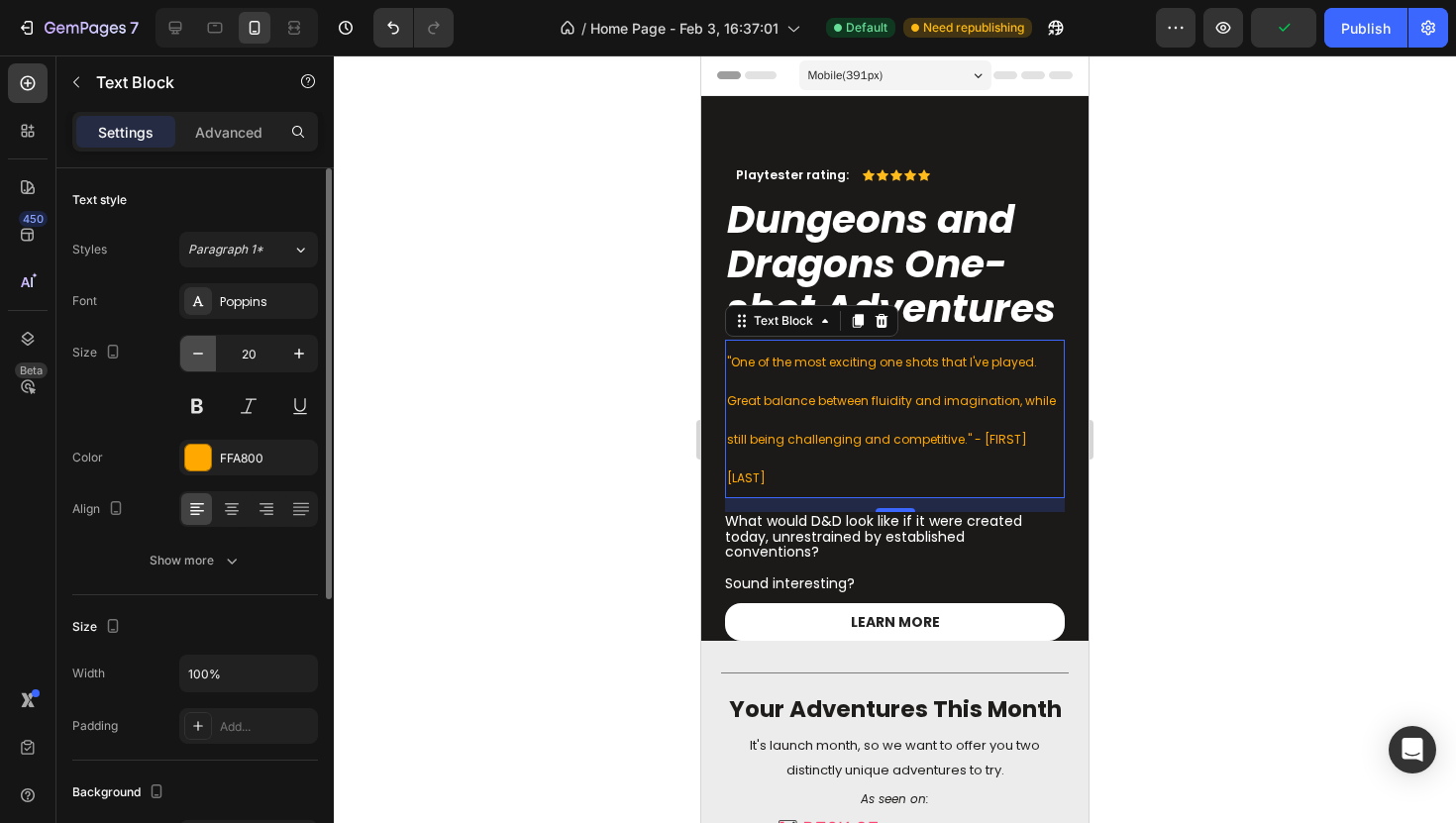 click 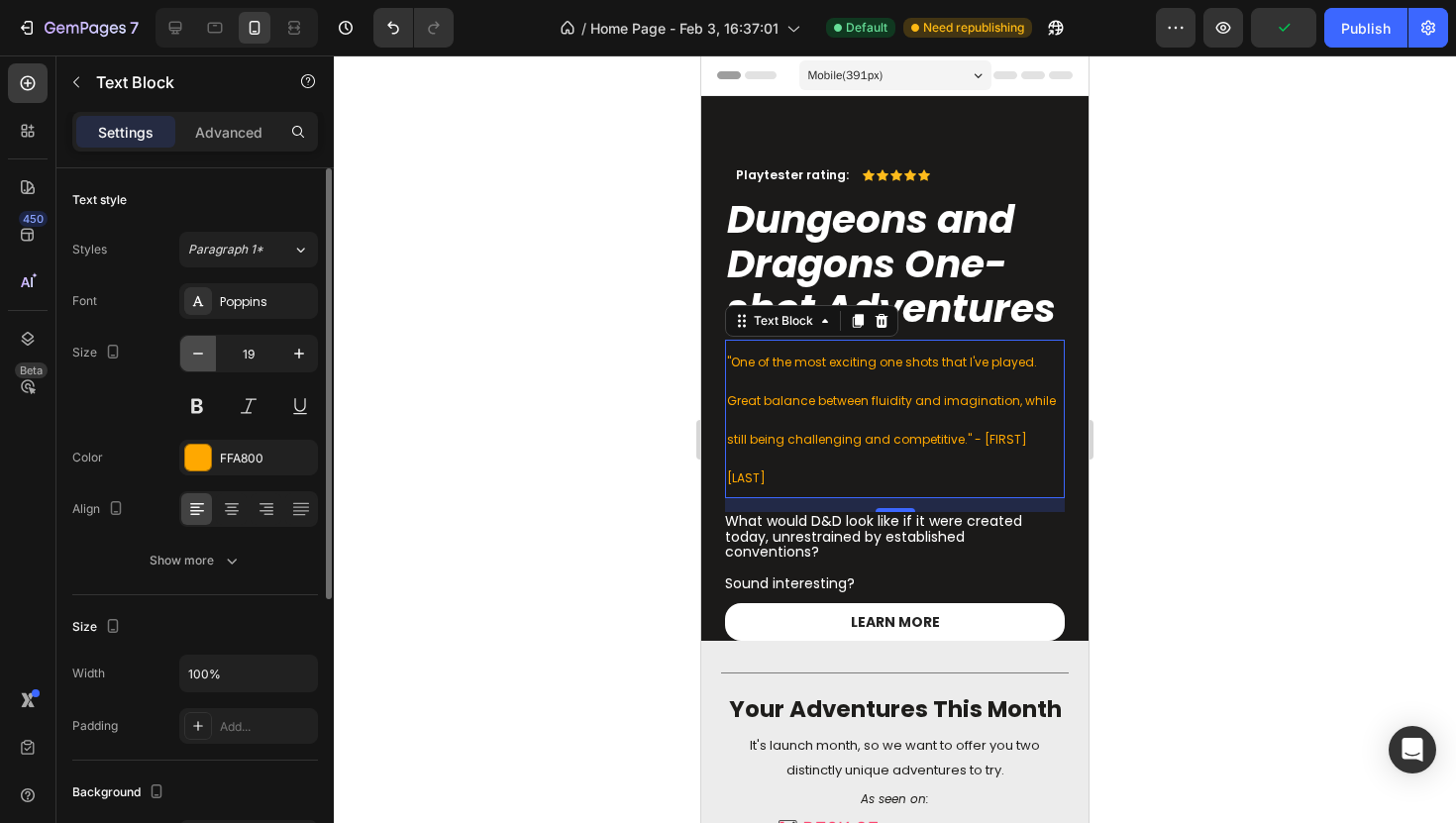 click 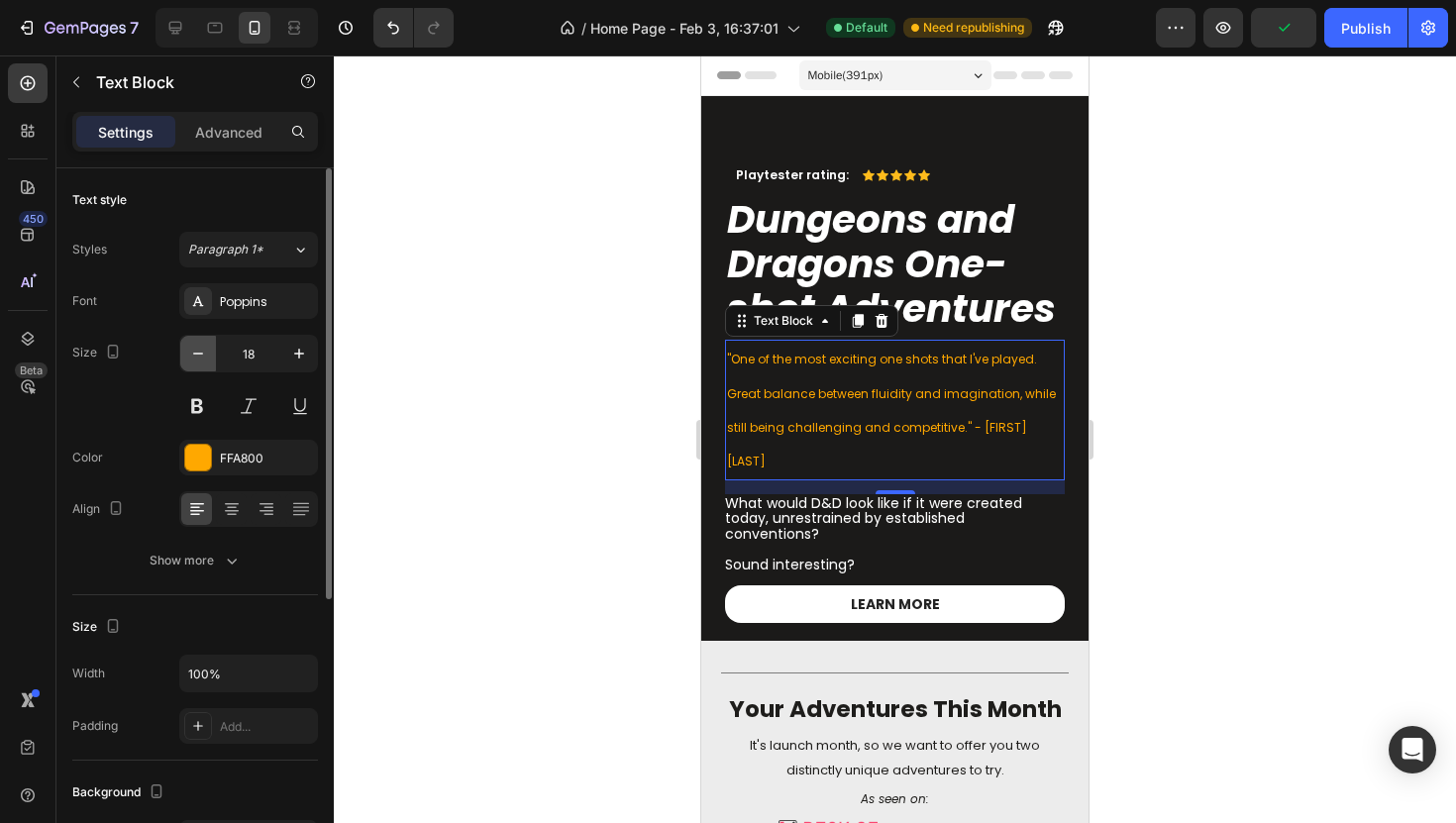 click 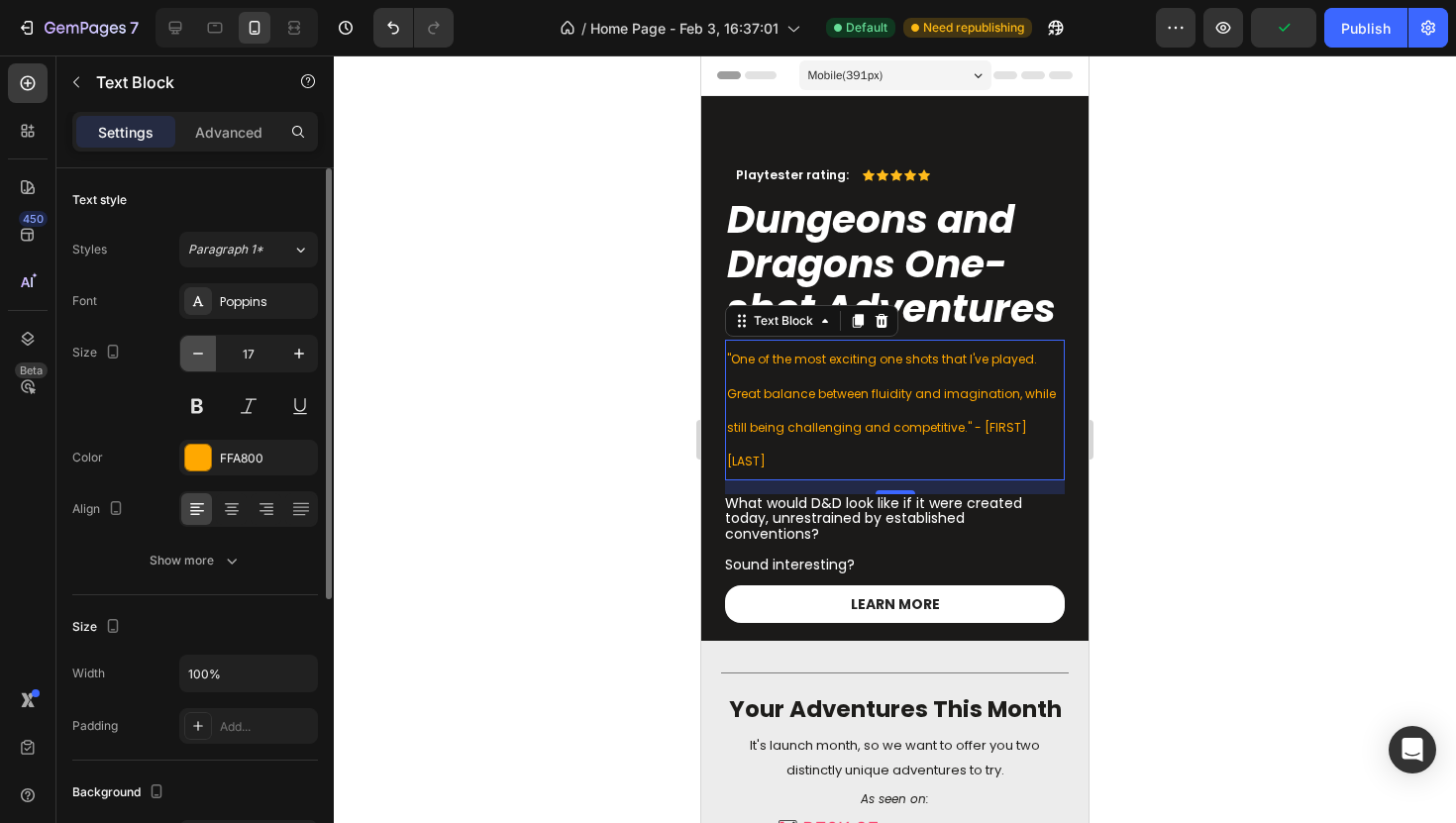 click 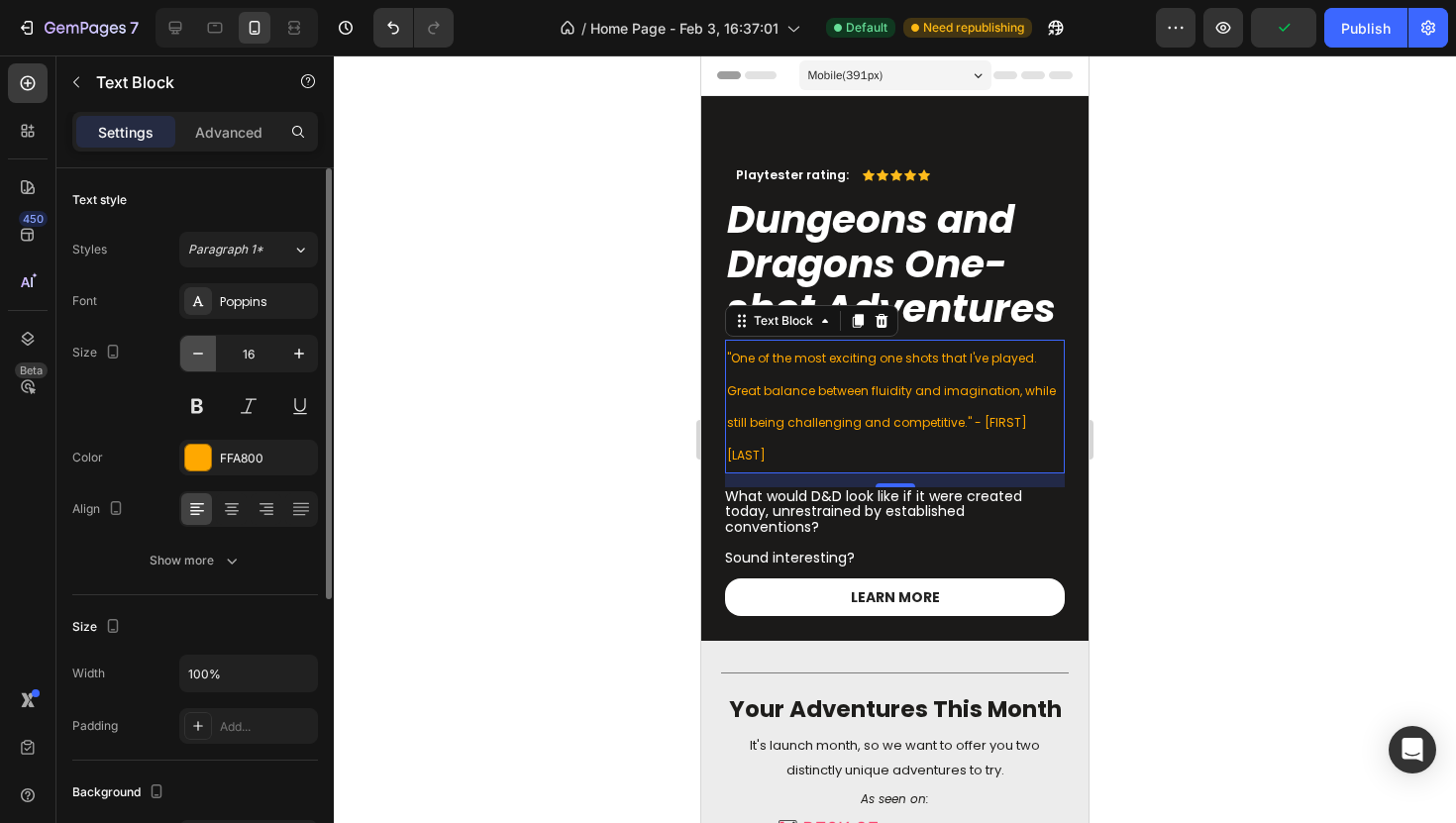 click 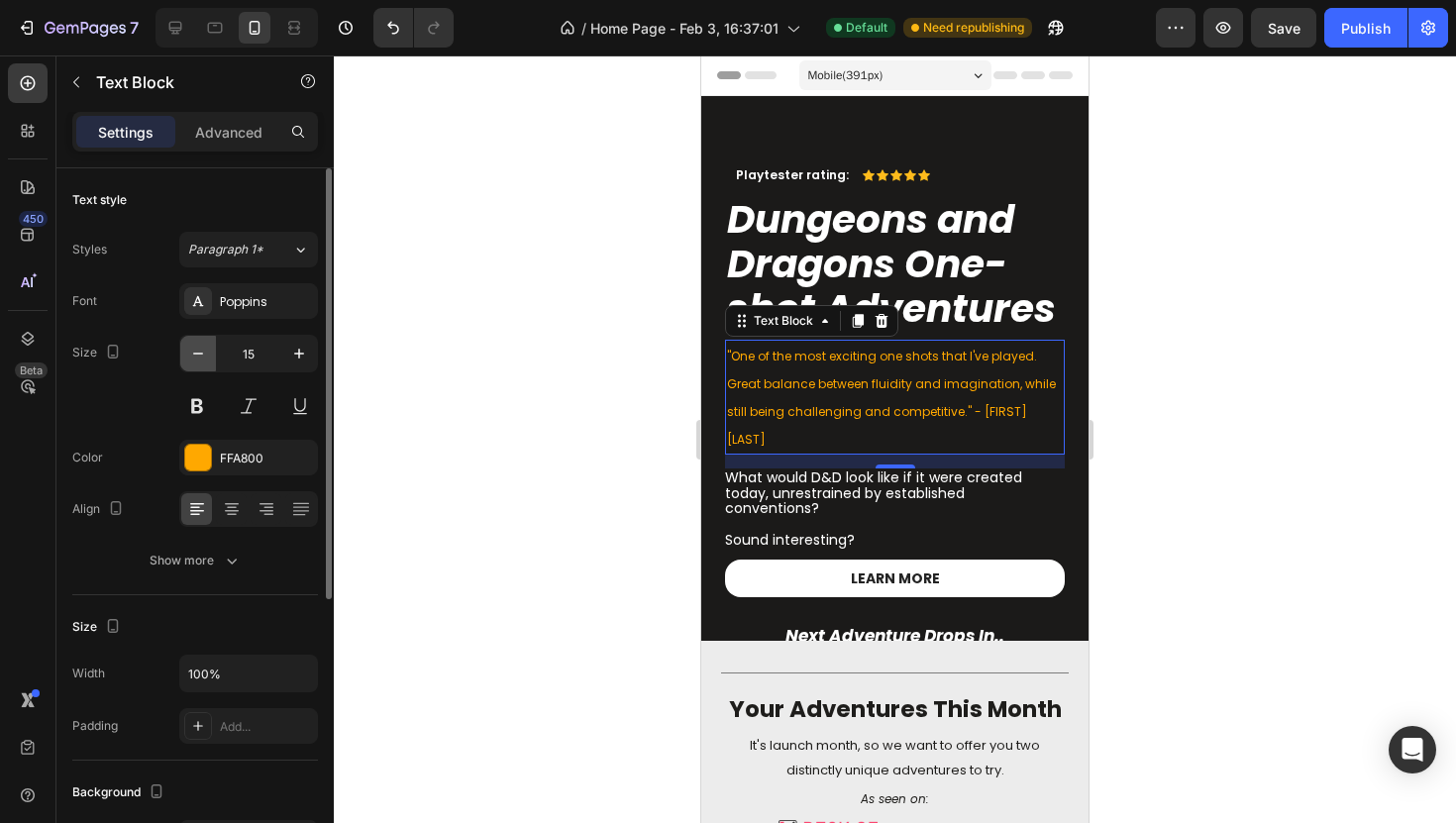 click 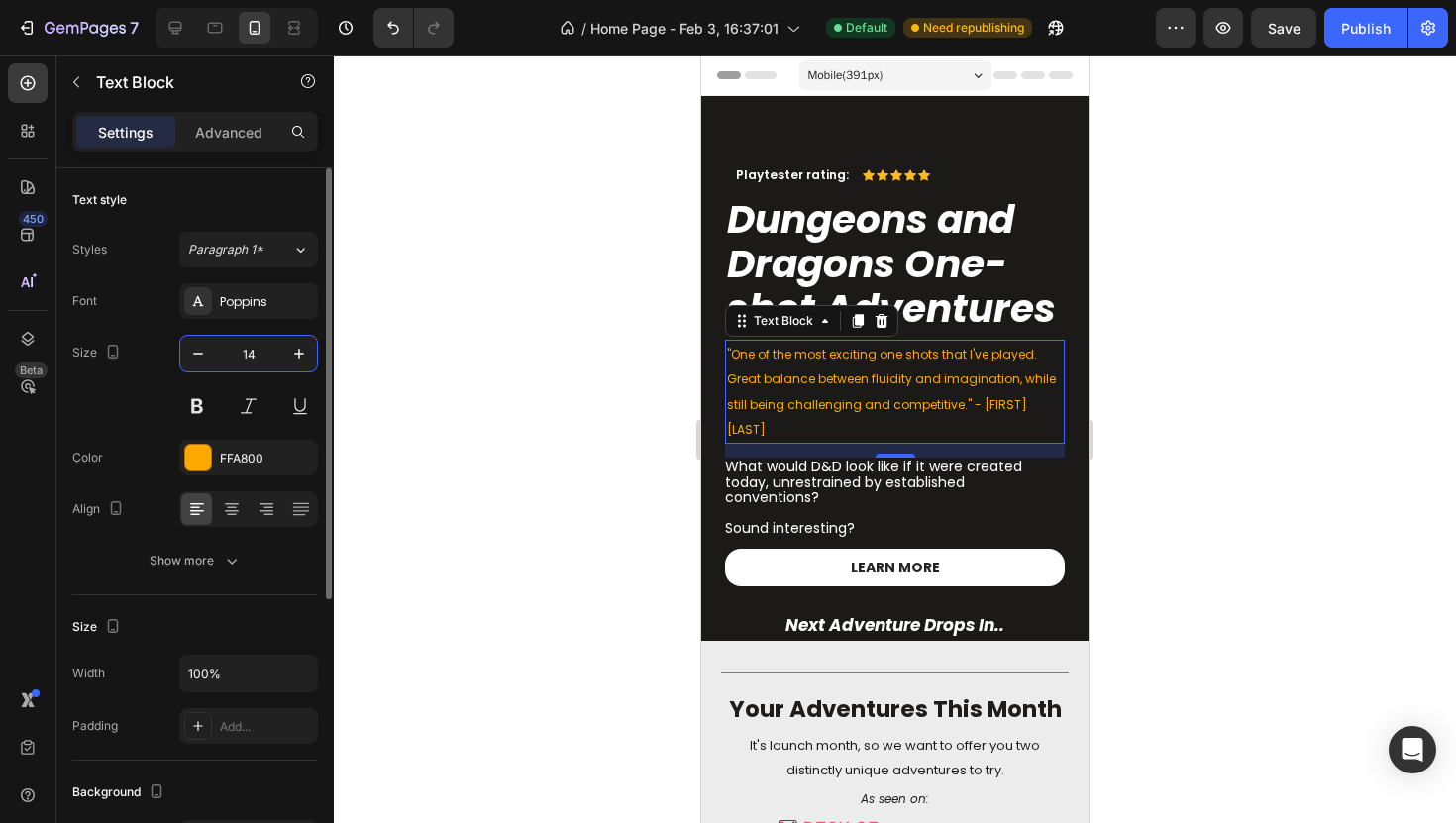 click on "14" at bounding box center (249, 354) 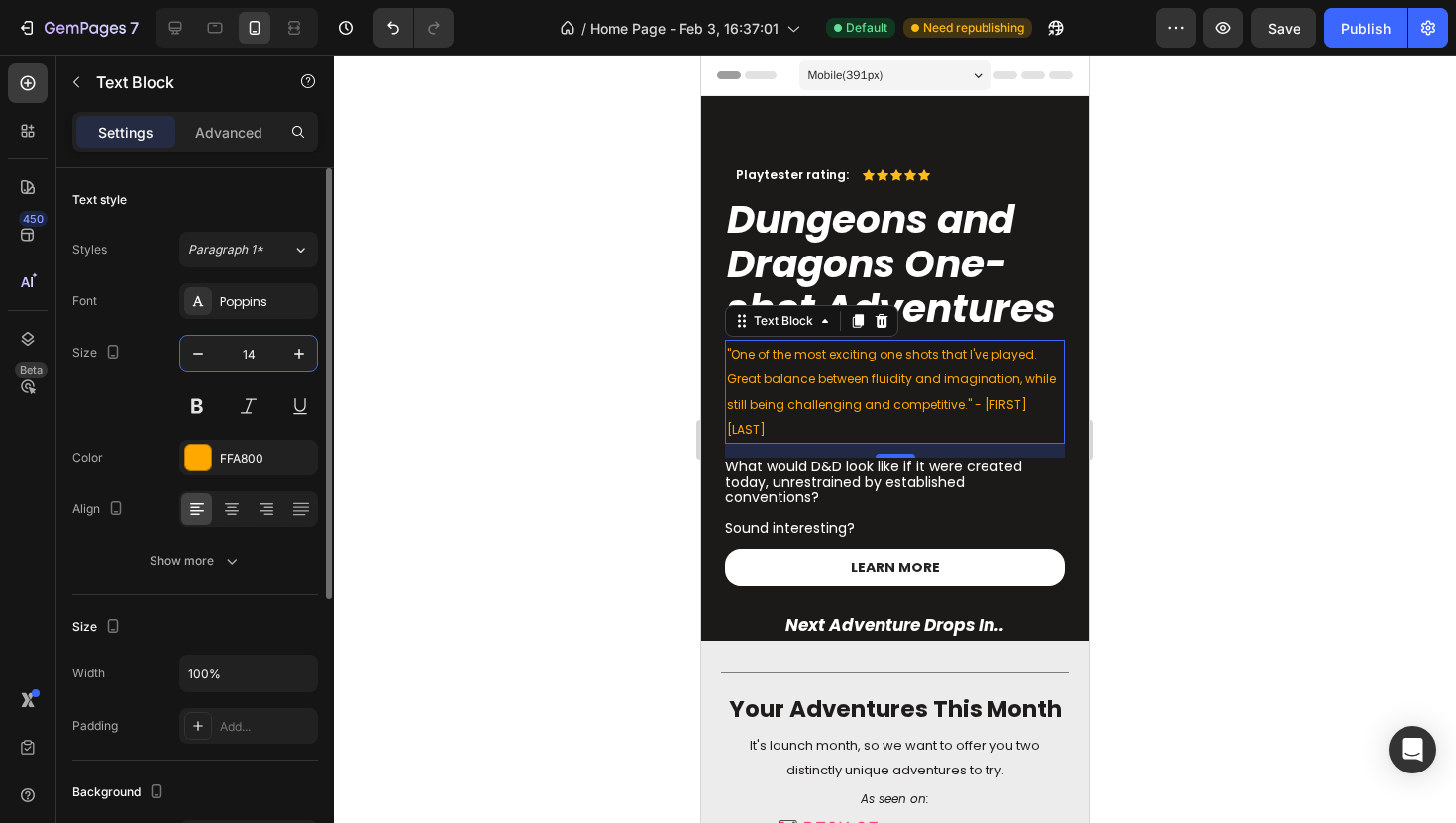 click on "14" at bounding box center [249, 354] 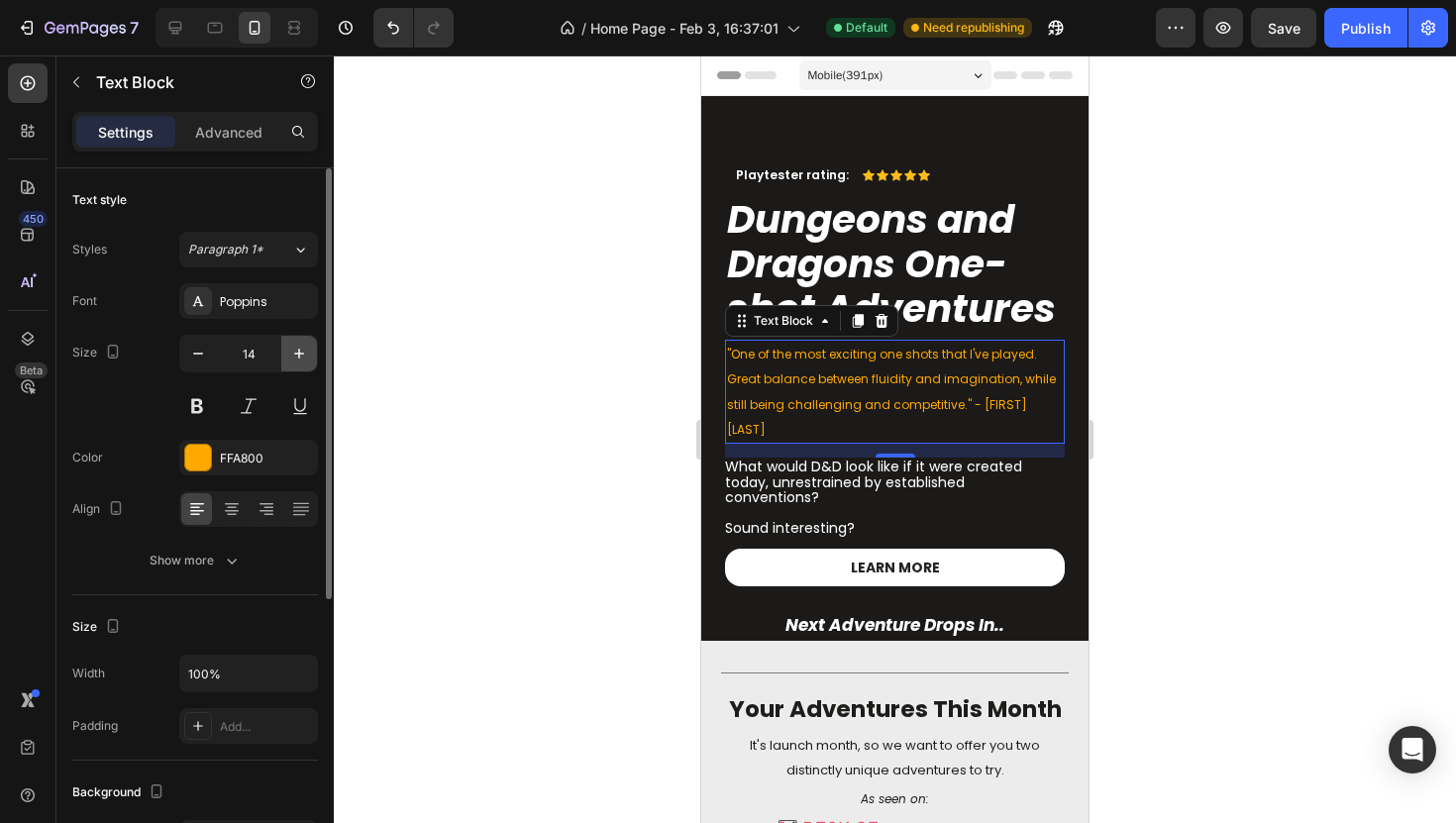 click at bounding box center (299, 354) 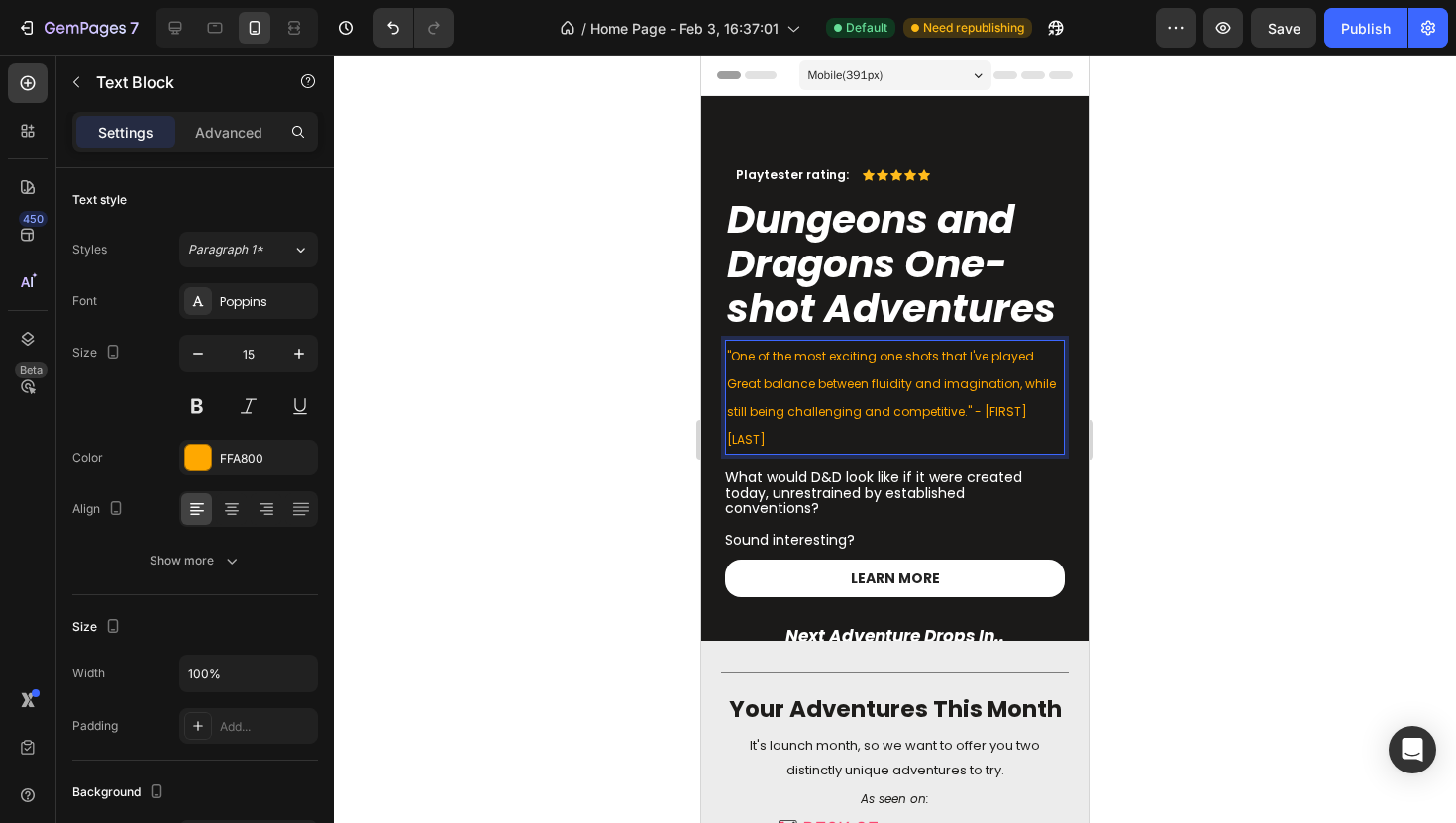 click on ""One of the most exciting one shots that I've played. Great balance between fluidity and imagination, while still being challenging and competitive." - Arda A" at bounding box center (891, 397) 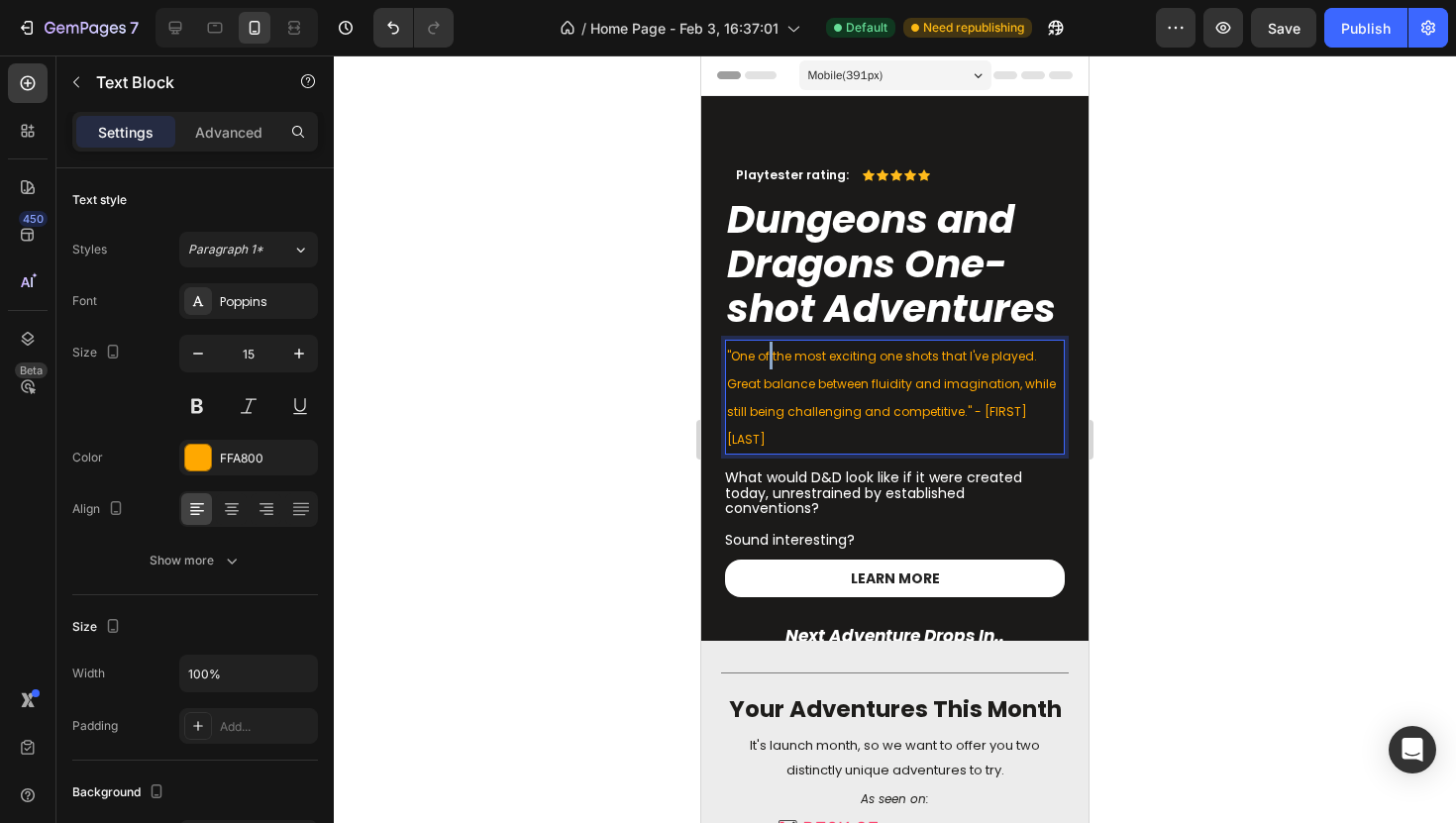 click on ""One of the most exciting one shots that I've played. Great balance between fluidity and imagination, while still being challenging and competitive." - Arda A" at bounding box center (891, 397) 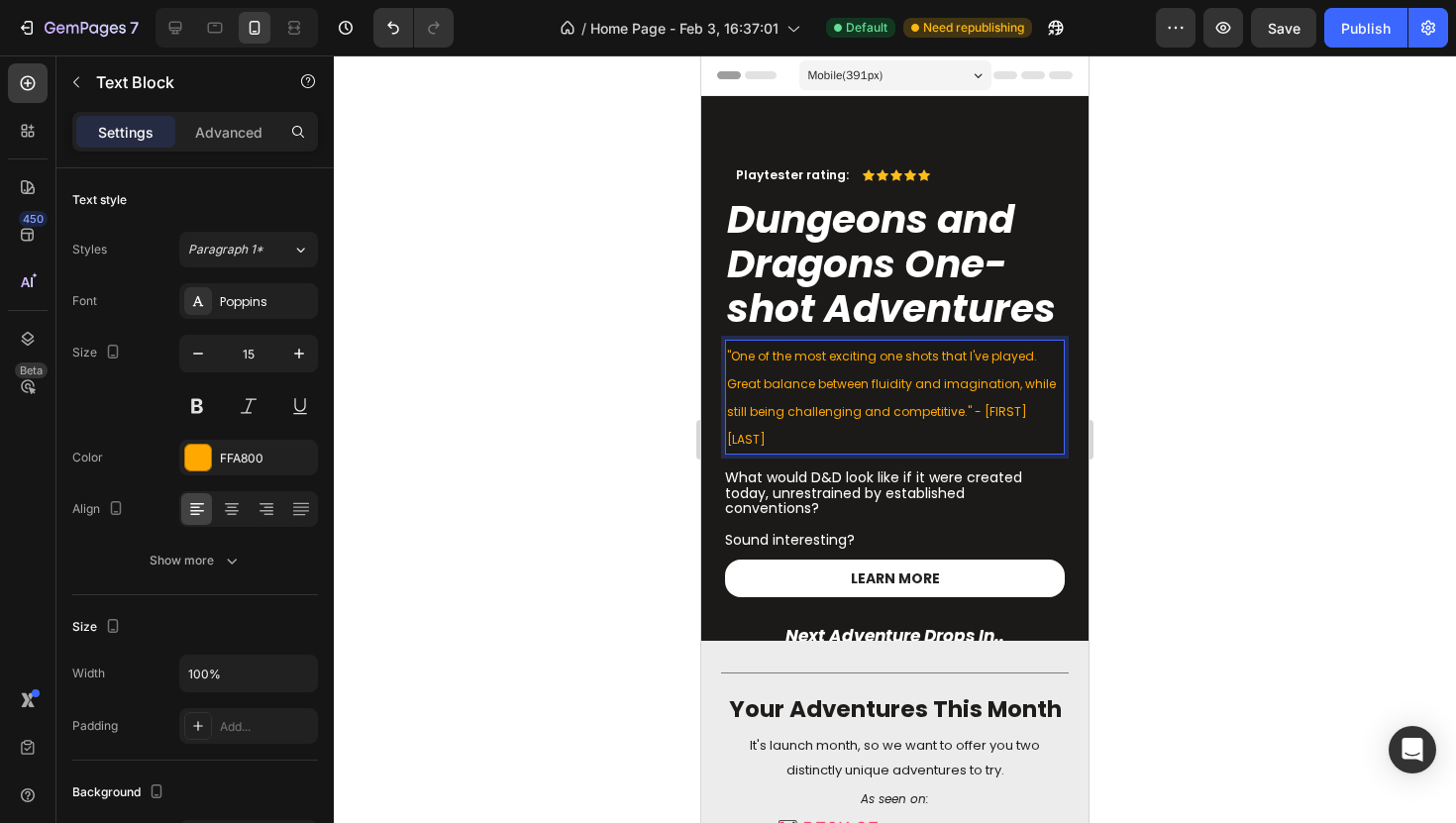 click on ""One of the most exciting one shots that I've played. Great balance between fluidity and imagination, while still being challenging and competitive." - Arda A" at bounding box center [891, 397] 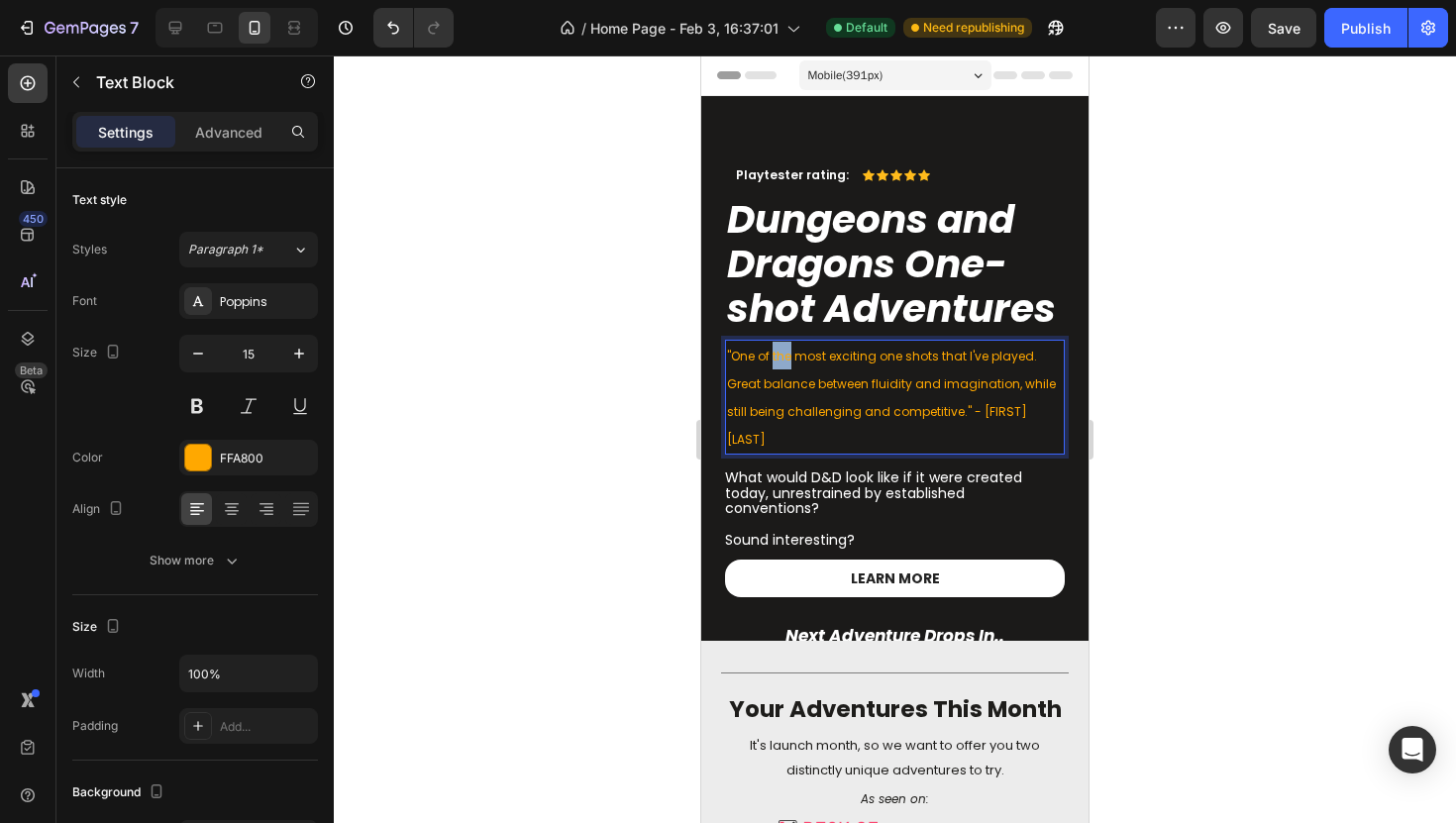 click on ""One of the most exciting one shots that I've played. Great balance between fluidity and imagination, while still being challenging and competitive." - Arda A" at bounding box center [891, 397] 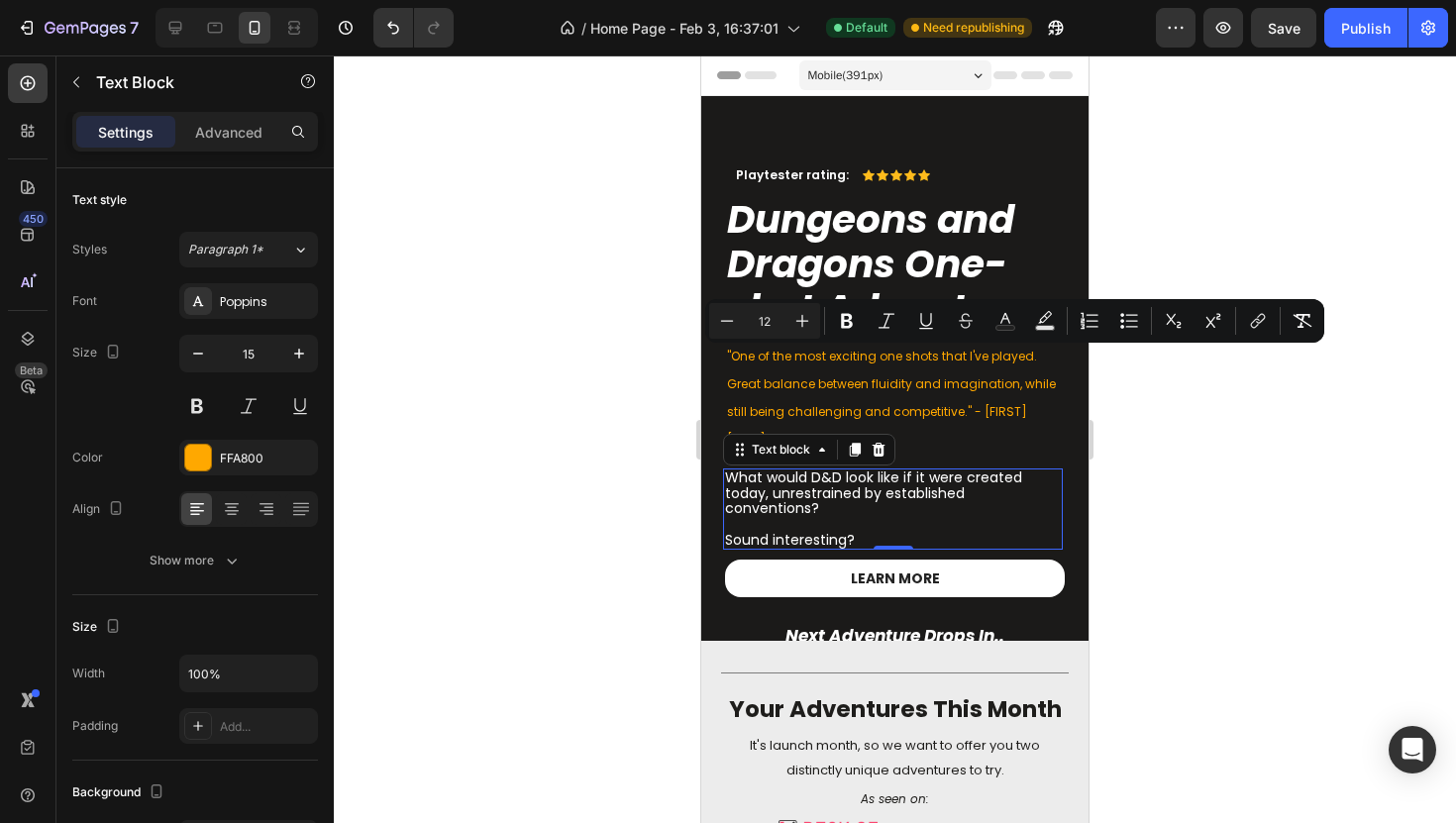 click on "What would D&D look like if it were created today, unrestrained by established conventions?" at bounding box center [874, 492] 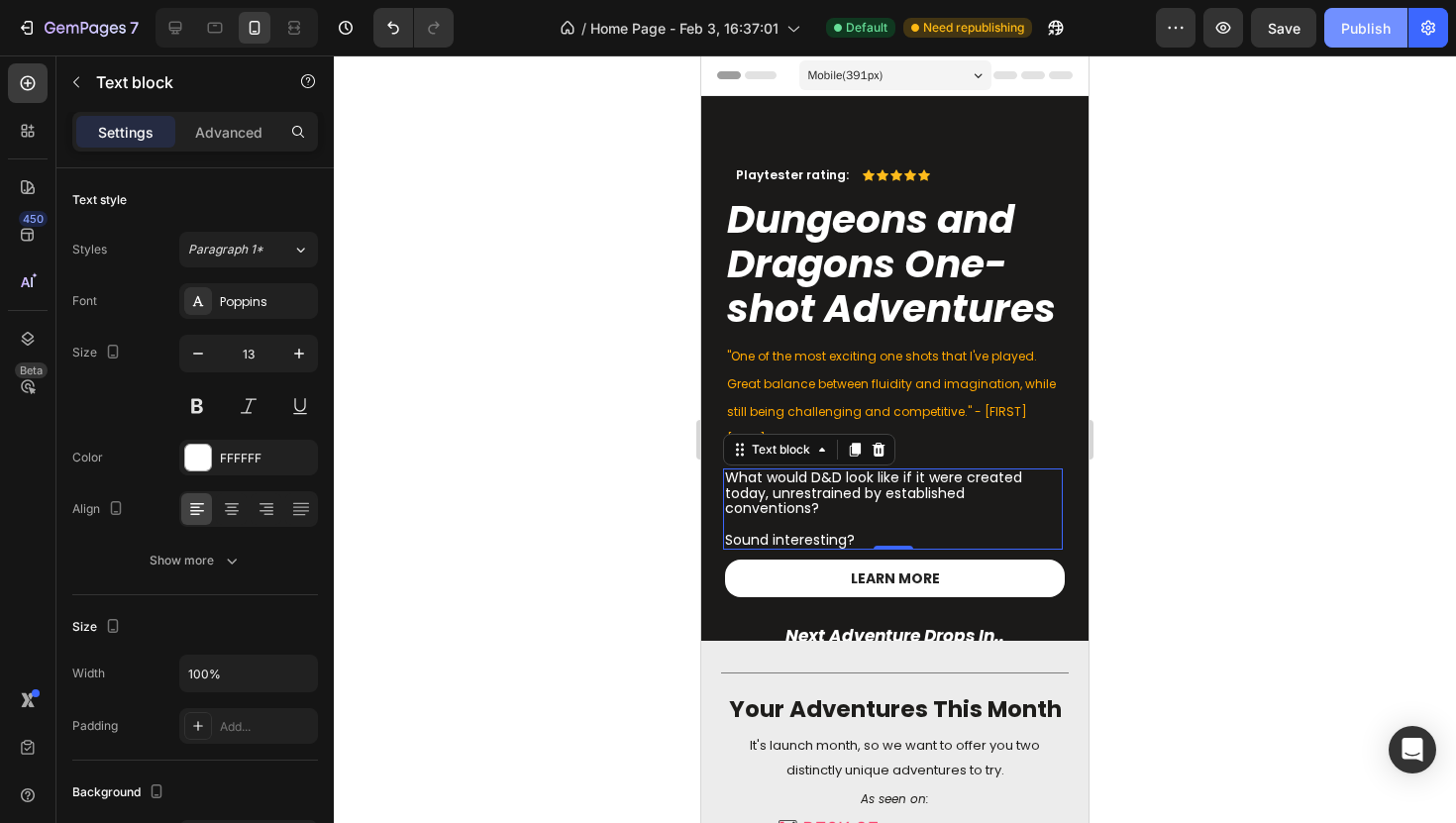 click on "Publish" at bounding box center [1366, 28] 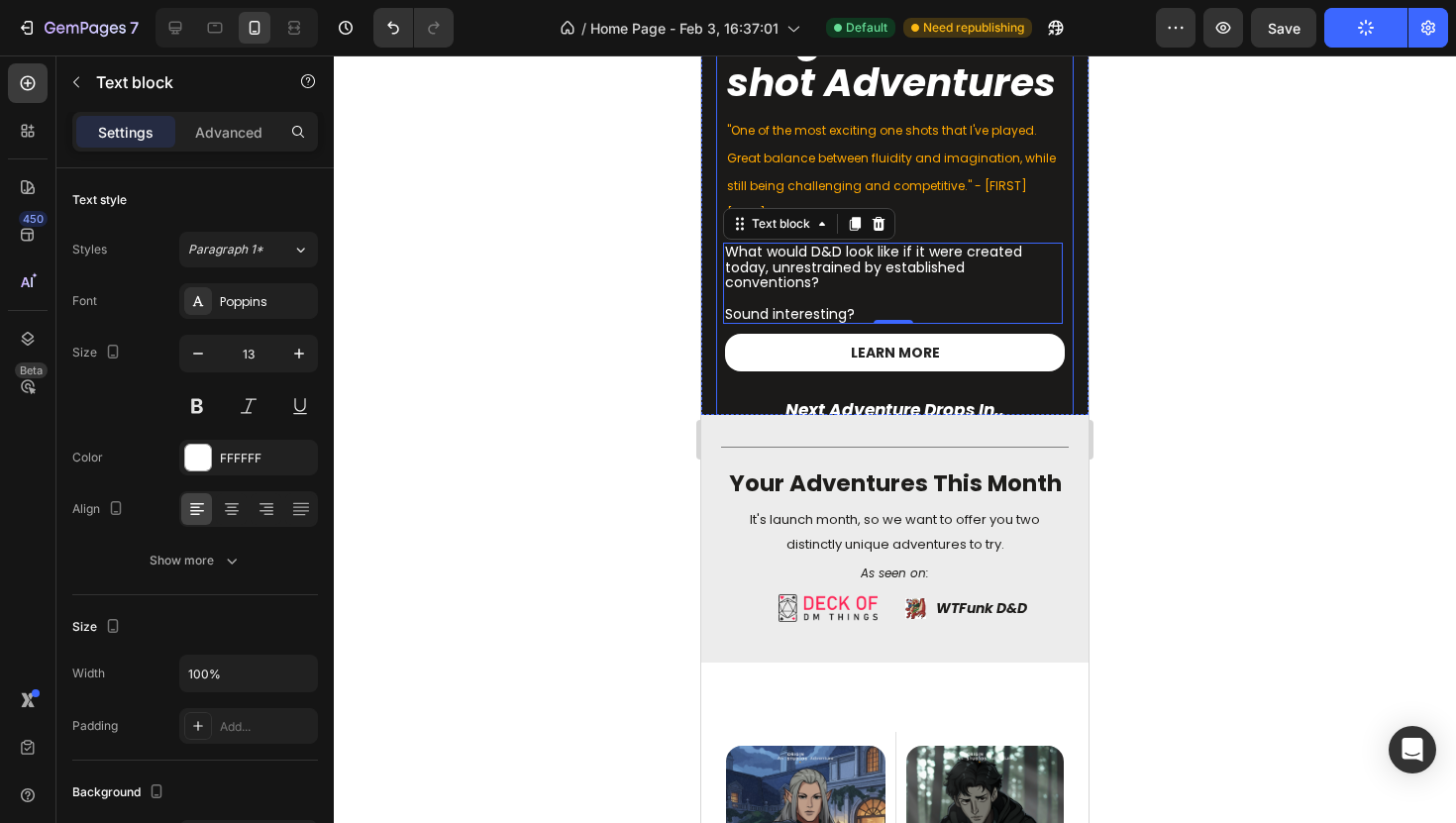 scroll, scrollTop: 319, scrollLeft: 0, axis: vertical 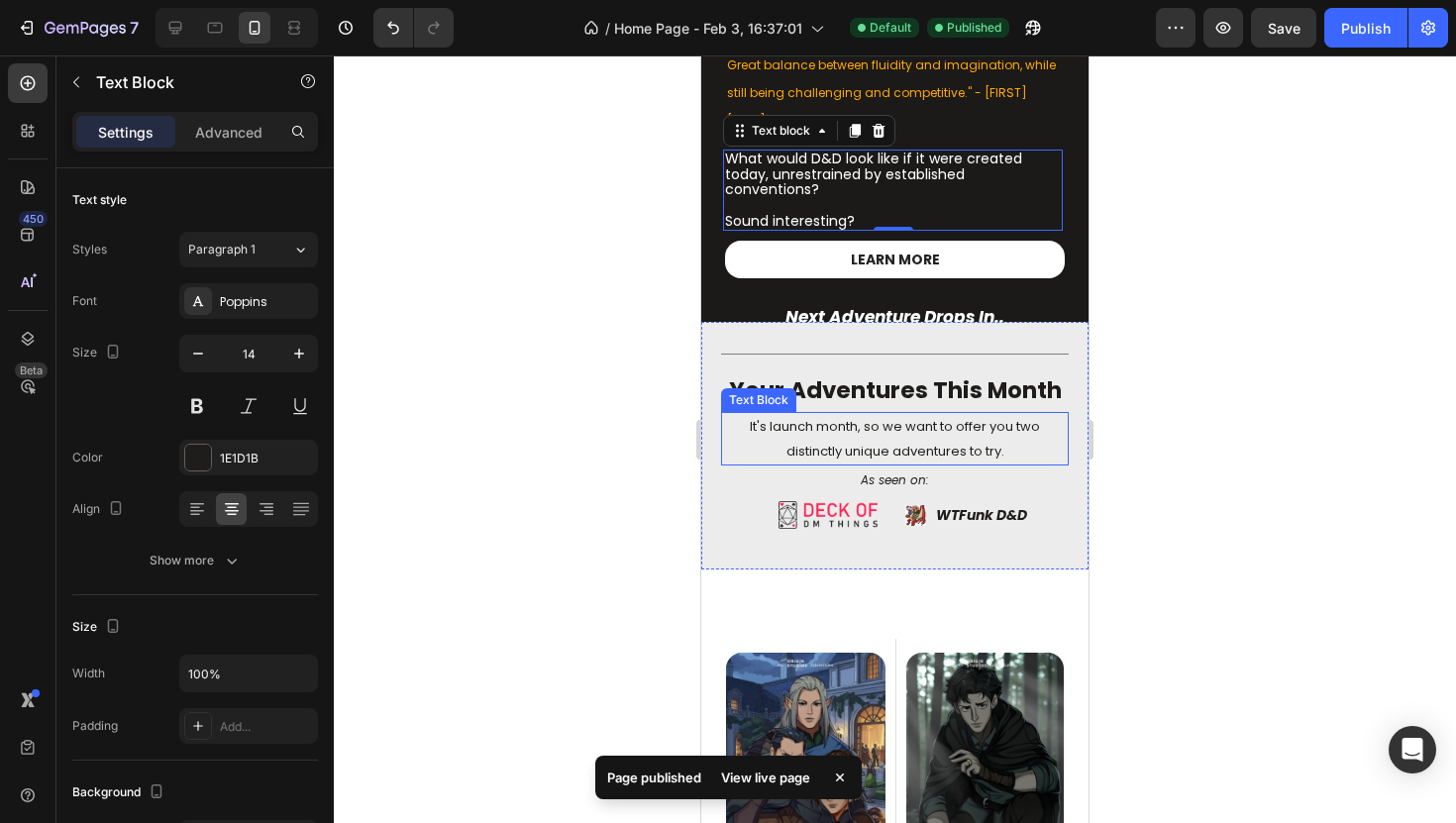 click on "It's launch month, so we want to offer you two distinctly unique adventures to try." at bounding box center [894, 439] 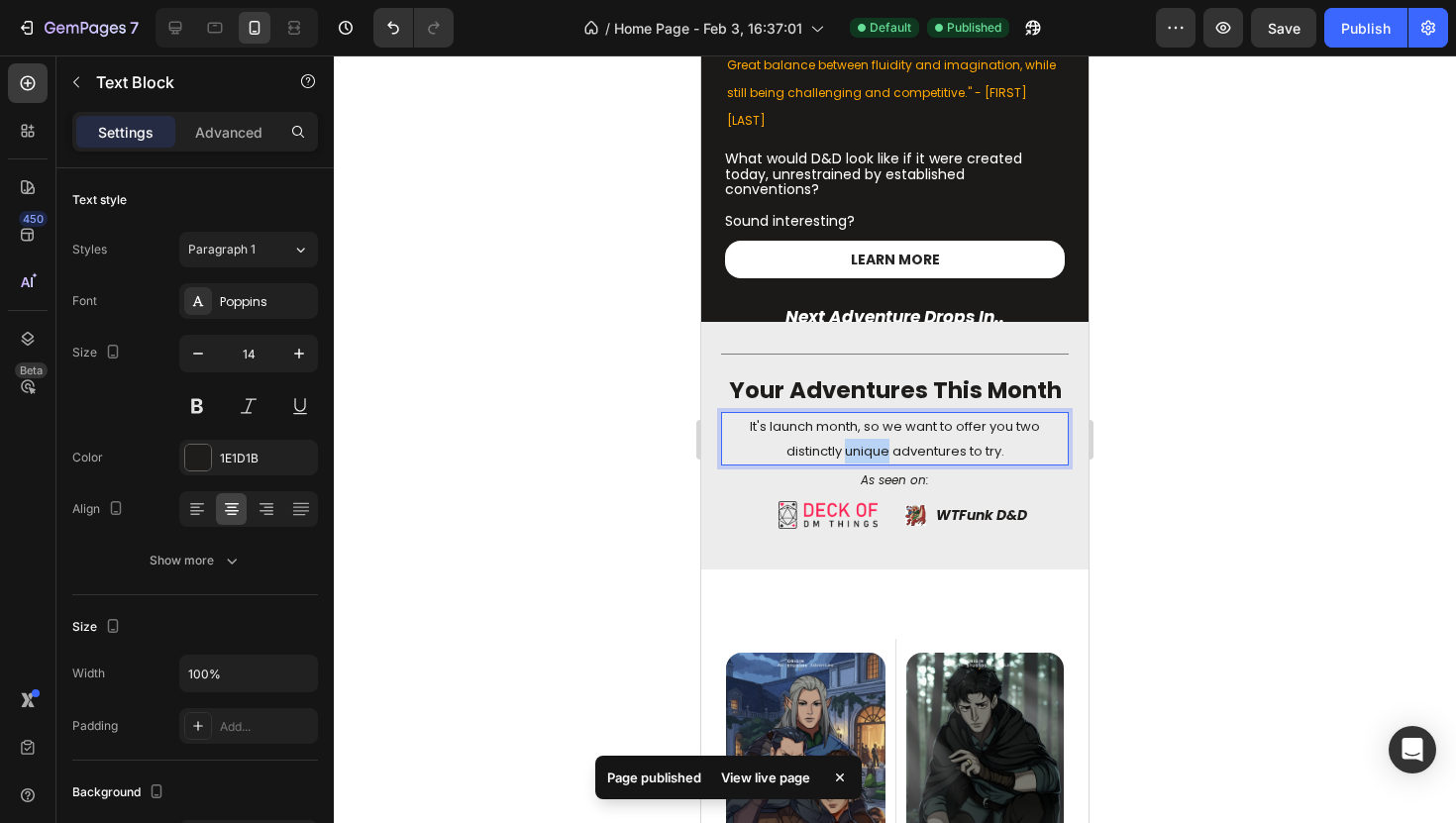 click on "It's launch month, so we want to offer you two distinctly unique adventures to try." at bounding box center (894, 439) 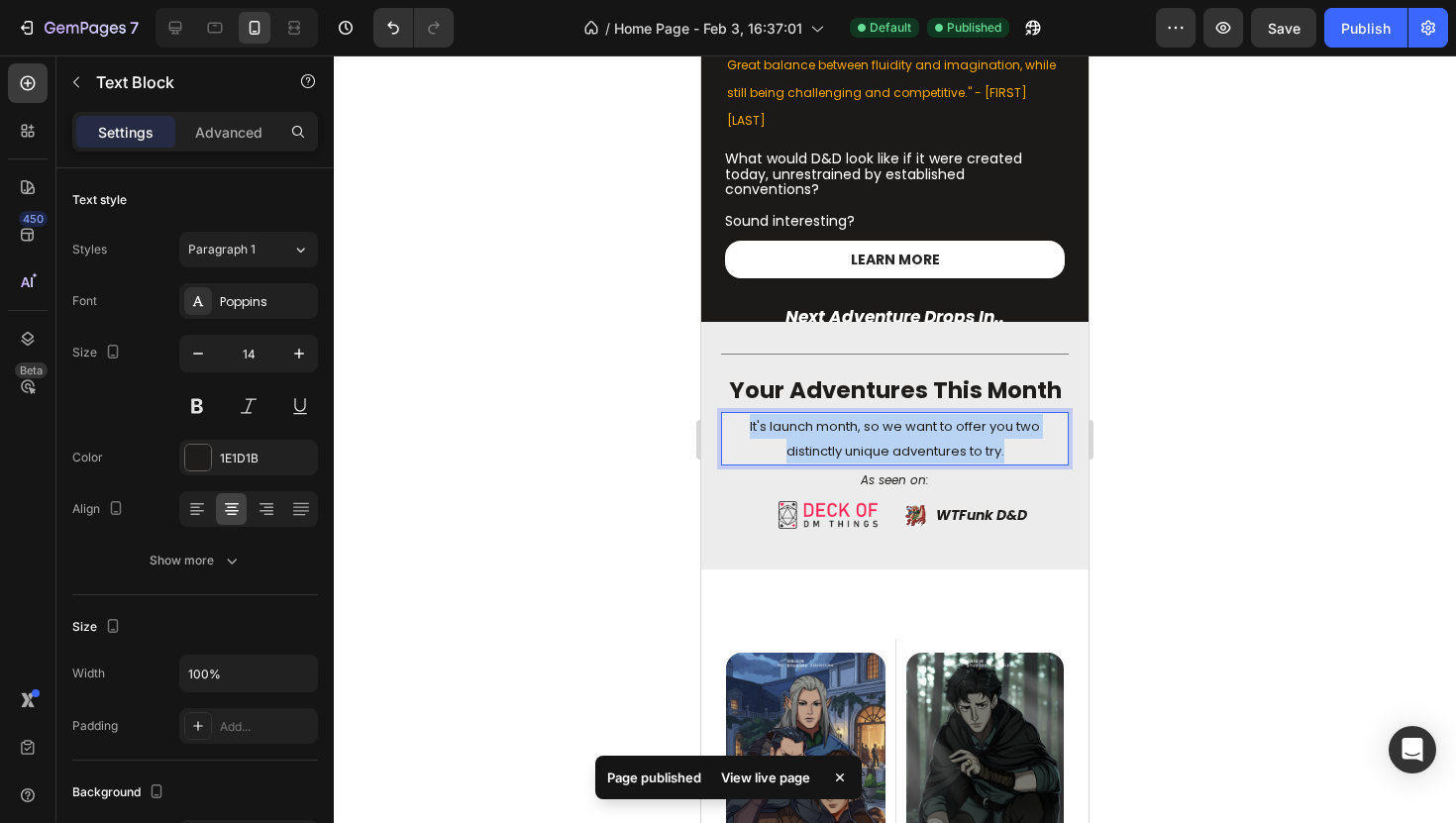 click on "It's launch month, so we want to offer you two distinctly unique adventures to try." at bounding box center (894, 439) 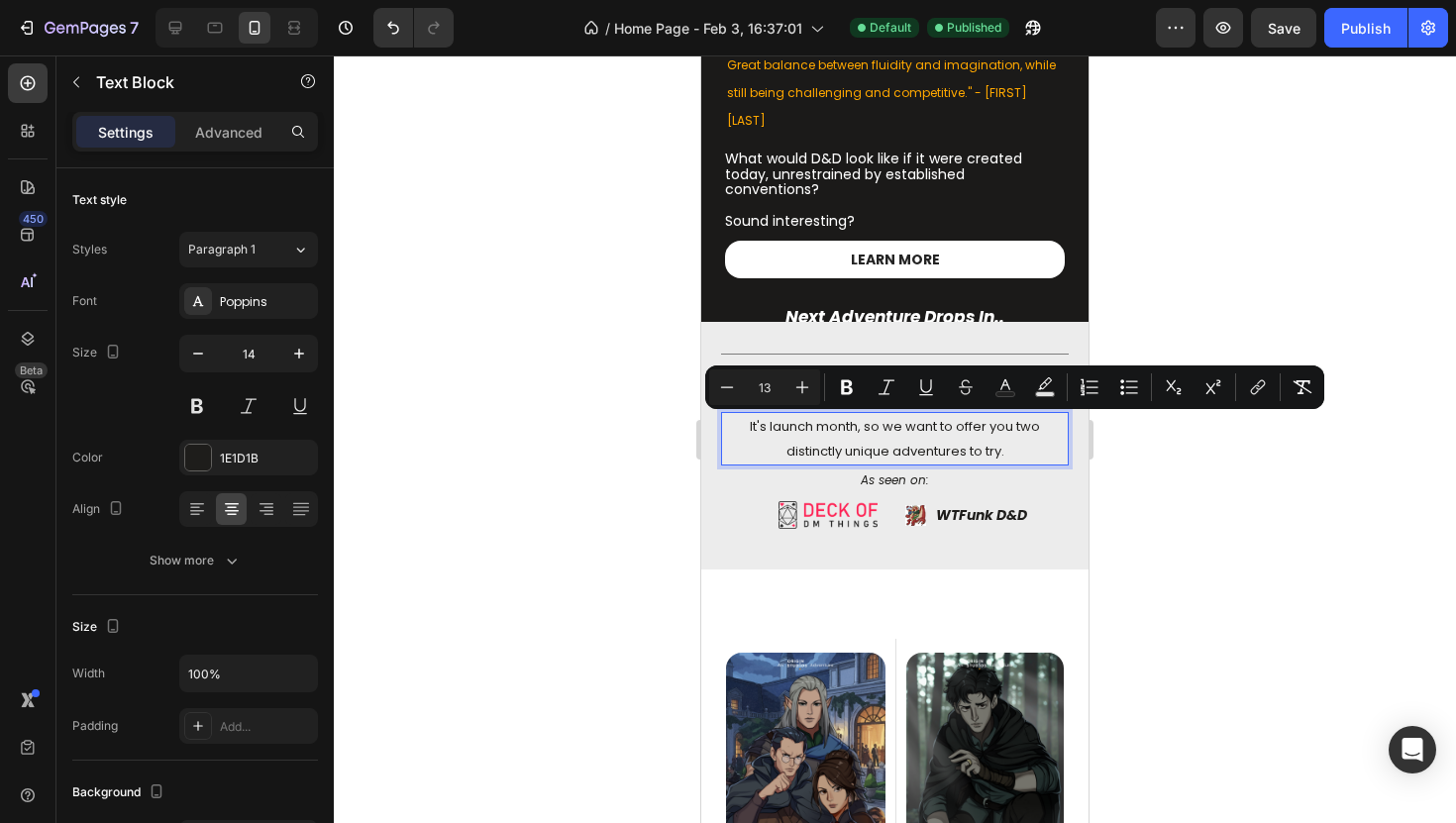 type on "16" 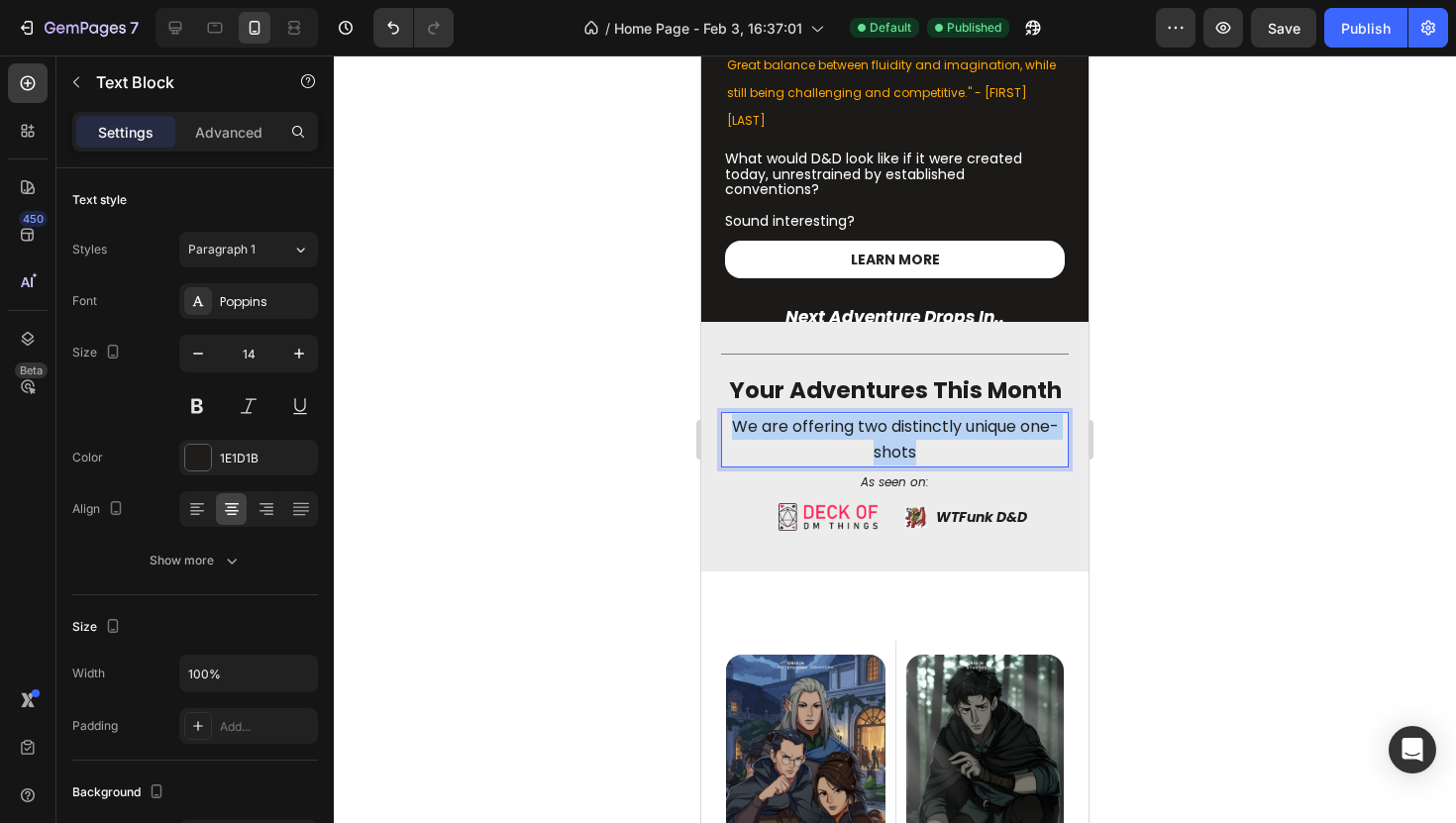 click on "We are offering two distinctly unique one-shots" at bounding box center (894, 440) 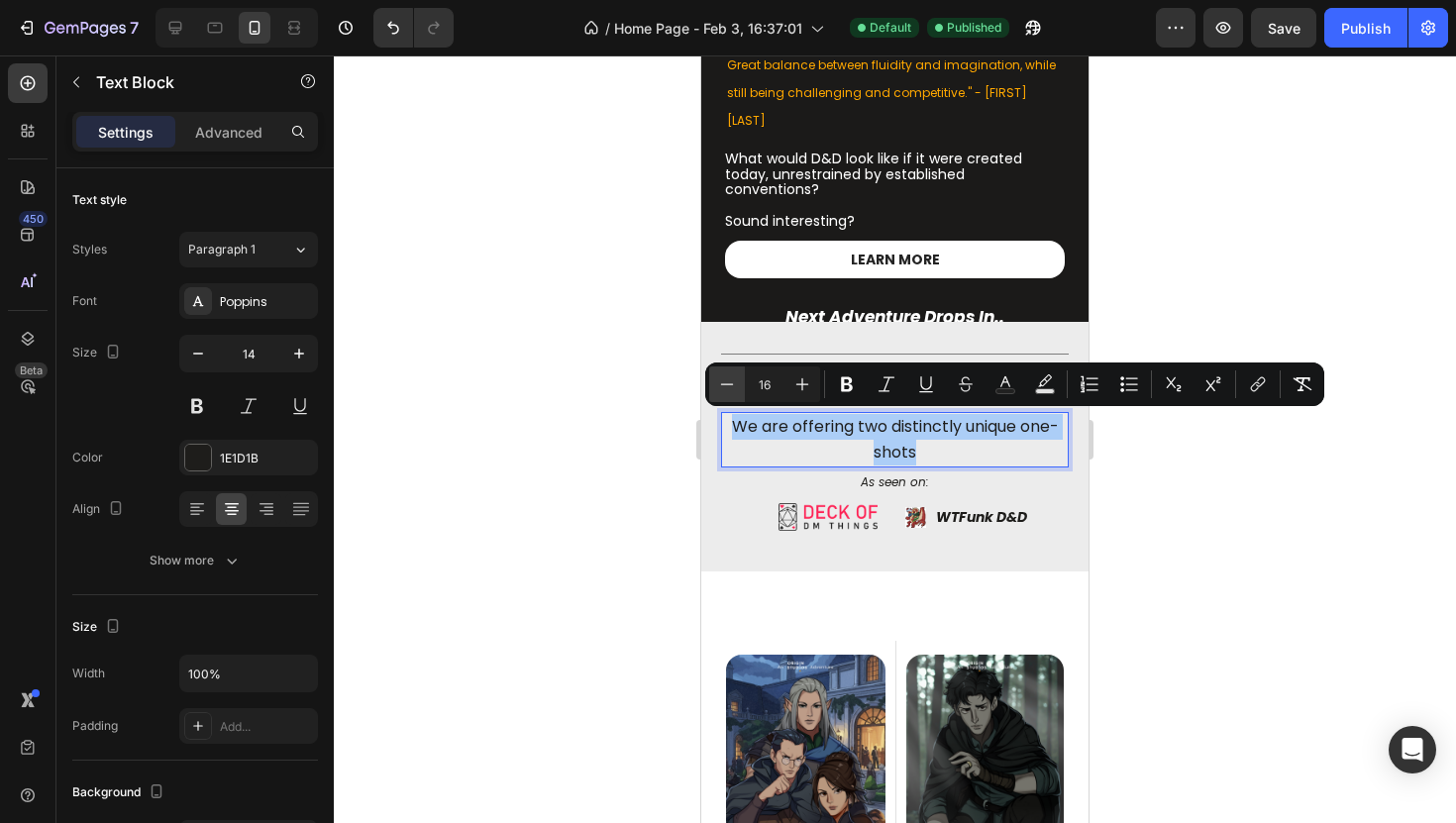 click 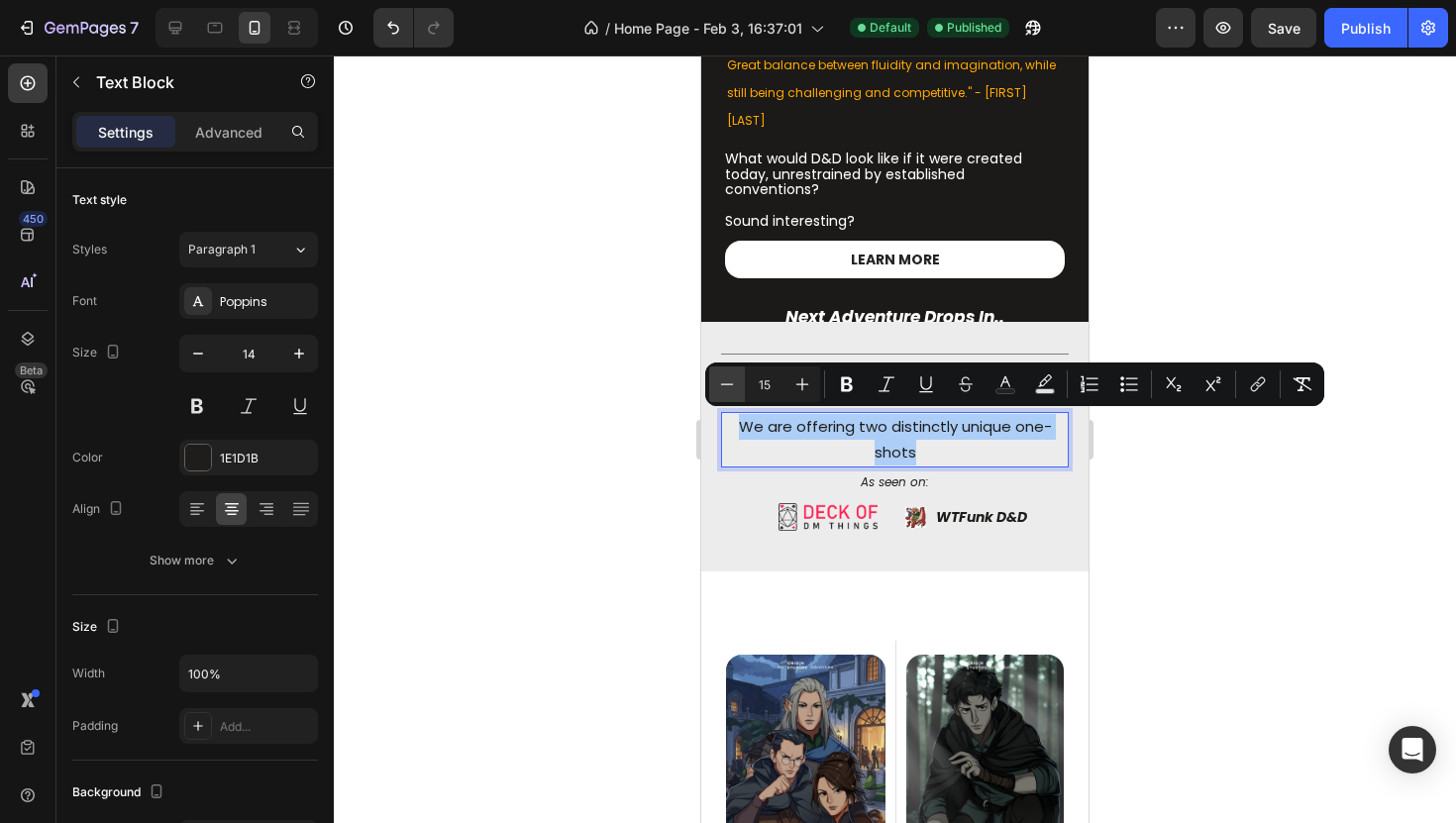 click 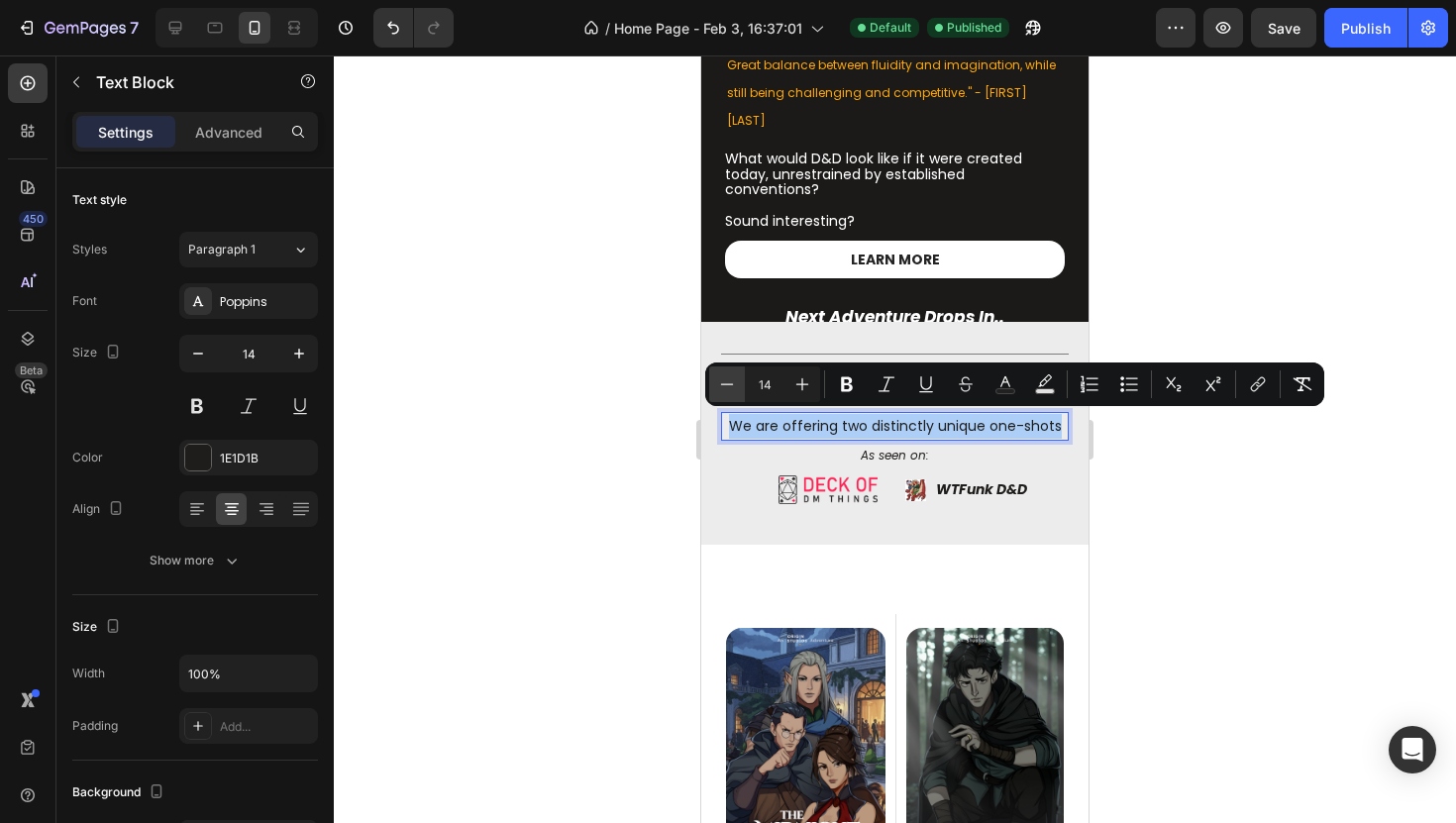 click 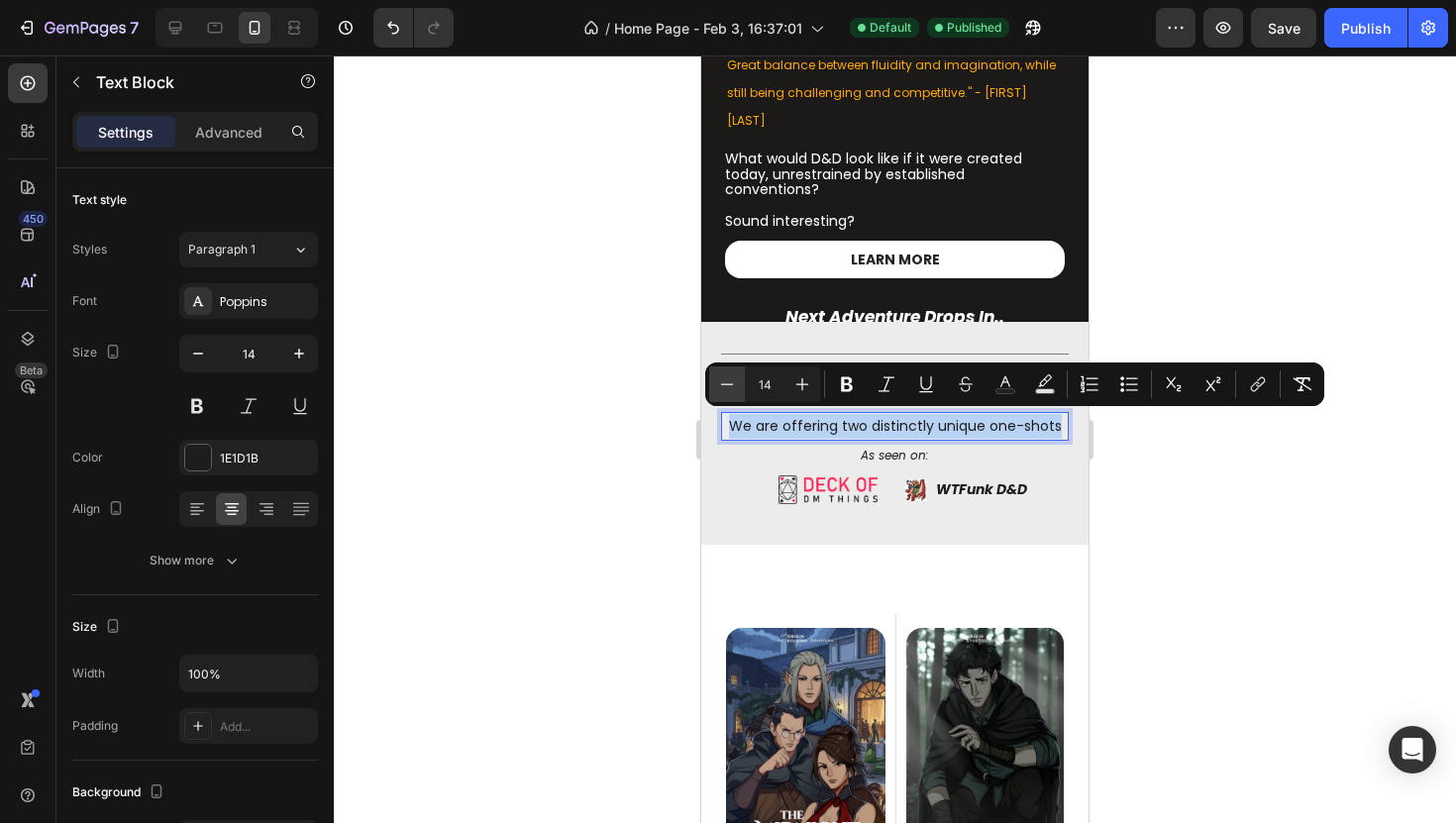 type on "13" 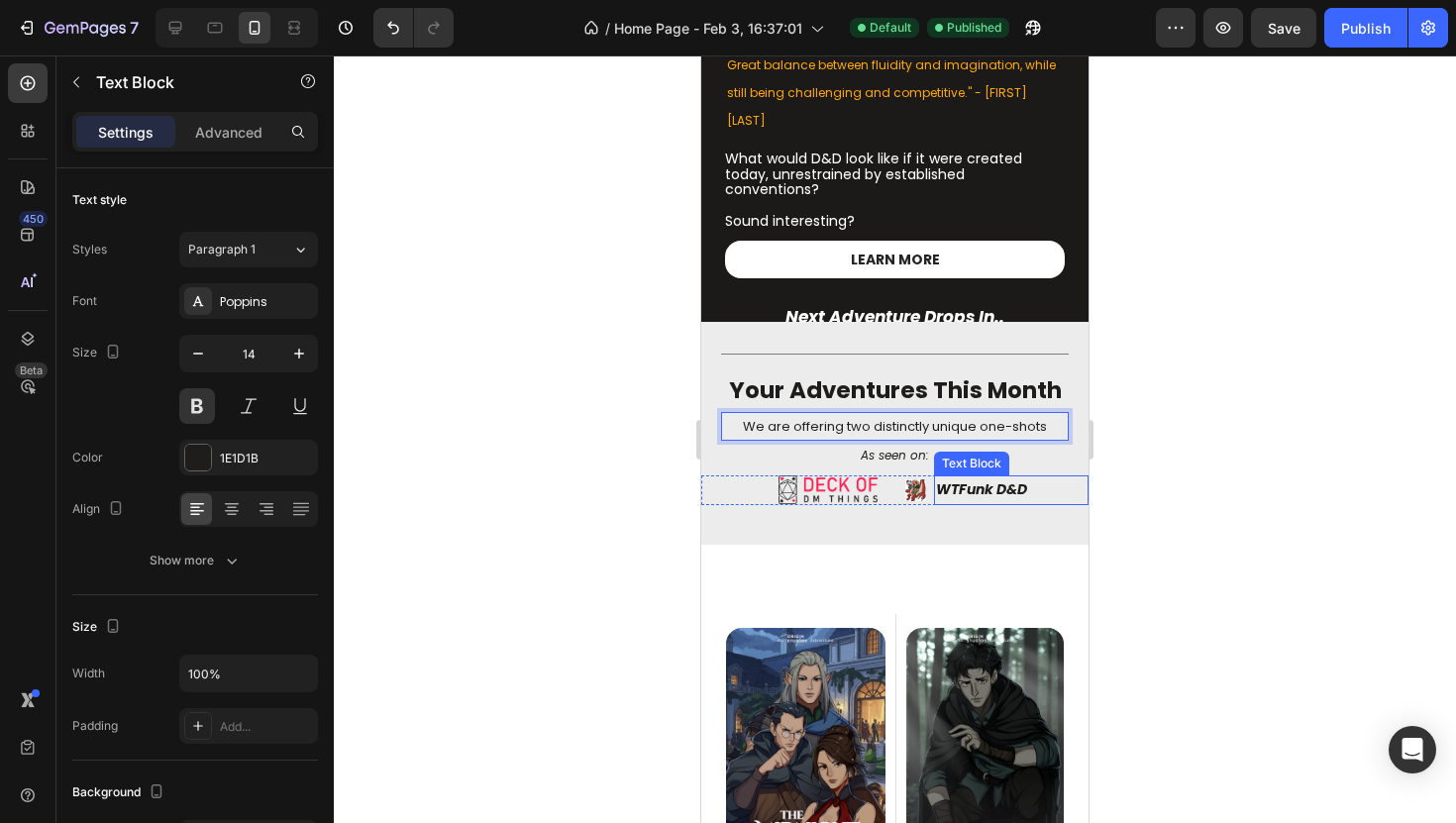 click on "WTFunk D&D" at bounding box center [1011, 489] 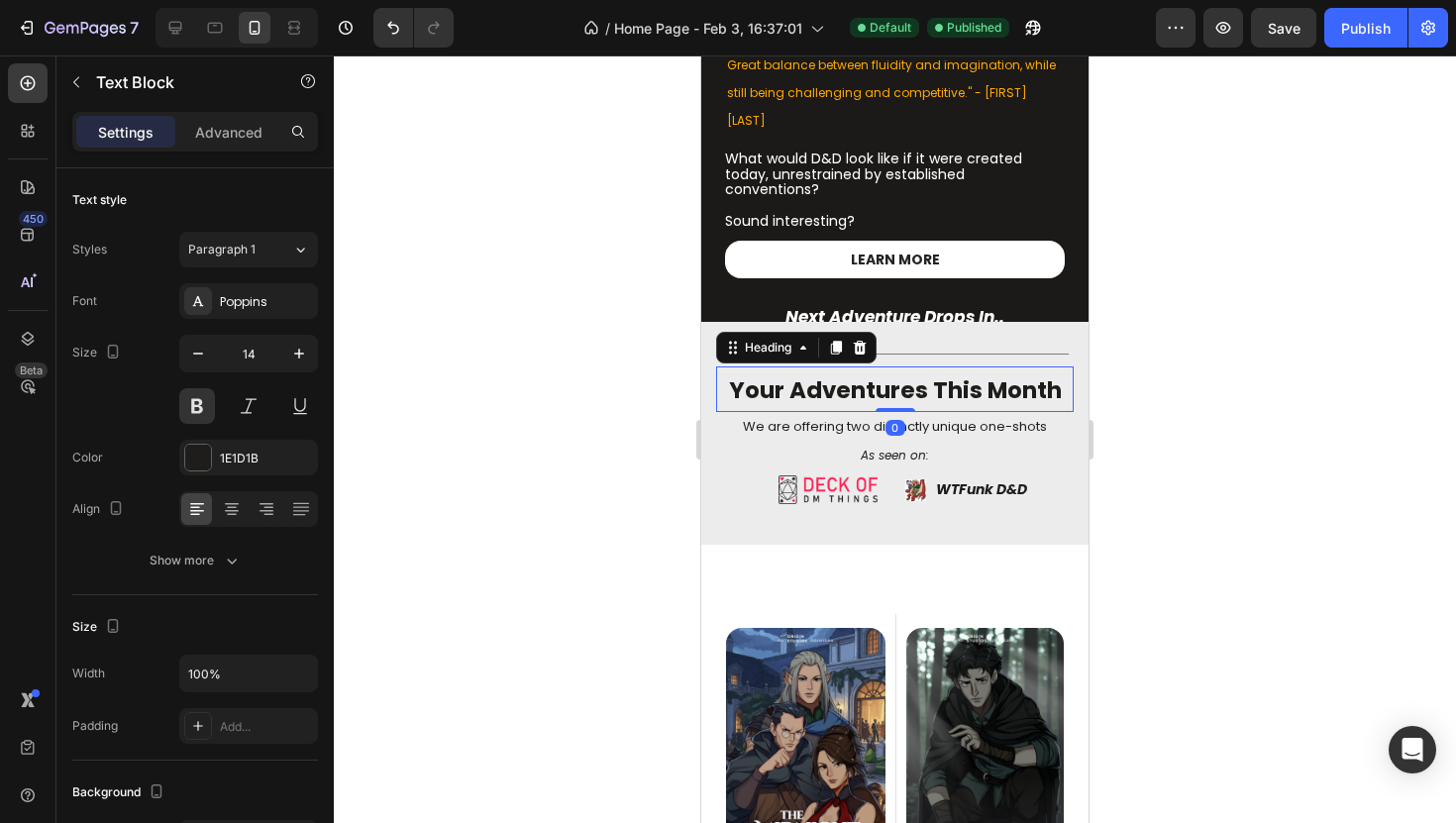 click on "your adventures this month" at bounding box center (894, 389) 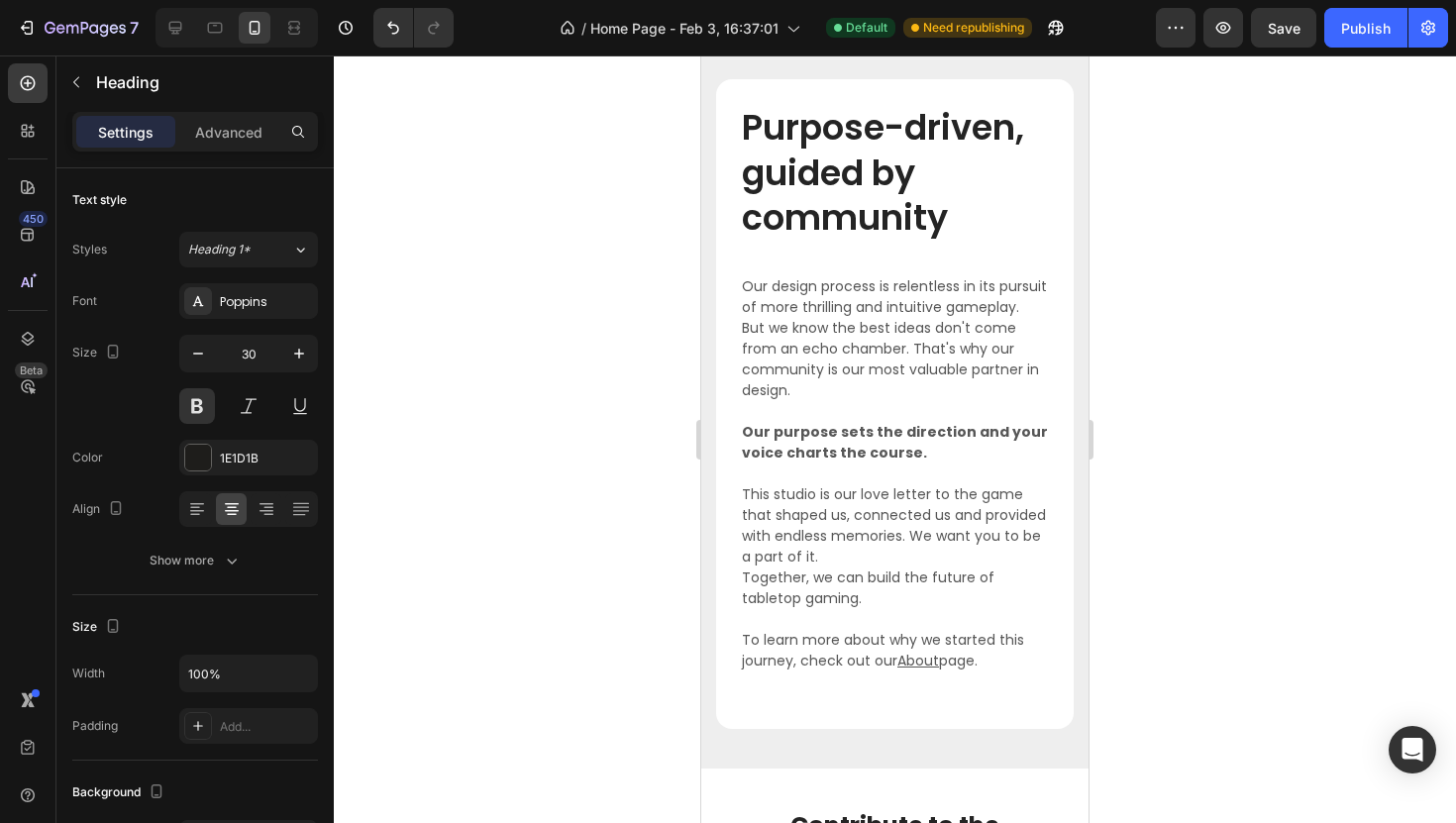 scroll, scrollTop: 1815, scrollLeft: 0, axis: vertical 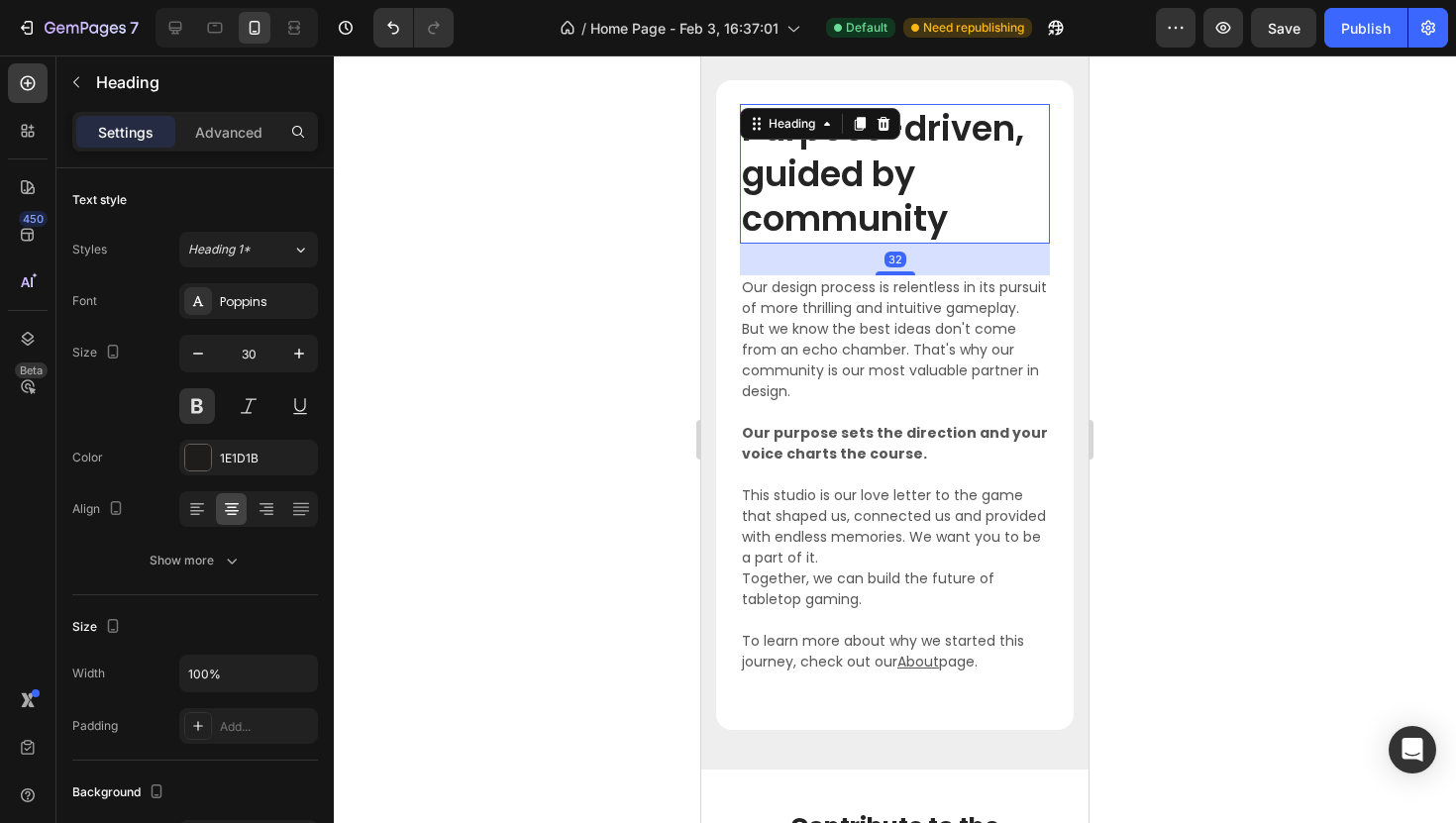 click on "Purpose-driven, guided by community" at bounding box center (894, 173) 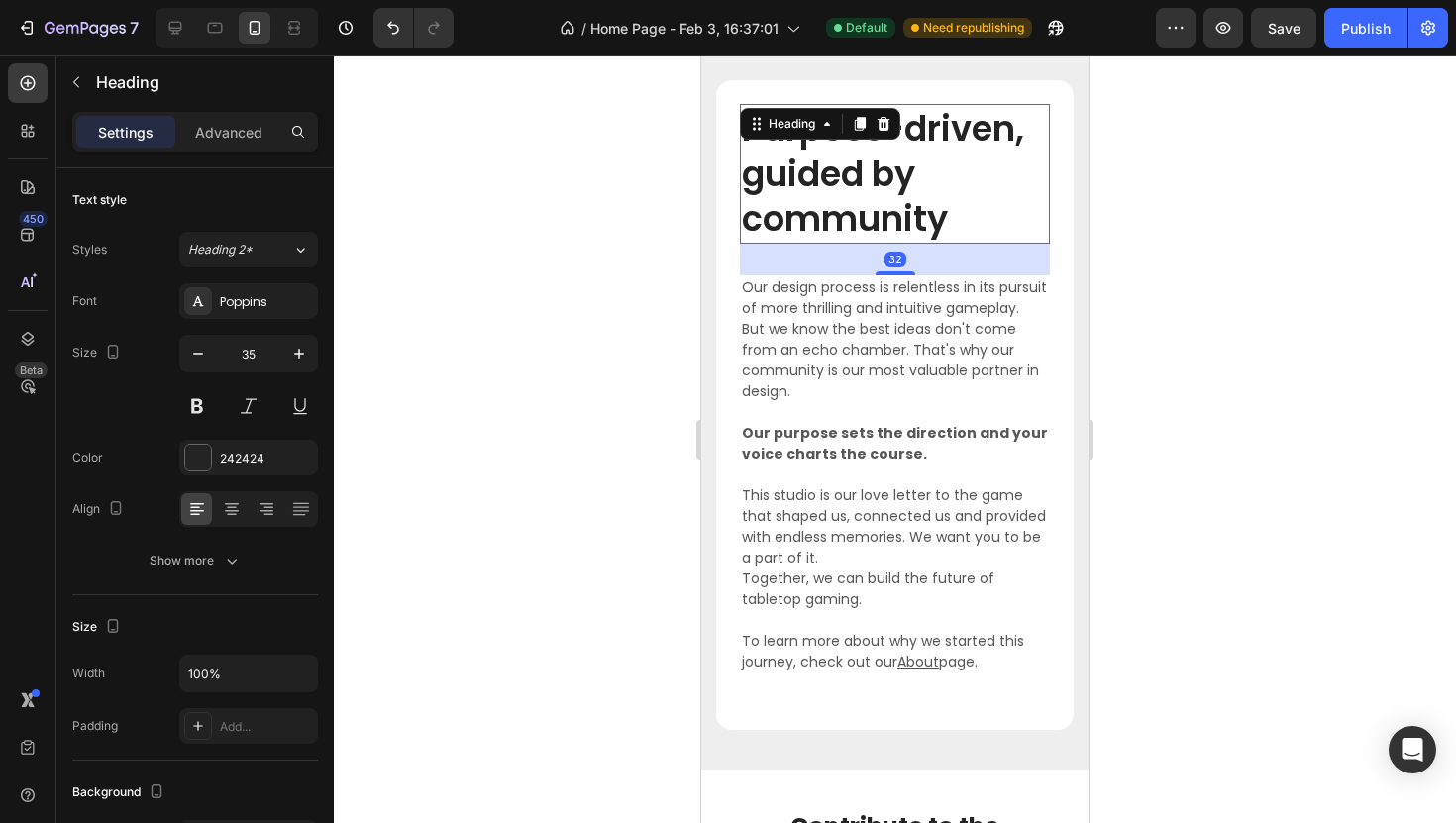 click on "Purpose-driven, guided by community" at bounding box center [894, 173] 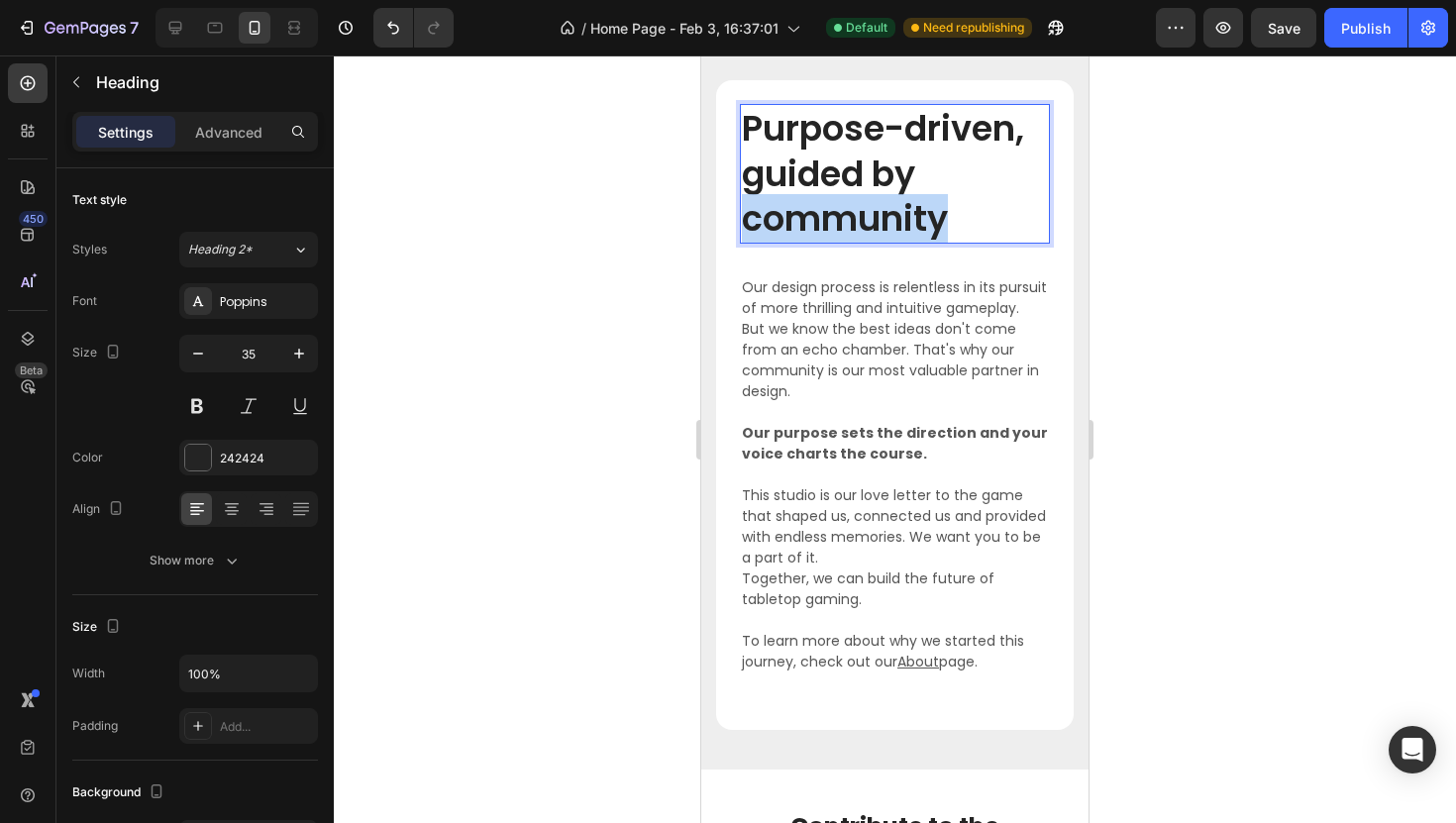 click on "Purpose-driven, guided by community" at bounding box center (894, 173) 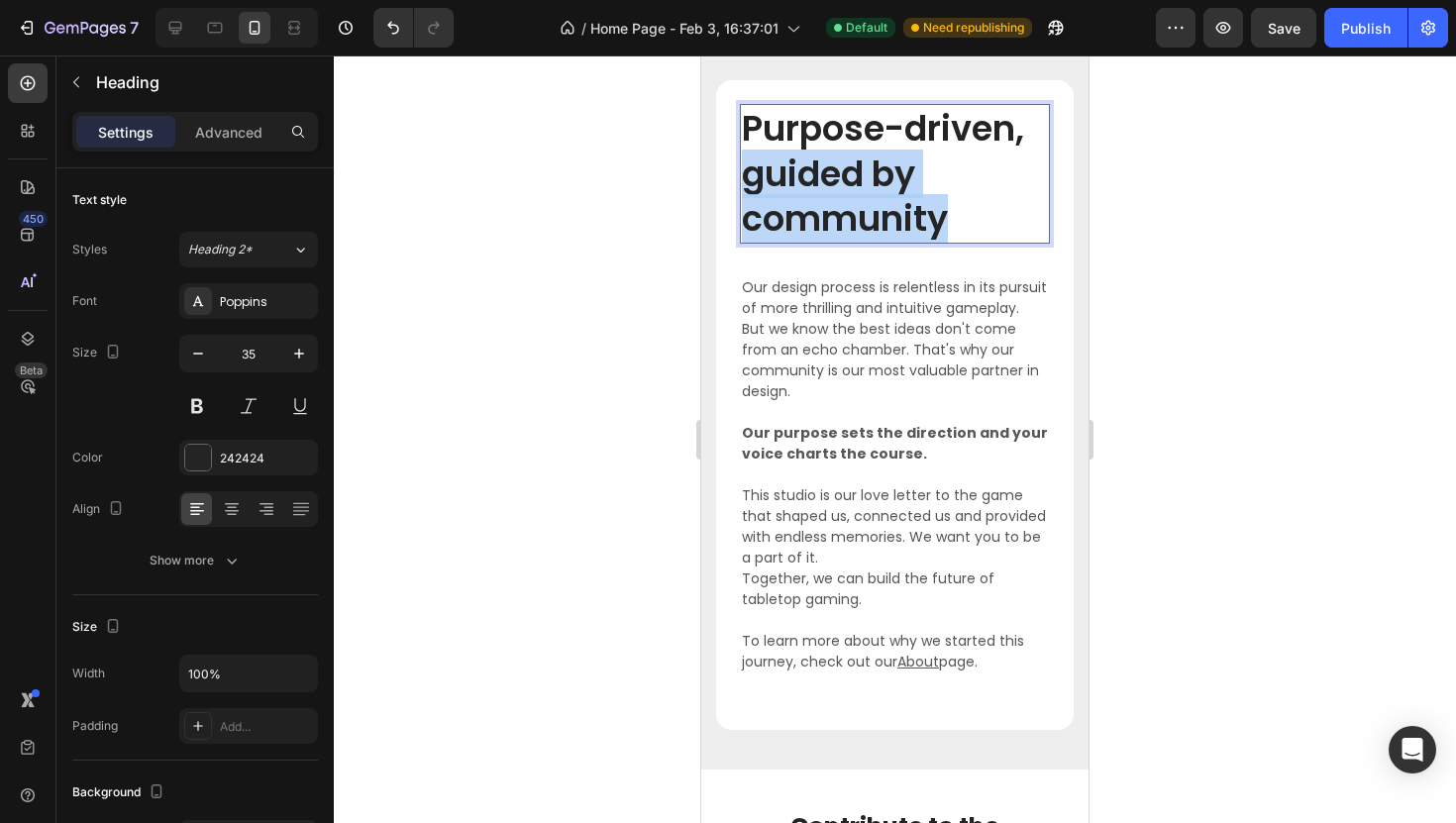 click on "Purpose-driven, guided by community" at bounding box center [894, 173] 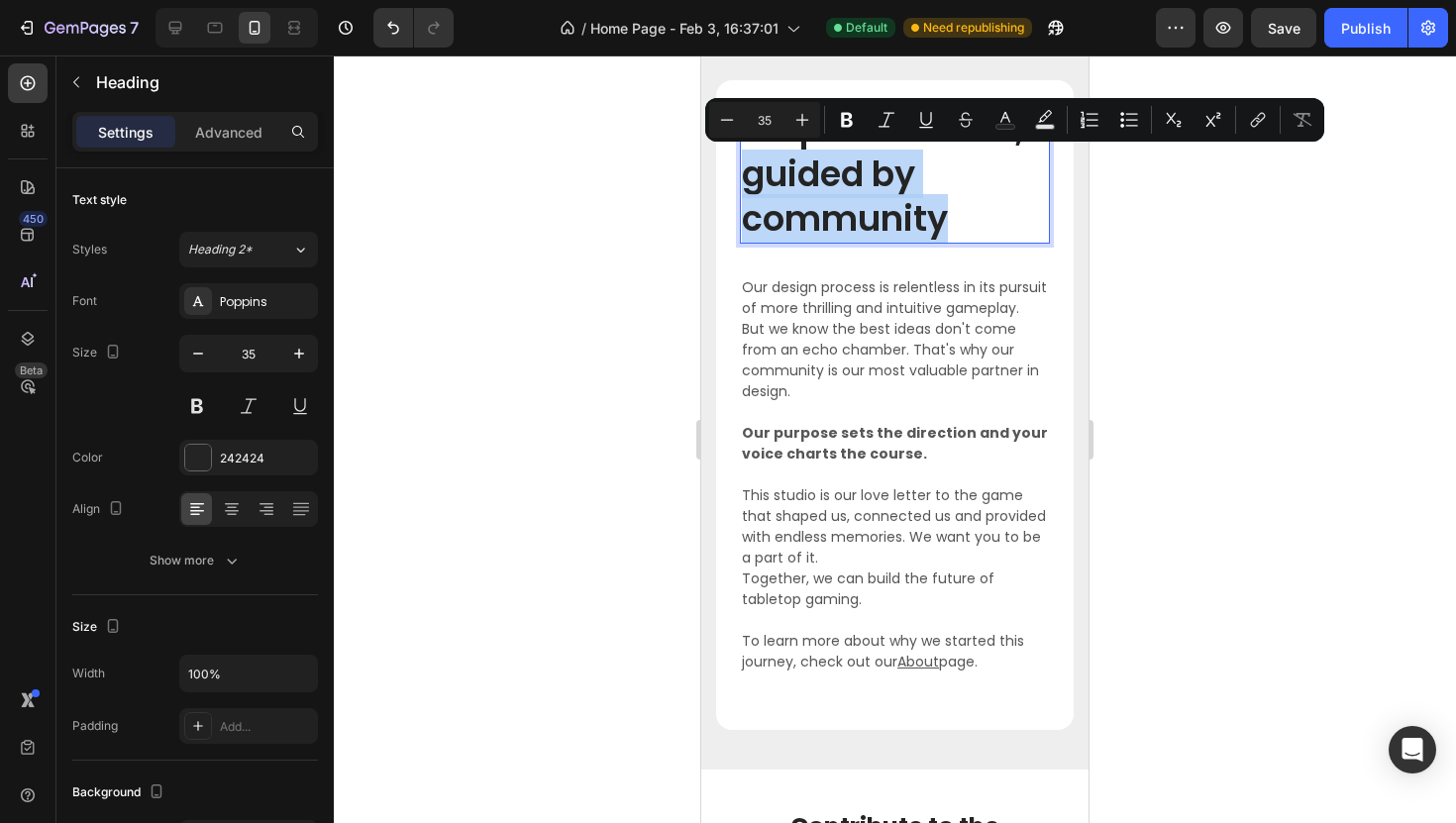click on "Purpose-driven, guided by community" at bounding box center (894, 173) 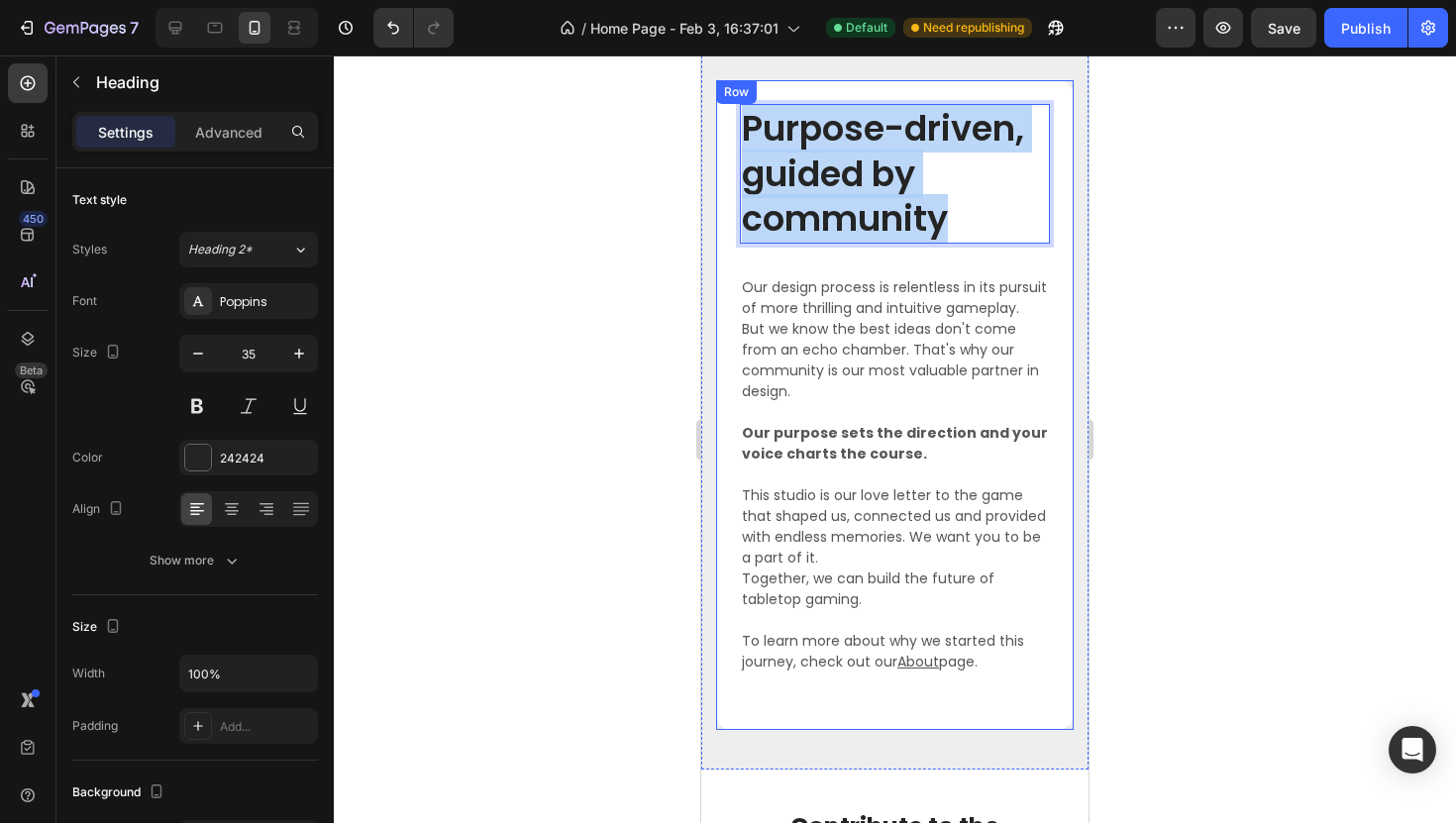 drag, startPoint x: 951, startPoint y: 229, endPoint x: 719, endPoint y: 111, distance: 260.28446 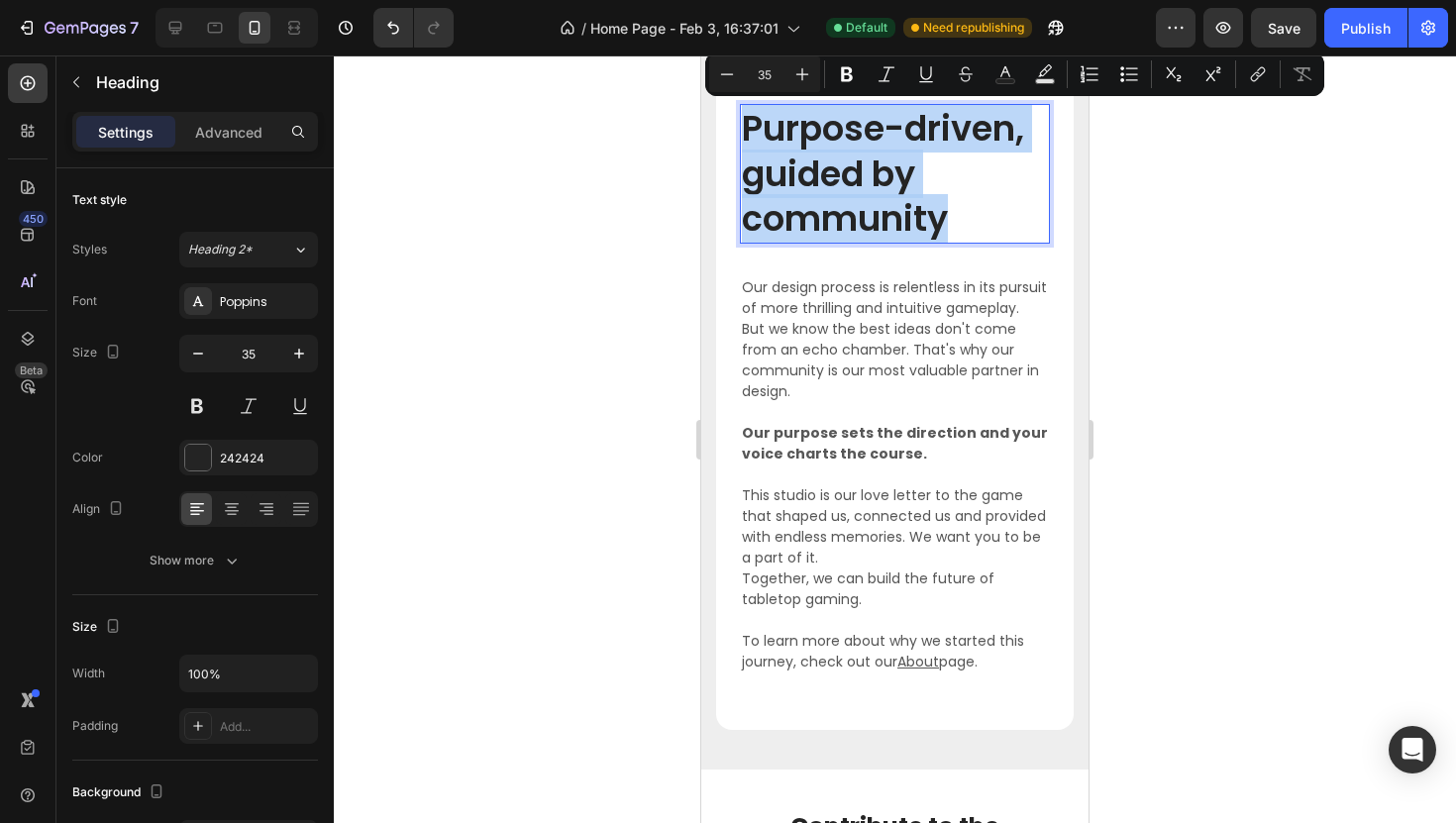 click on "Purpose-driven, guided by community" at bounding box center (894, 173) 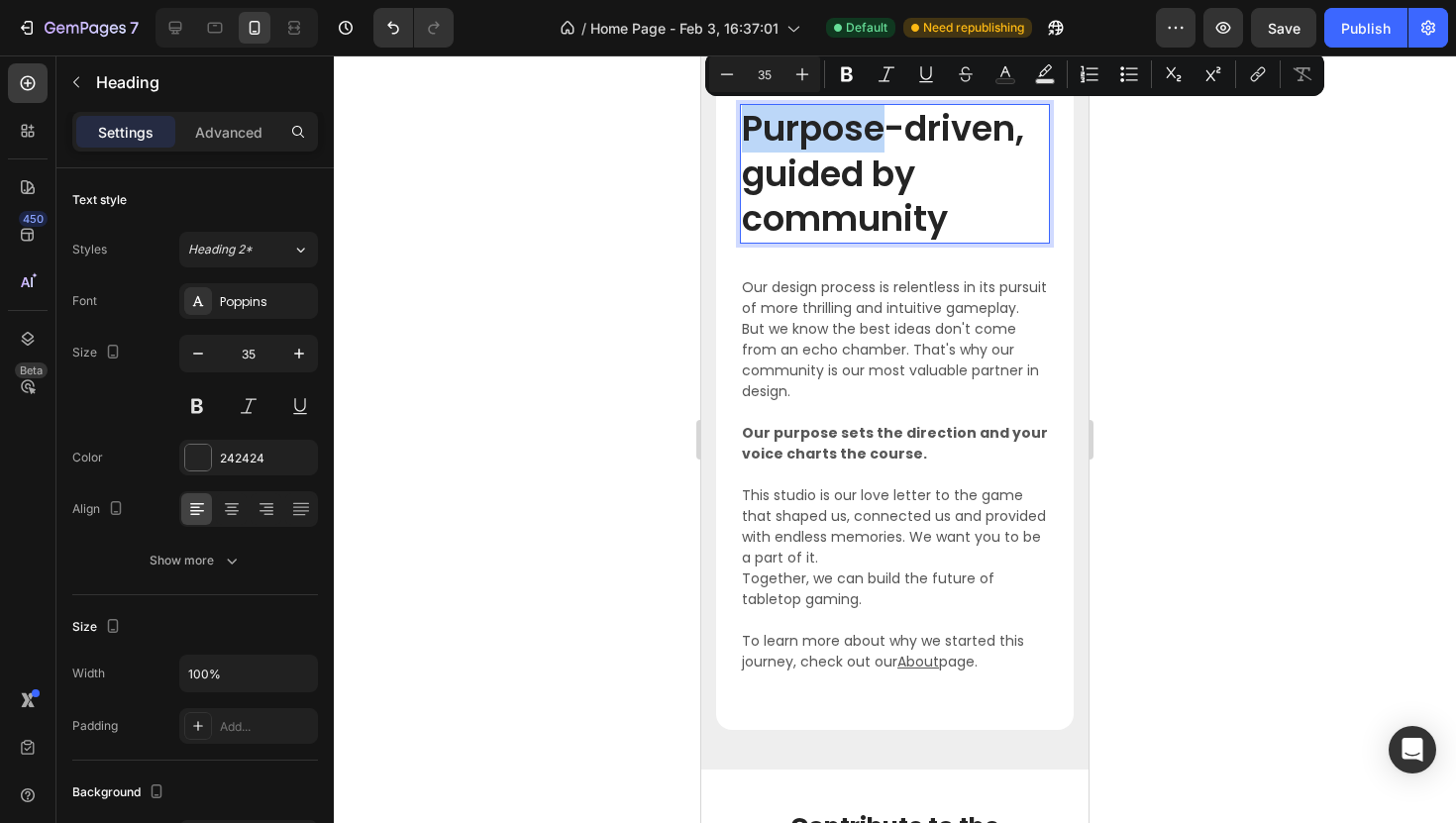 click on "Purpose-driven, guided by community" at bounding box center [894, 173] 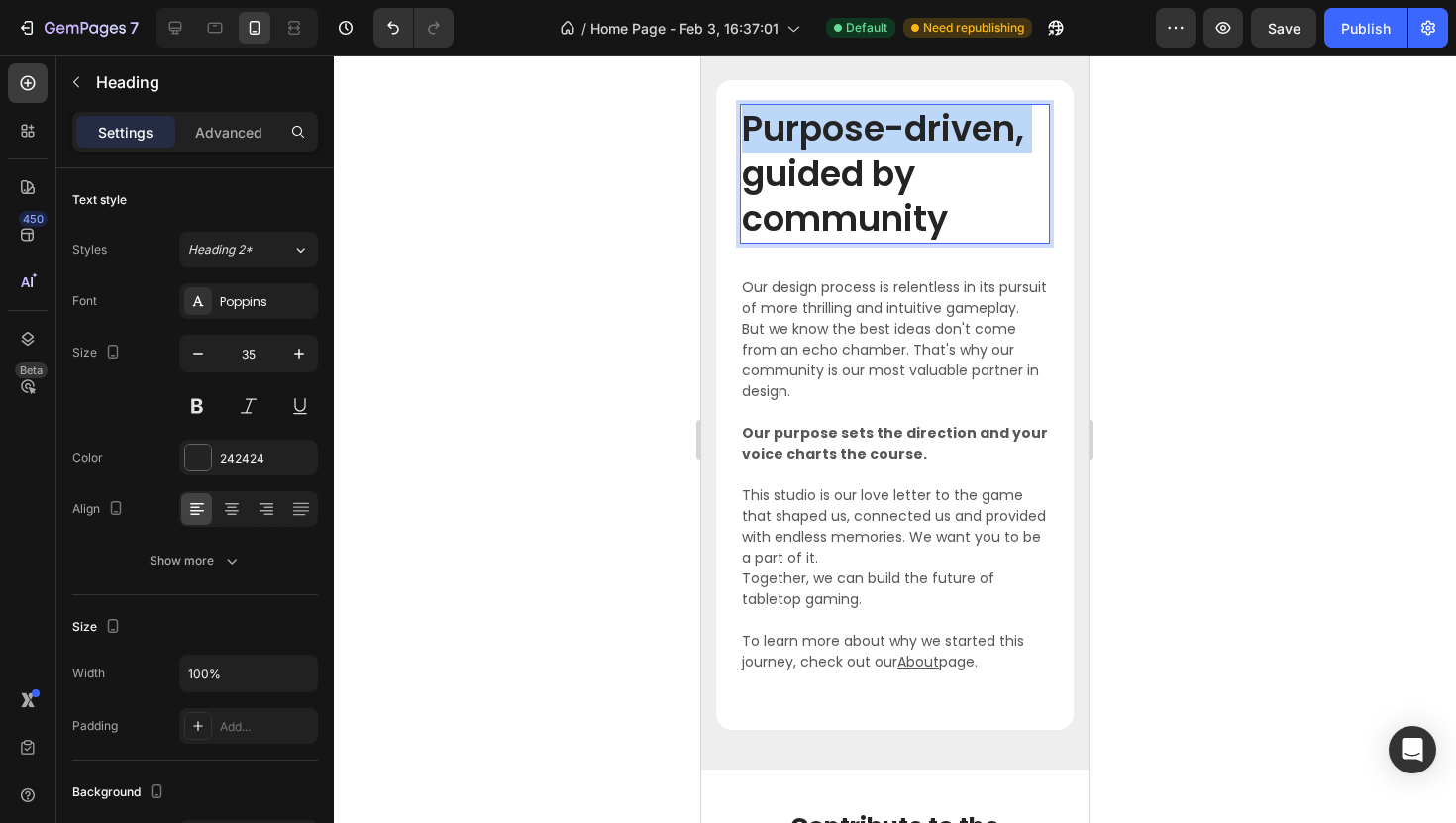 click on "Purpose-driven, guided by community" at bounding box center (894, 173) 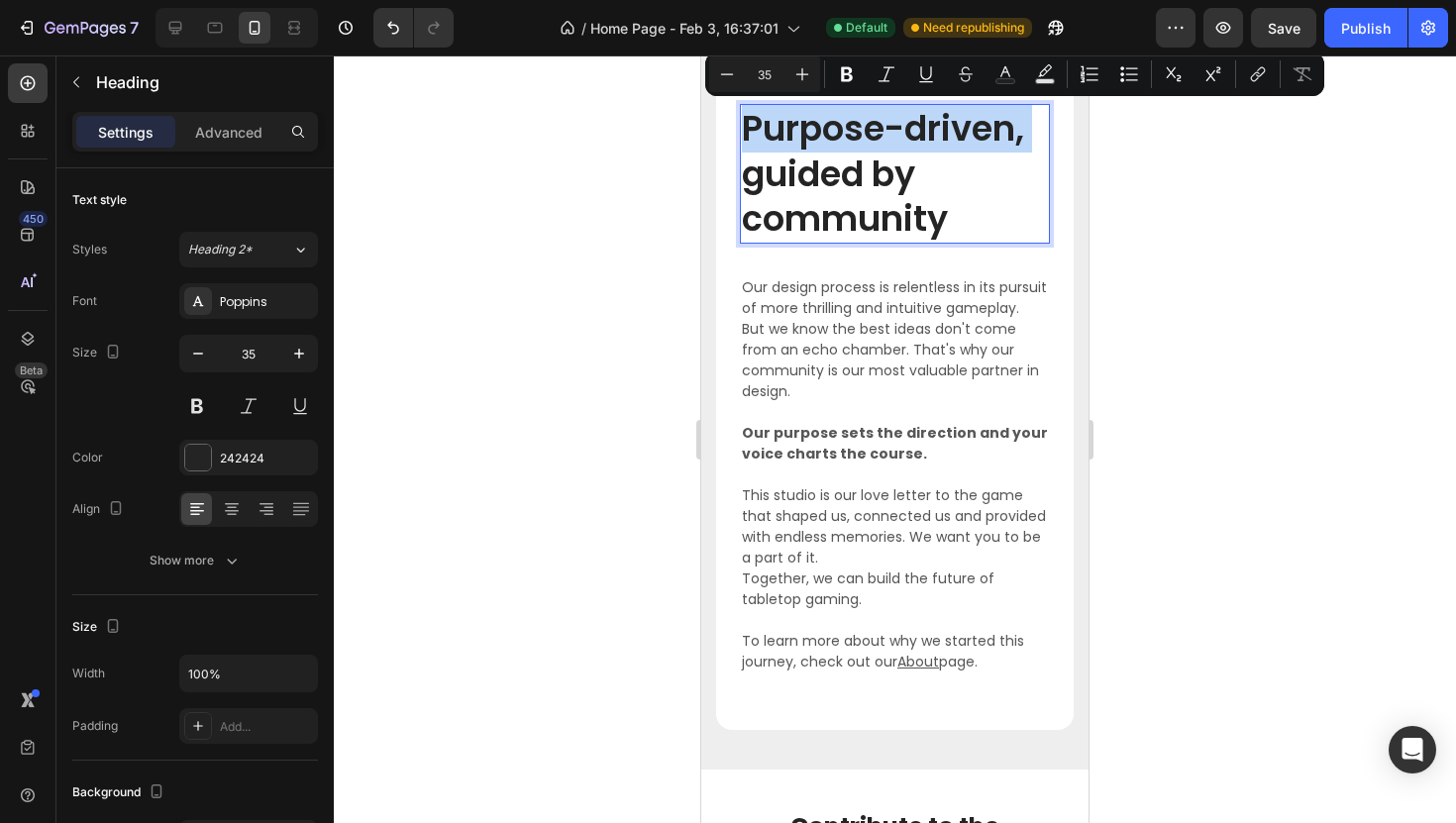 click on "Purpose-driven, guided by community" at bounding box center [894, 173] 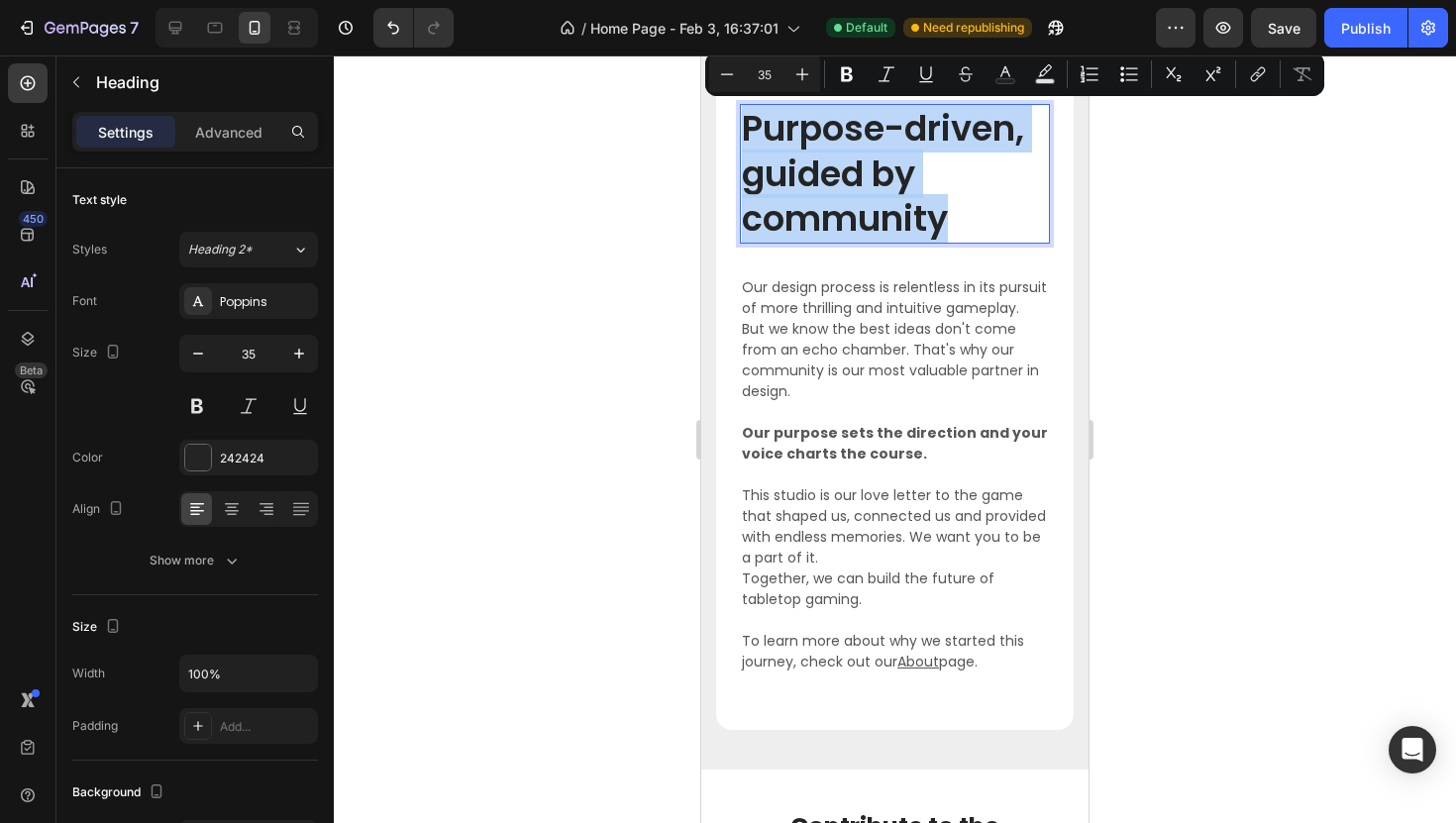 drag, startPoint x: 971, startPoint y: 217, endPoint x: 676, endPoint y: 137, distance: 305.65503 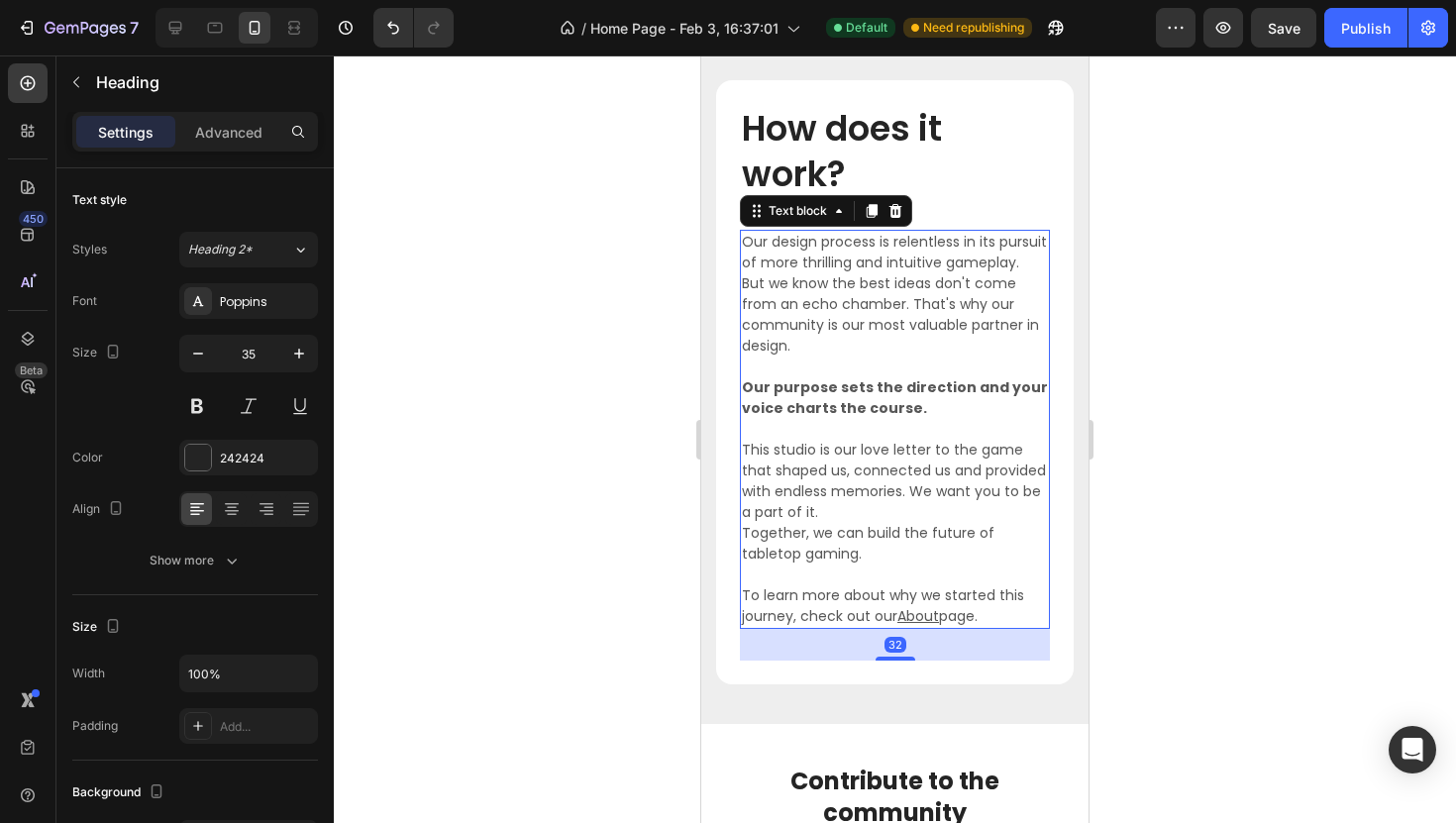 click on "But we know the best ideas don't come from an echo chamber. That's why our community is our most valuable partner in design." at bounding box center (894, 315) 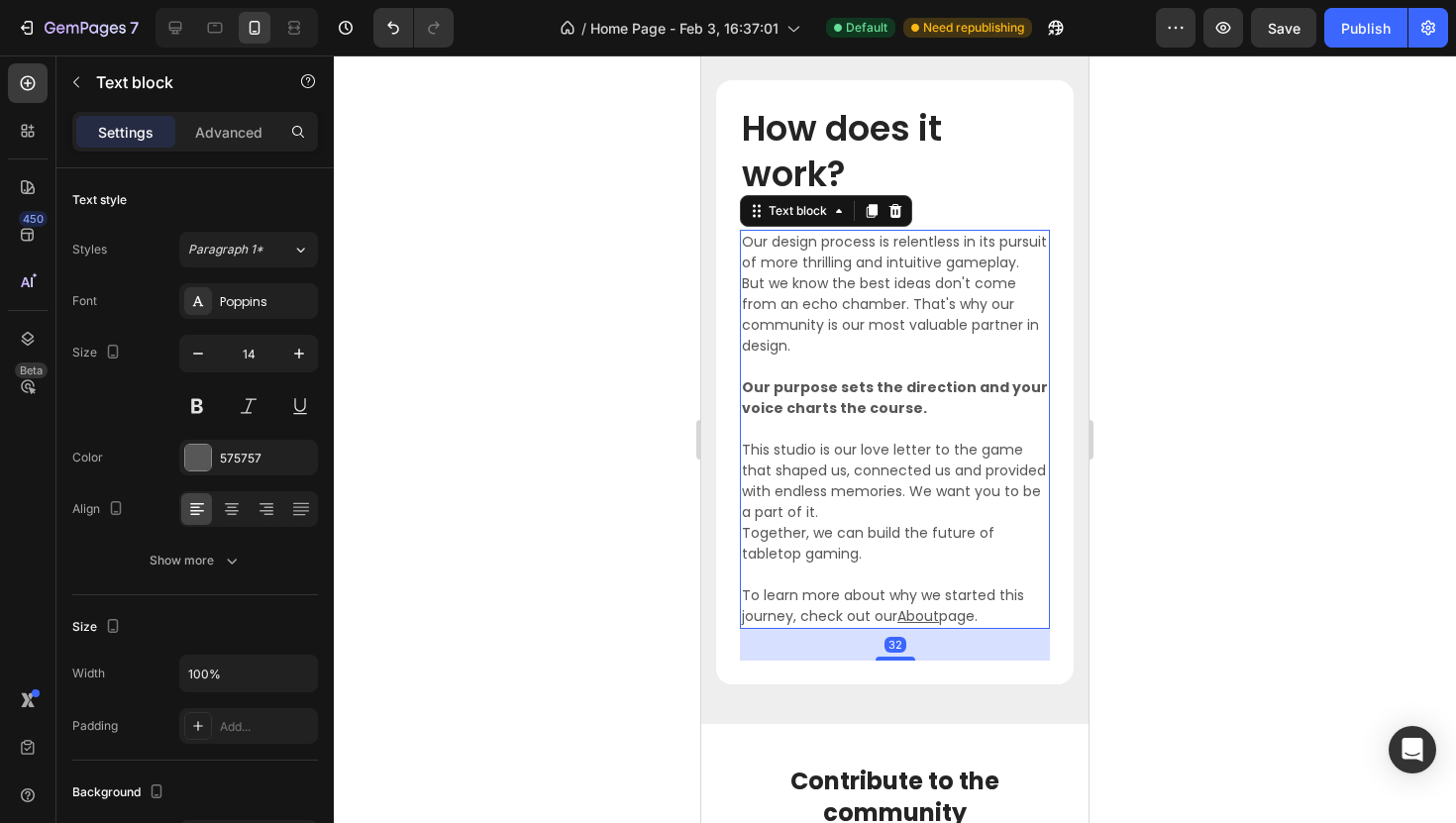 click on "But we know the best ideas don't come from an echo chamber. That's why our community is our most valuable partner in design." at bounding box center [894, 315] 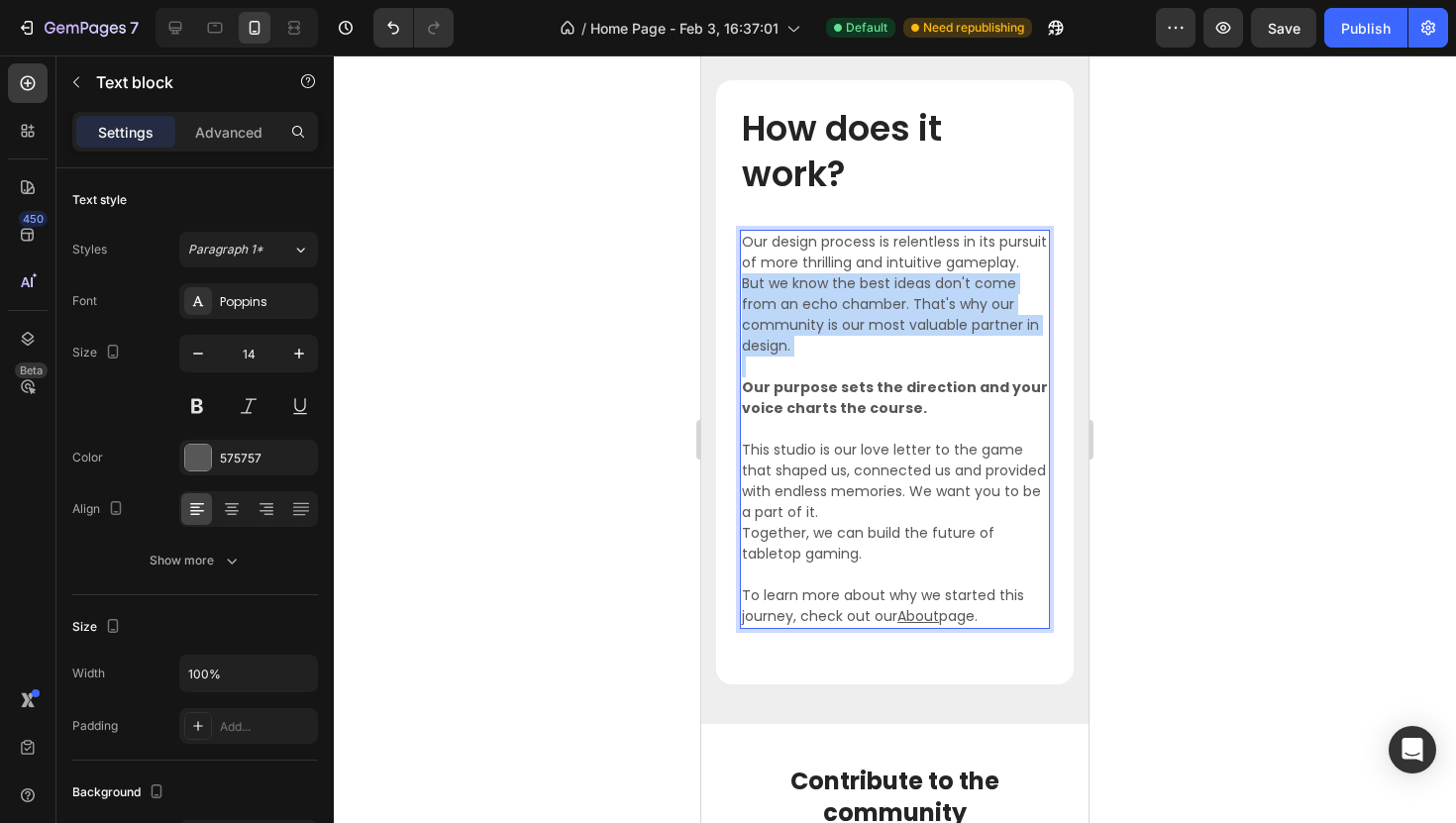 click on "But we know the best ideas don't come from an echo chamber. That's why our community is our most valuable partner in design." at bounding box center [894, 315] 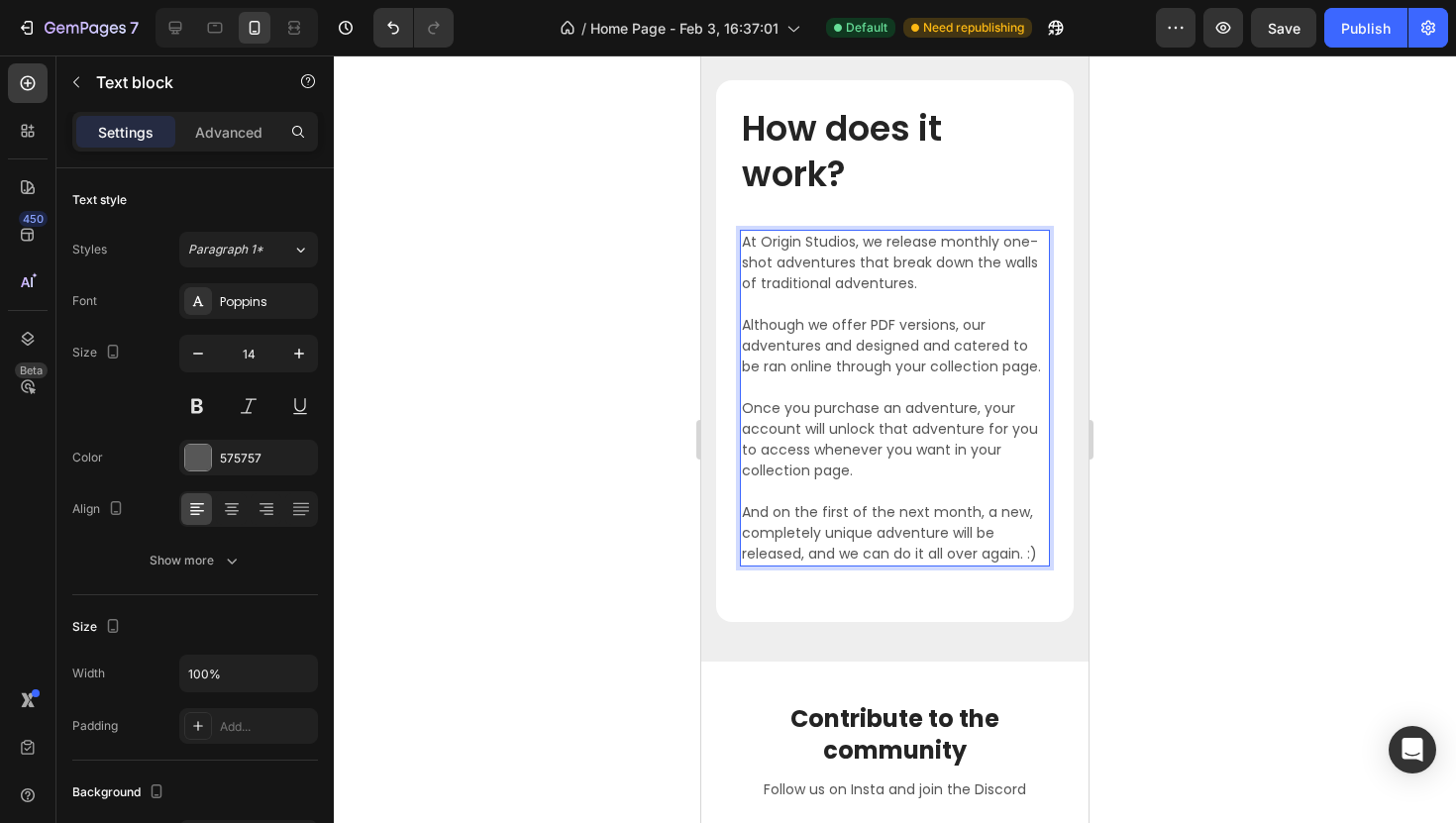 click 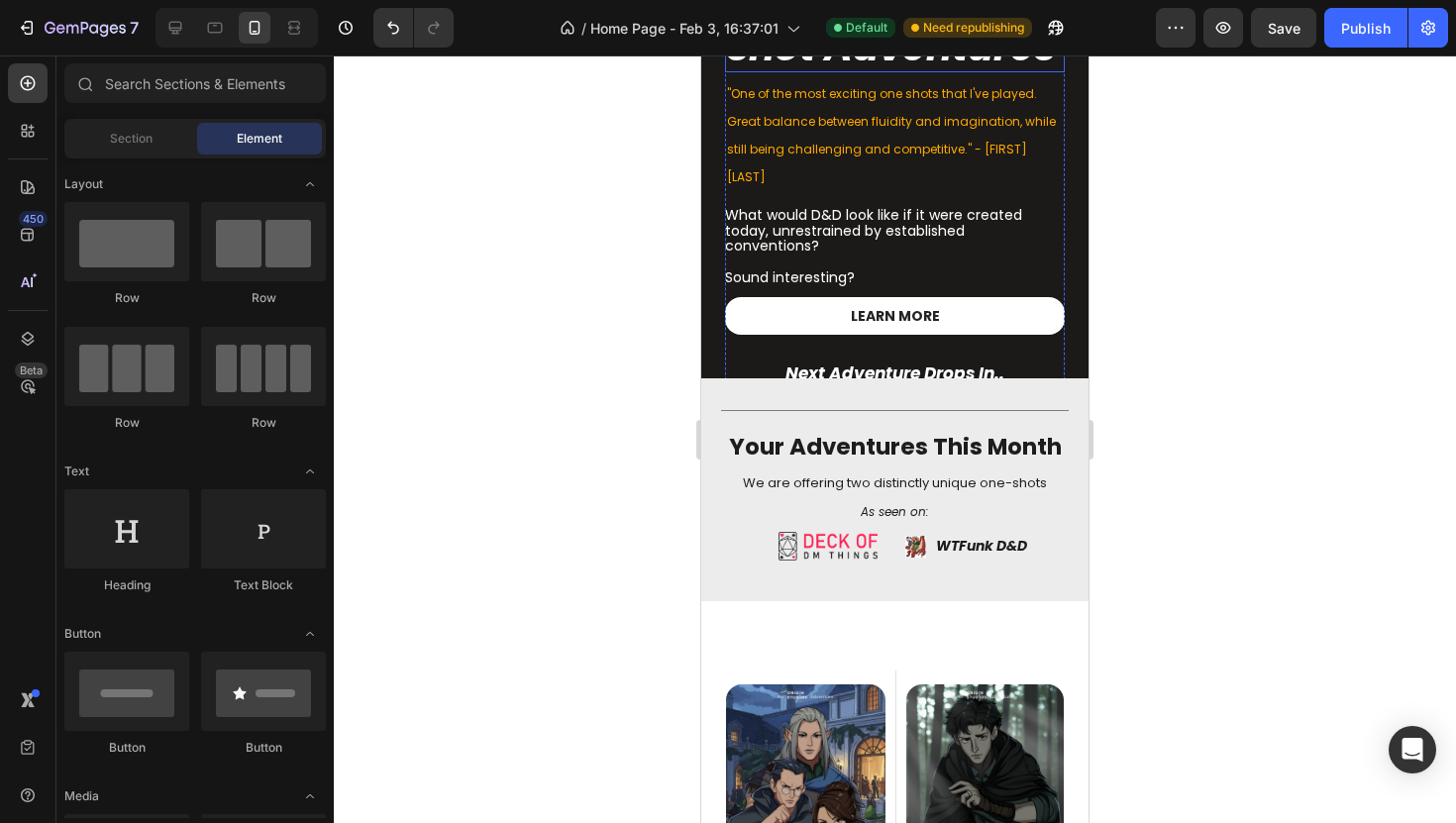 scroll, scrollTop: 288, scrollLeft: 0, axis: vertical 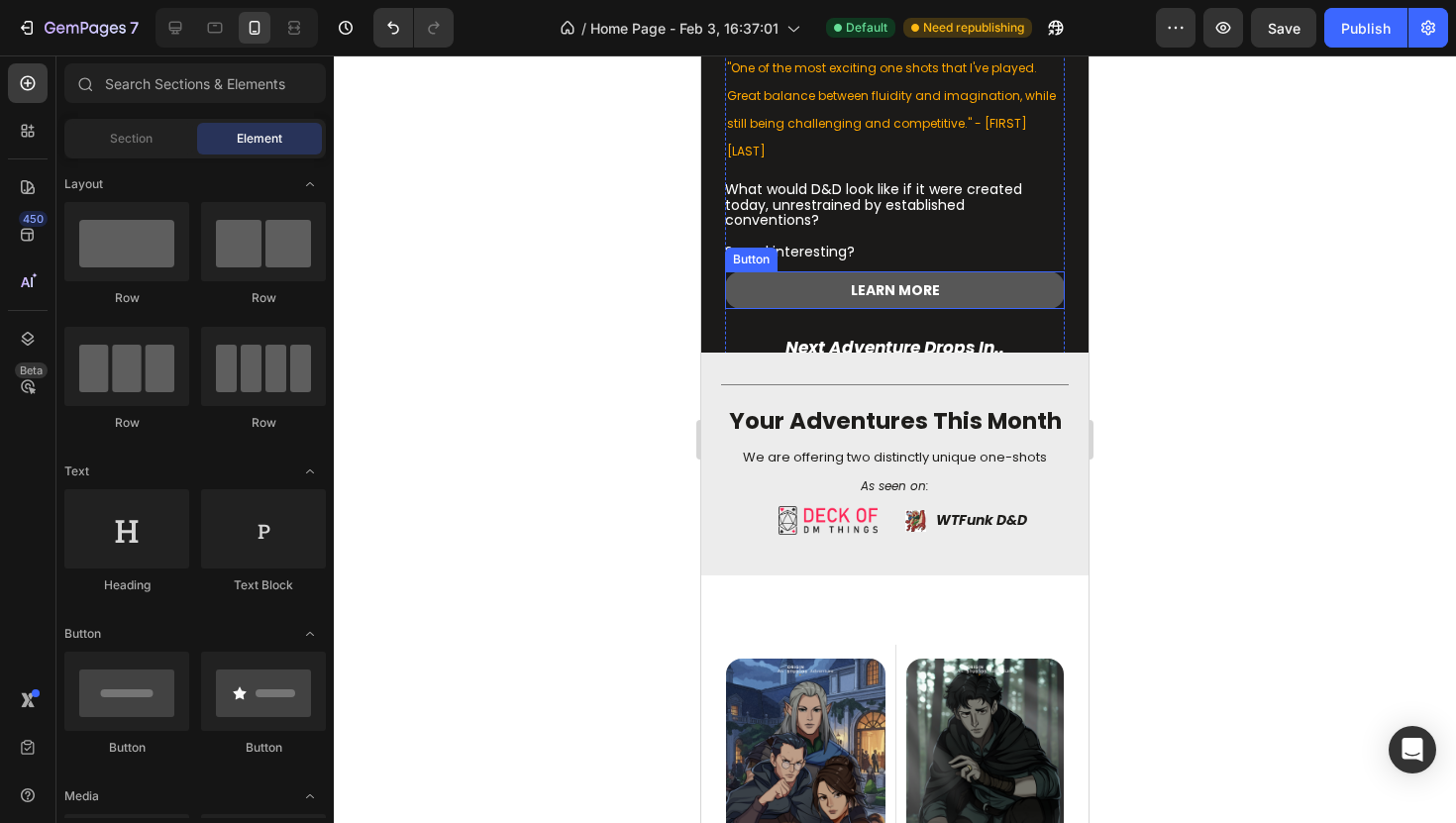 click on "Learn more" at bounding box center [894, 290] 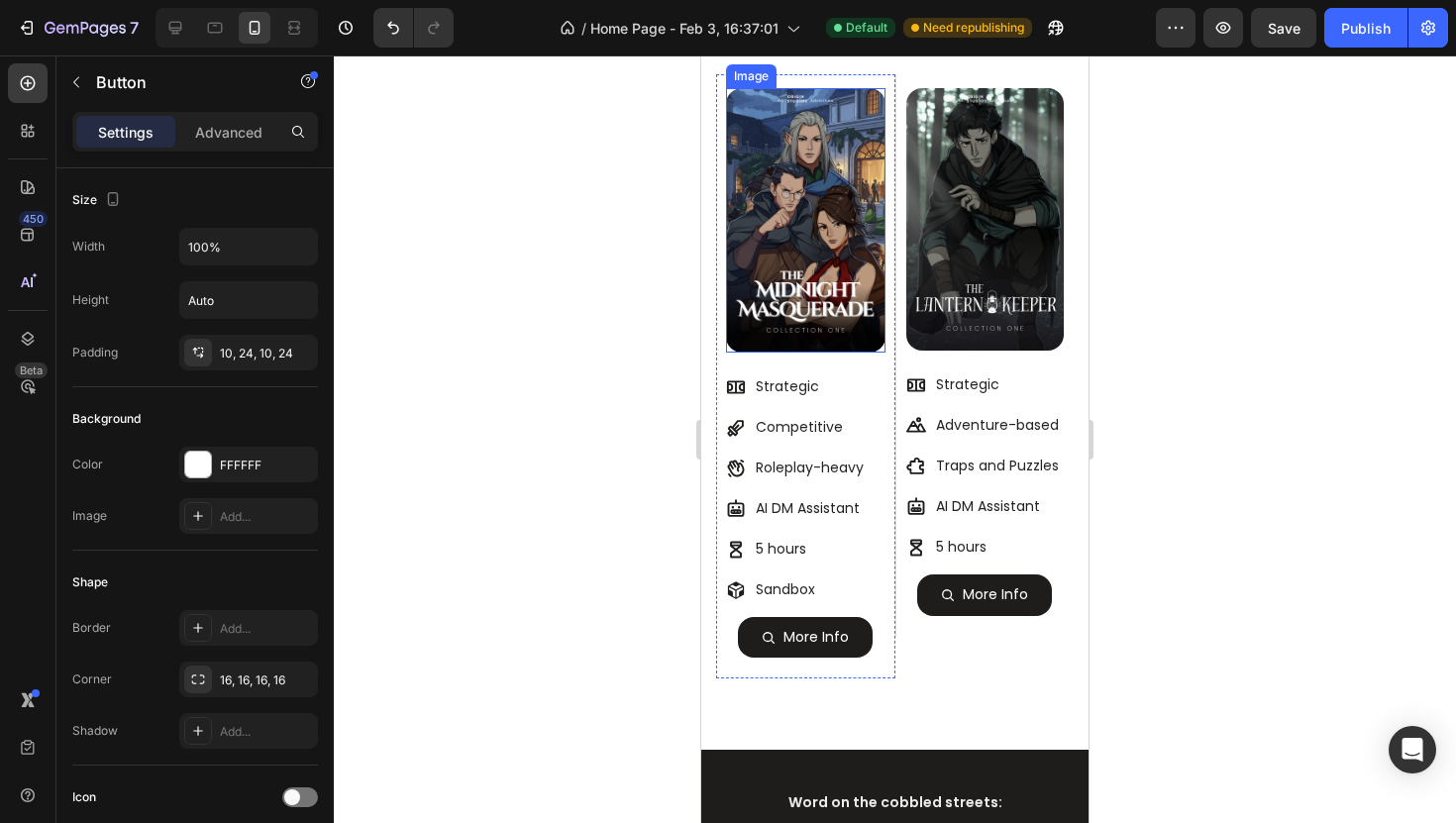 scroll, scrollTop: 895, scrollLeft: 0, axis: vertical 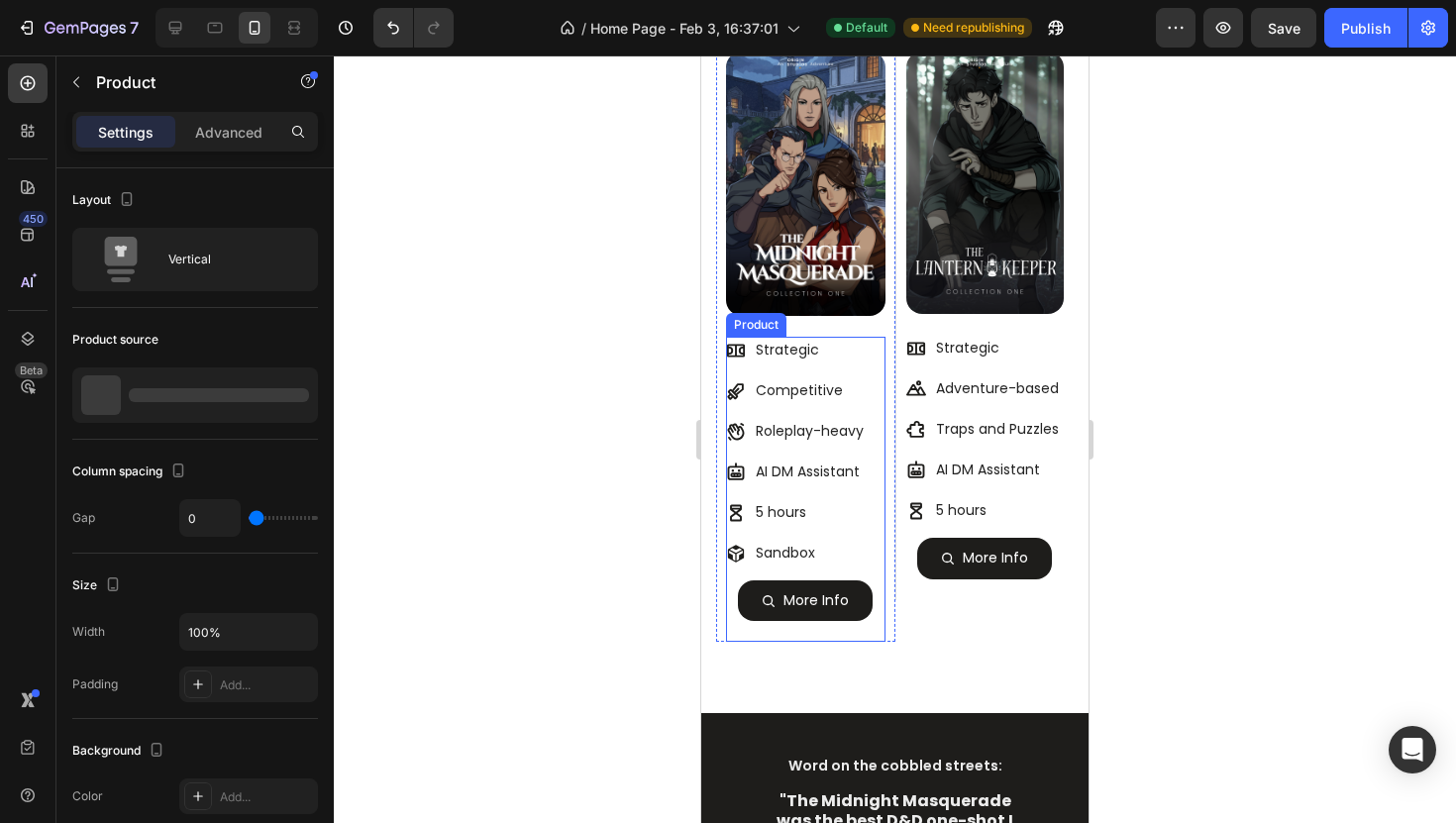 click on "More Info Button" at bounding box center (805, 611) 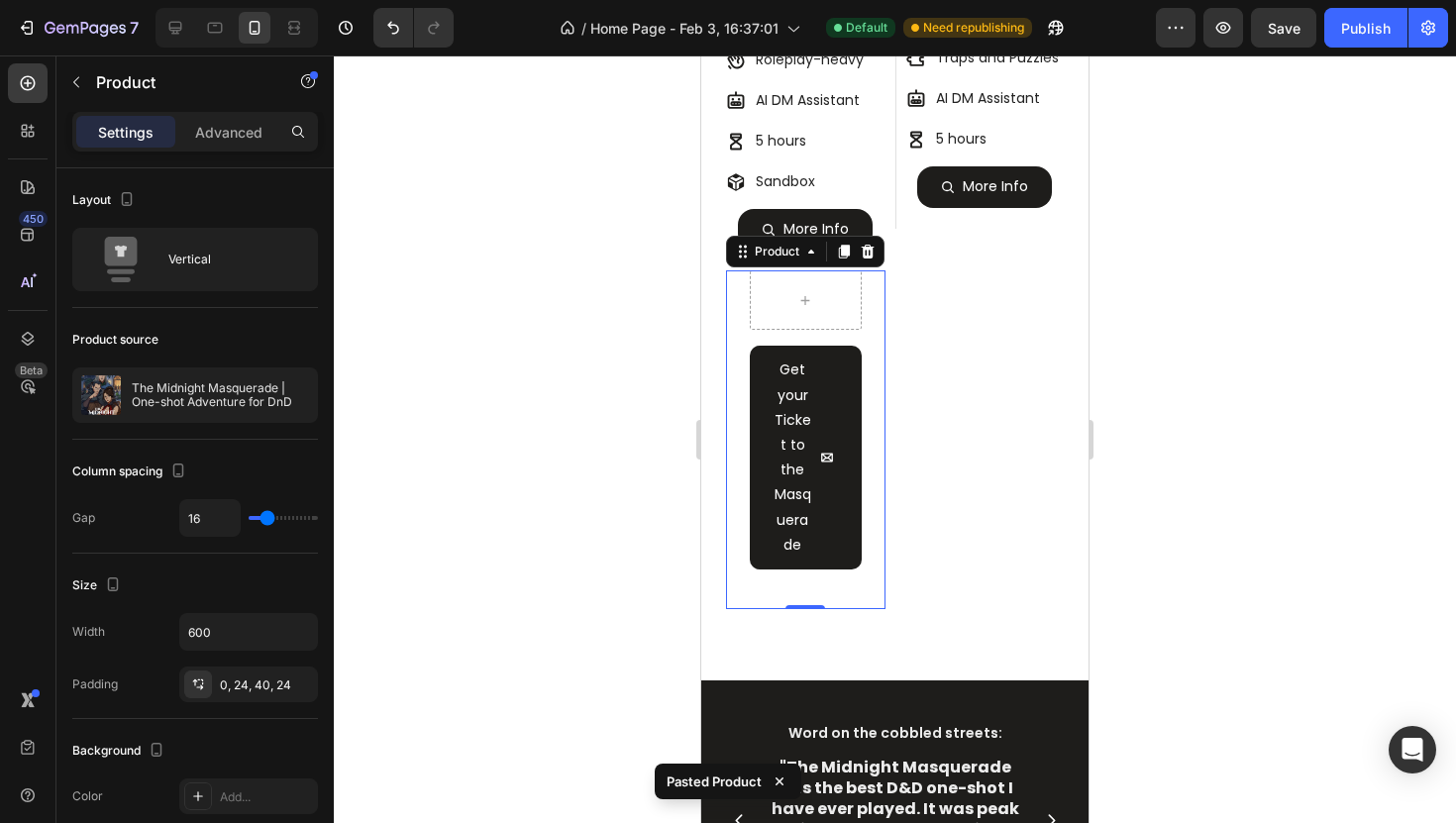 scroll, scrollTop: 1265, scrollLeft: 0, axis: vertical 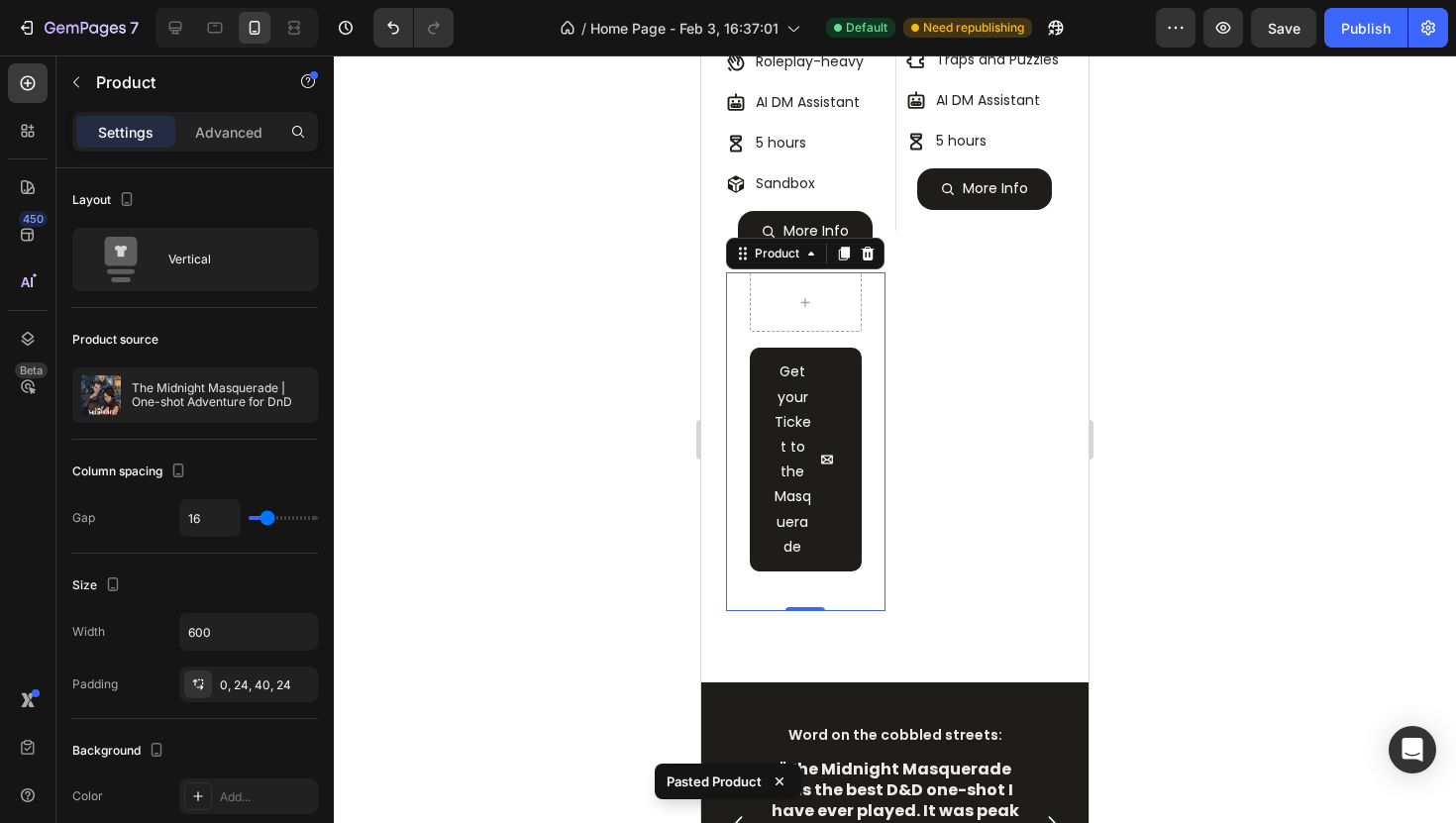 click on "Get your Ticket to the Masquerade Add to Cart Product   0" at bounding box center (805, 442) 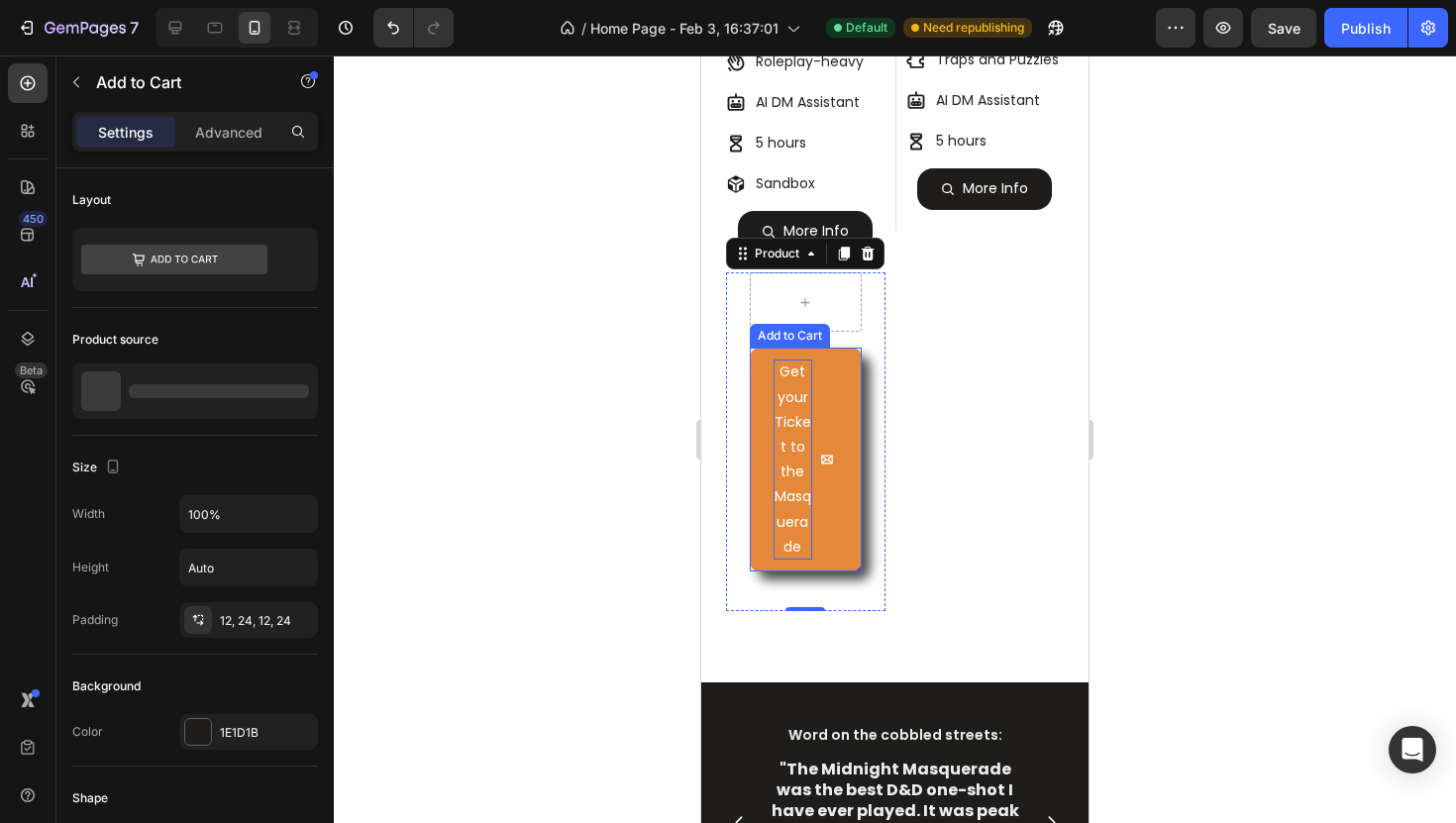 click on "Get your Ticket to the Masquerade" at bounding box center (792, 460) 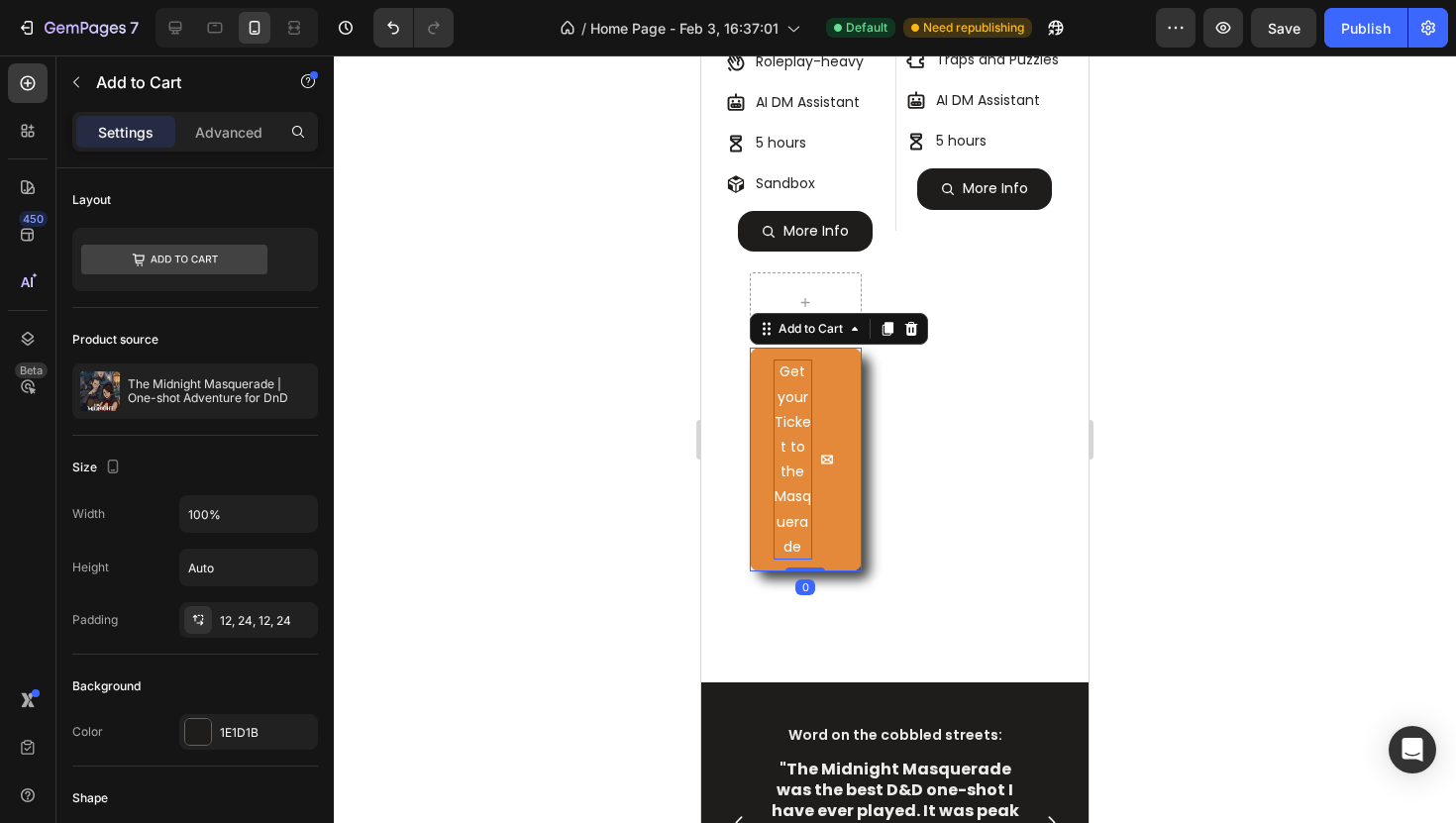 click on "Get your Ticket to the Masquerade" at bounding box center [792, 460] 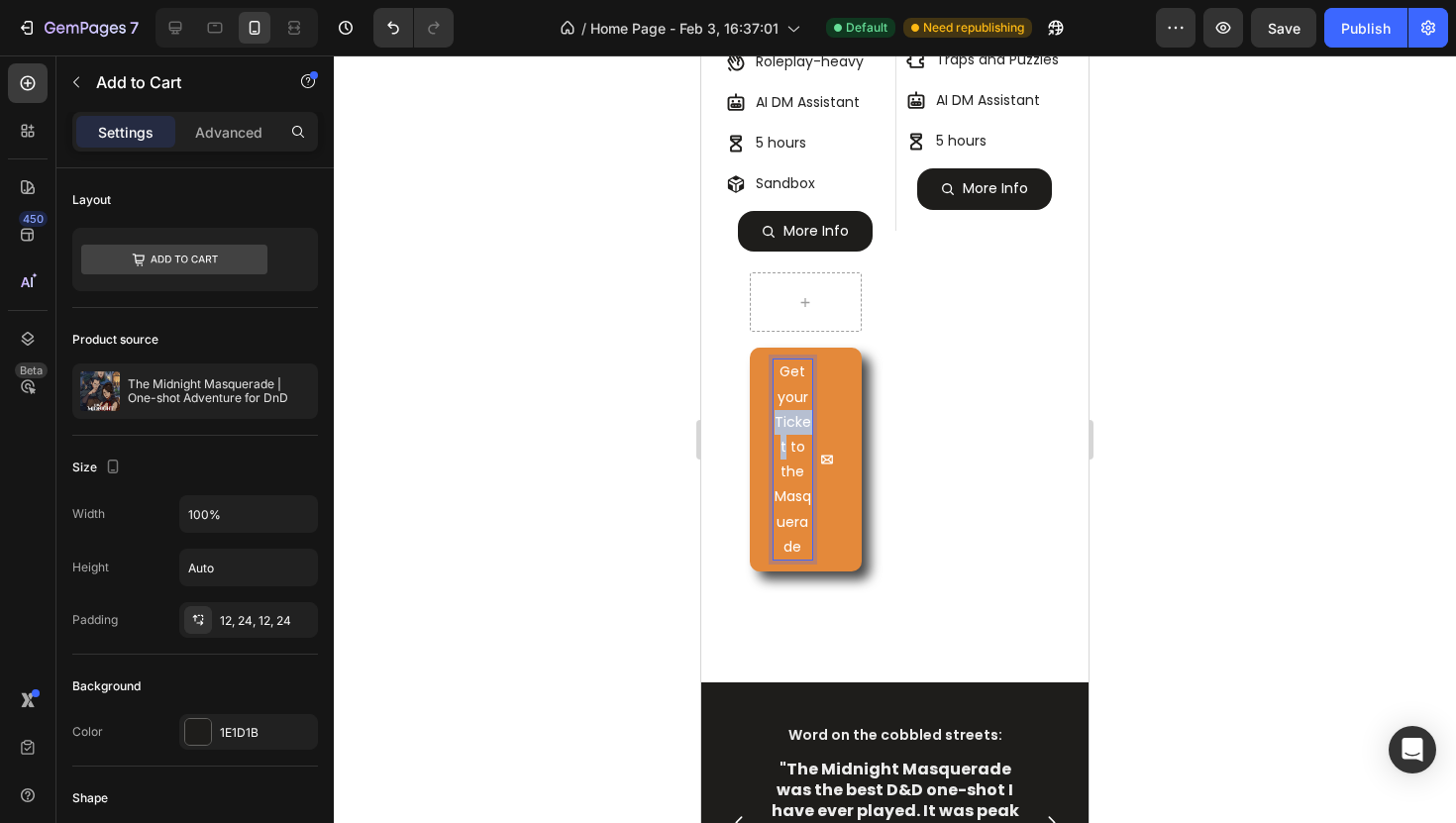 click on "Get your Ticket to the Masquerade" at bounding box center [792, 460] 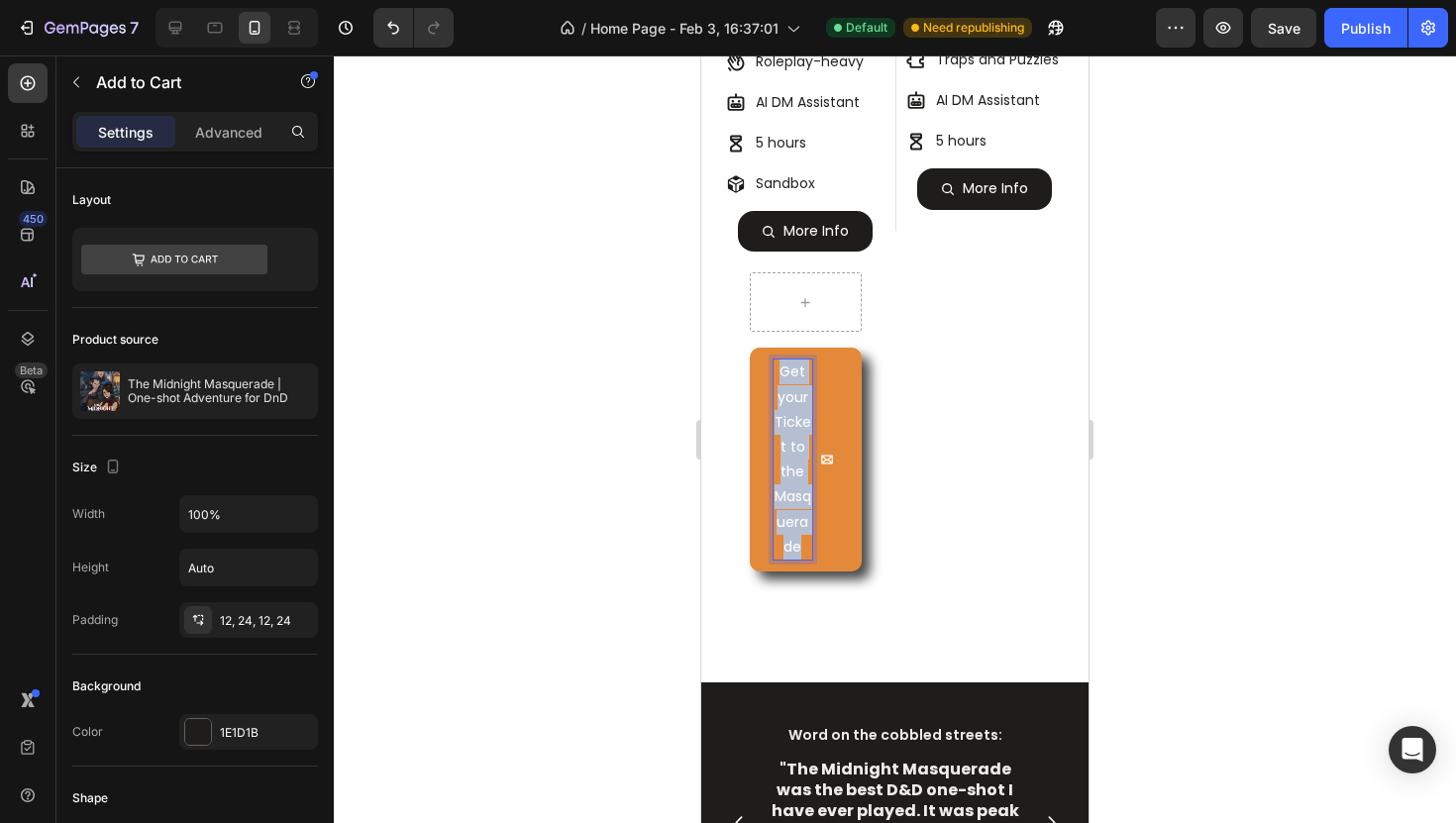 click on "Get your Ticket to the Masquerade" at bounding box center [792, 460] 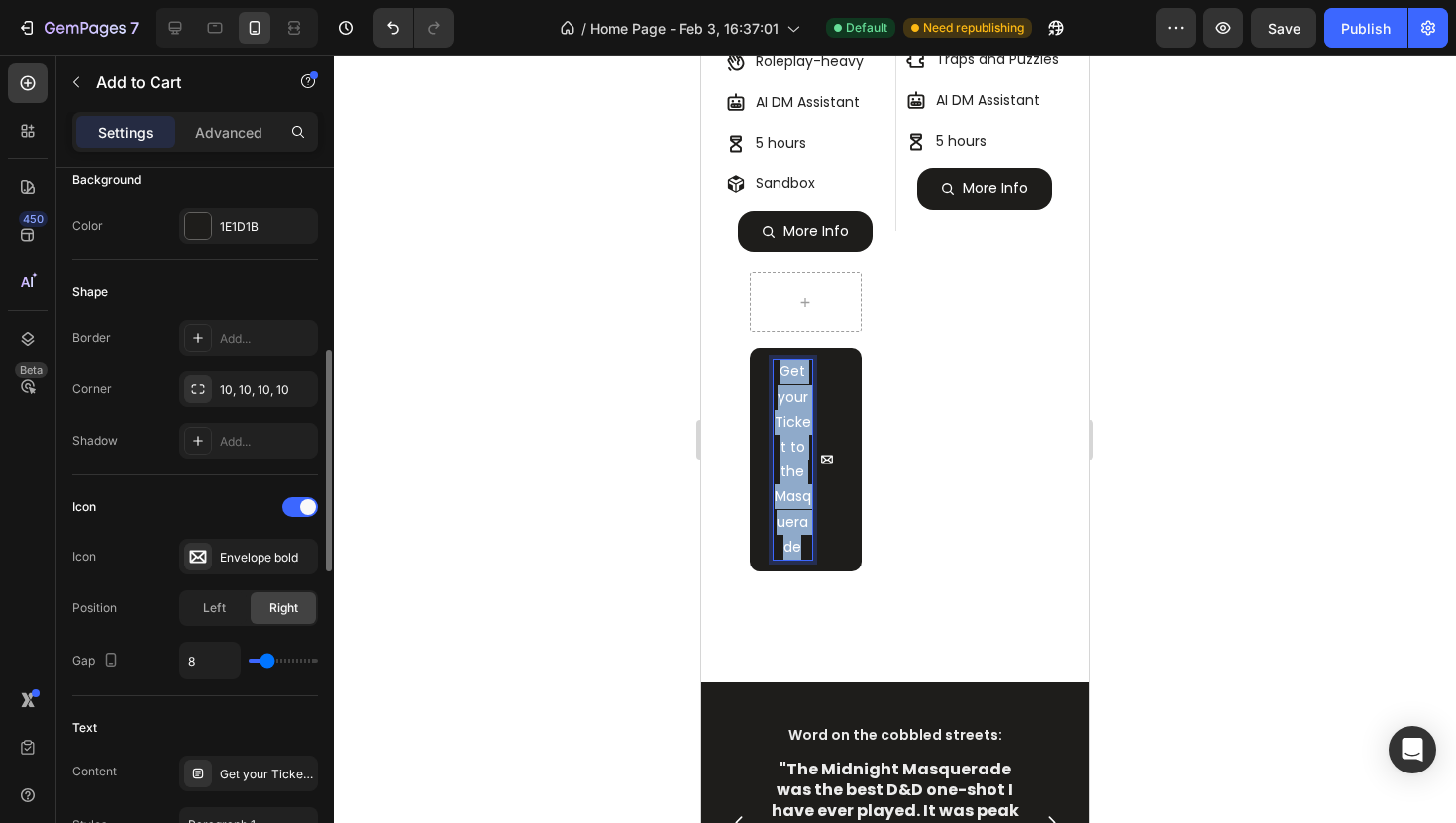 scroll, scrollTop: 532, scrollLeft: 0, axis: vertical 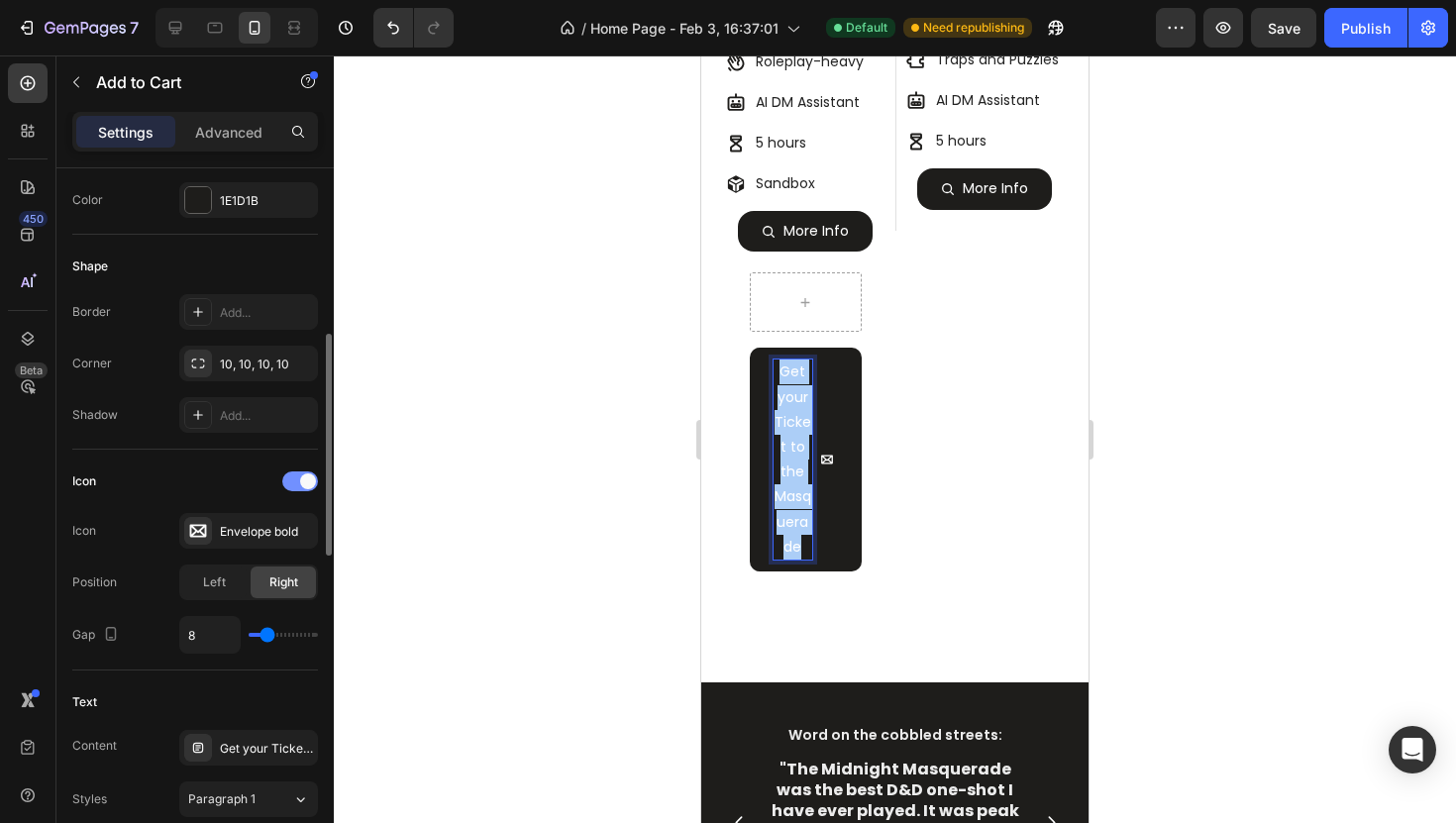 click at bounding box center [300, 481] 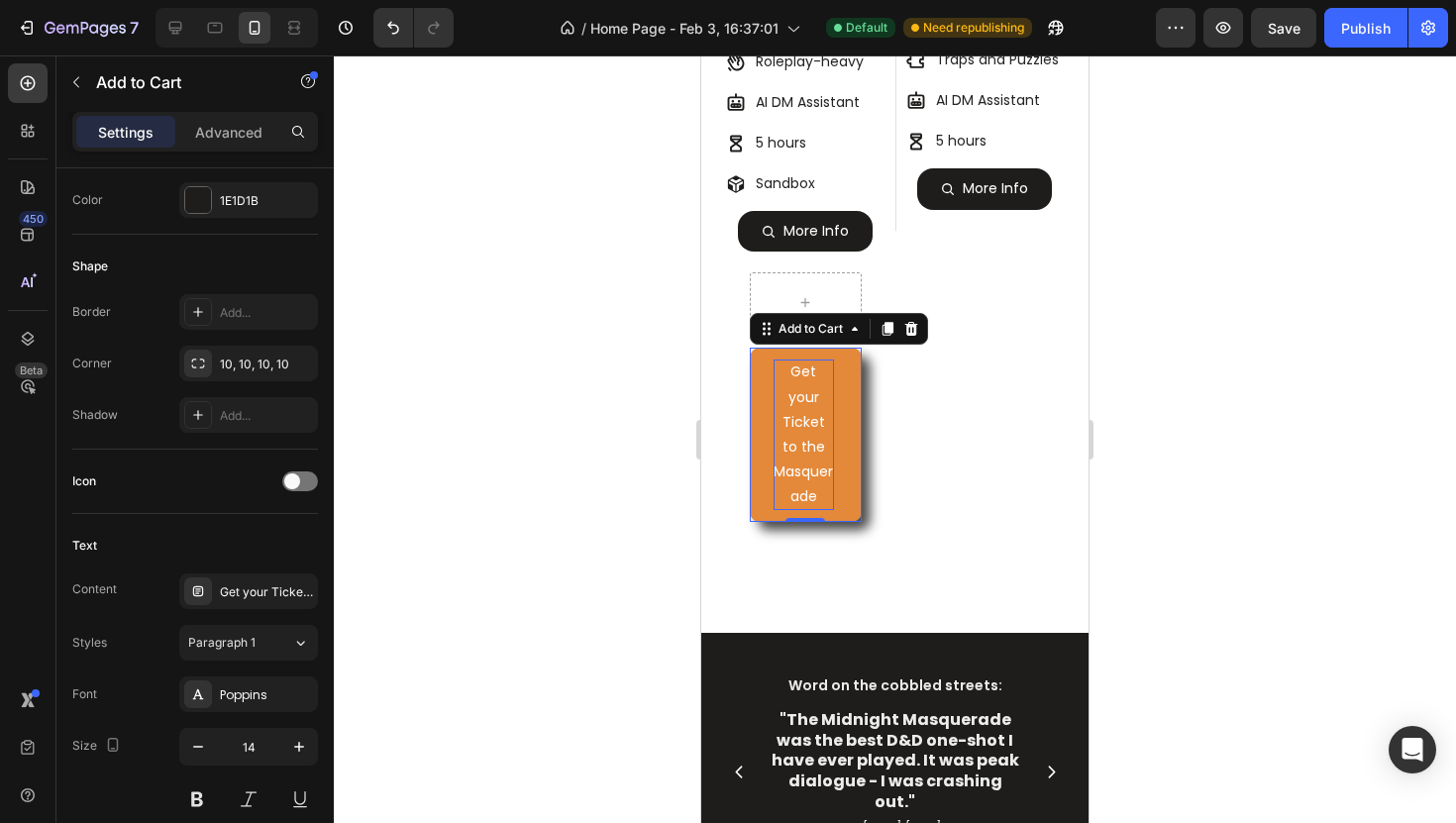 click on "Get your Ticket to the Masquerade" at bounding box center [803, 434] 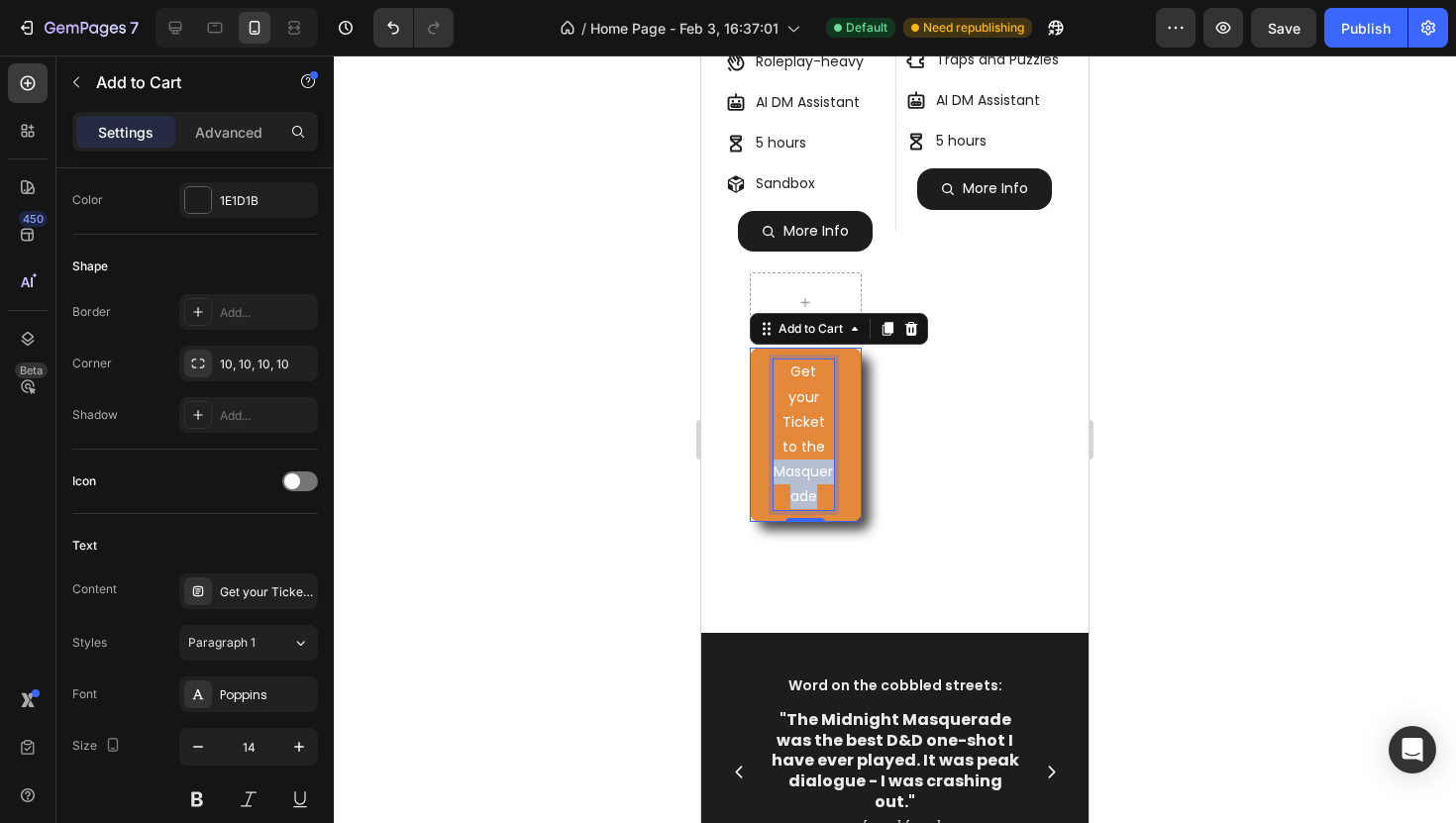 click on "Get your Ticket to the Masquerade" at bounding box center [803, 434] 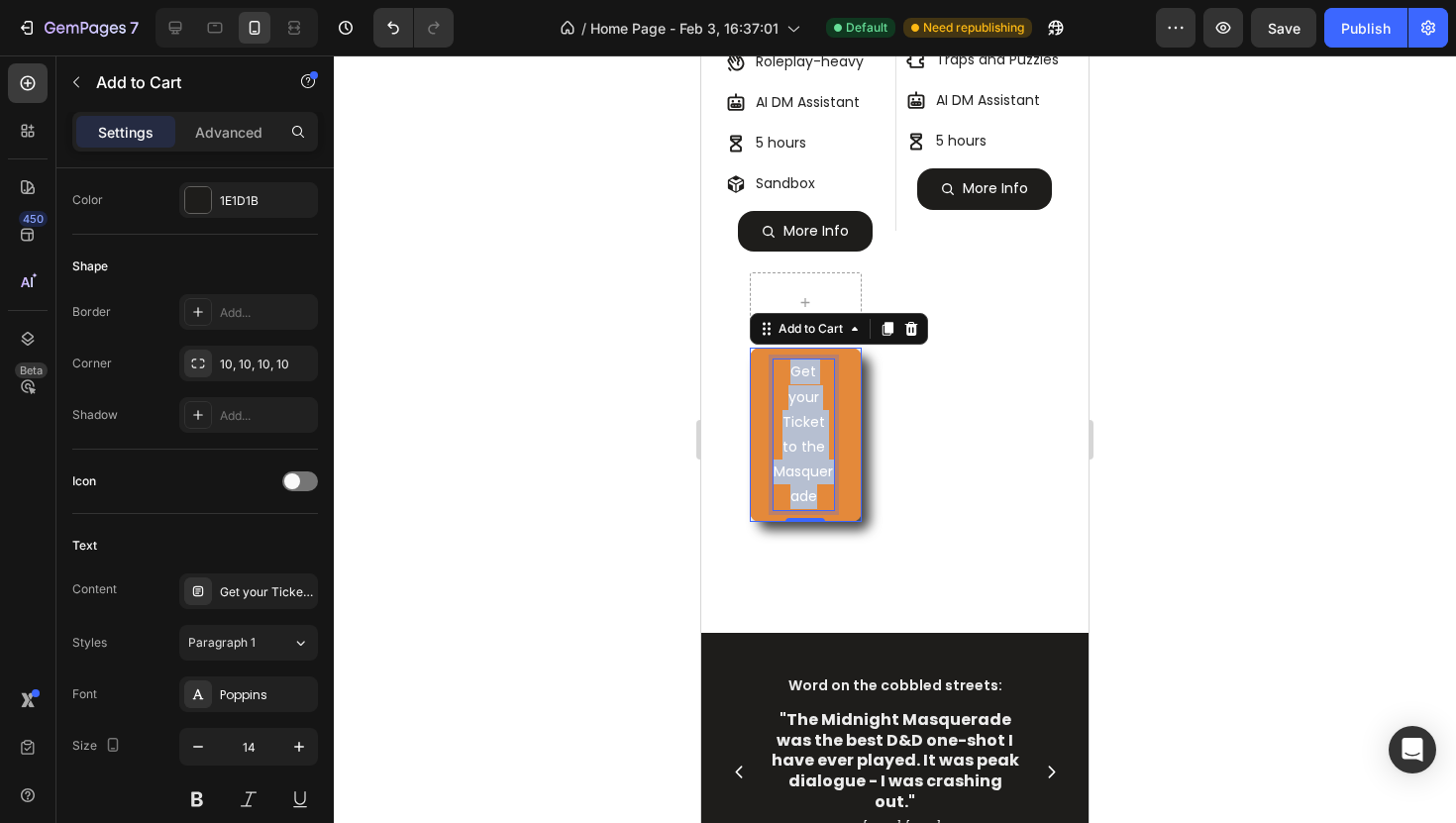 click on "Get your Ticket to the Masquerade" at bounding box center [803, 434] 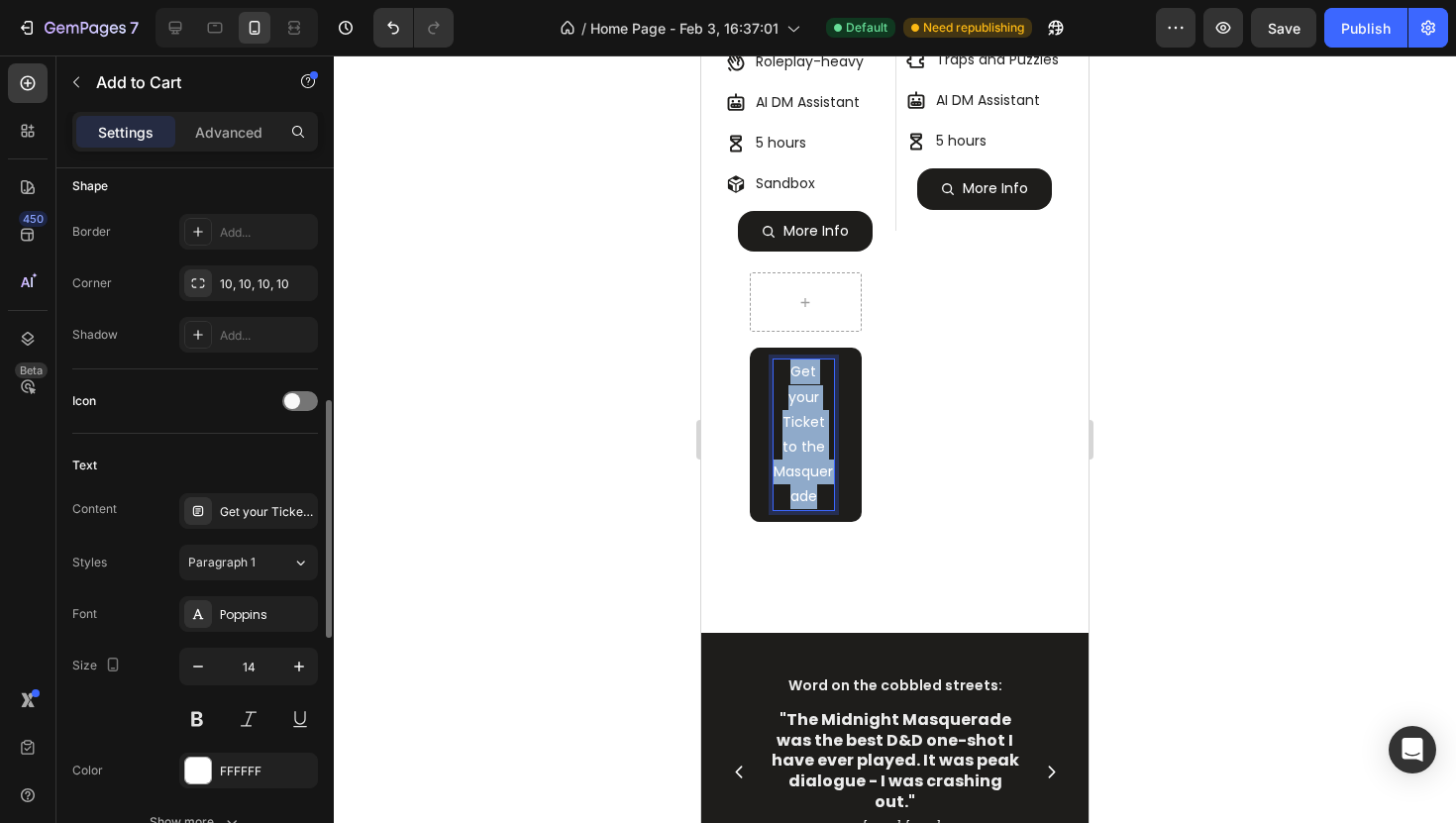scroll, scrollTop: 653, scrollLeft: 0, axis: vertical 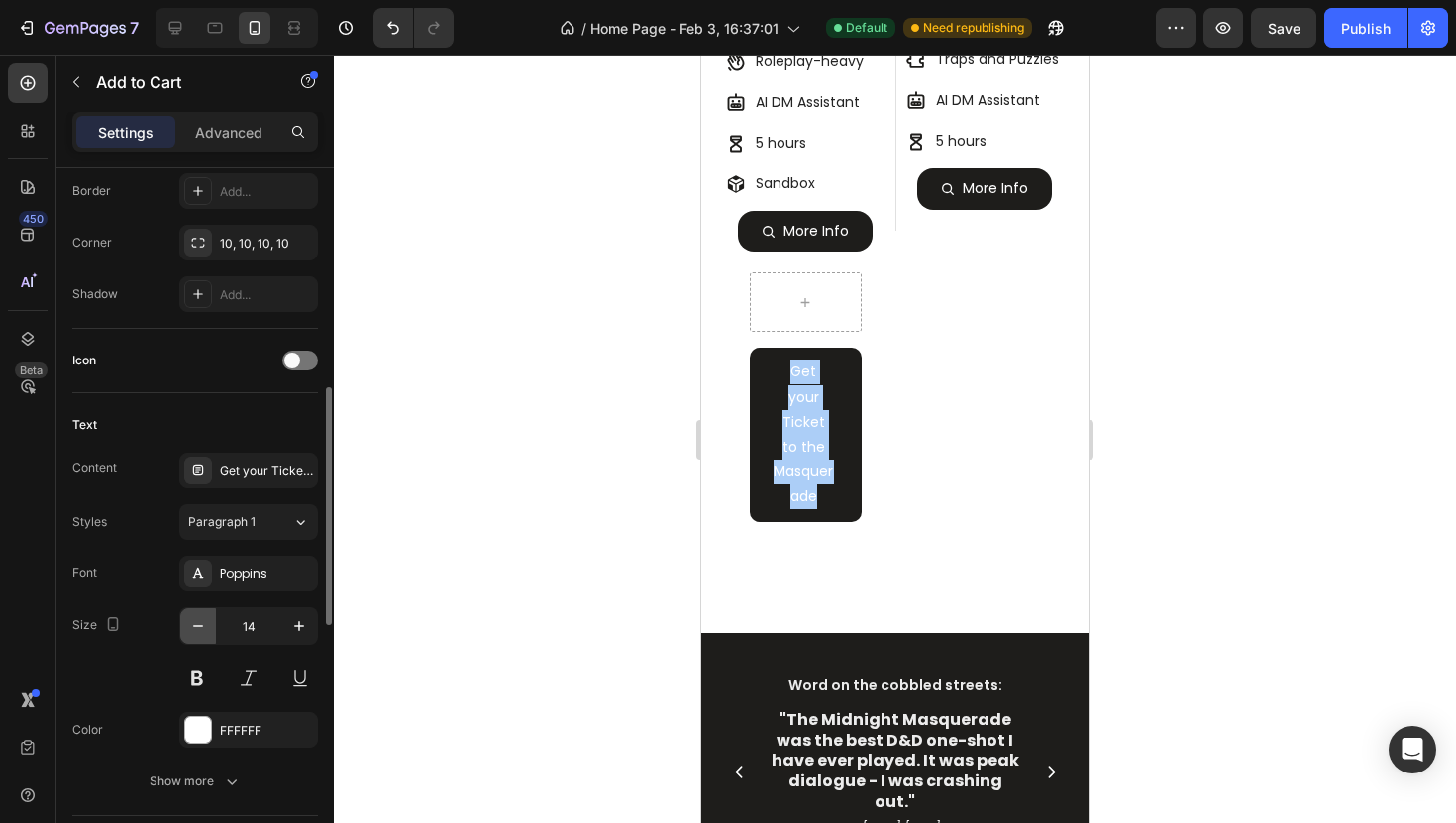 click 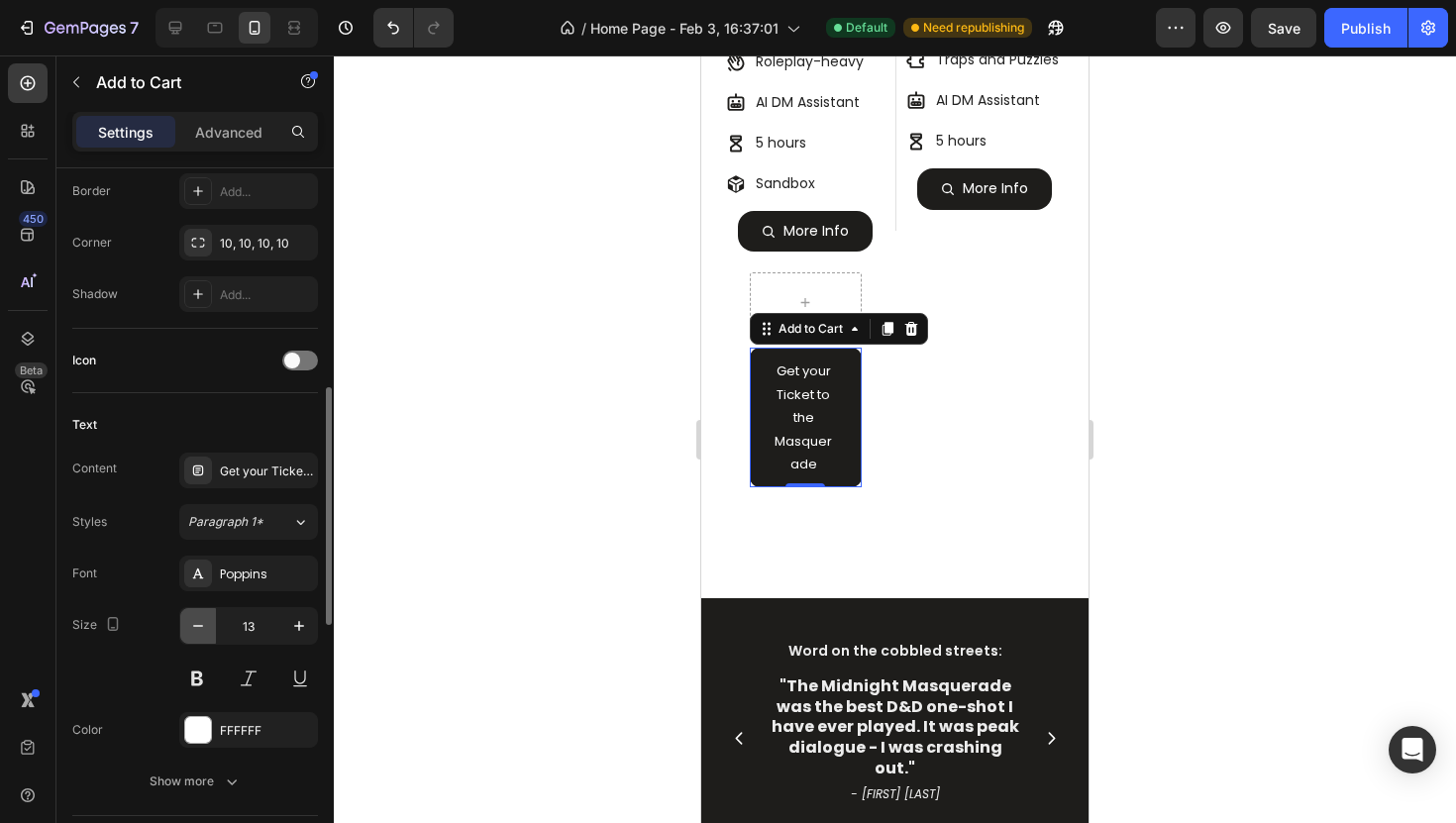 click 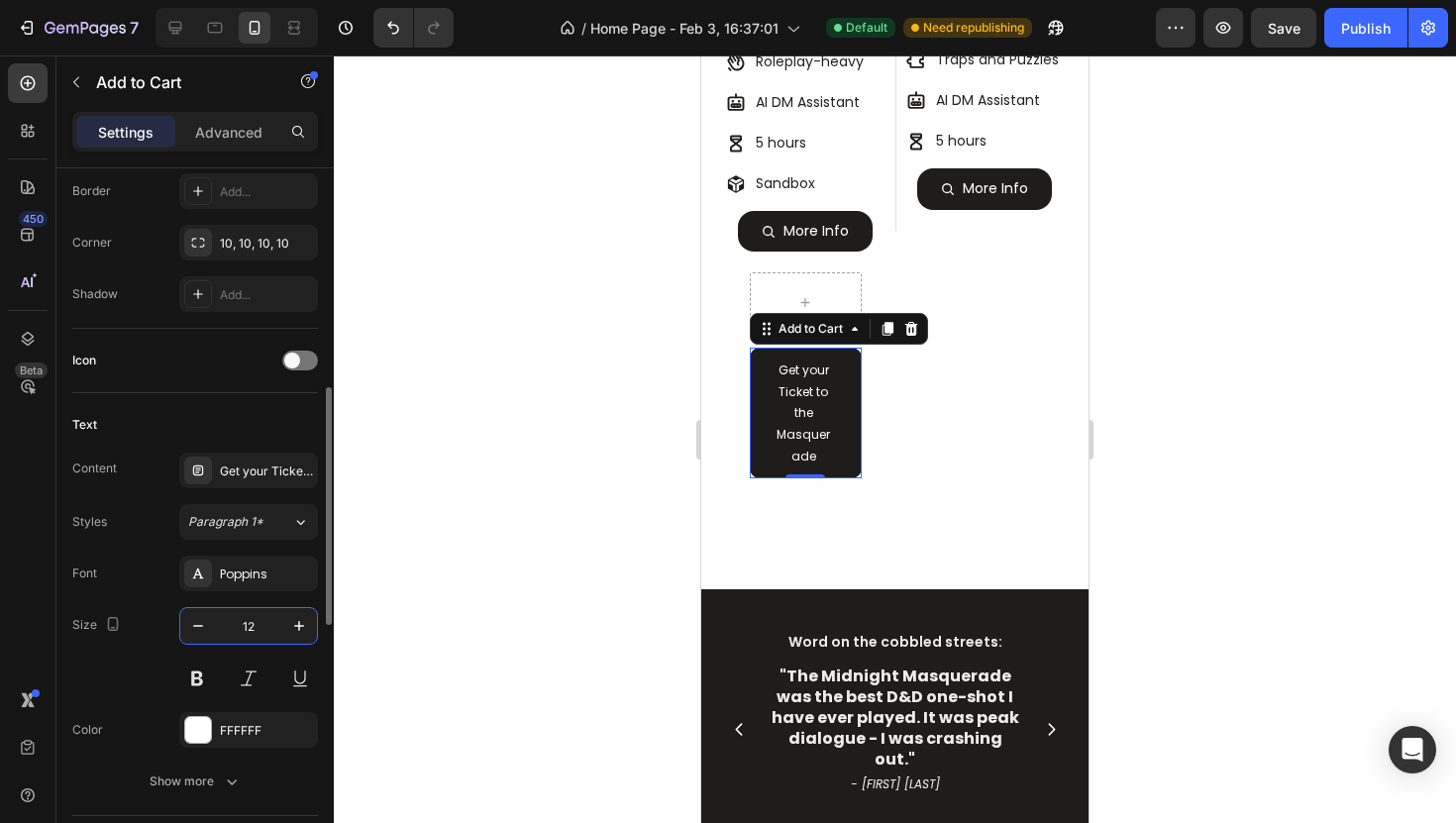 click on "12" at bounding box center (249, 626) 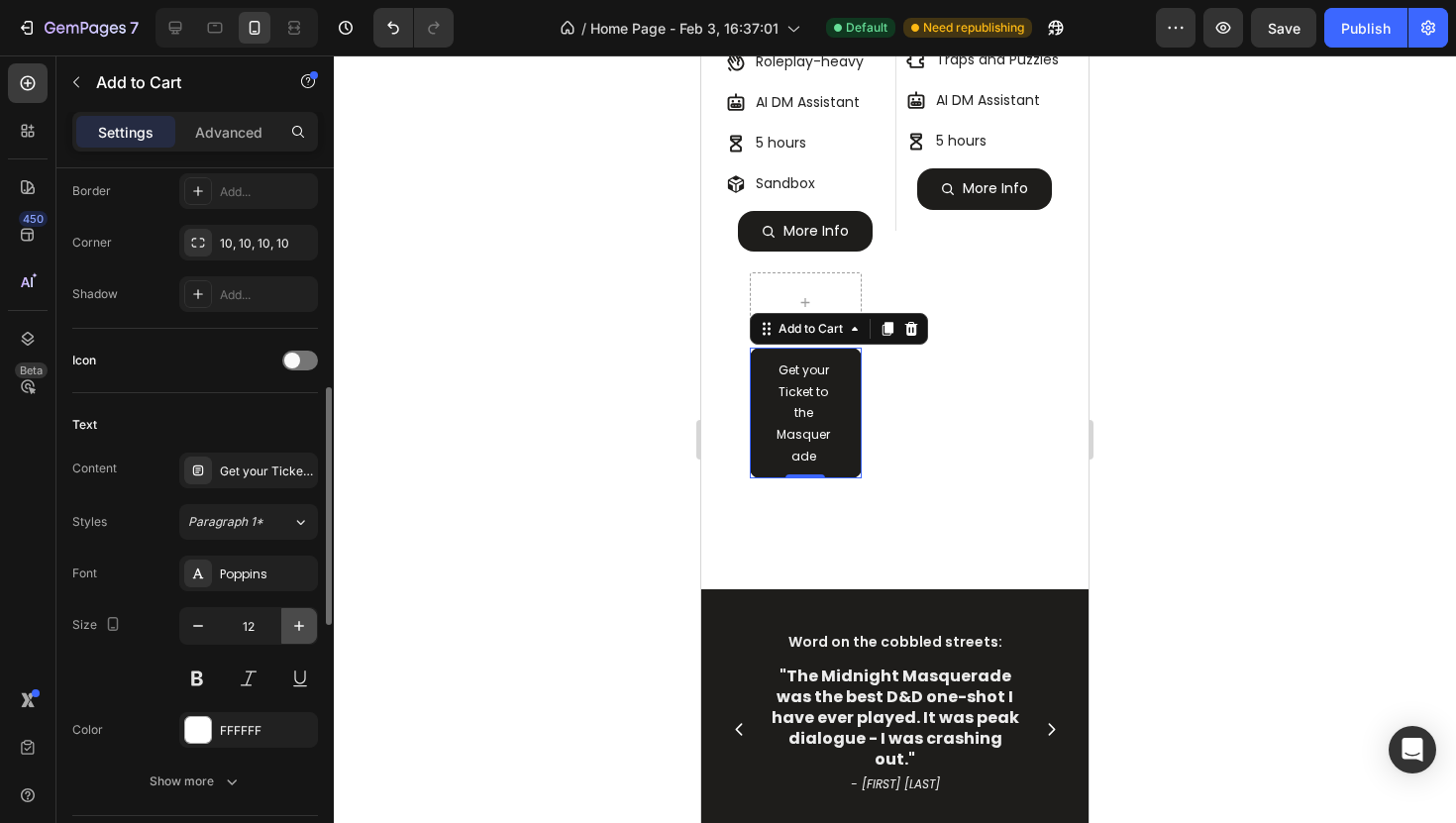 click at bounding box center [299, 626] 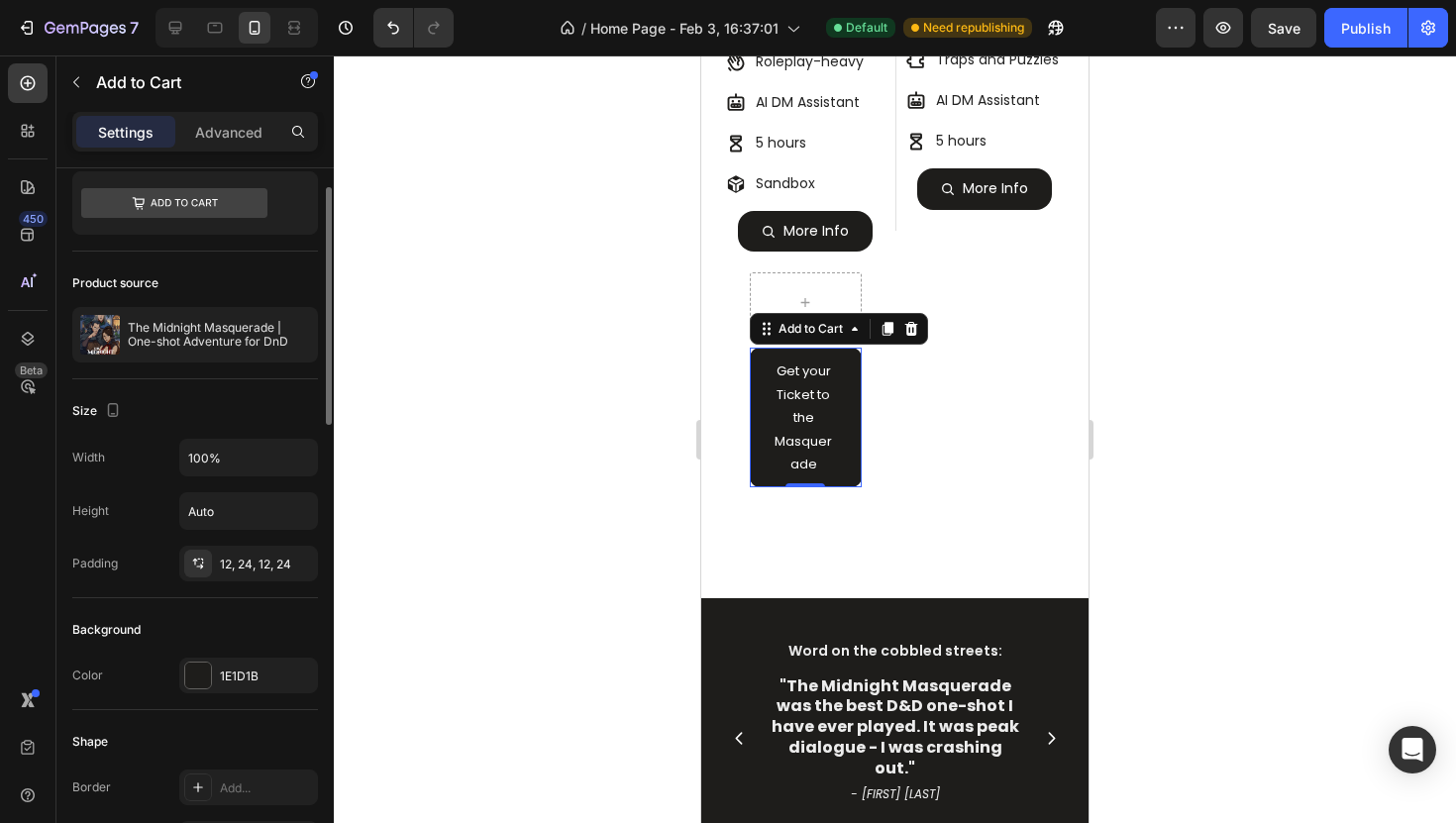 scroll, scrollTop: 82, scrollLeft: 0, axis: vertical 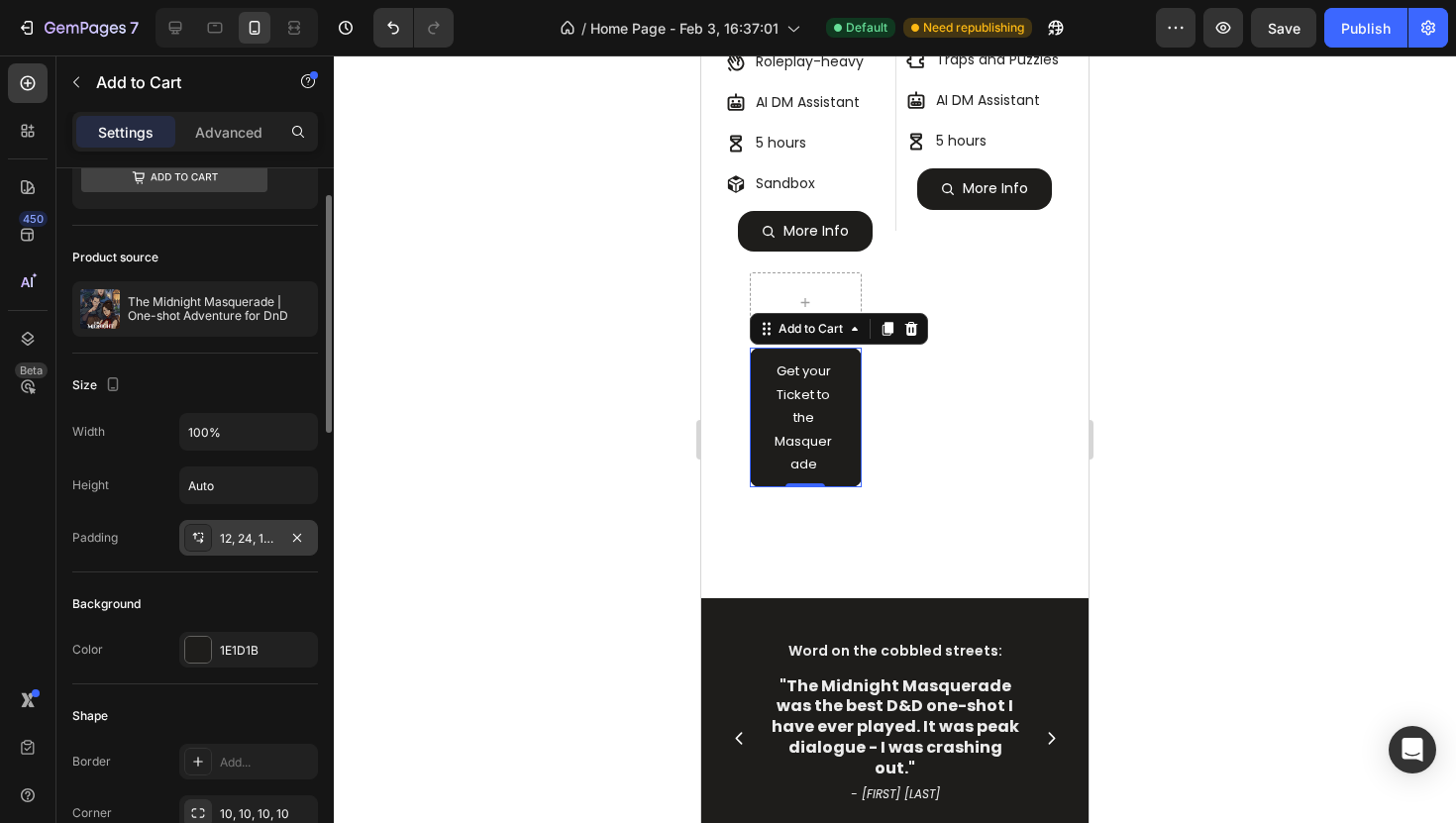 click on "12, 24, 12, 24" at bounding box center (249, 539) 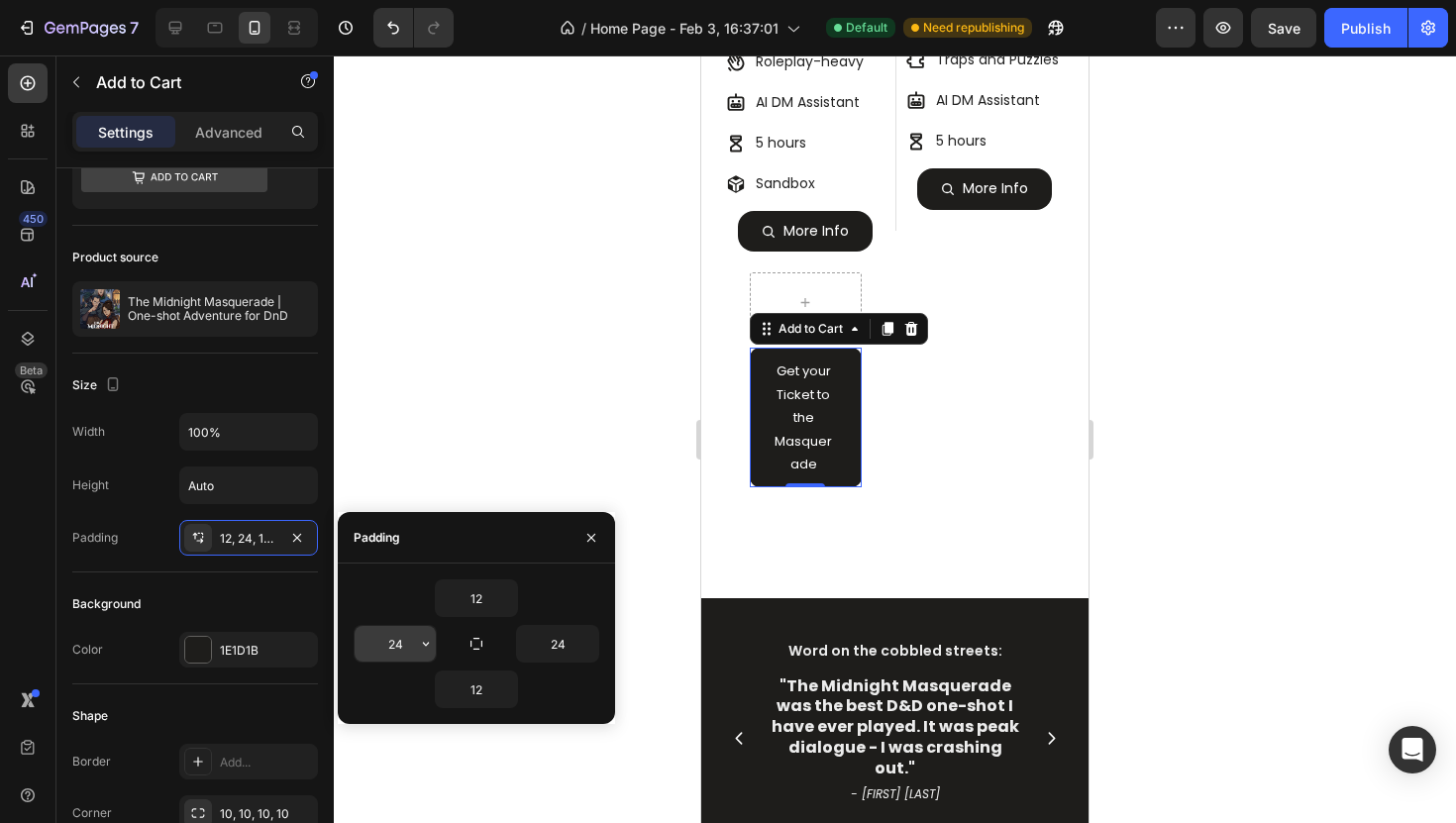 click on "24" at bounding box center [395, 644] 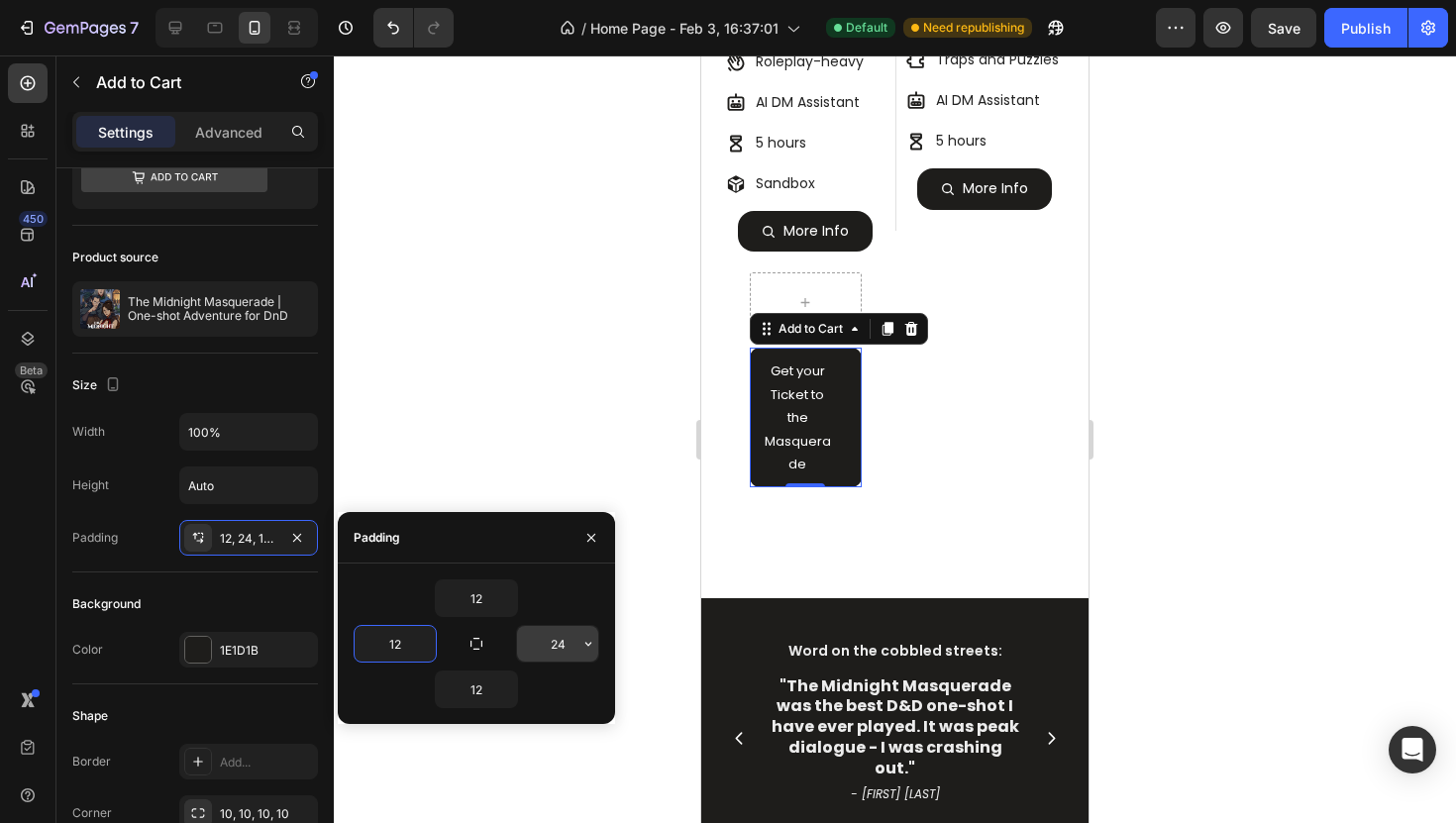 type on "12" 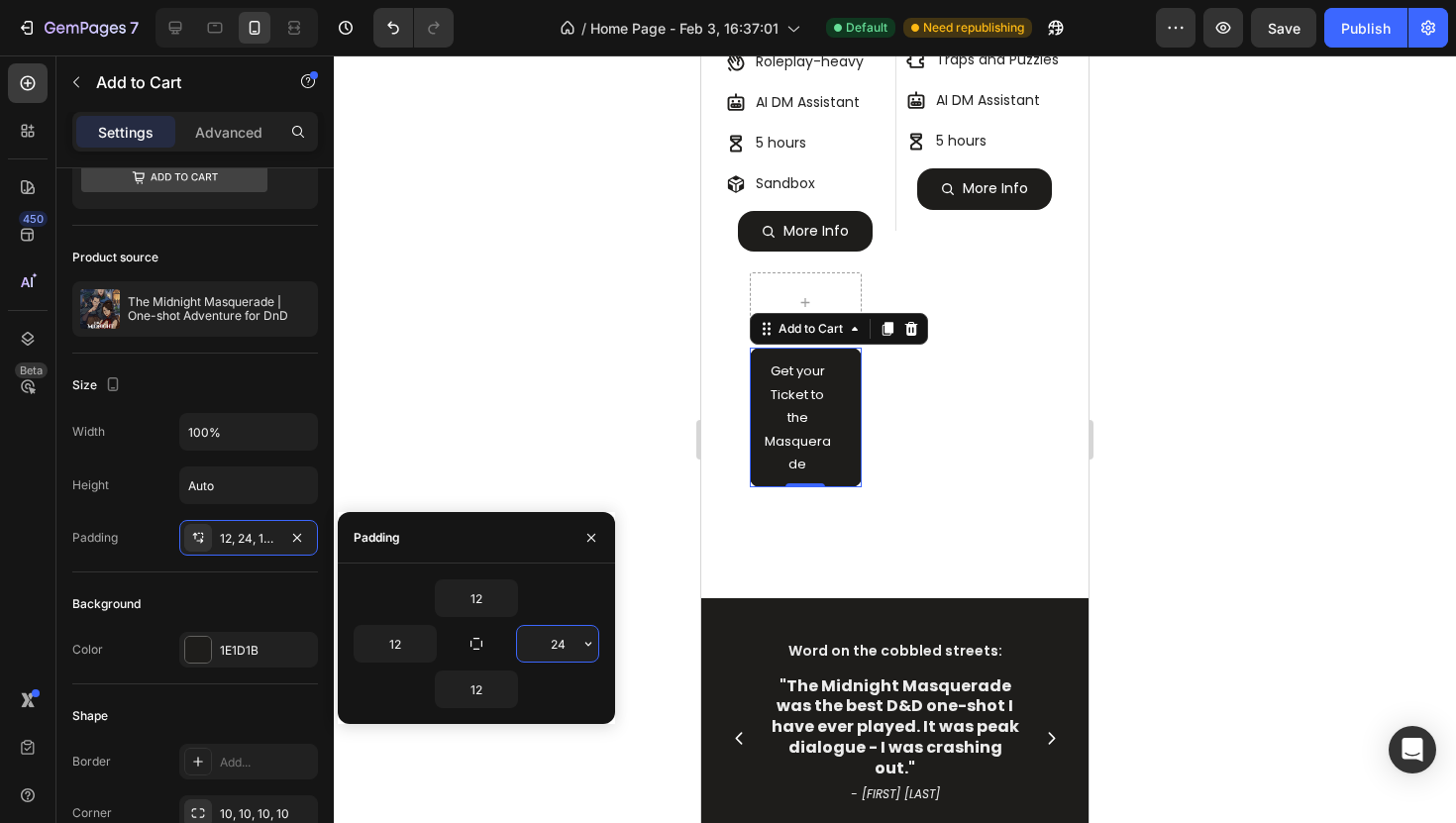 click on "24" at bounding box center [558, 644] 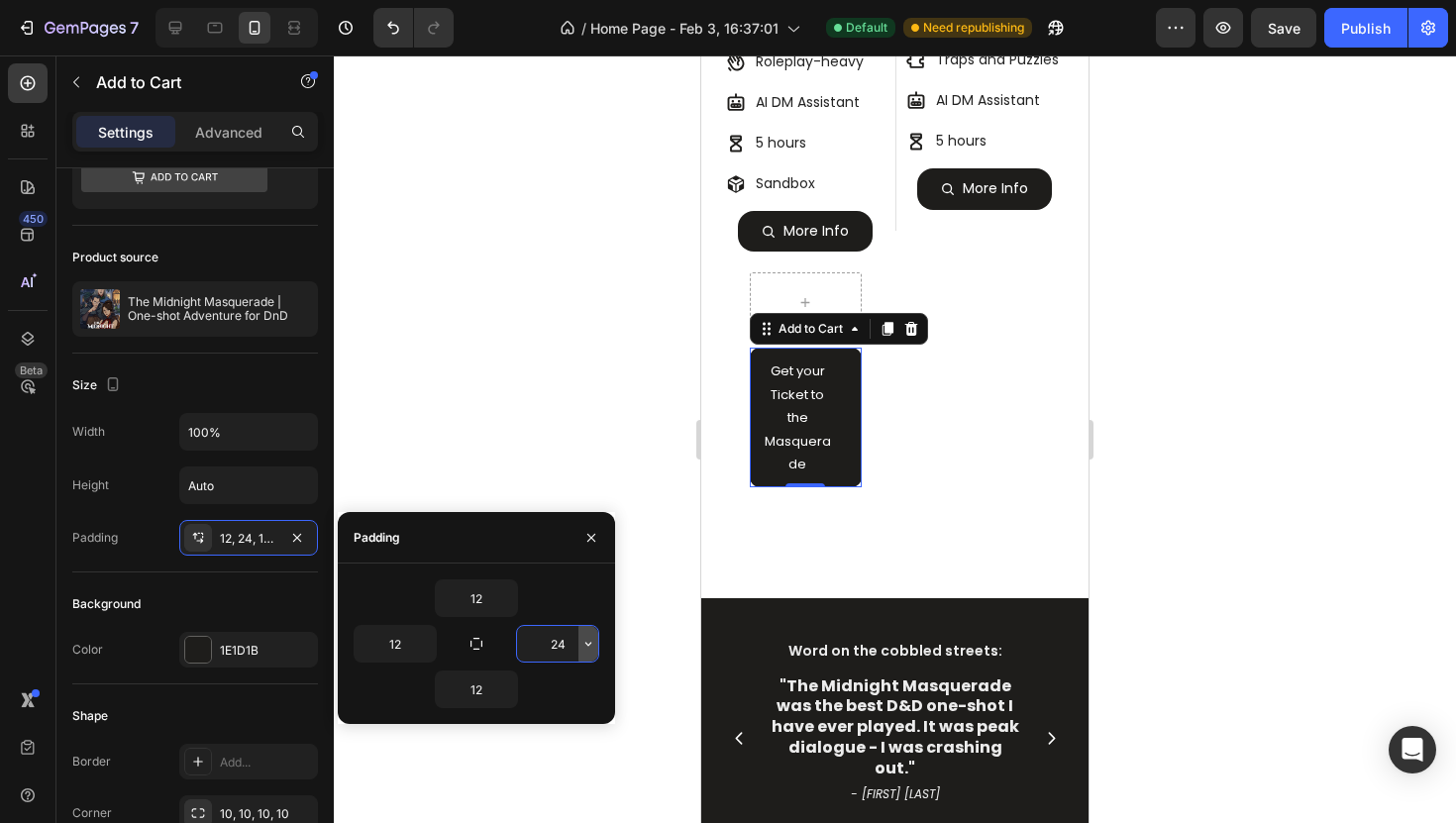 click 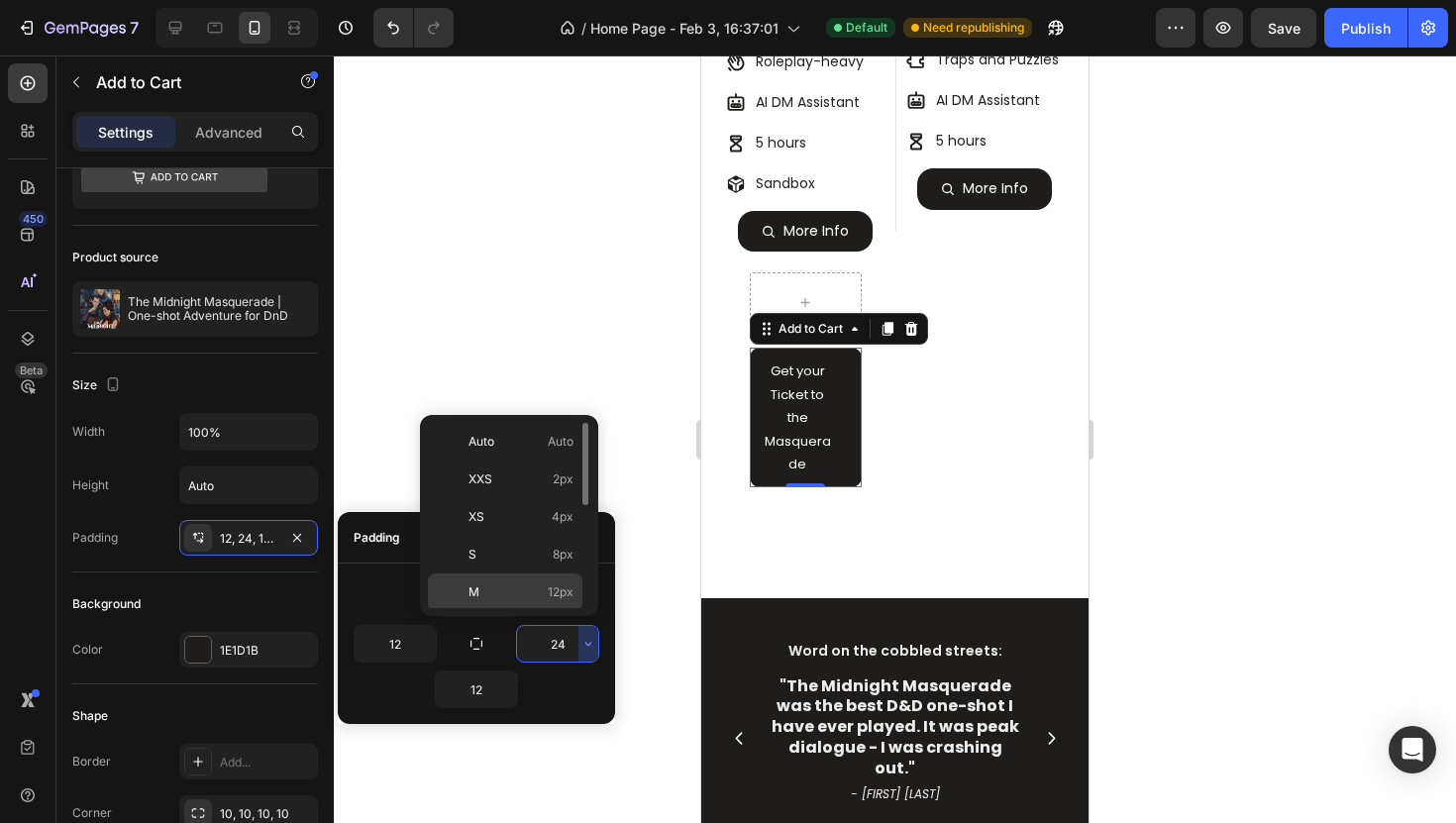 click on "M 12px" at bounding box center (521, 592) 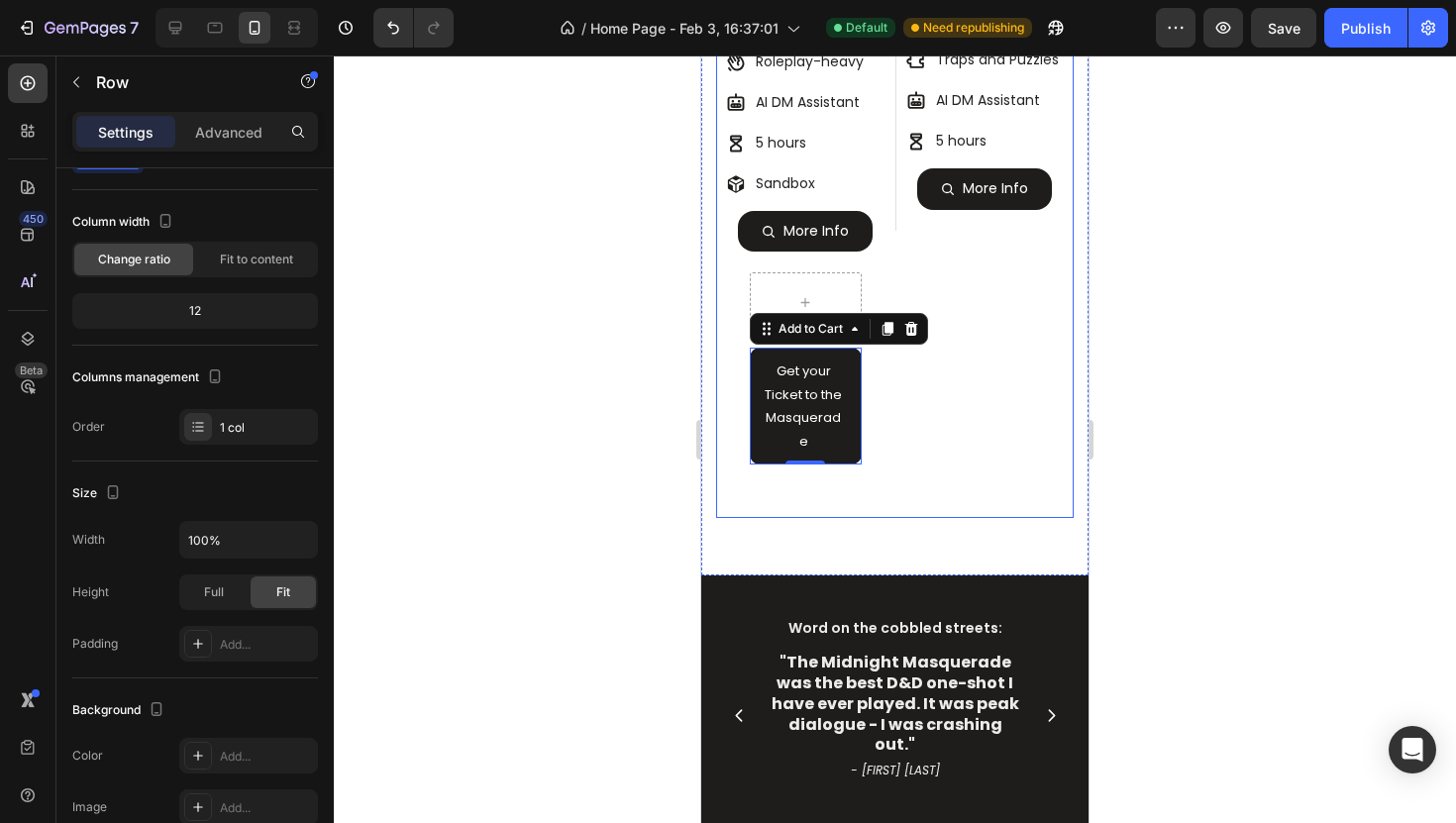 click on "Image
Strategic
Competitive
Roleplay-heavy
AI DM Assistant
5 hours
Sandbox Item List
More Info Button Product
Get your Ticket to the Masquerade Add to Cart   0 Product Row Image
Strategic
Adventure-based
Traps and Puzzles
AI DM Assistant
5 hours Item List
More Info Button Product Row Row" at bounding box center (894, 93) 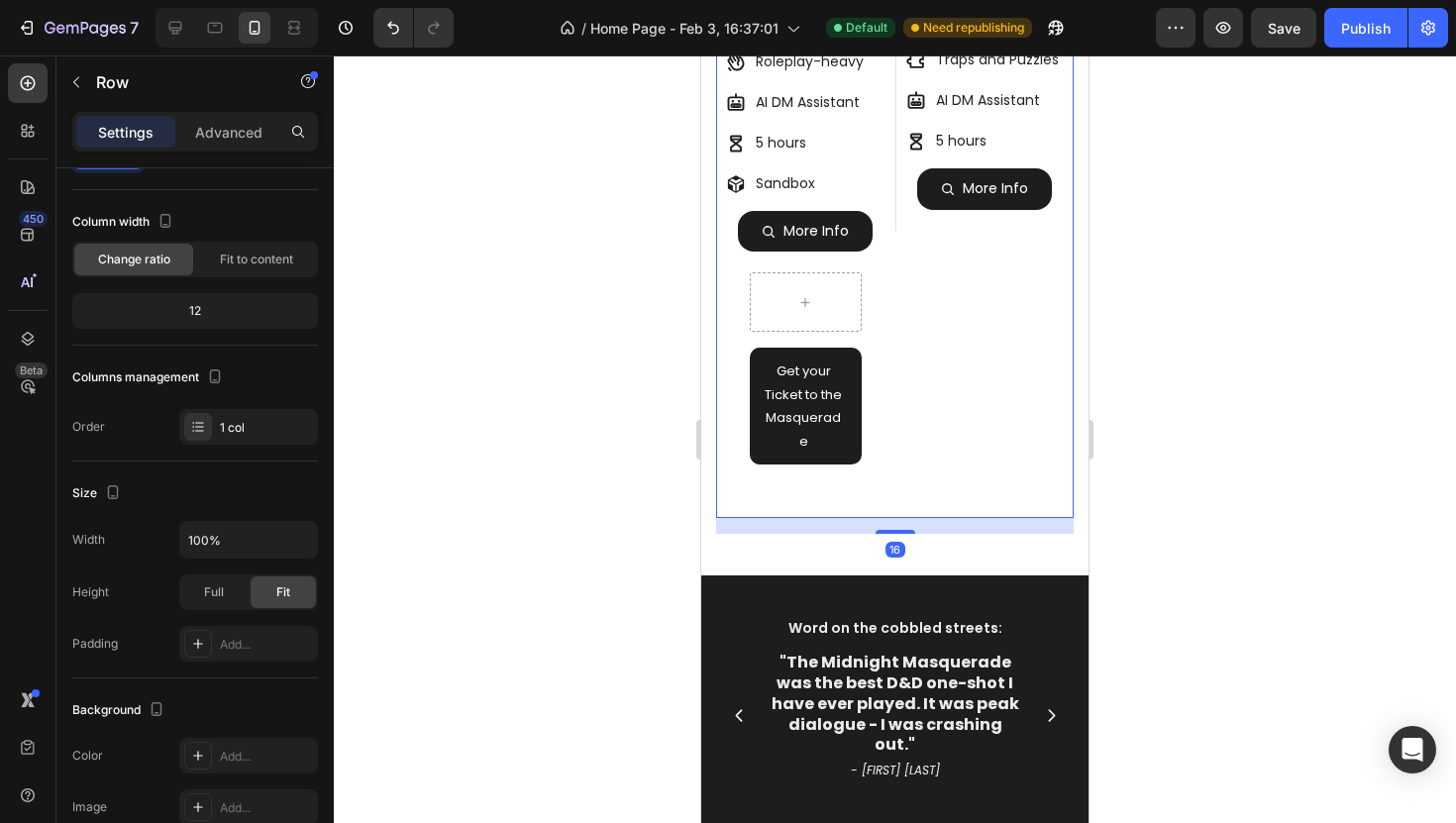 scroll, scrollTop: 0, scrollLeft: 0, axis: both 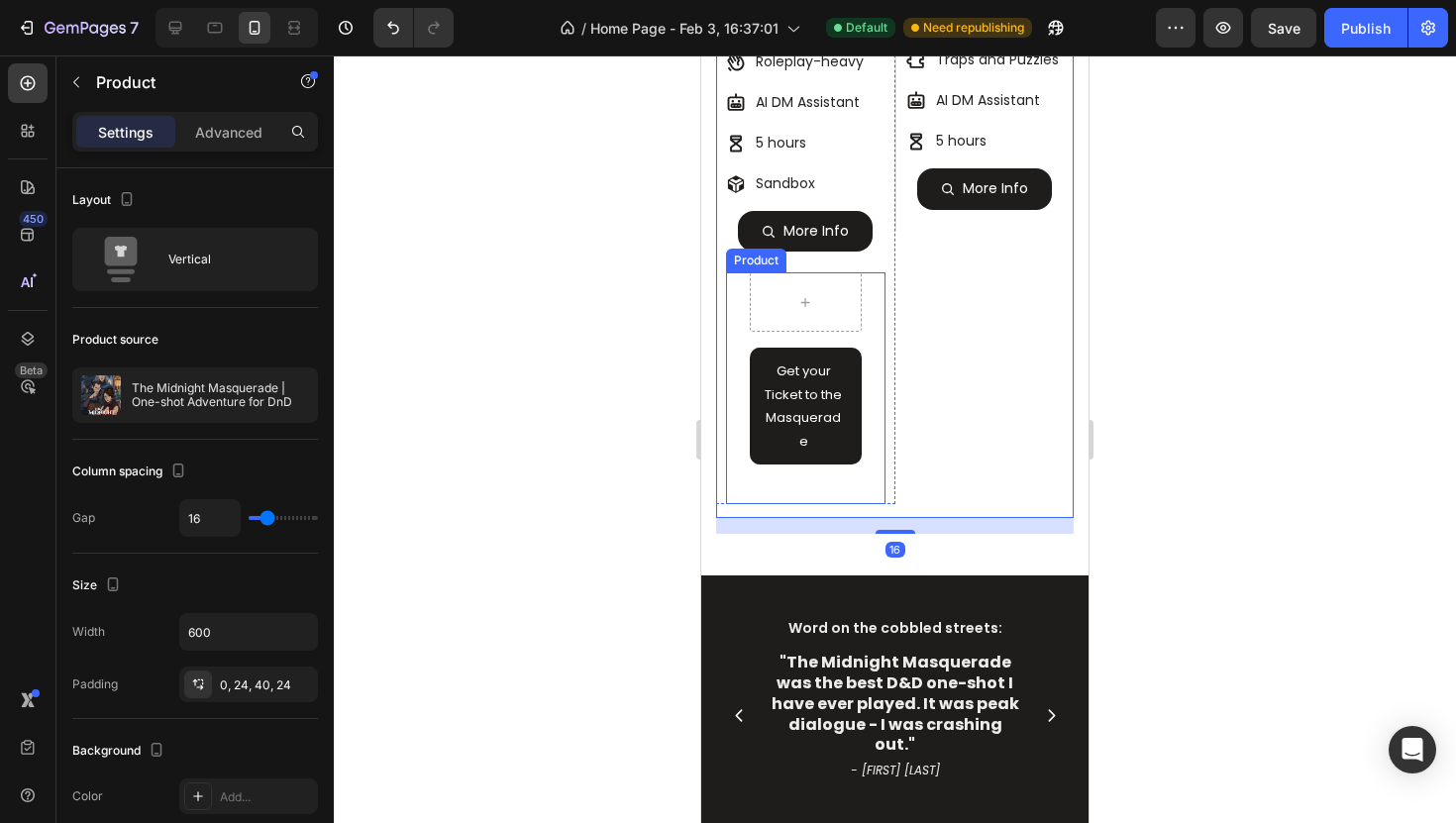 click on "Get your Ticket to the Masquerade Add to Cart Product" at bounding box center (805, 388) 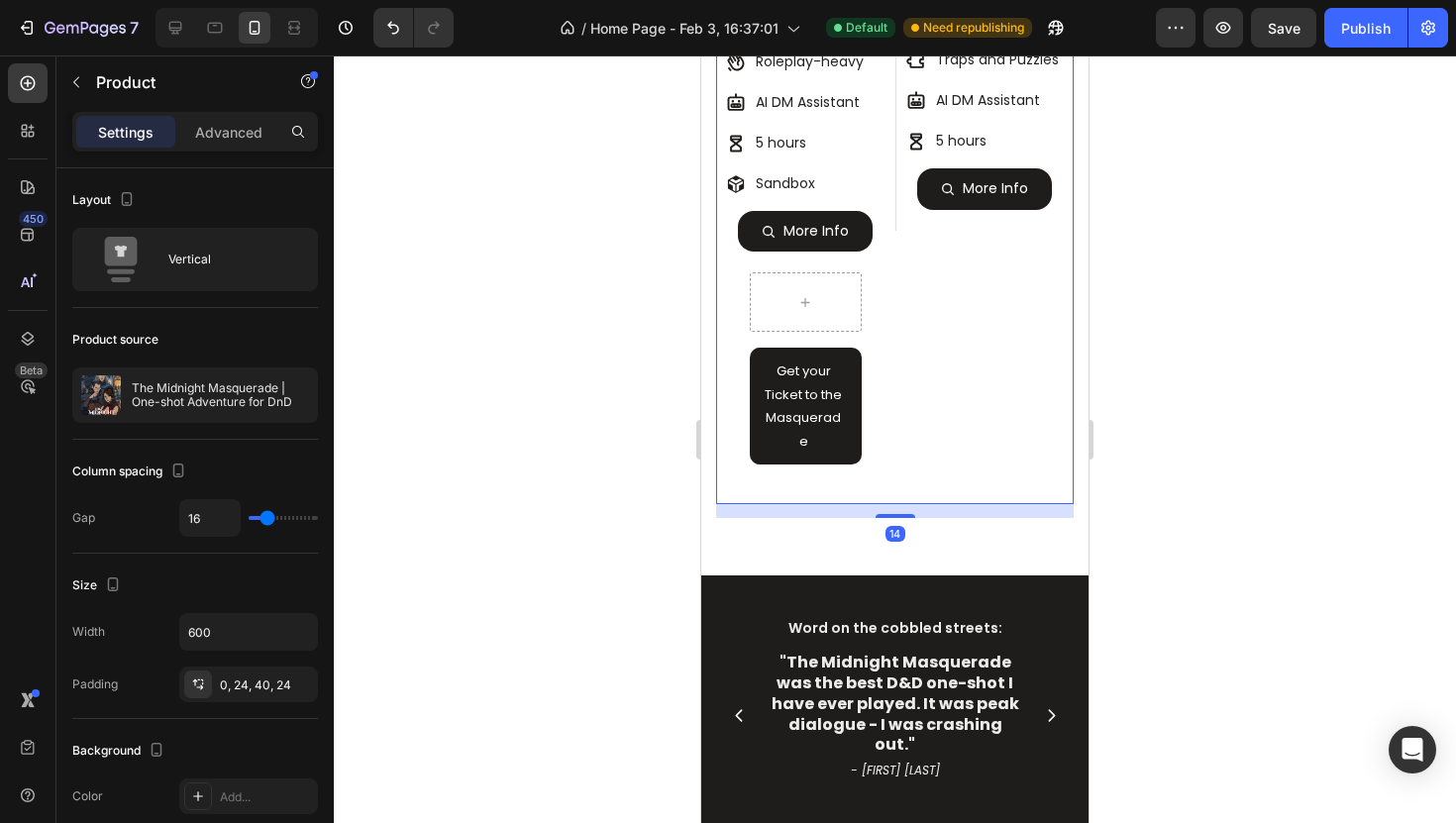 click on "Image
Strategic
Adventure-based
Traps and Puzzles
AI DM Assistant
5 hours Item List
More Info Button Product Row" at bounding box center [985, 86] 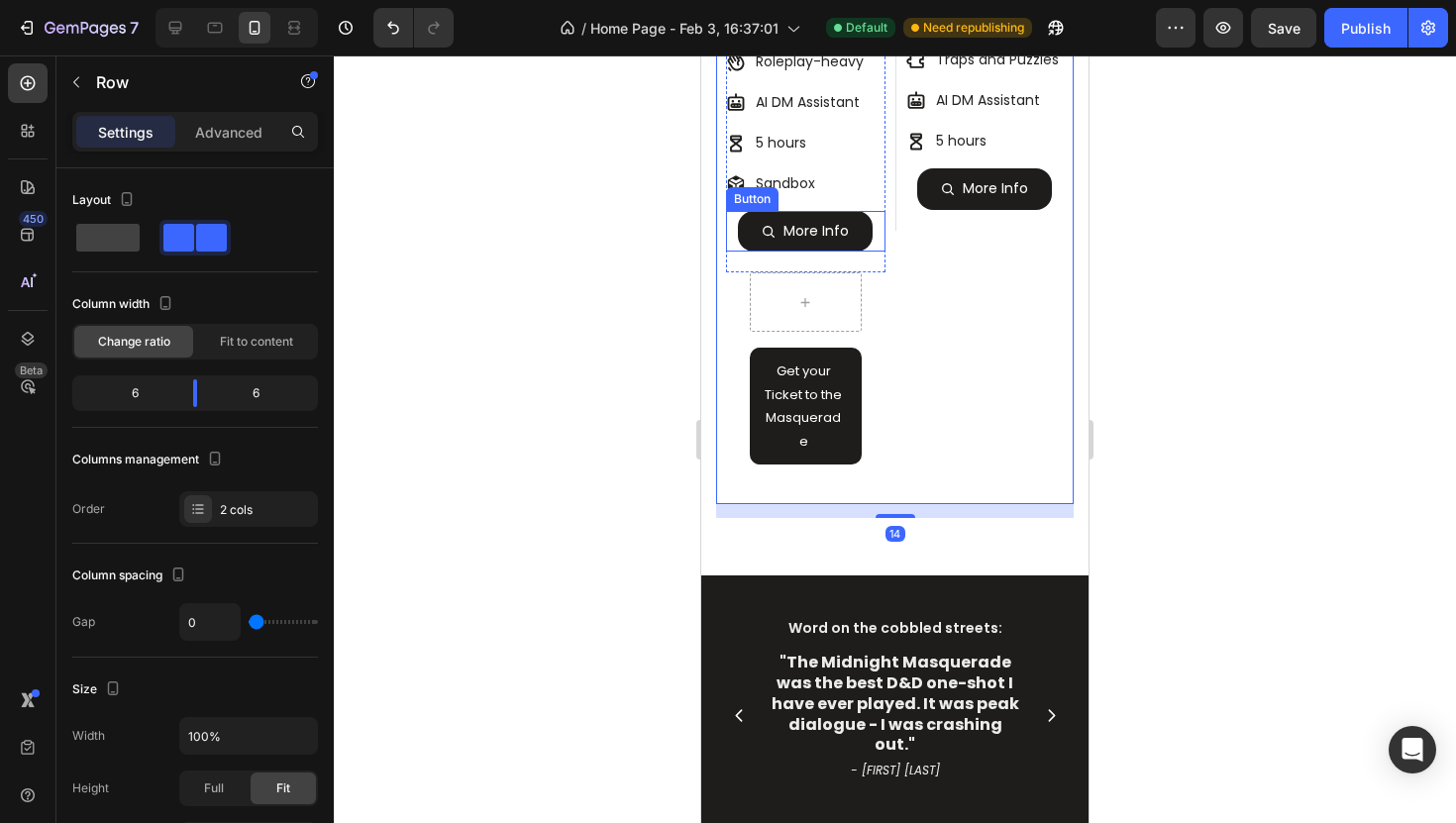 click on "More Info Button" at bounding box center [805, 231] 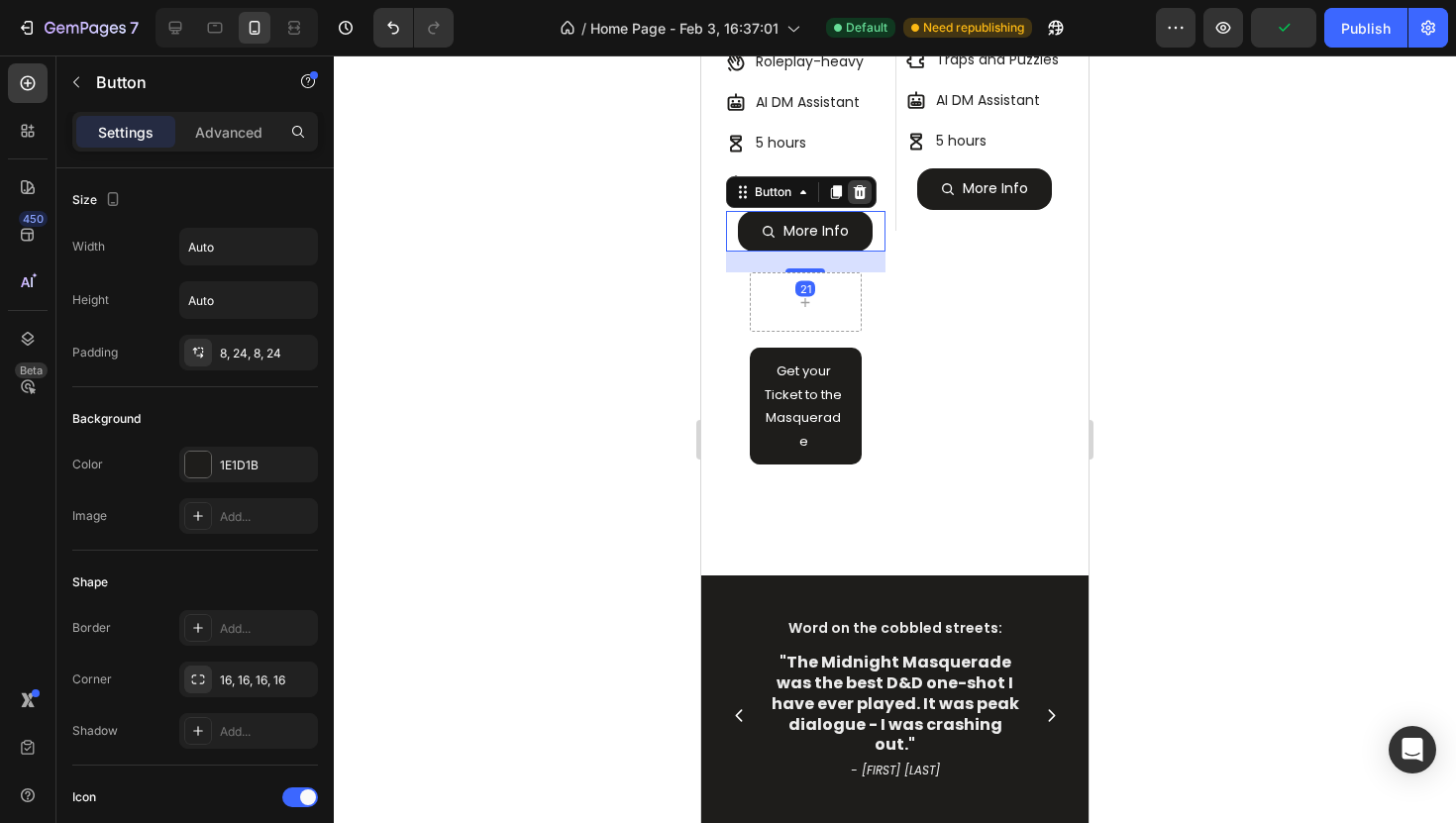 click 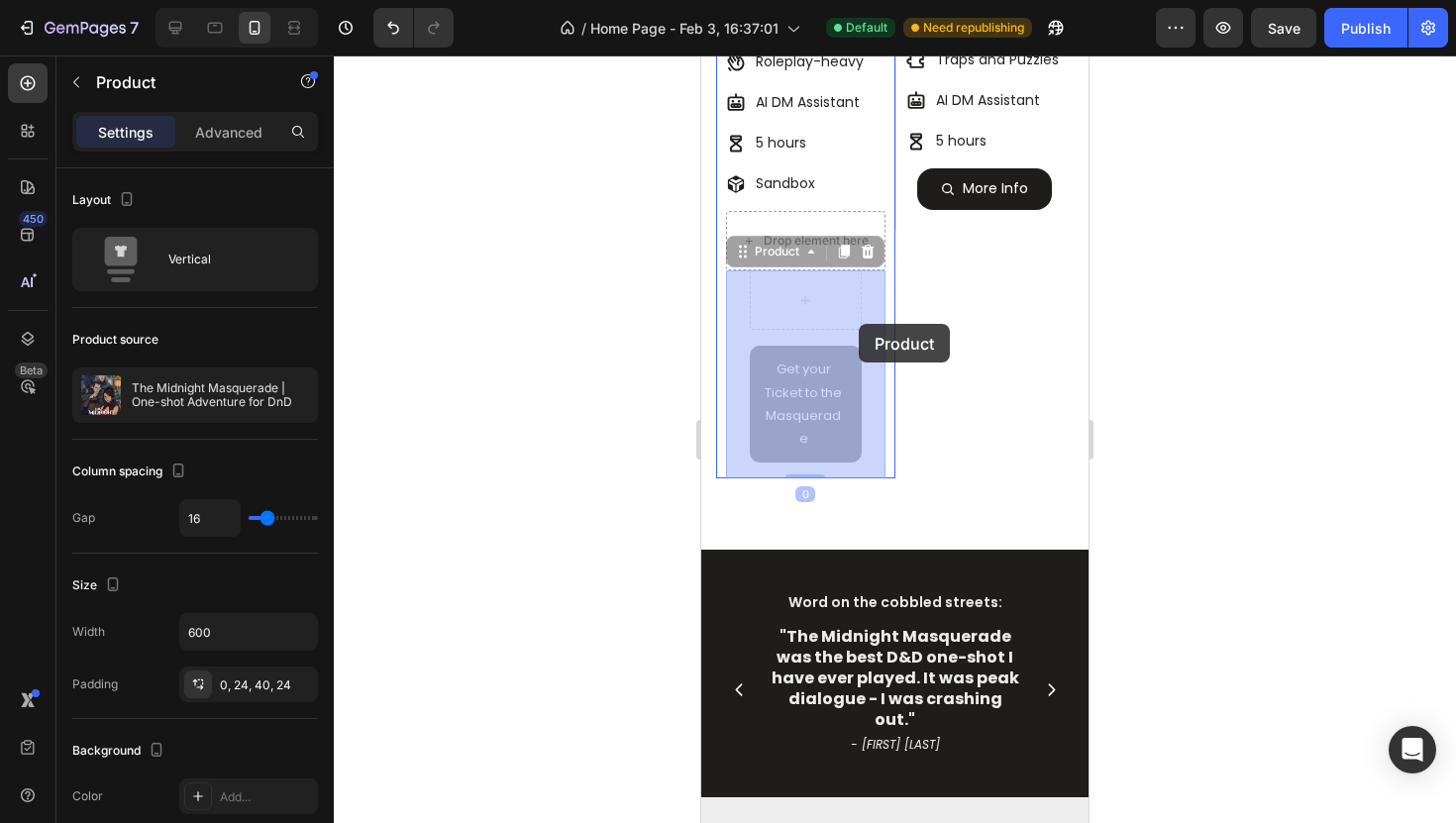 drag, startPoint x: 867, startPoint y: 397, endPoint x: 861, endPoint y: 331, distance: 66.27217 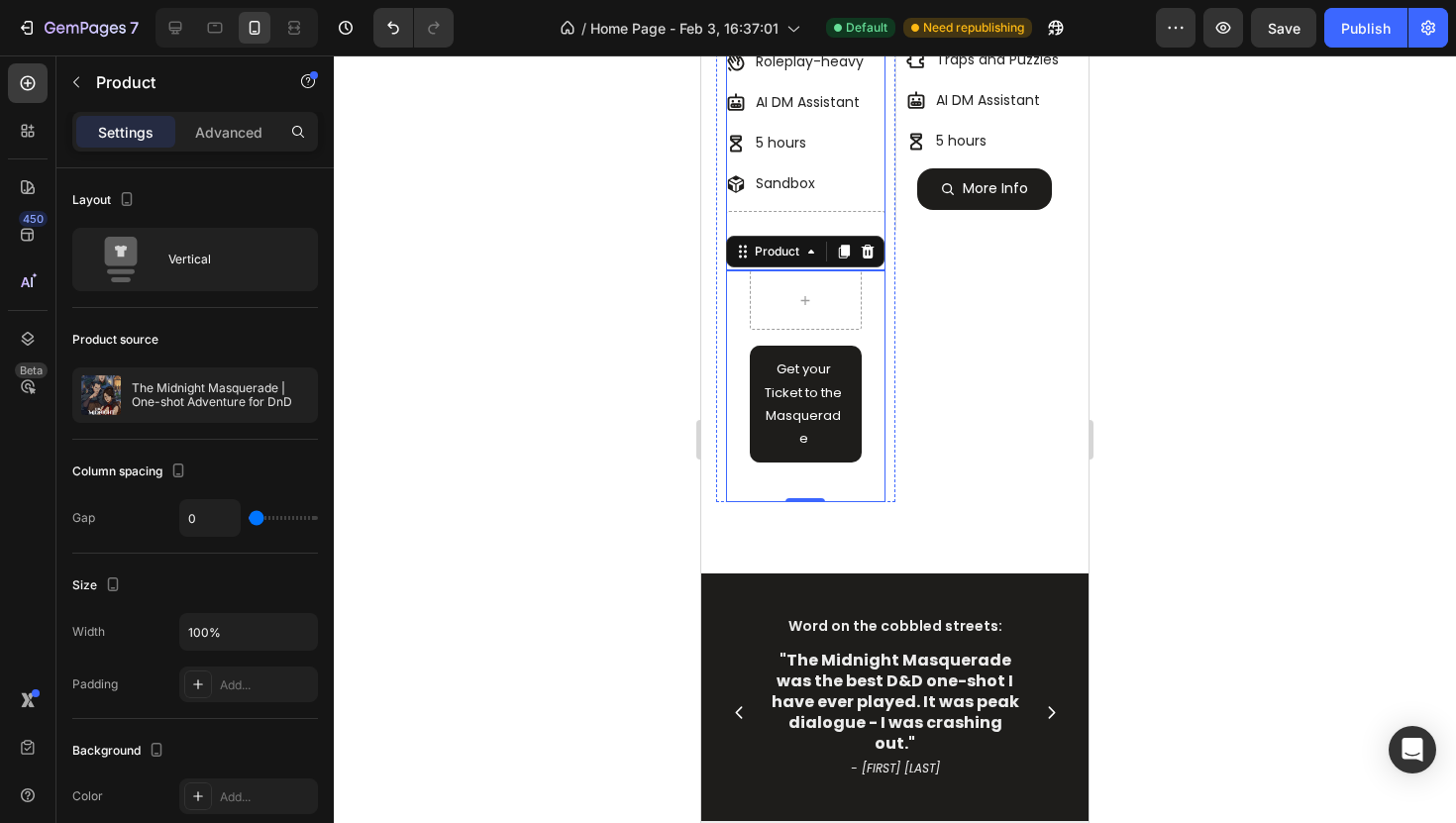 click on "Strategic
Competitive
Roleplay-heavy
AI DM Assistant
5 hours
Sandbox Item List" at bounding box center (805, 89) 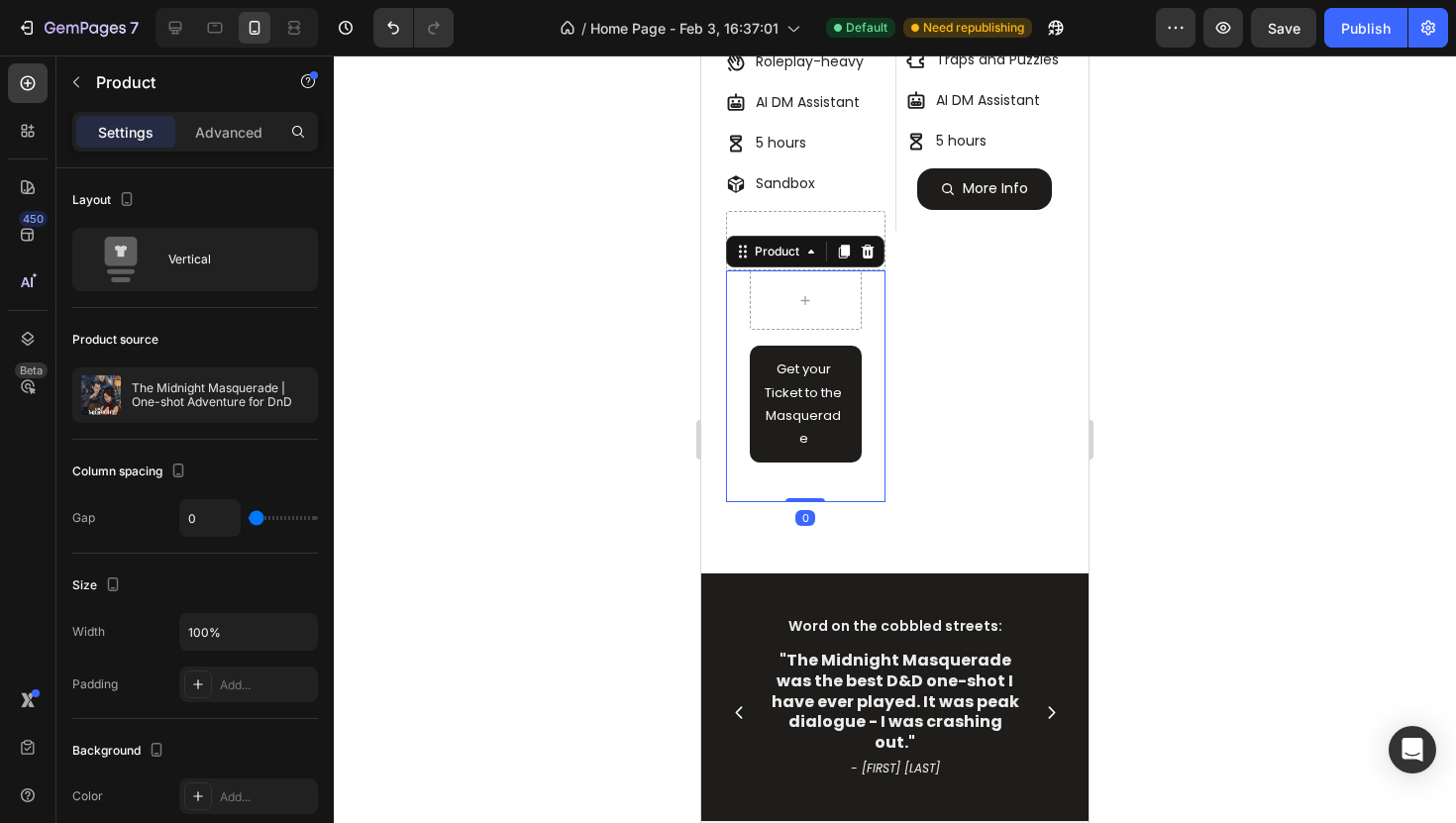 click on "Get your Ticket to the Masquerade Add to Cart Product   0" at bounding box center (805, 386) 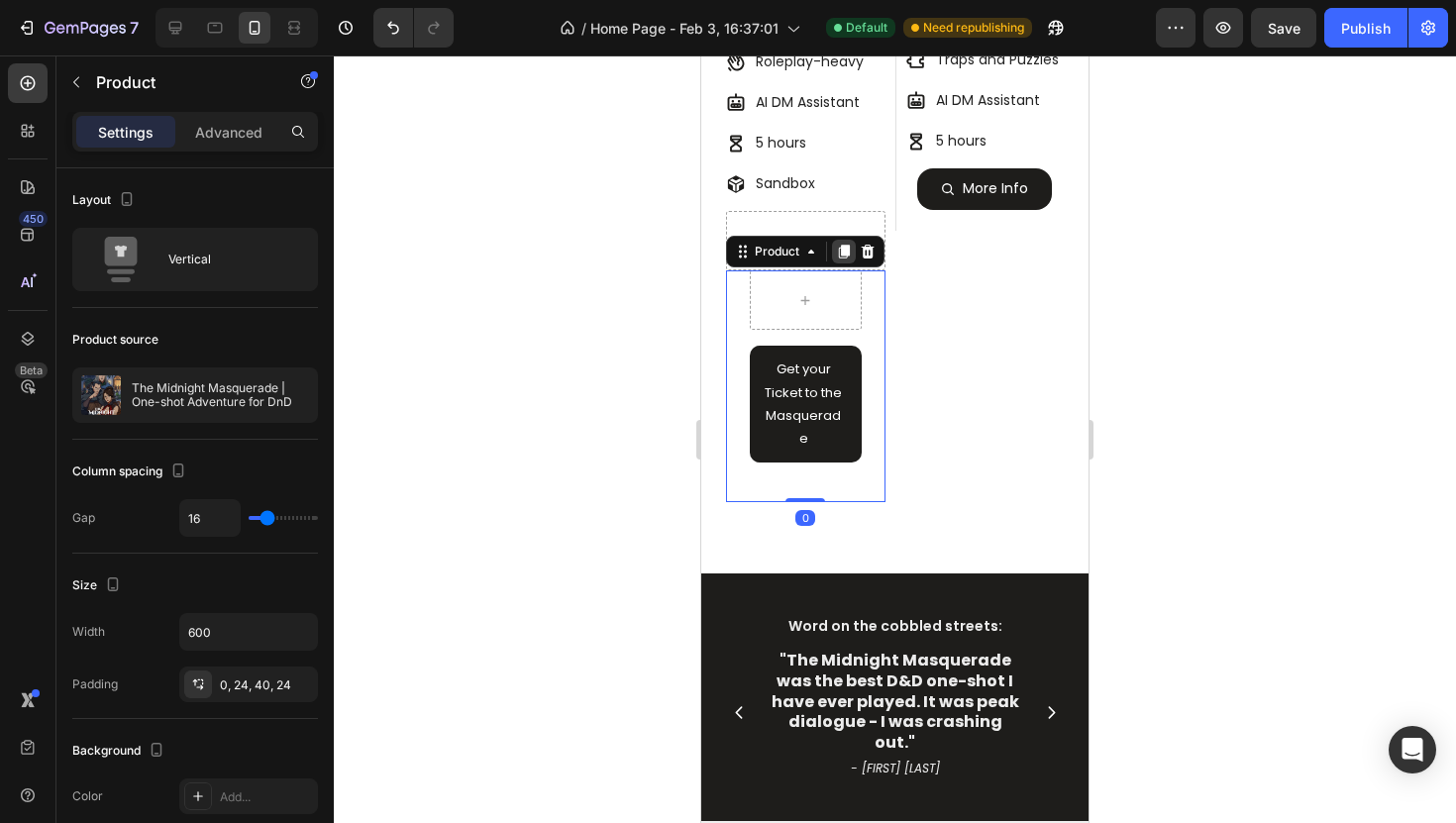 click at bounding box center [844, 252] 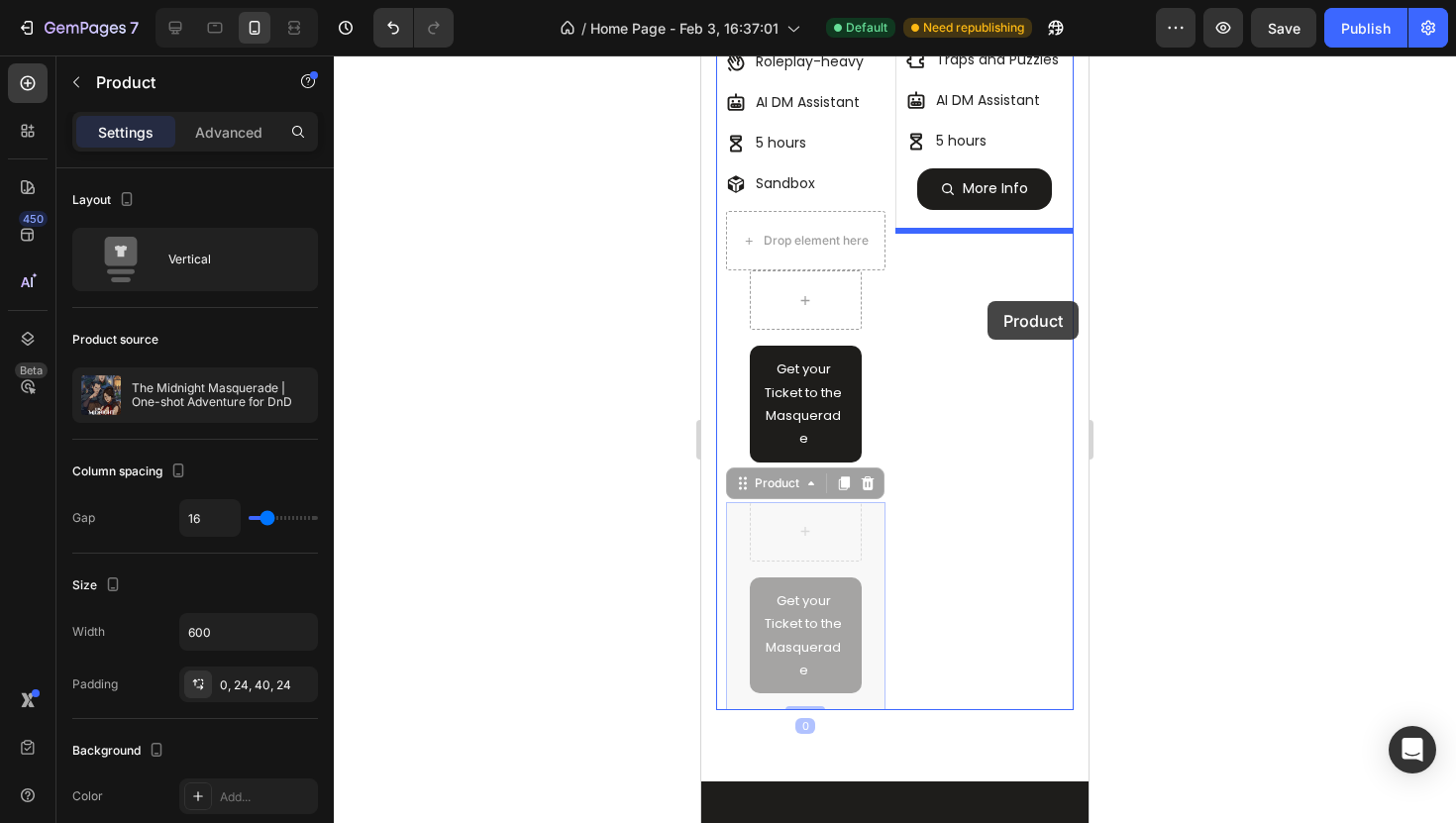 drag, startPoint x: 767, startPoint y: 456, endPoint x: 988, endPoint y: 301, distance: 269.93703 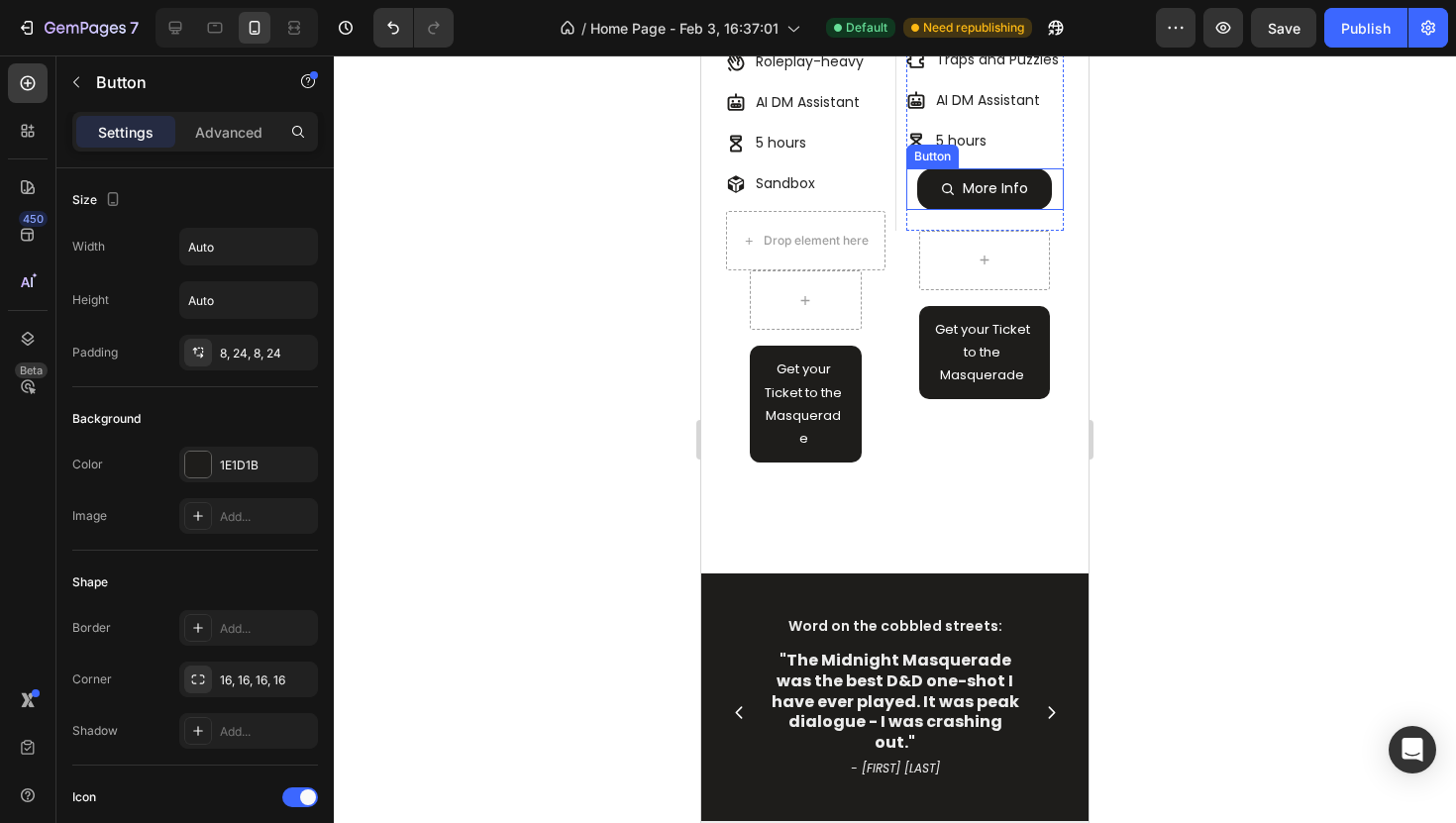 click on "More Info Button" at bounding box center (986, 188) 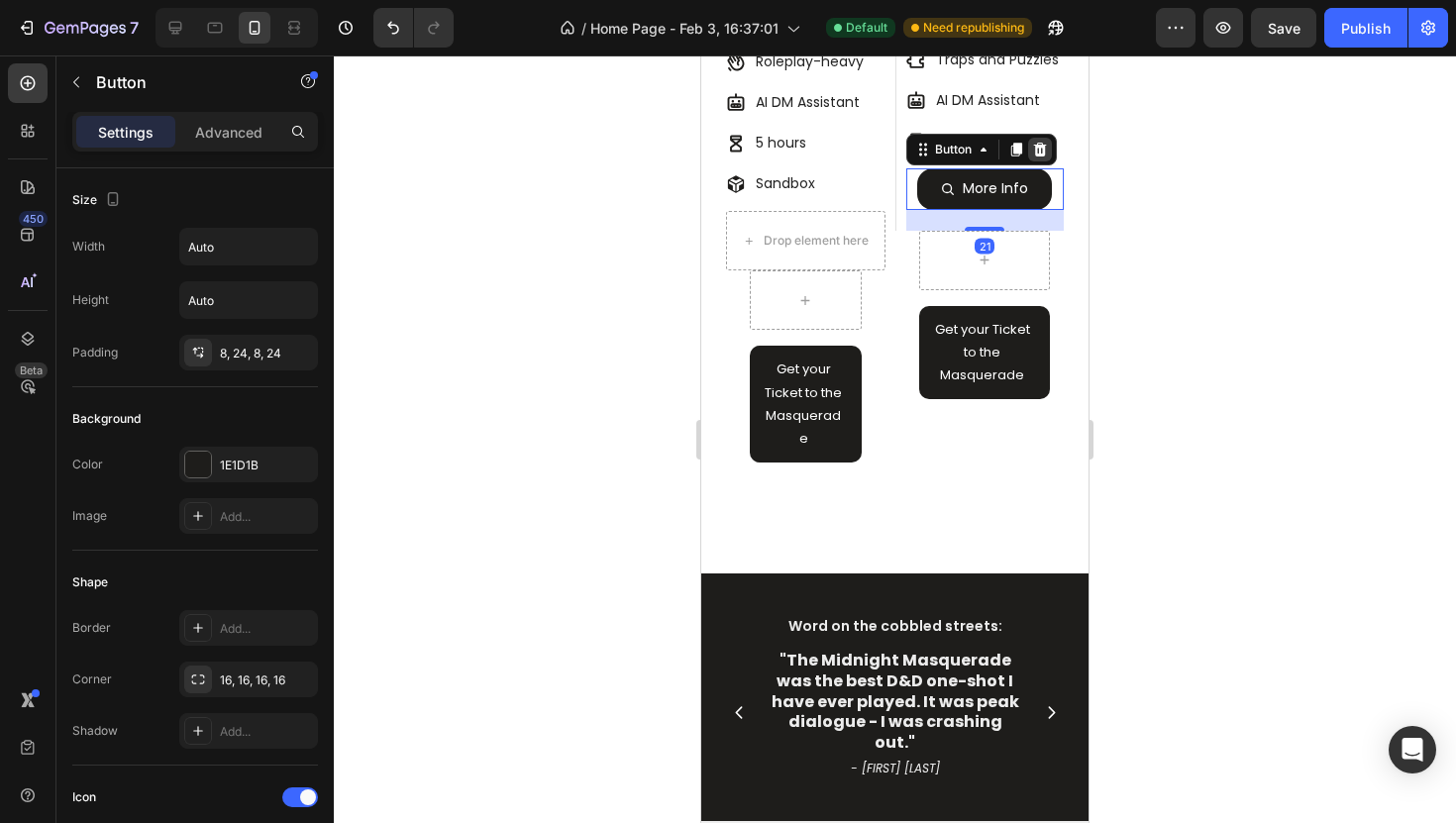click 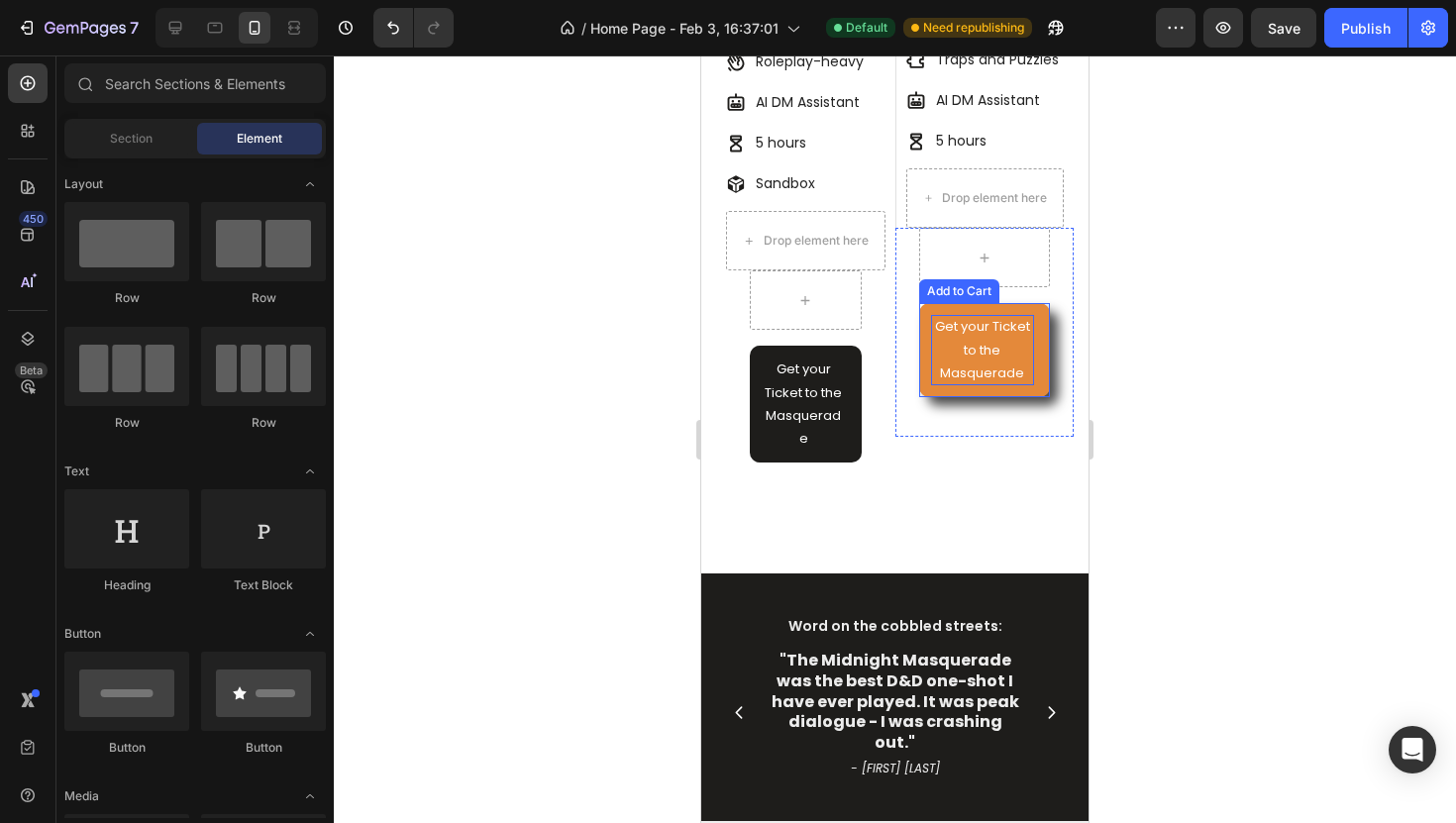 click on "Get your Ticket to the Masquerade" at bounding box center (983, 350) 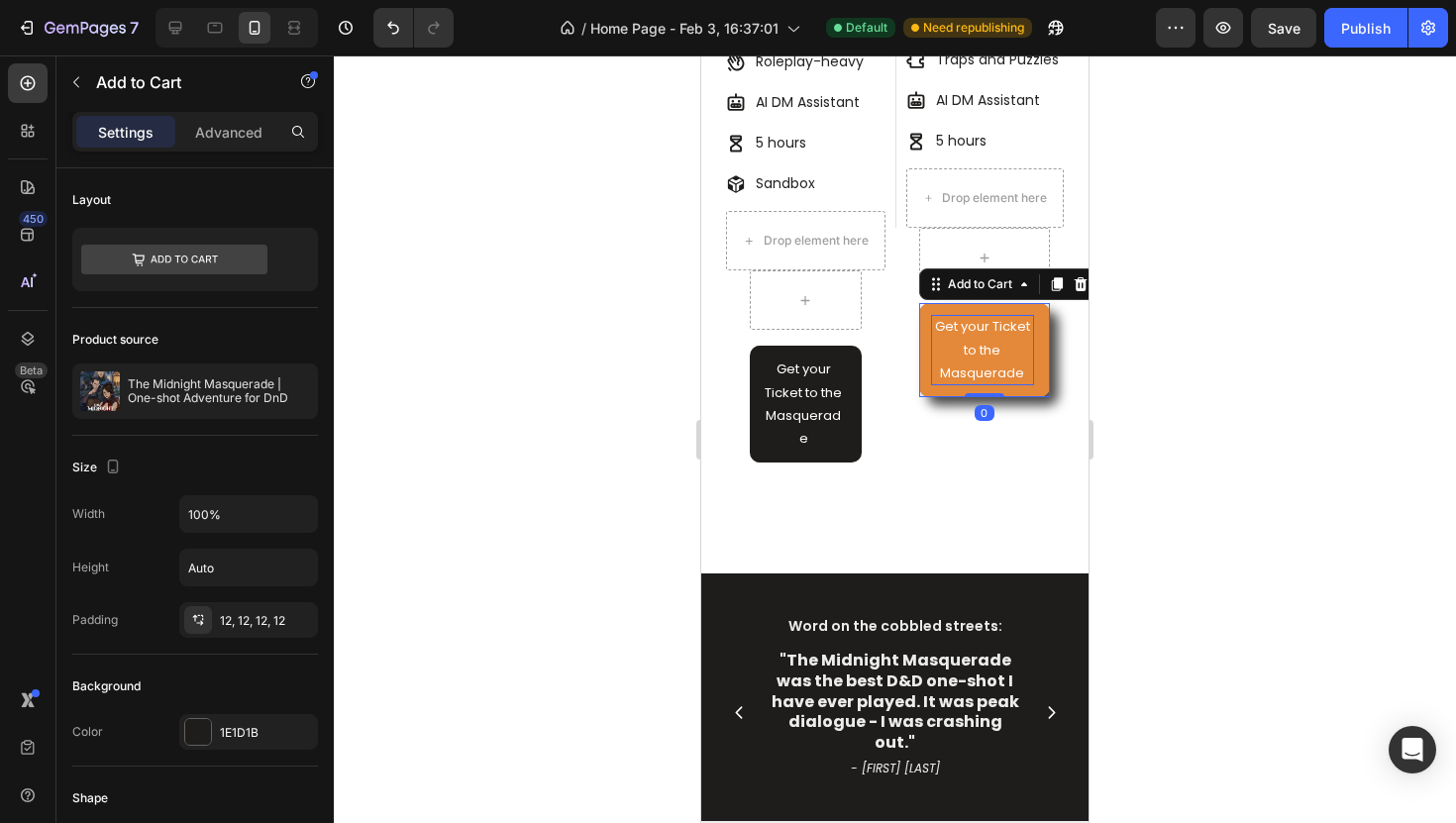 click on "Get your Ticket to the Masquerade" at bounding box center [983, 350] 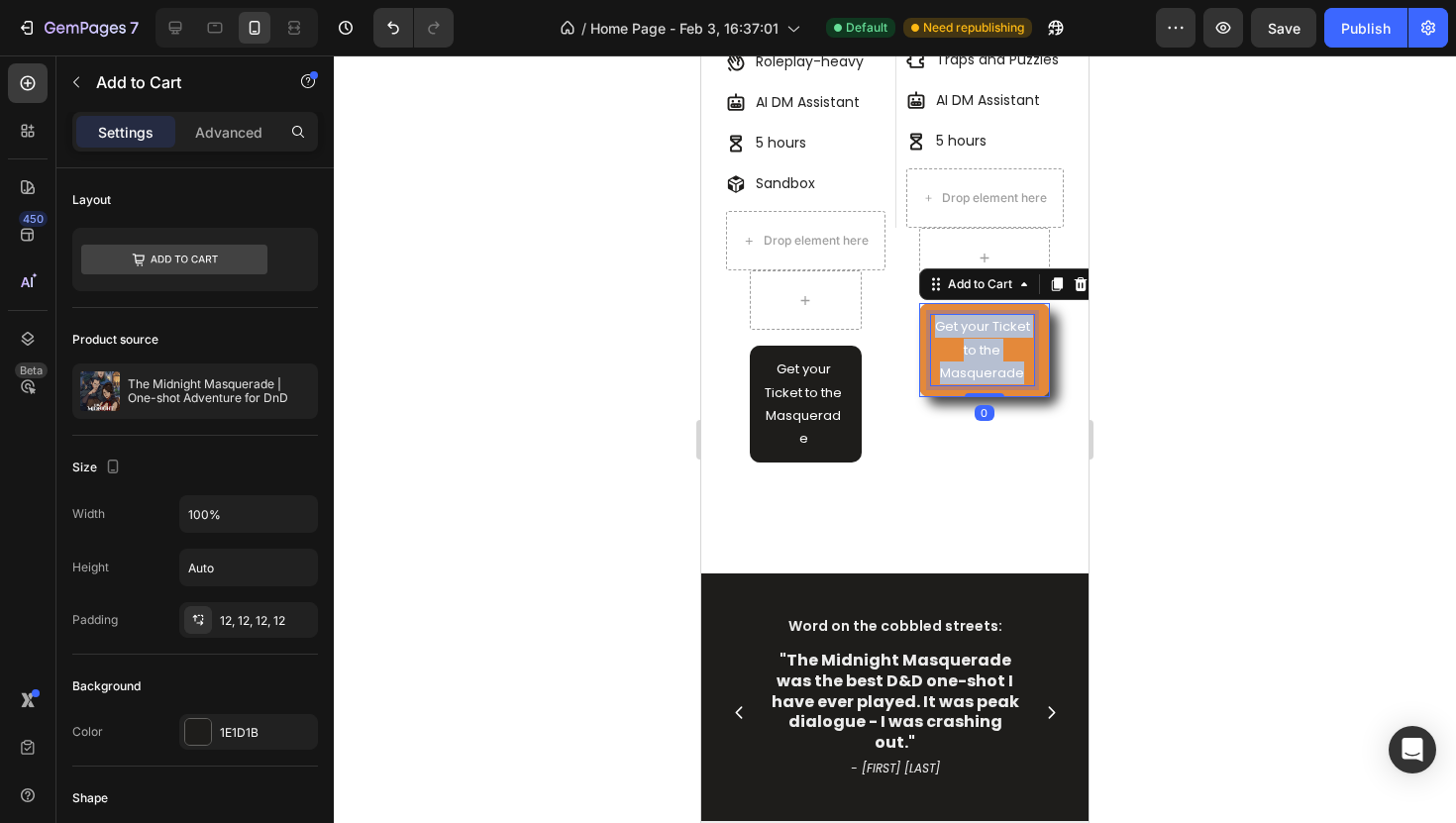 click on "Get your Ticket to the Masquerade" at bounding box center [983, 350] 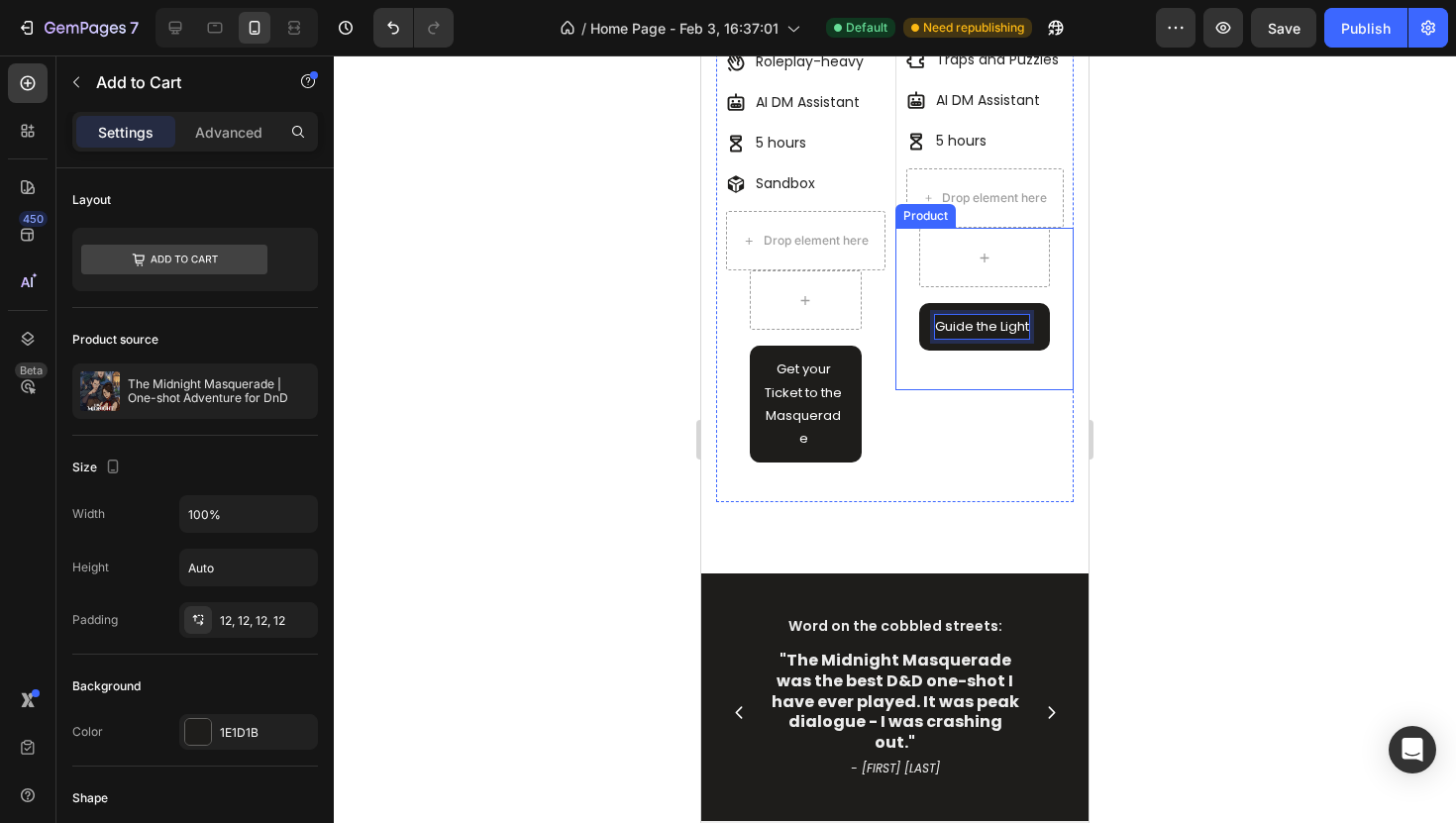 click on "Guide the Light" at bounding box center (985, 326) 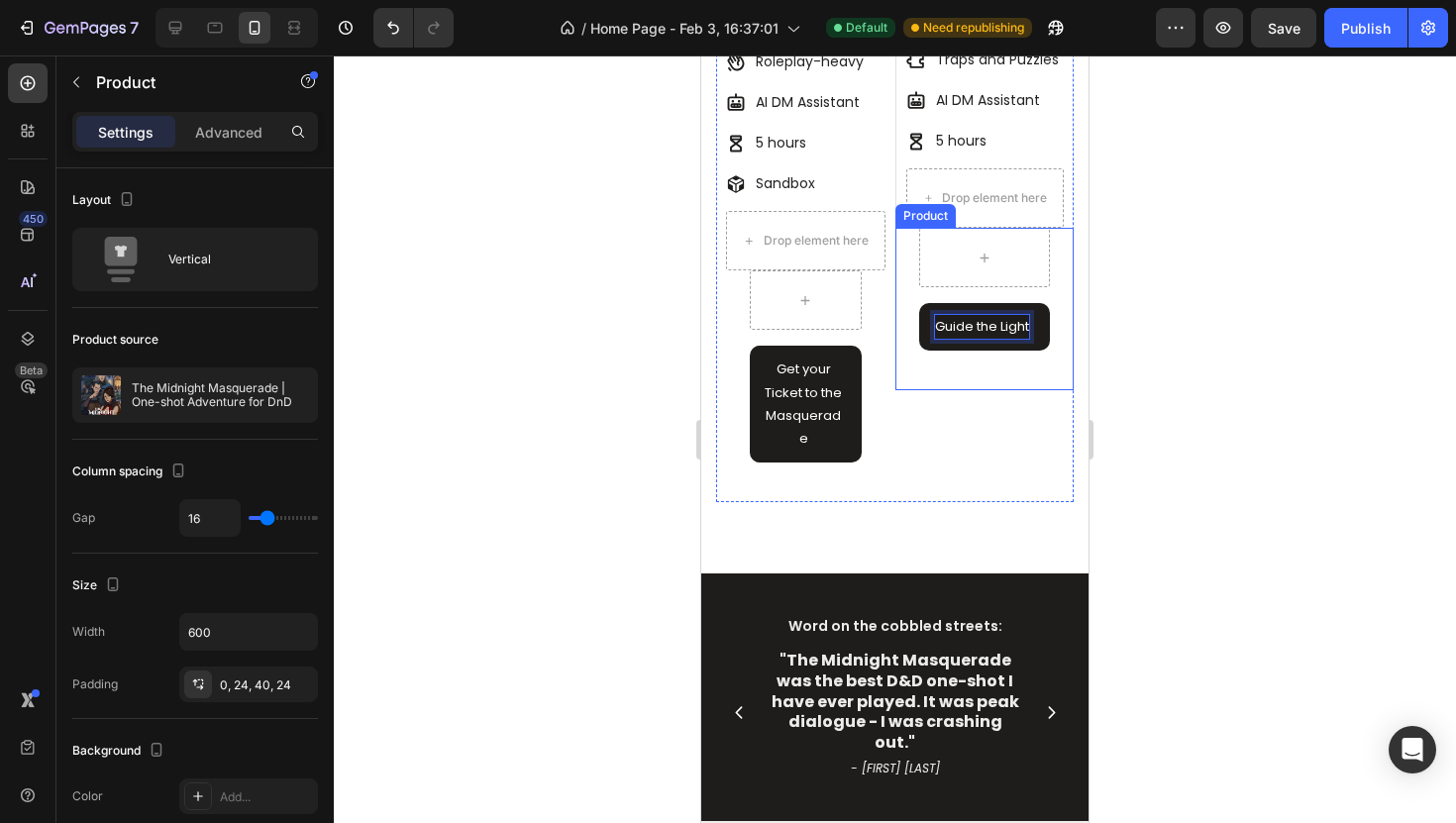click on "Guide the Light Add to Cart   0 Product" at bounding box center (985, 308) 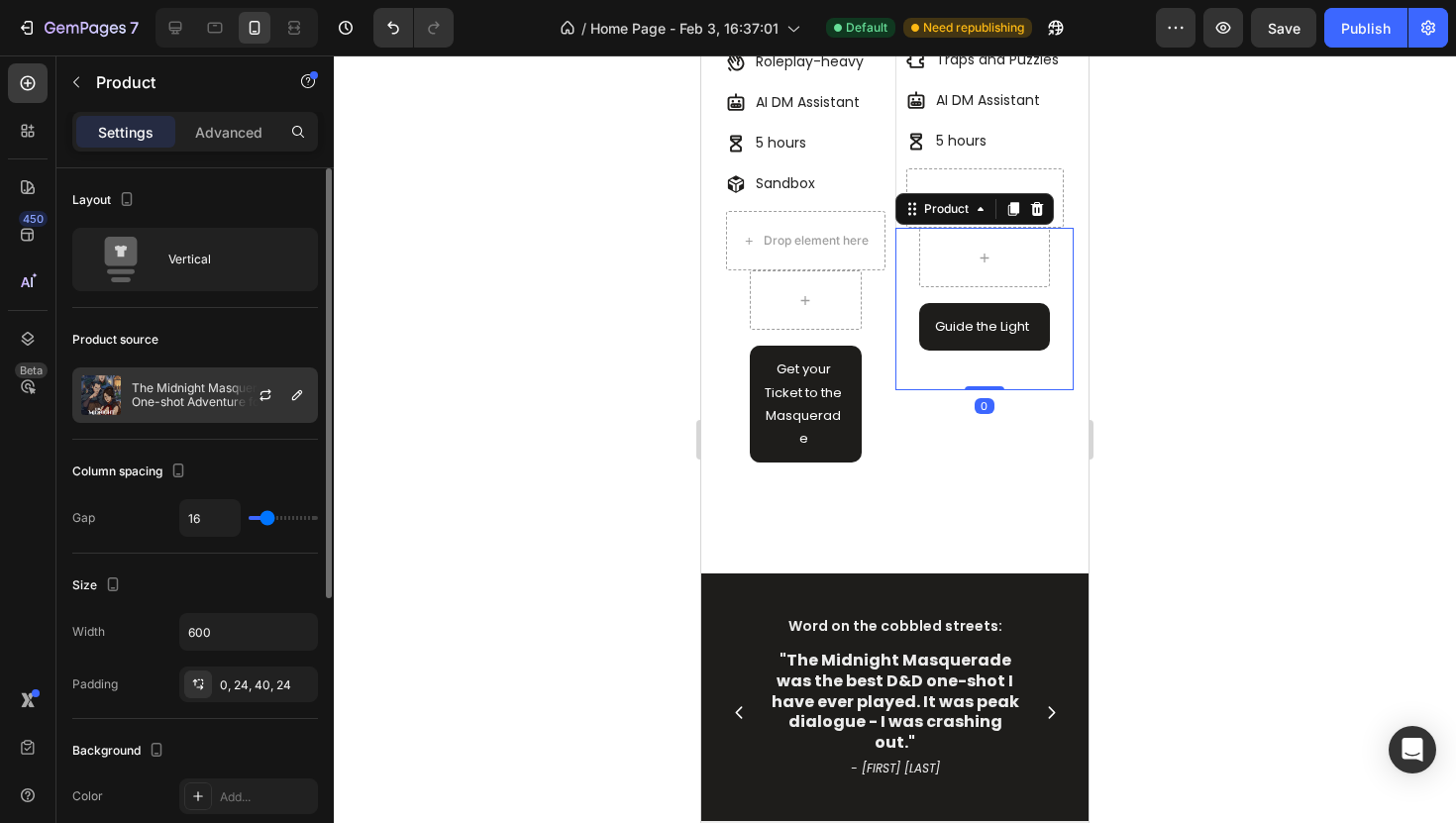 click on "The Midnight Masquerade | One-shot Adventure for DnD" 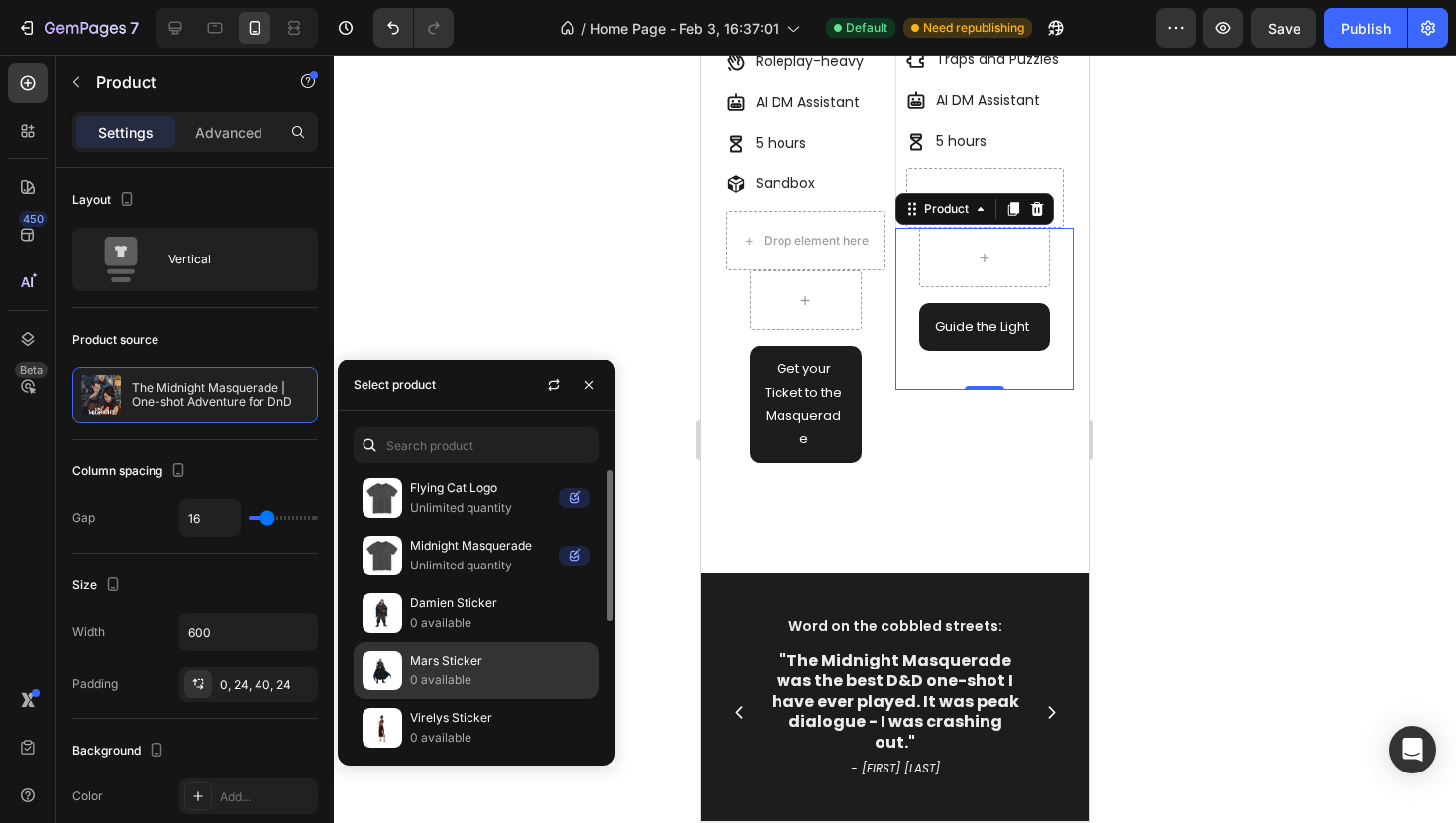 scroll, scrollTop: 238, scrollLeft: 0, axis: vertical 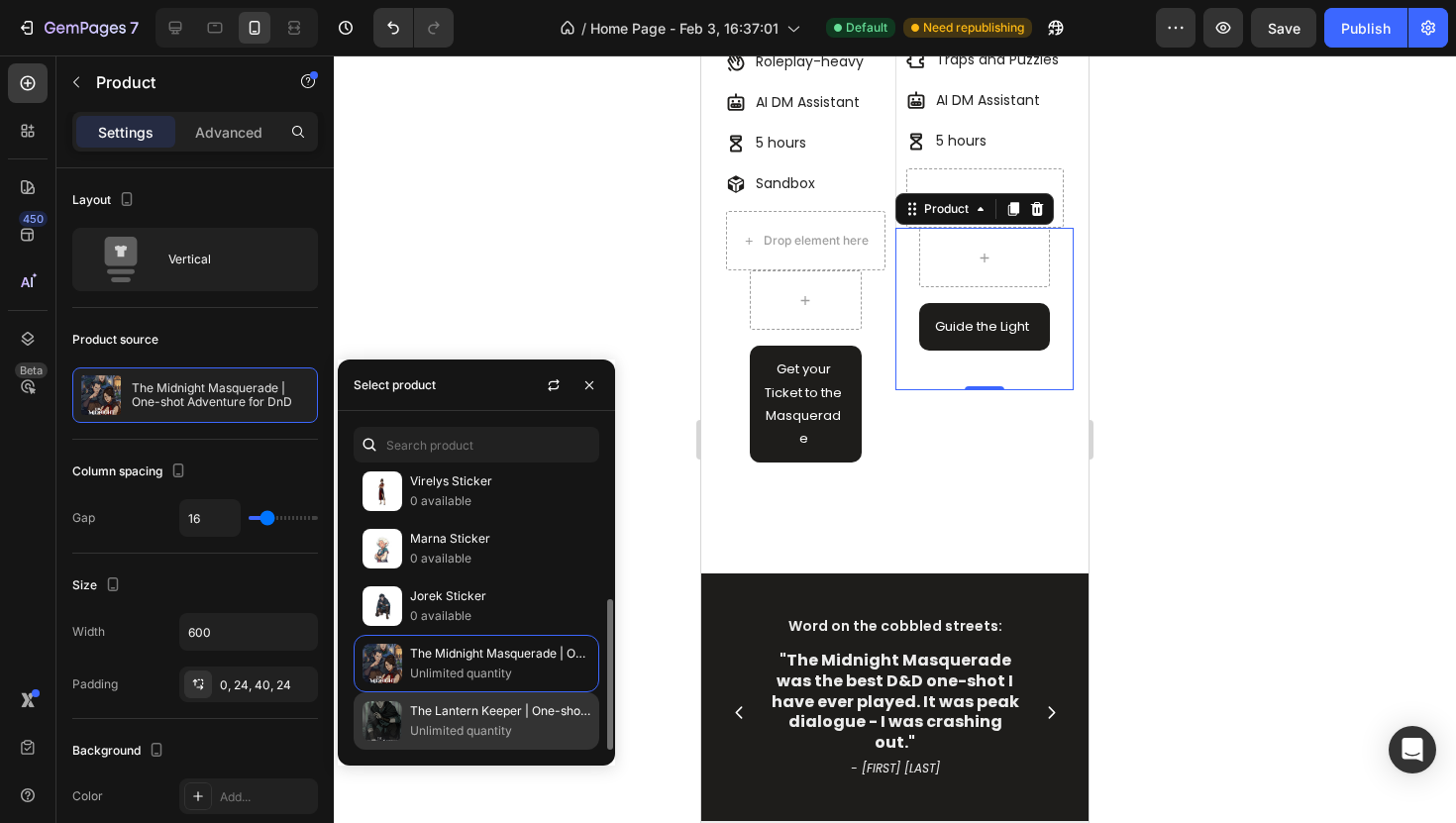 click on "The Lantern Keeper | One-shot Adventure for DnD" at bounding box center (500, 711) 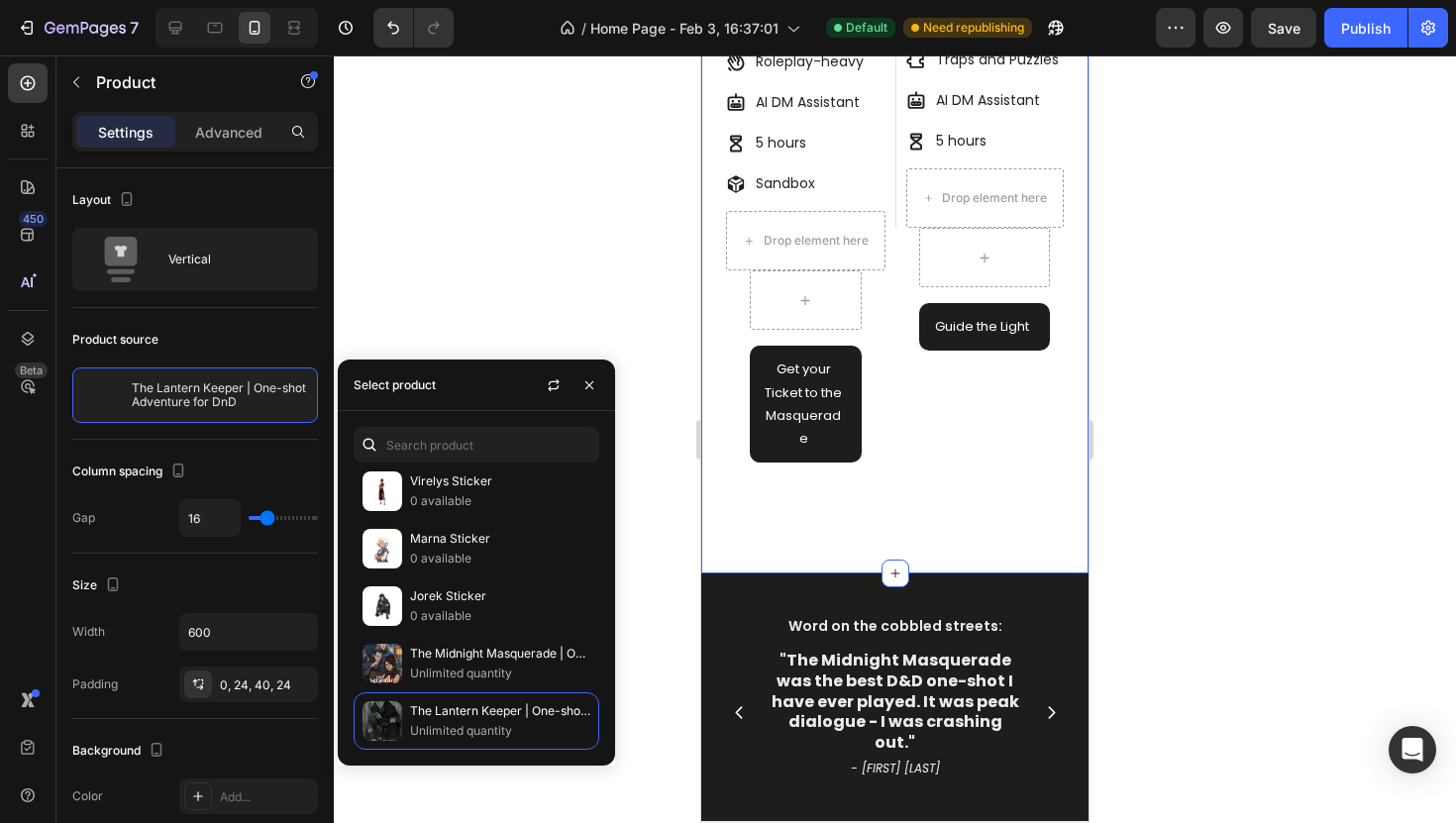 click 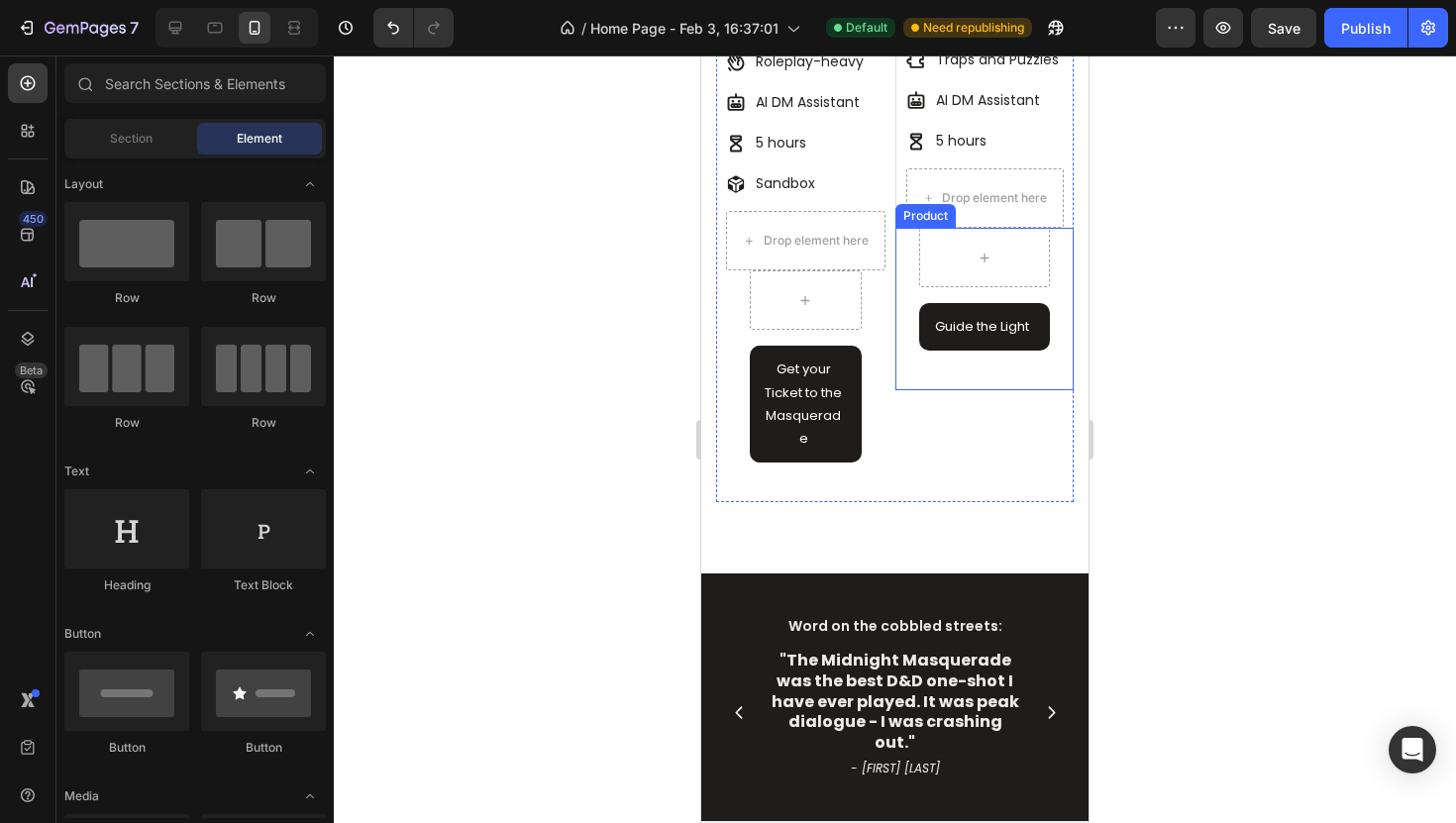 click on "Guide the Light Add to Cart Product" at bounding box center [985, 308] 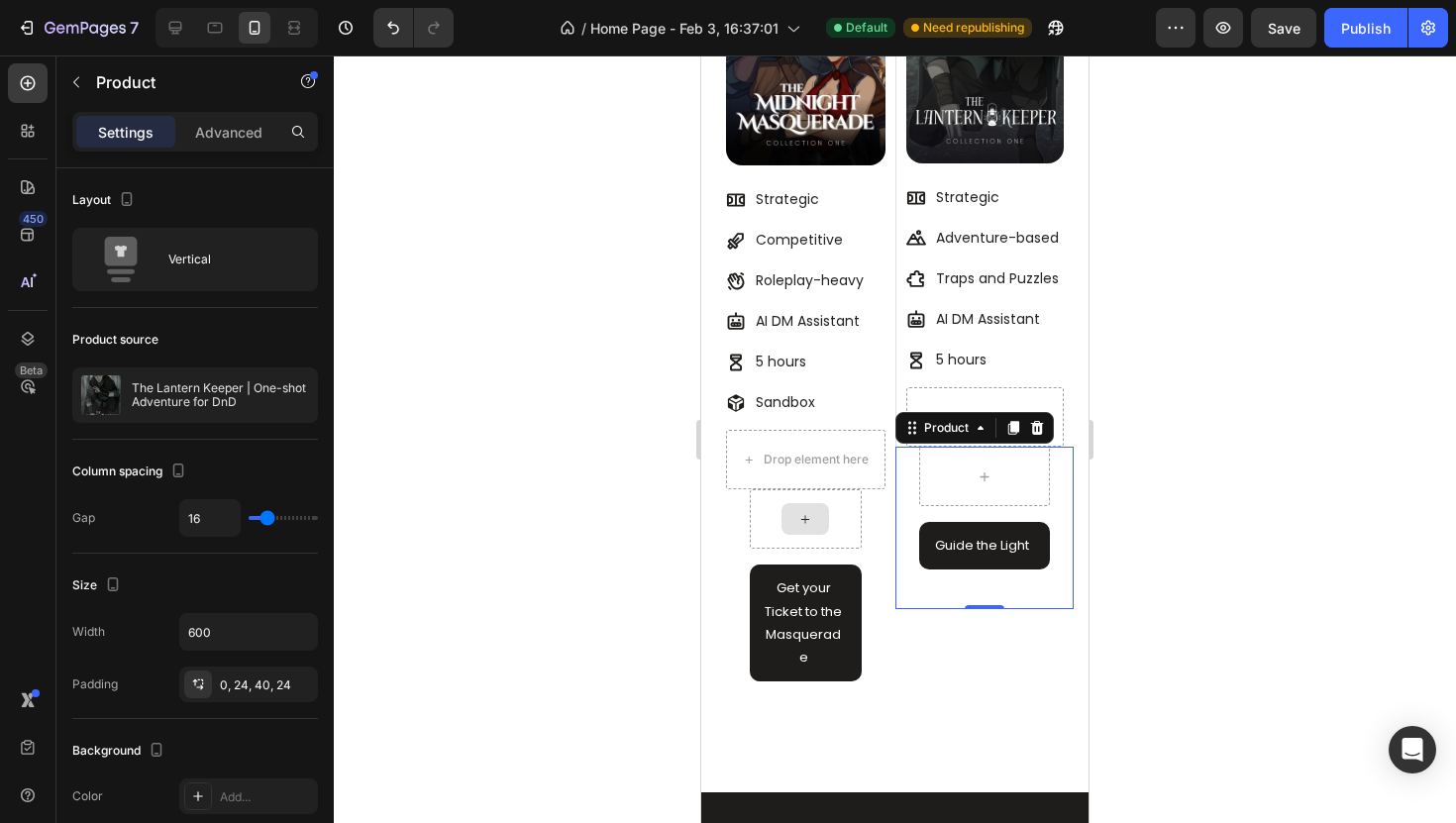 scroll, scrollTop: 1004, scrollLeft: 0, axis: vertical 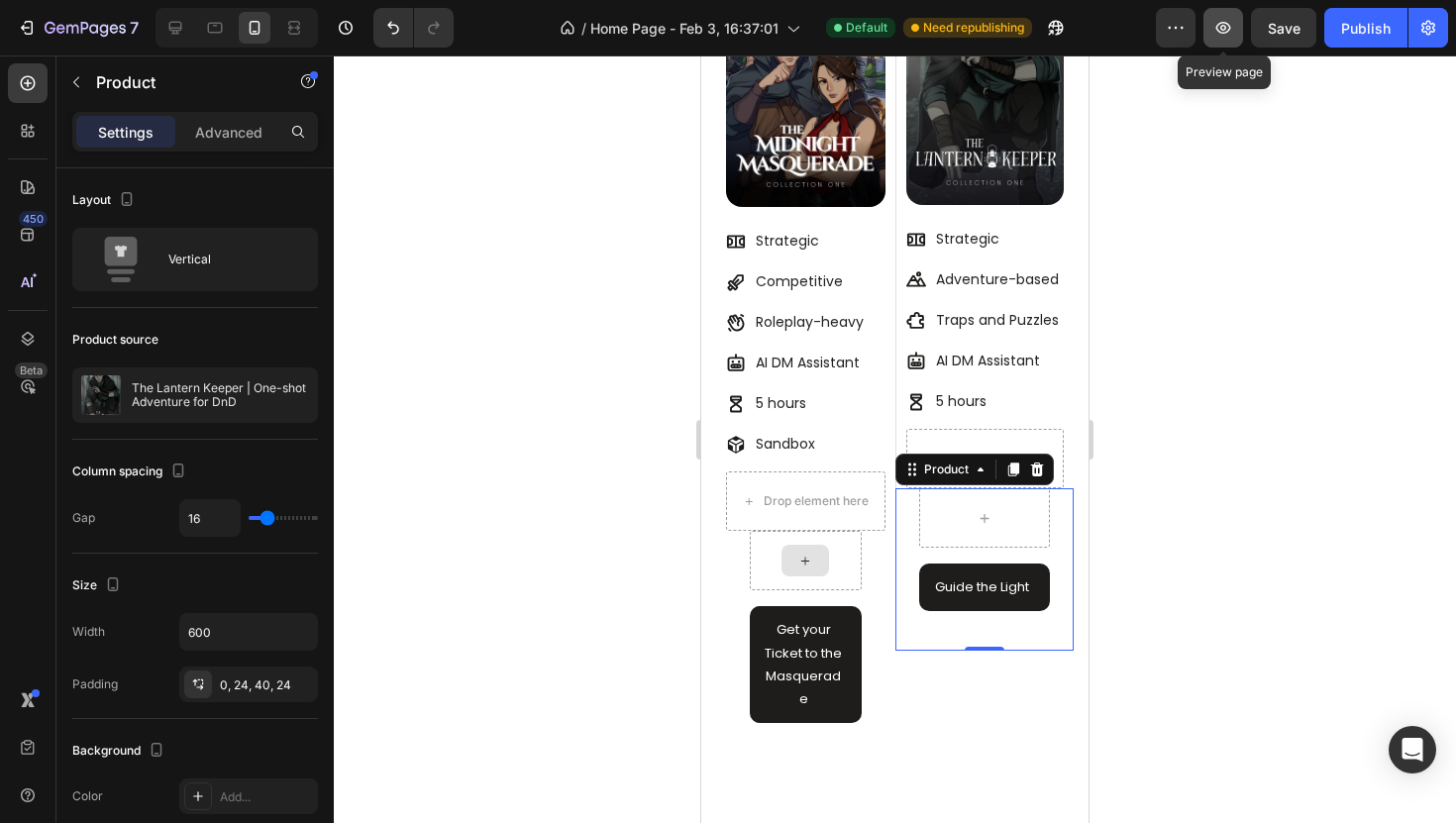 click 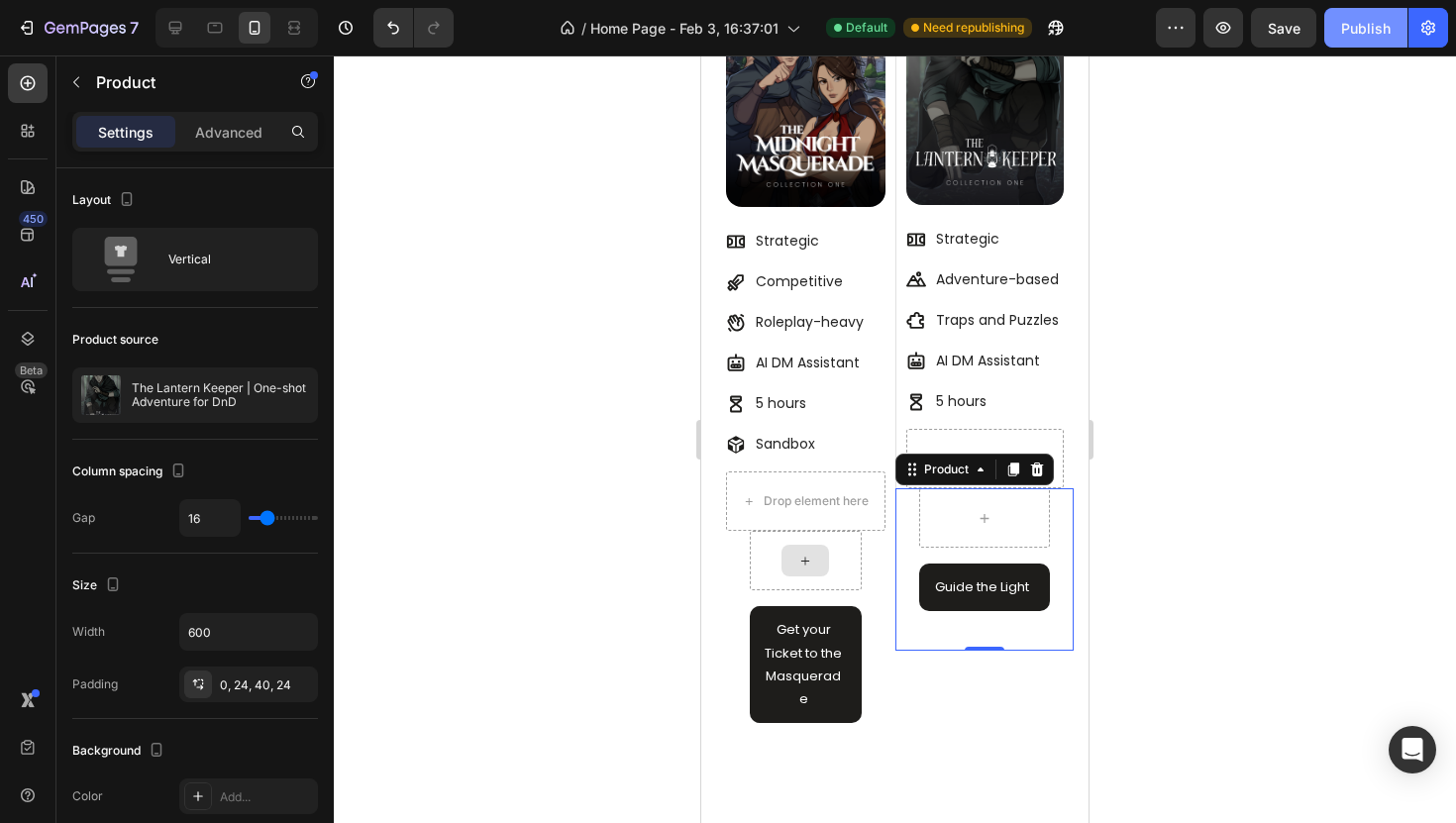 click on "Publish" at bounding box center [1366, 28] 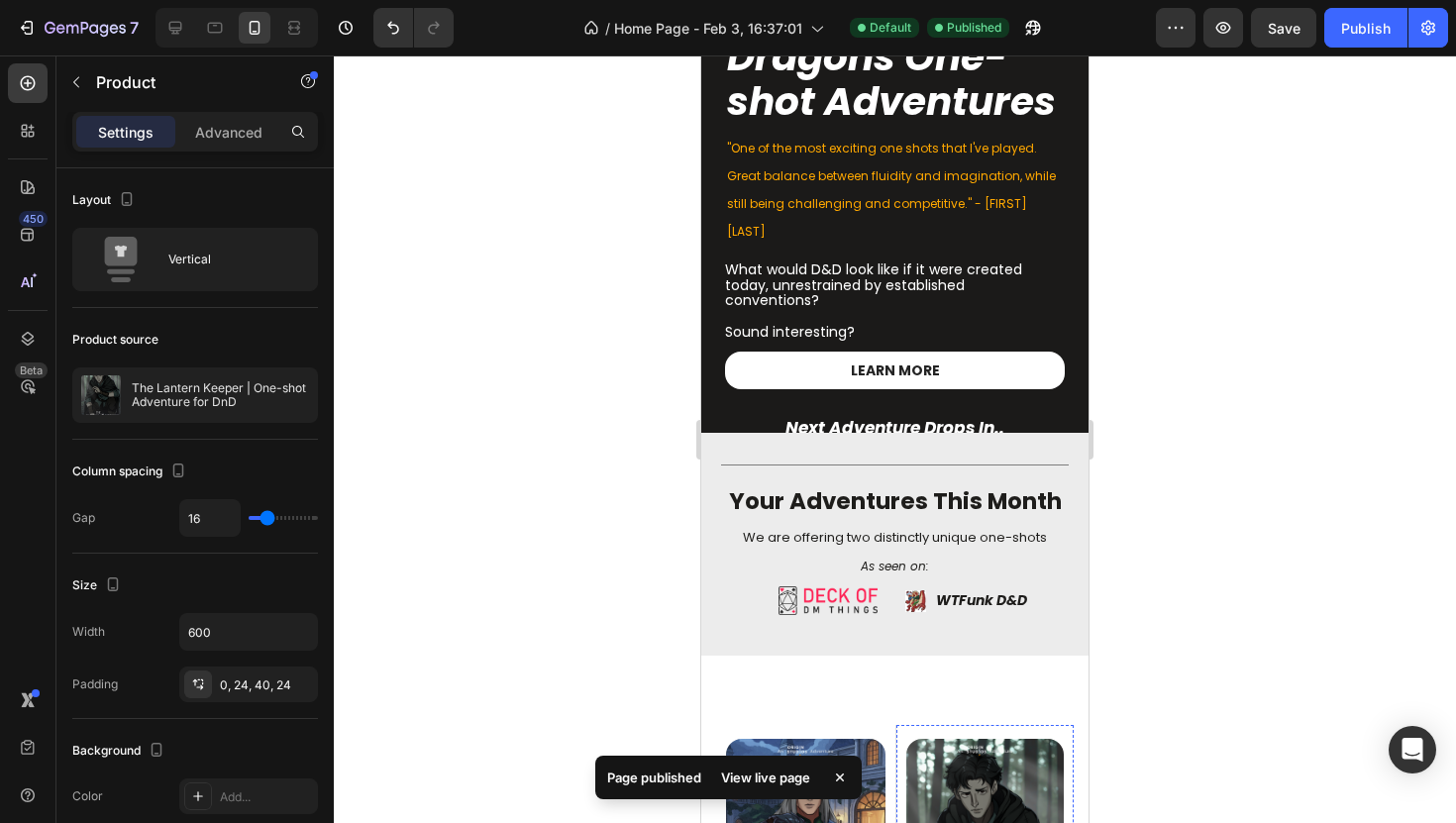 scroll, scrollTop: 0, scrollLeft: 0, axis: both 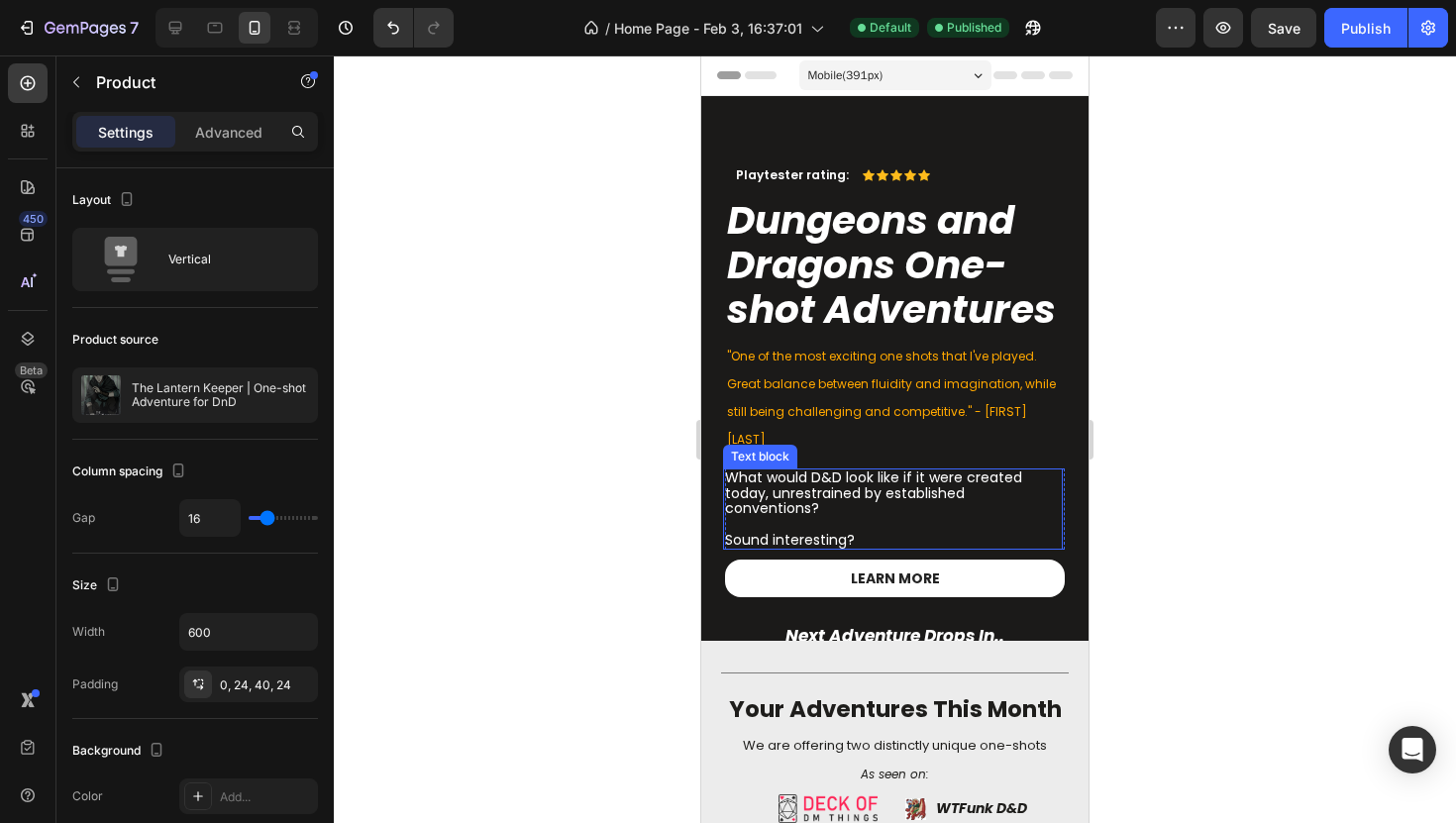 click on "What would D&D look like if it were created today, unrestrained by established conventions?" at bounding box center (892, 493) 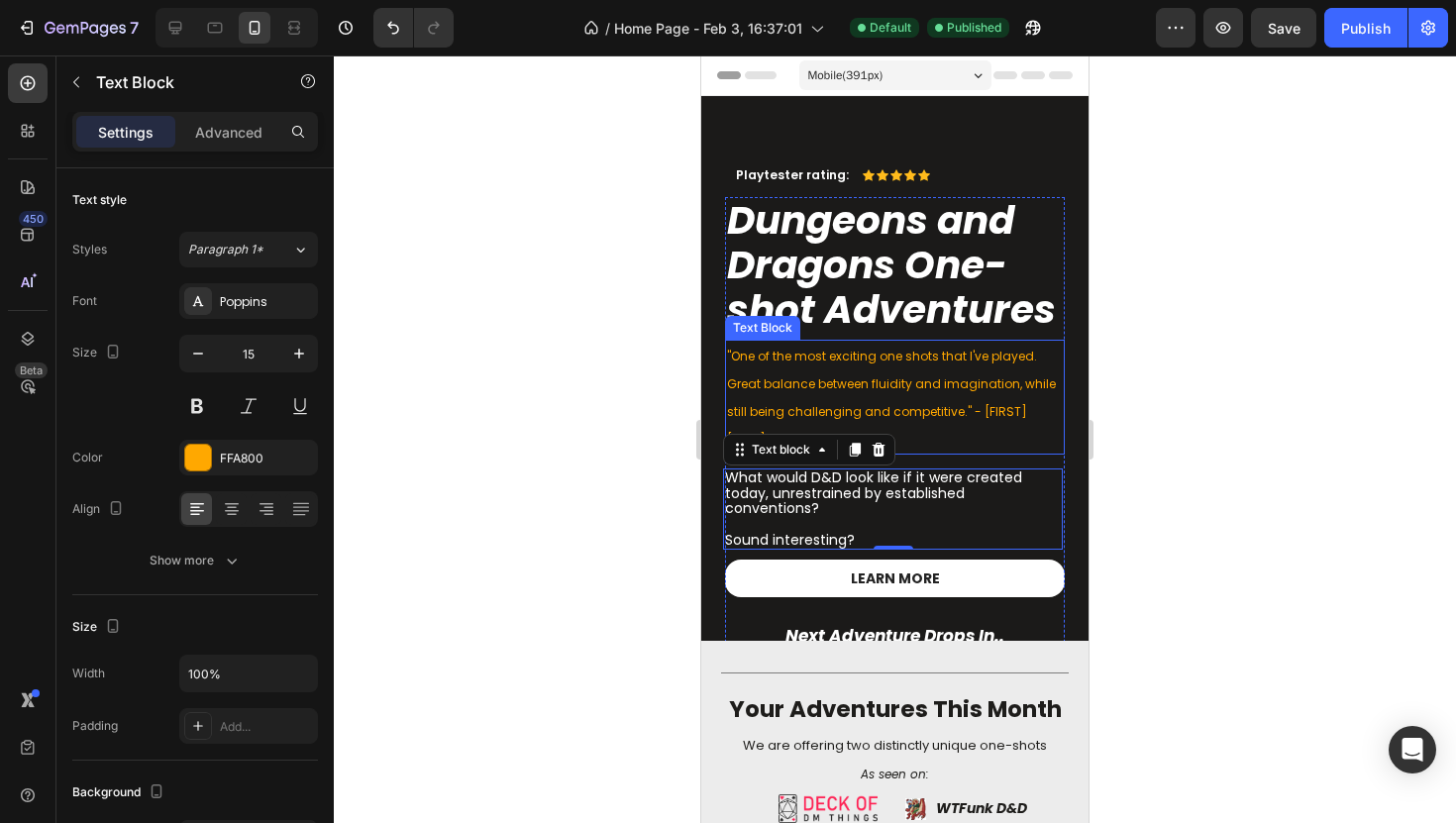 click on ""One of the most exciting one shots that I've played. Great balance between fluidity and imagination, while still being challenging and competitive." - Arda A" at bounding box center (894, 397) 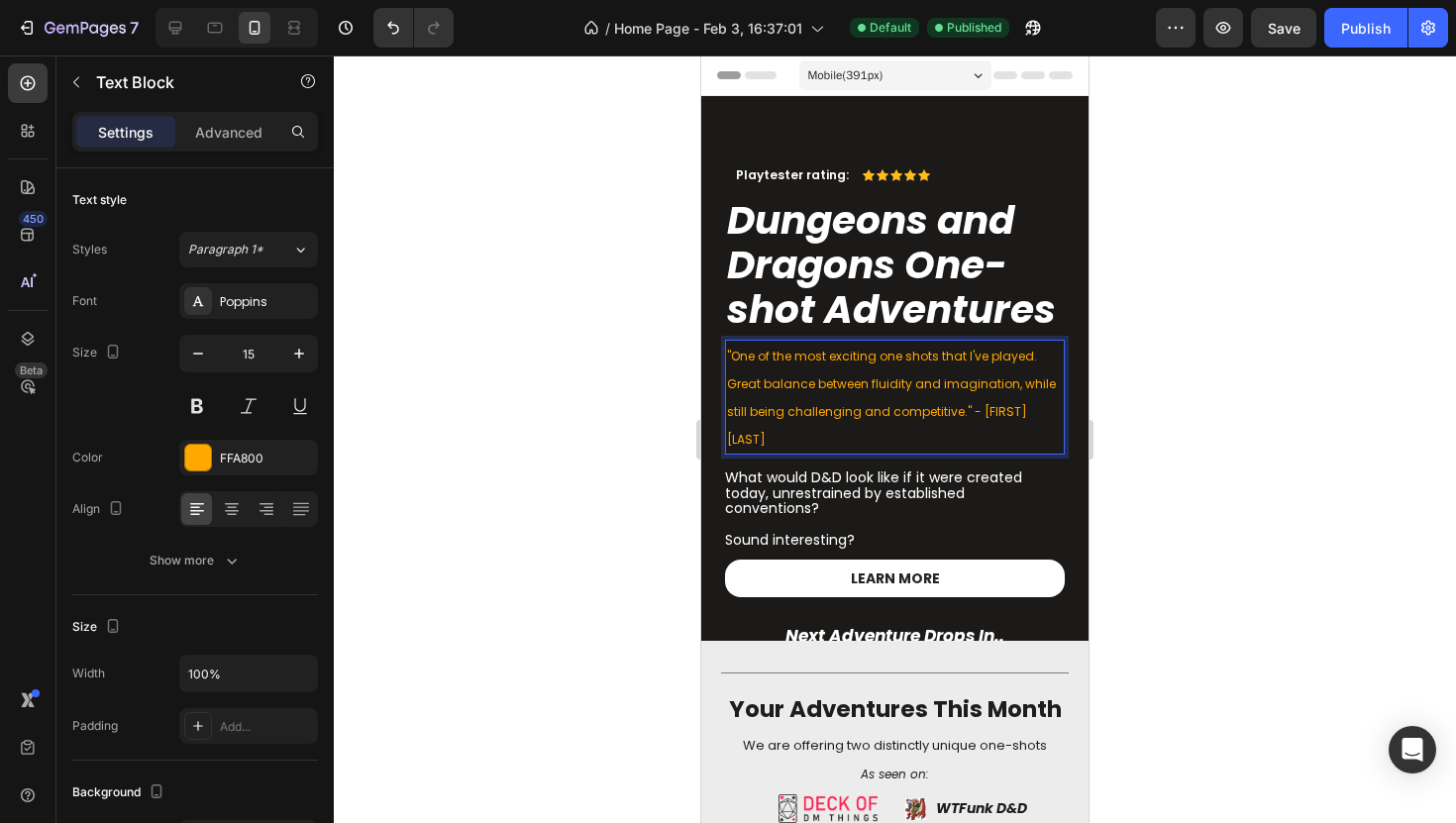 click on ""One of the most exciting one shots that I've played. Great balance between fluidity and imagination, while still being challenging and competitive." - Arda A" at bounding box center (894, 397) 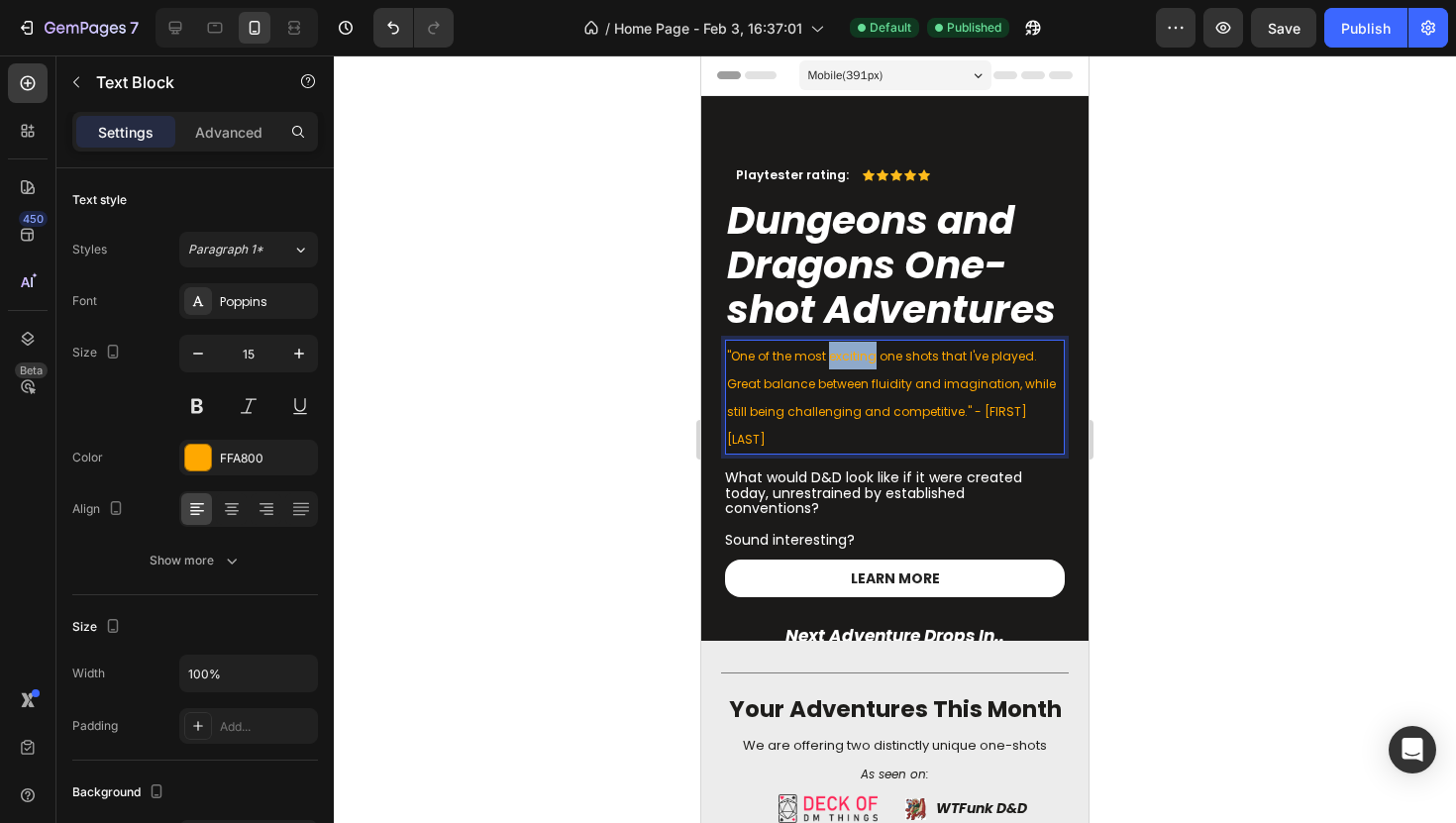 click on ""One of the most exciting one shots that I've played. Great balance between fluidity and imagination, while still being challenging and competitive." - Arda A" at bounding box center [894, 397] 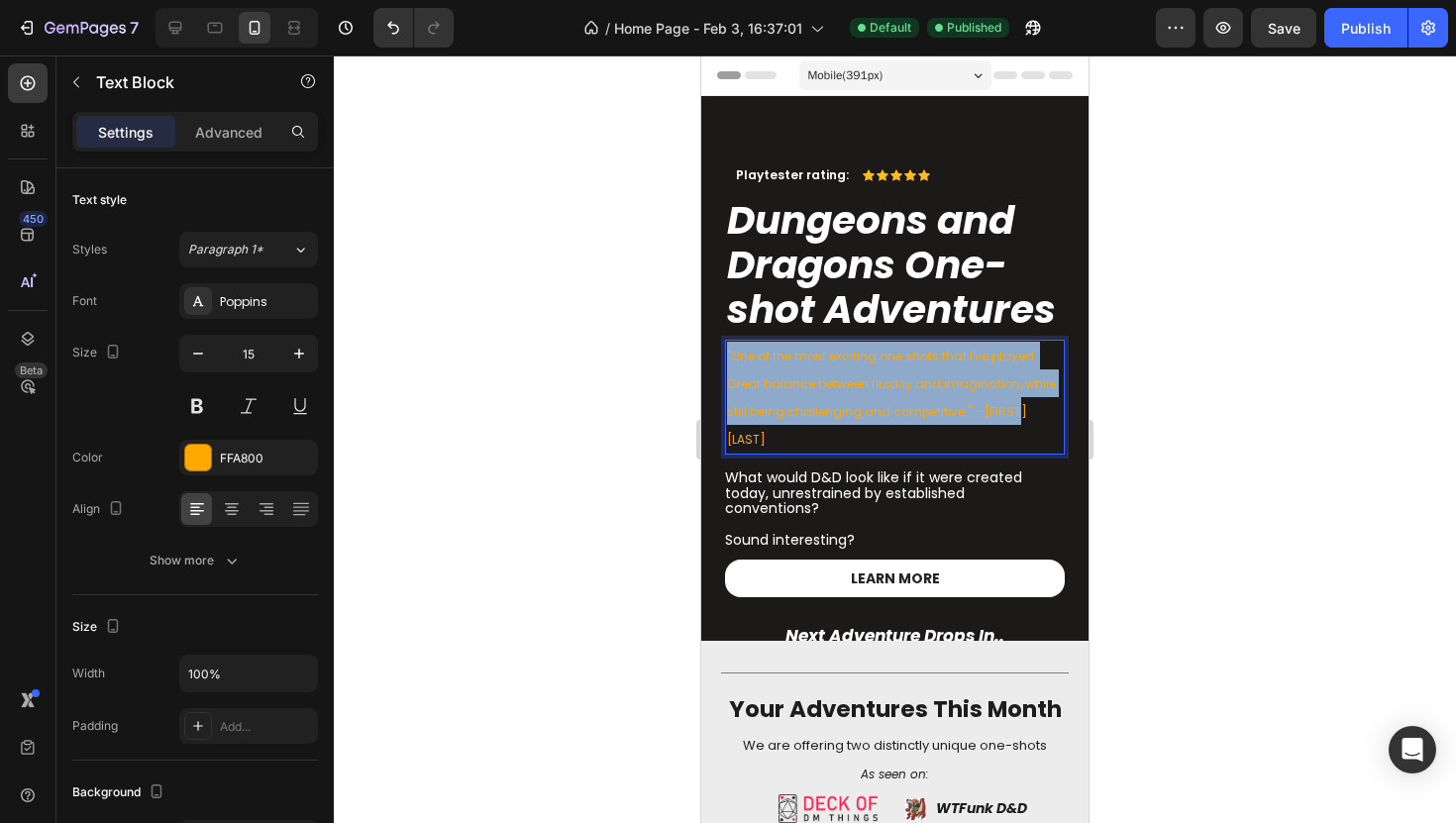 click on ""One of the most exciting one shots that I've played. Great balance between fluidity and imagination, while still being challenging and competitive." - Arda A" at bounding box center (894, 397) 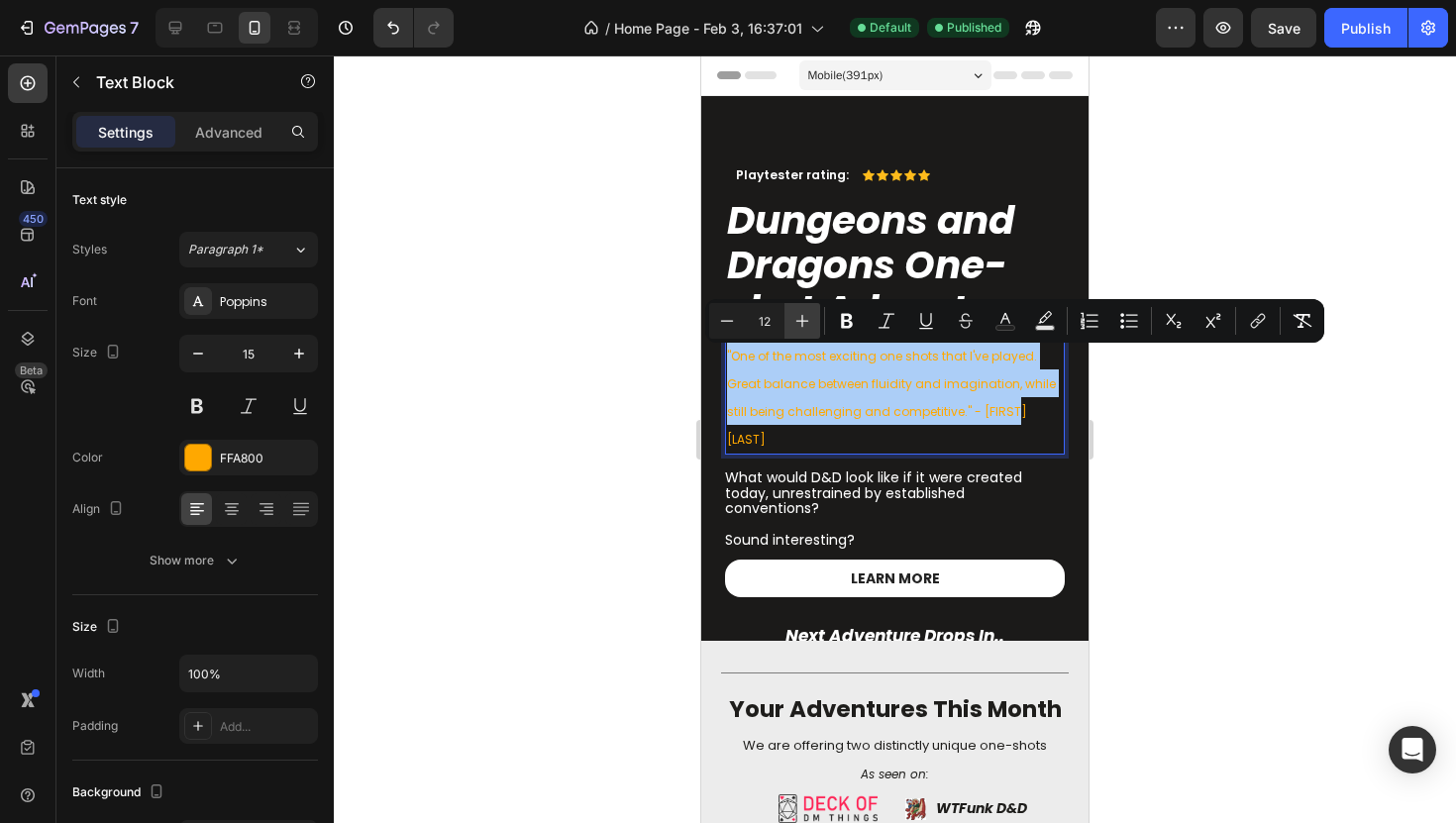 click 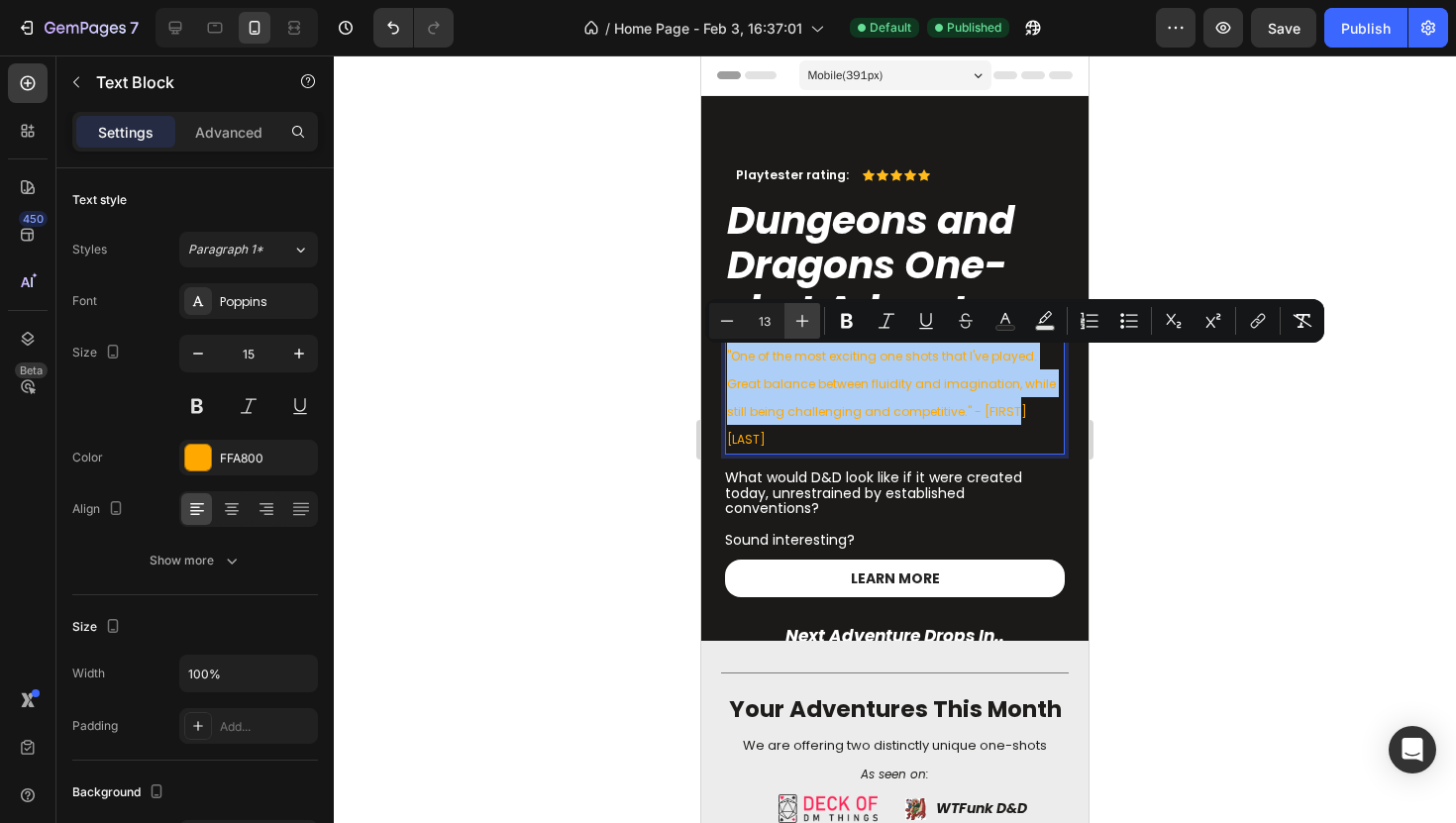 click 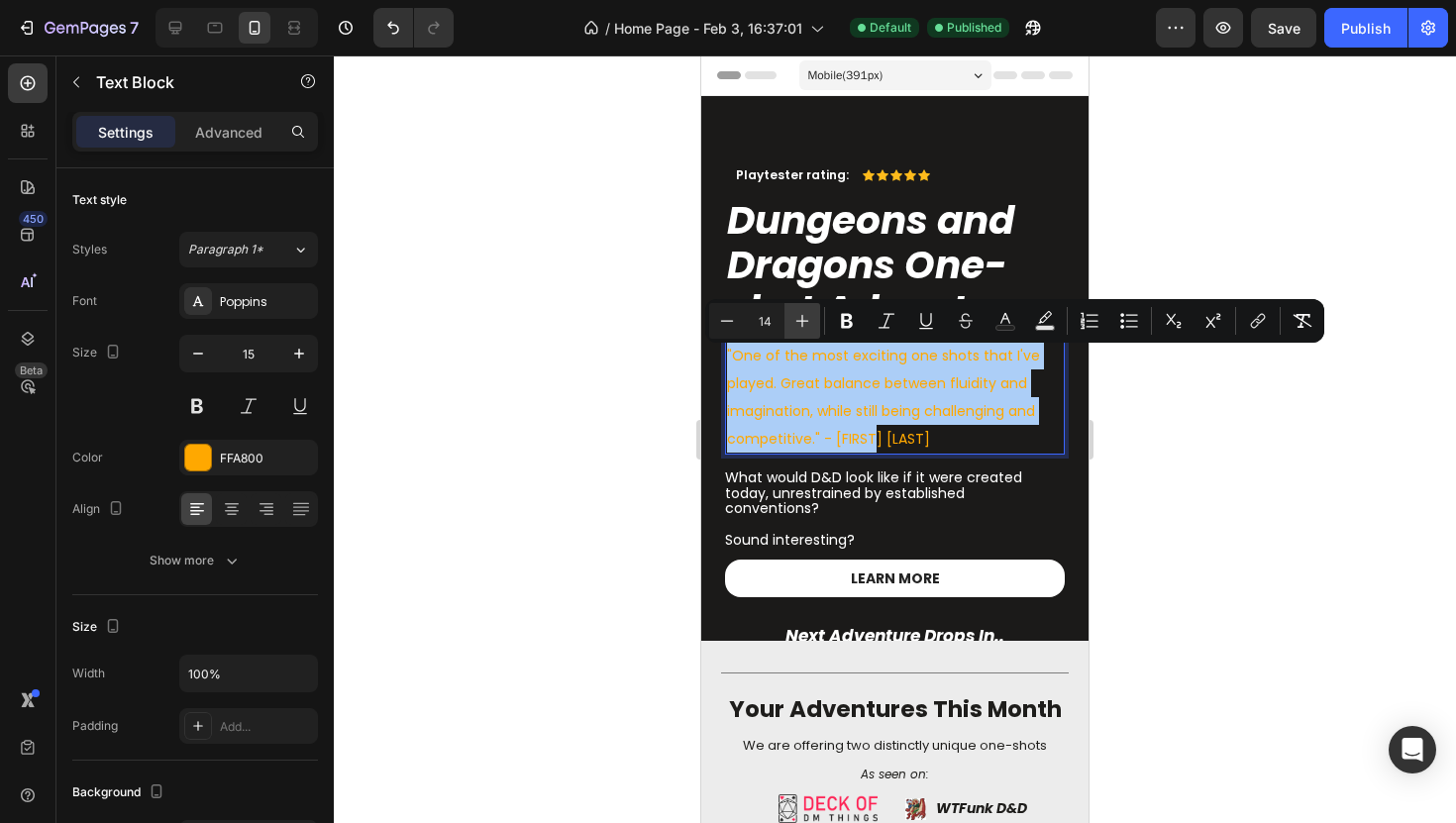 click on "Plus" at bounding box center (802, 321) 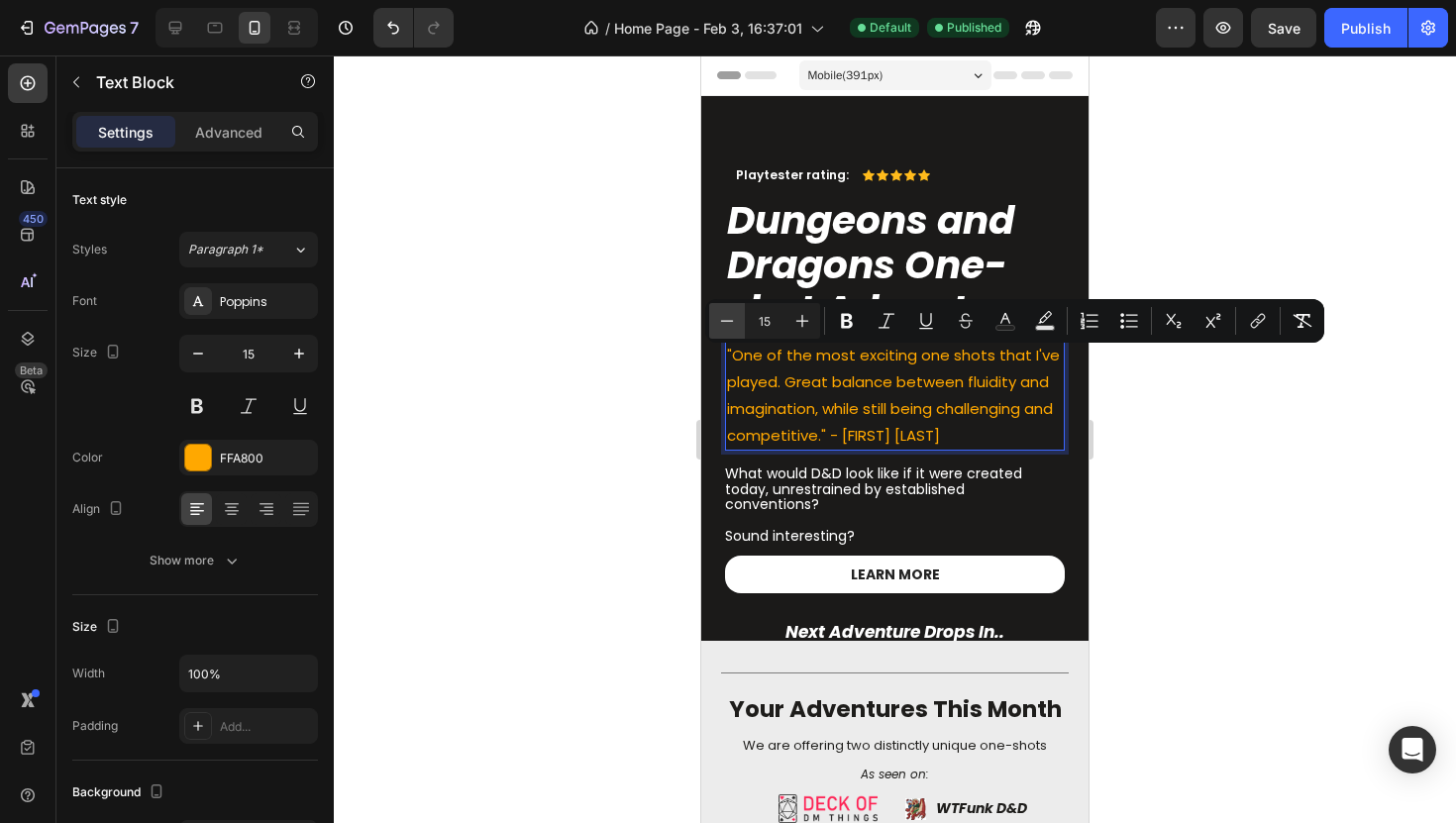 click 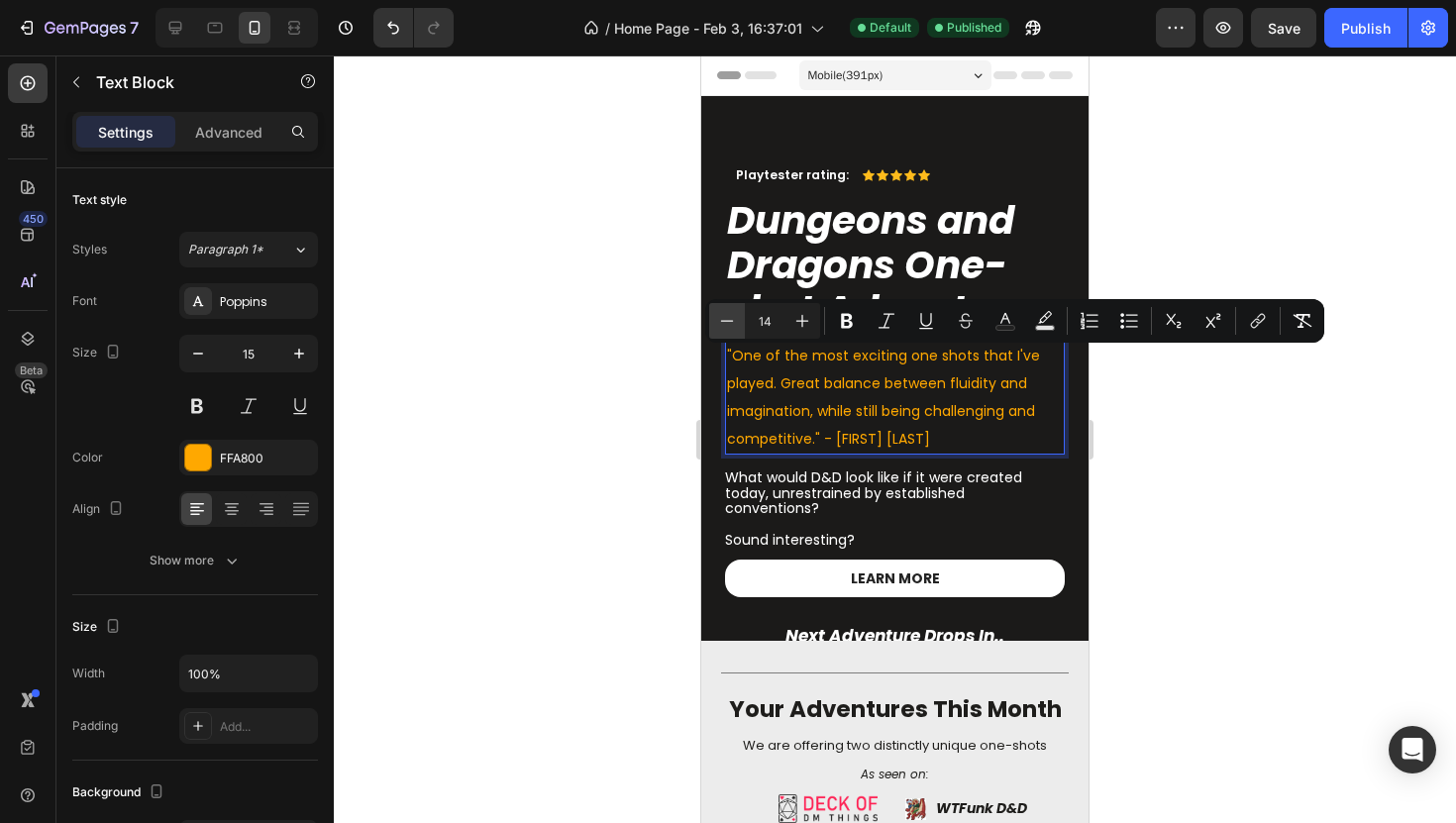 click 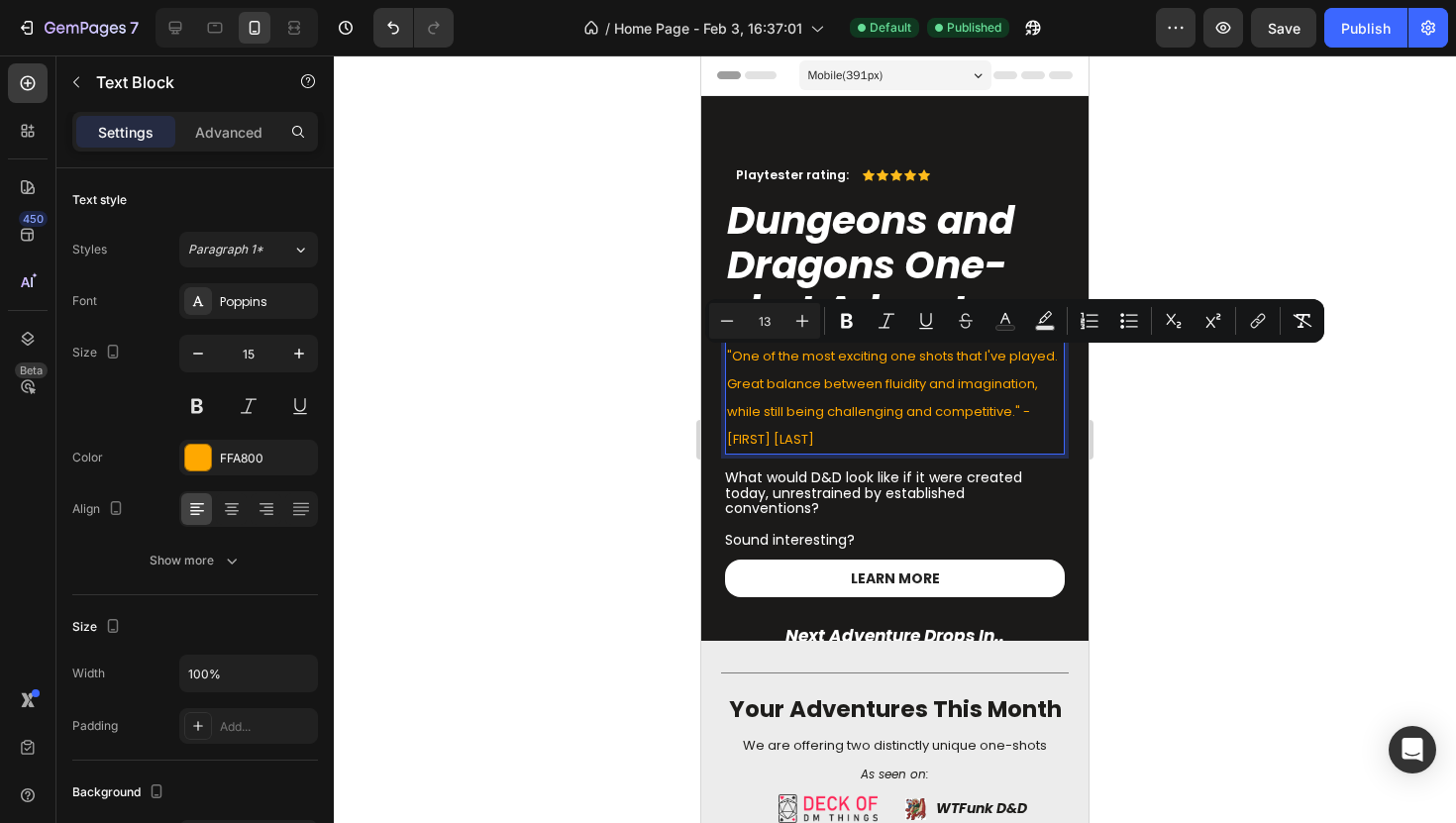 click 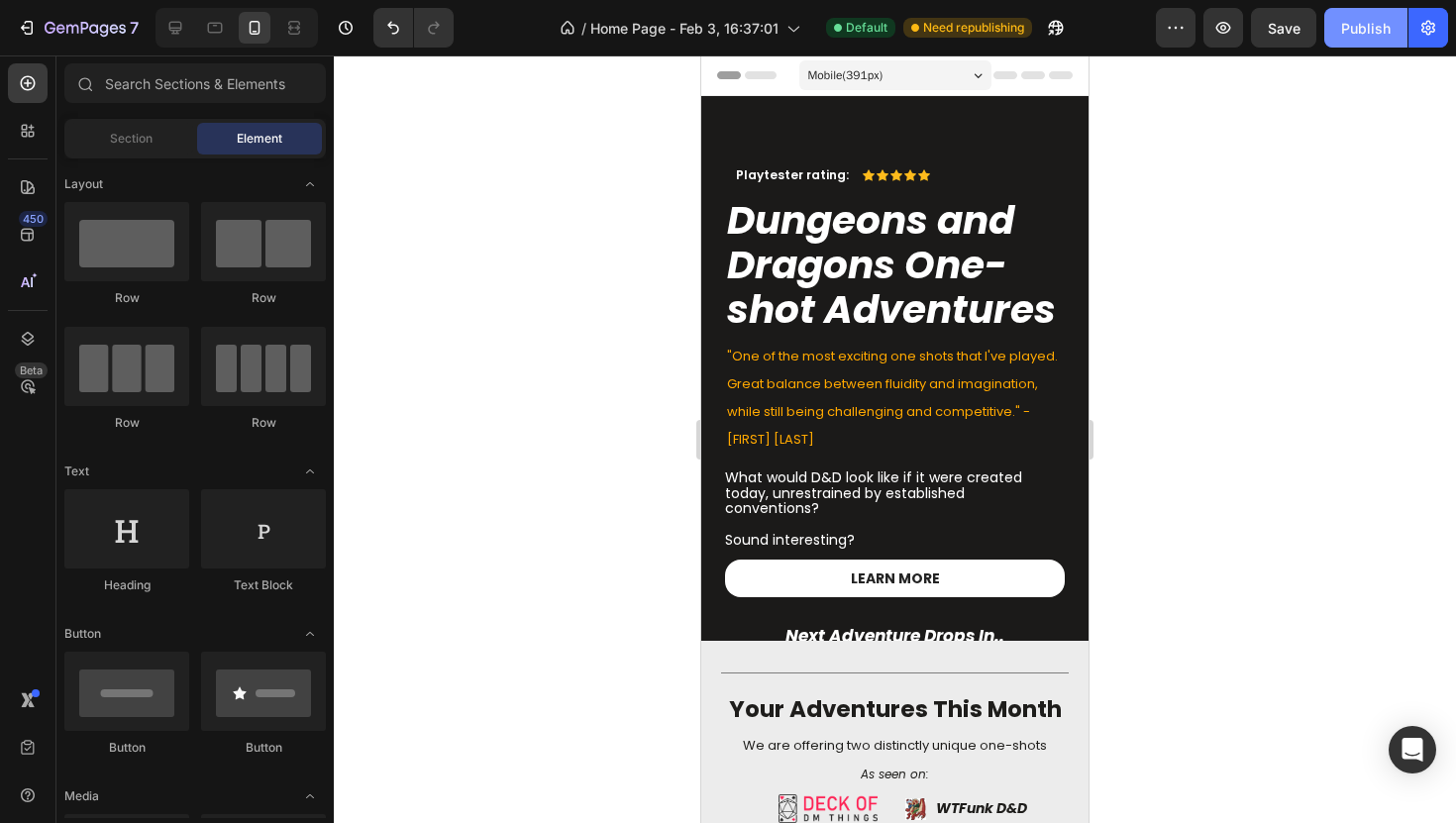click on "Publish" 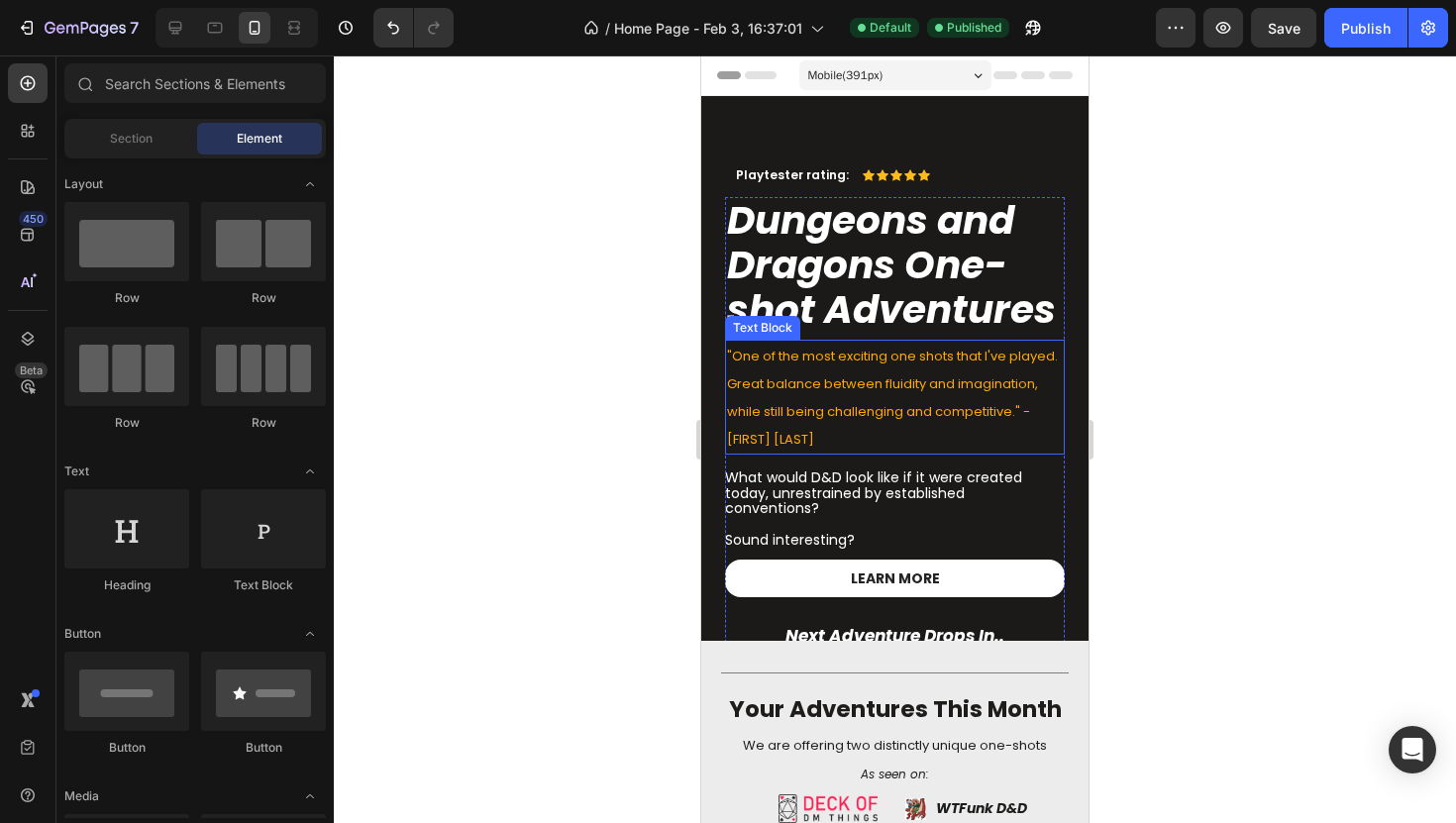click on ""One of the most exciting one shots that I've played. Great balance between fluidity and imagination, while still being challenging and competitive." - Arda A" at bounding box center [892, 397] 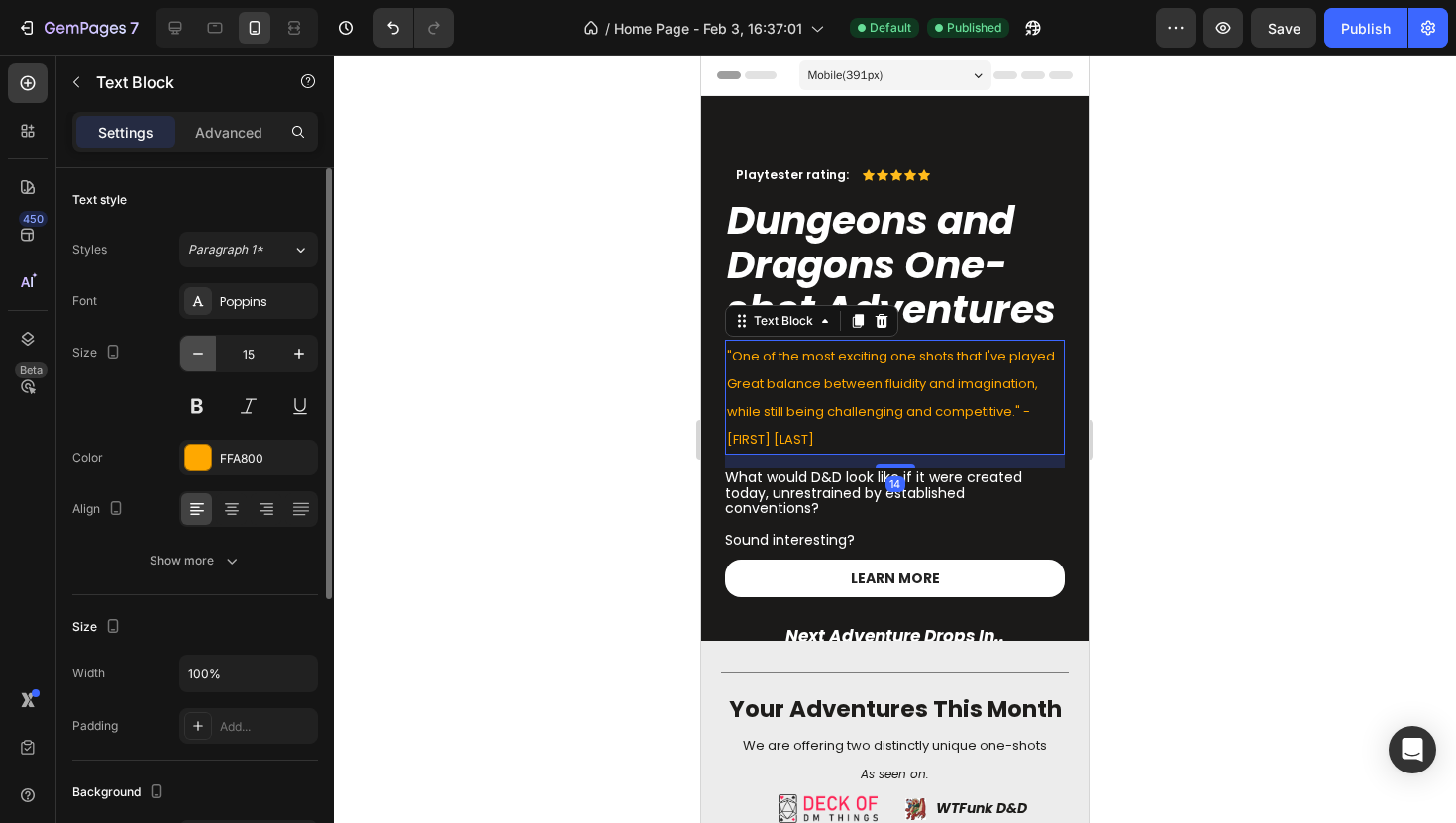 click 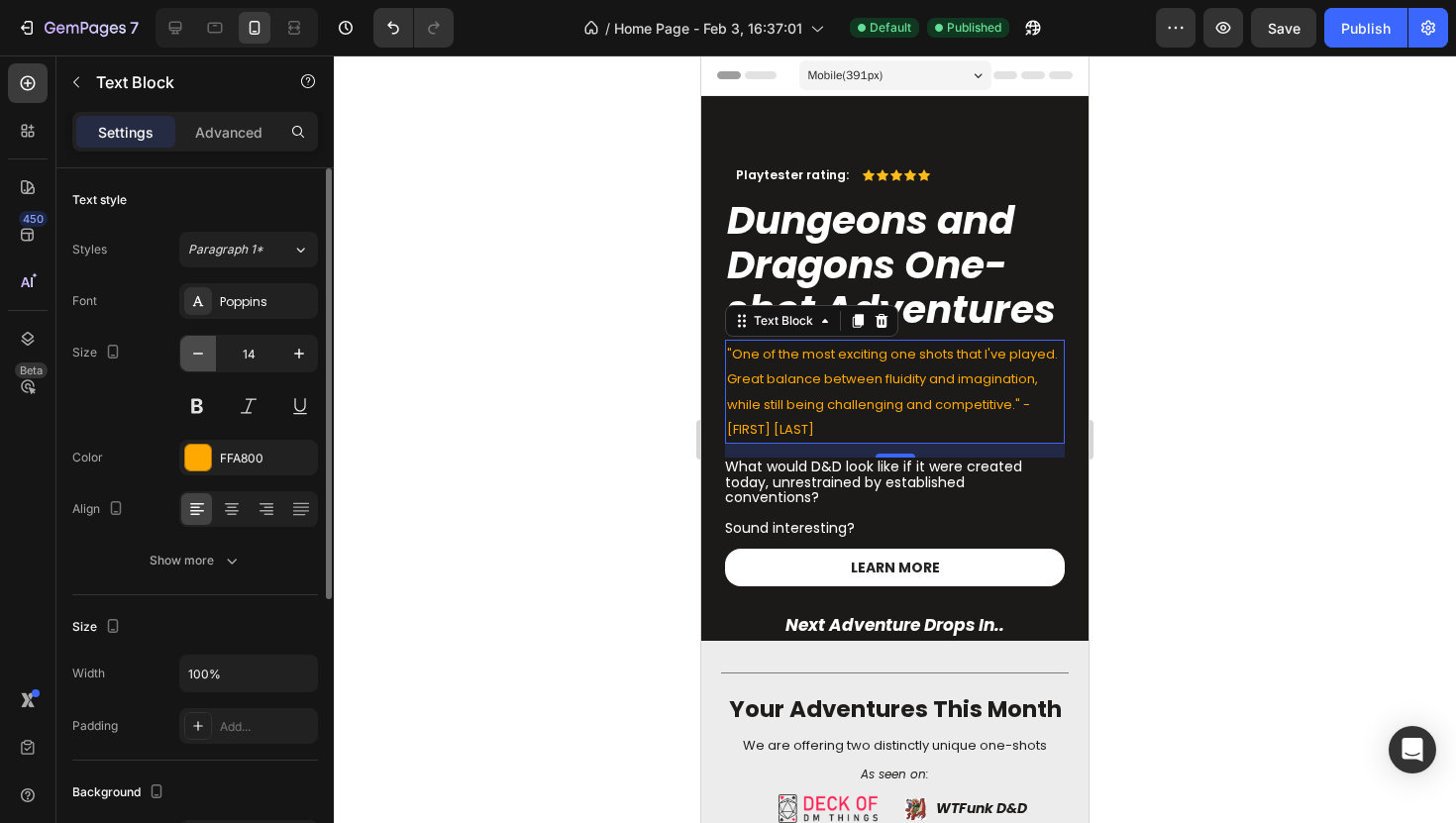 click 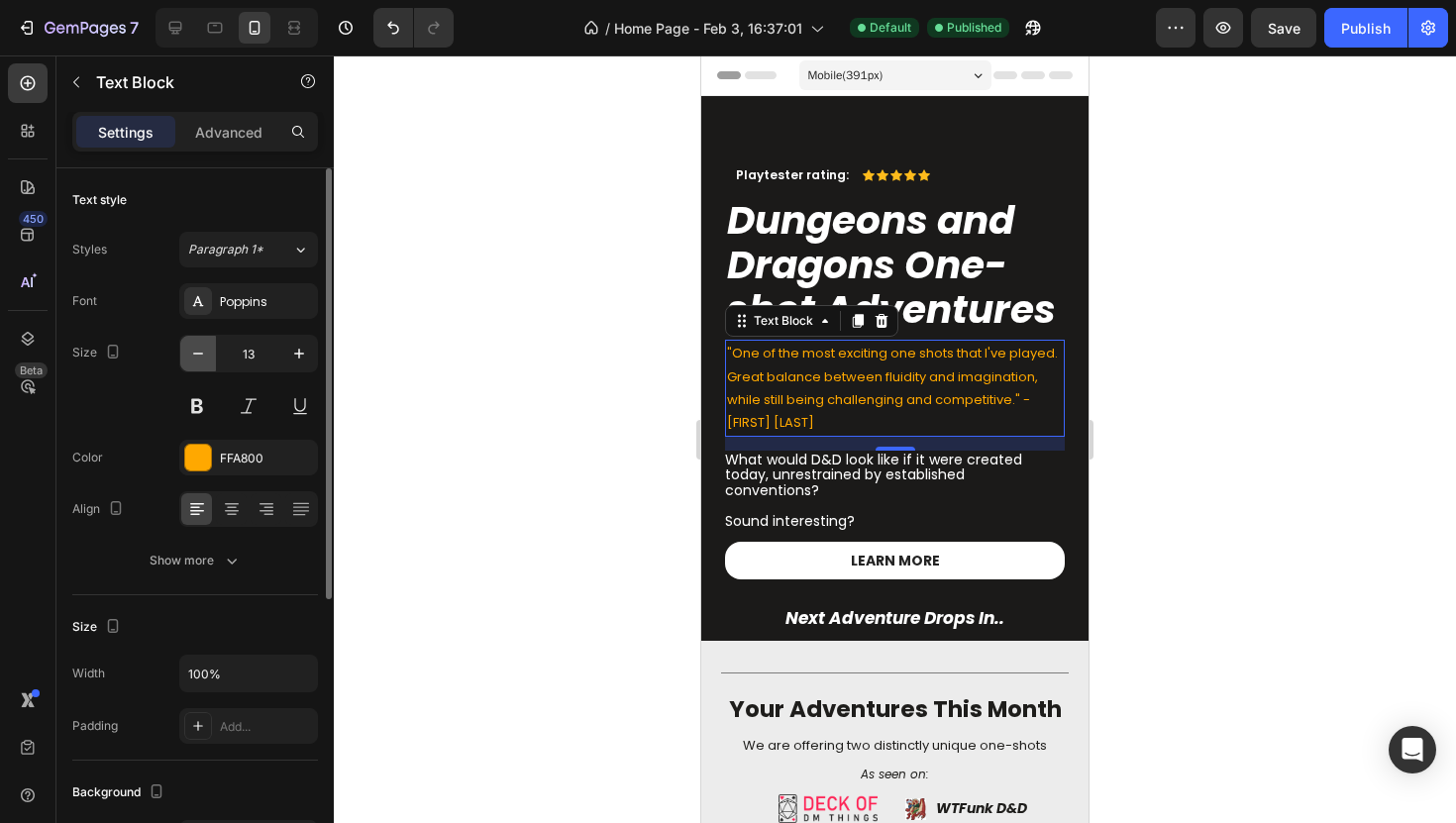 click 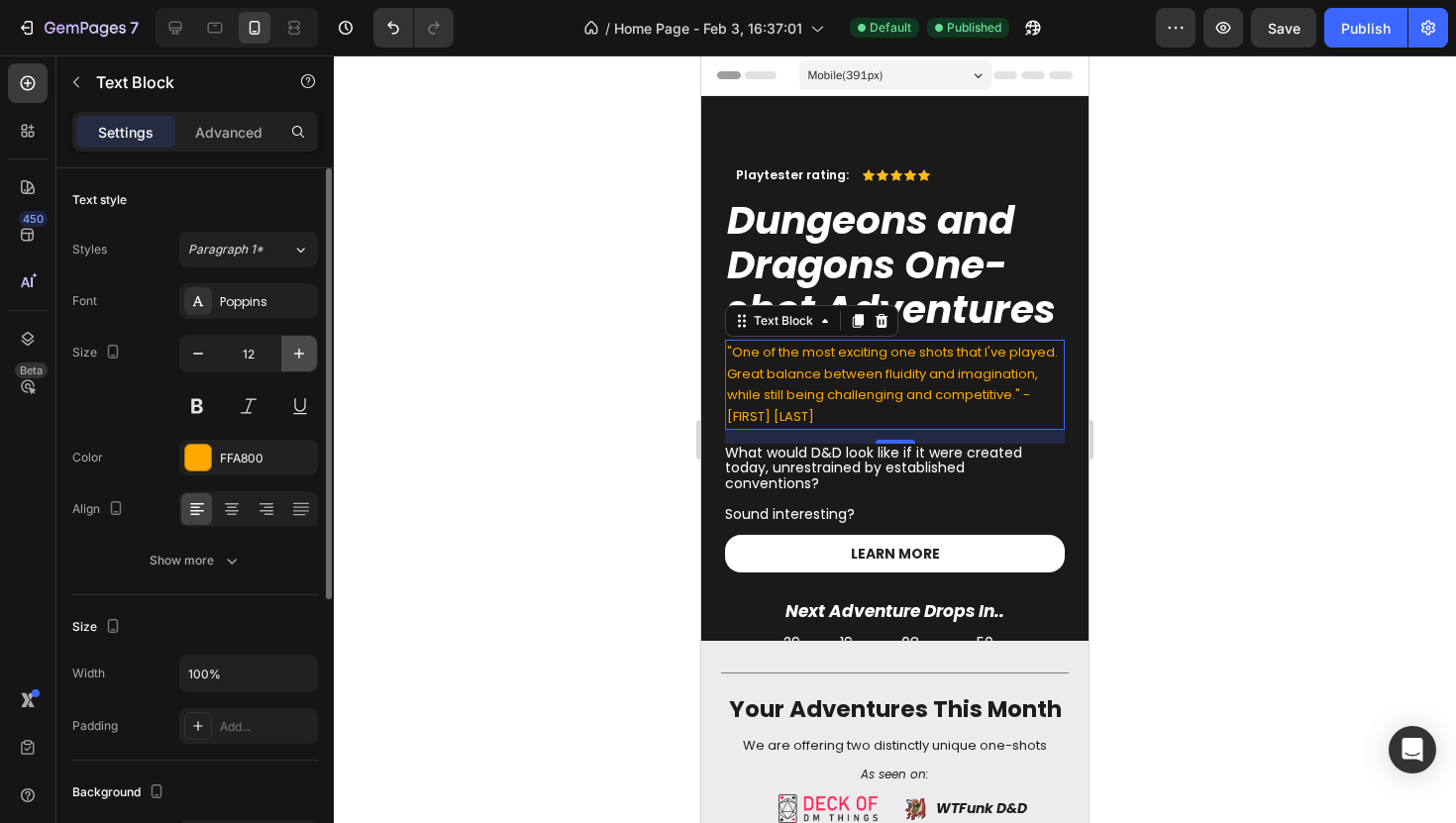 click 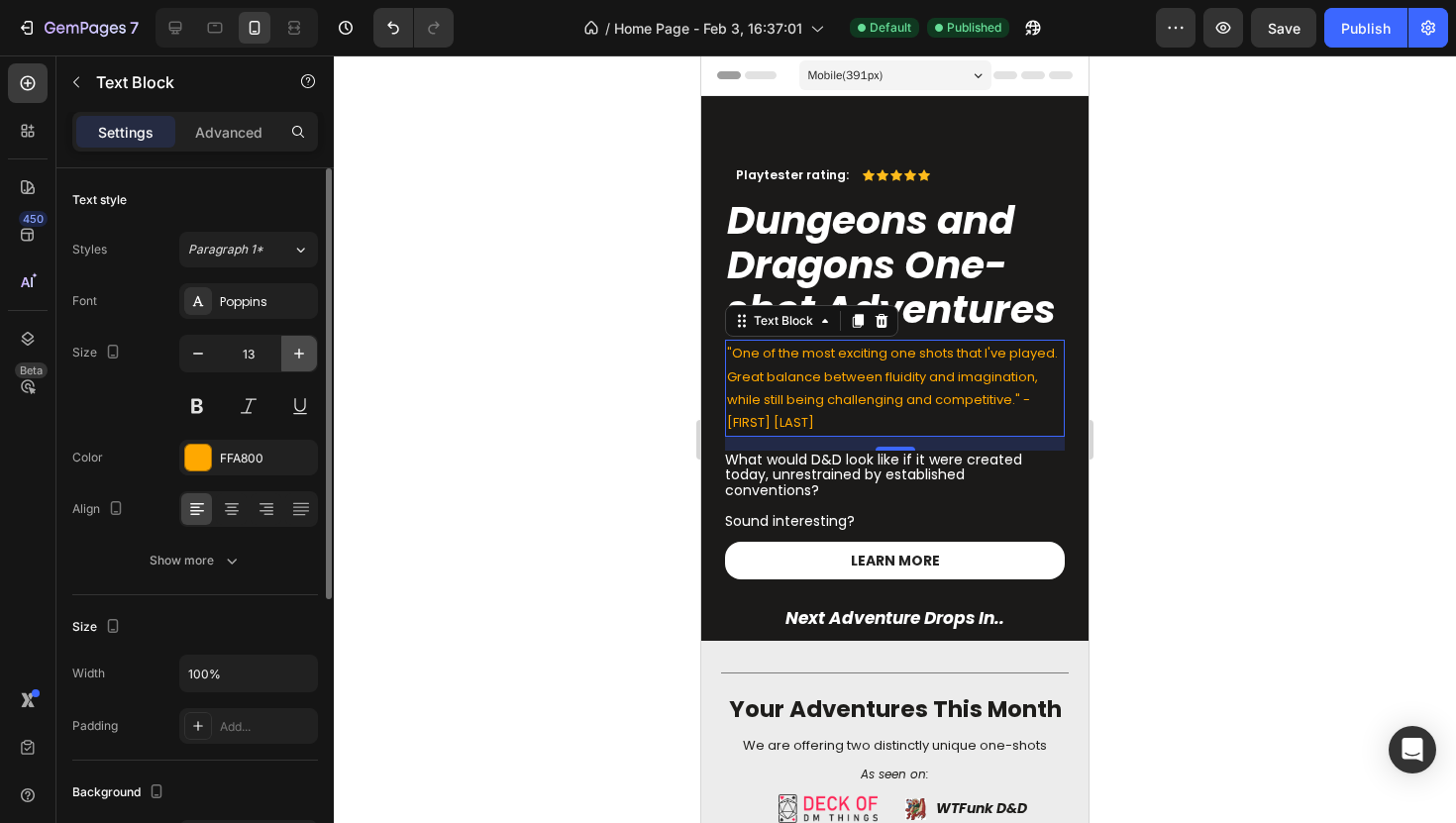 click 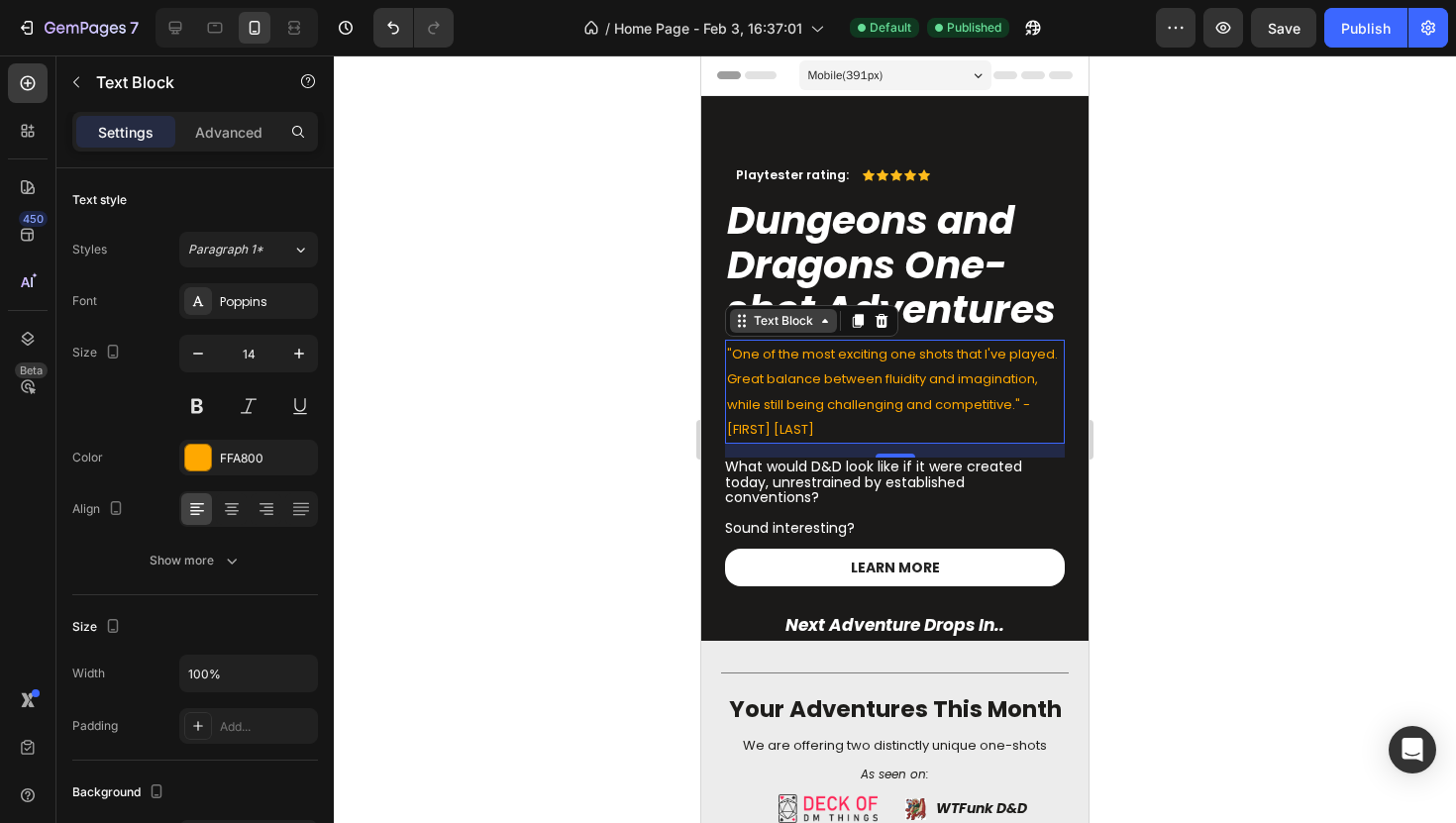 click on "Text Block" at bounding box center [783, 321] 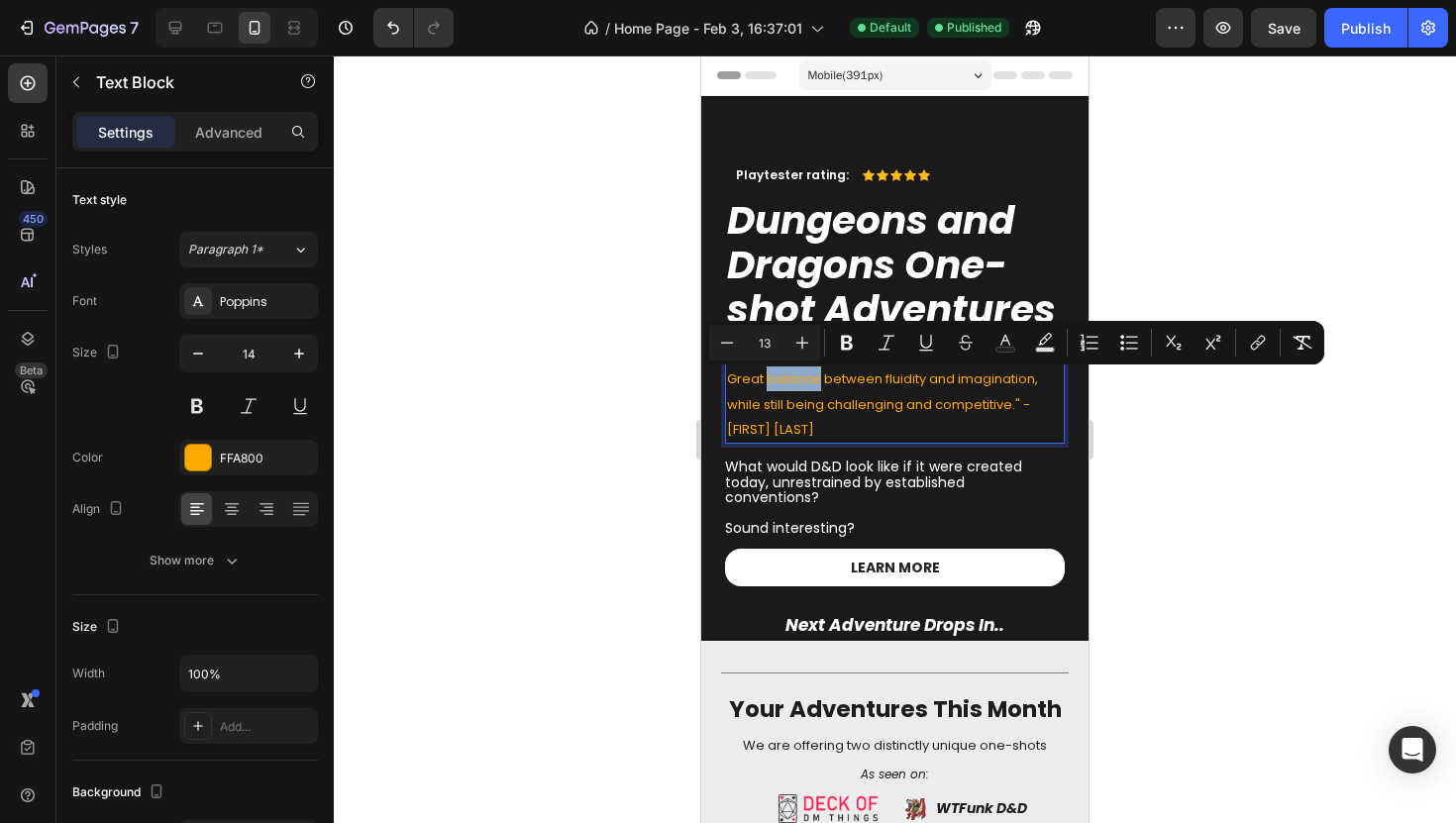 drag, startPoint x: 799, startPoint y: 394, endPoint x: 760, endPoint y: 391, distance: 39.115214 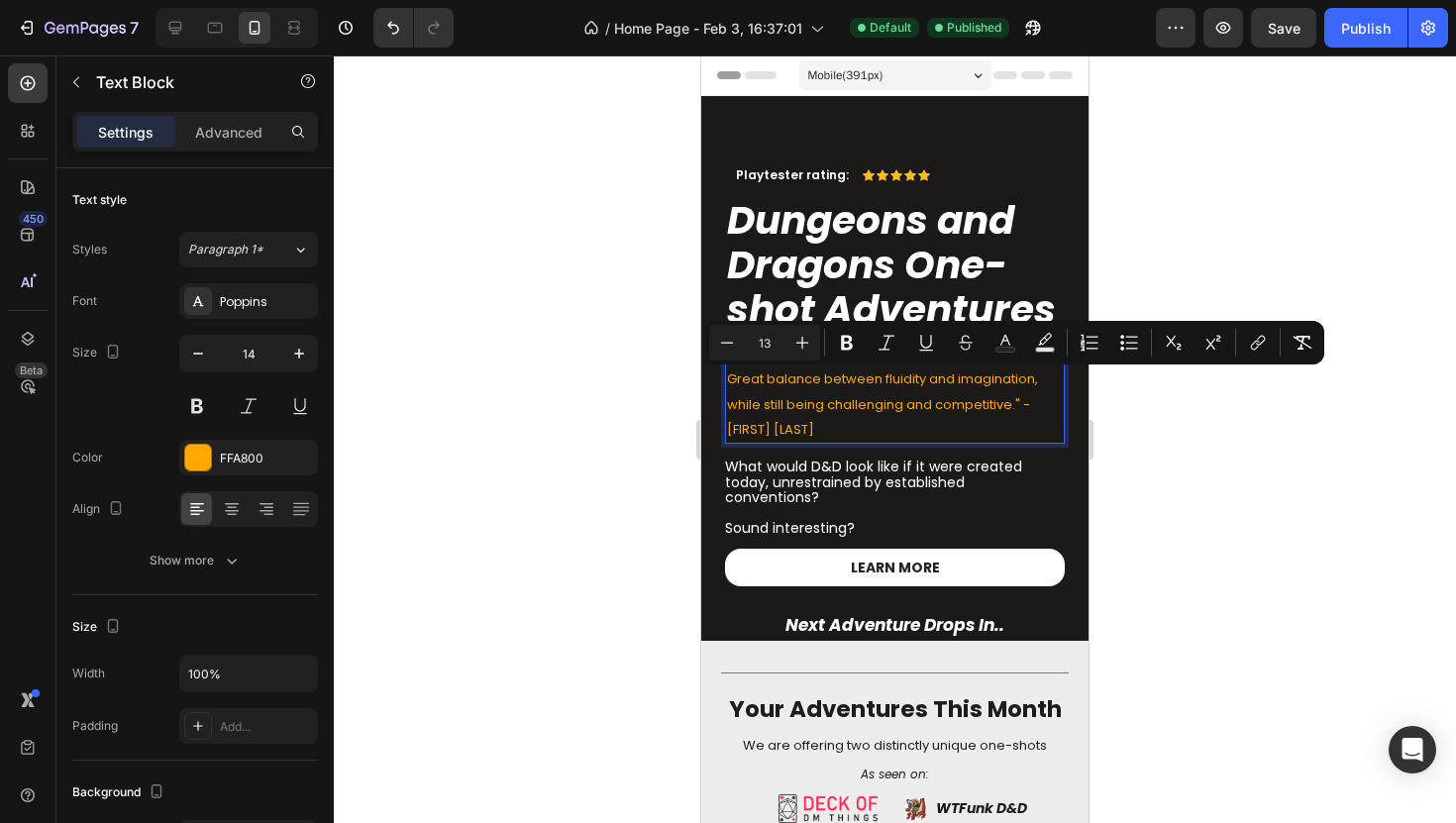 click on ""One of the most exciting one shots that I've played. Great balance between fluidity and imagination, while still being challenging and competitive." - Arda A" at bounding box center (894, 391) 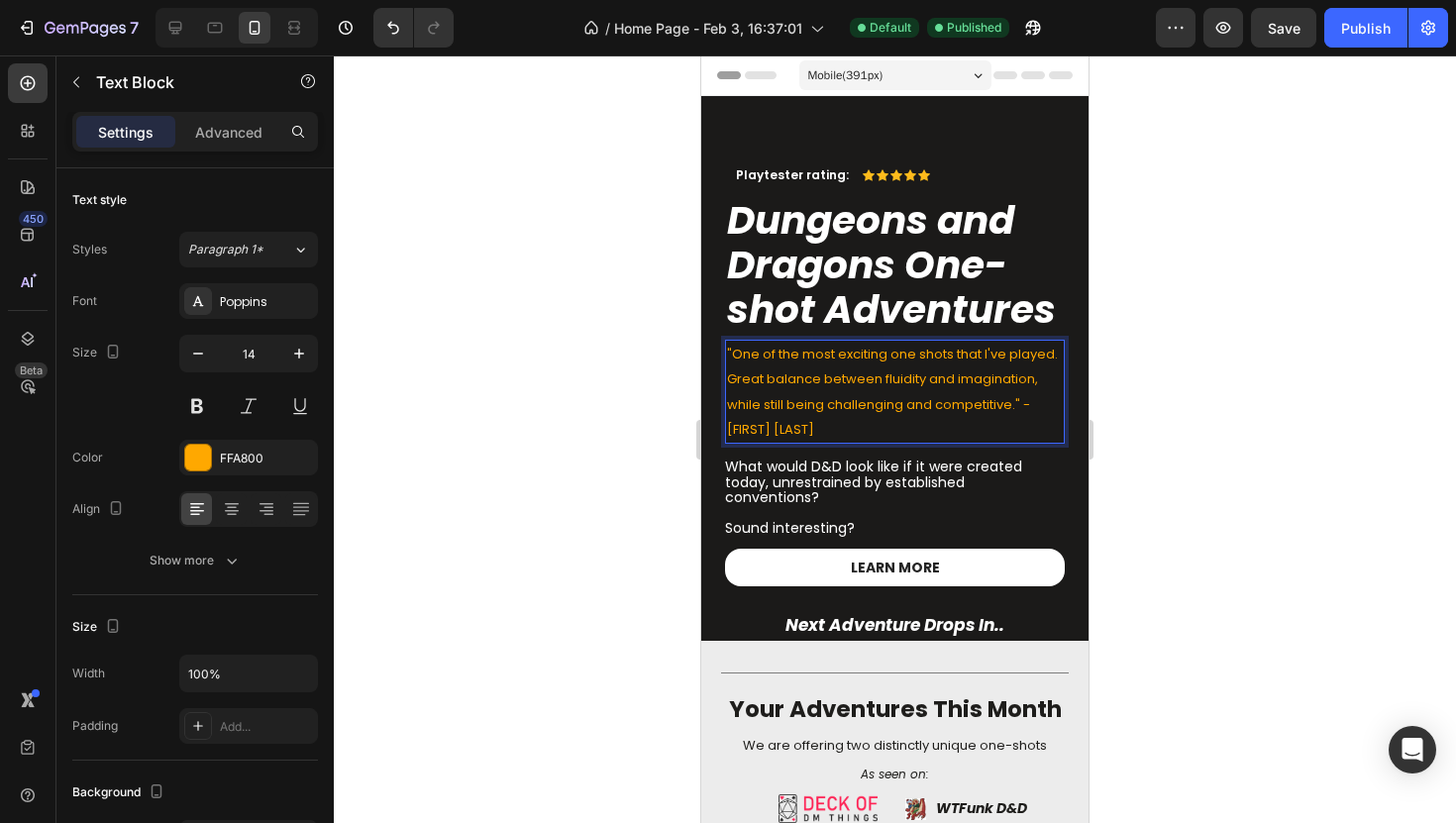 click on ""One of the most exciting one shots that I've played. Great balance between fluidity and imagination, while still being challenging and competitive." - Arda A" at bounding box center (894, 391) 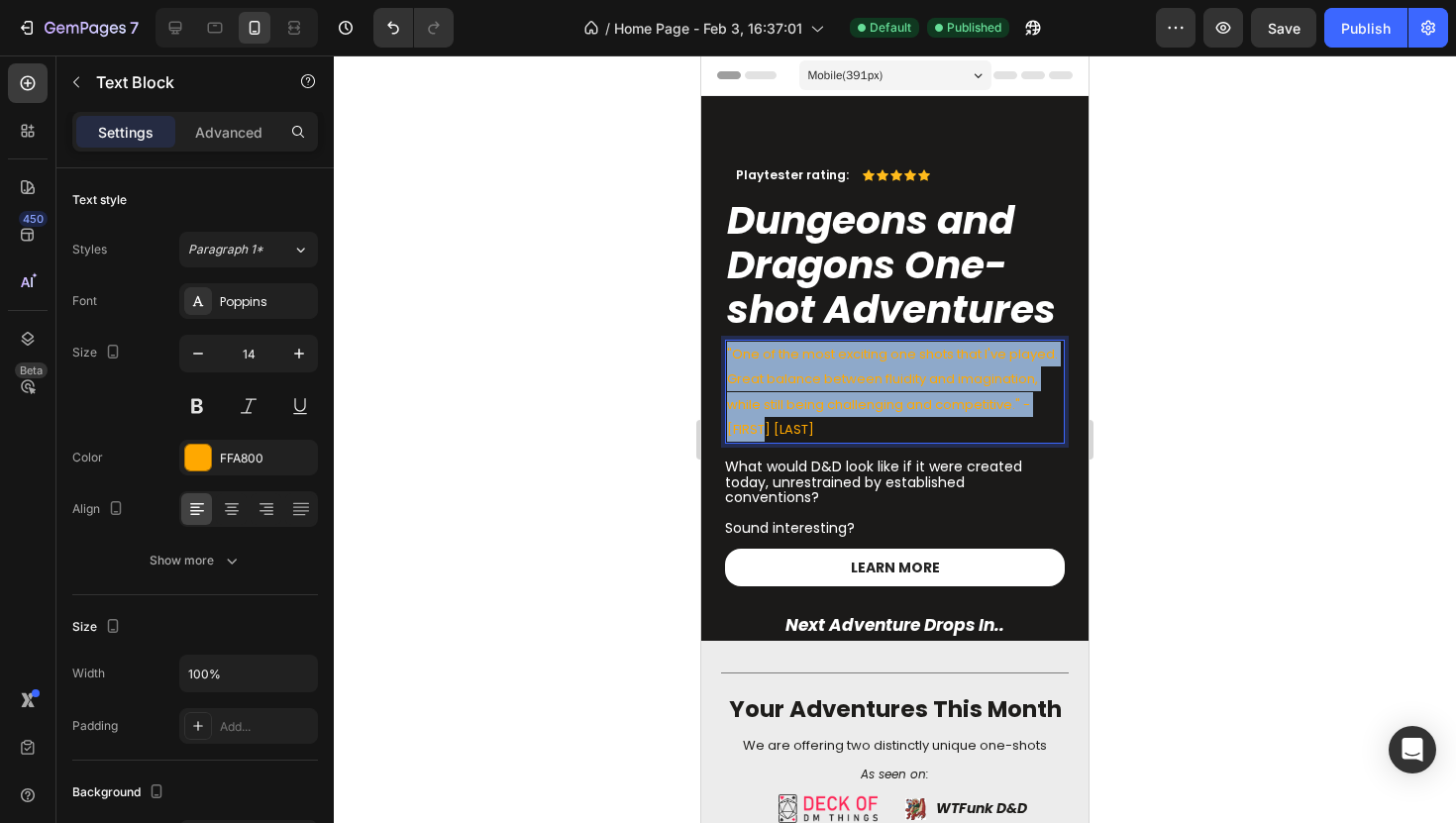 click on ""One of the most exciting one shots that I've played. Great balance between fluidity and imagination, while still being challenging and competitive." - Arda A" at bounding box center [894, 391] 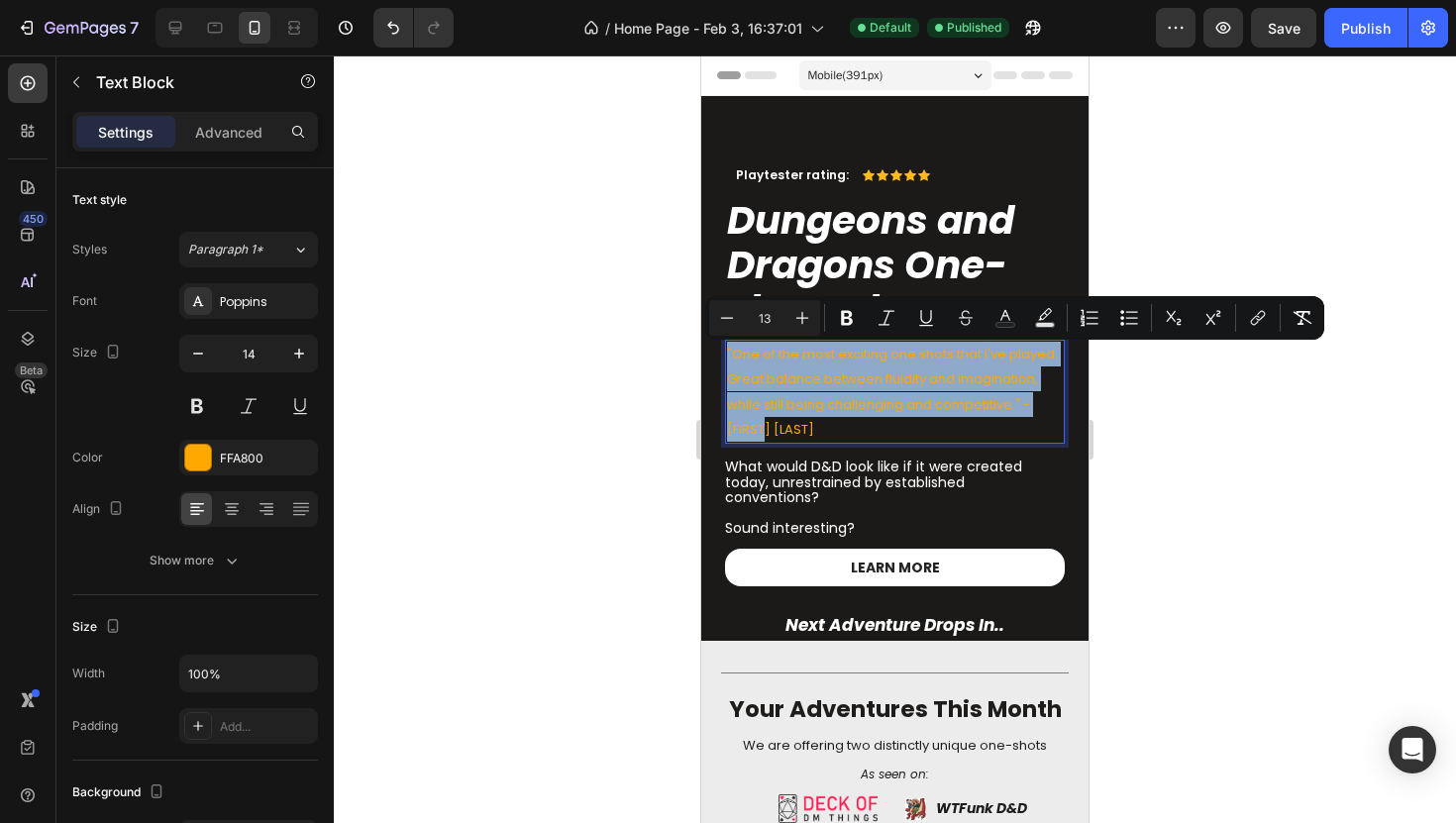 click on ""One of the most exciting one shots that I've played. Great balance between fluidity and imagination, while still being challenging and competitive." - Arda A" at bounding box center (894, 391) 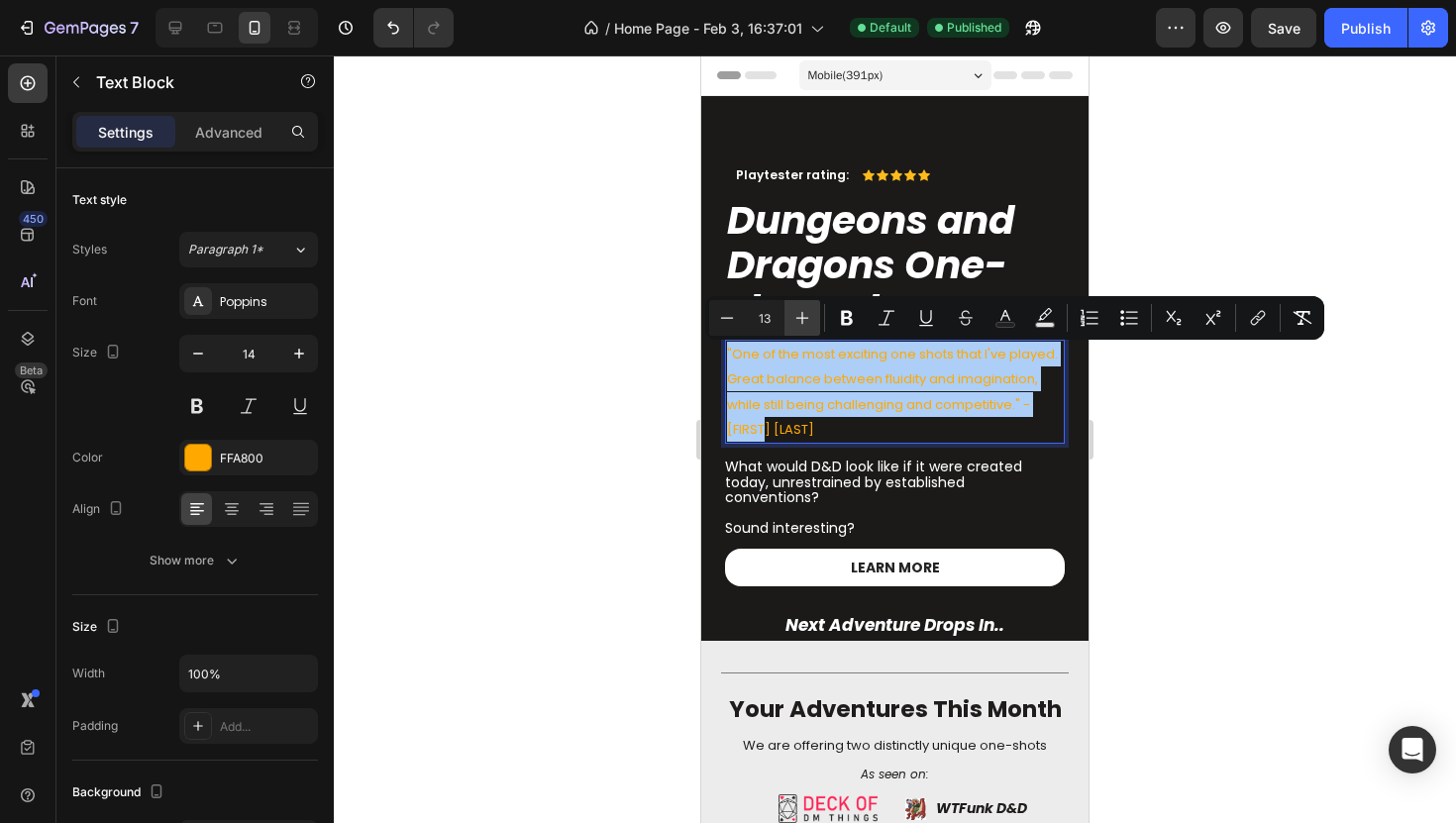 click on "Plus" at bounding box center (802, 318) 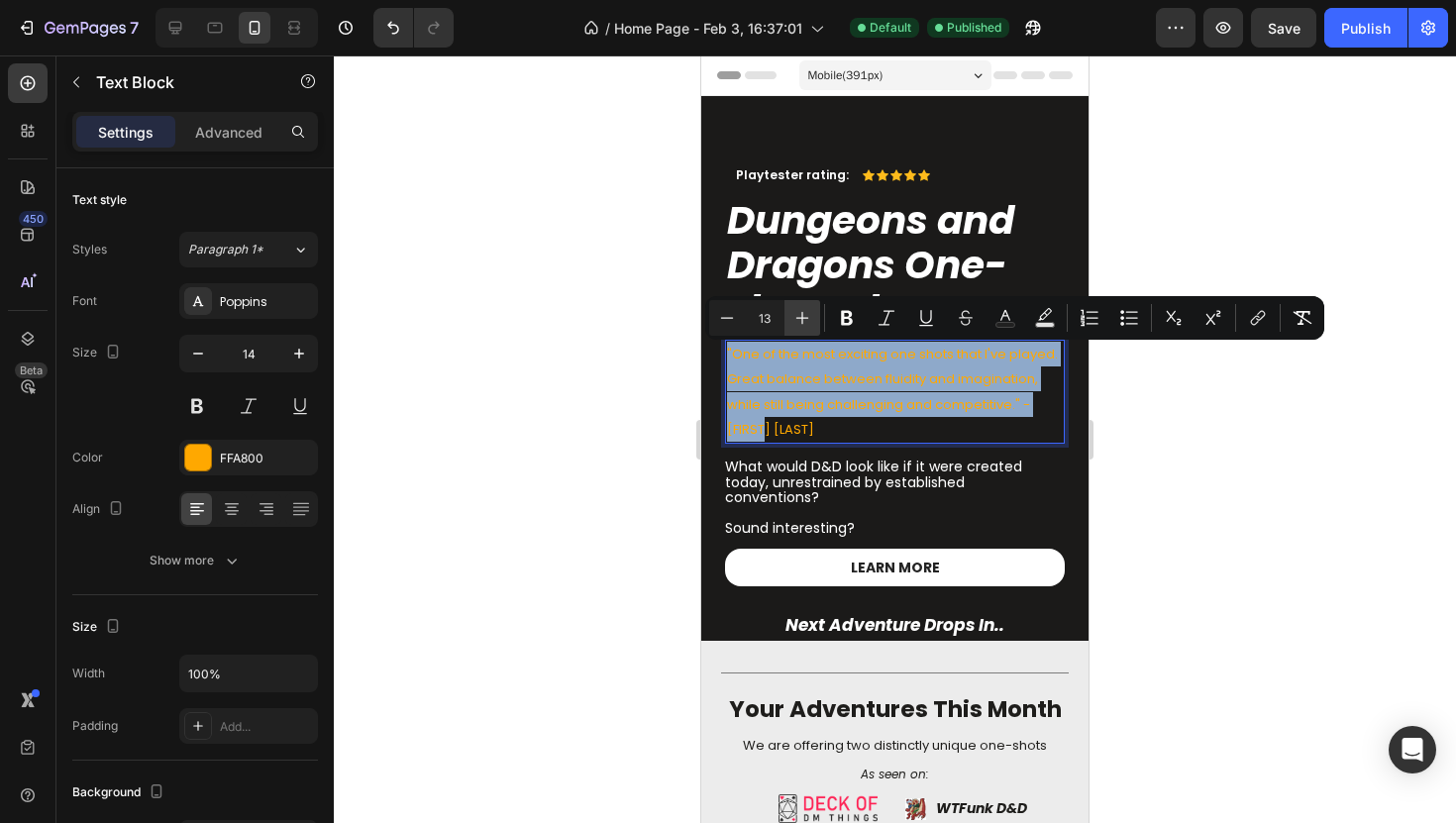 type on "14" 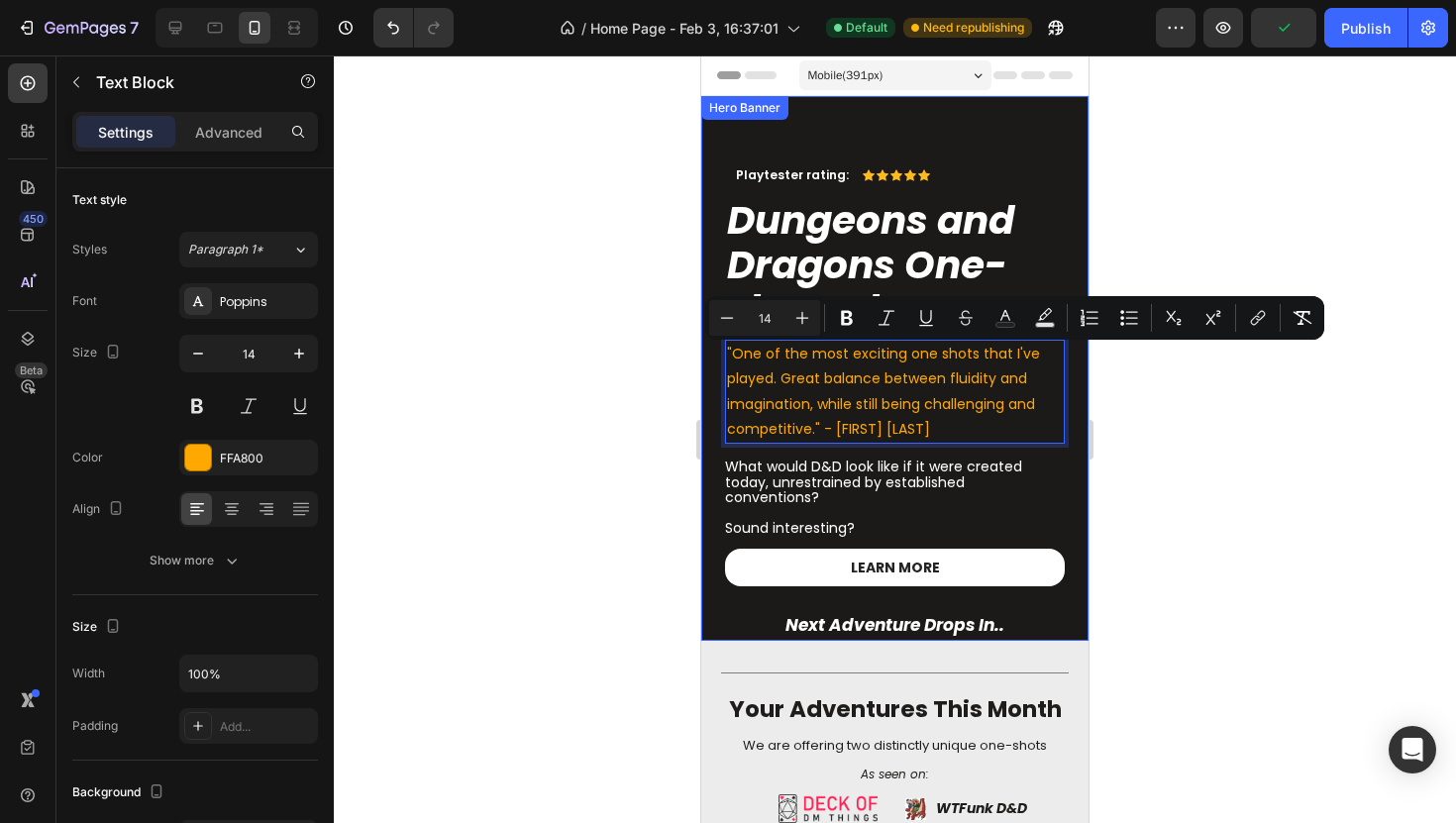 click 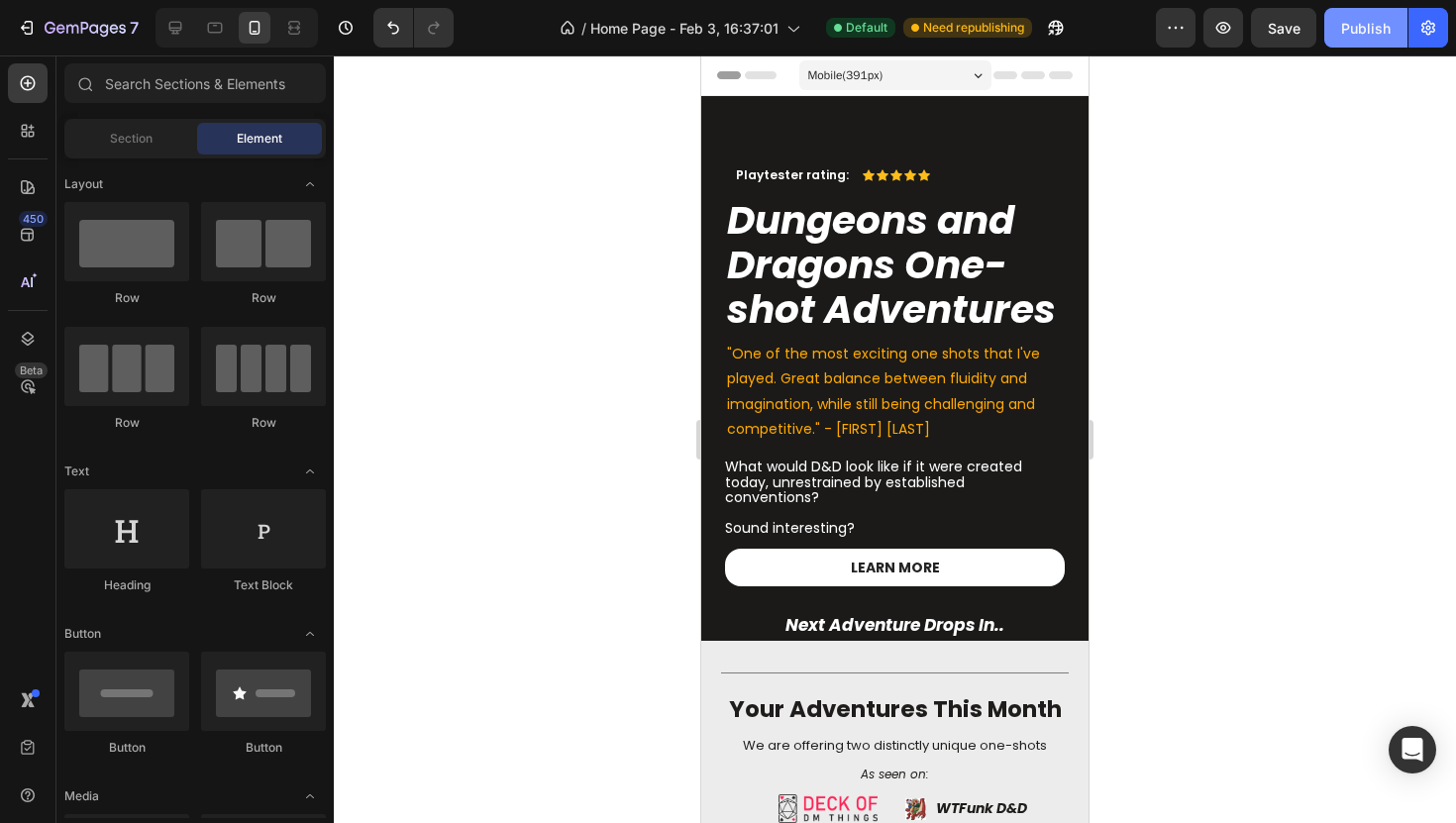 click on "Publish" at bounding box center (1366, 28) 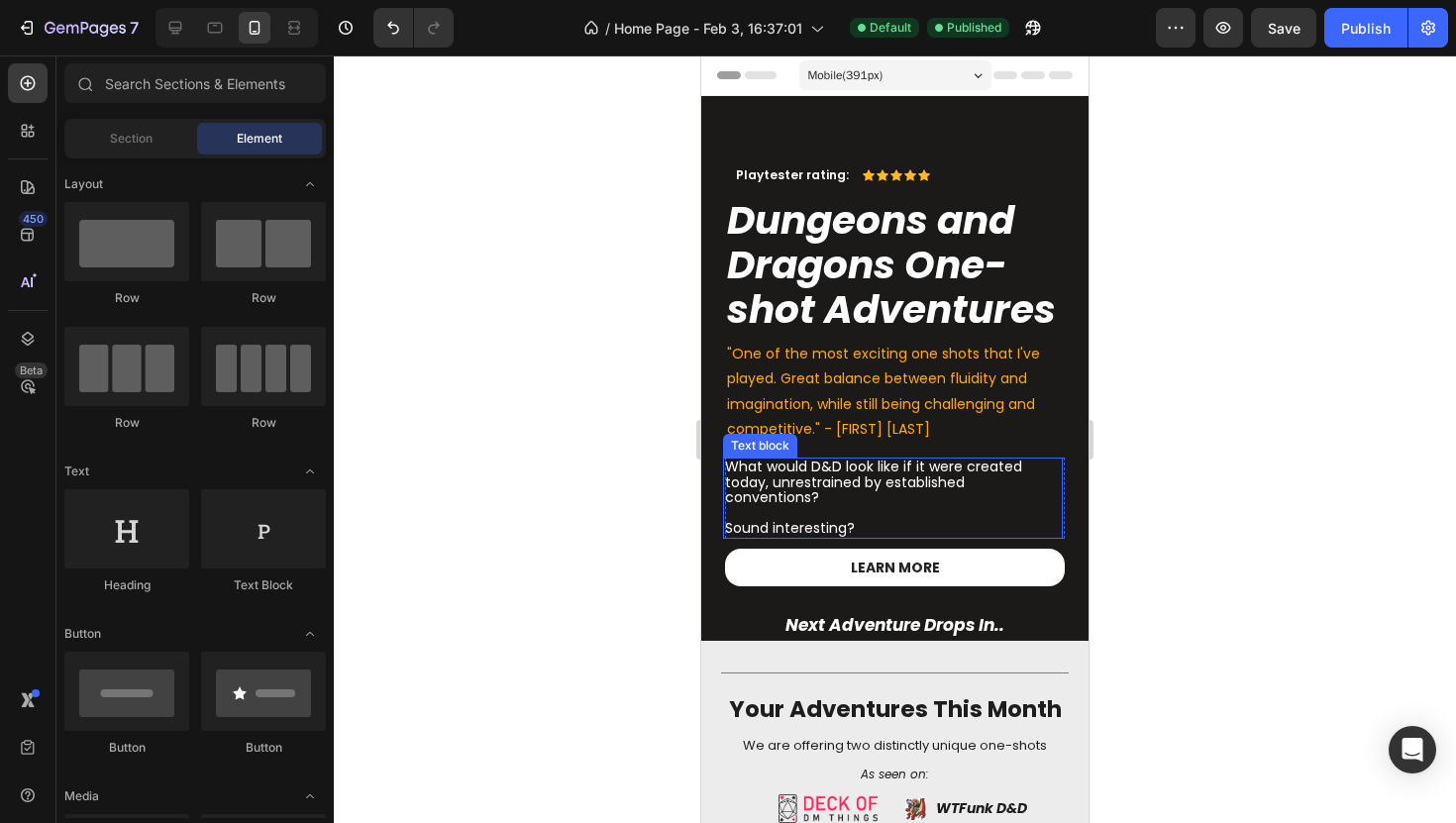 click at bounding box center [892, 514] 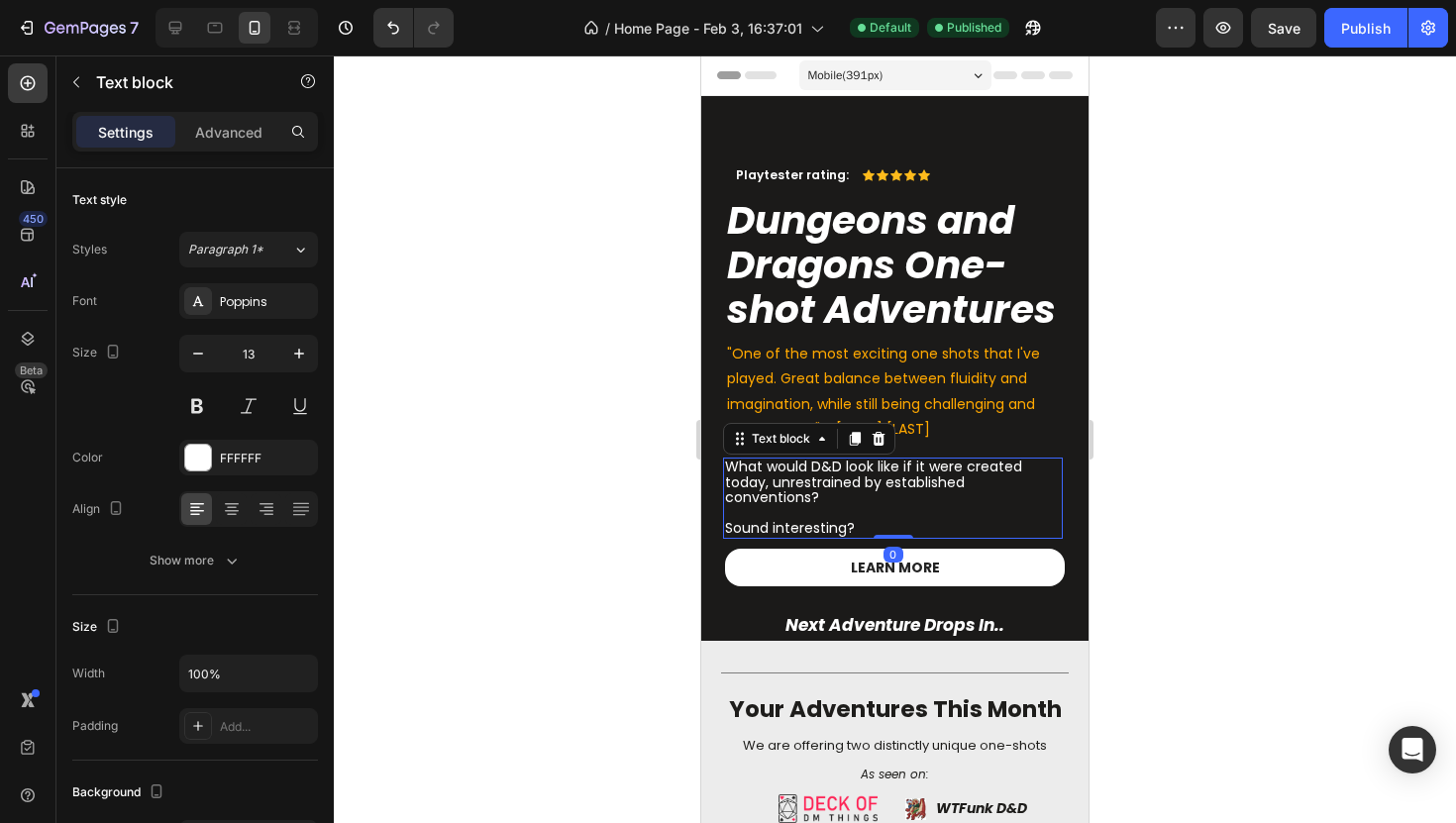 click on "Settings Advanced" at bounding box center [195, 140] 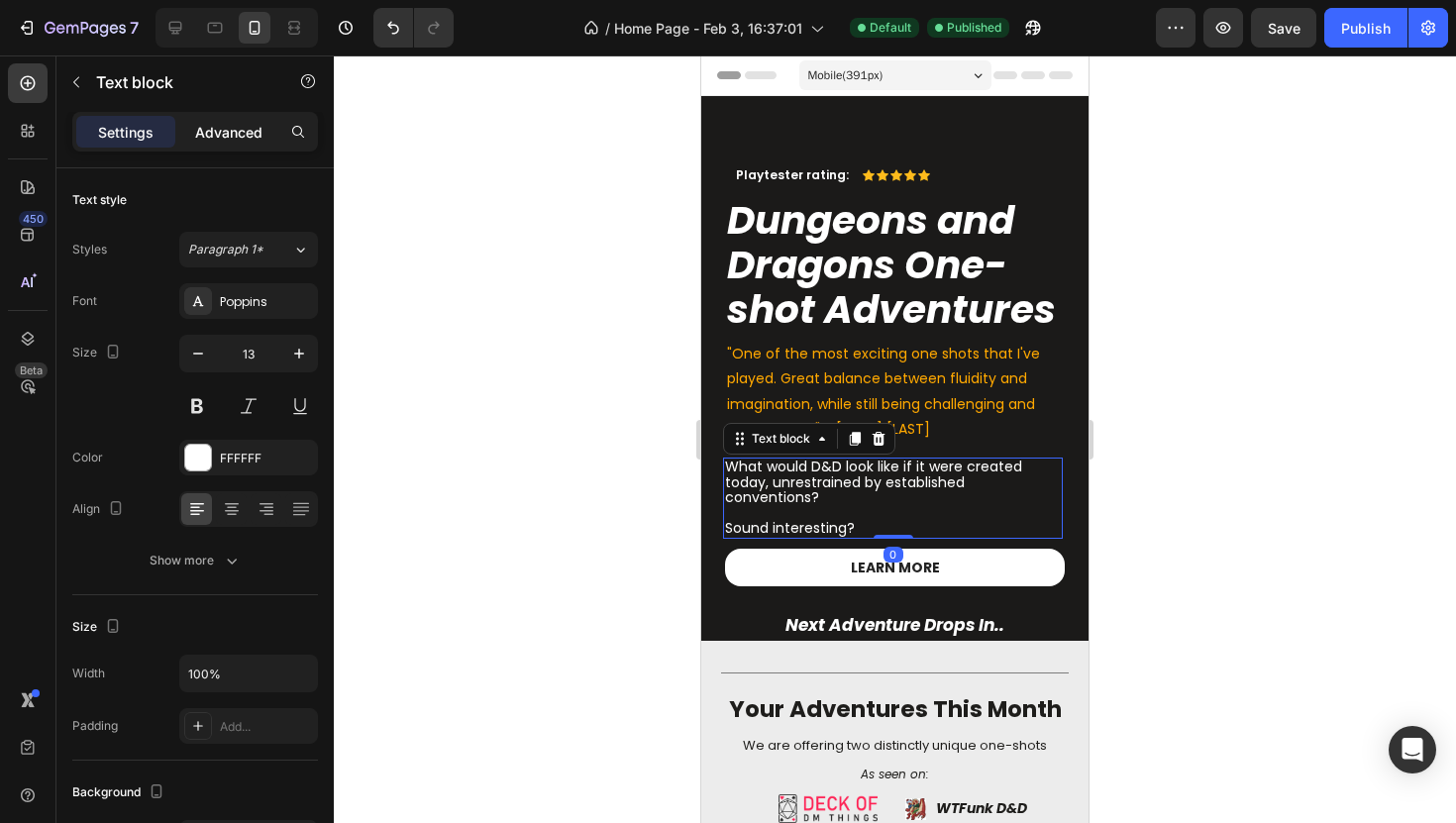 click on "Advanced" 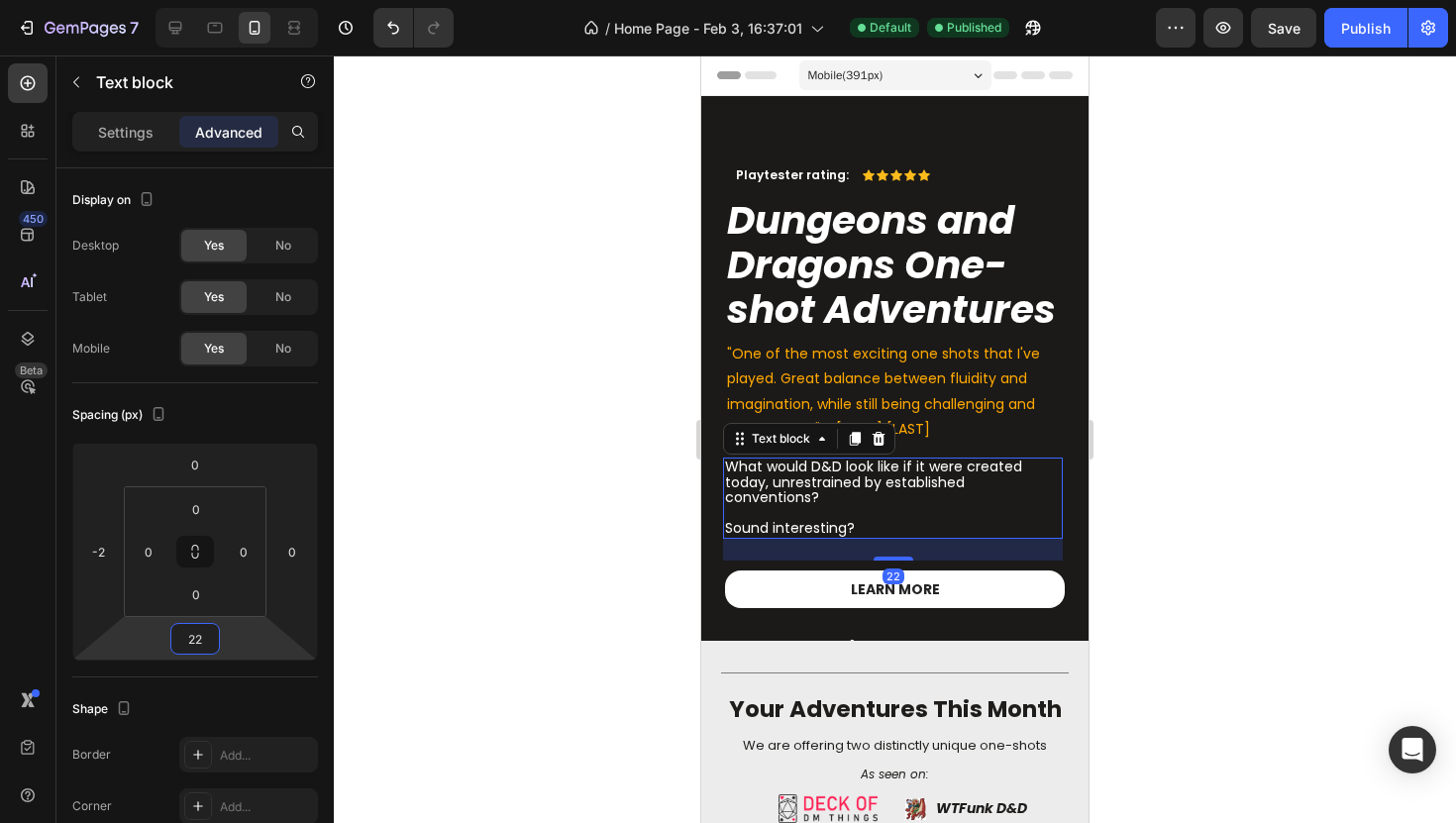 drag, startPoint x: 222, startPoint y: 634, endPoint x: 221, endPoint y: 623, distance: 11.045361 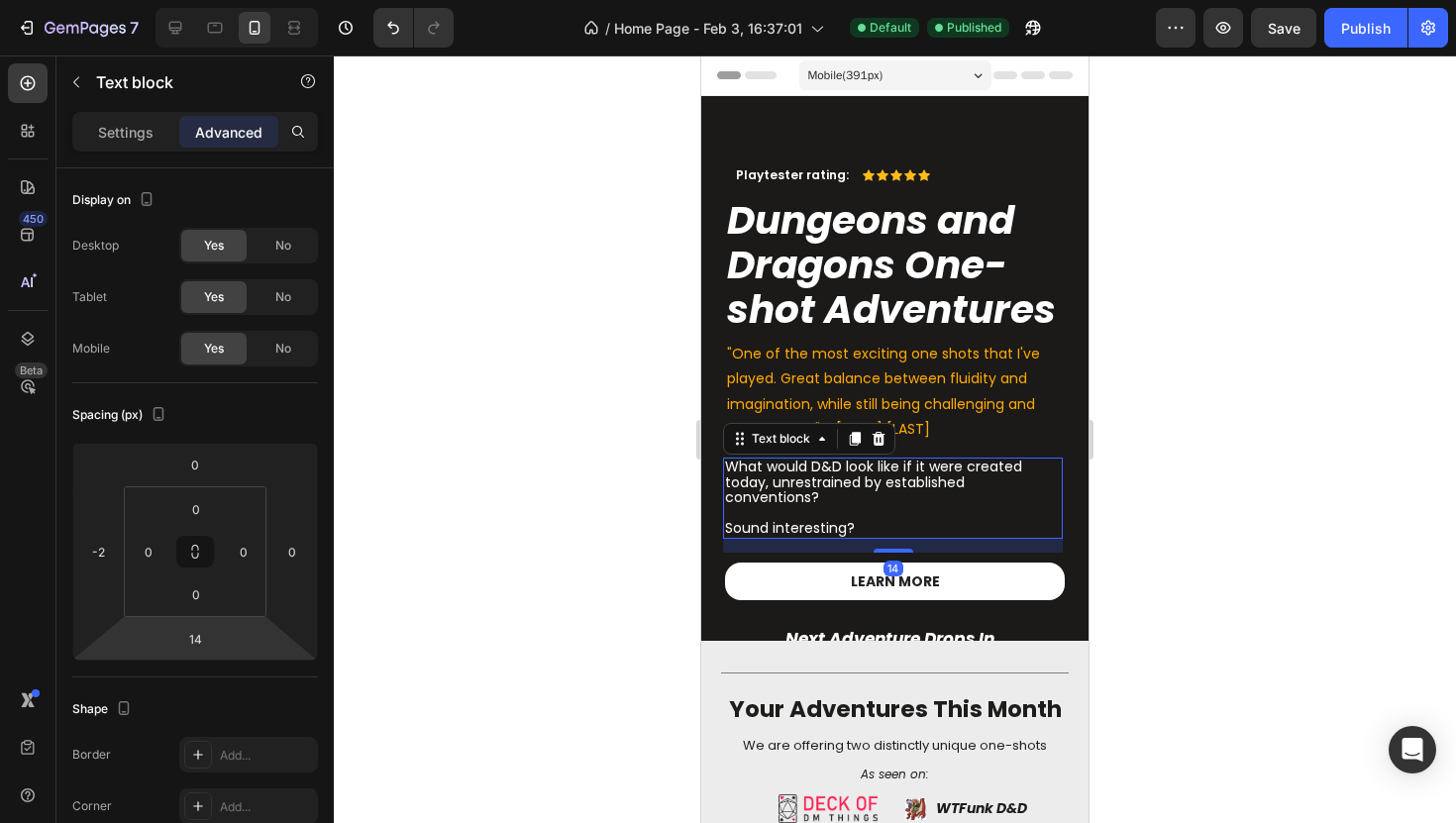 type on "12" 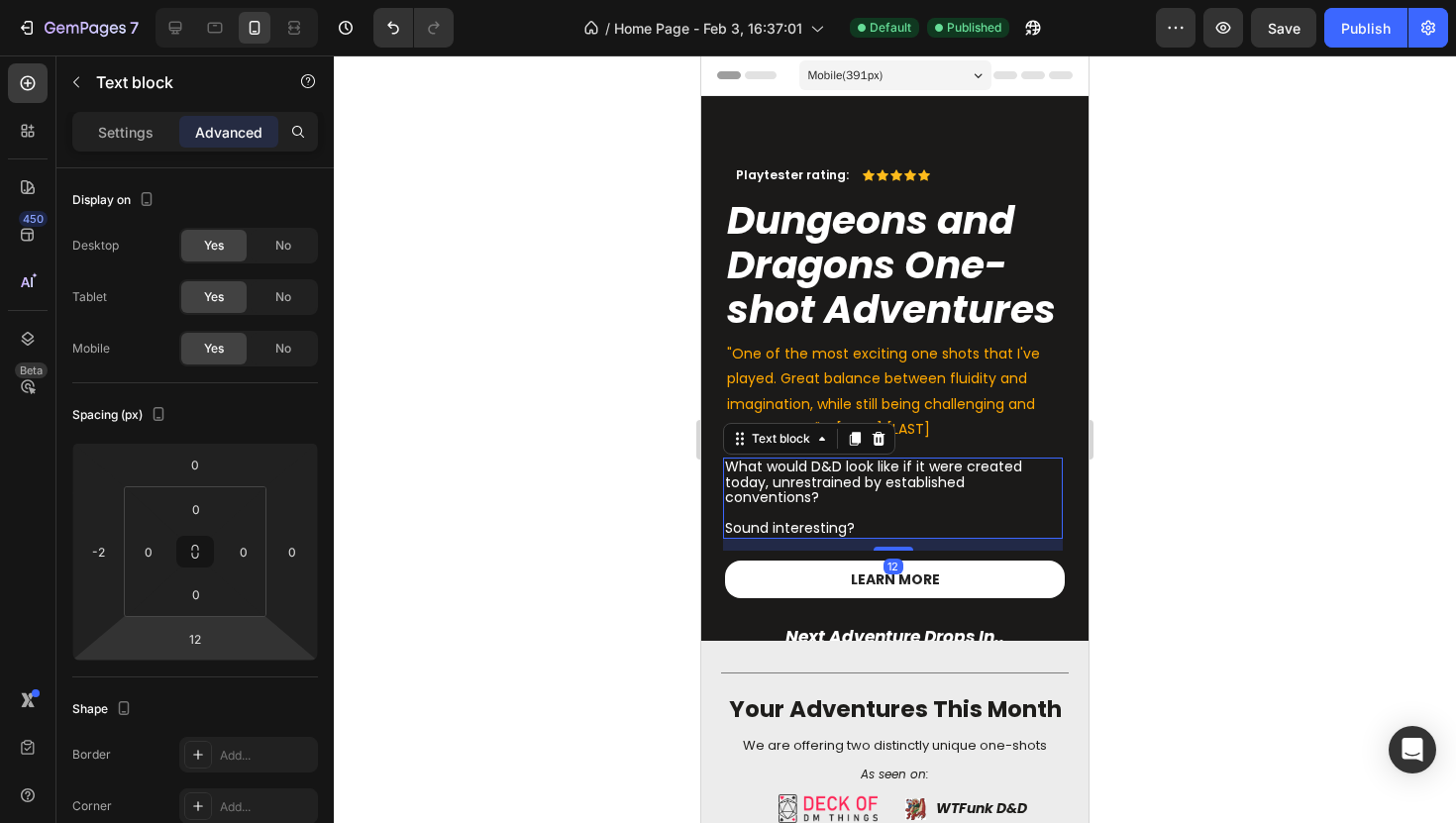 click on "7  Version history  /  Home Page - Feb 3, 16:37:01 Default Published Preview  Save   Publish  450 Beta Sections(18) Elements(83) Section Element Hero Section Product Detail Brands Trusted Badges Guarantee Product Breakdown How to use Testimonials Compare Bundle FAQs Social Proof Brand Story Product List Collection Blog List Contact Sticky Add to Cart Custom Footer Browse Library 450 Layout
Row
Row
Row
Row Text
Heading
Text Block Button
Button
Button Media
Image
Image" at bounding box center (728, 0) 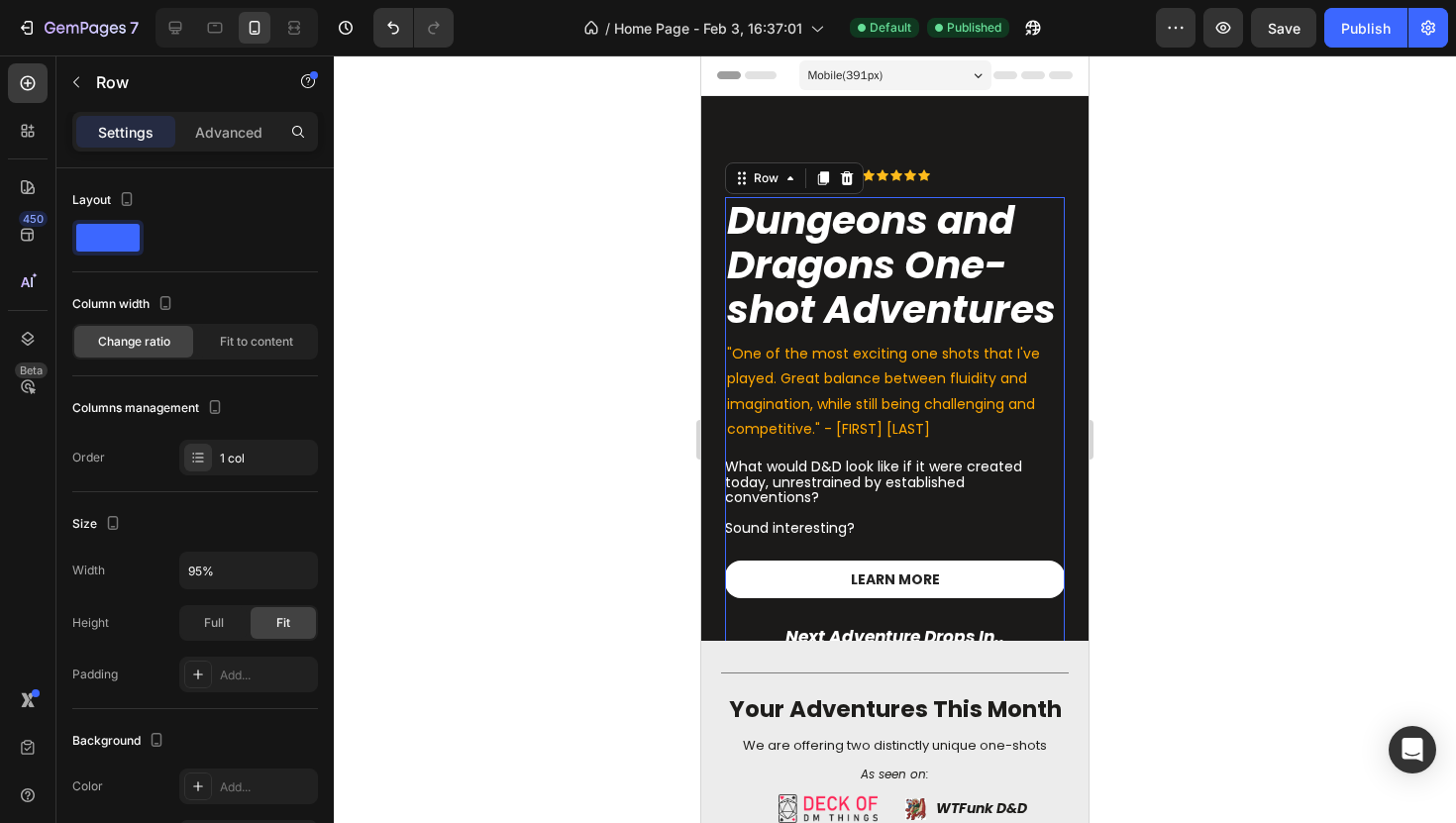 click on "Learn more Button" at bounding box center (894, 586) 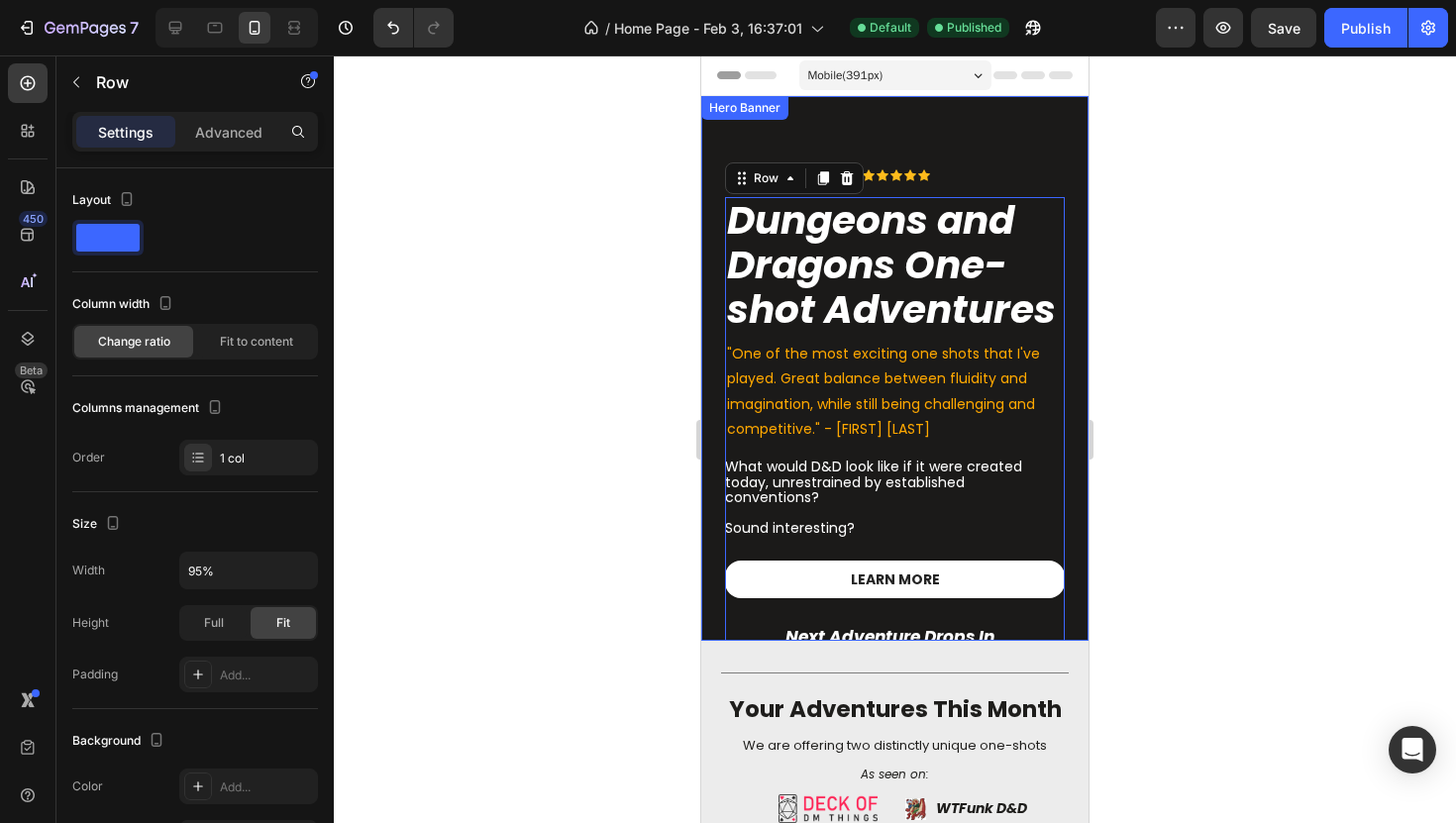 click 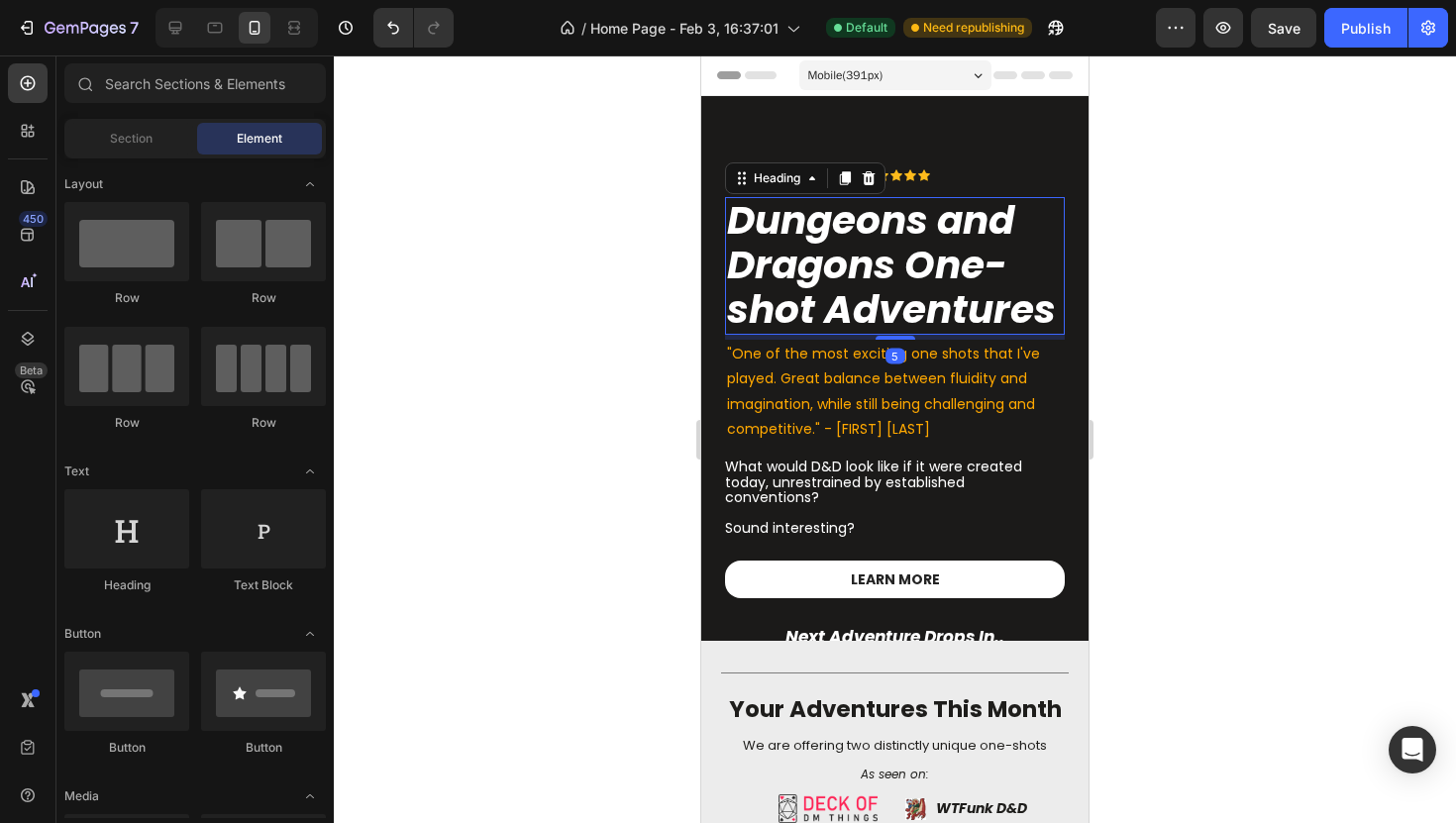 click on "Dungeons and Dragons One-shot Adventures" at bounding box center (894, 266) 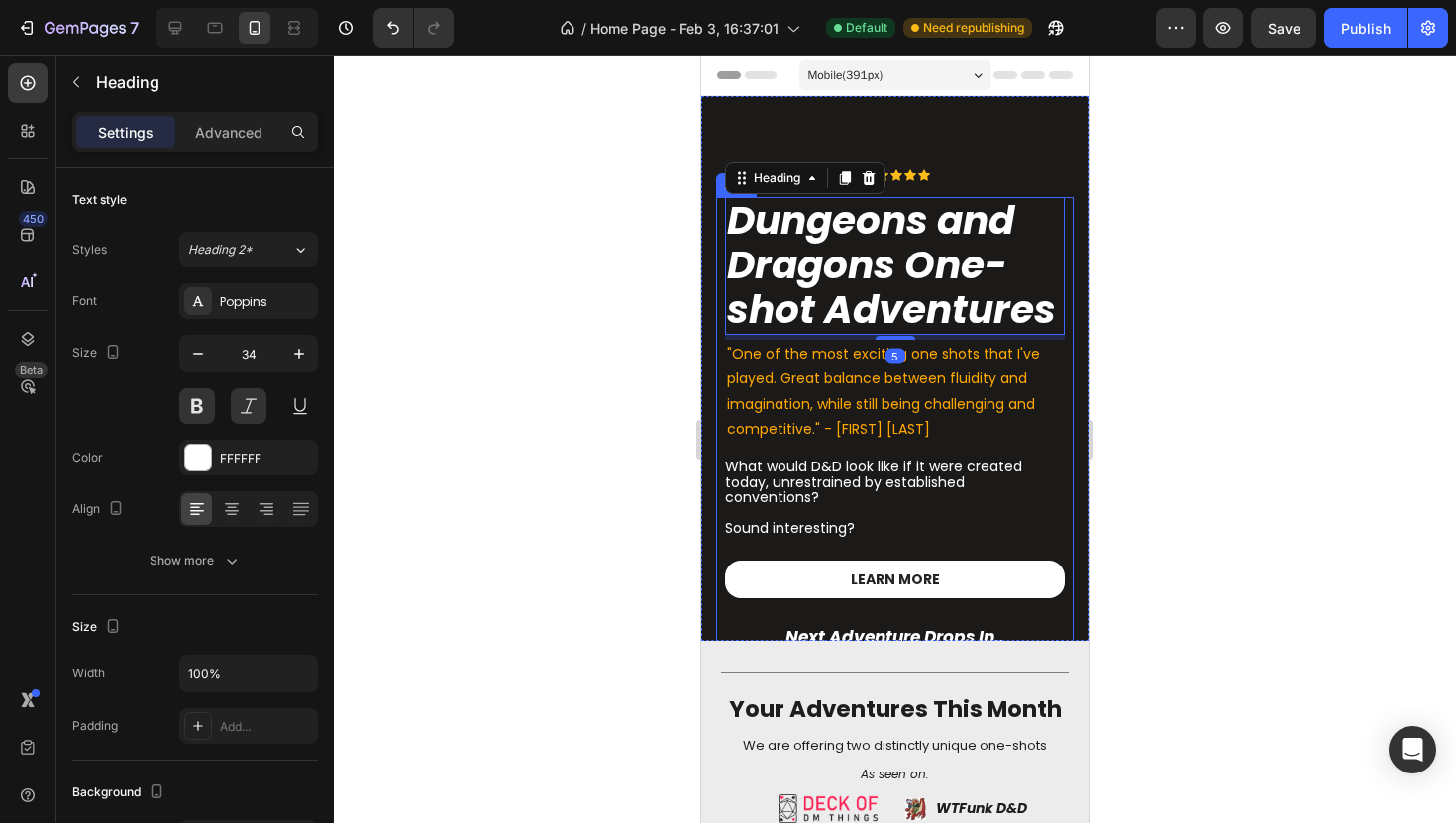 click on "Dungeons and Dragons One-shot Adventures Heading   5 "One of the most exciting one shots that I've played. Great balance between fluidity and imagination, while still being challenging and competitive." - Arda A Text Block What would D&D look like if it were created today, unrestrained by established conventions?   Sound interesting? Text block Row Learn more Button Next Adventure Drops In.. Text Block 29 Days 19 Hours 07 Minutes 39 Seconds Countdown Timer Row Row" at bounding box center (894, 451) 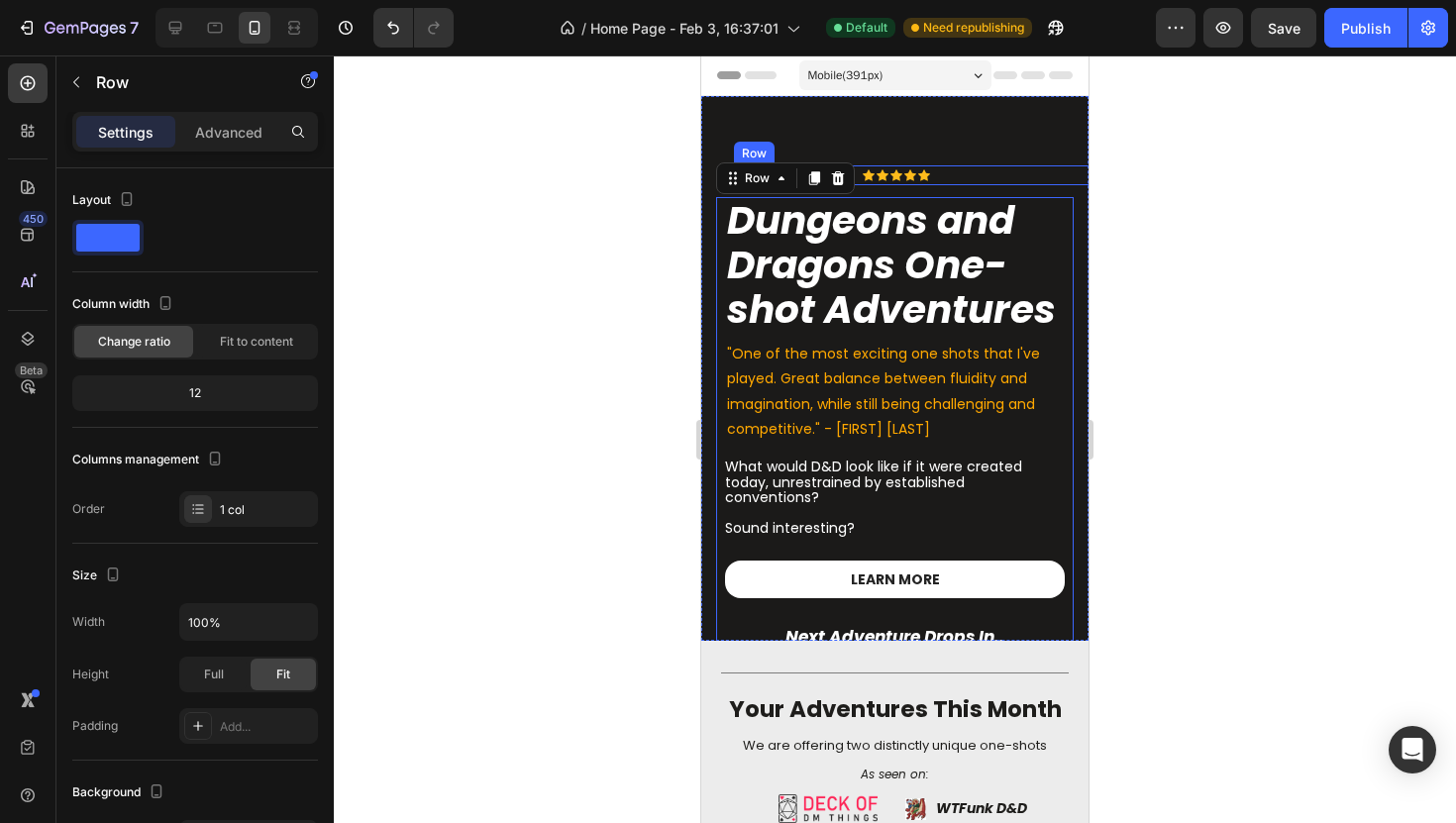 click on "Playtester rating: Text Block Icon Icon Icon Icon Icon Icon List Row" at bounding box center (912, 175) 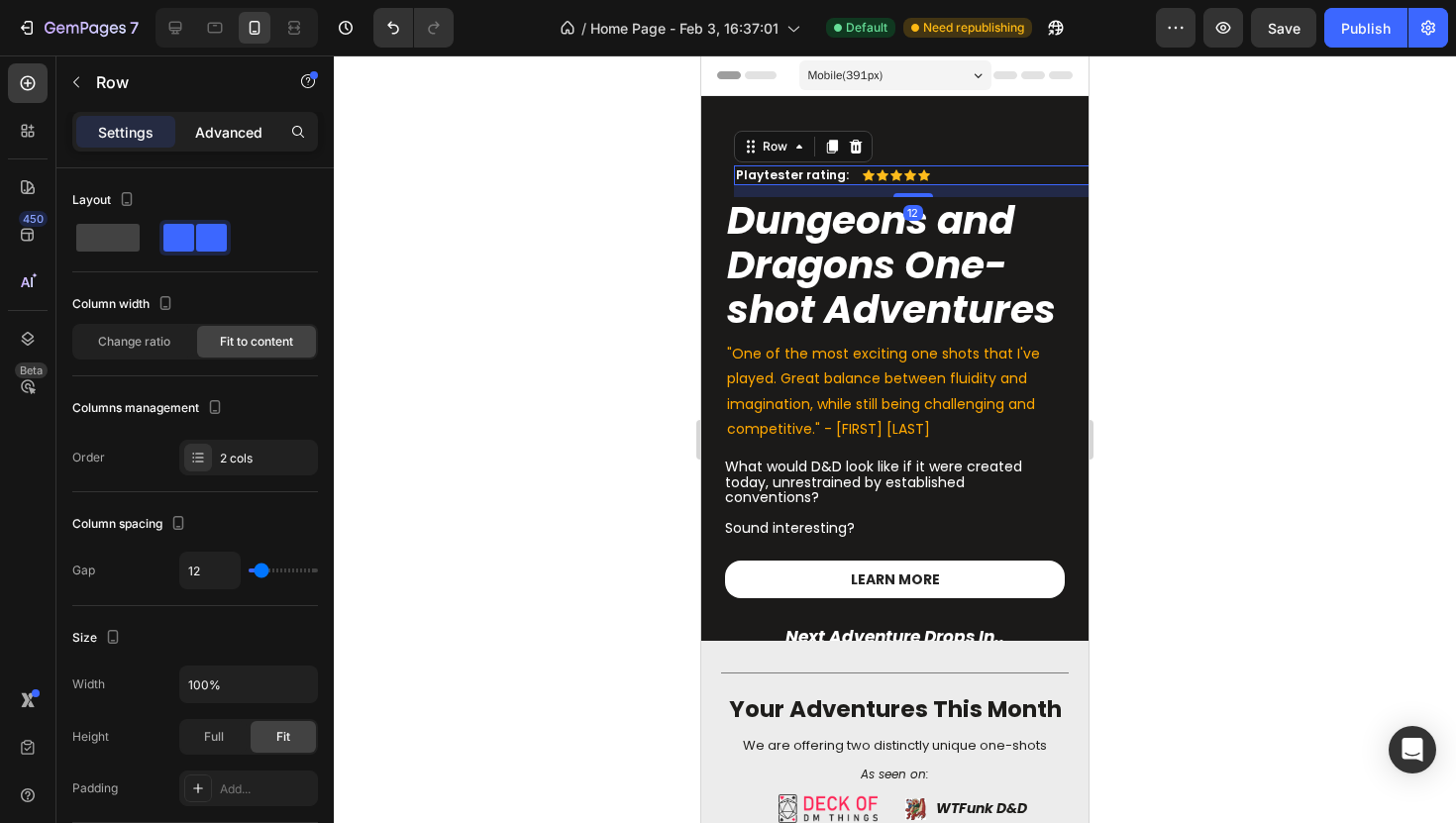 click on "Advanced" at bounding box center [229, 132] 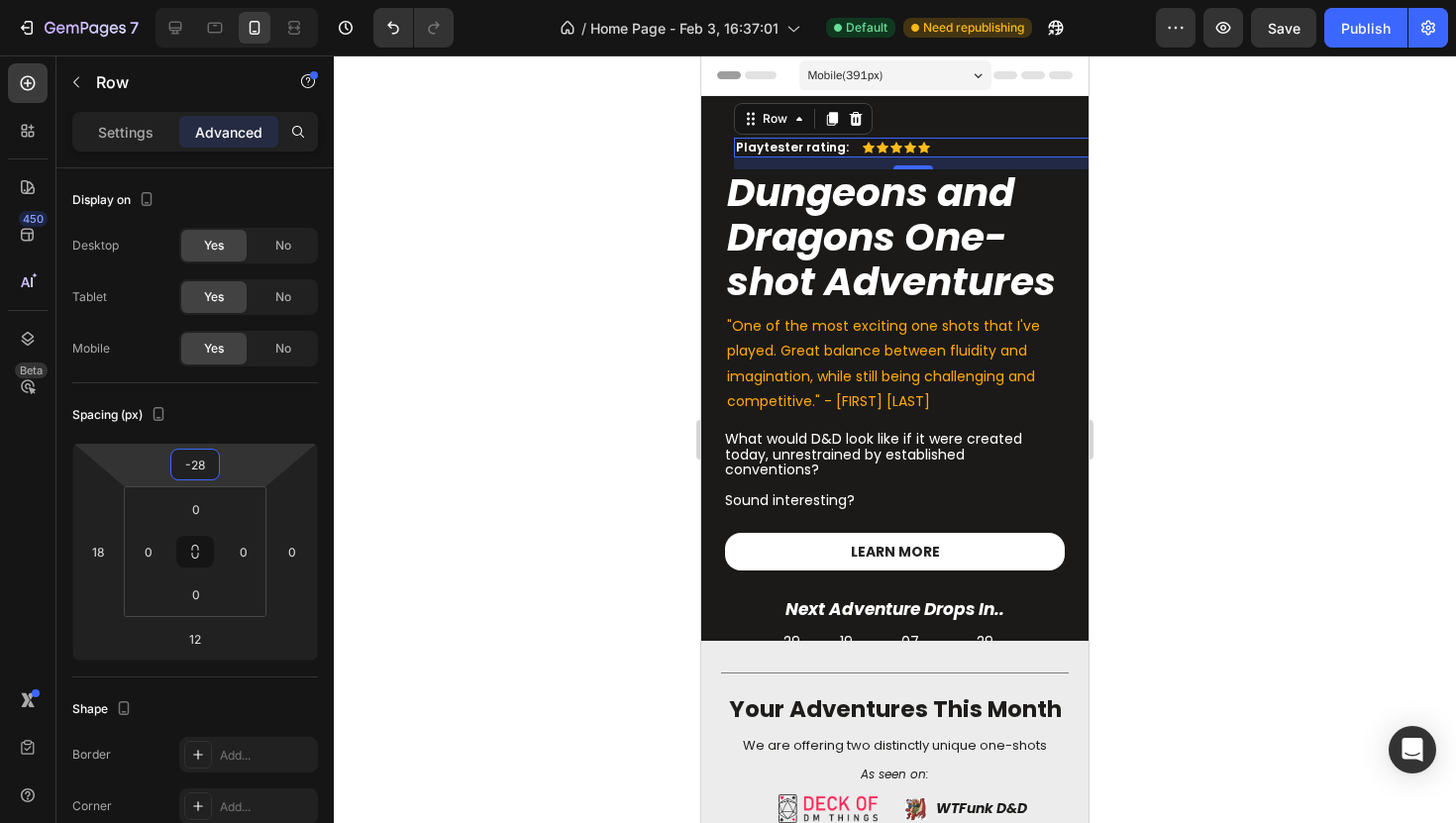 type on "-30" 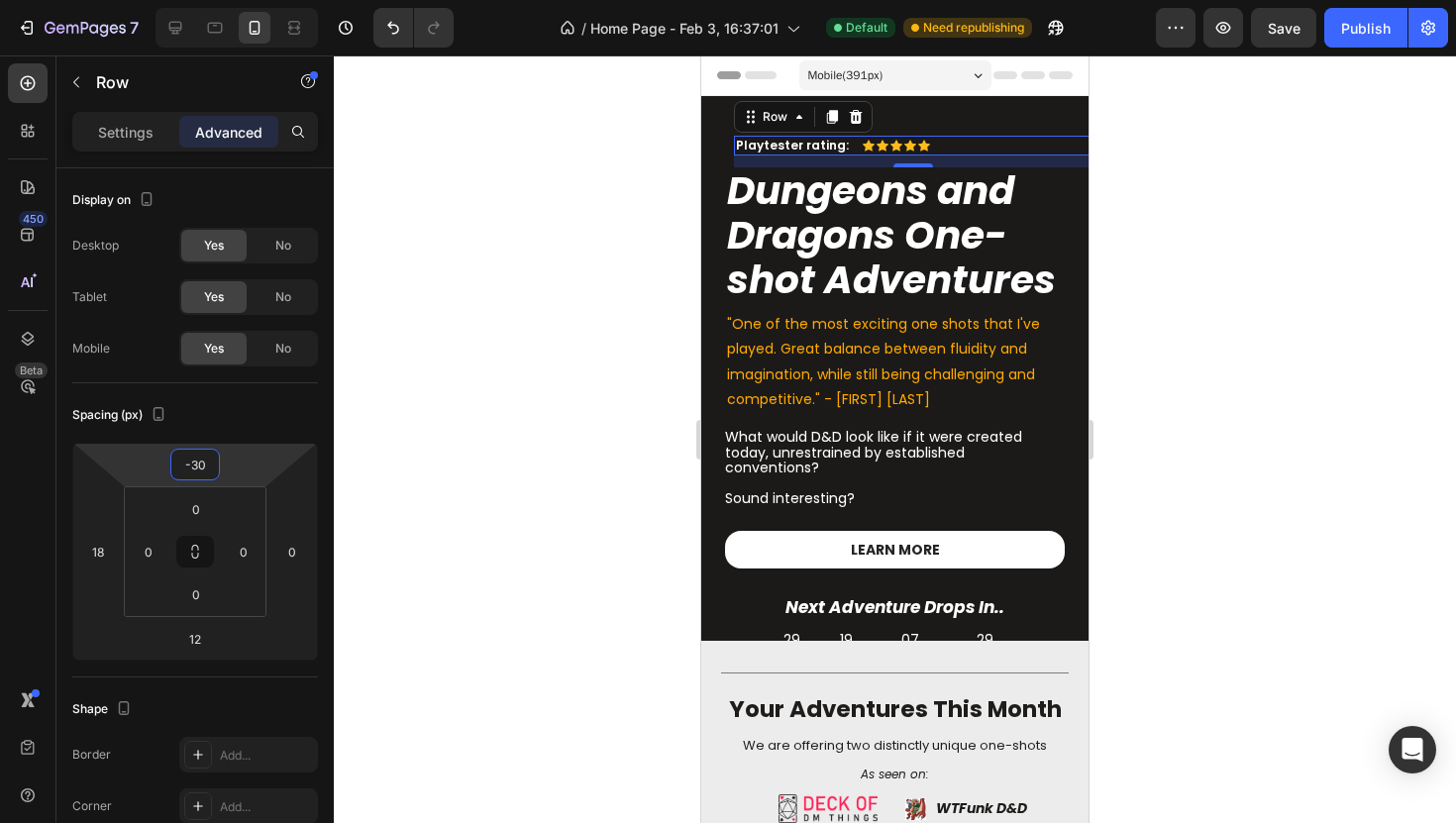 drag, startPoint x: 237, startPoint y: 467, endPoint x: 236, endPoint y: 482, distance: 15.033296 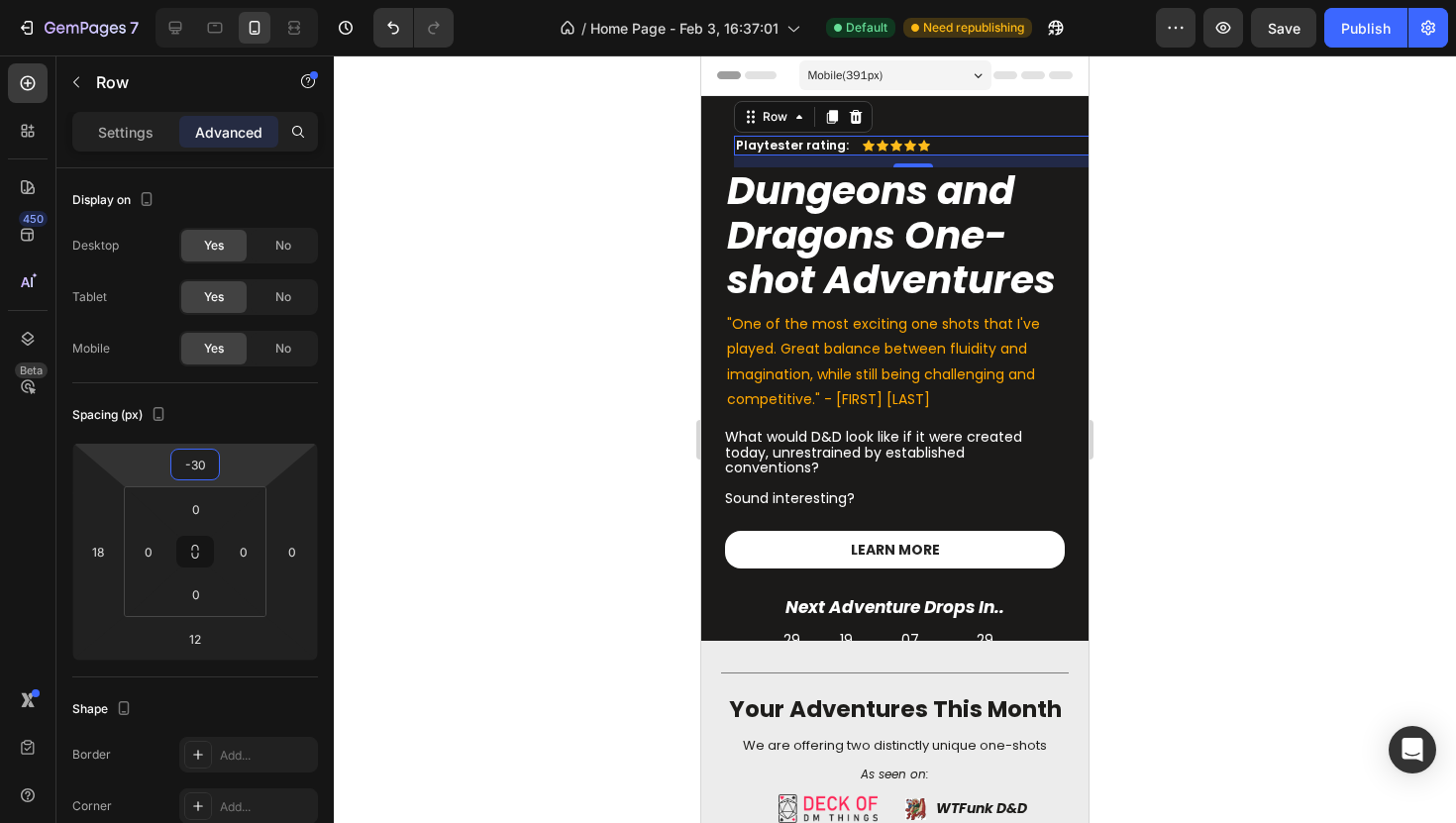 click on "7  Version history  /  Home Page - Feb 3, 16:37:01 Default Need republishing Preview  Save   Publish  450 Beta Sections(18) Elements(83) Section Element Hero Section Product Detail Brands Trusted Badges Guarantee Product Breakdown How to use Testimonials Compare Bundle FAQs Social Proof Brand Story Product List Collection Blog List Contact Sticky Add to Cart Custom Footer Browse Library 450 Layout
Row
Row
Row
Row Text
Heading
Text Block Button
Button
Button Media
Image
Image
Video" at bounding box center [728, 0] 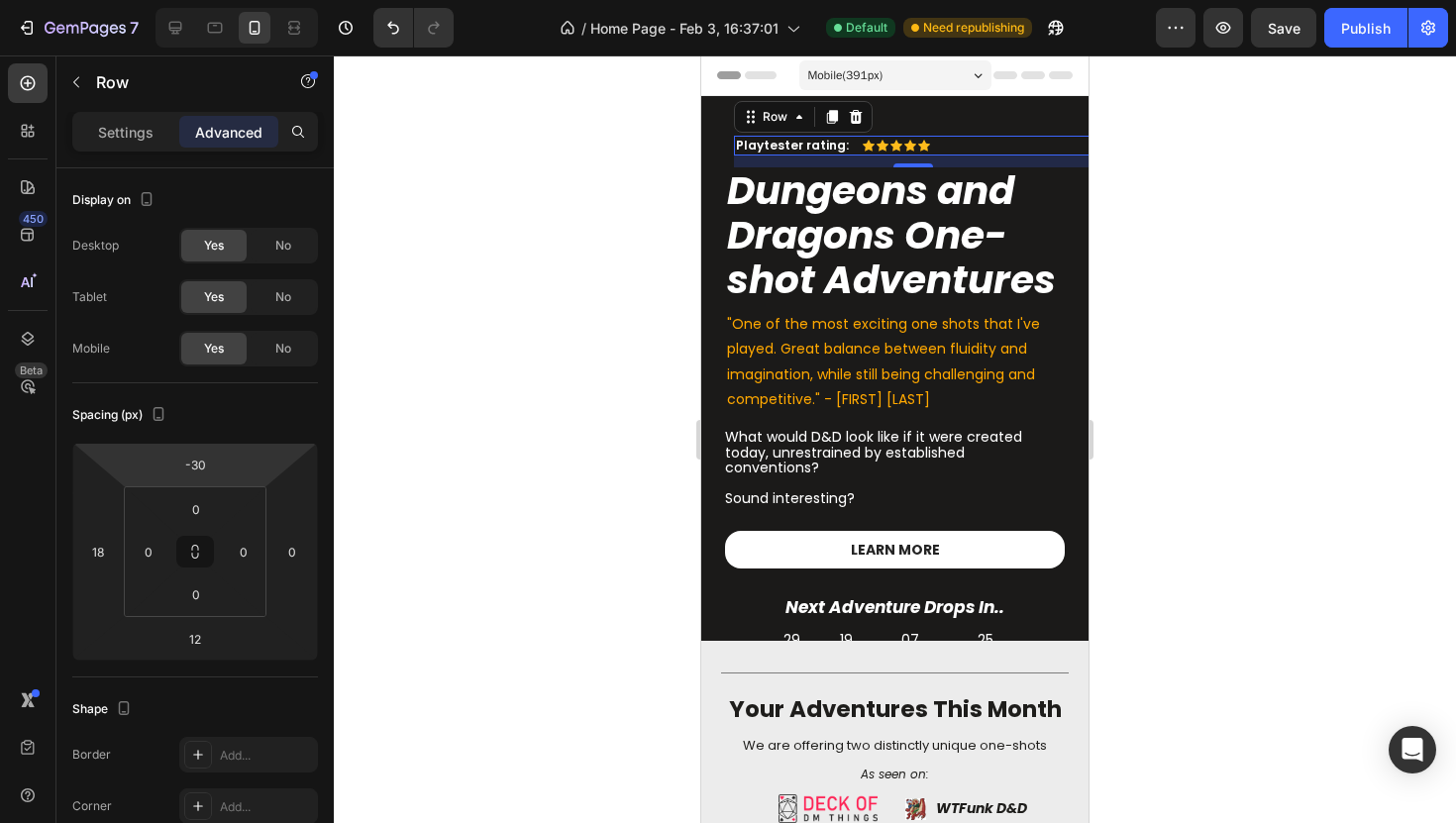 click on "7  Version history  /  Home Page - Feb 3, 16:37:01 Default Need republishing Preview  Save   Publish" 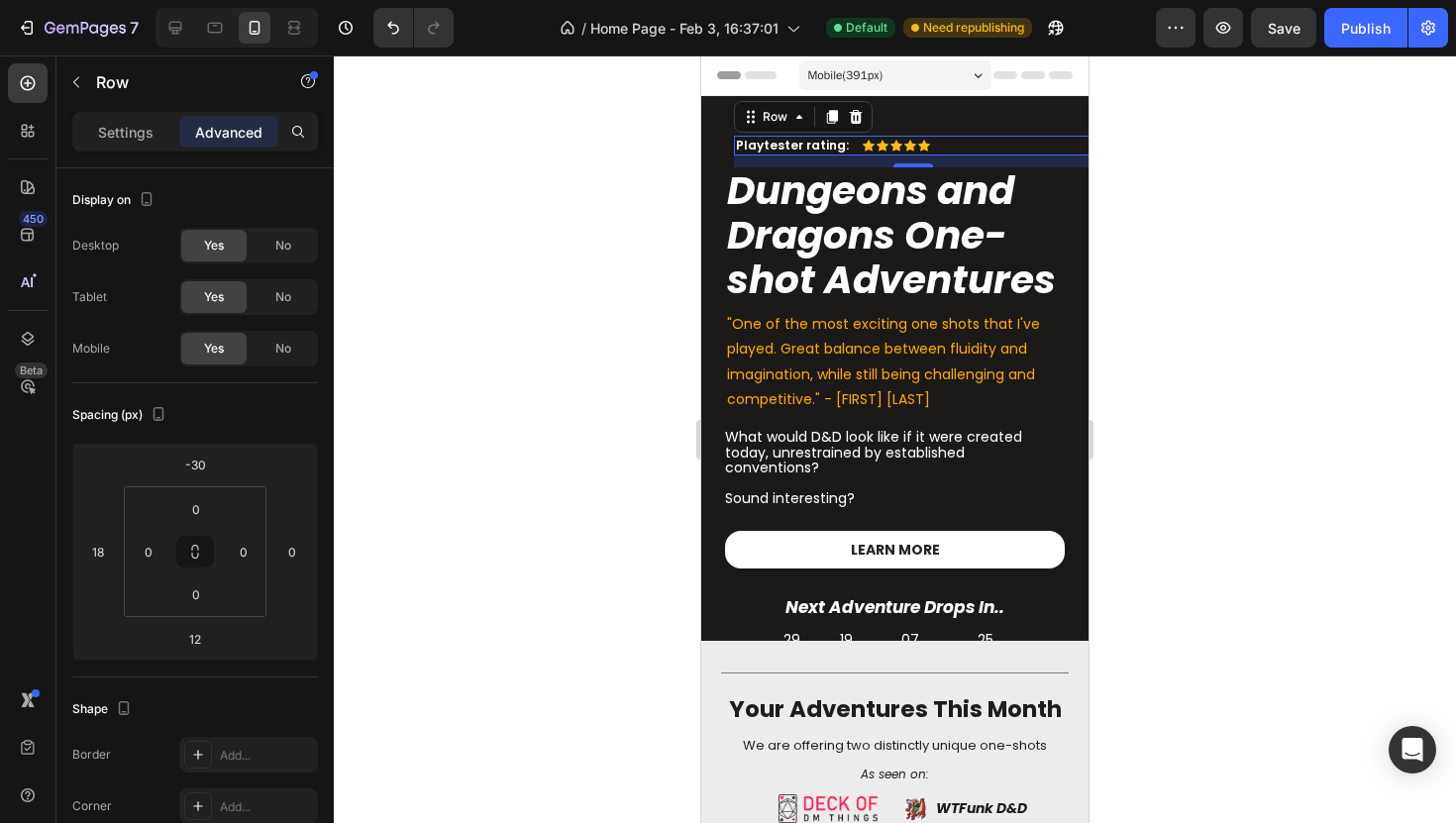 click on "7  Version history  /  Home Page - Feb 3, 16:37:01 Default Need republishing Preview  Save   Publish" 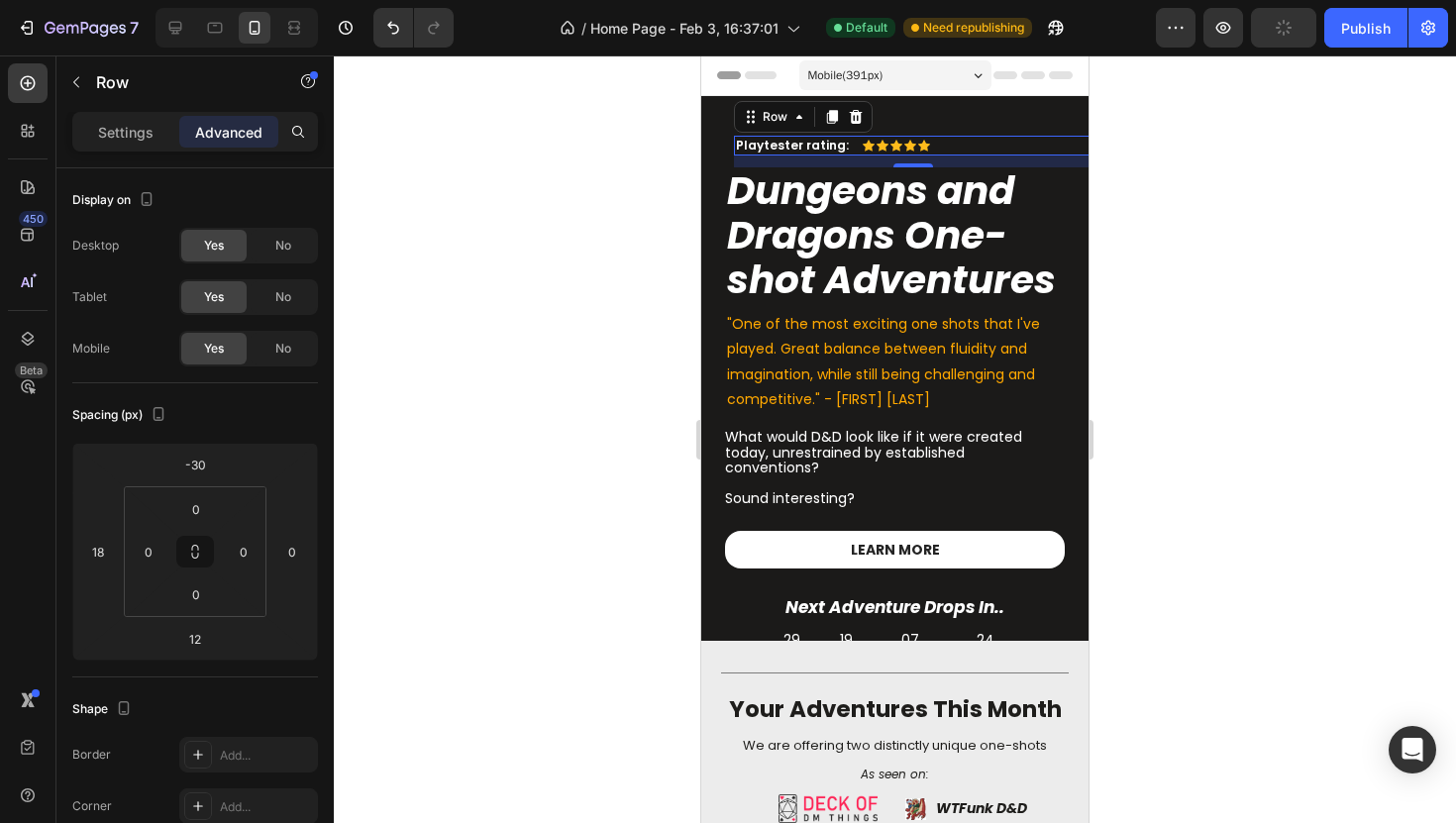 click on "7  Version history  /  Home Page - Feb 3, 16:37:01 Default Need republishing Preview  Publish" 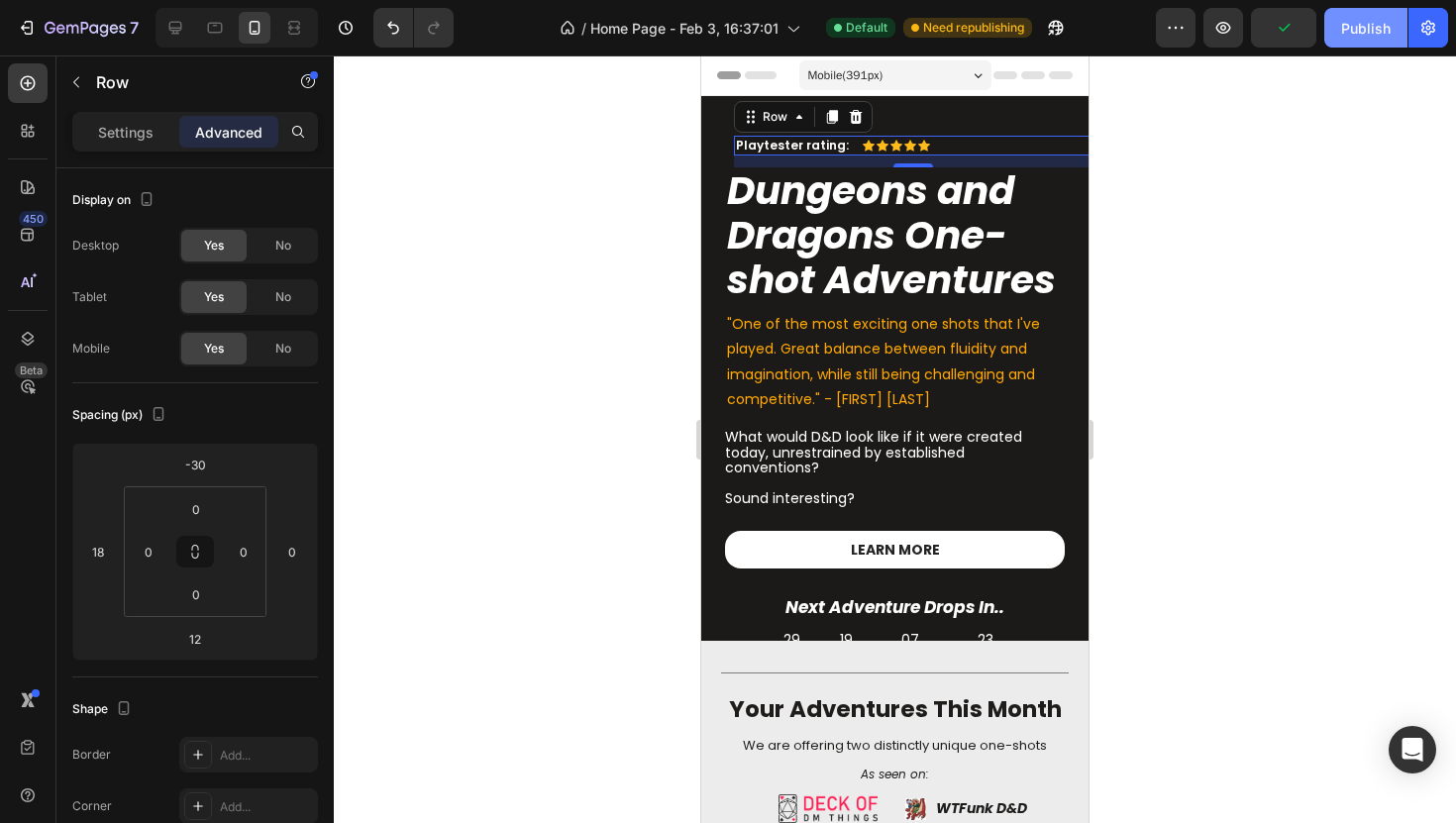 click on "Publish" 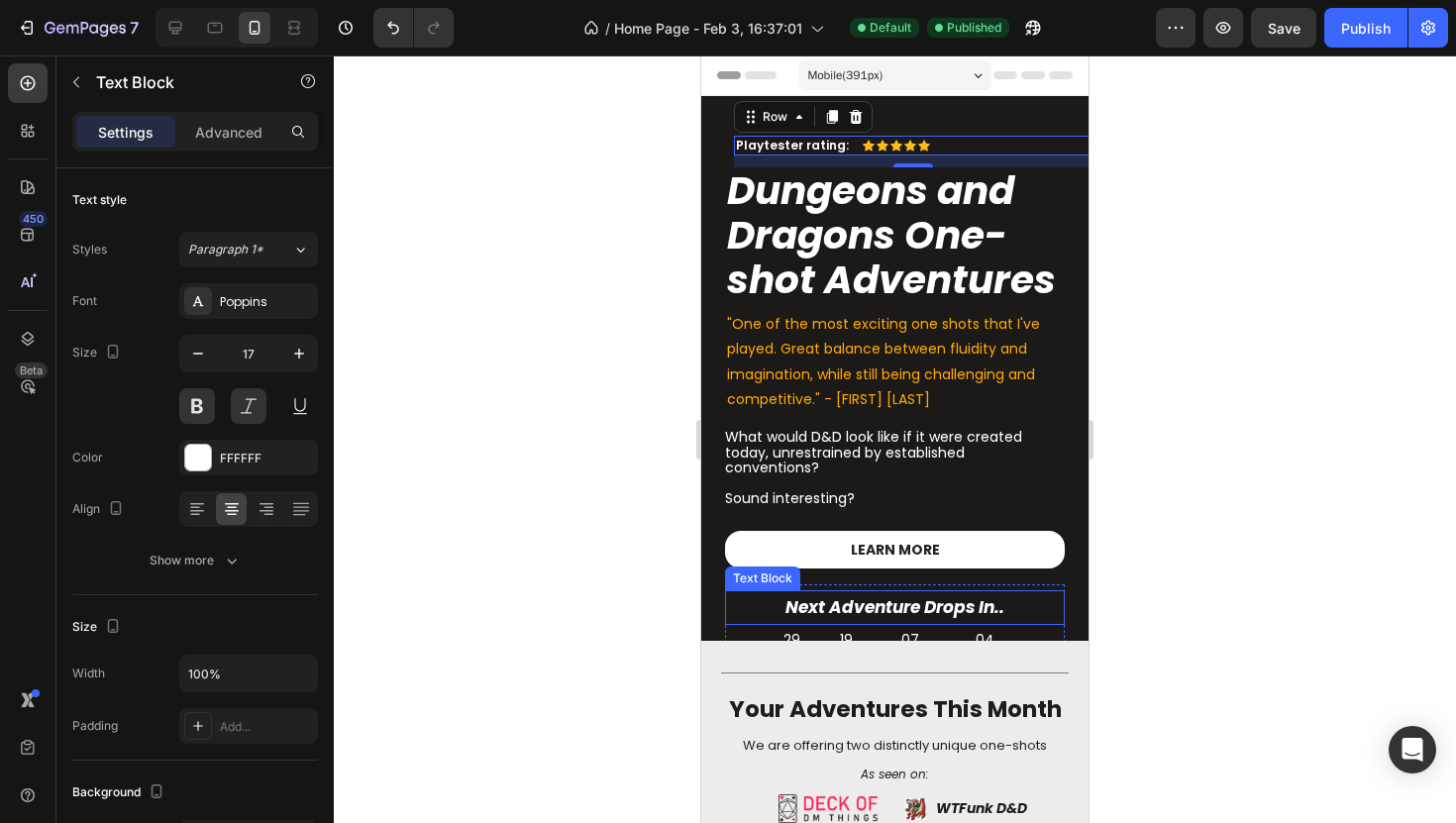 click on "Next Adventure Drops In.." at bounding box center (894, 607) 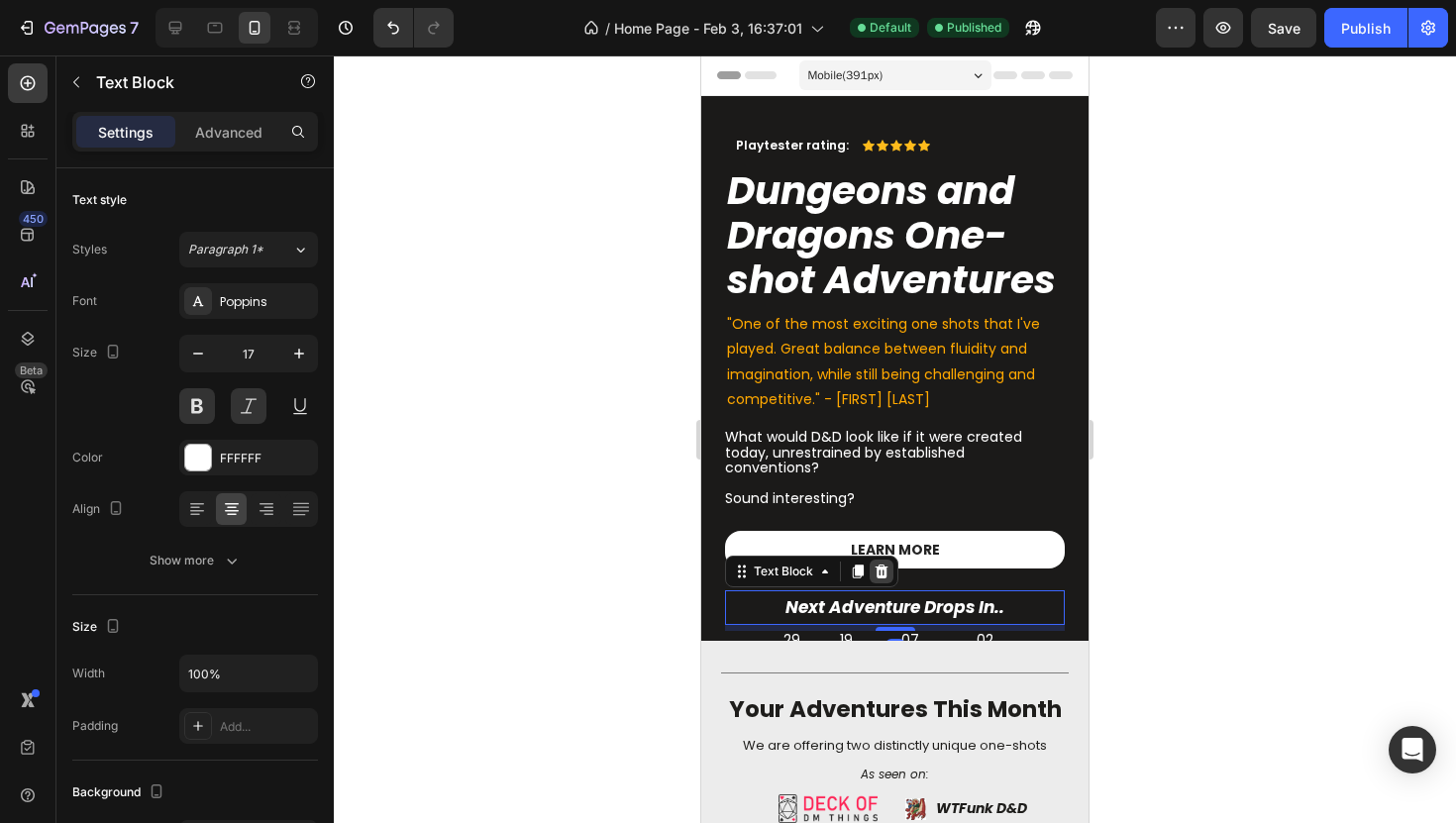 click 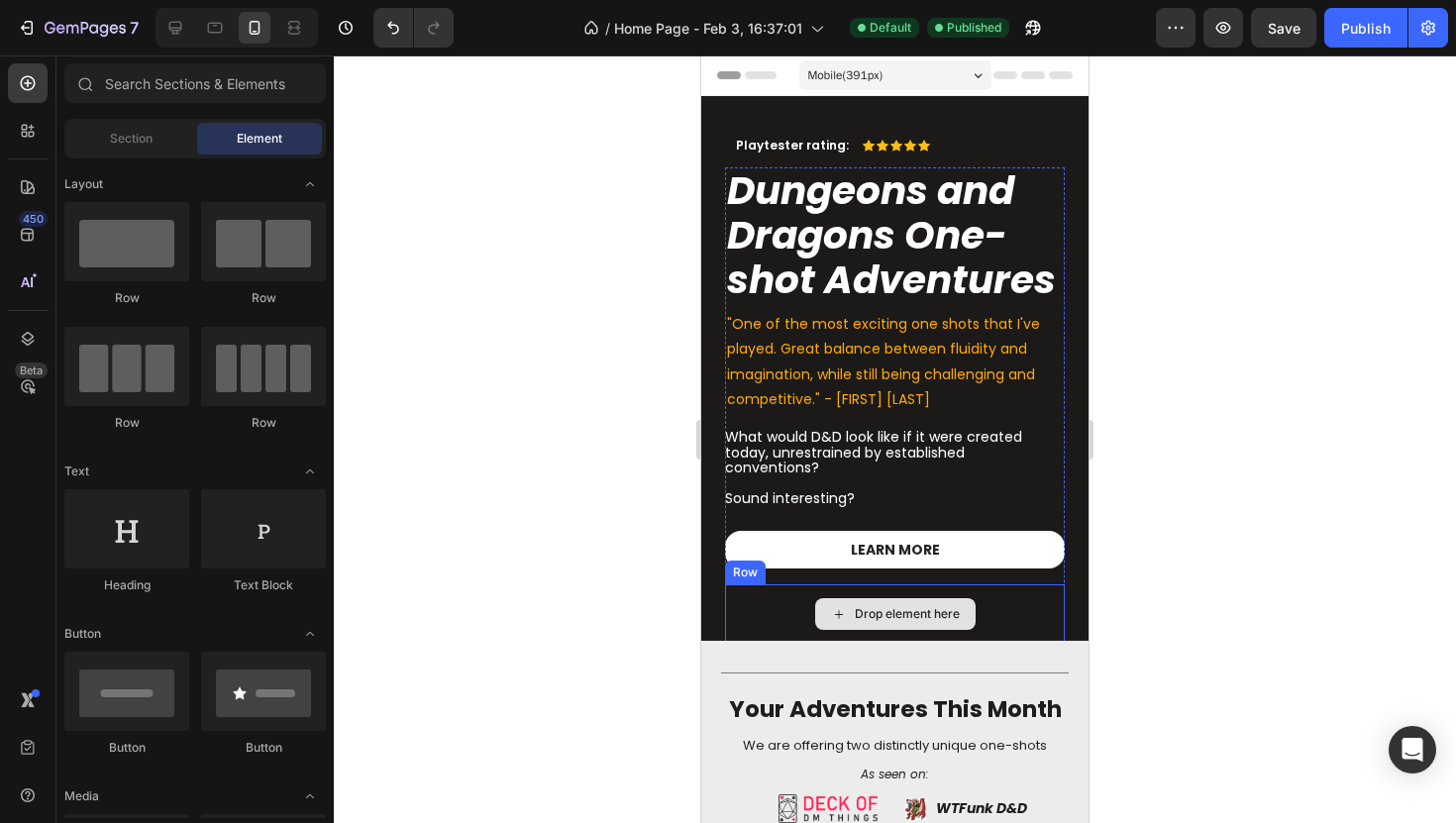 click on "Drop element here" at bounding box center [894, 614] 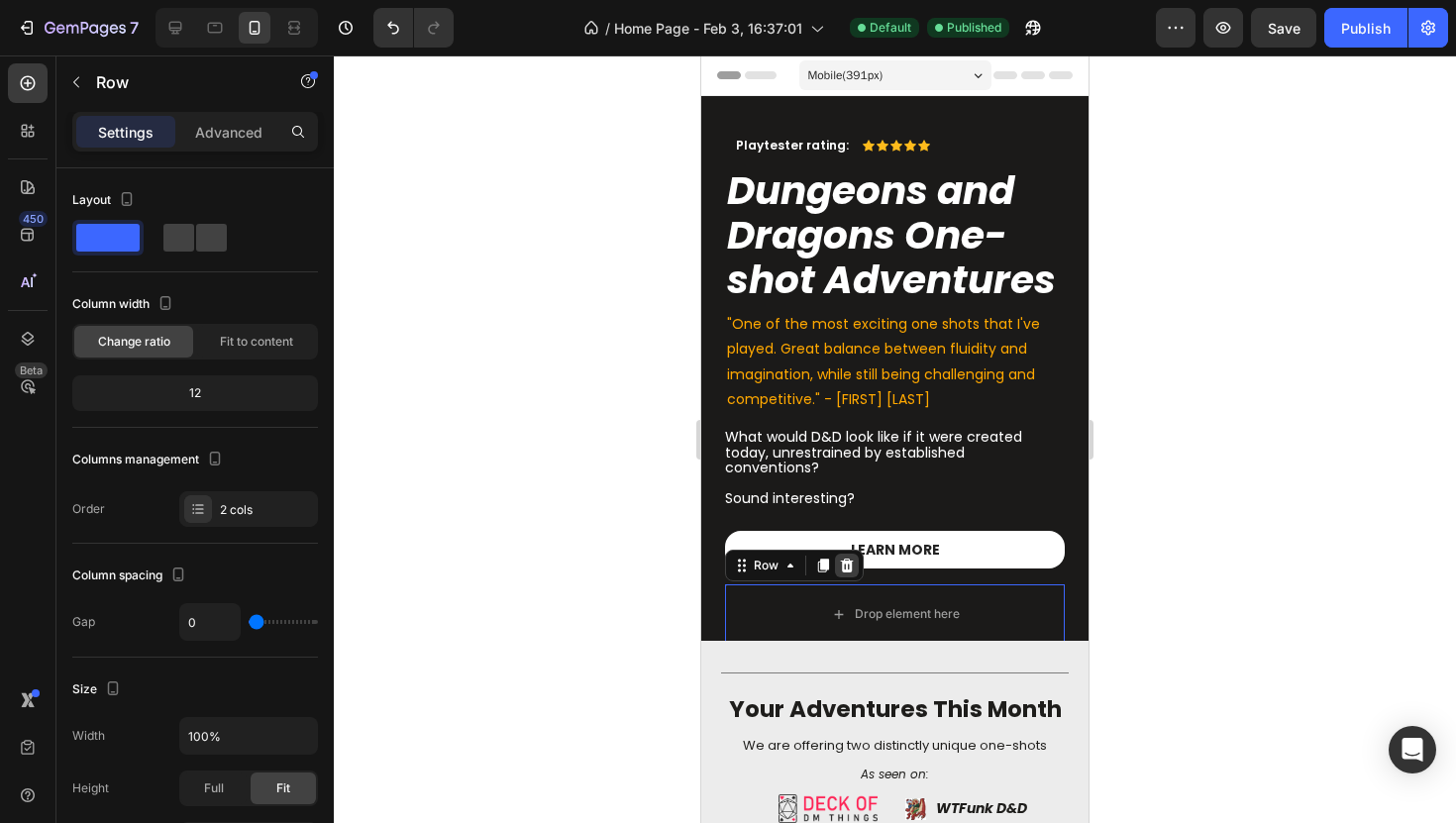 click 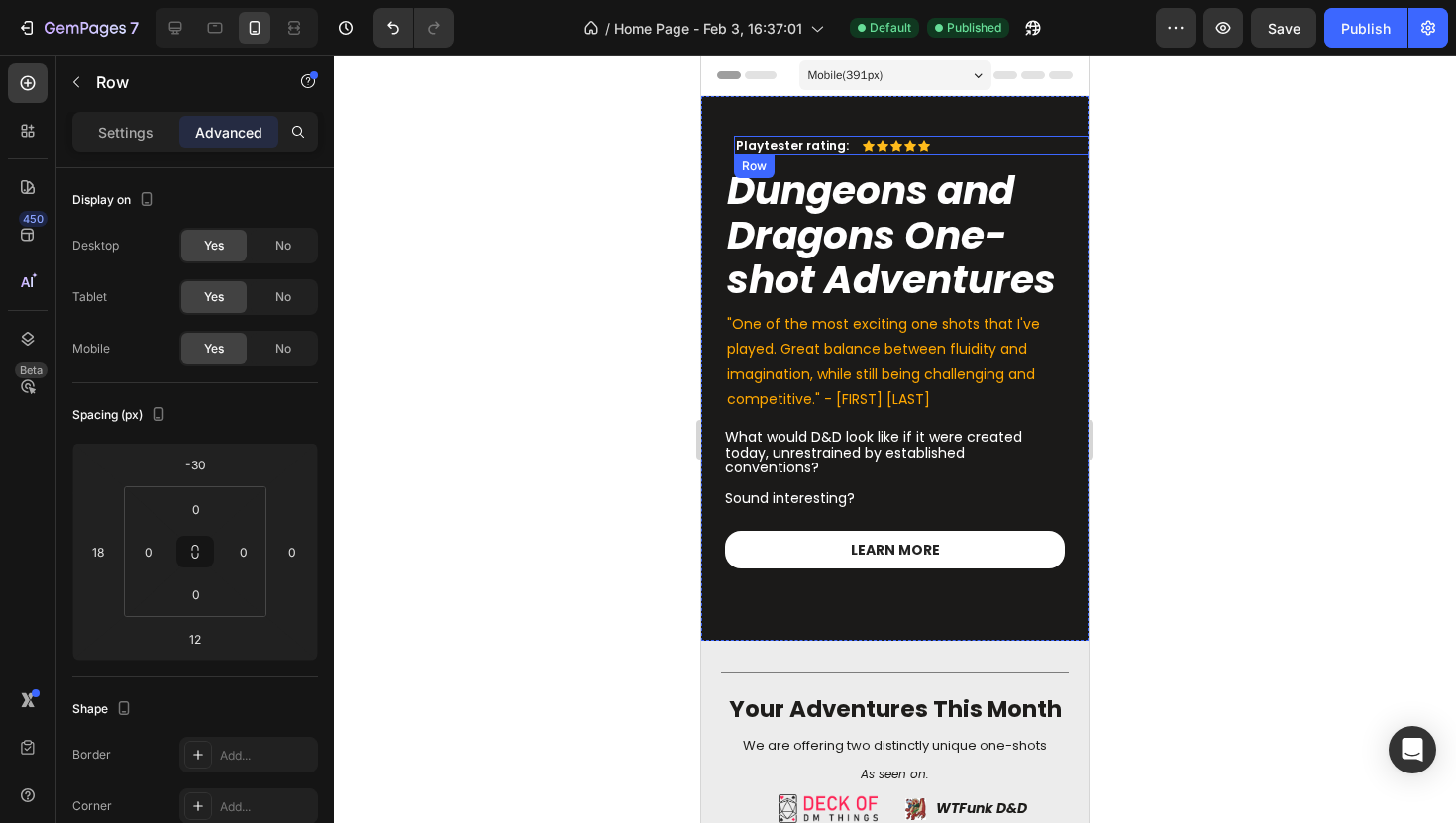 click on "Playtester rating: Text Block Icon Icon Icon Icon Icon Icon List Row" at bounding box center (912, 146) 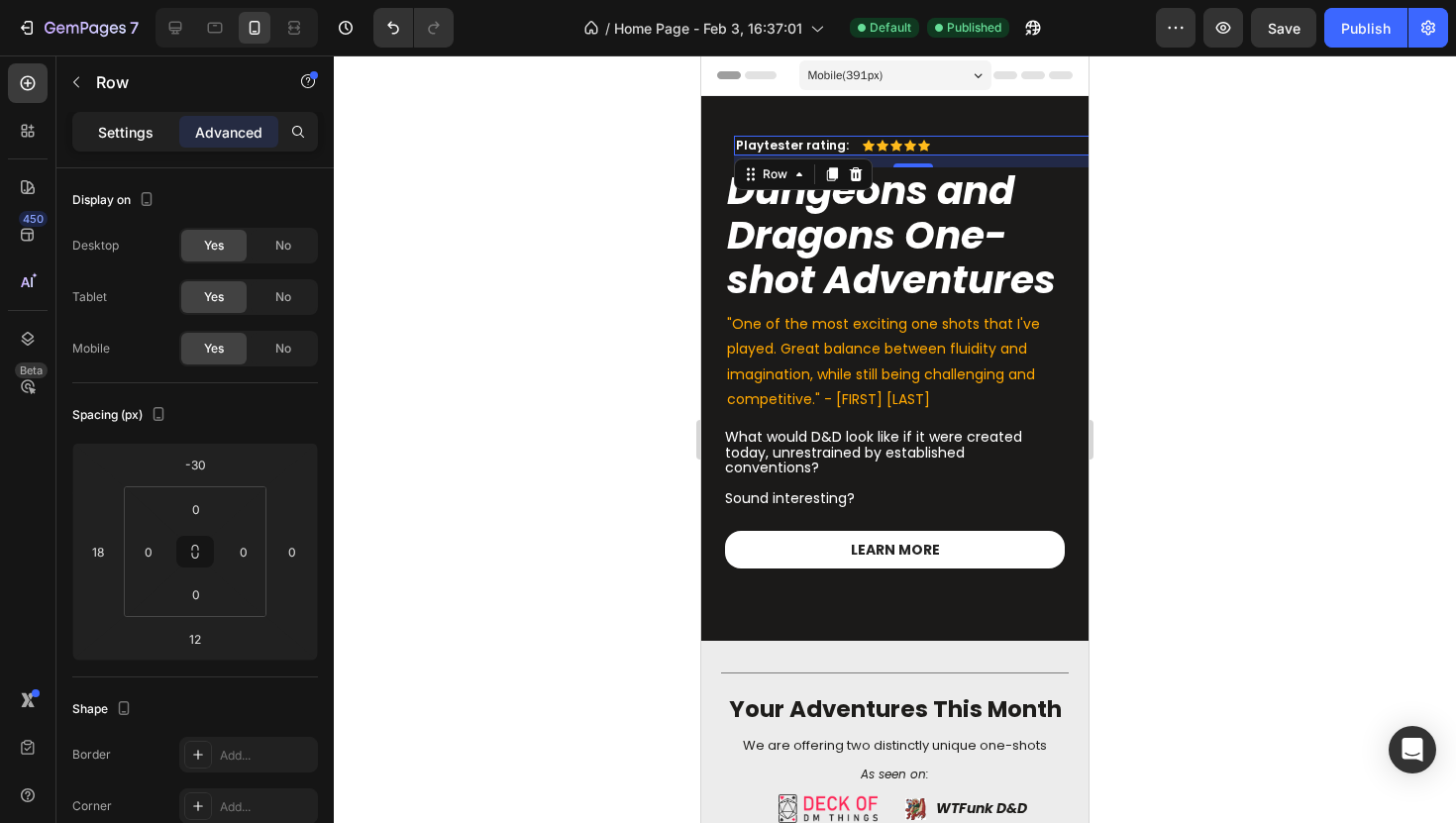 click on "Settings" at bounding box center [126, 132] 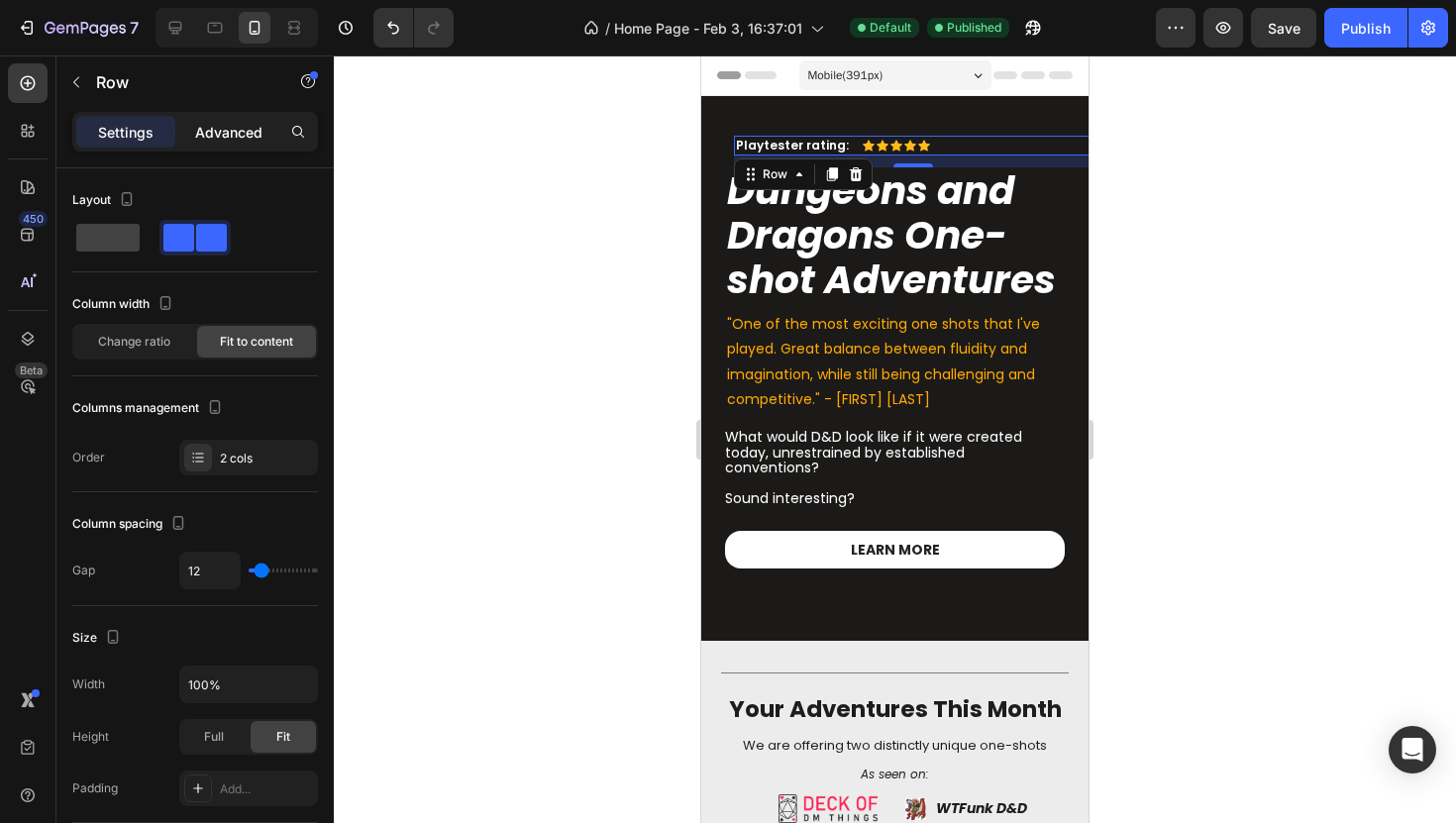 click on "Advanced" at bounding box center (229, 132) 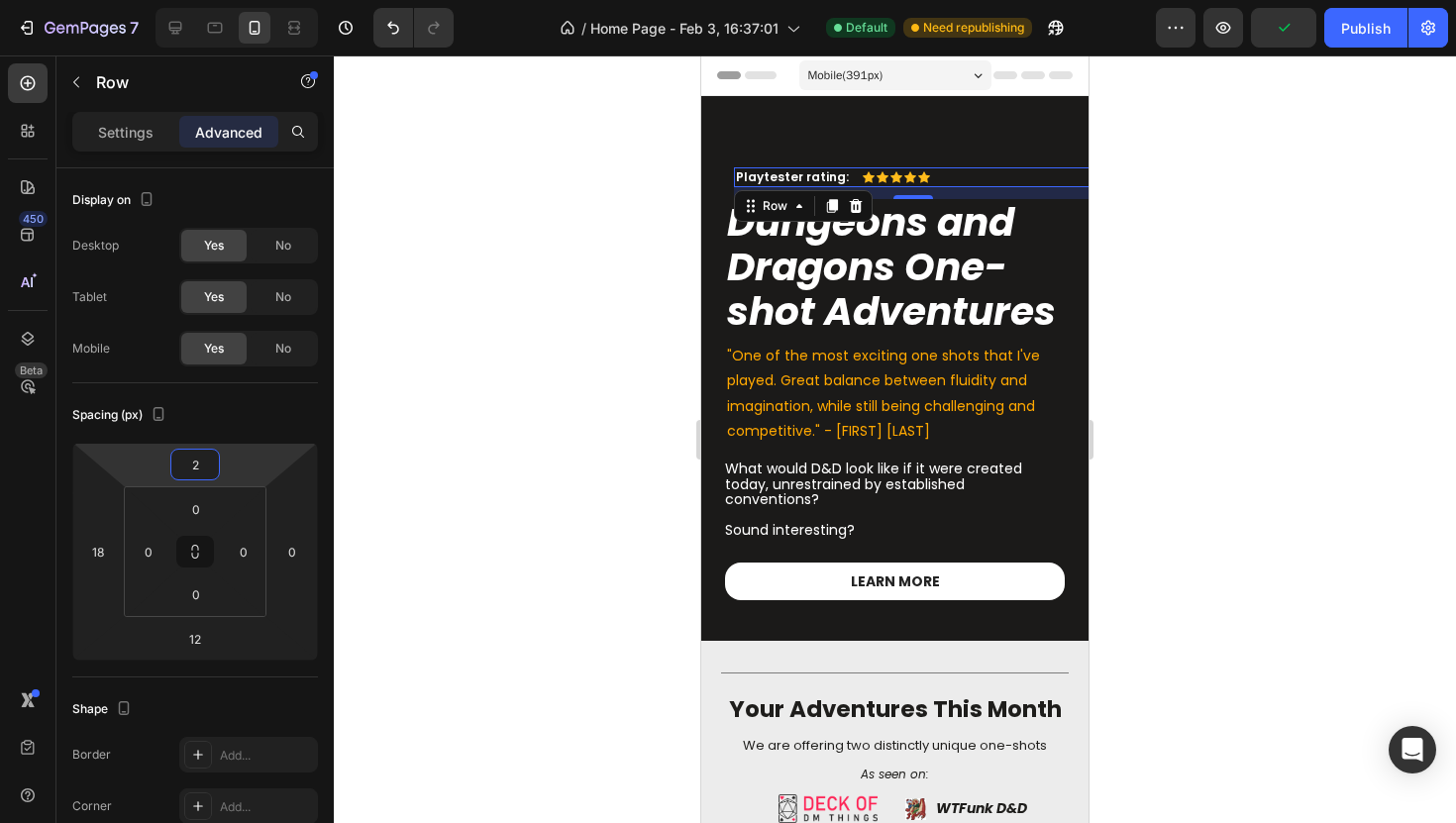 type on "0" 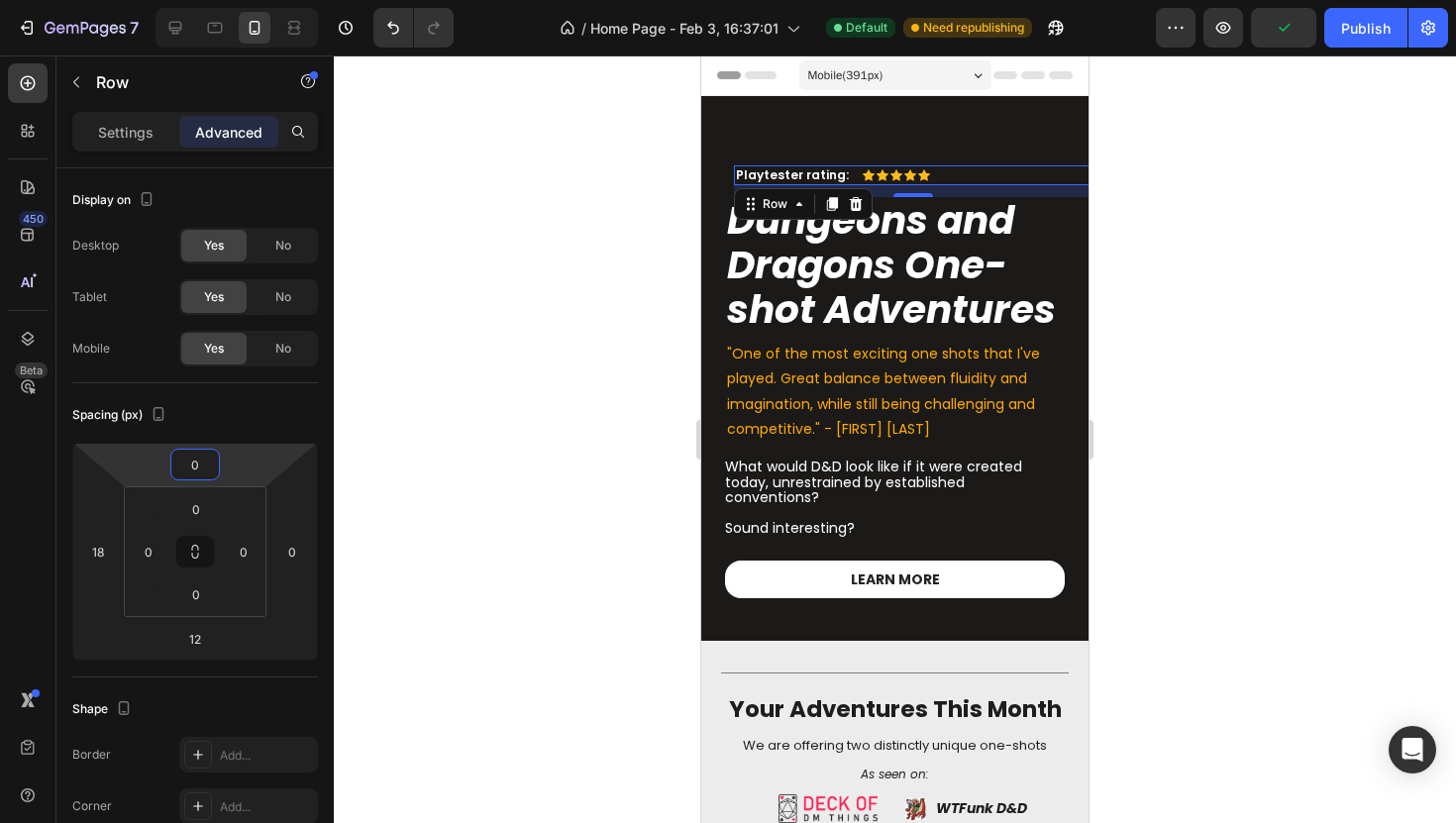 drag, startPoint x: 247, startPoint y: 473, endPoint x: 244, endPoint y: 459, distance: 14.317821 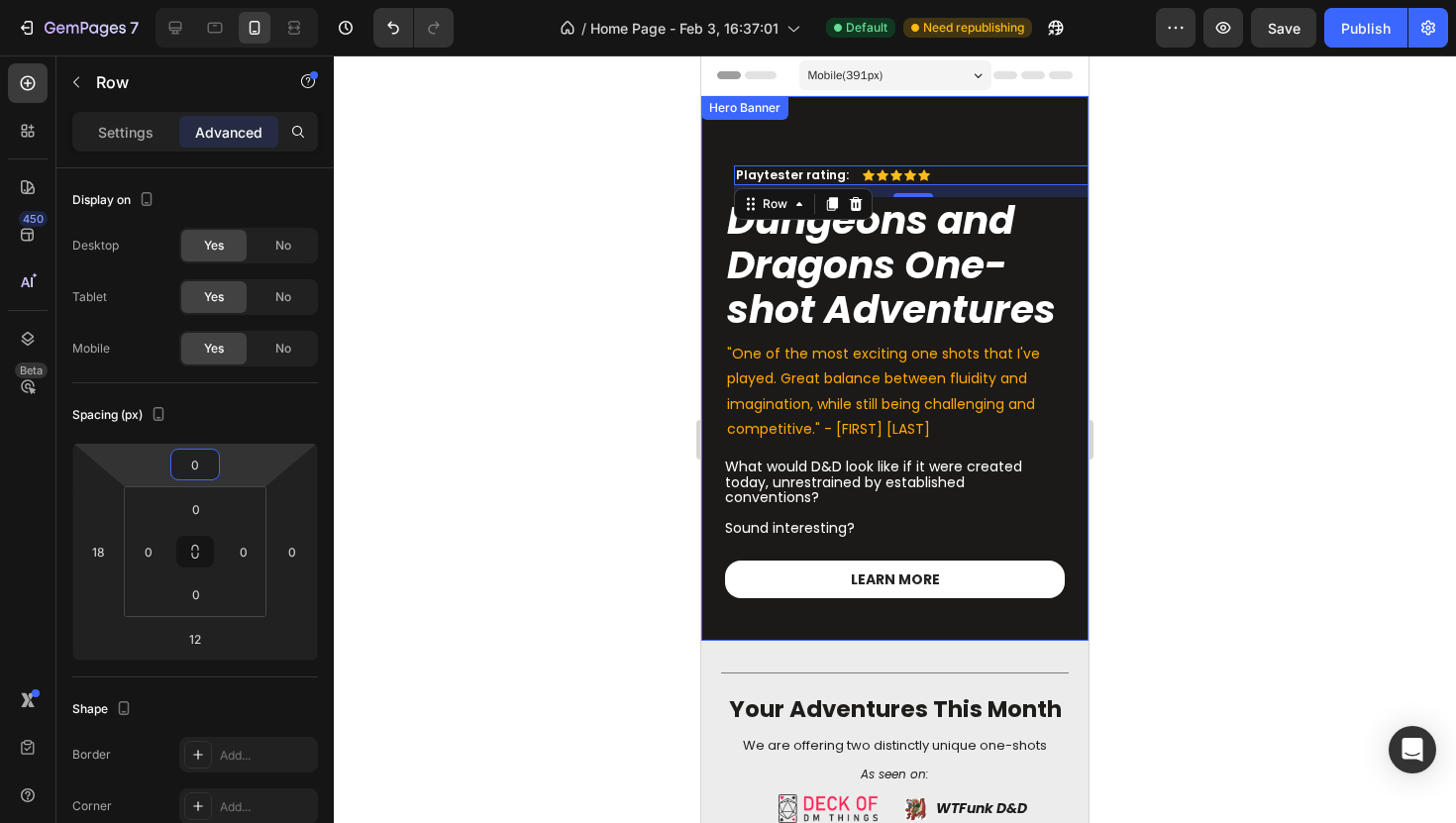 click 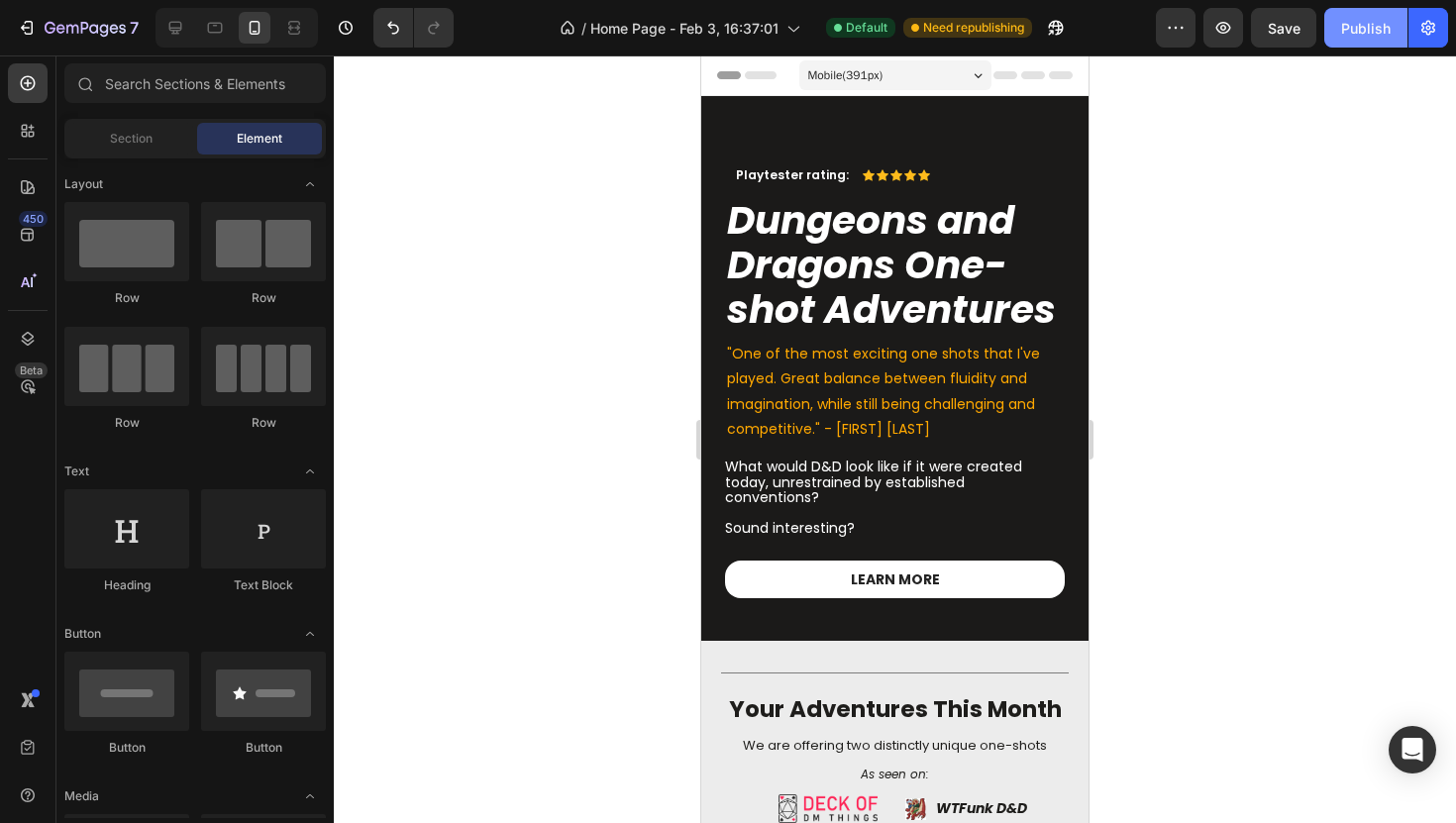 click on "Publish" at bounding box center [1366, 28] 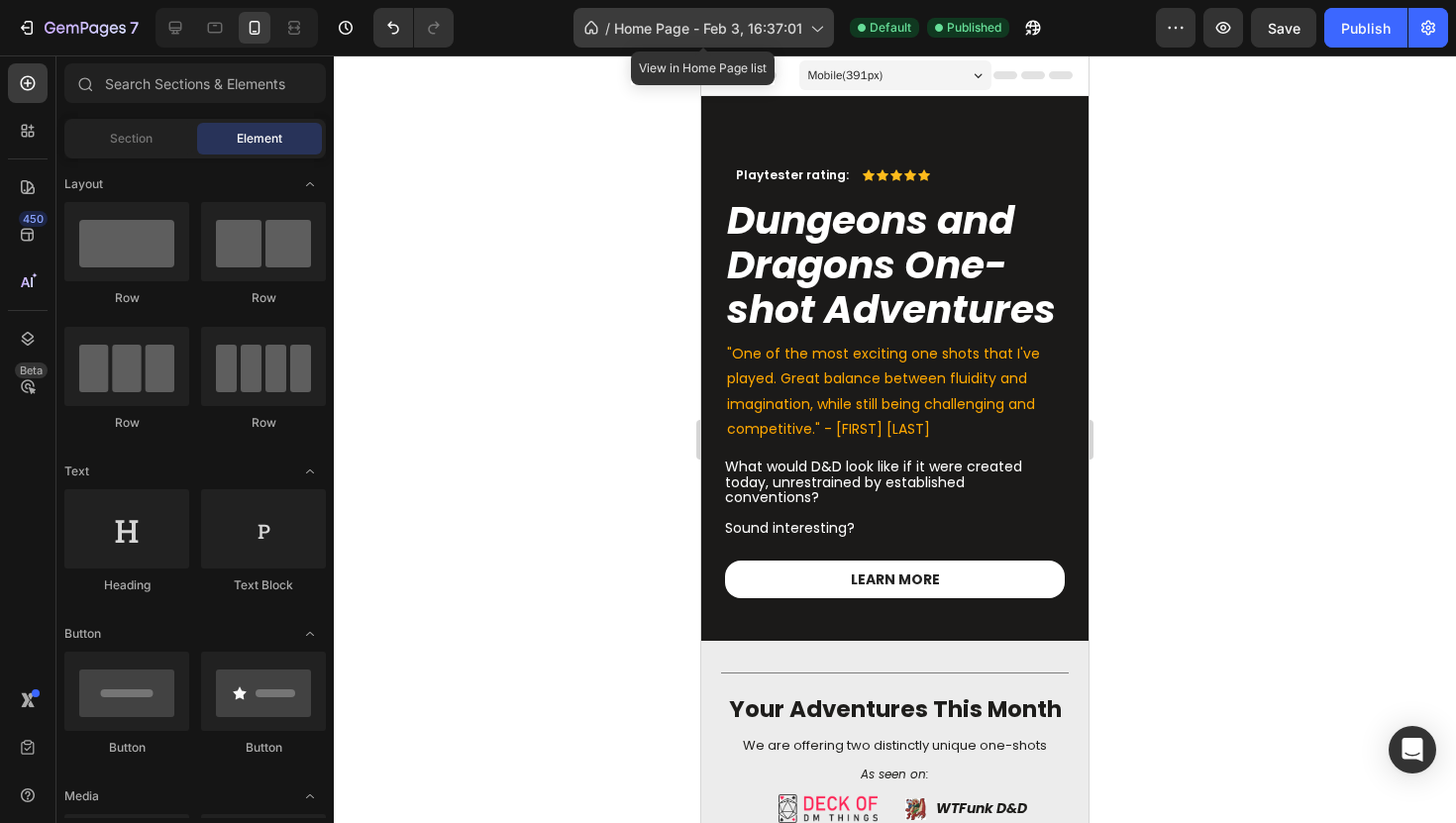 click on "Home Page - Feb 3, 16:37:01" at bounding box center (708, 28) 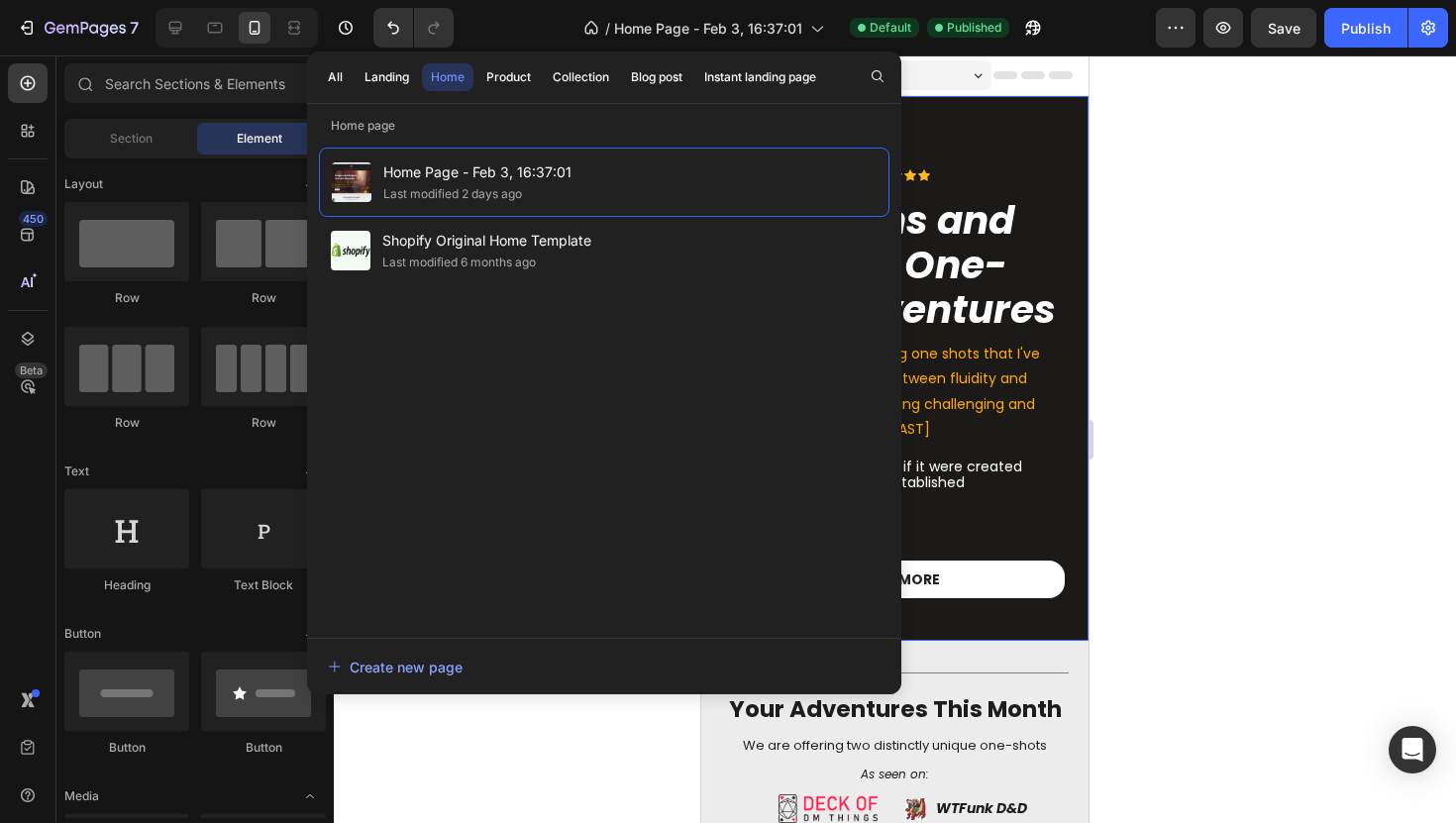 click 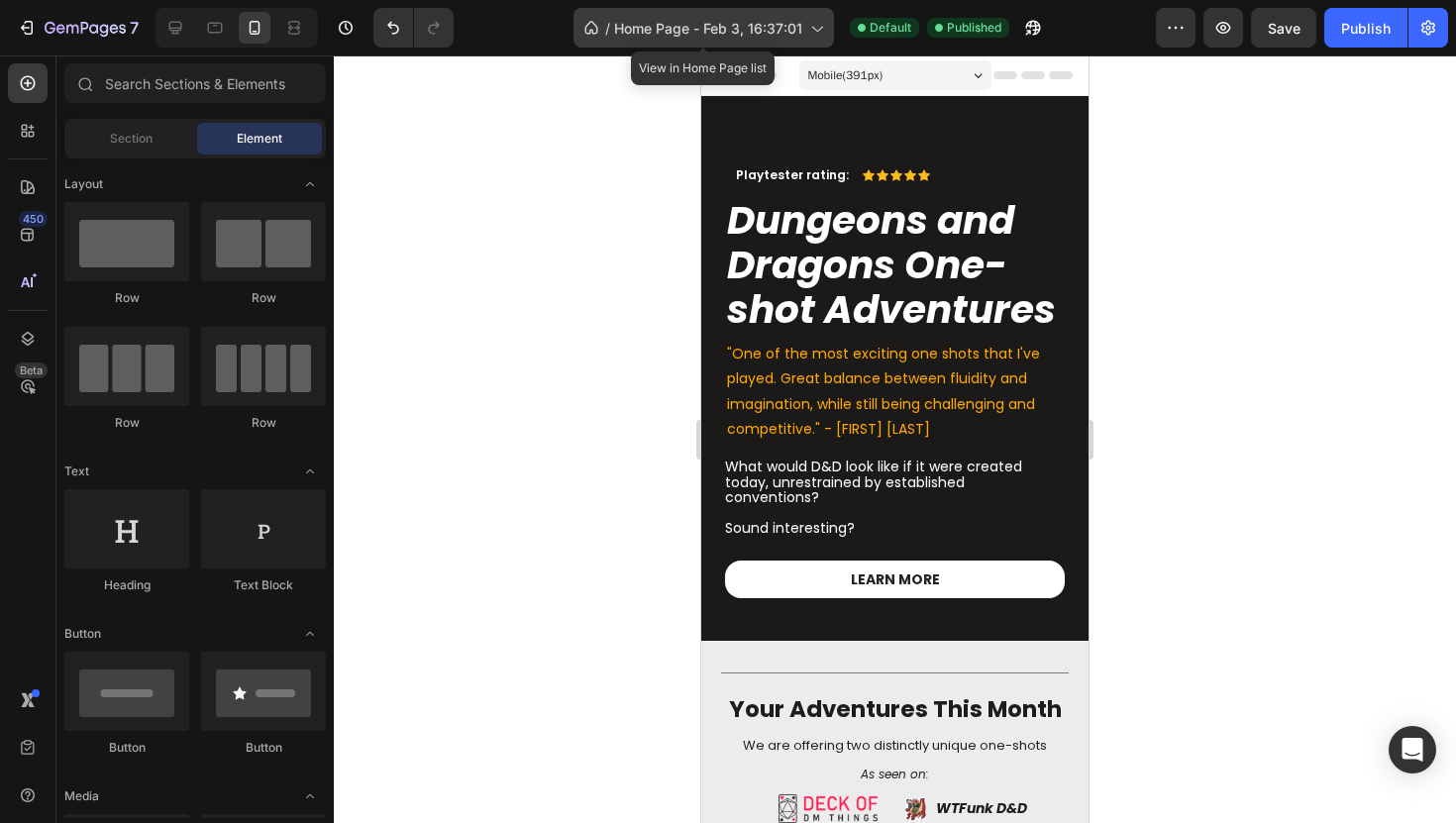 click on "Home Page - Feb 3, 16:37:01" at bounding box center (708, 28) 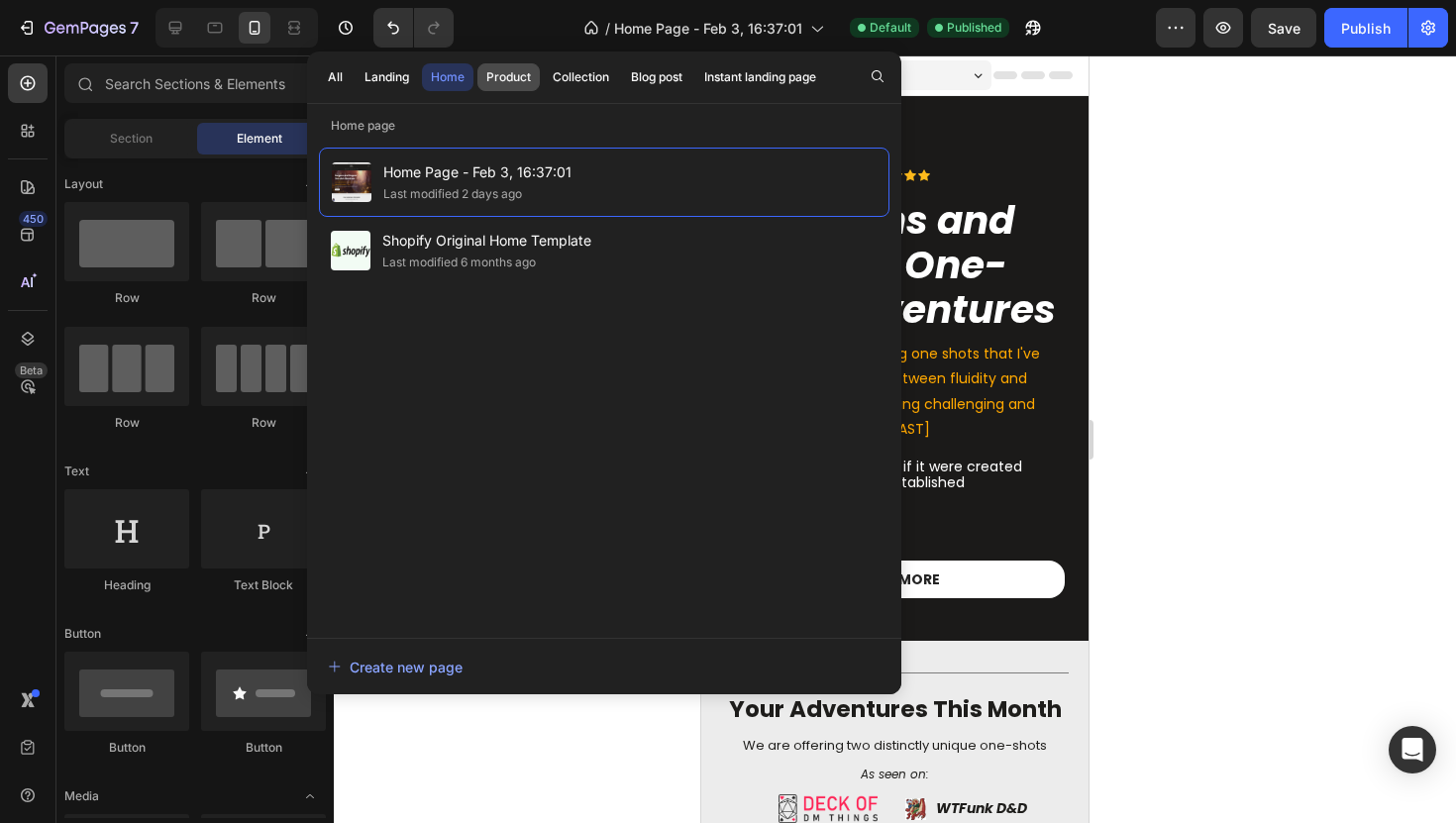 click on "Product" at bounding box center [508, 77] 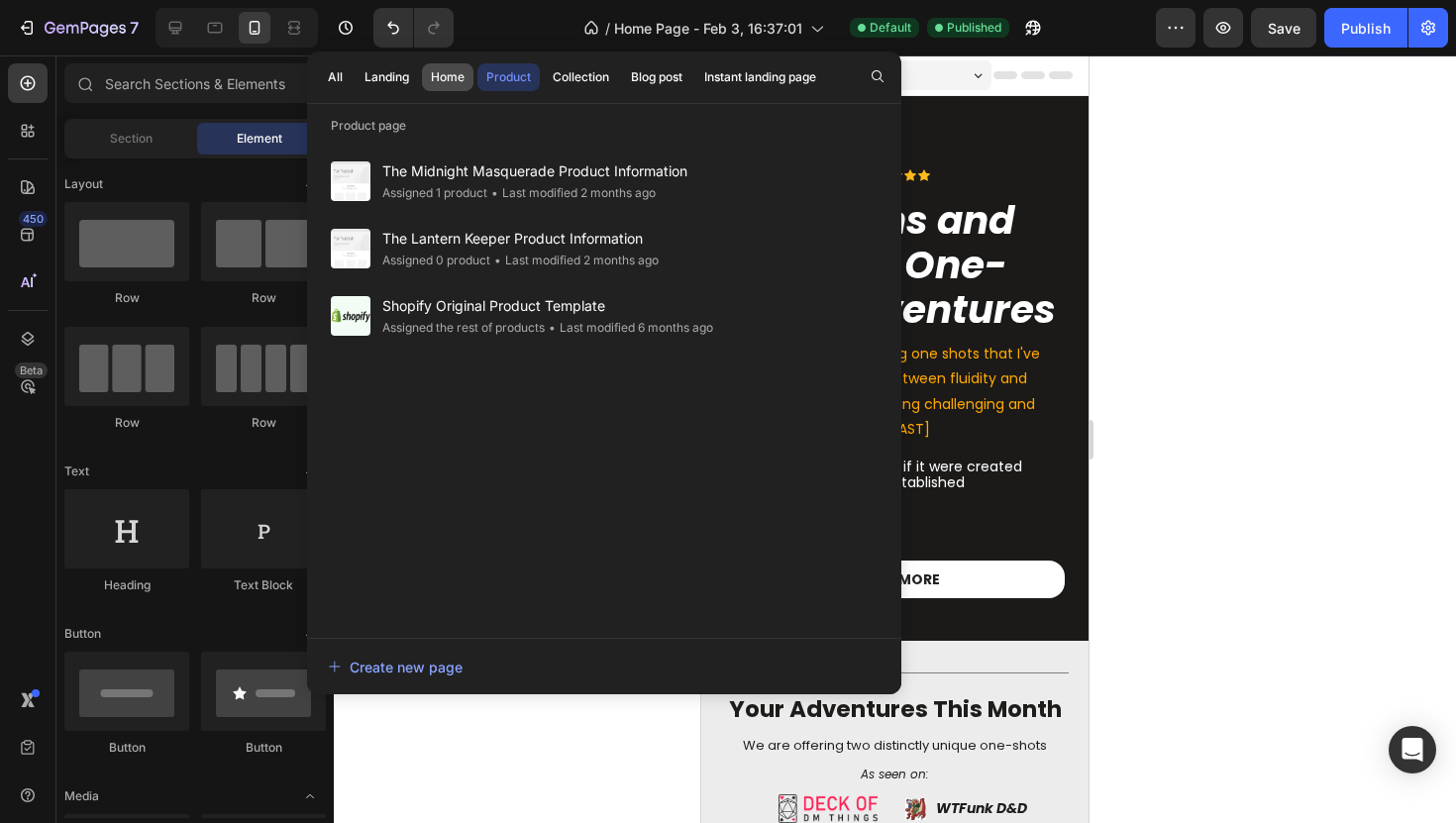 click on "Home" at bounding box center (448, 77) 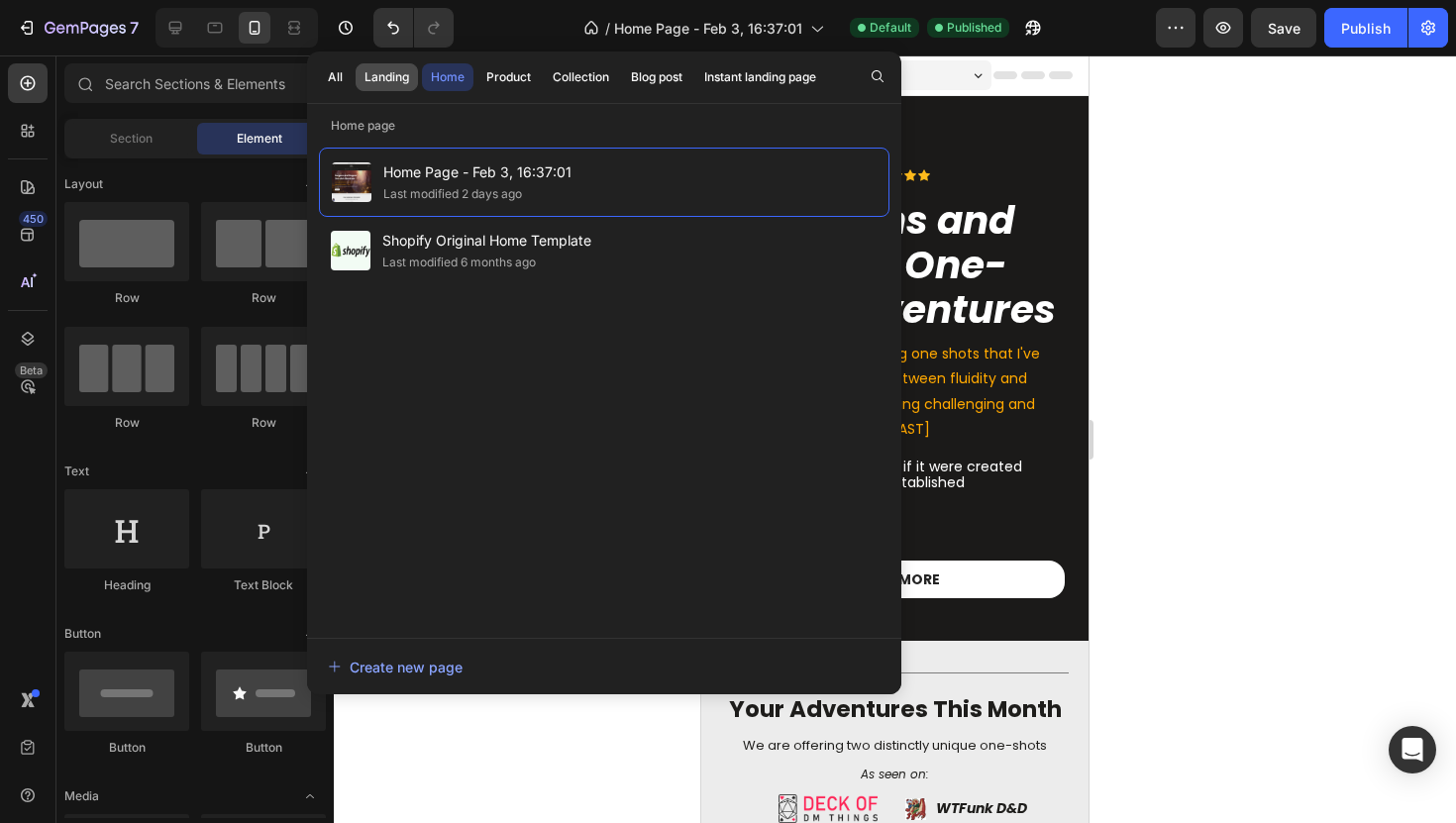 click on "Landing" 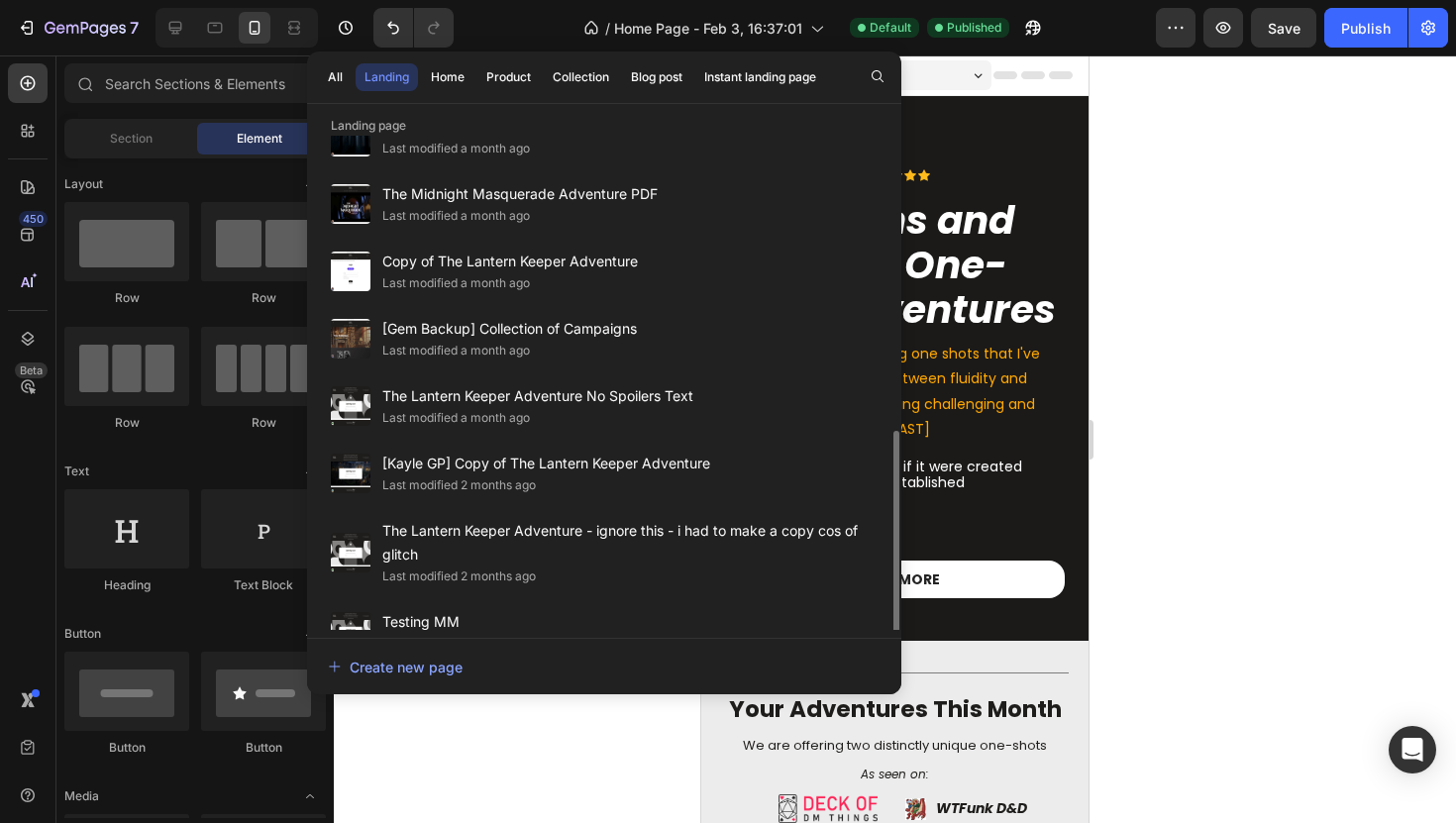 scroll, scrollTop: 551, scrollLeft: 0, axis: vertical 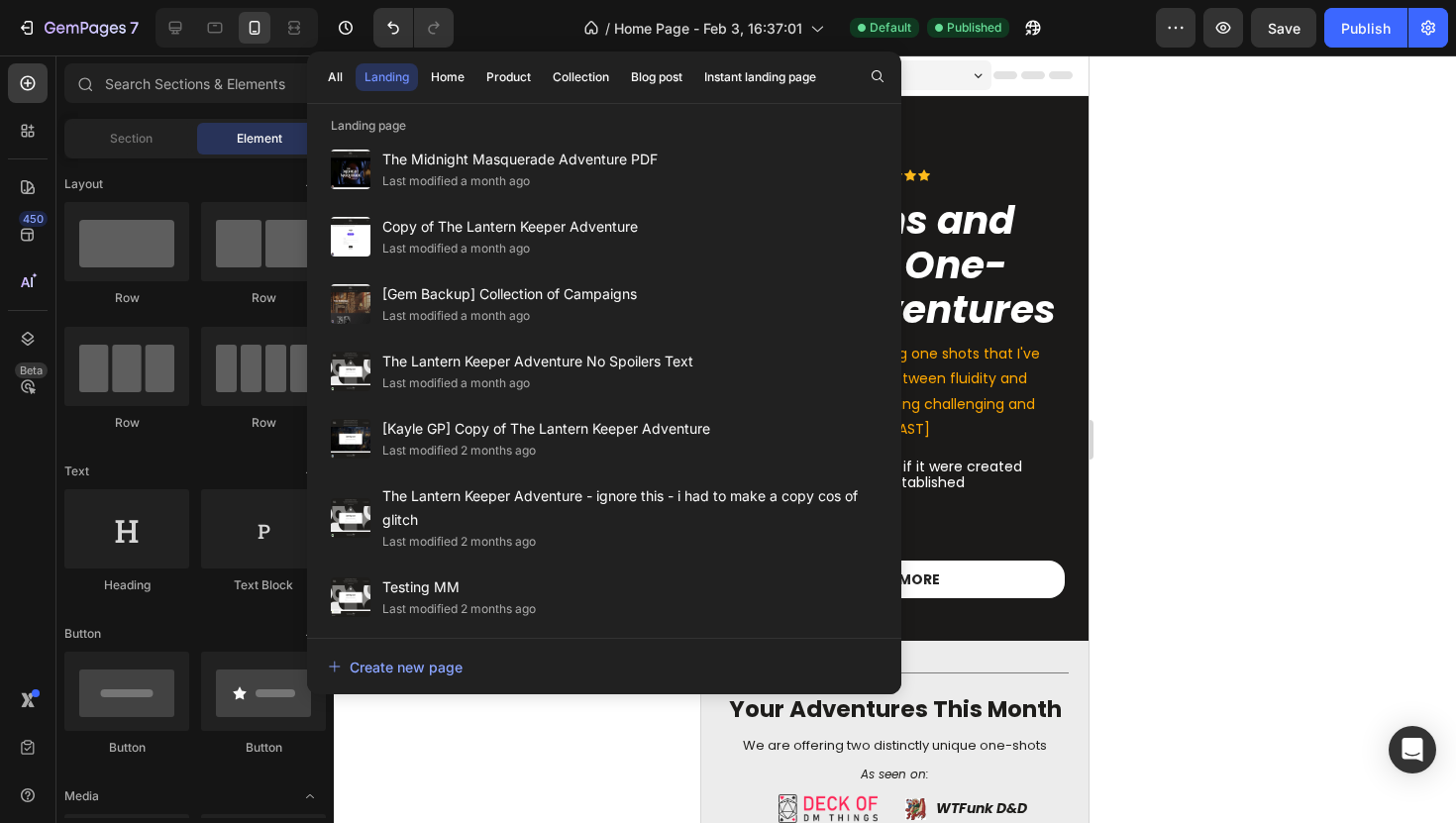 click on "Landing" 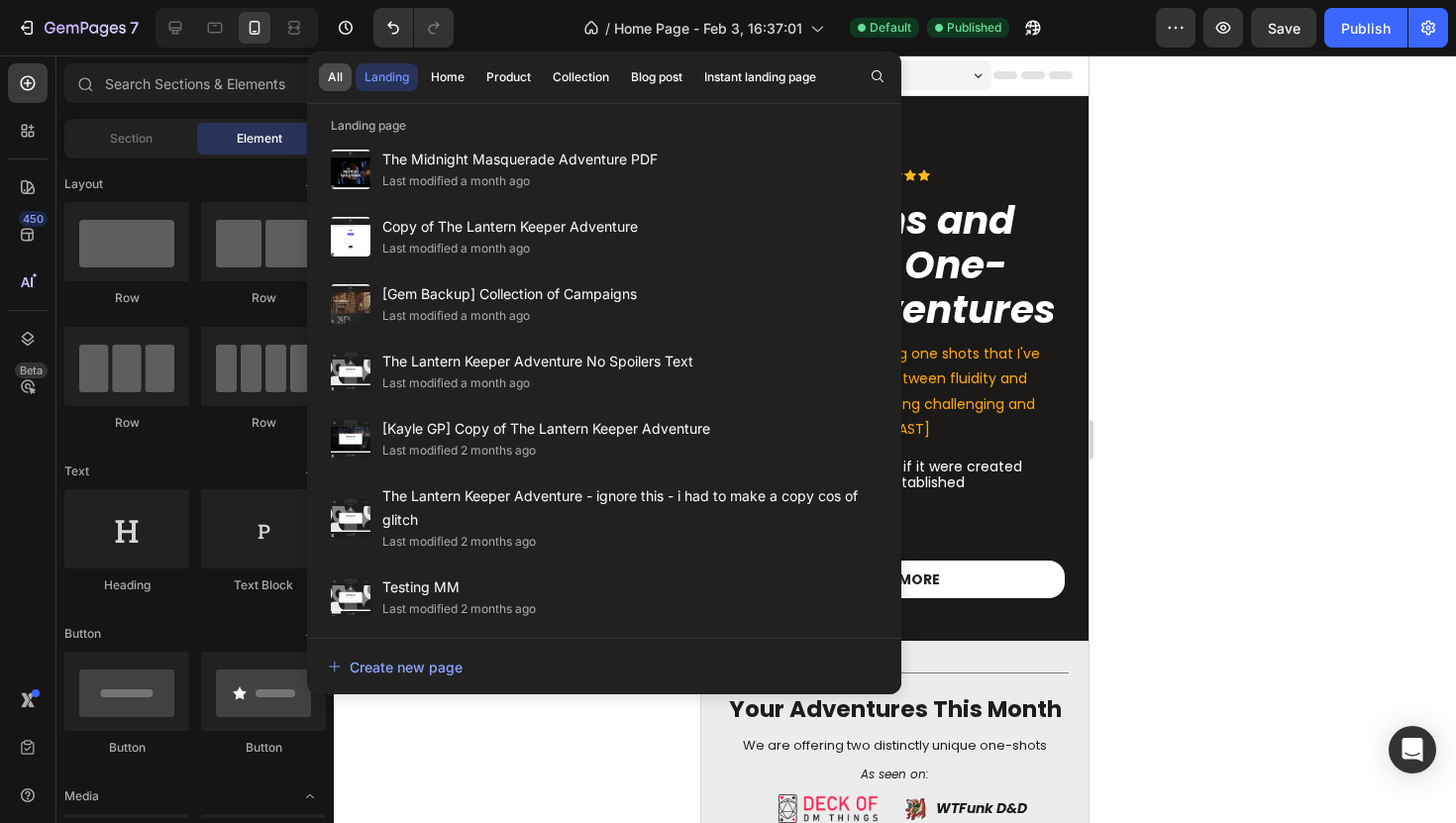 click on "All" at bounding box center (335, 77) 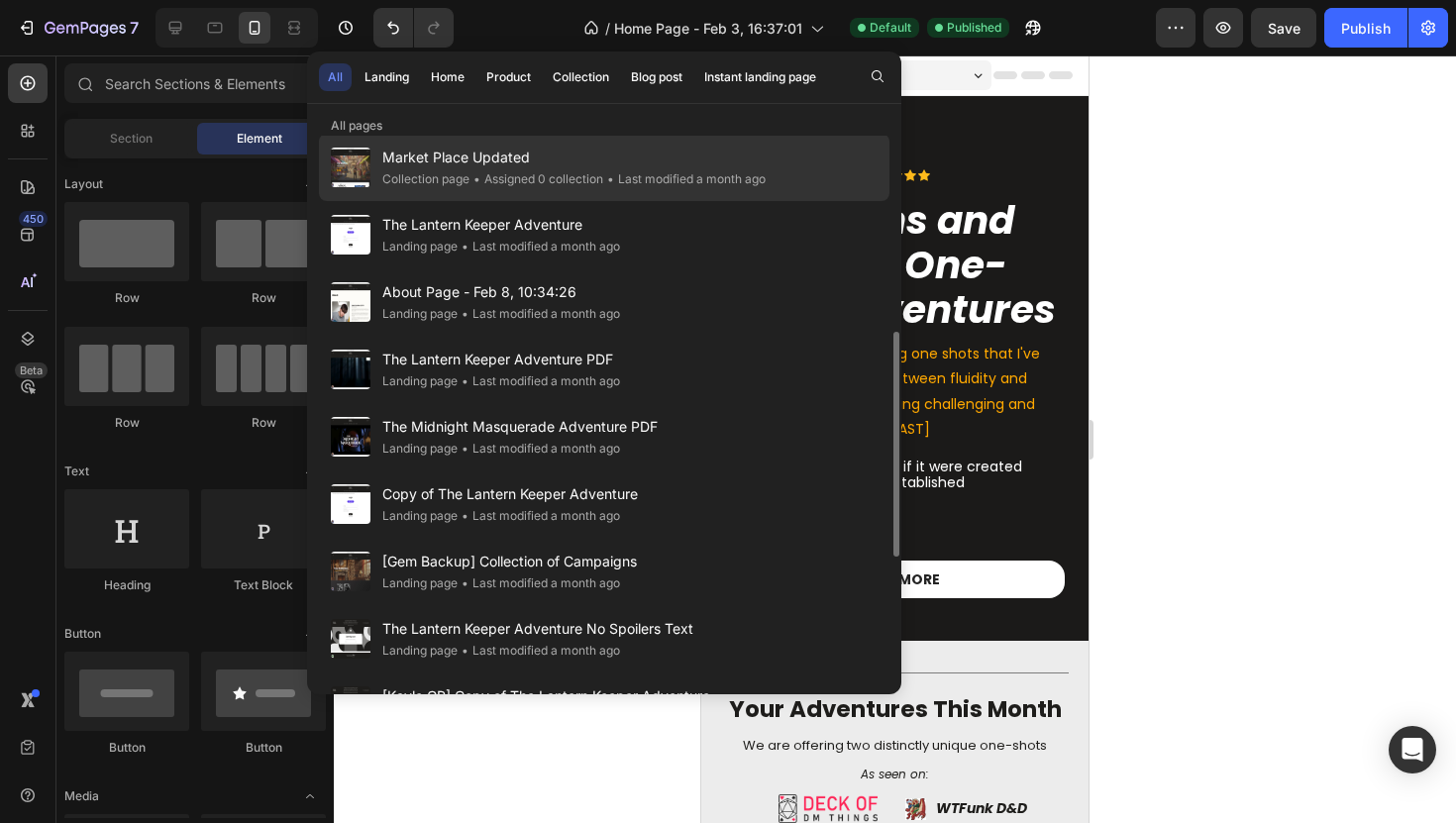 click on "• Assigned 0 collection" 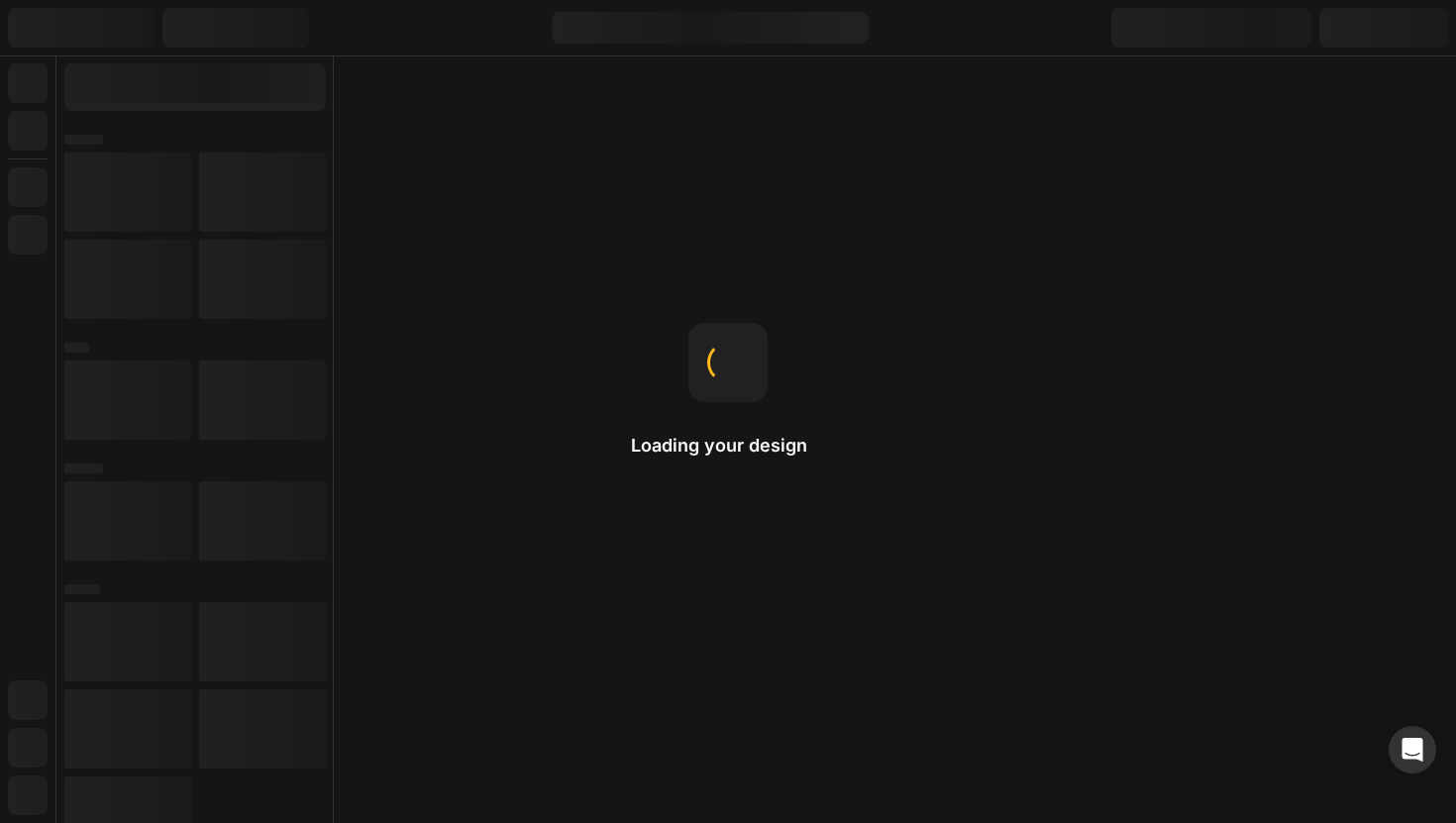 scroll, scrollTop: 0, scrollLeft: 0, axis: both 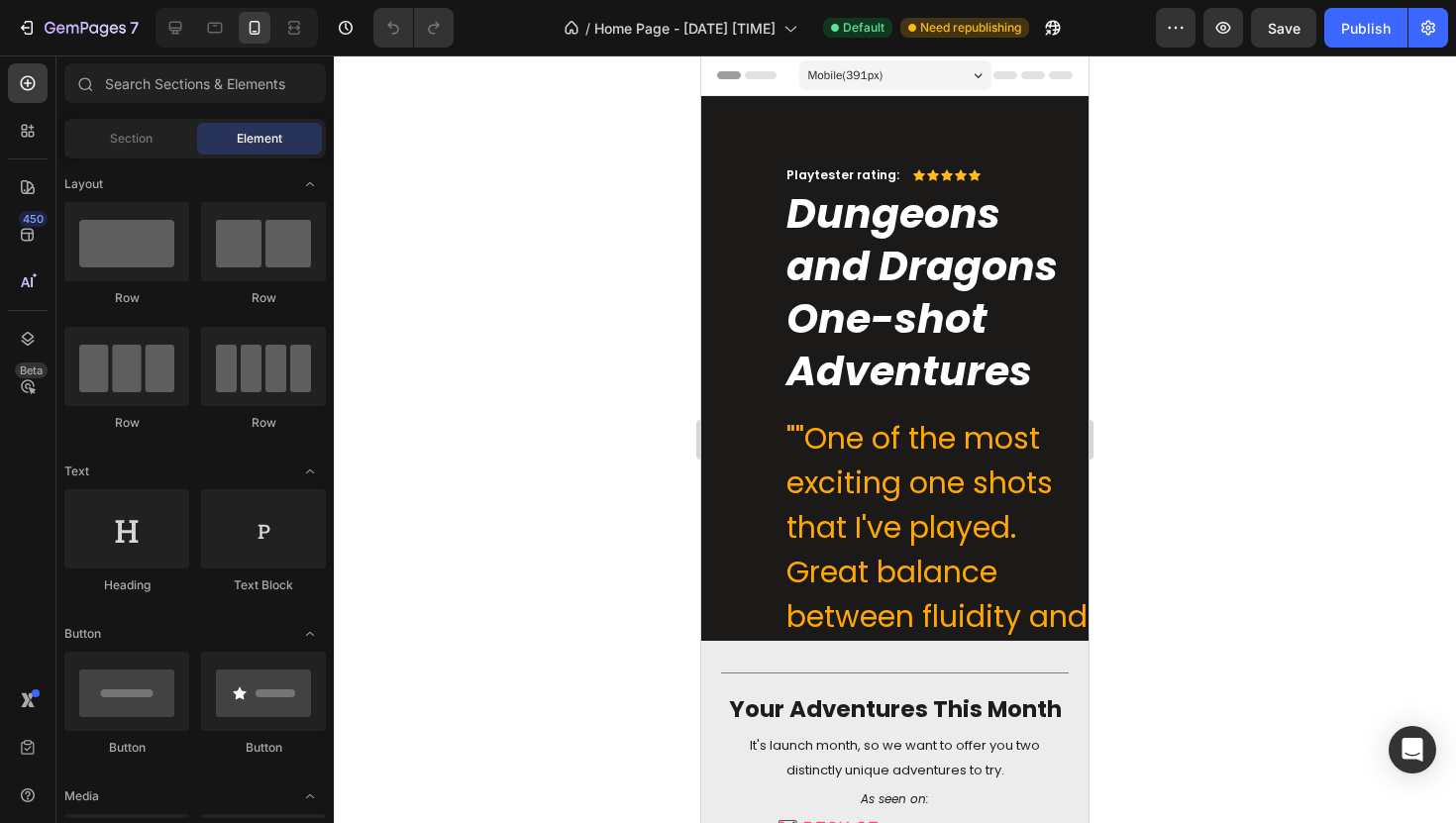 click at bounding box center (233, 28) 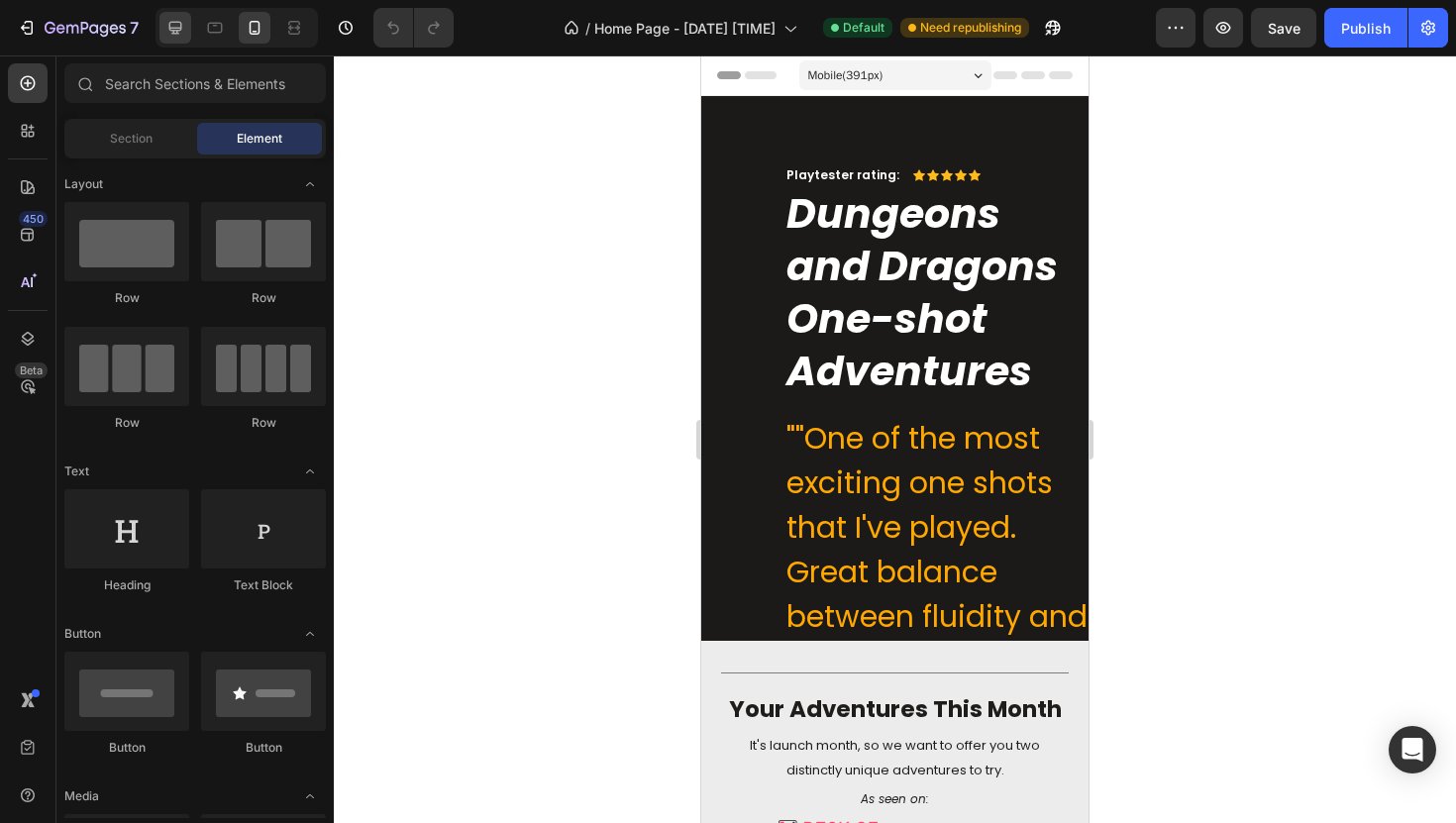 click 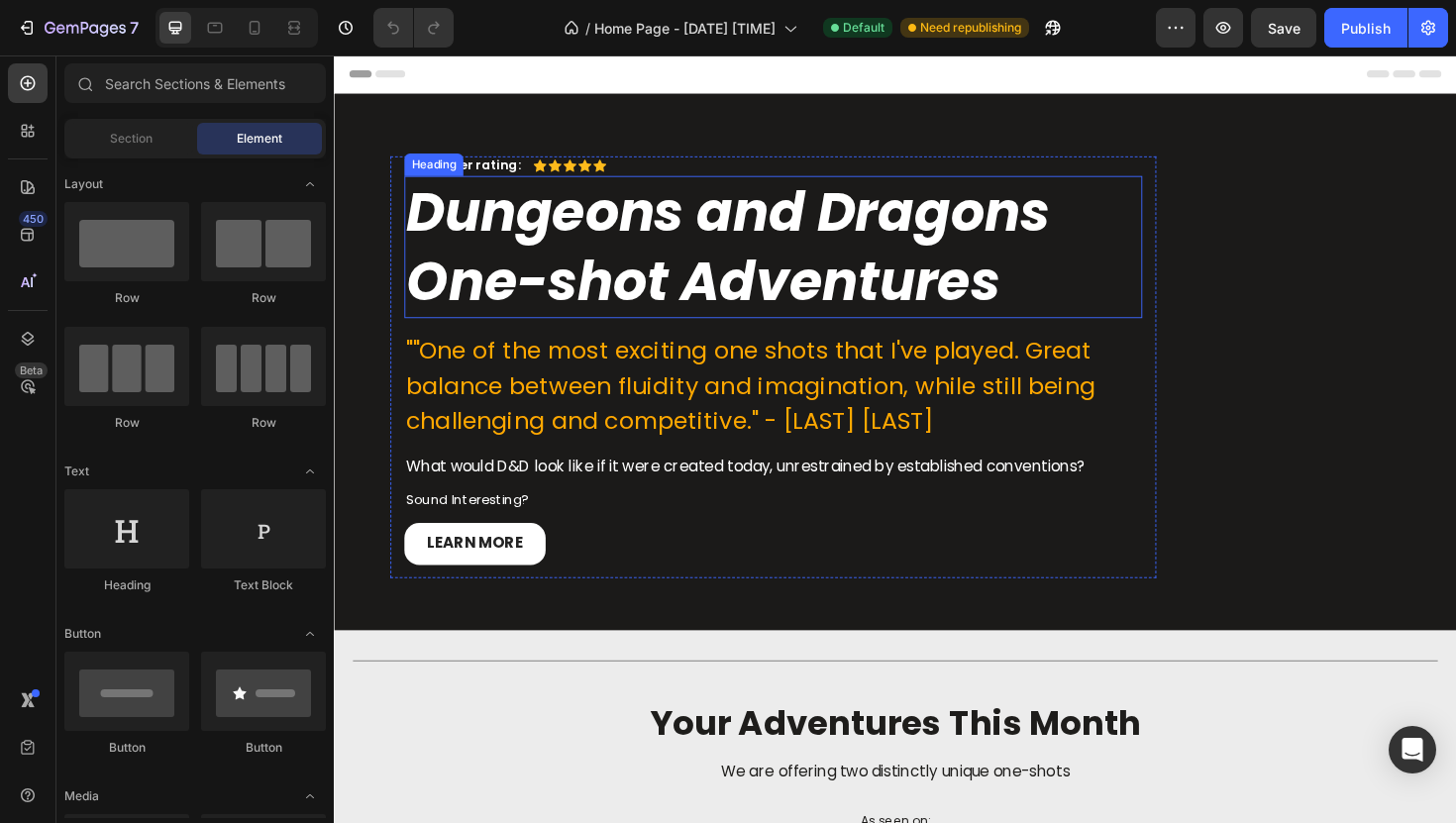 click on "Dungeons and Dragons One-shot Adventures" at bounding box center (798, 258) 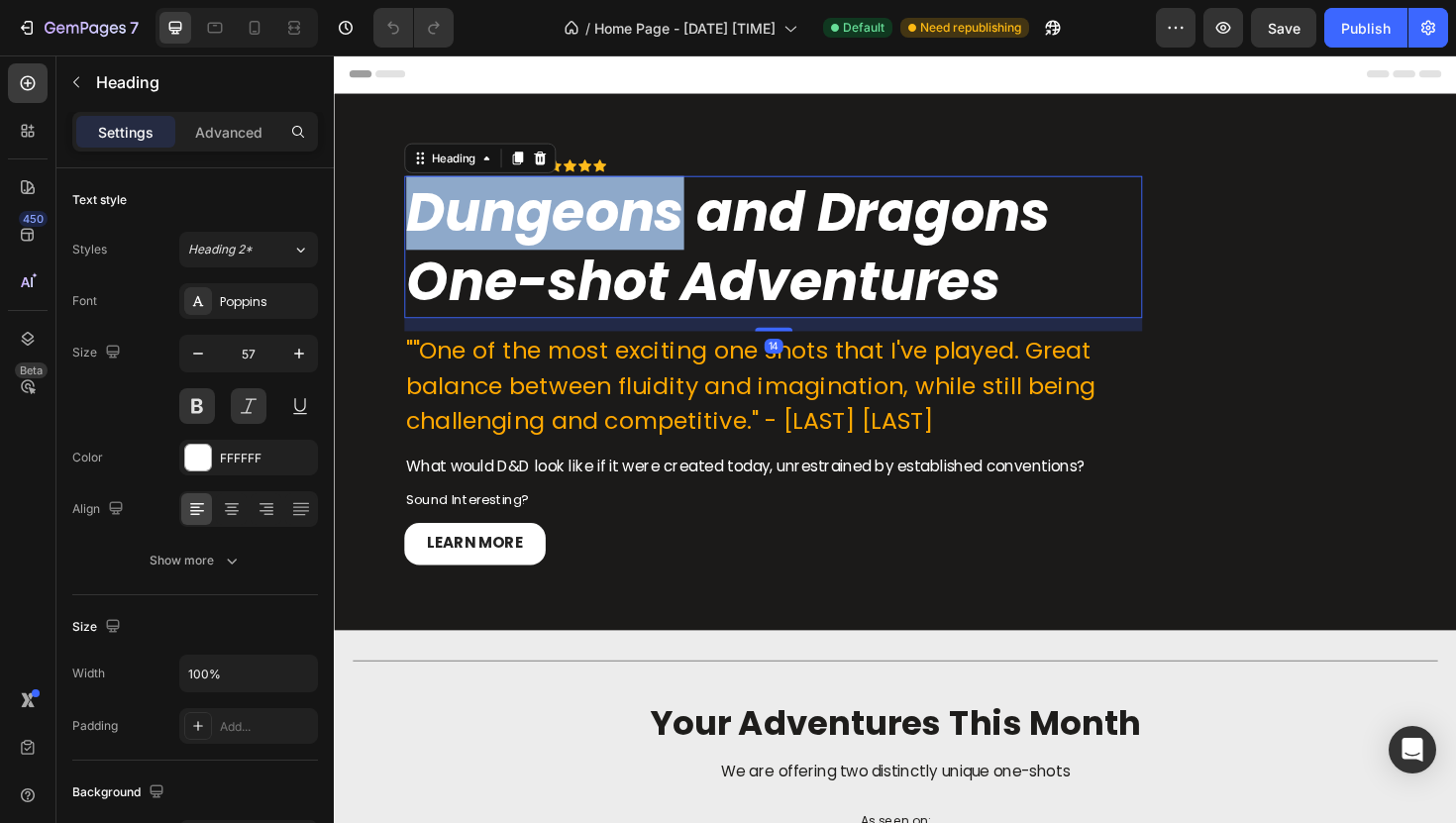 click on "Dungeons and Dragons One-shot Adventures" at bounding box center (798, 258) 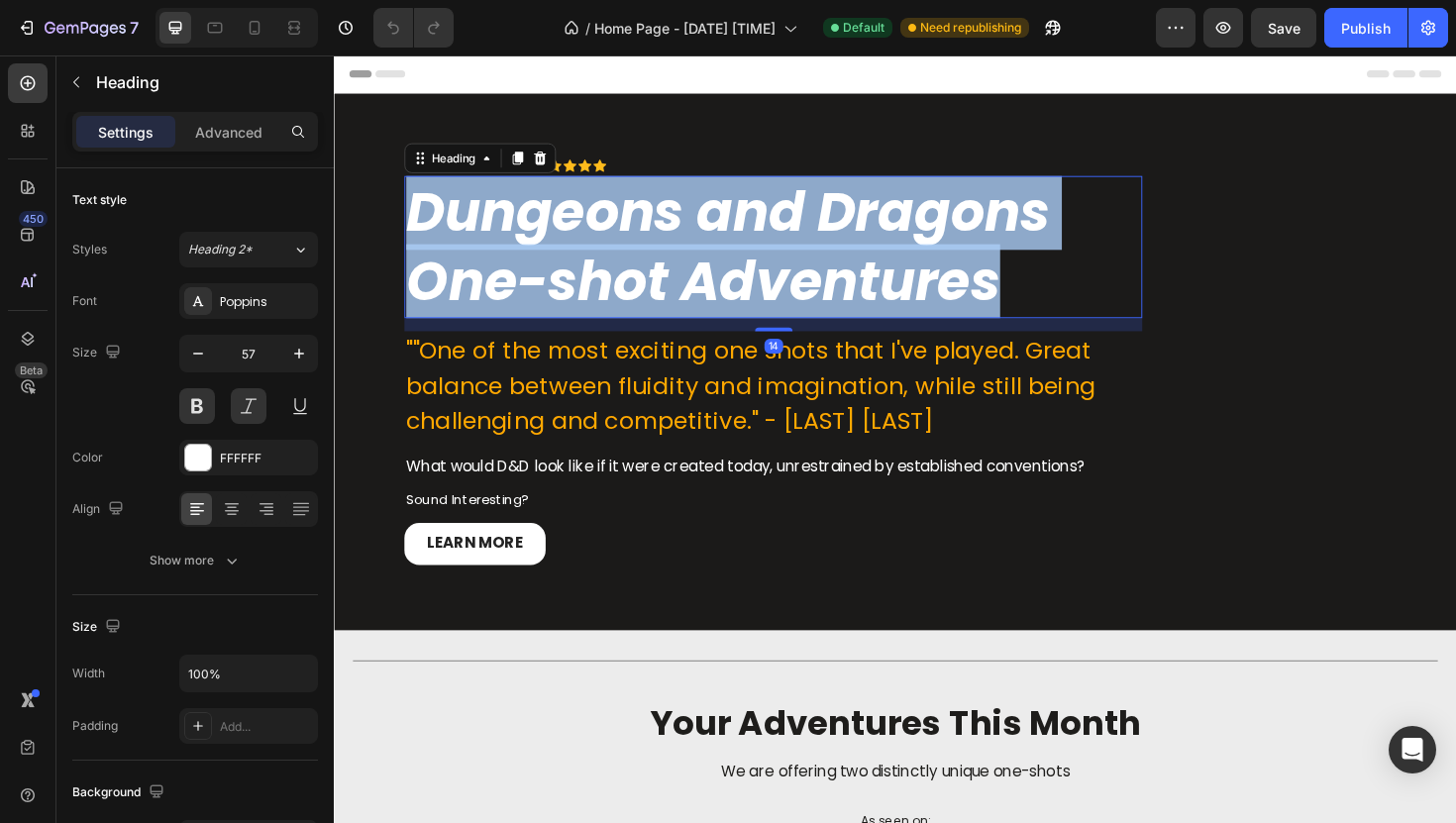 click on "Dungeons and Dragons One-shot Adventures" at bounding box center [798, 258] 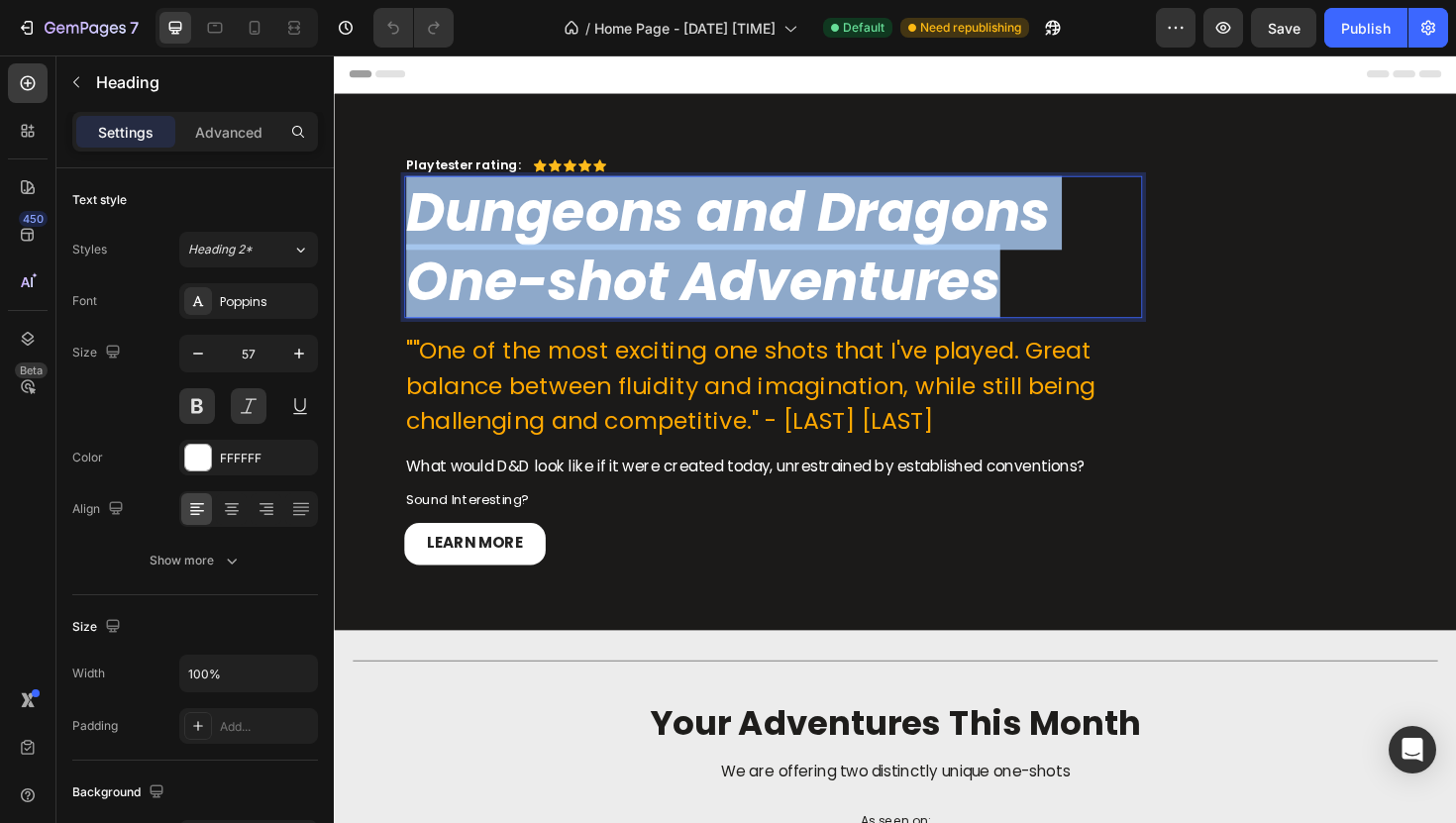 click on "Dungeons and Dragons One-shot Adventures" at bounding box center (798, 258) 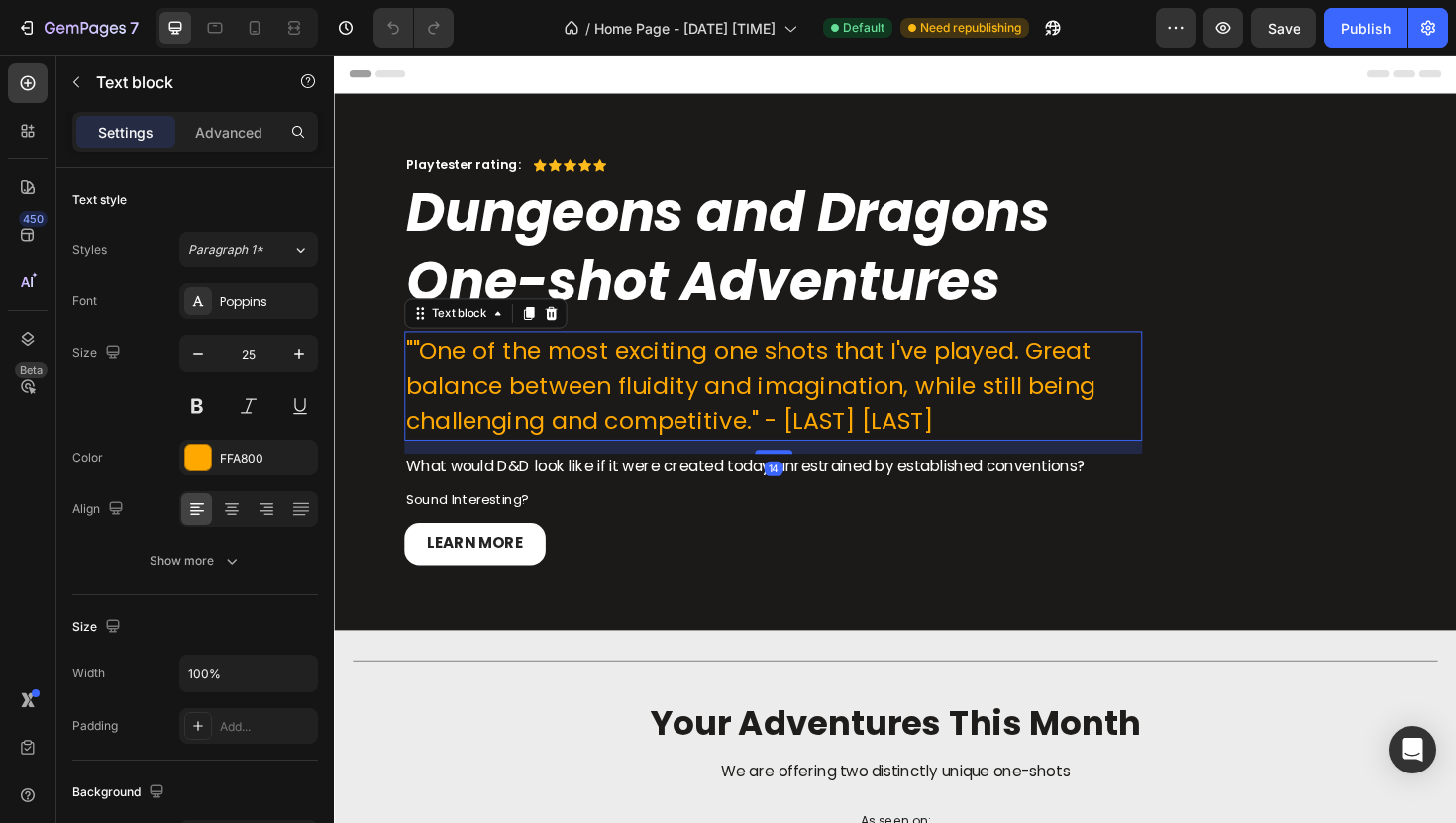 click on """One of the most exciting one shots that I've played. Great balance between fluidity and imagination, while still being challenging and competitive." - Arda A" at bounding box center [798, 405] 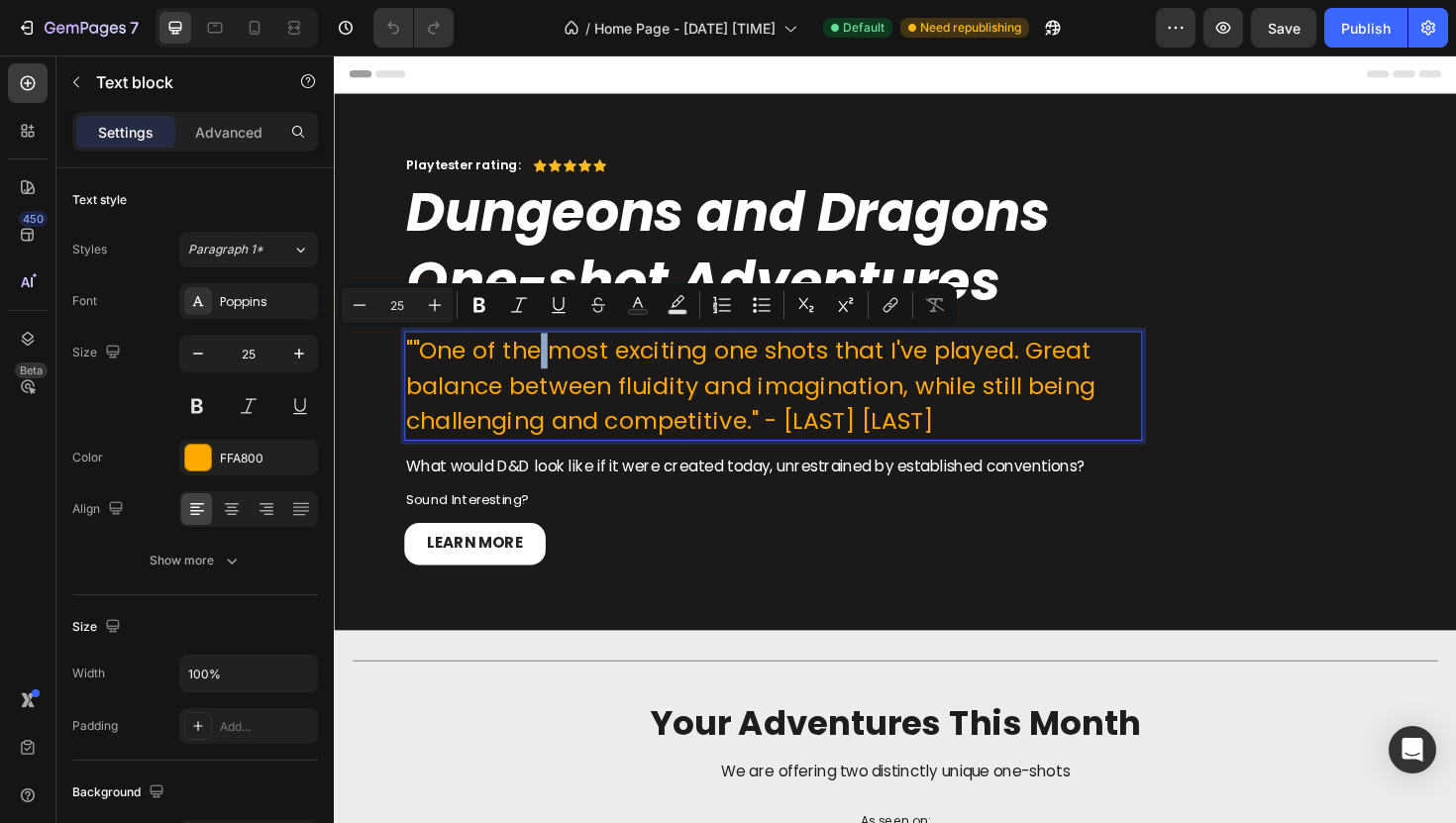 click on """One of the most exciting one shots that I've played. Great balance between fluidity and imagination, while still being challenging and competitive." - Arda A" at bounding box center (798, 405) 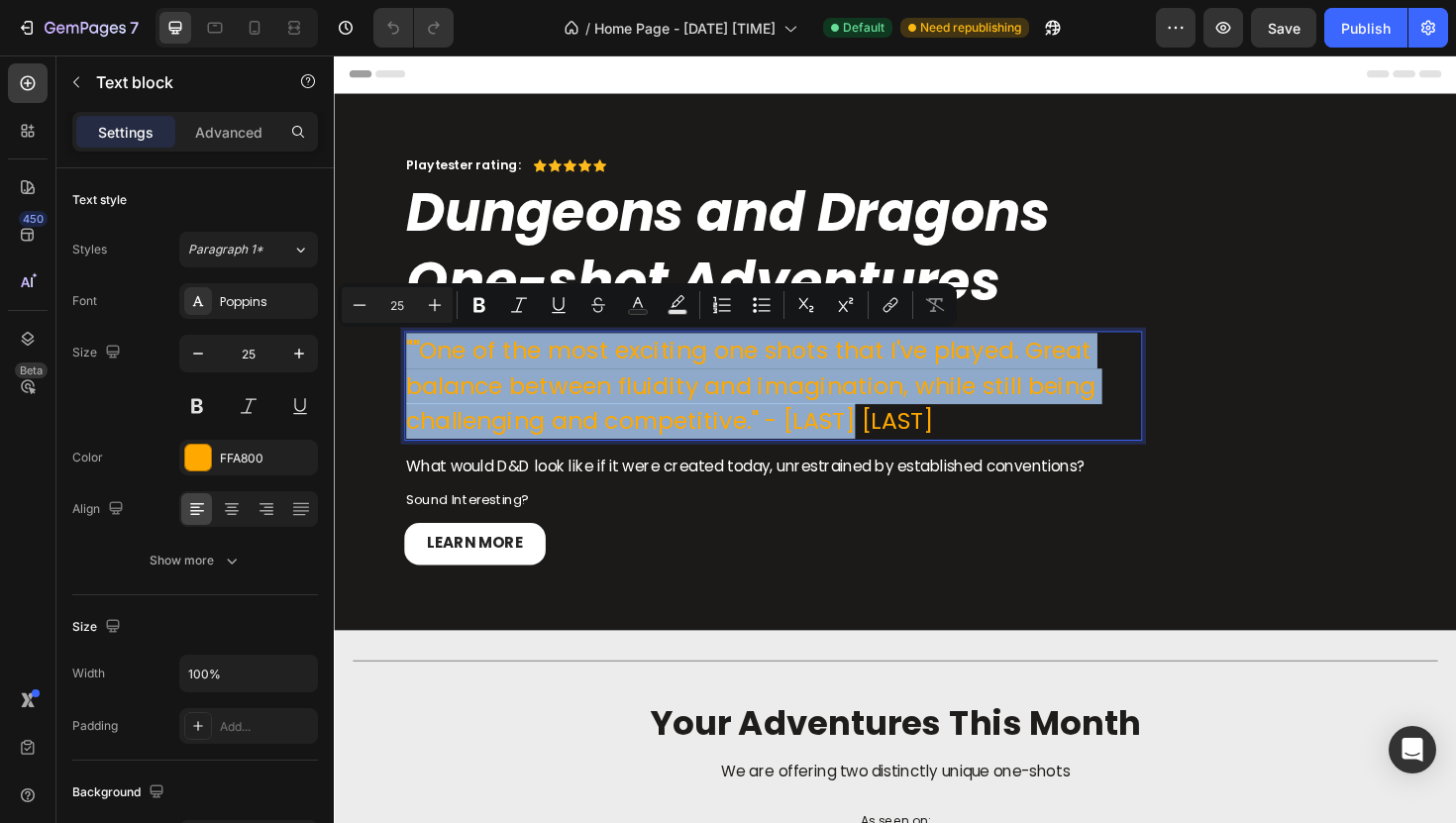 click on """One of the most exciting one shots that I've played. Great balance between fluidity and imagination, while still being challenging and competitive." - Arda A" at bounding box center [798, 405] 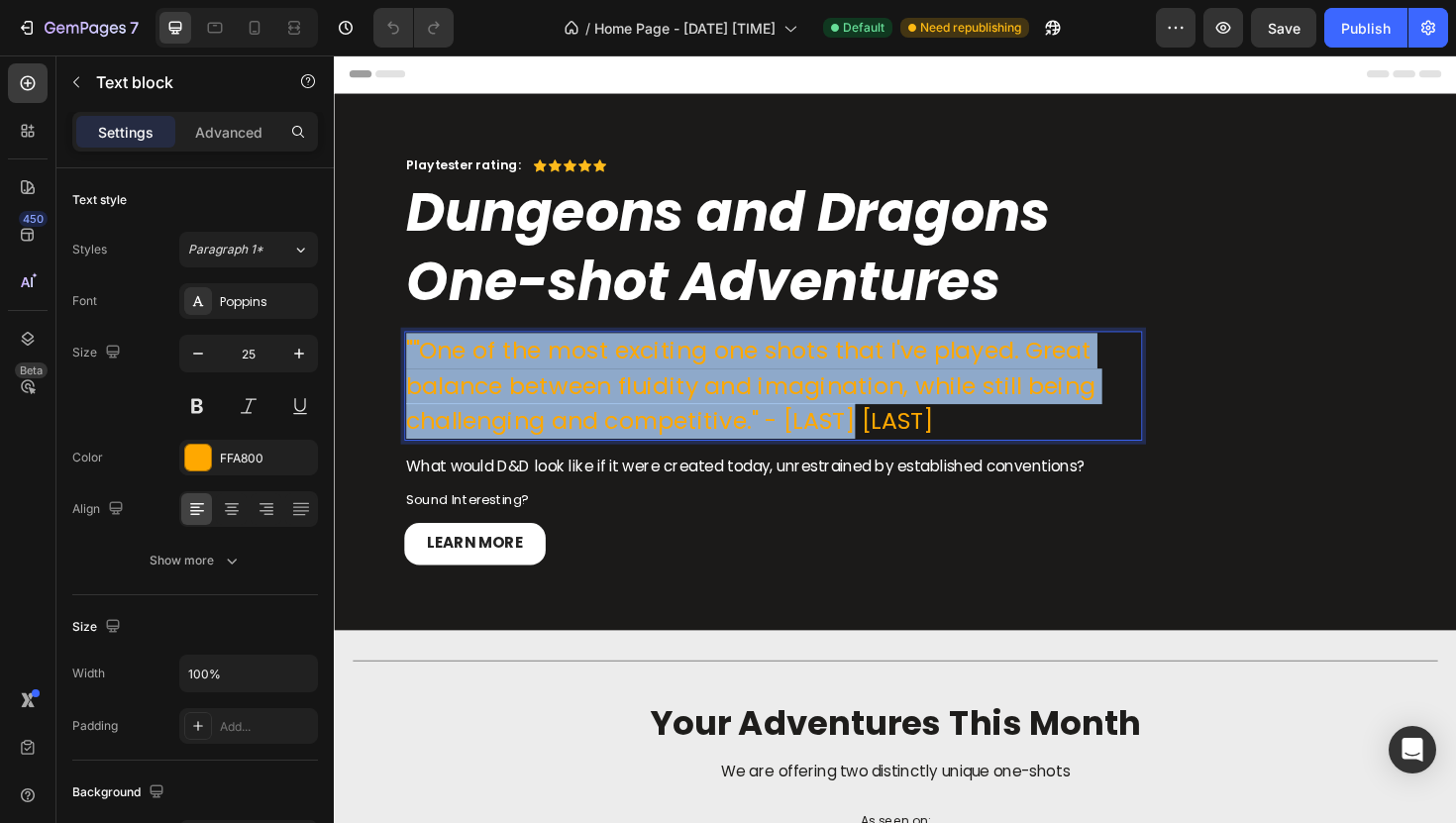 click on """One of the most exciting one shots that I've played. Great balance between fluidity and imagination, while still being challenging and competitive." - Arda A" at bounding box center [798, 405] 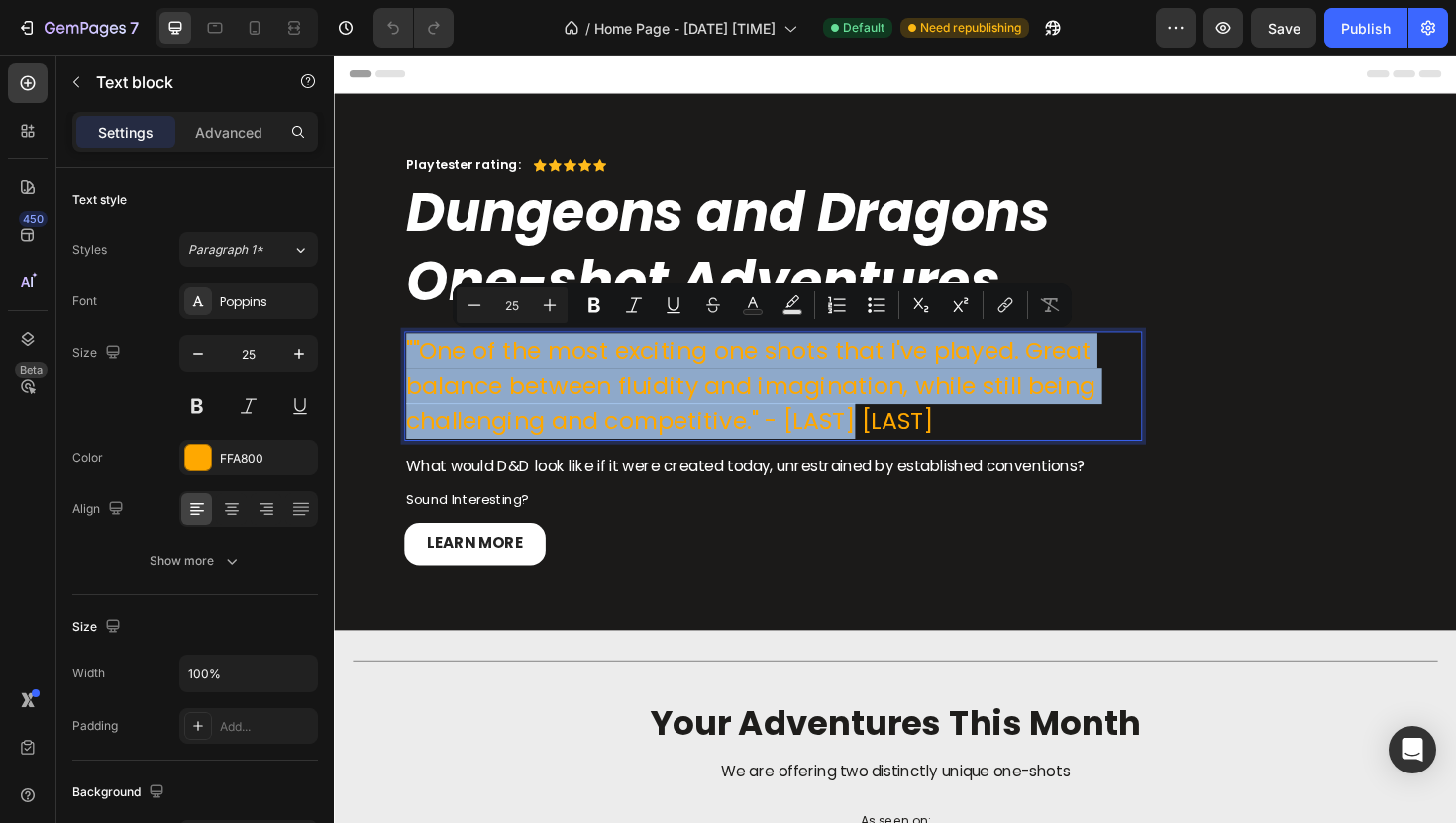 click on """One of the most exciting one shots that I've played. Great balance between fluidity and imagination, while still being challenging and competitive." - Arda A" at bounding box center (798, 405) 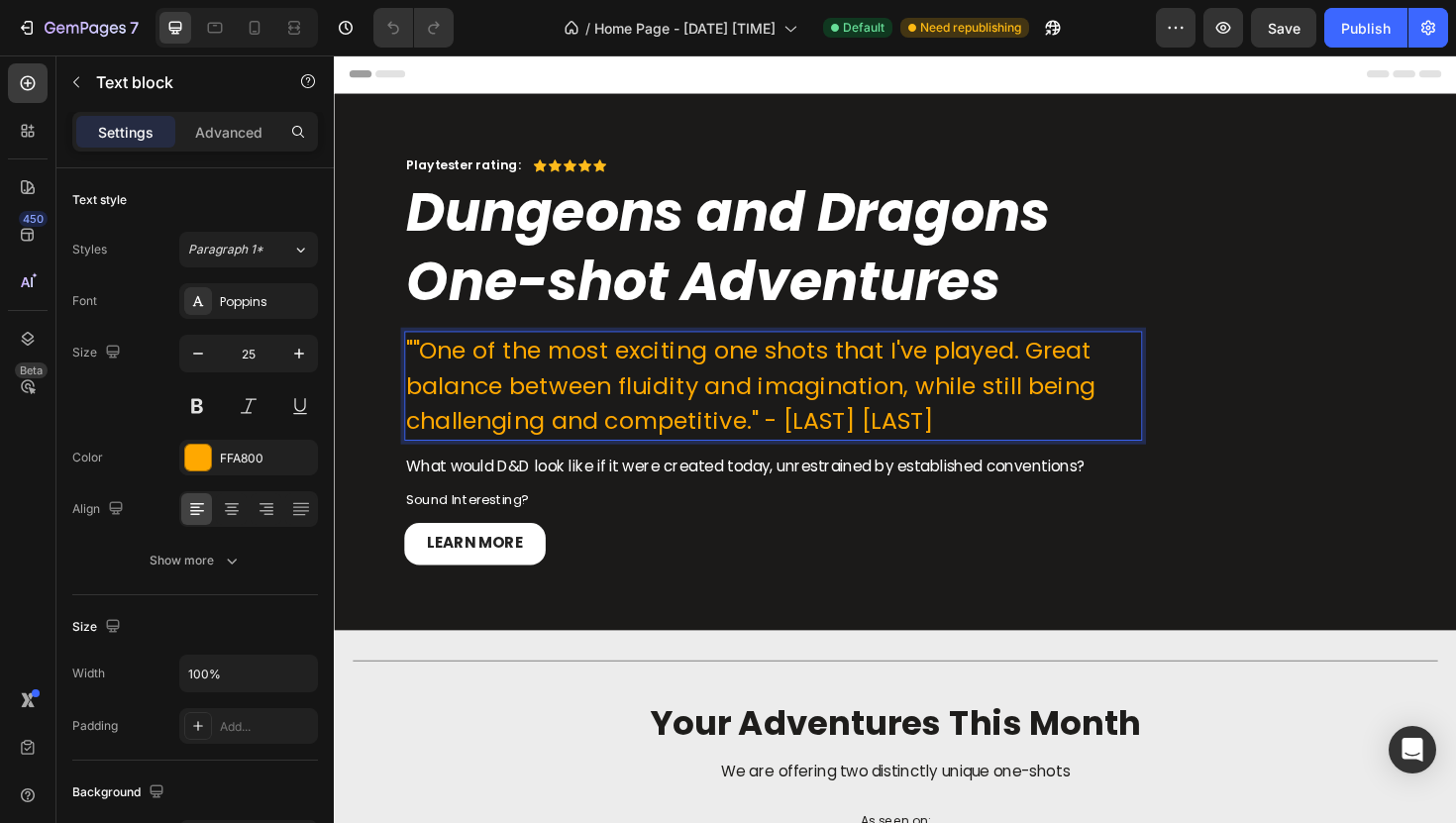 click on """One of the most exciting one shots that I've played. Great balance between fluidity and imagination, while still being challenging and competitive." - Arda A" at bounding box center [798, 405] 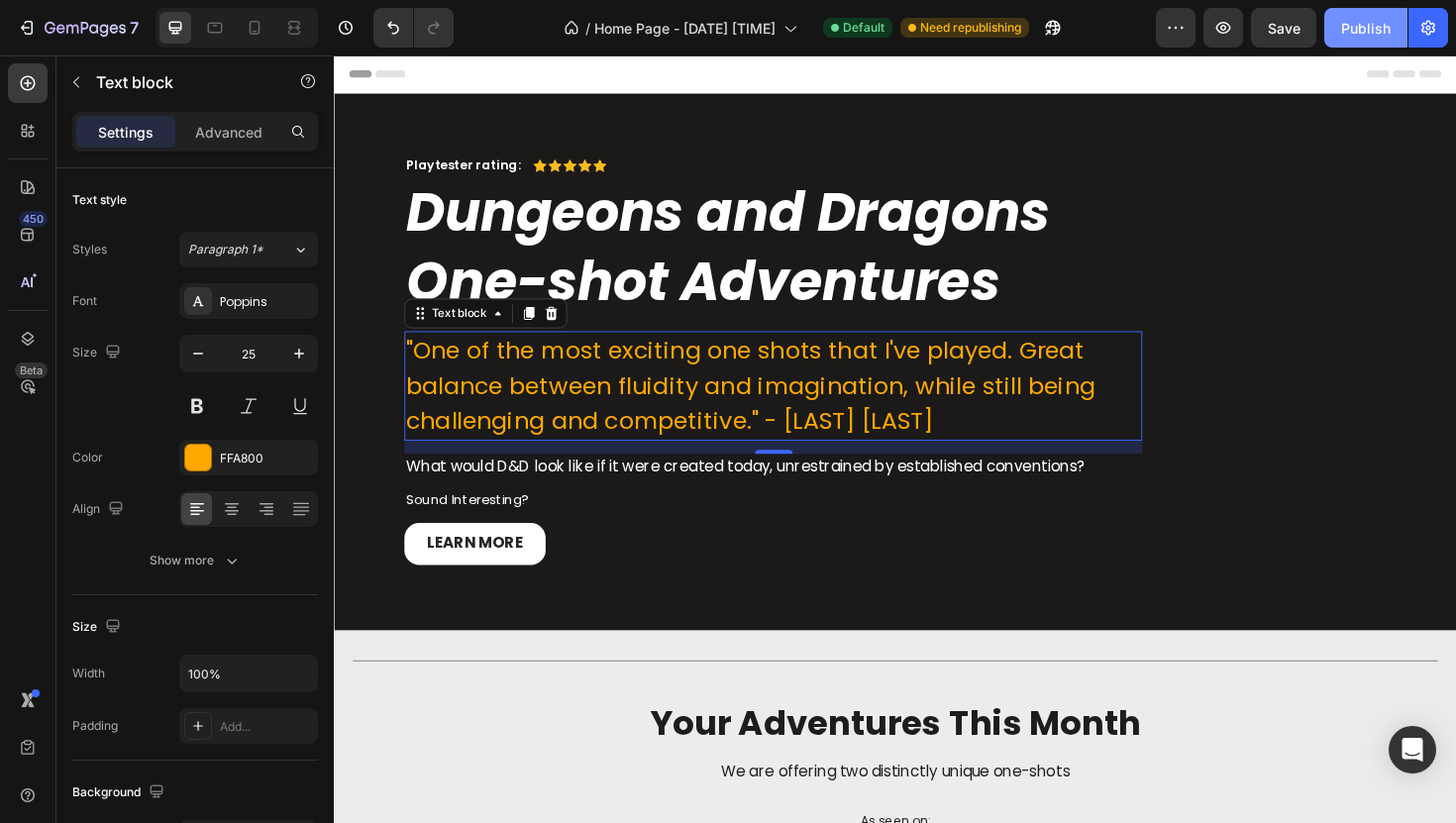 click on "Publish" 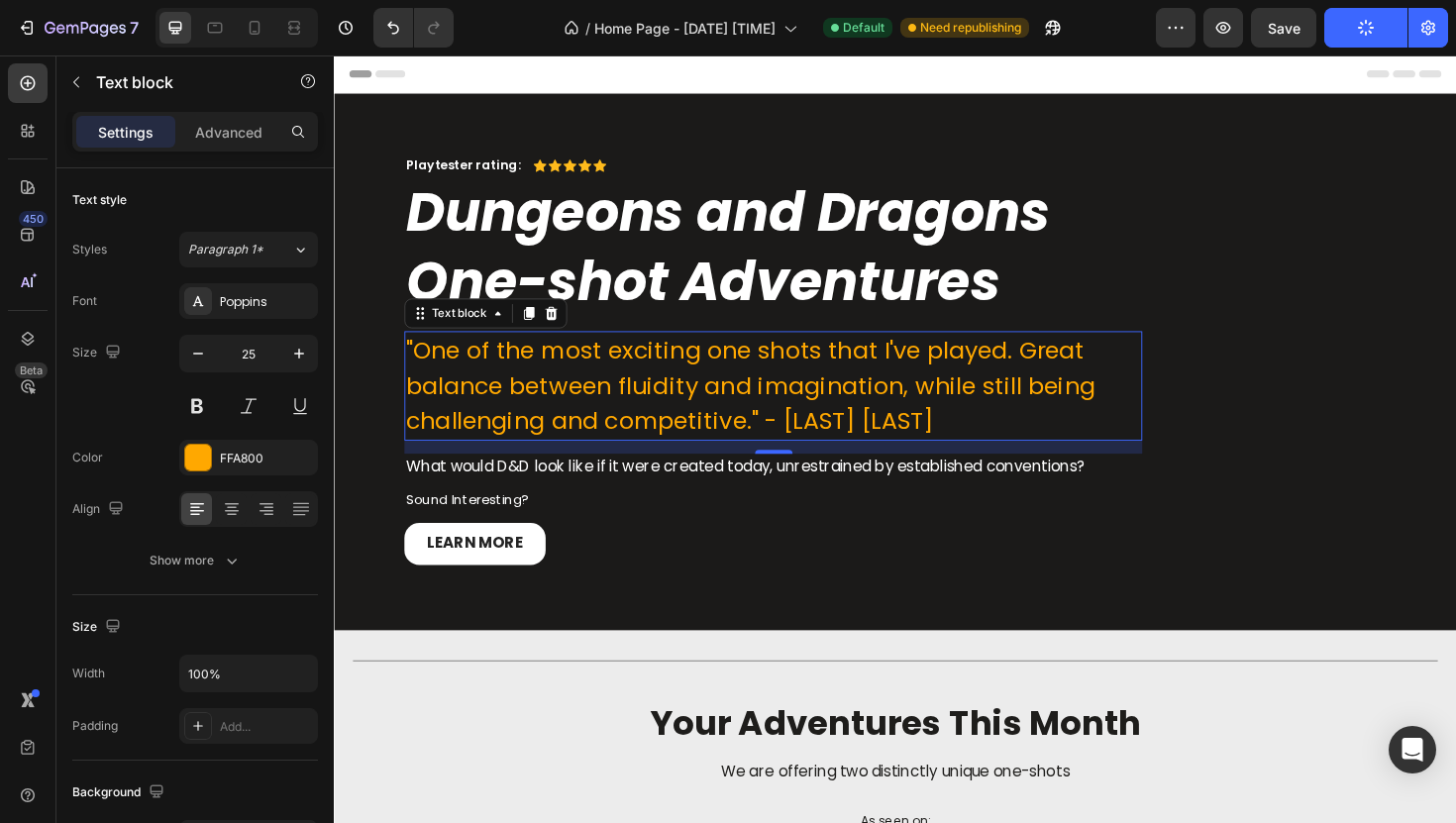 type 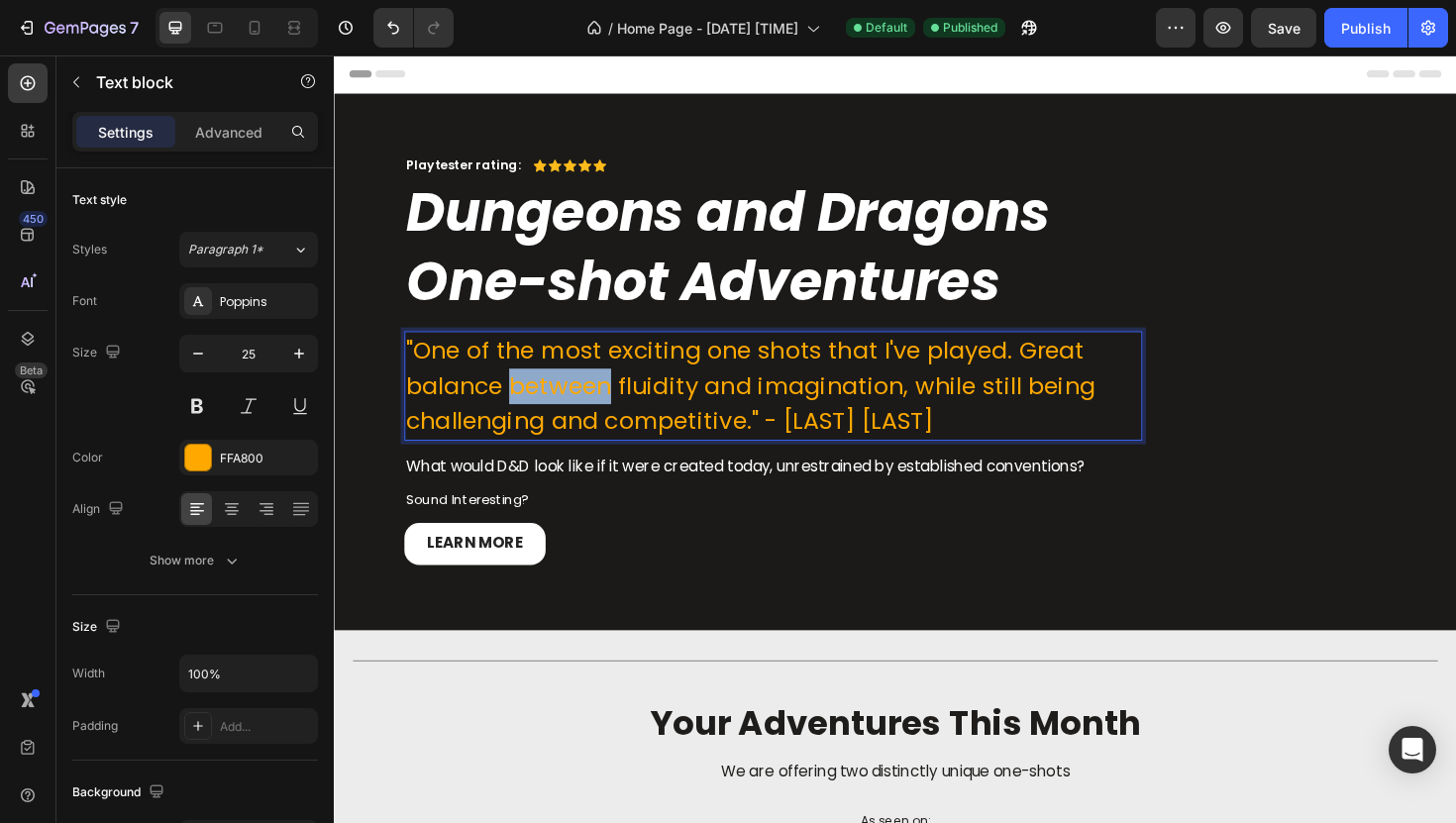 click on ""One of the most exciting one shots that I've played. Great balance between fluidity and imagination, while still being challenging and competitive." - Arda A" at bounding box center (798, 405) 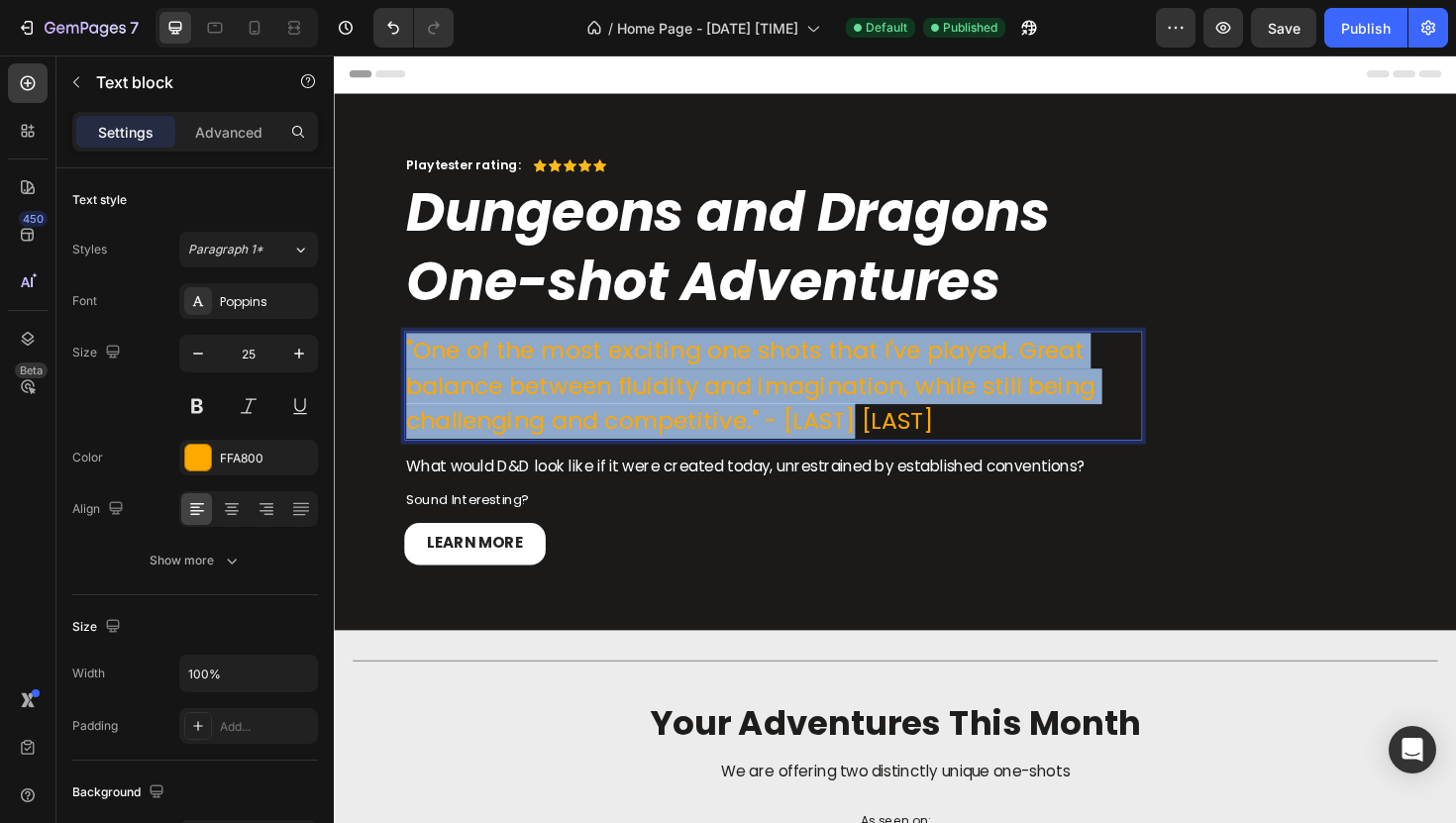 click on ""One of the most exciting one shots that I've played. Great balance between fluidity and imagination, while still being challenging and competitive." - Arda A" at bounding box center [798, 405] 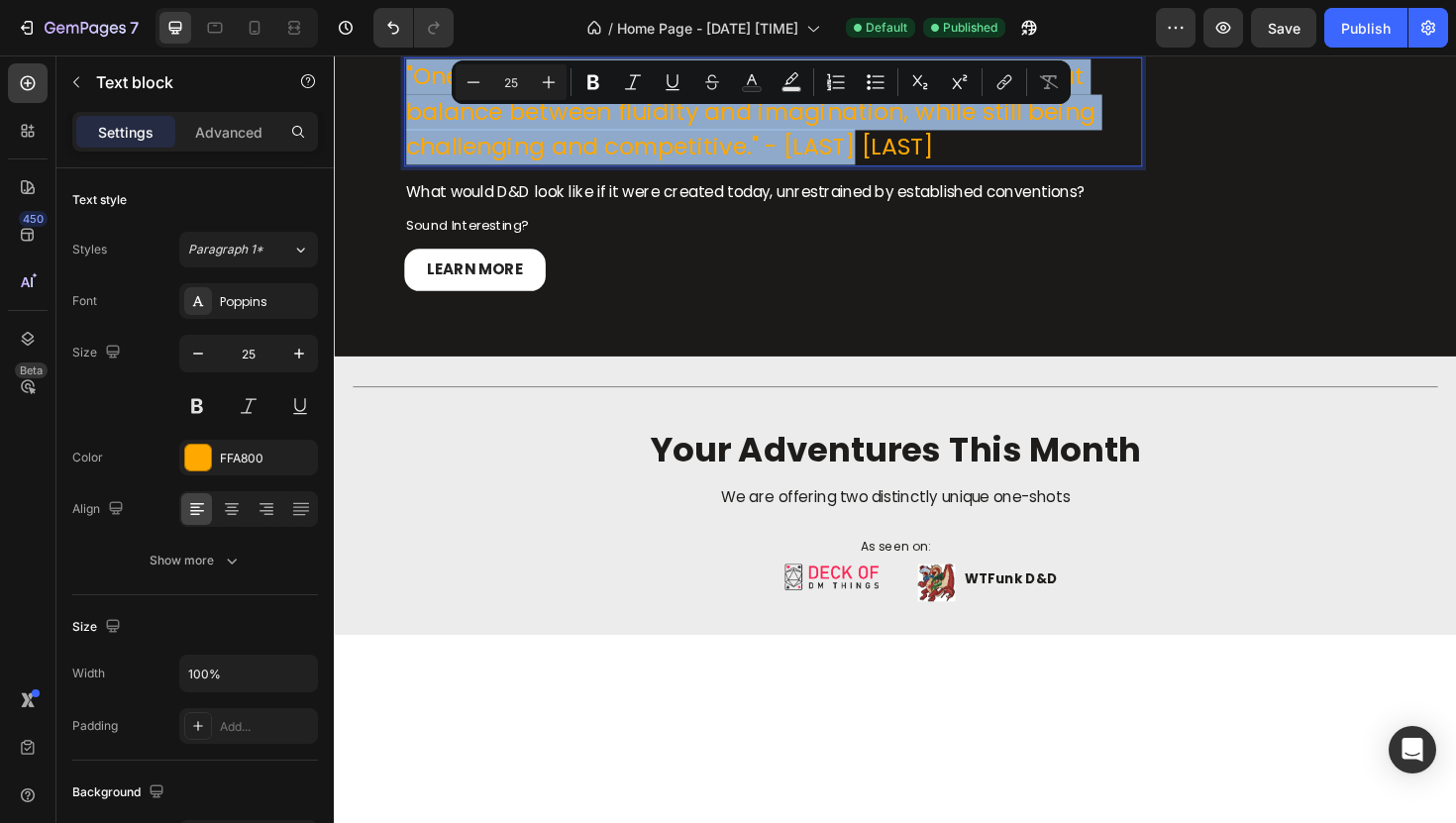 scroll, scrollTop: 374, scrollLeft: 0, axis: vertical 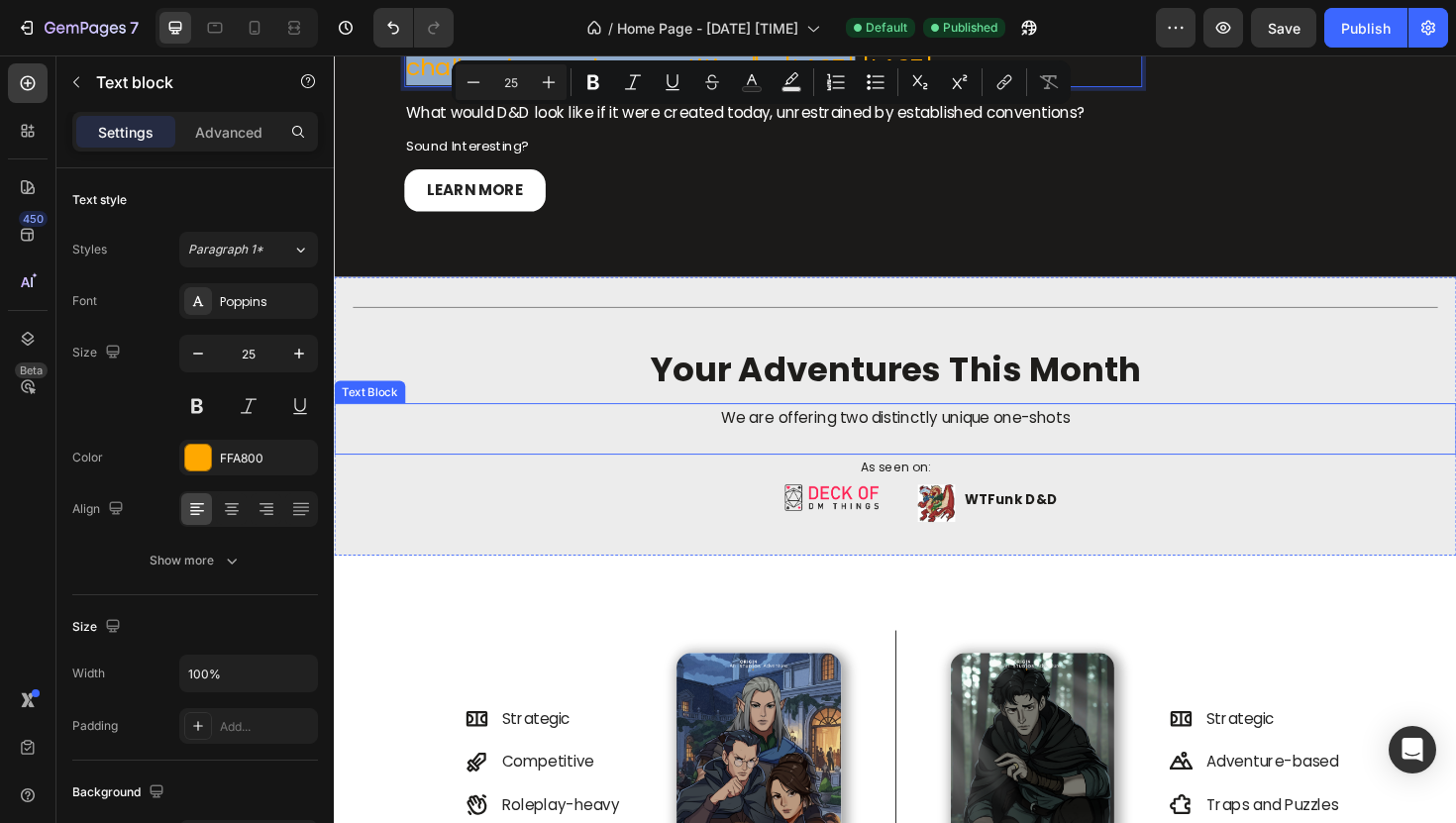 click on "We are offering two distinctly unique one-shots" at bounding box center (928, 439) 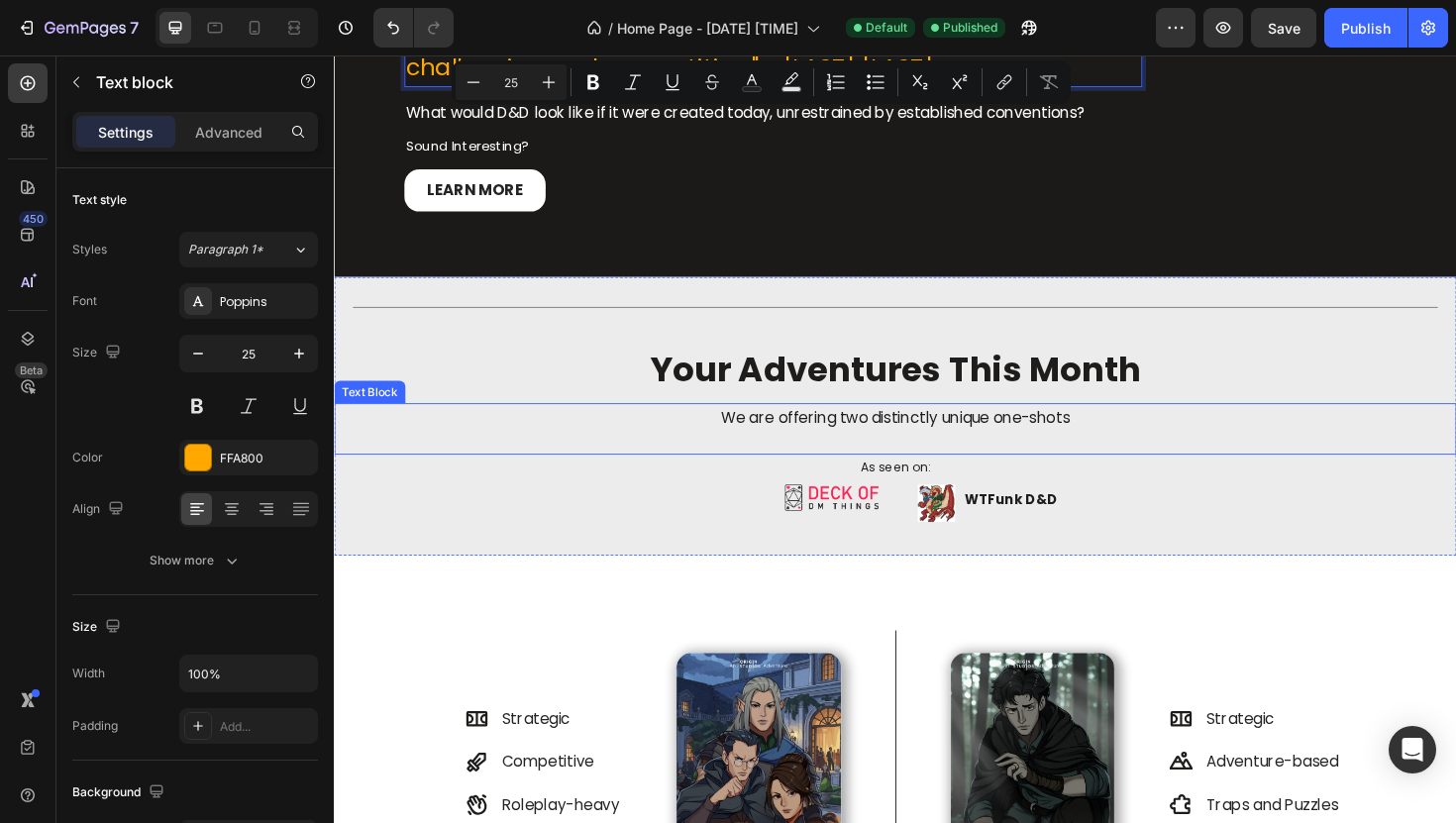 click on "We are offering two distinctly unique one-shots" at bounding box center (928, 439) 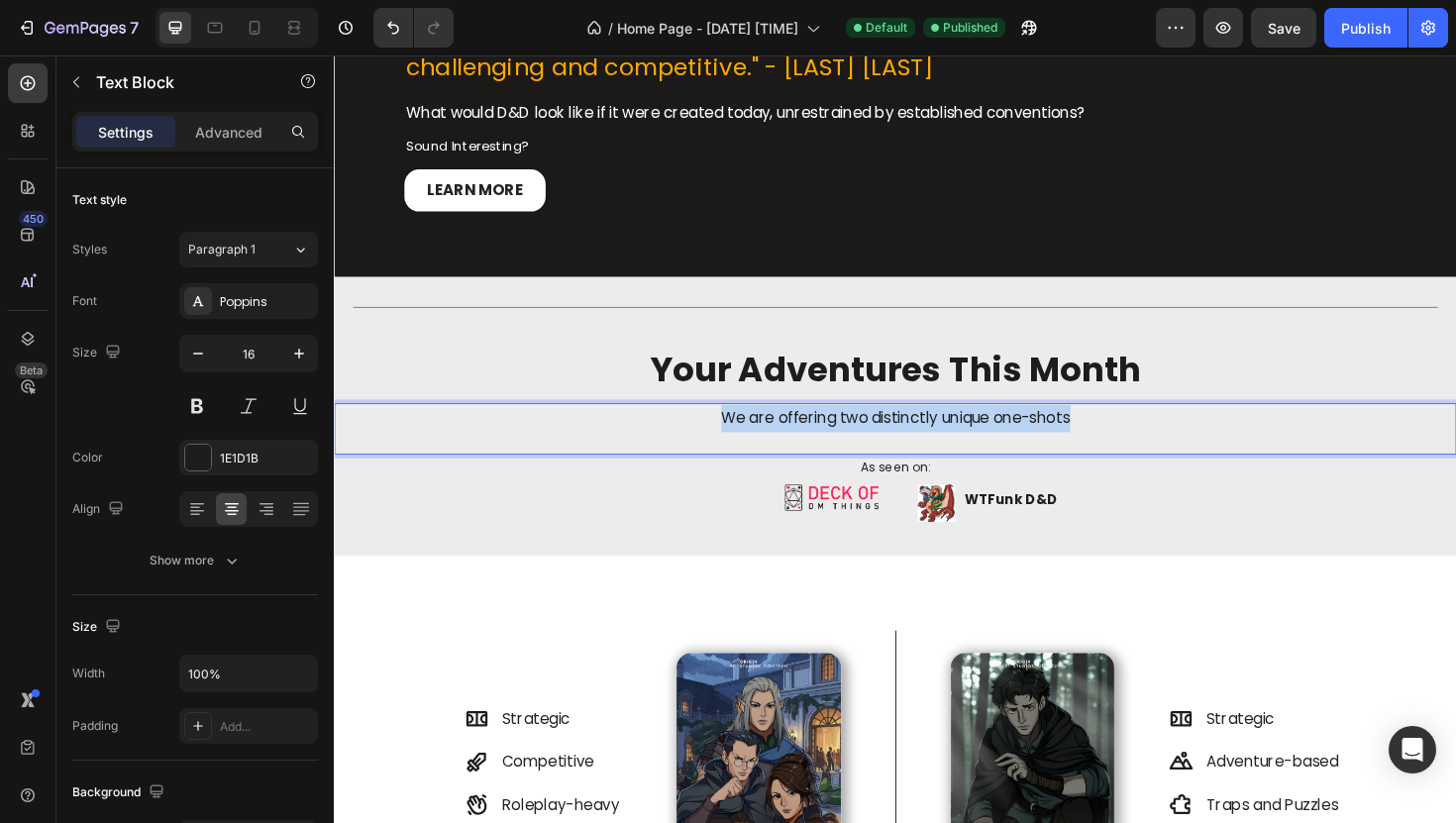click on "We are offering two distinctly unique one-shots" at bounding box center [928, 439] 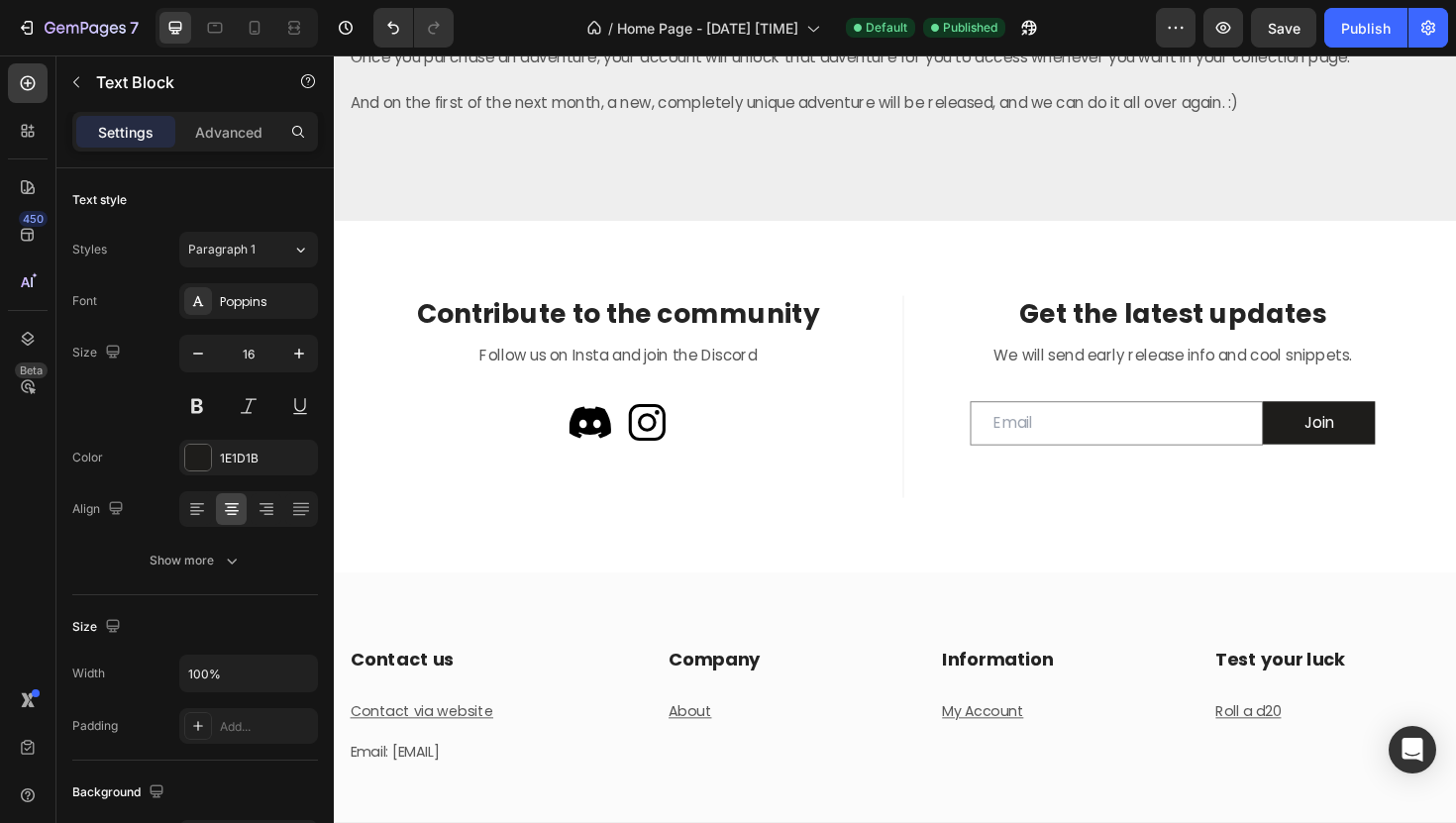 scroll, scrollTop: 1748, scrollLeft: 0, axis: vertical 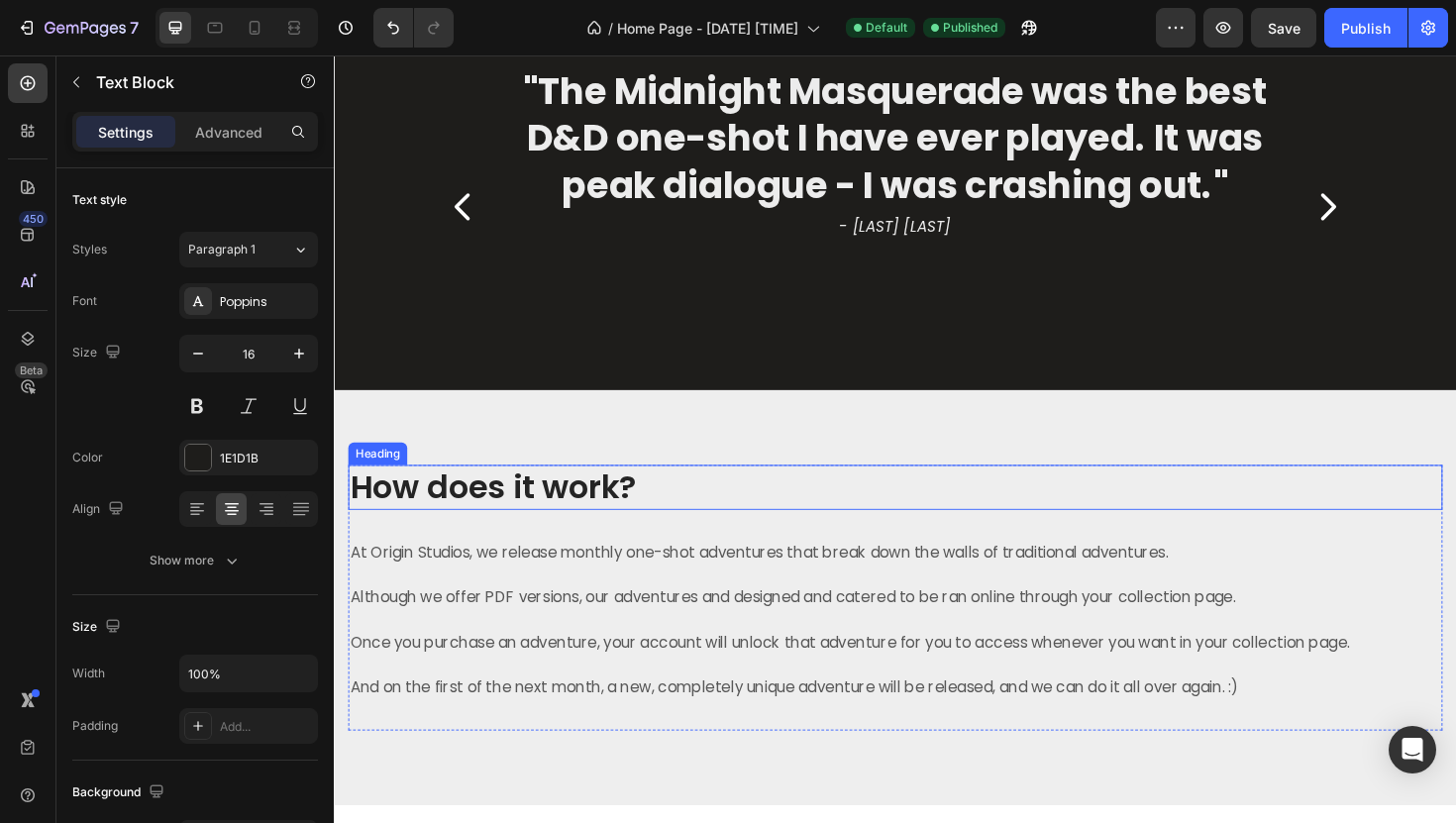 click on "How does it work?" at bounding box center [928, 513] 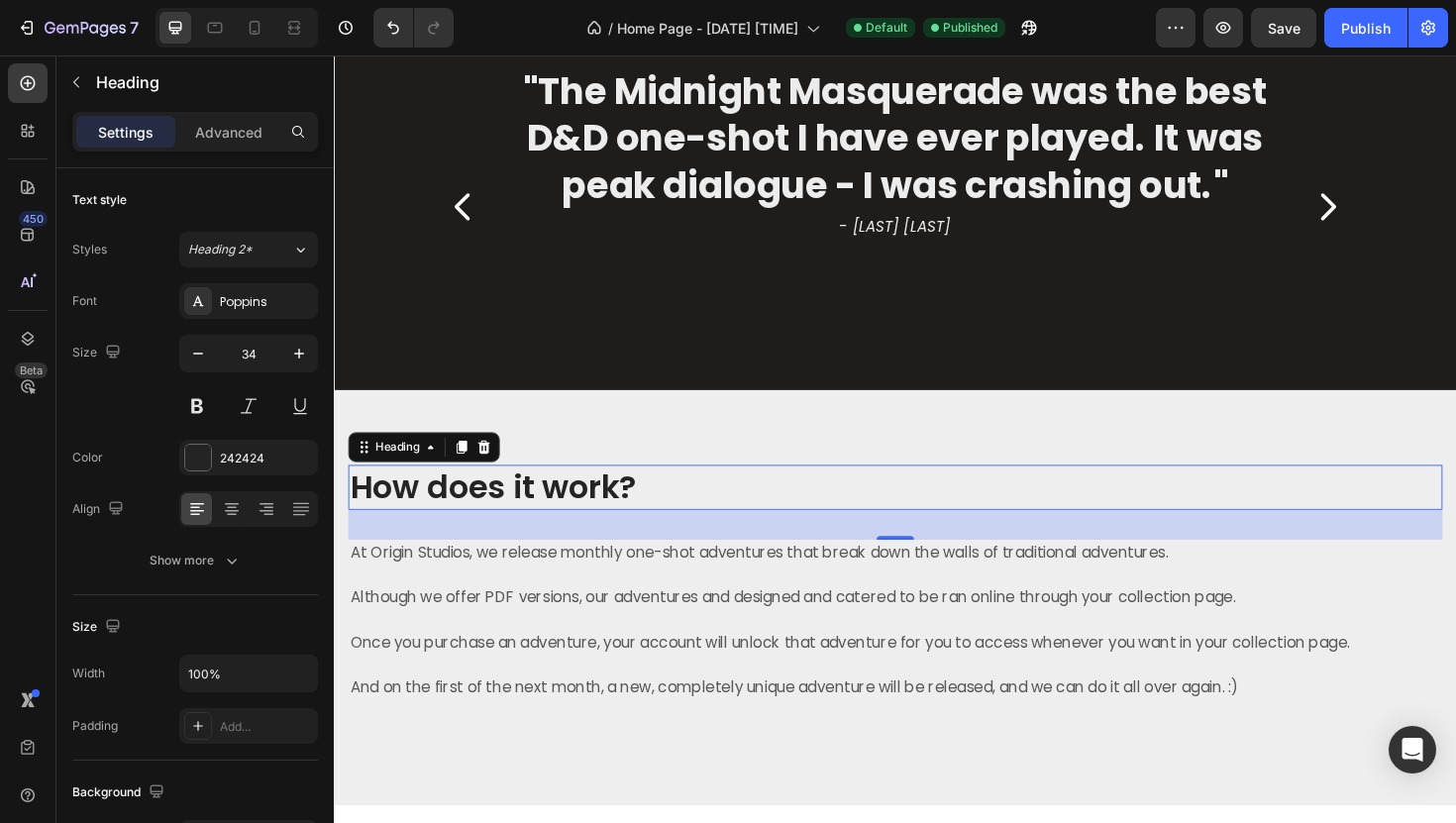 click on "How does it work?" at bounding box center (928, 513) 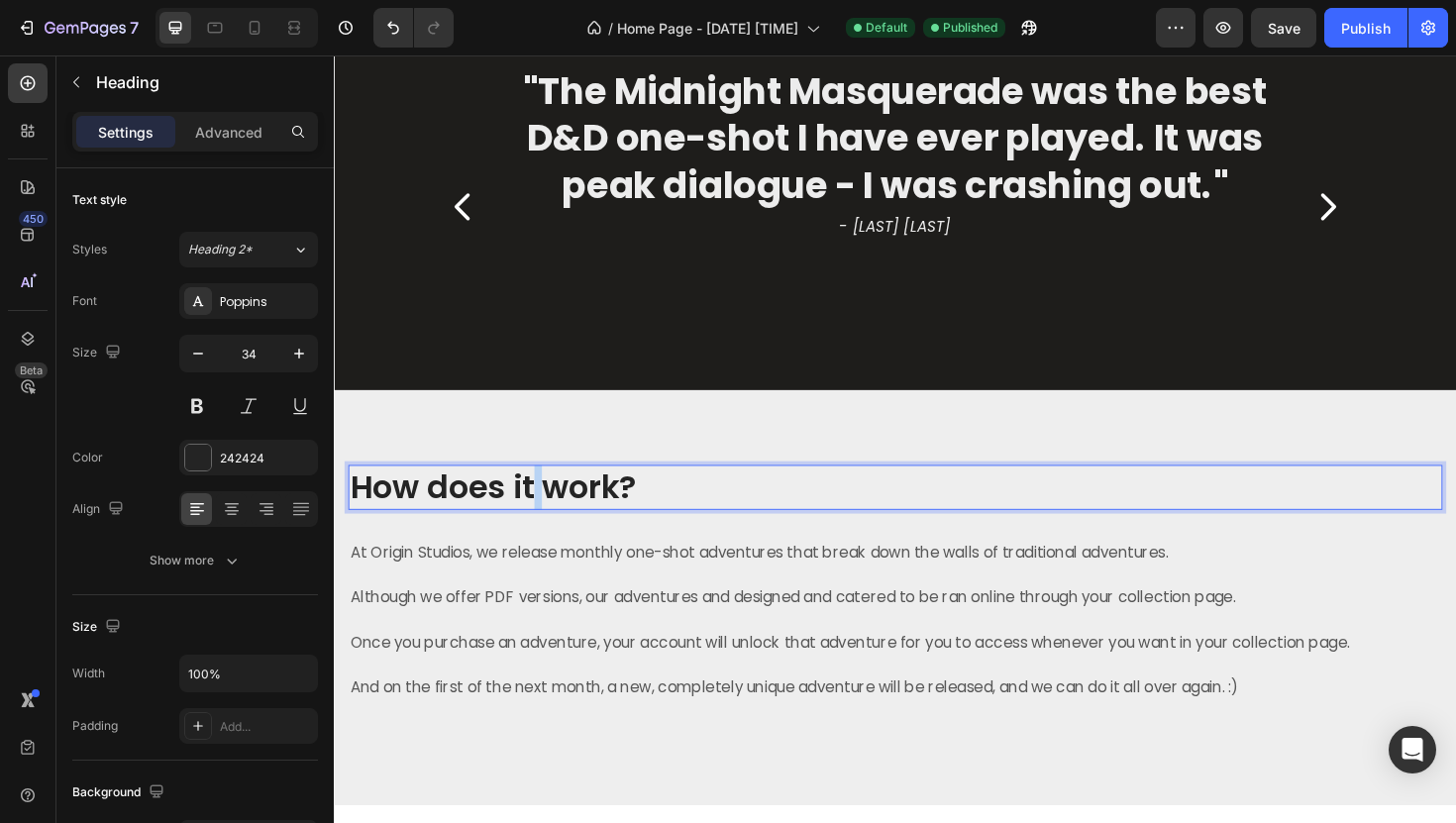 click on "How does it work?" at bounding box center [928, 513] 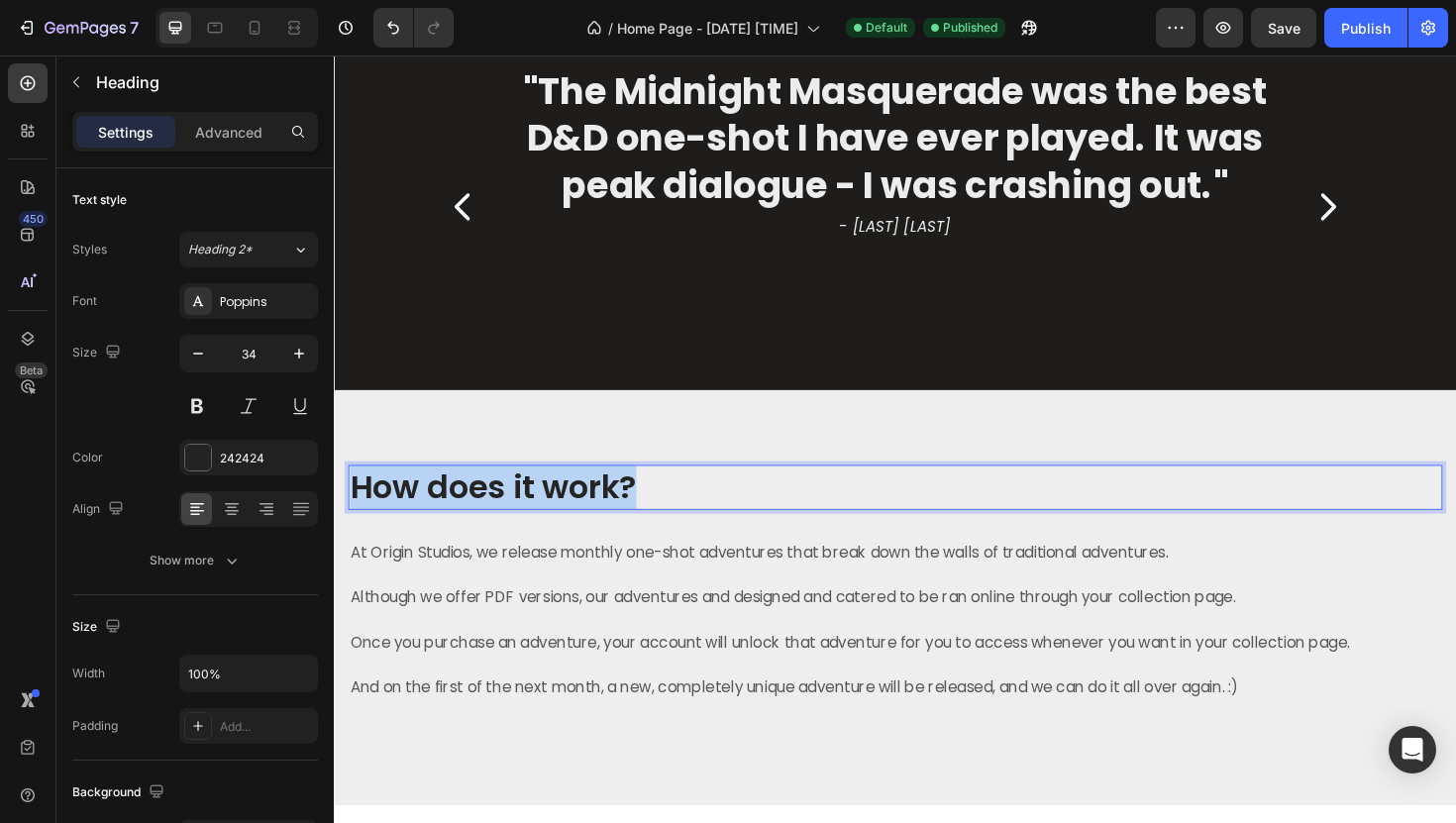 click on "How does it work?" at bounding box center [928, 513] 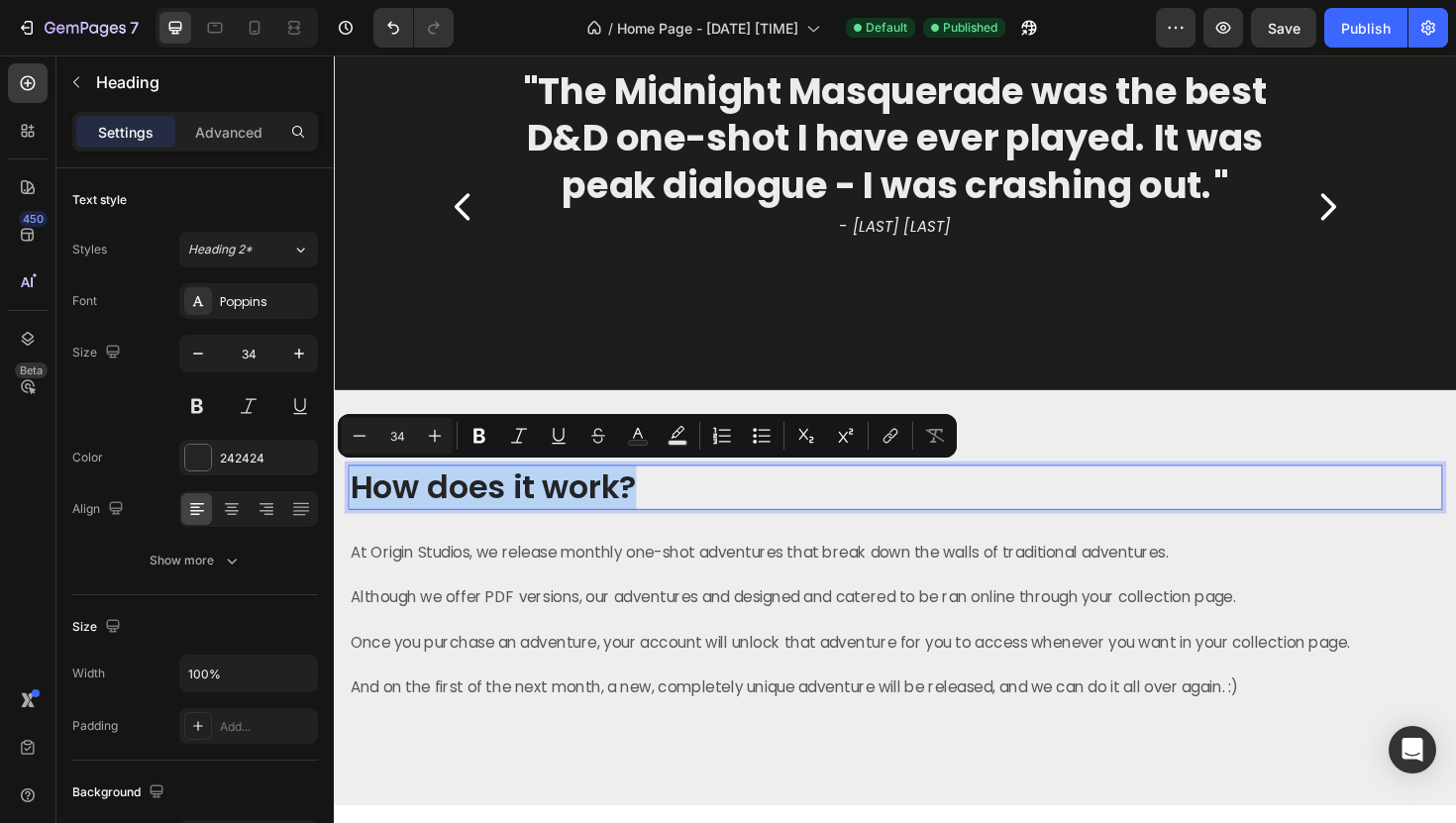click on "How does it work?" at bounding box center (928, 513) 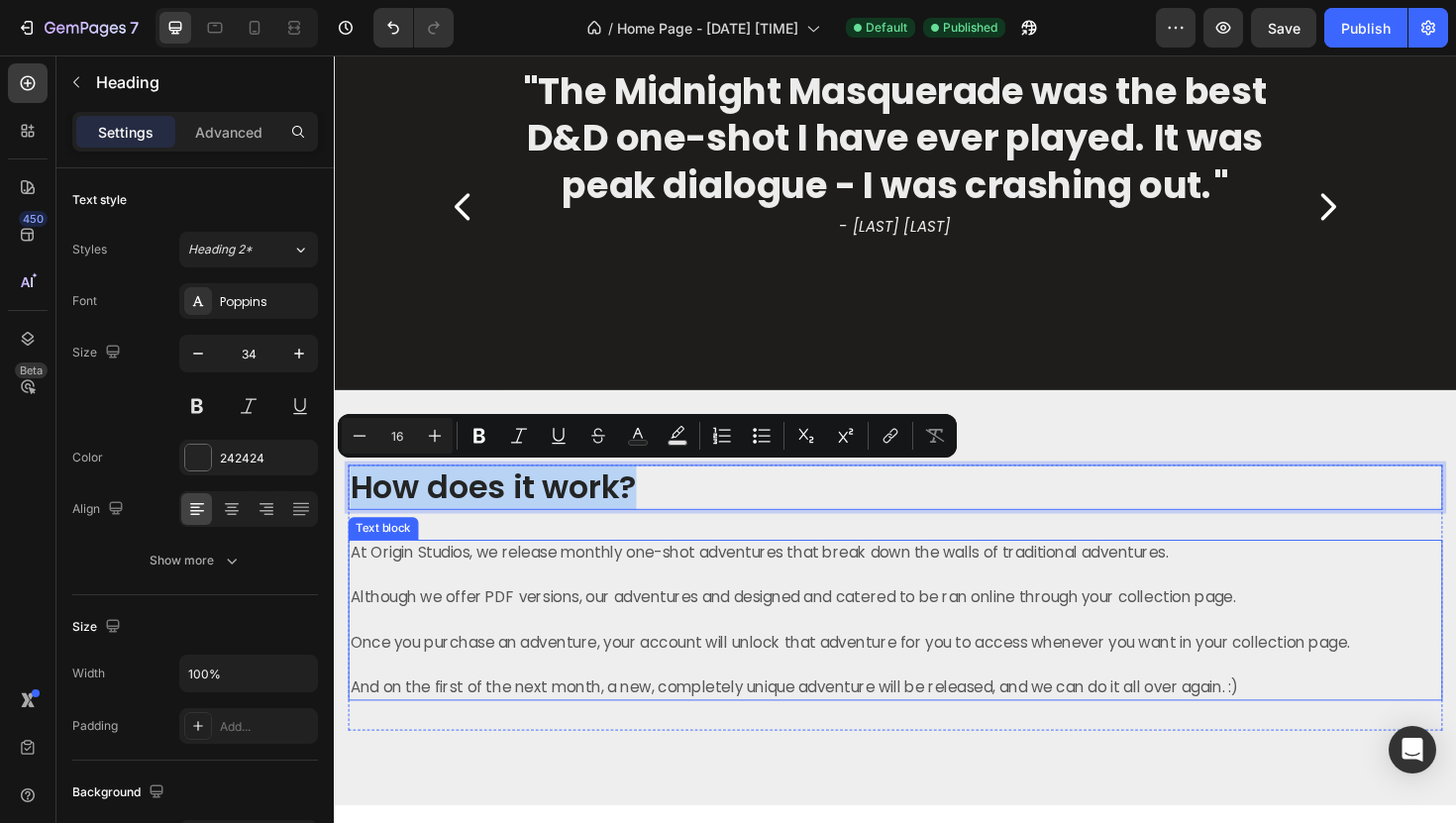 click at bounding box center (918, 654) 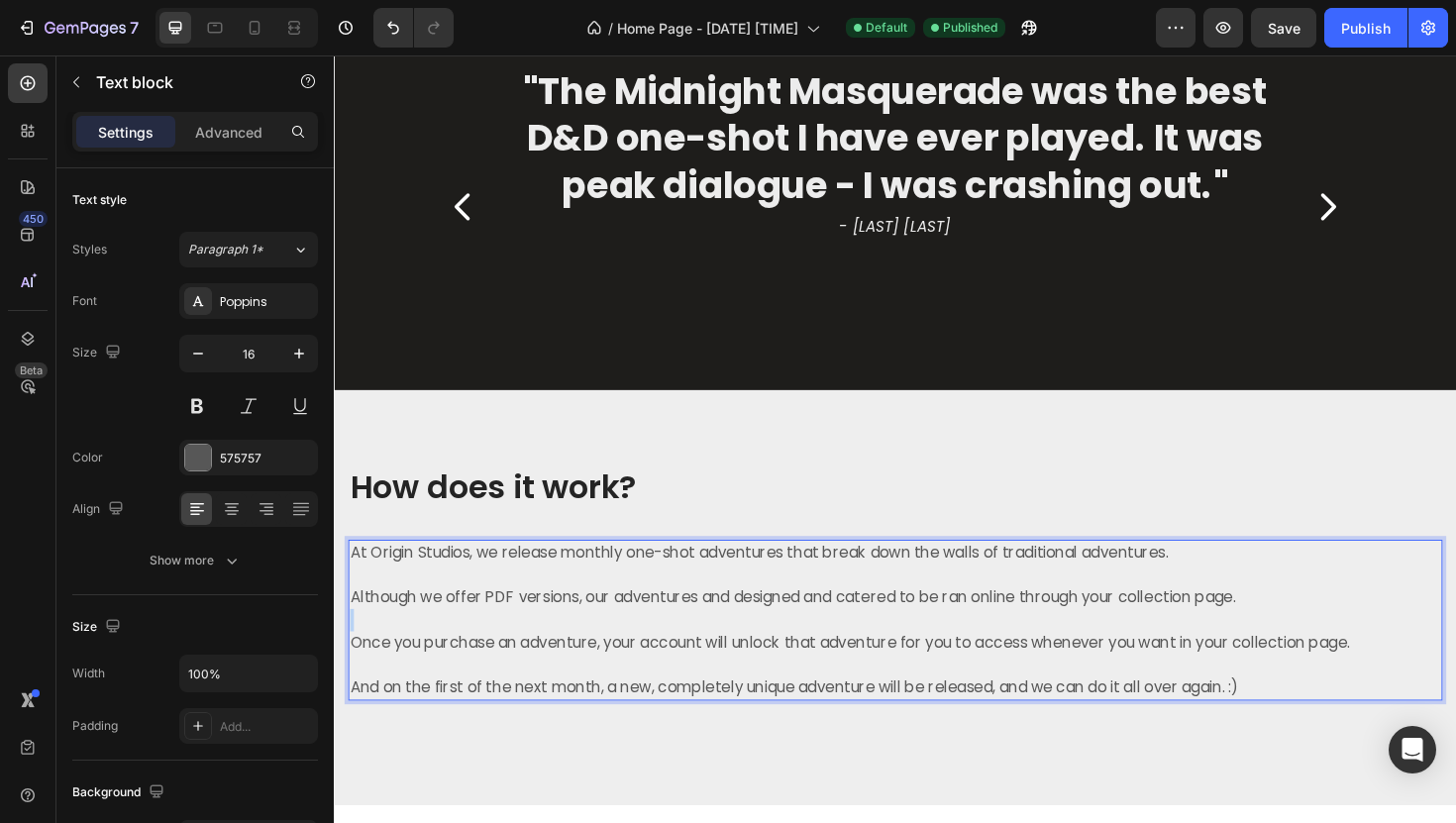 click at bounding box center (918, 654) 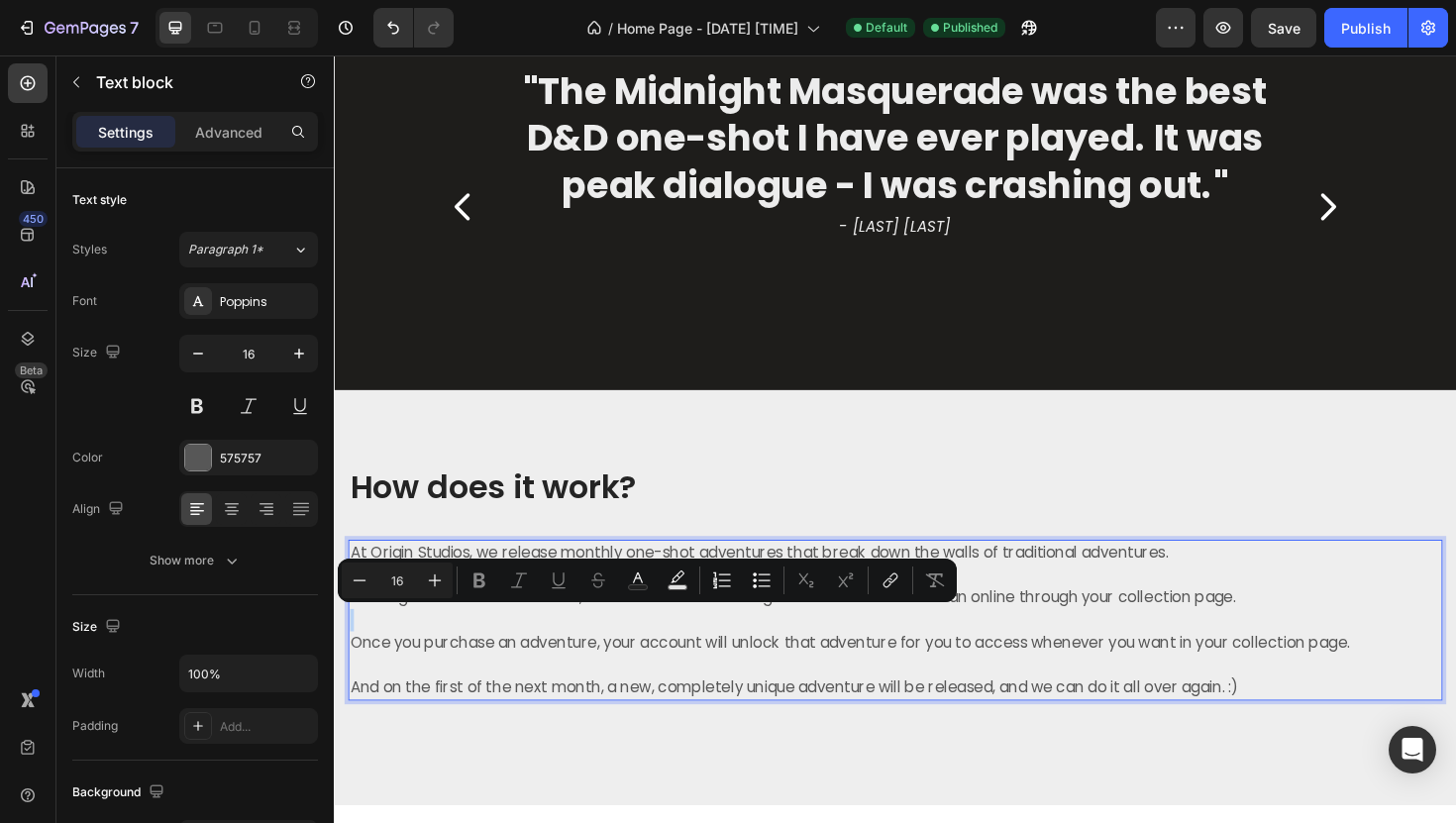 click at bounding box center (918, 654) 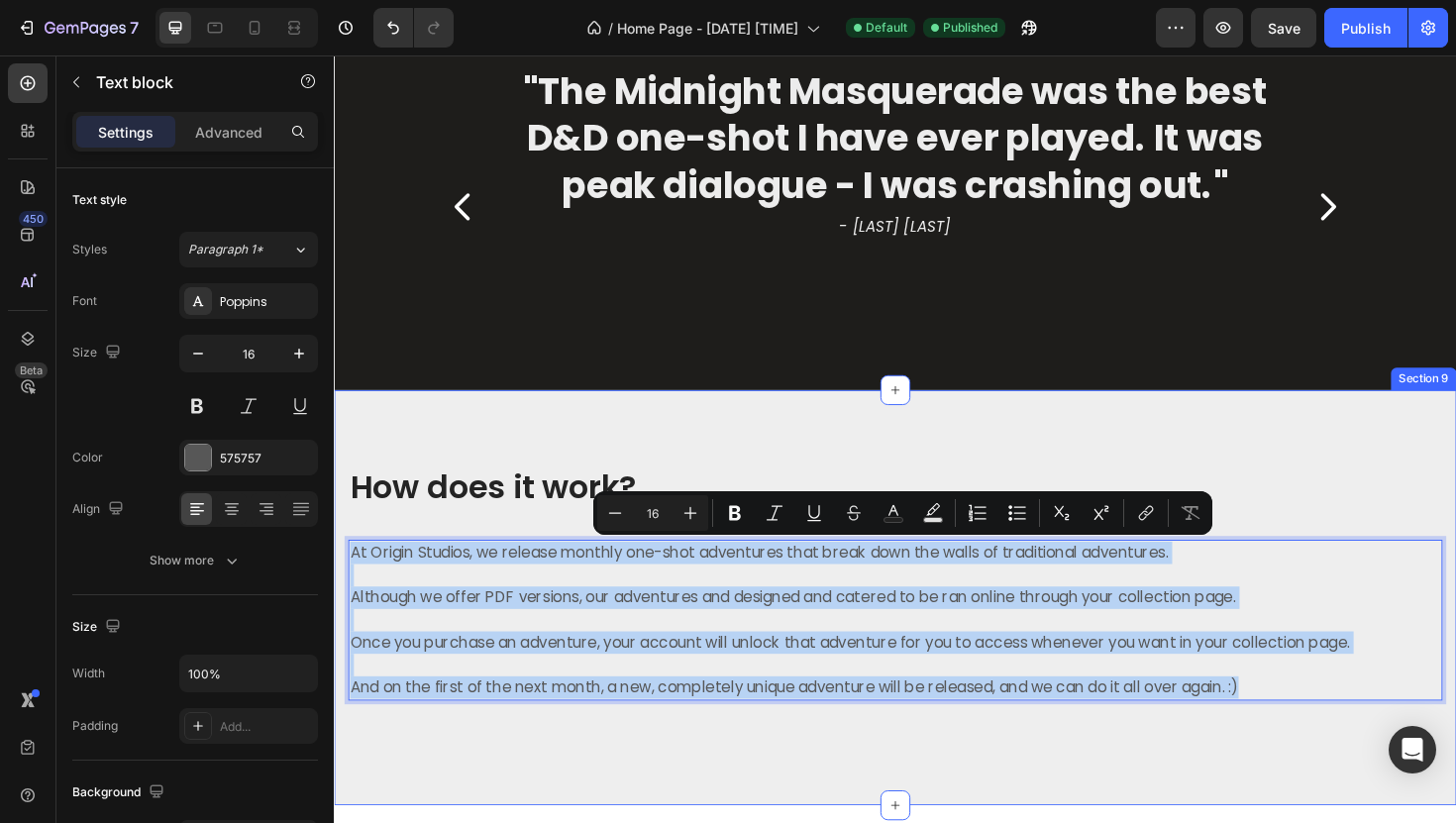 drag, startPoint x: 1330, startPoint y: 730, endPoint x: 335, endPoint y: 560, distance: 1009.4181 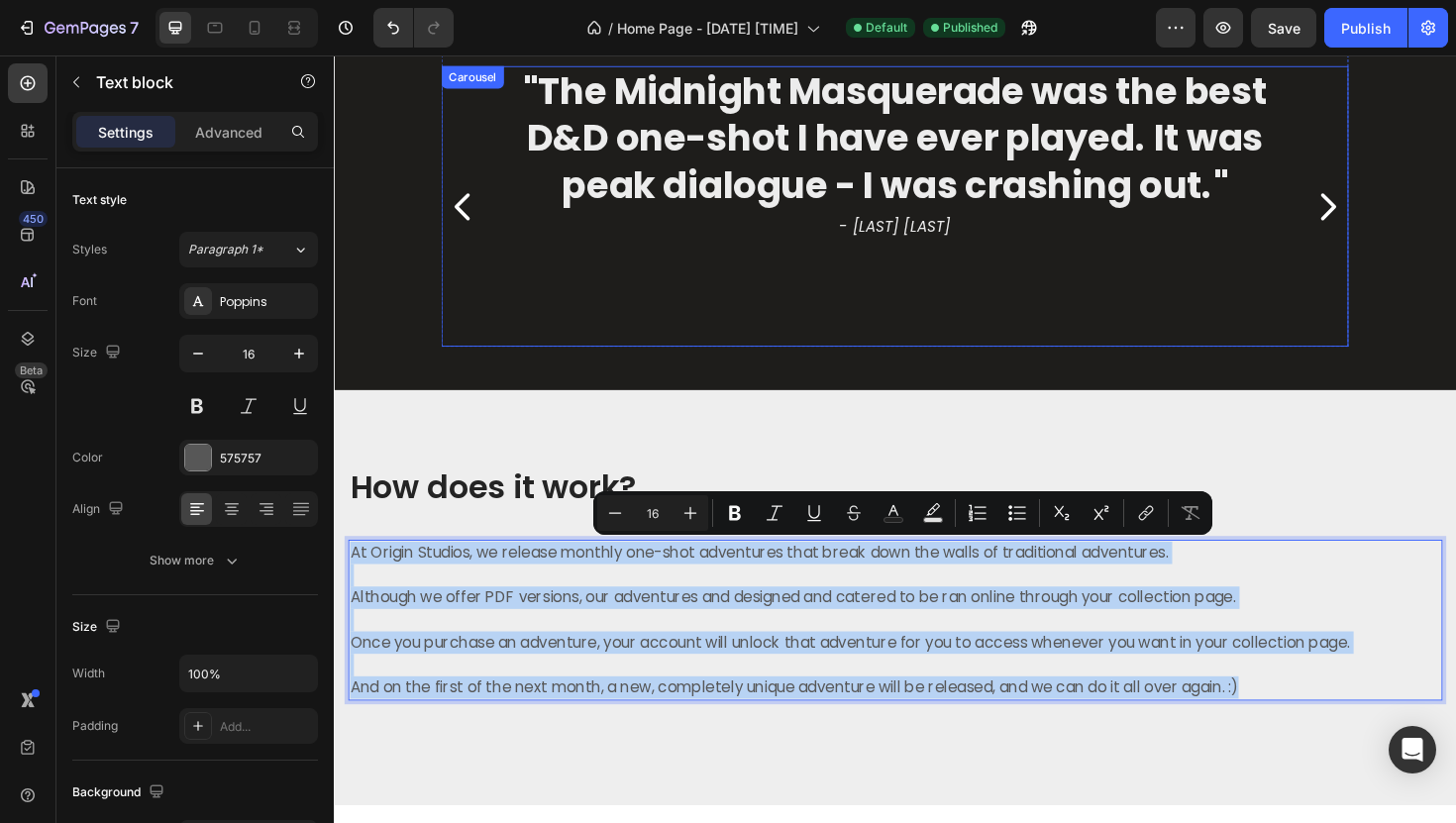 click on ""The Midnight Masquerade was the best D&D one-shot I have ever played. It was peak dialogue - I was crashing out." Text Block - Adam K Text Block" at bounding box center (928, 216) 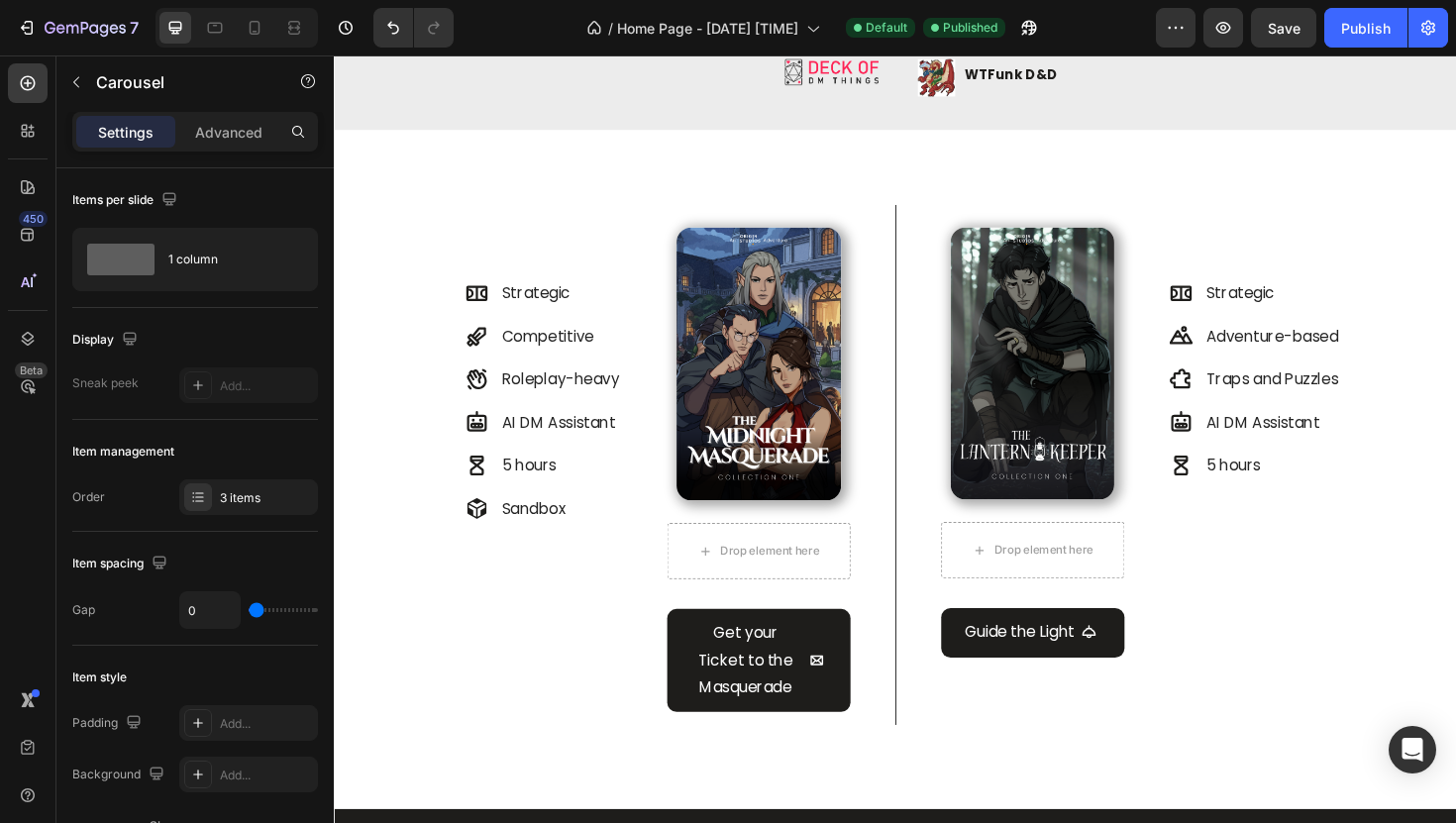 scroll, scrollTop: 824, scrollLeft: 0, axis: vertical 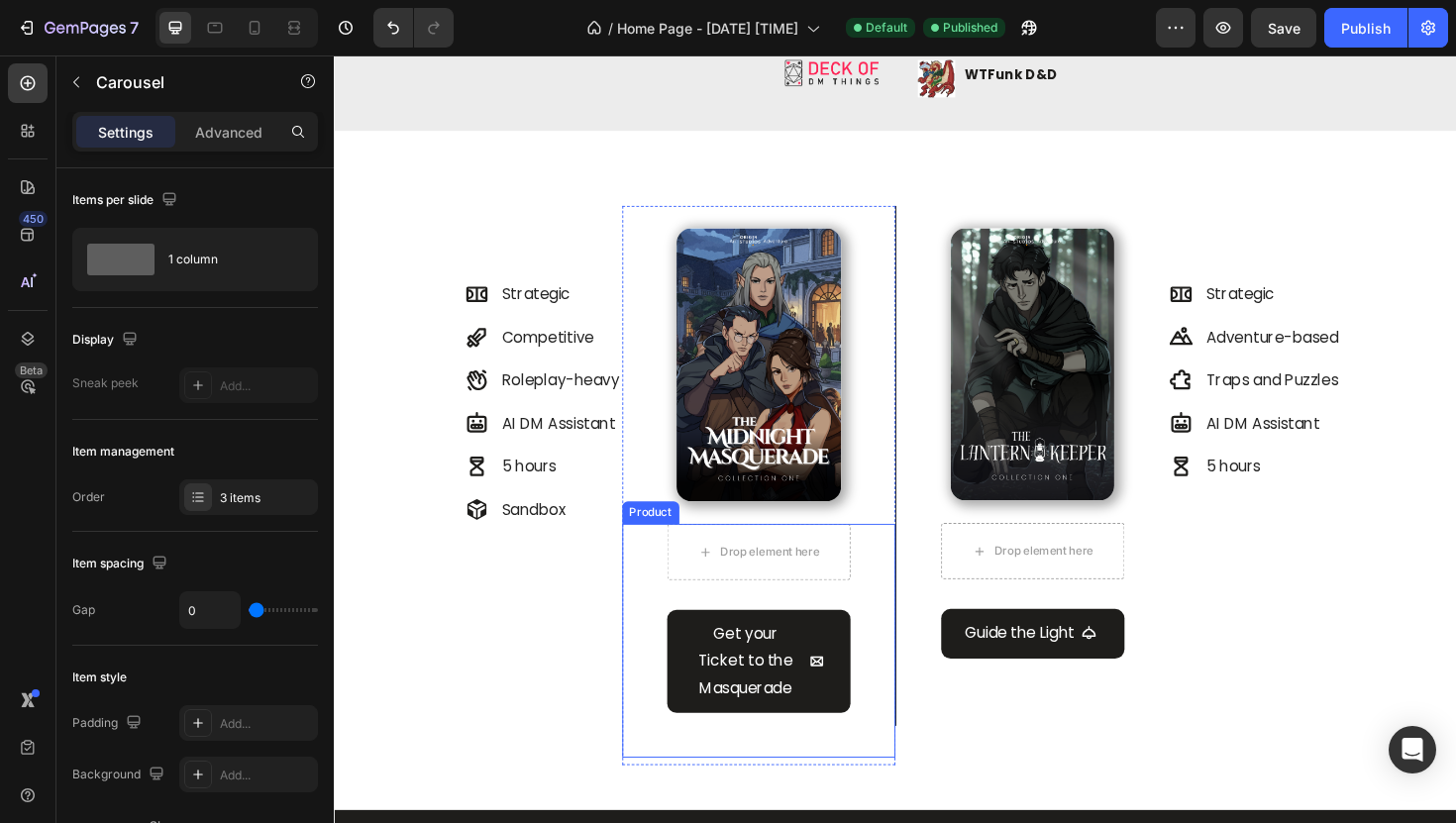 click on "Drop element here
Get your Ticket to the Masquerade Add to Cart Product" at bounding box center [783, 675] 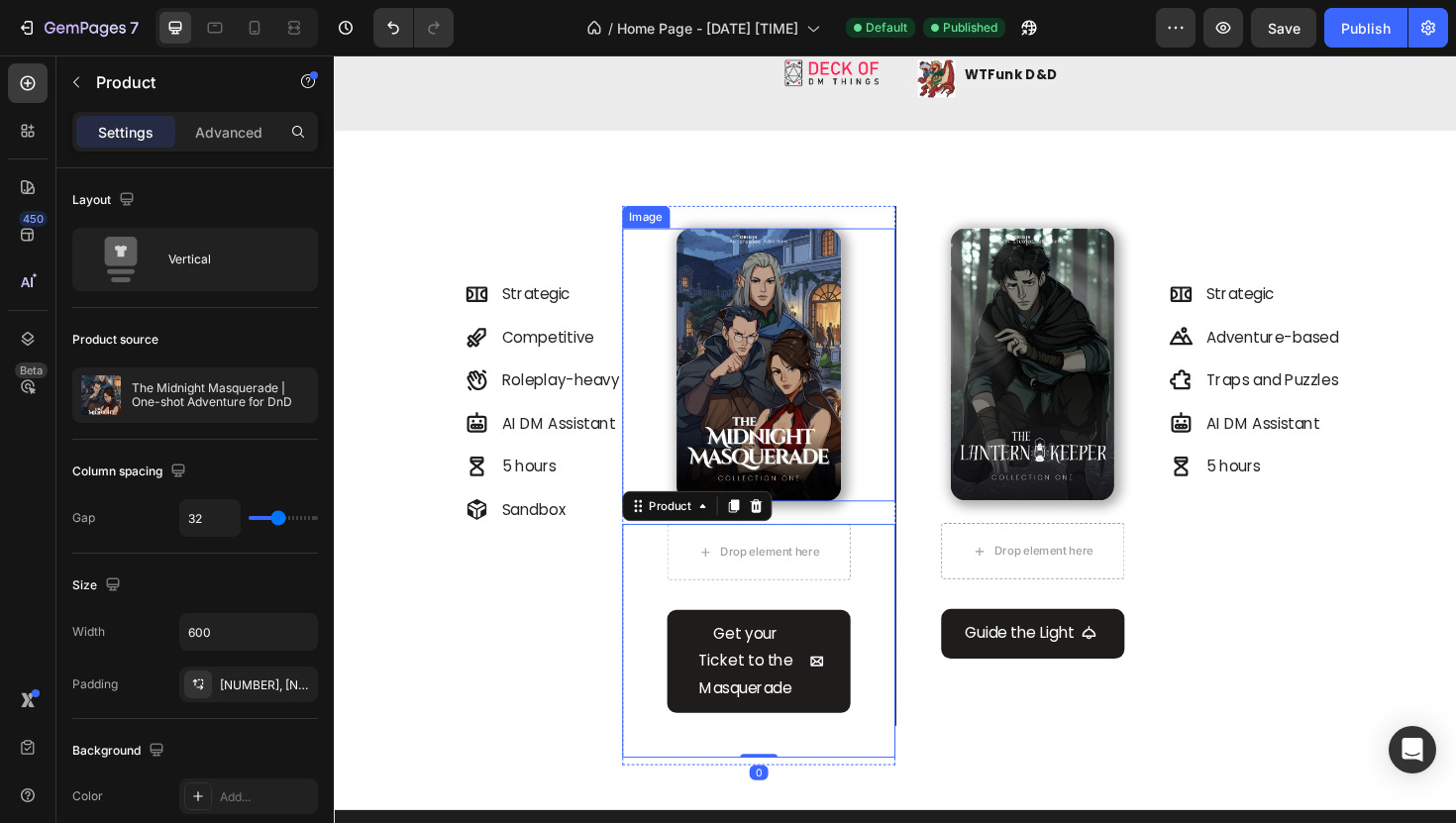 copy on "At Origin Studios, we release monthly one-shot adventures that break down the walls of traditional adventures. Although we offer PDF versions, our adventures and designed and catered to be ran online through your collection page.  Once you purchase an adventure, your account will unlock that adventure for you to access whenever you want in your collection page.  And on the first of the next month, a new, completely unique adventure will be released, and we can do it all over again. :)" 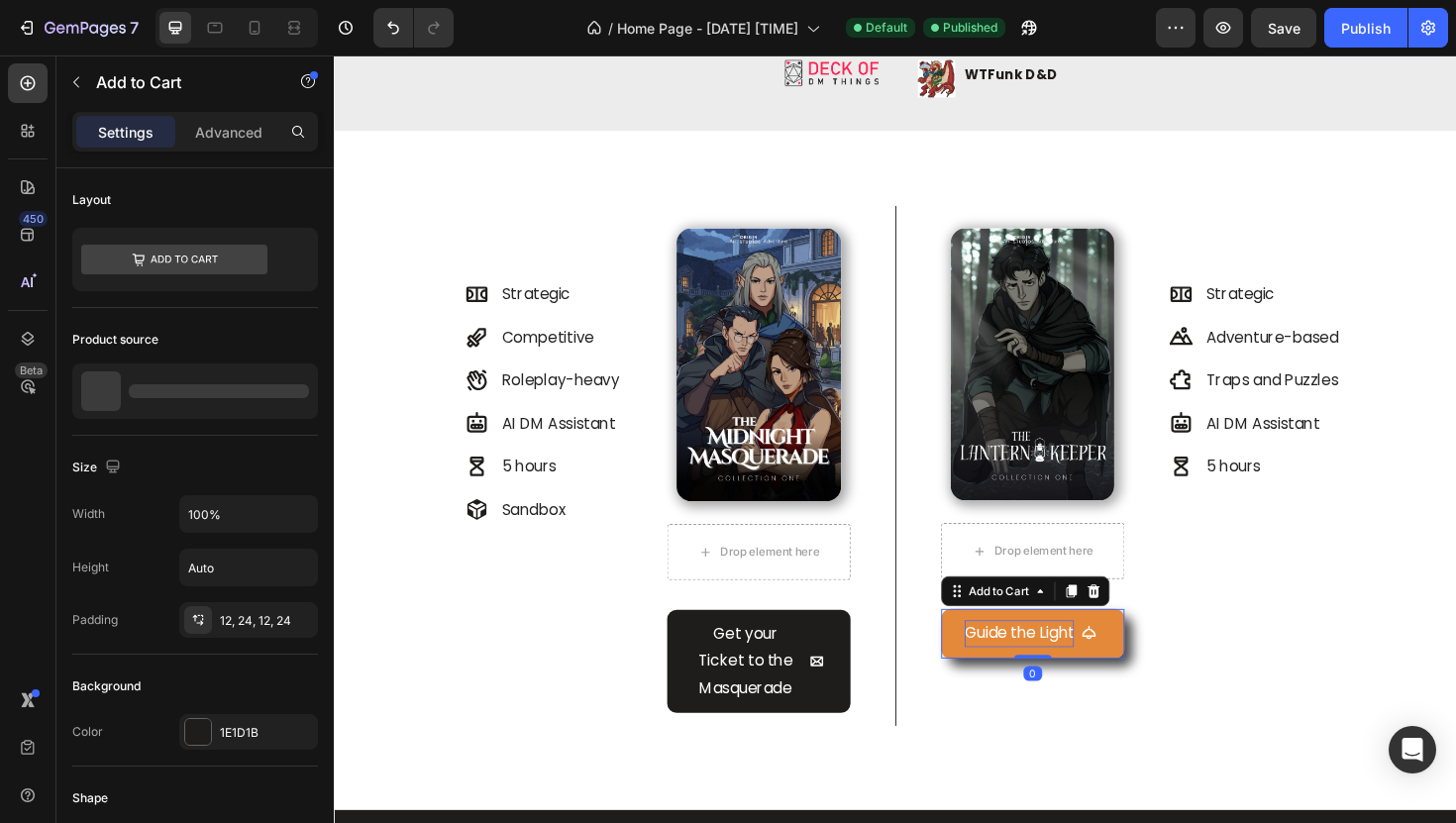 click on "Guide the Light" at bounding box center [1059, 668] 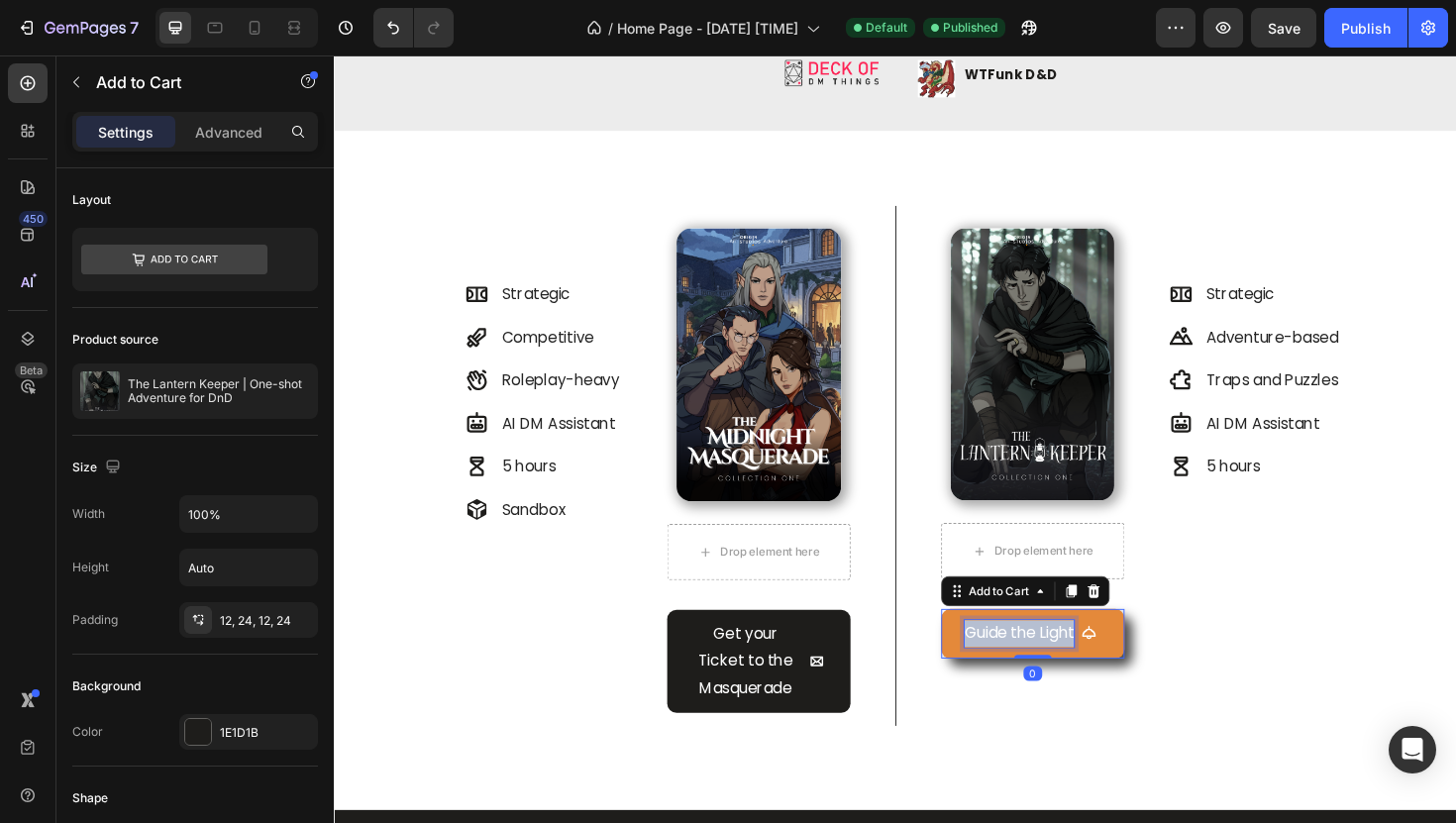click on "Guide the Light" at bounding box center [1059, 668] 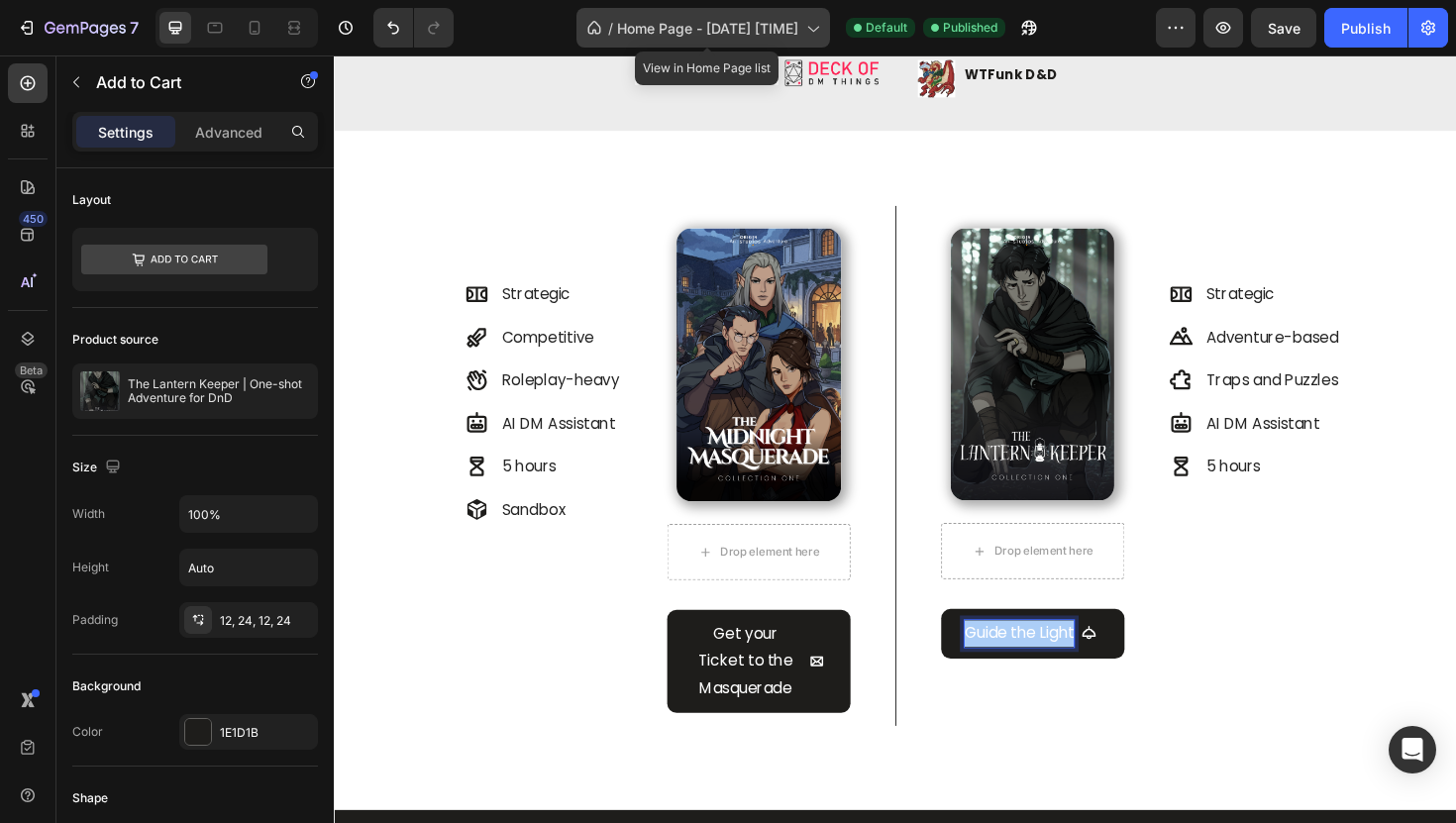 click on "Home Page - Feb 3, 16:37:01" at bounding box center (707, 28) 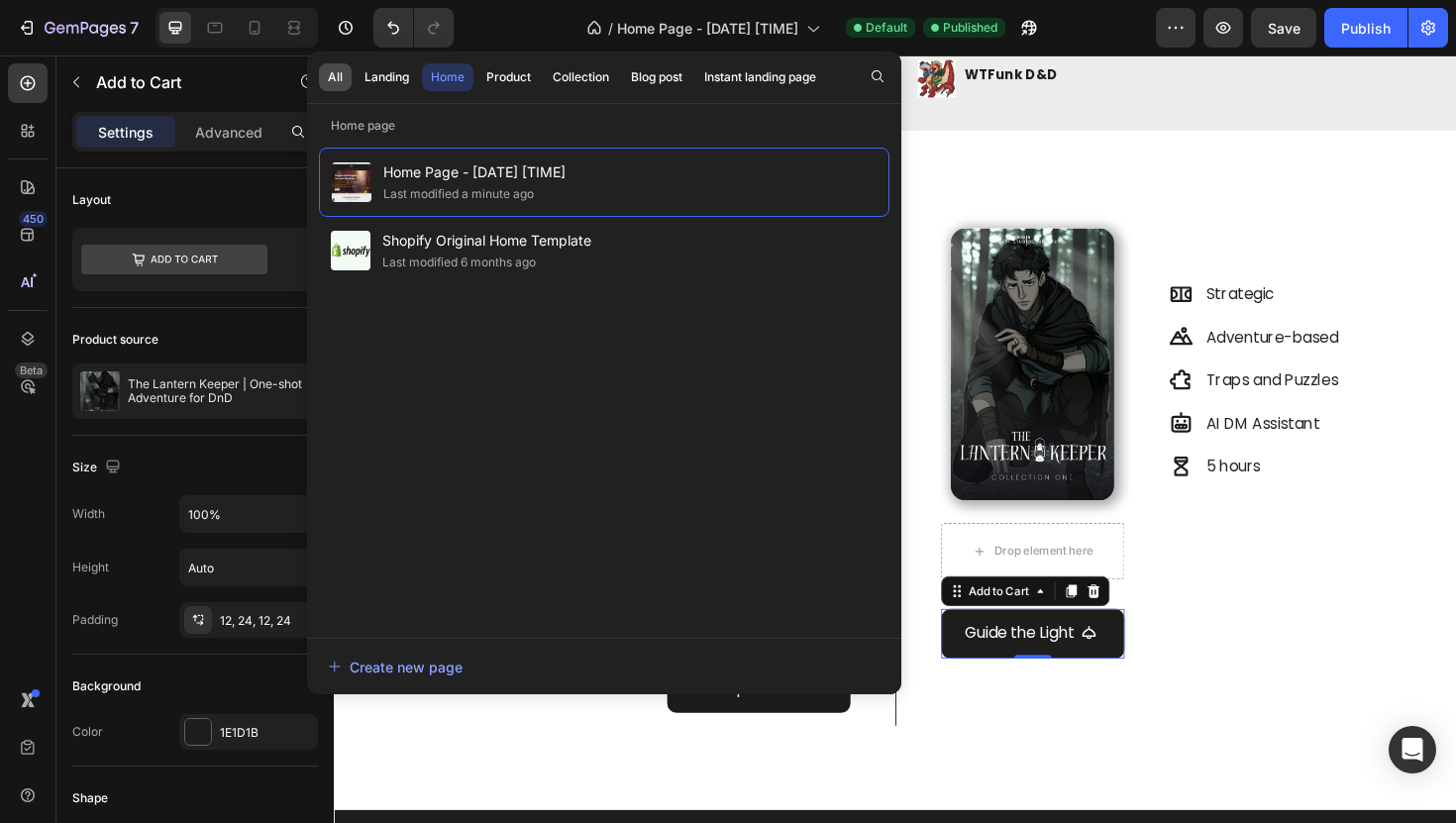 click on "All" 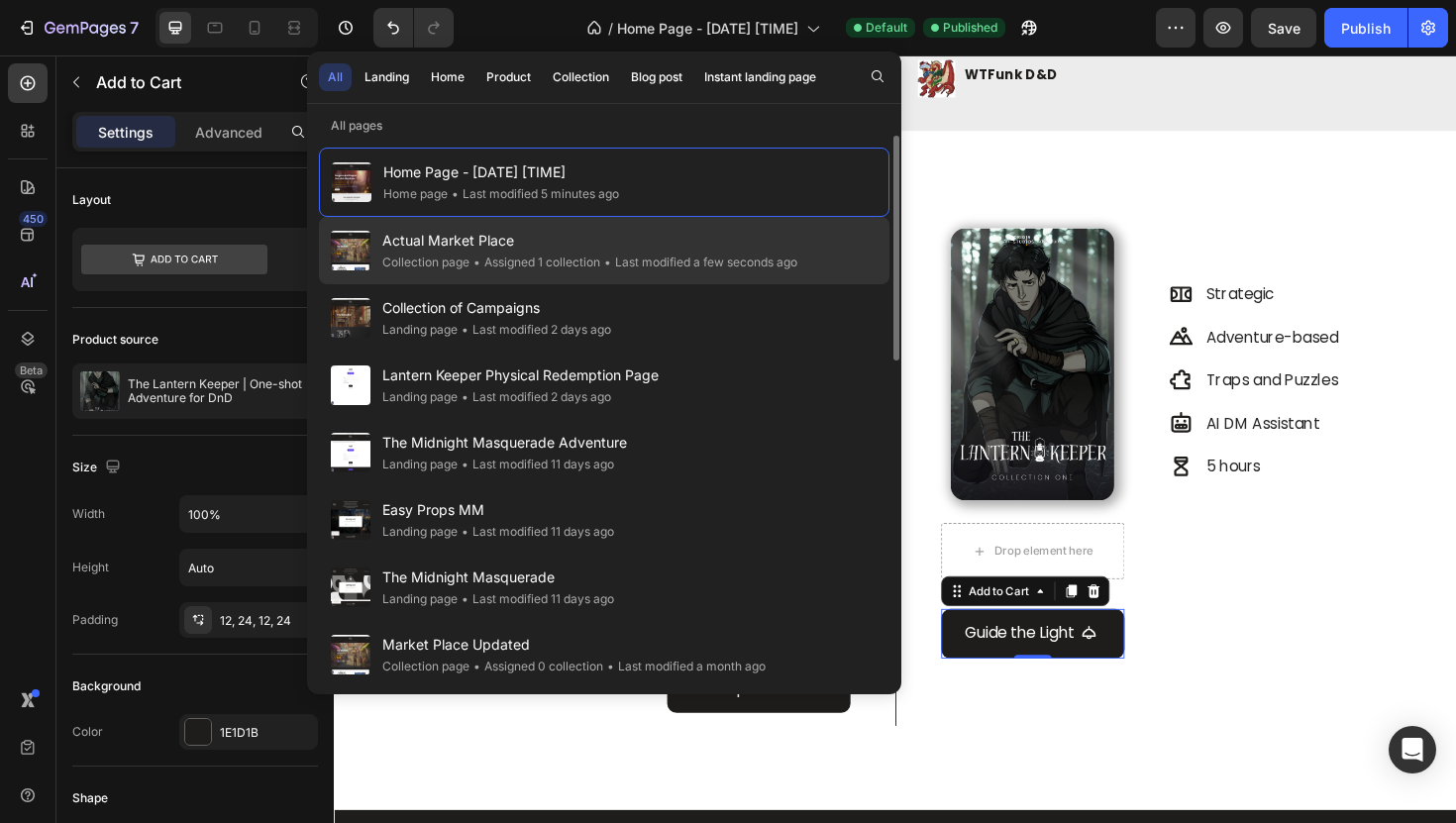 click on "Actual Market Place" at bounding box center [589, 241] 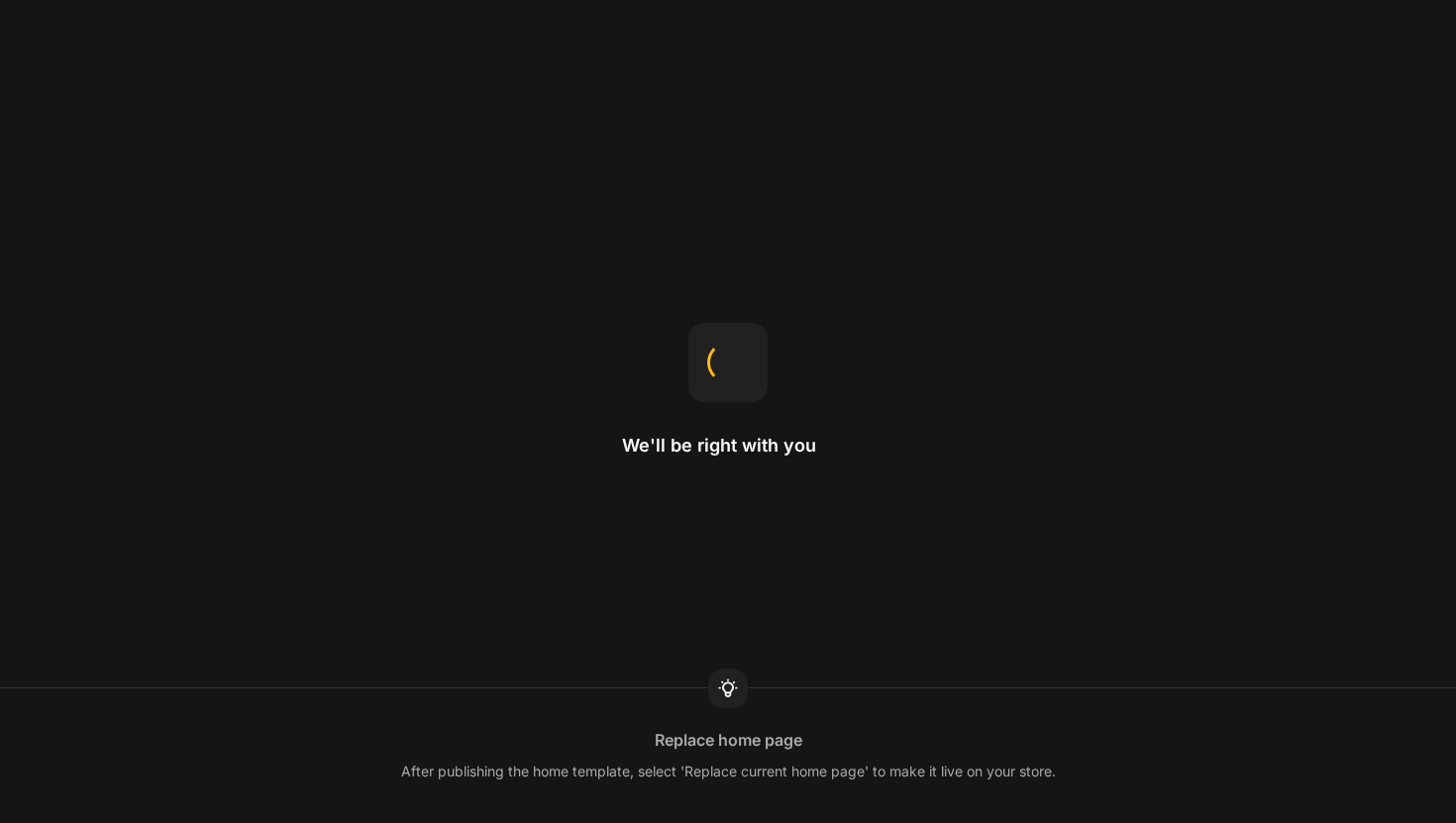 scroll, scrollTop: 0, scrollLeft: 0, axis: both 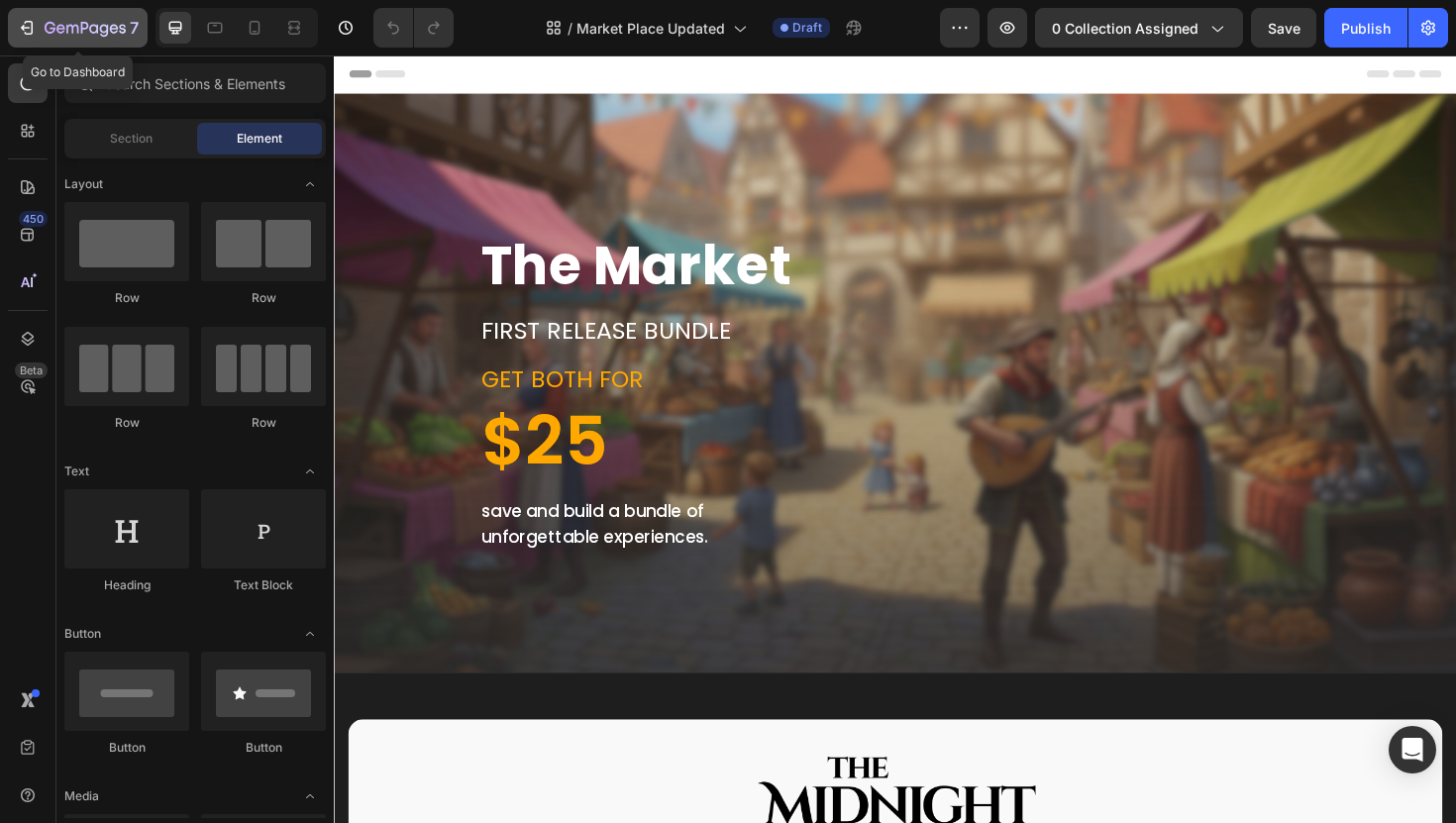 click 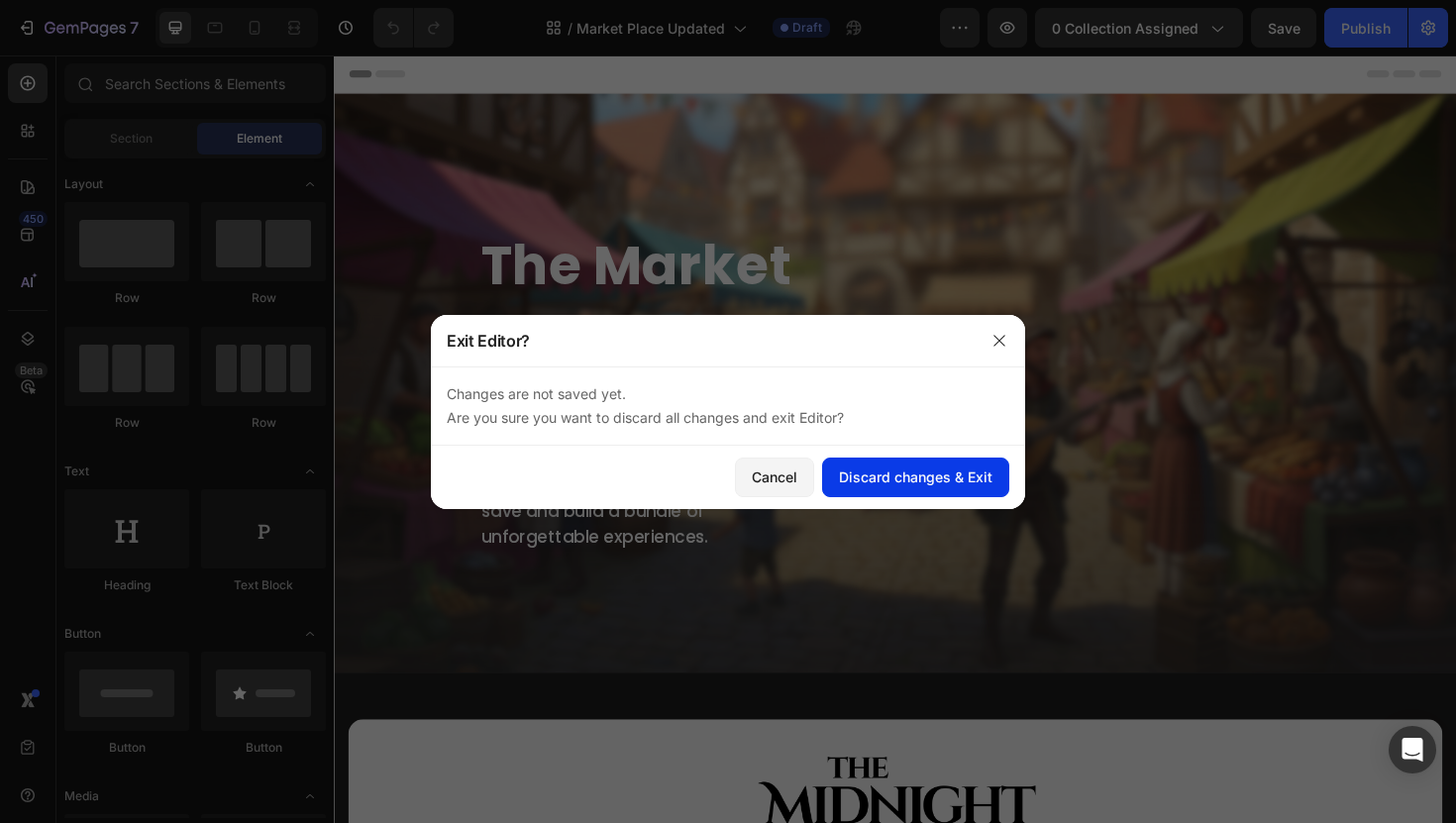 click on "Discard changes & Exit" at bounding box center (915, 476) 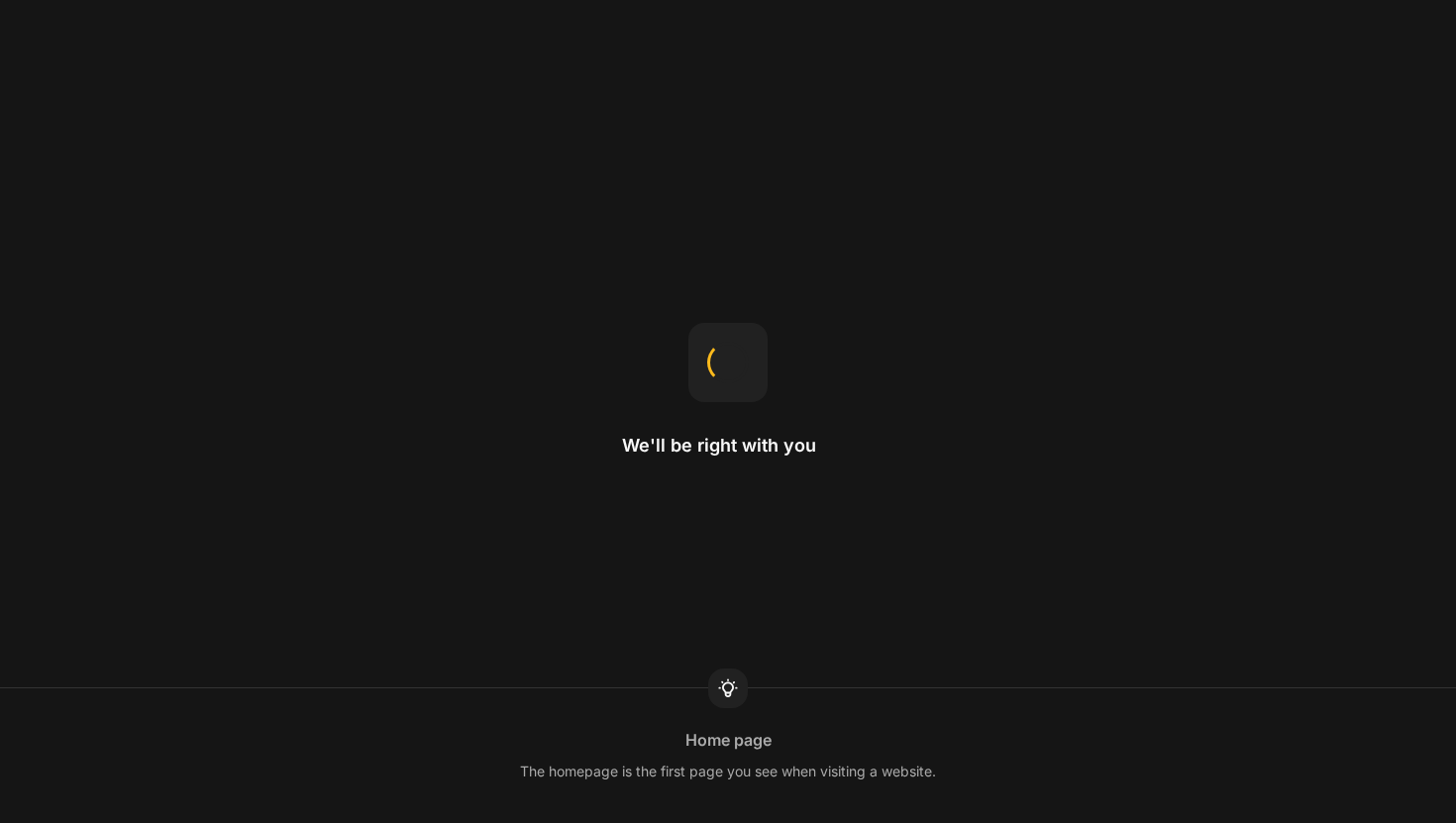 scroll, scrollTop: 0, scrollLeft: 0, axis: both 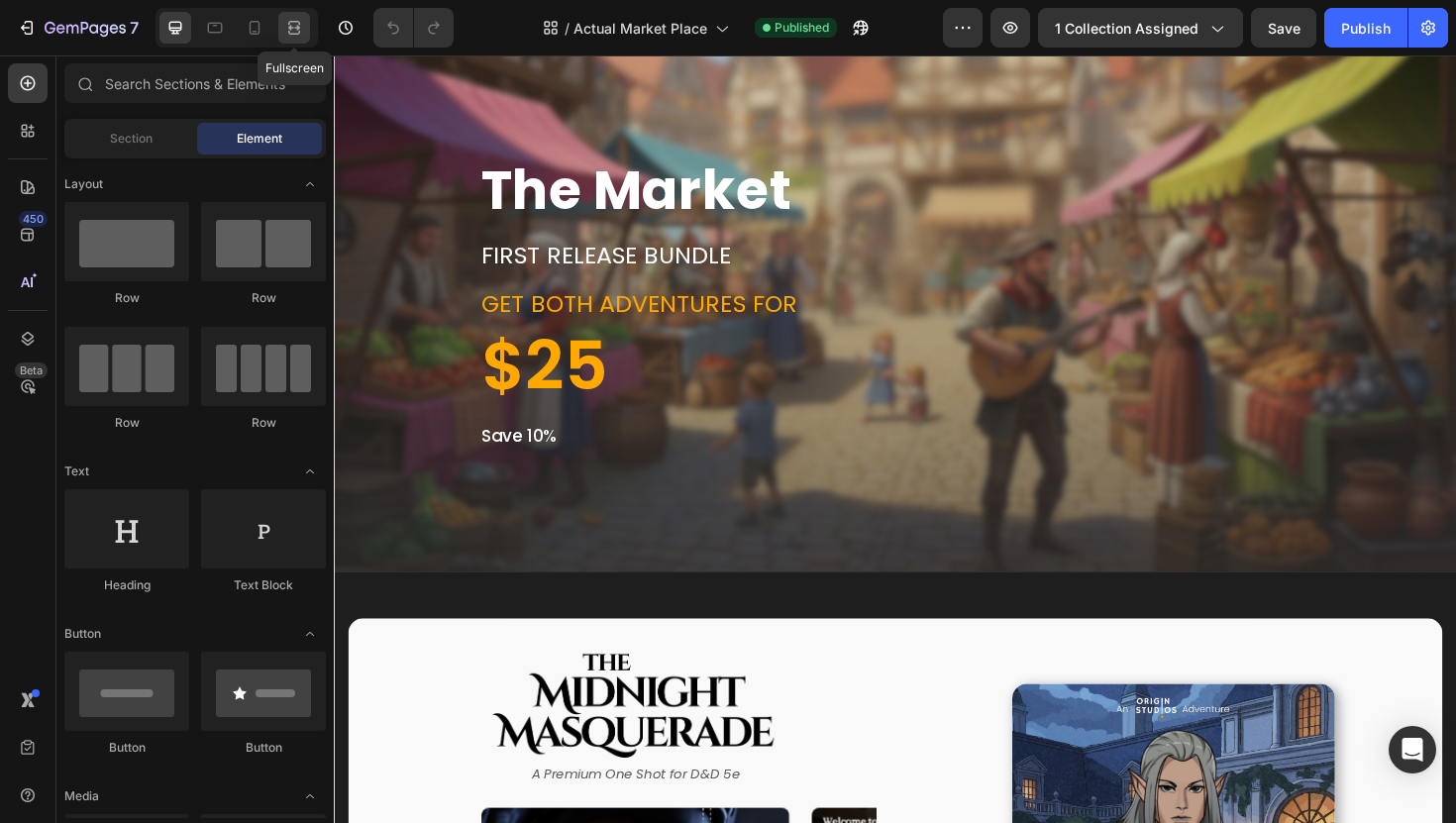 click 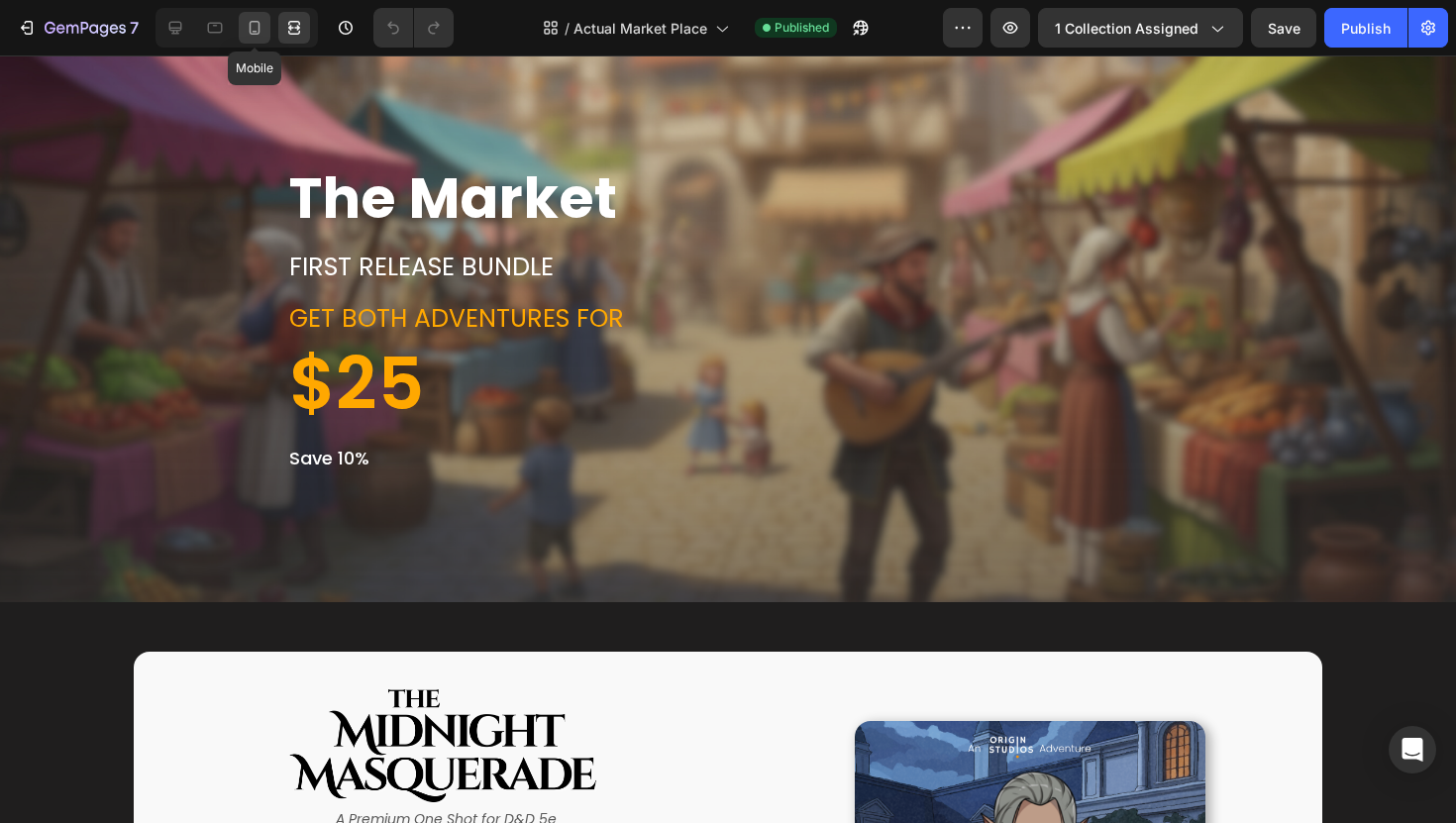 click 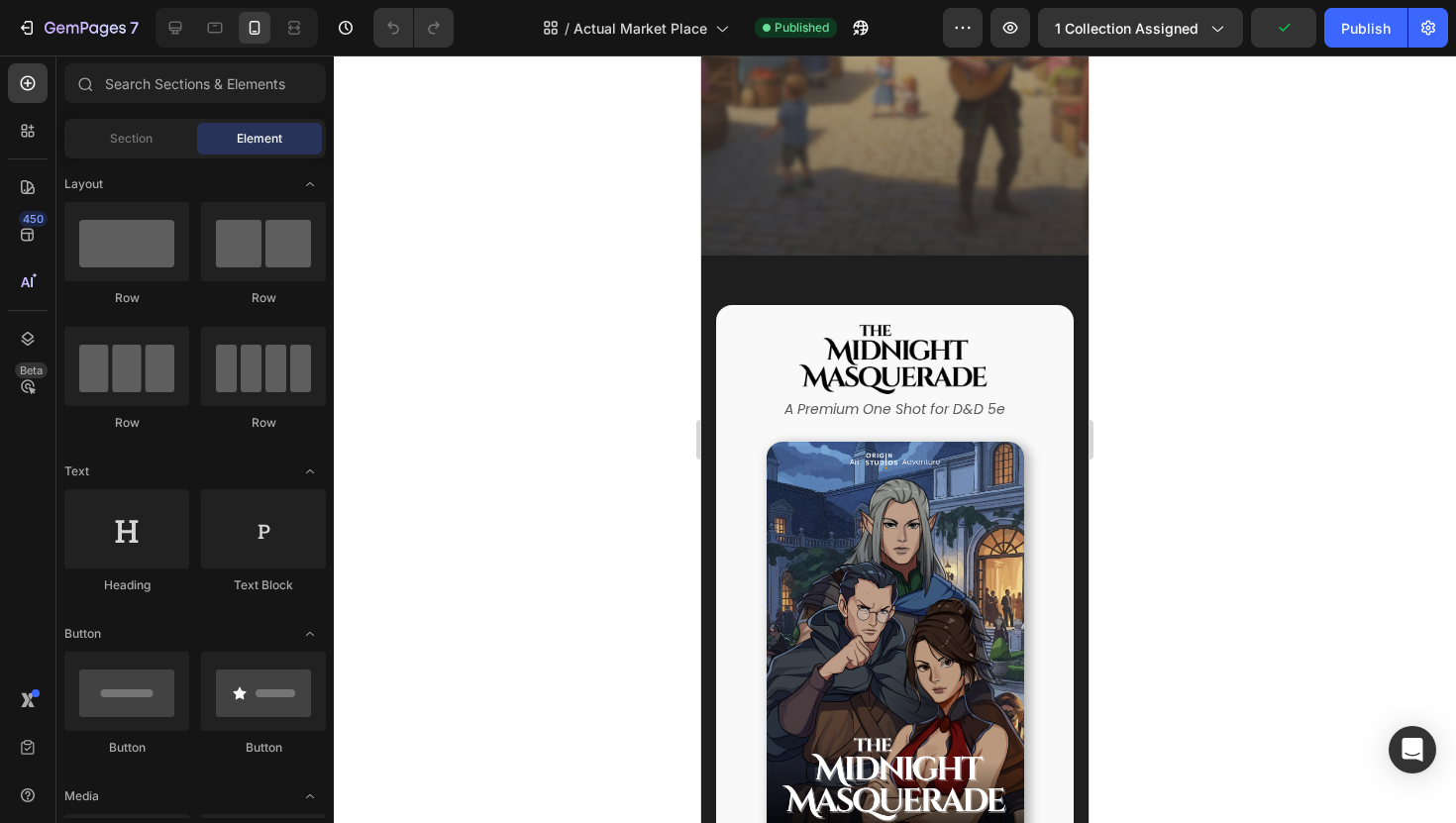 scroll, scrollTop: 0, scrollLeft: 0, axis: both 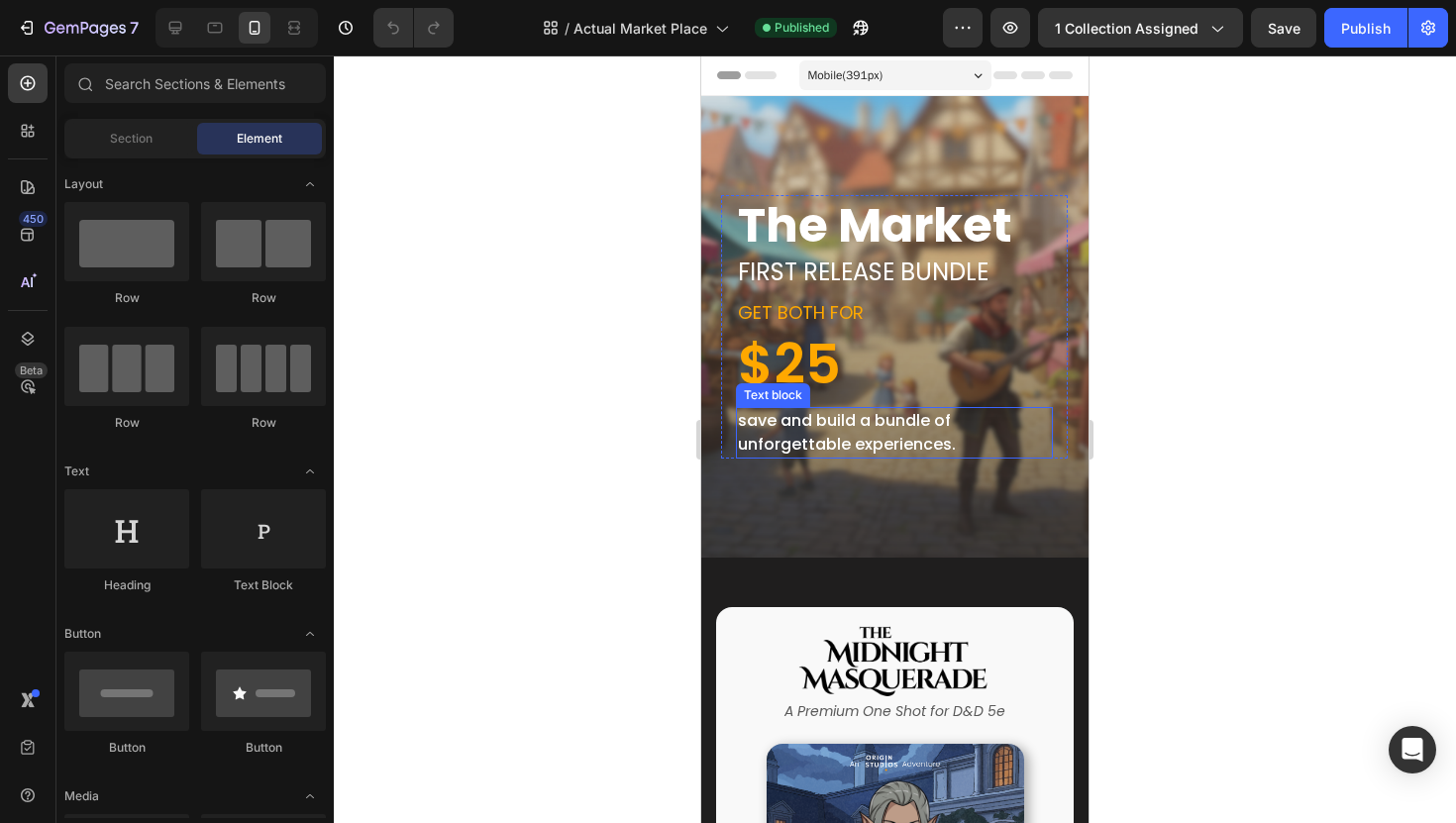 click on "unforgettable experiences." at bounding box center [894, 445] 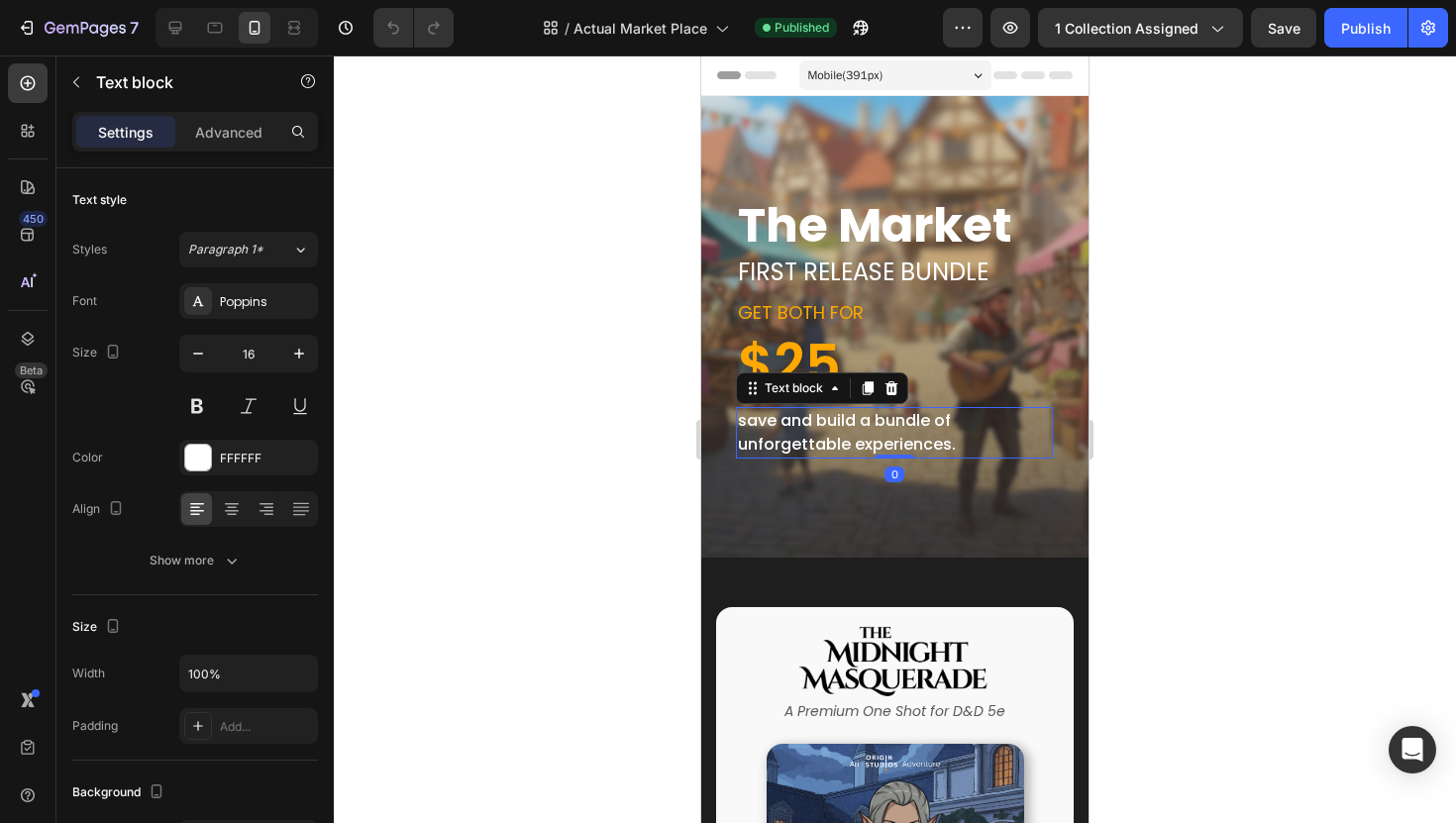 click on "unforgettable experiences." at bounding box center [894, 445] 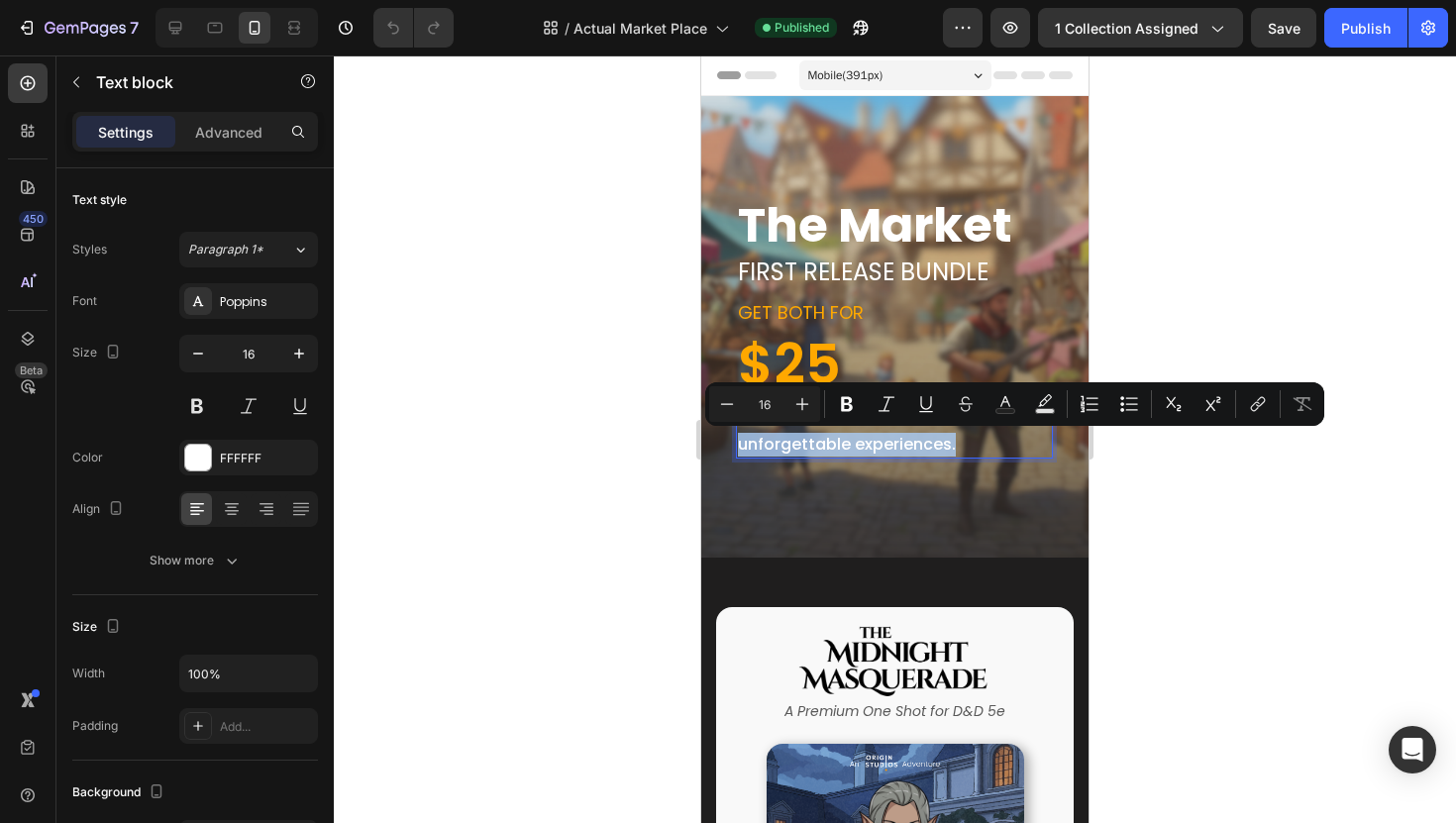 click on "unforgettable experiences." at bounding box center [894, 445] 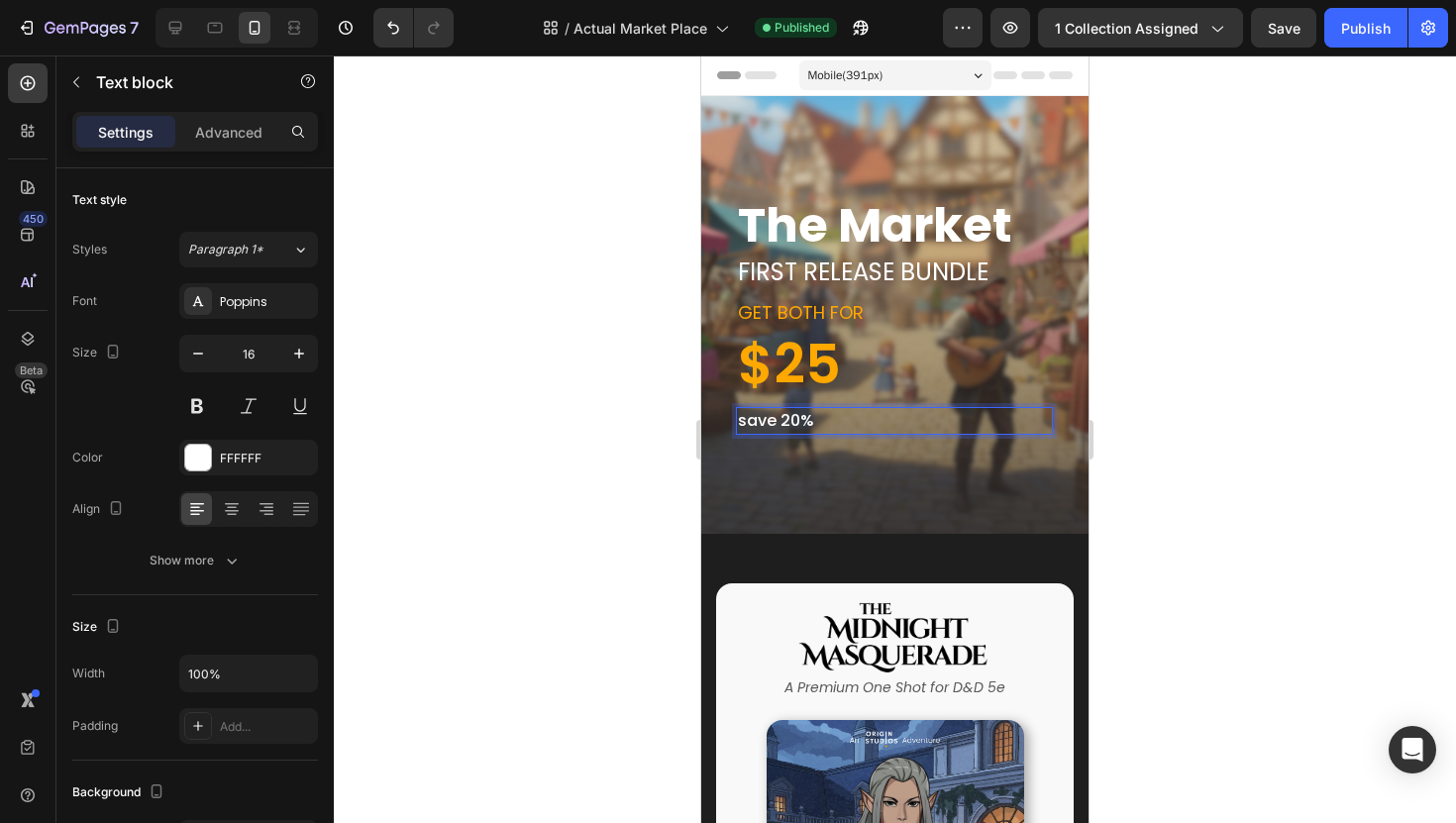 click on "save 20%" at bounding box center (894, 421) 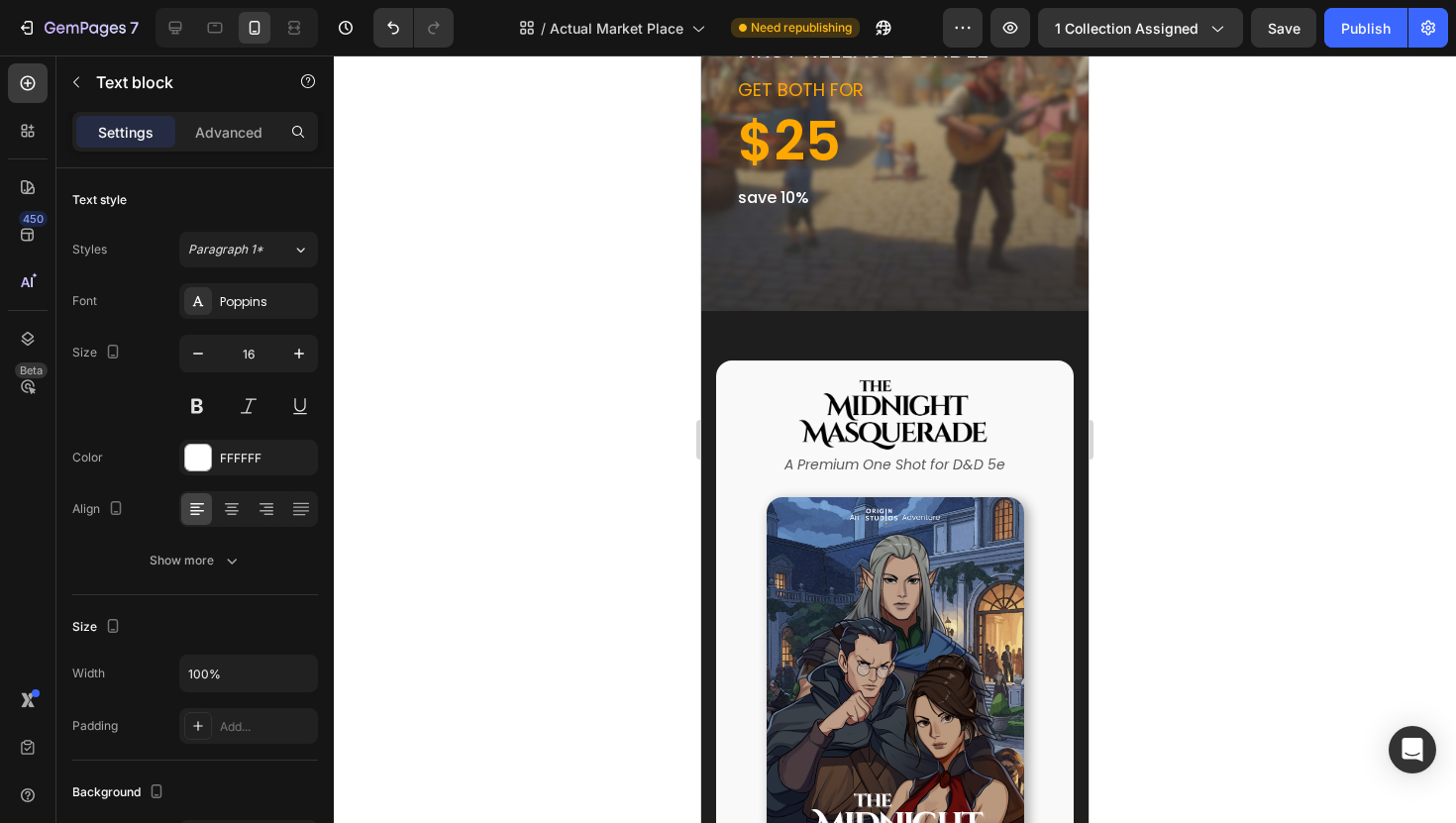 scroll, scrollTop: 0, scrollLeft: 0, axis: both 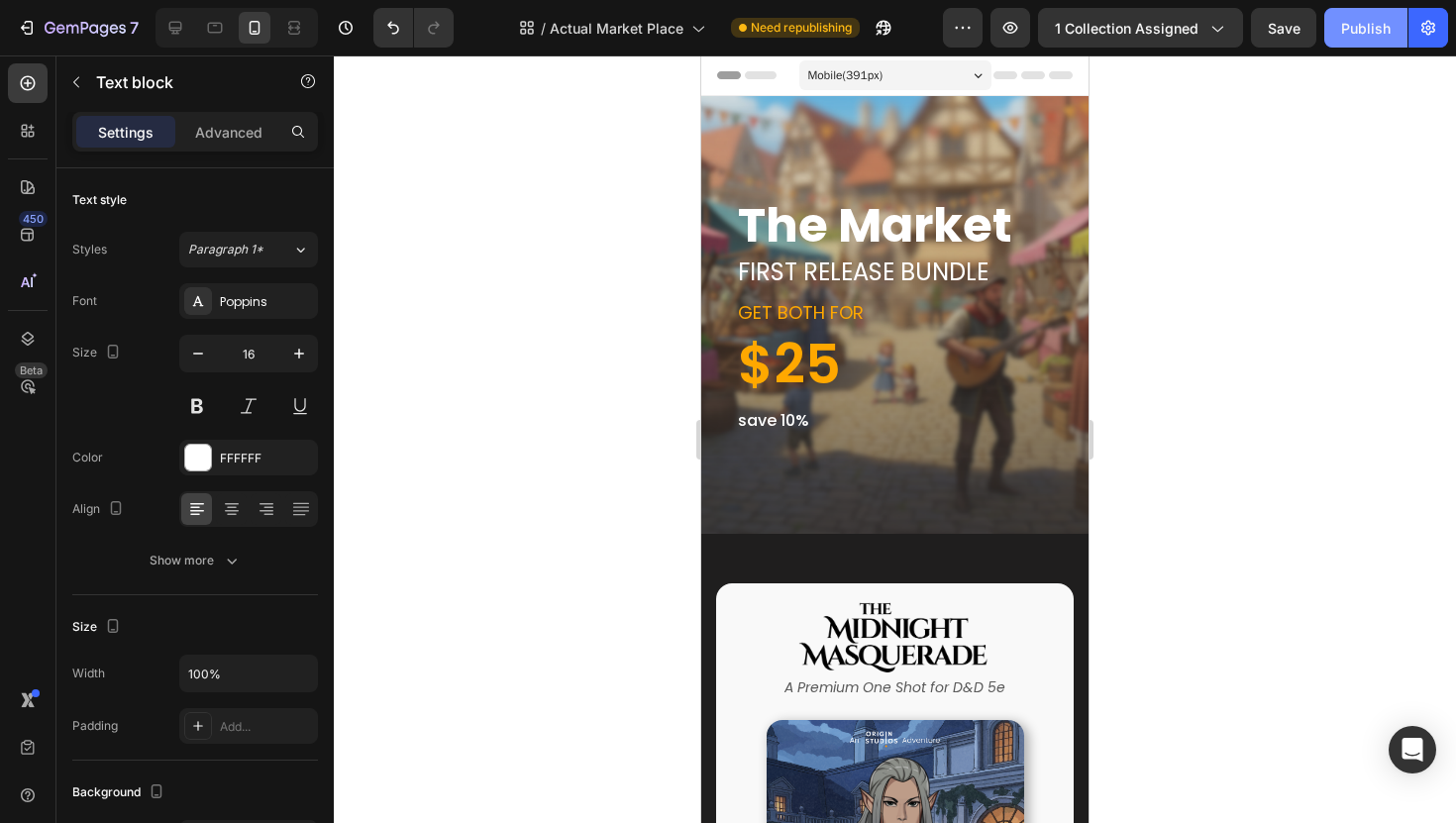 click on "Publish" at bounding box center (1366, 28) 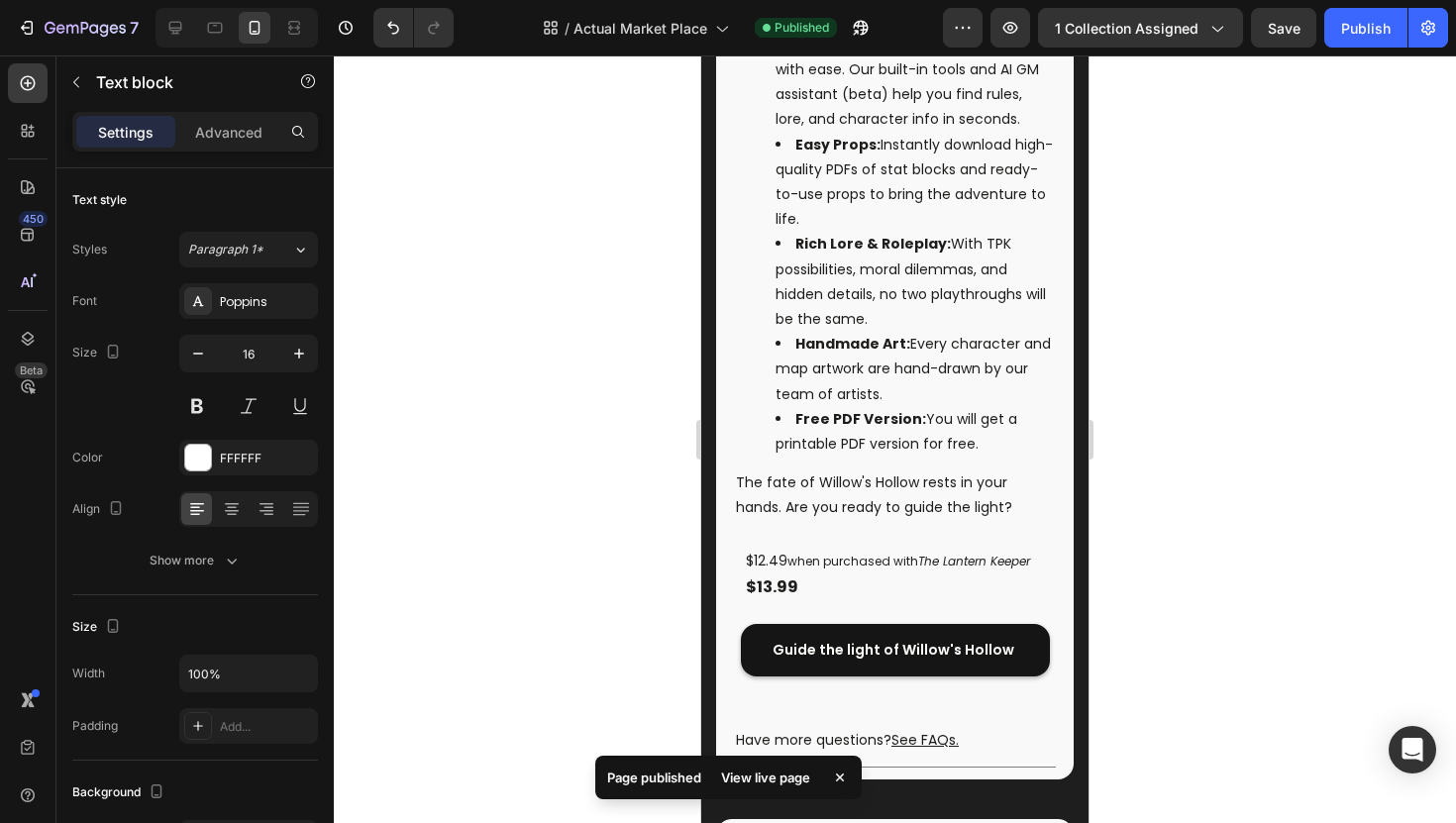 scroll, scrollTop: 4086, scrollLeft: 0, axis: vertical 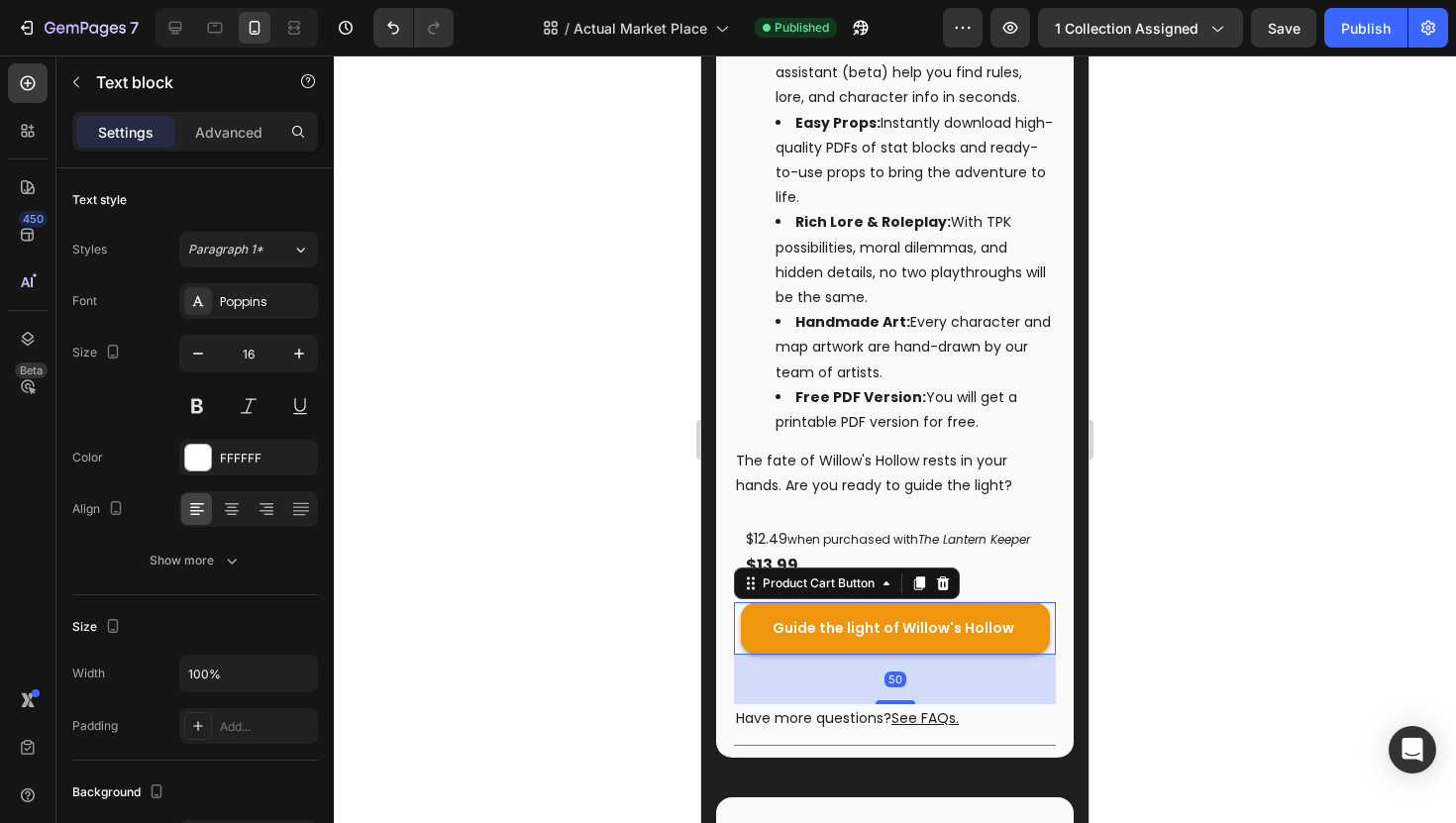 click on "Guide the light of Willow's Hollow" at bounding box center [895, 628] 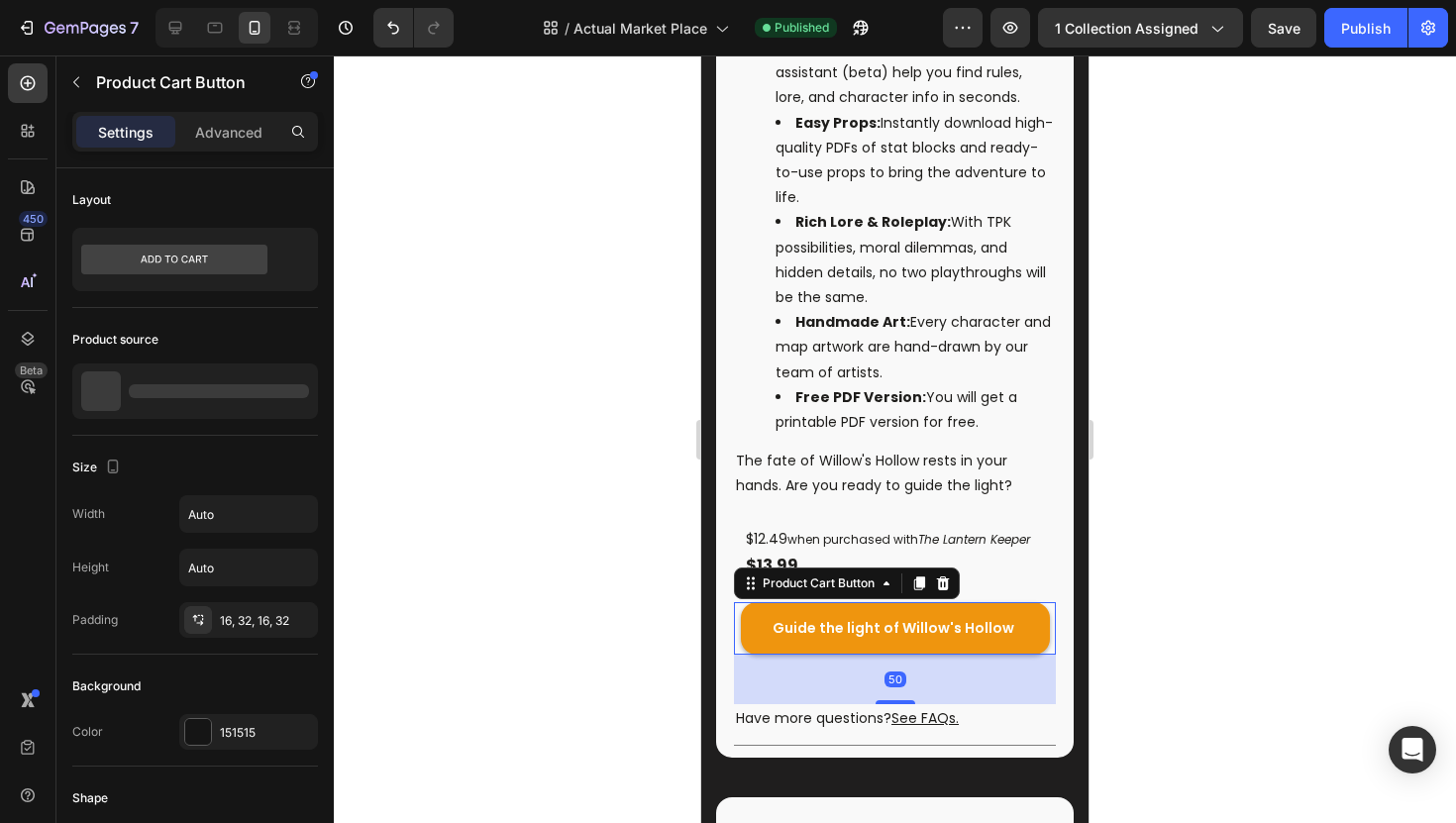 click on "Guide the light of Willow's Hollow" at bounding box center [895, 628] 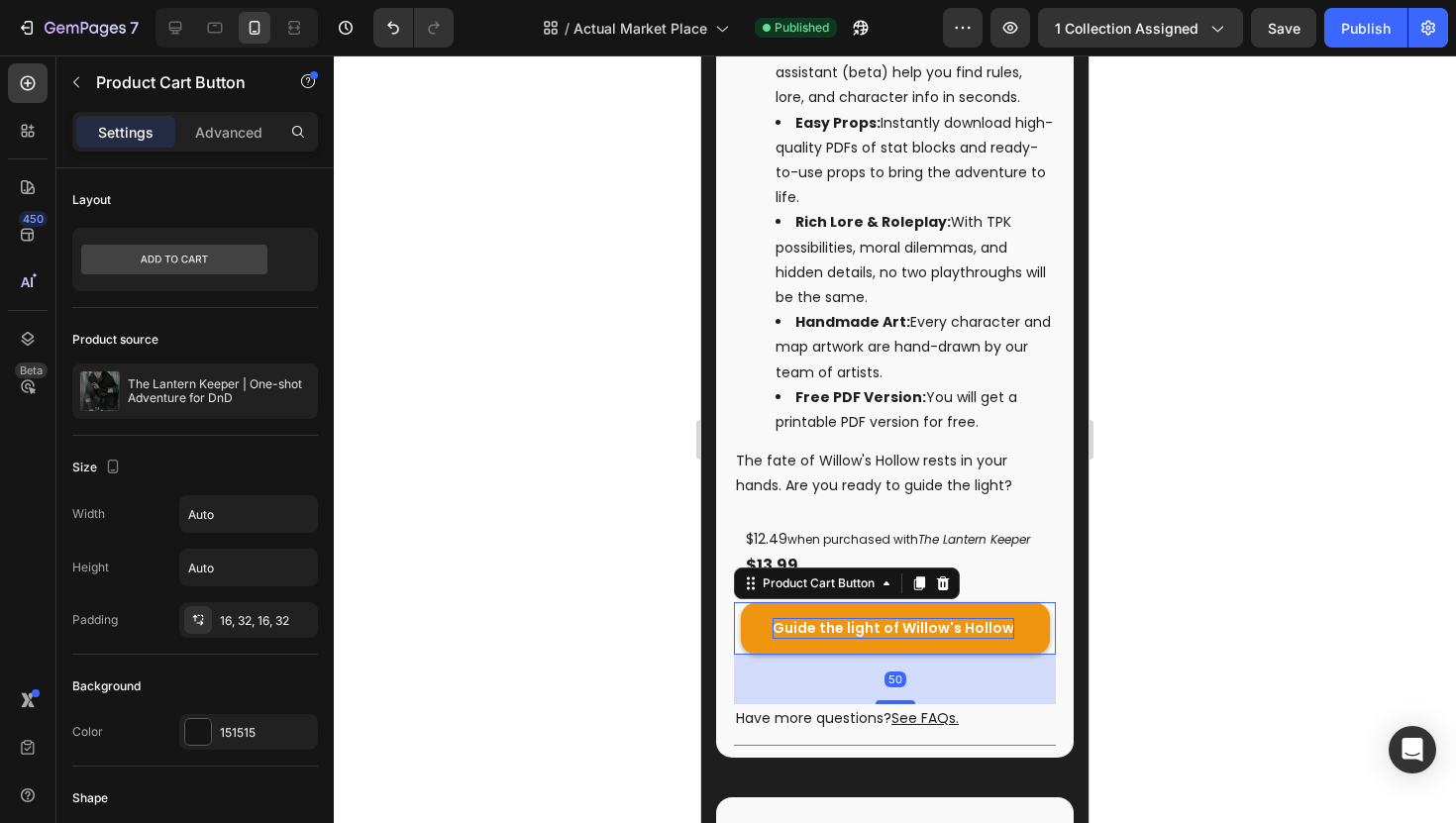 click on "Guide the light of Willow's Hollow" at bounding box center [893, 628] 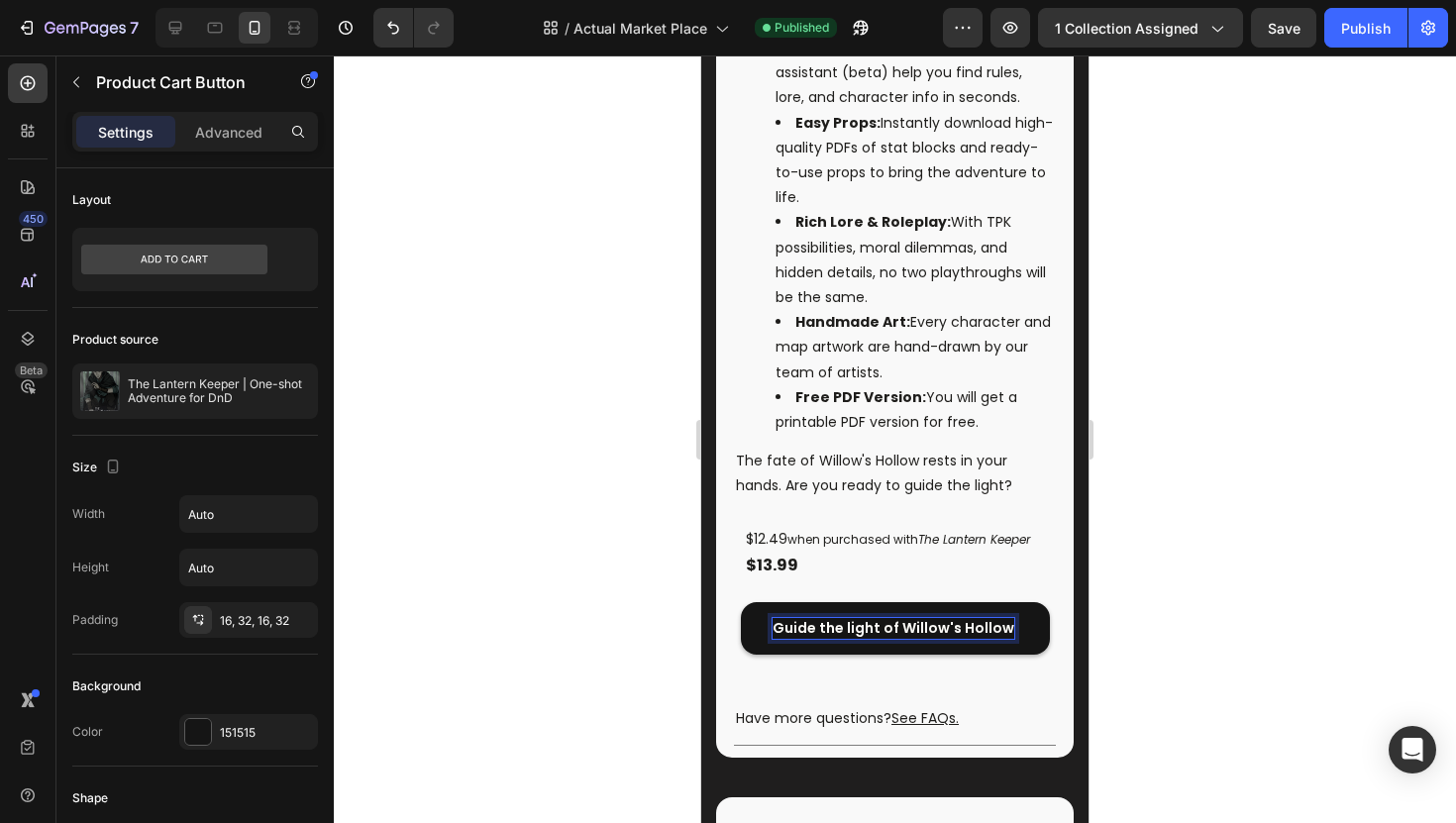 click 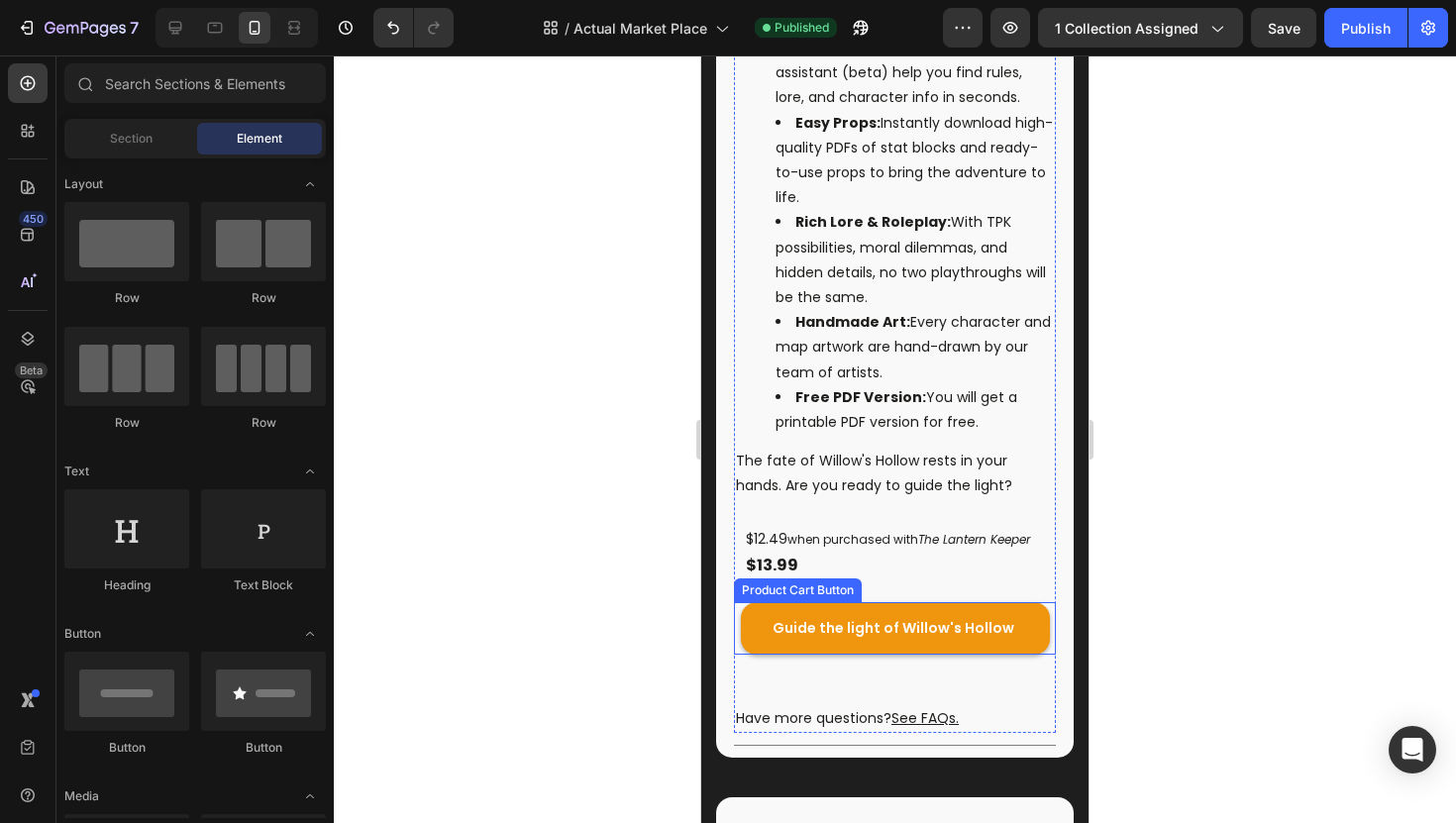 click on "Guide the light of Willow's Hollow" at bounding box center [895, 628] 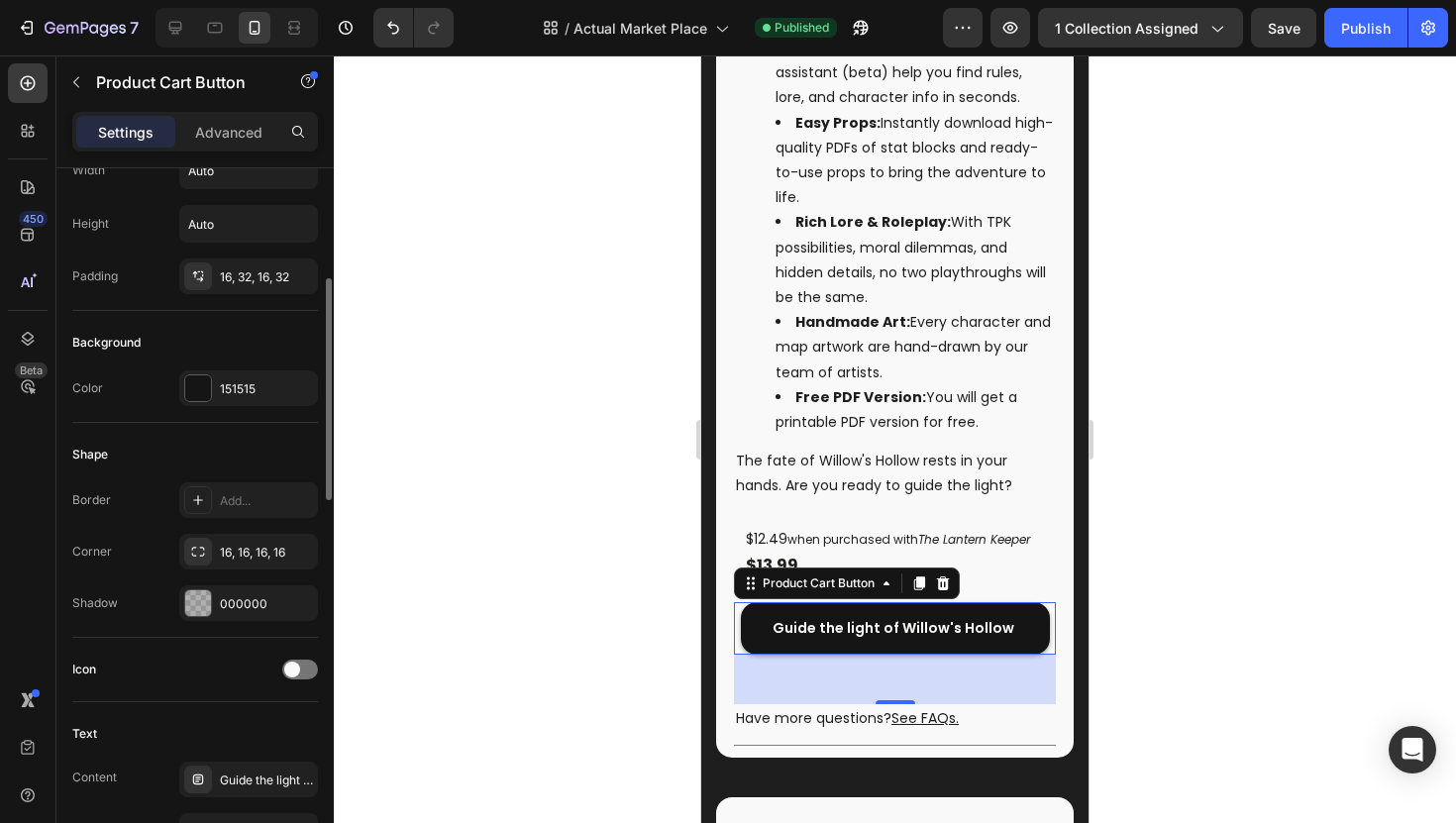 scroll, scrollTop: 346, scrollLeft: 0, axis: vertical 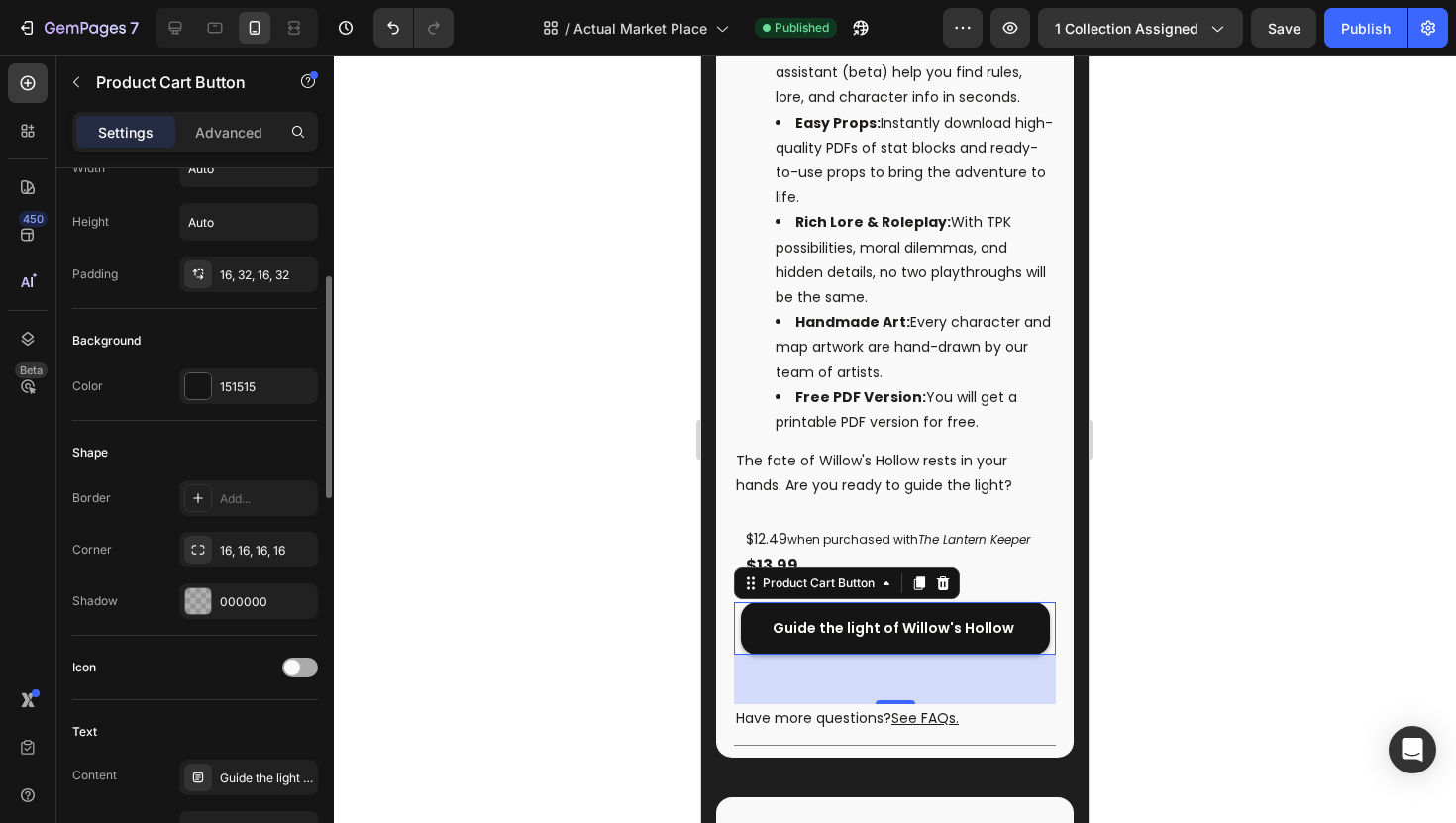 click at bounding box center (292, 668) 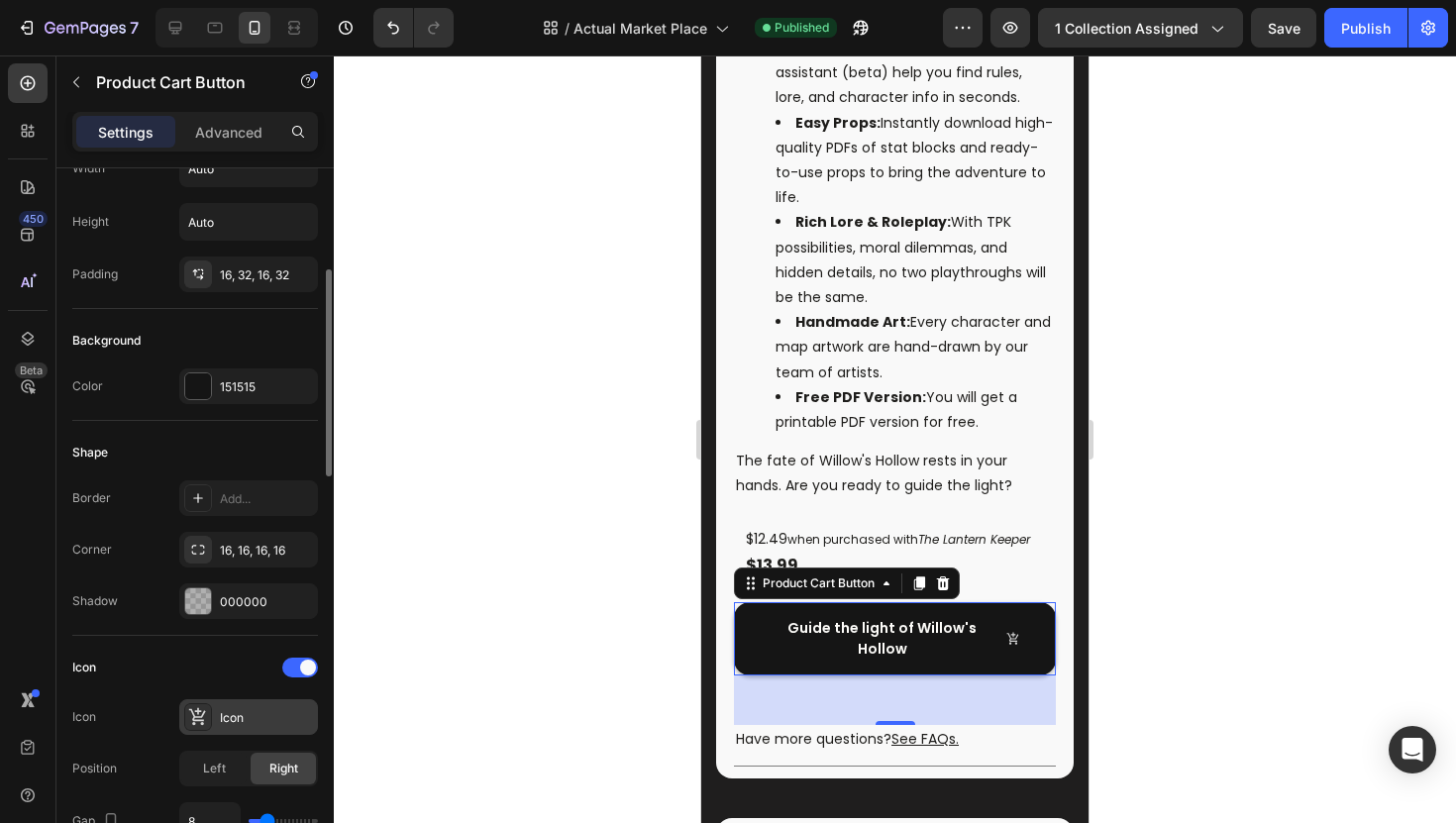 click 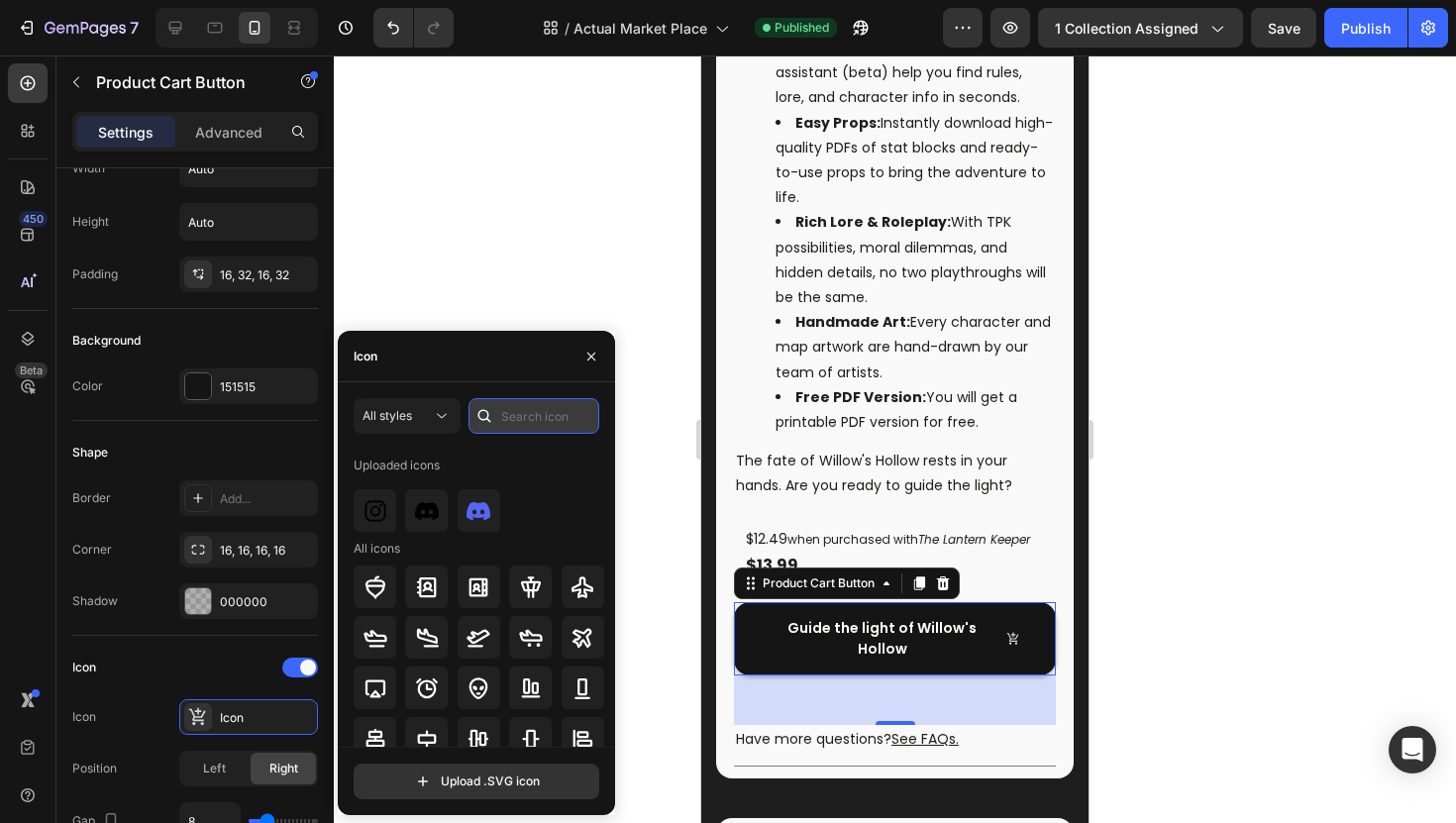 click at bounding box center (534, 416) 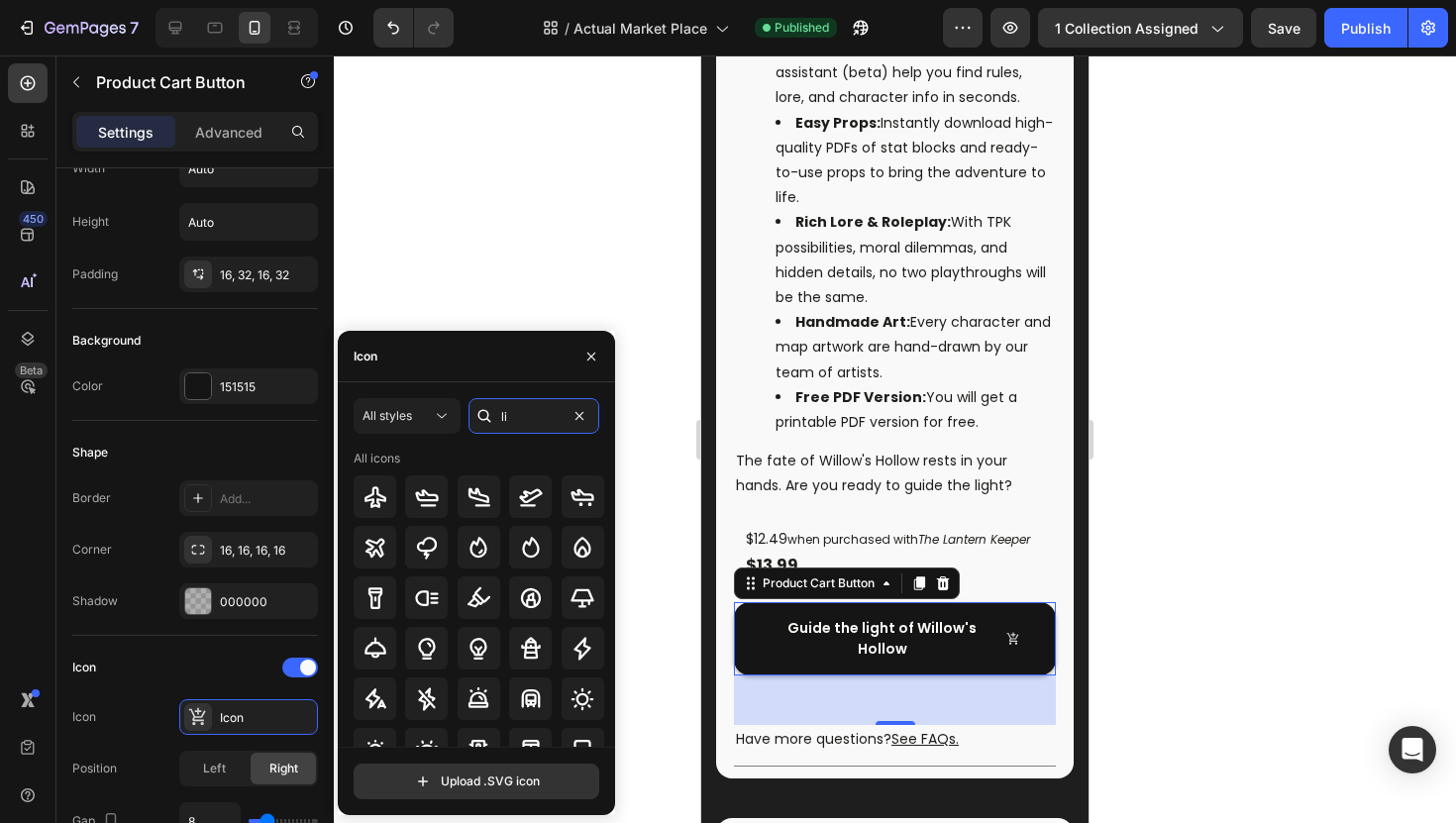 type on "l" 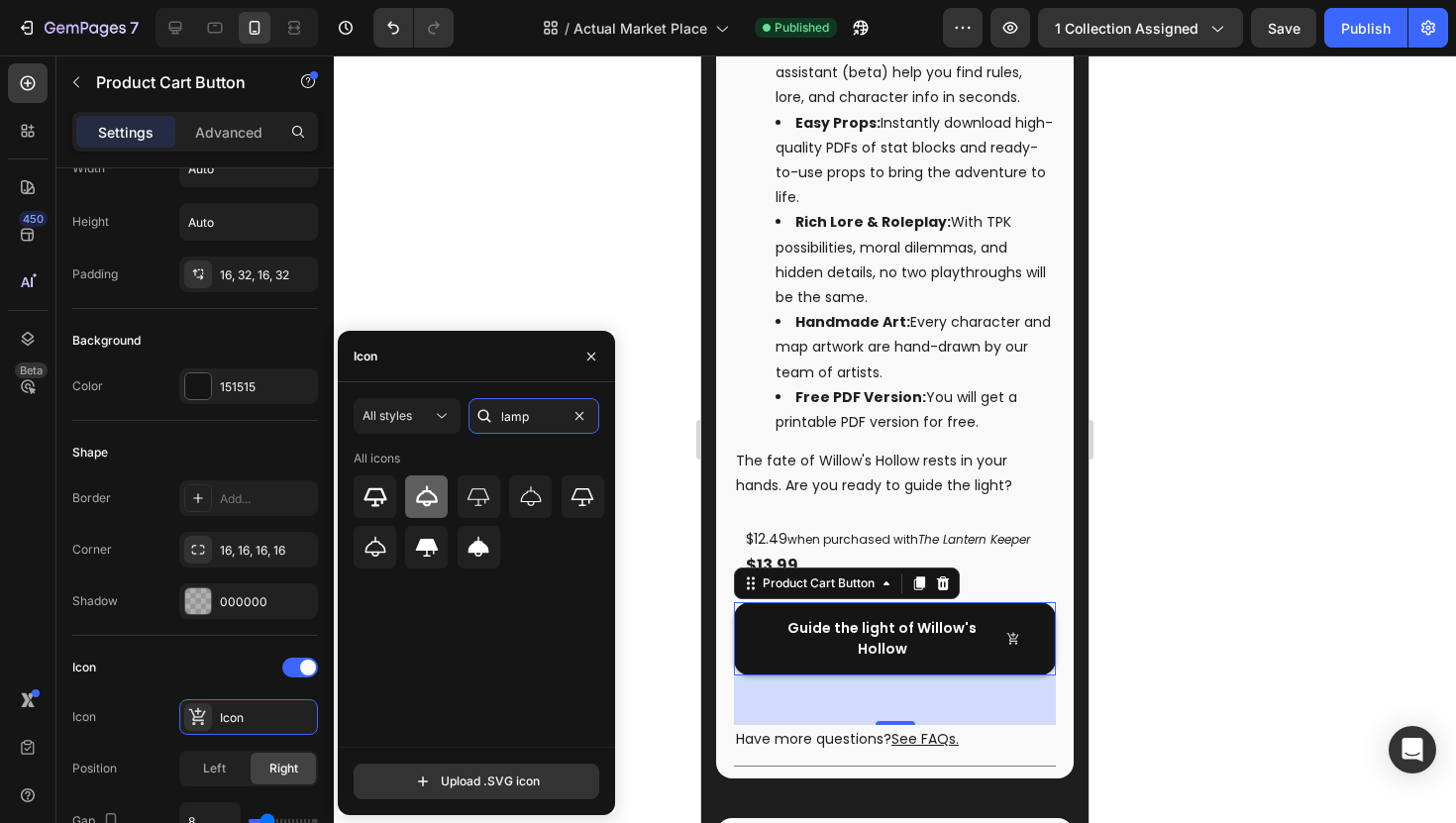 type on "lamp" 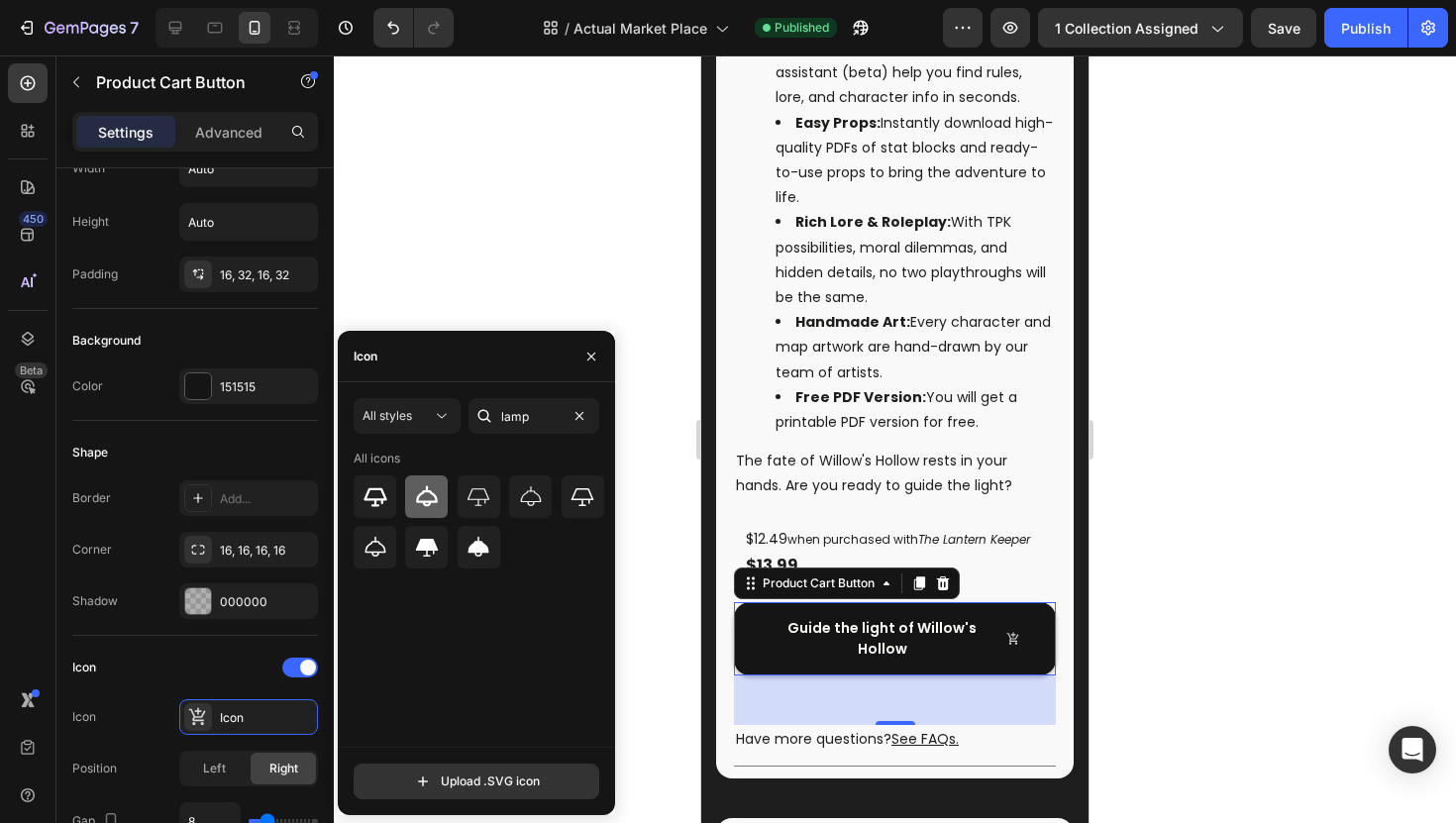 click 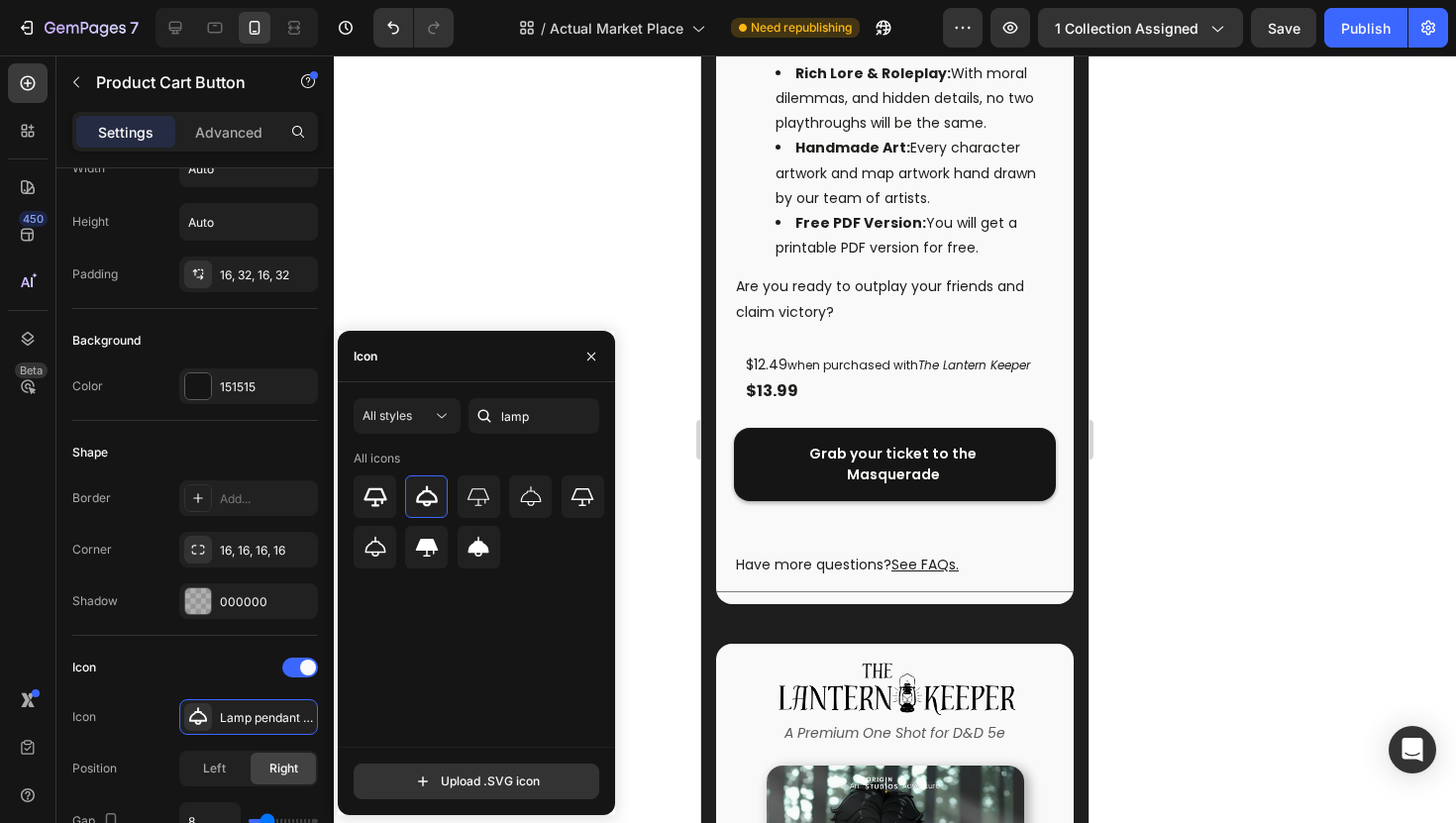 scroll, scrollTop: 2127, scrollLeft: 0, axis: vertical 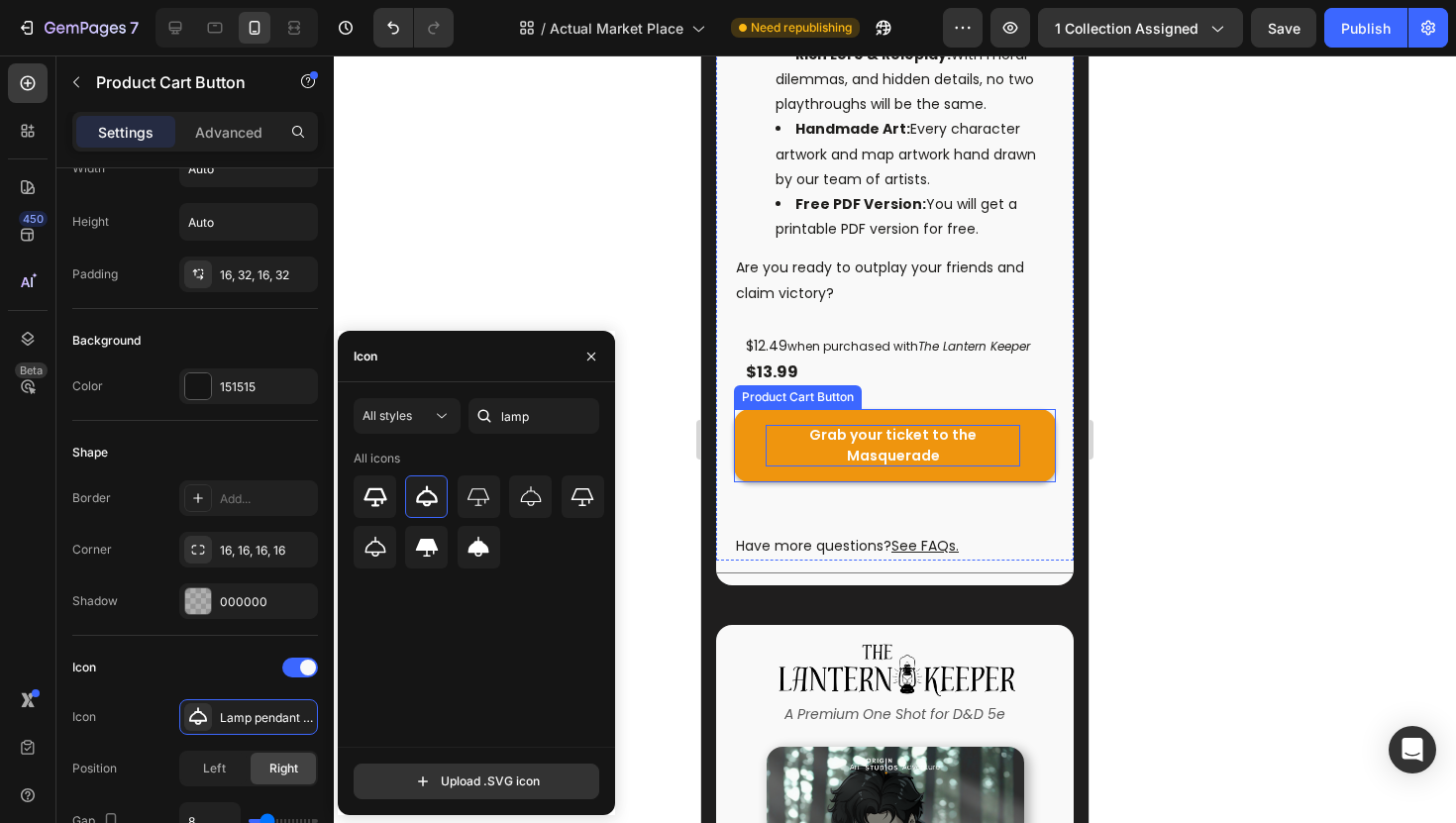 click on "Grab your ticket to the Masquerade" at bounding box center [892, 446] 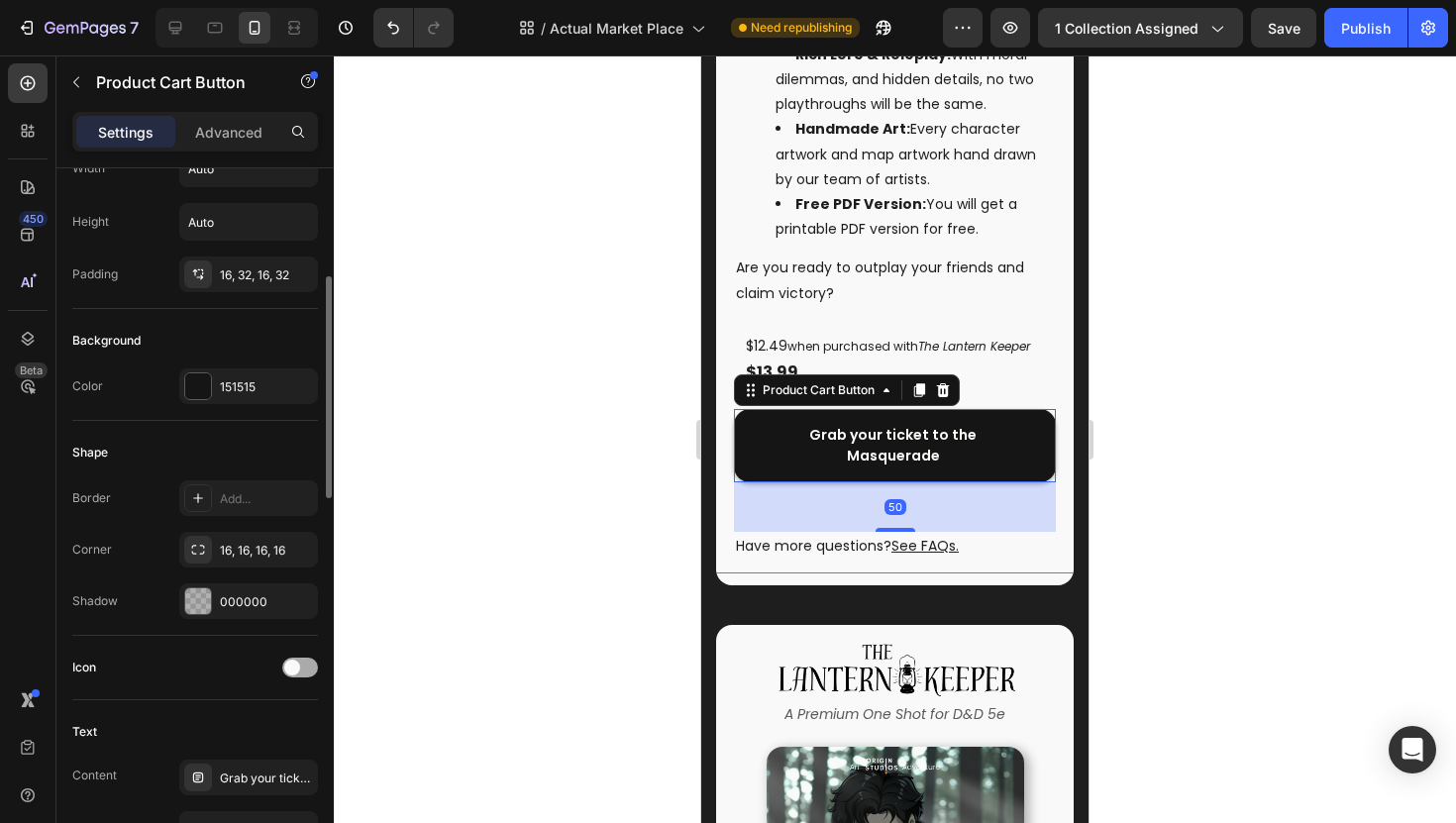 click at bounding box center (300, 668) 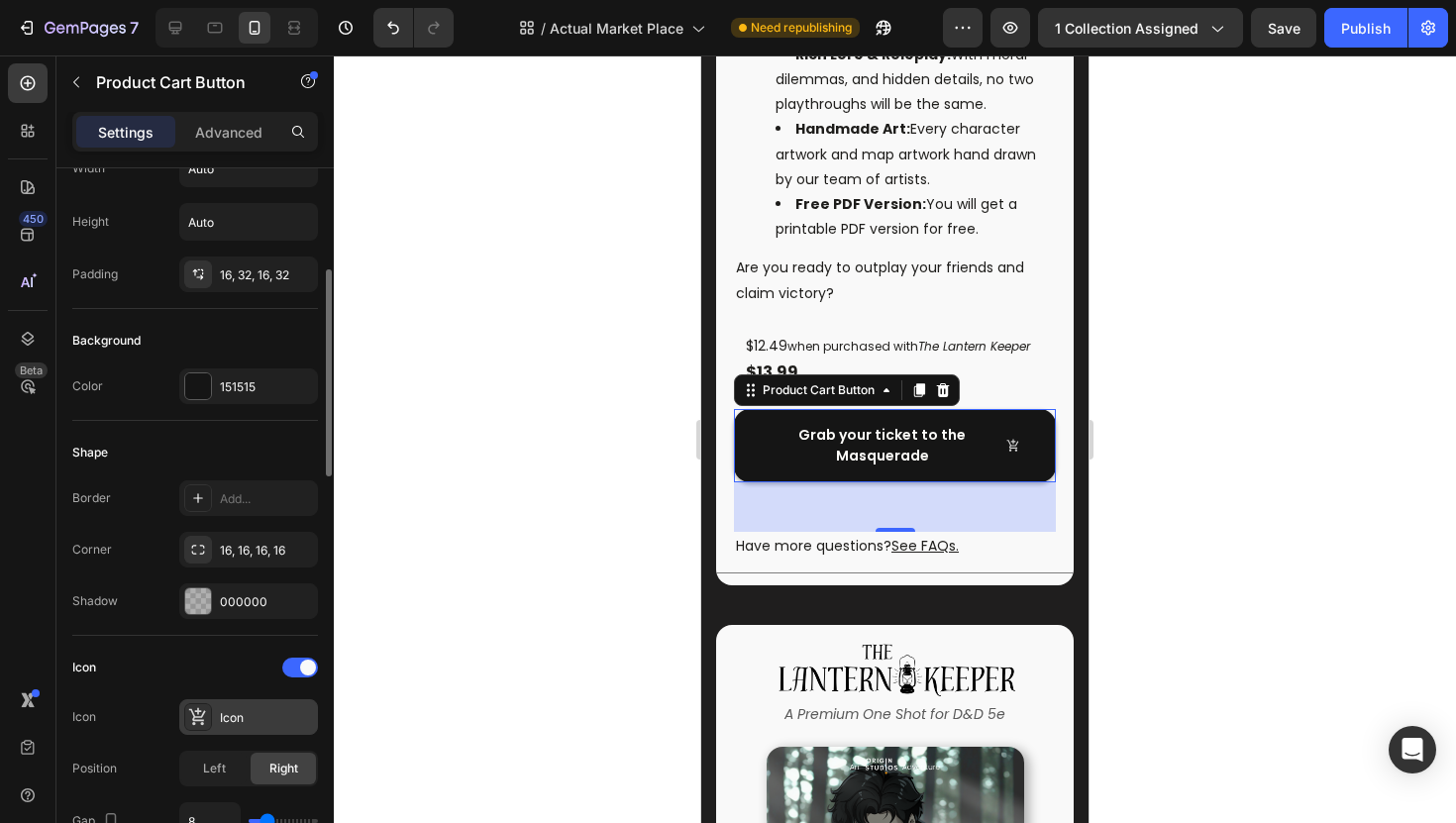 click at bounding box center [198, 717] 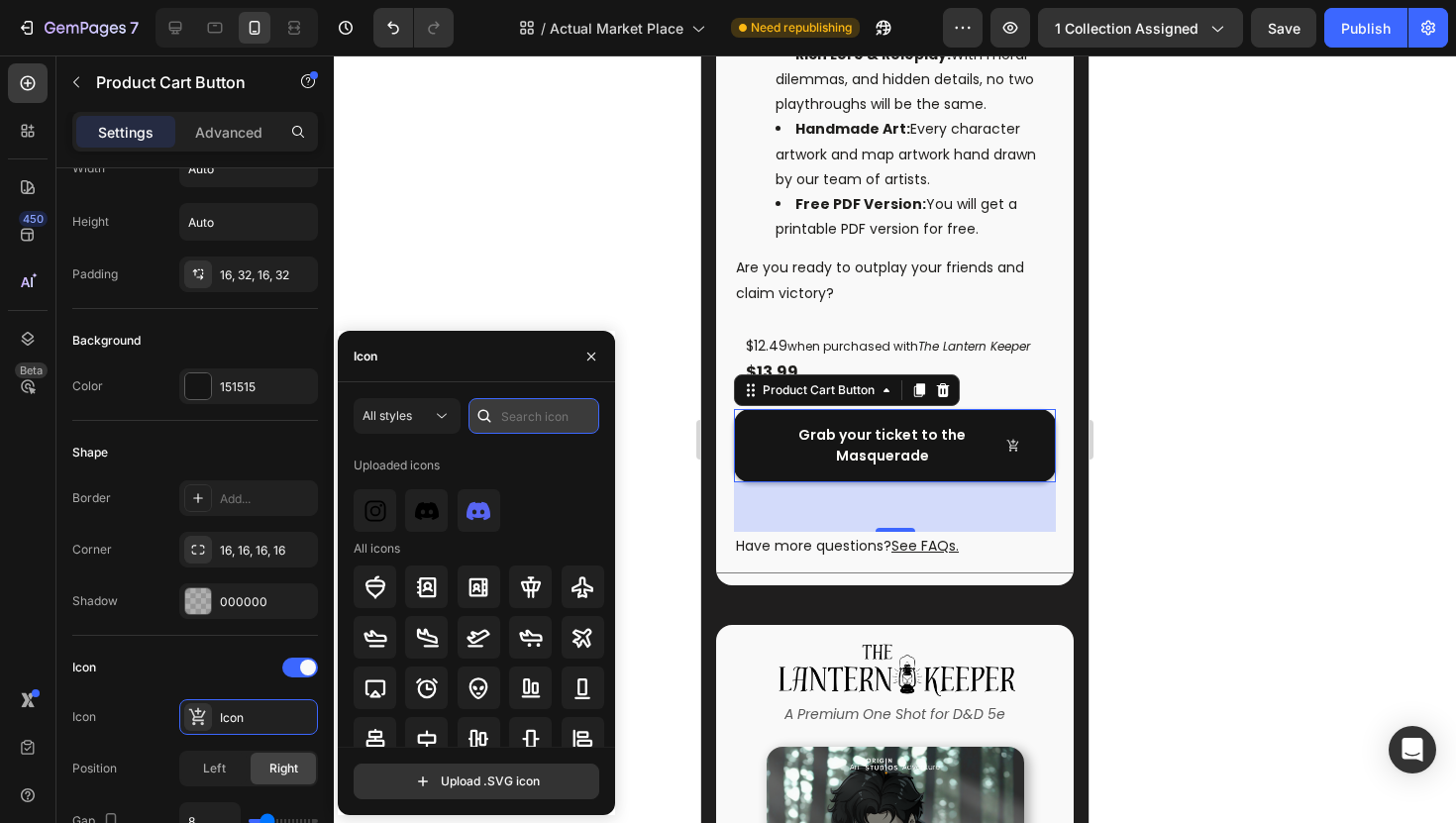 click at bounding box center (534, 416) 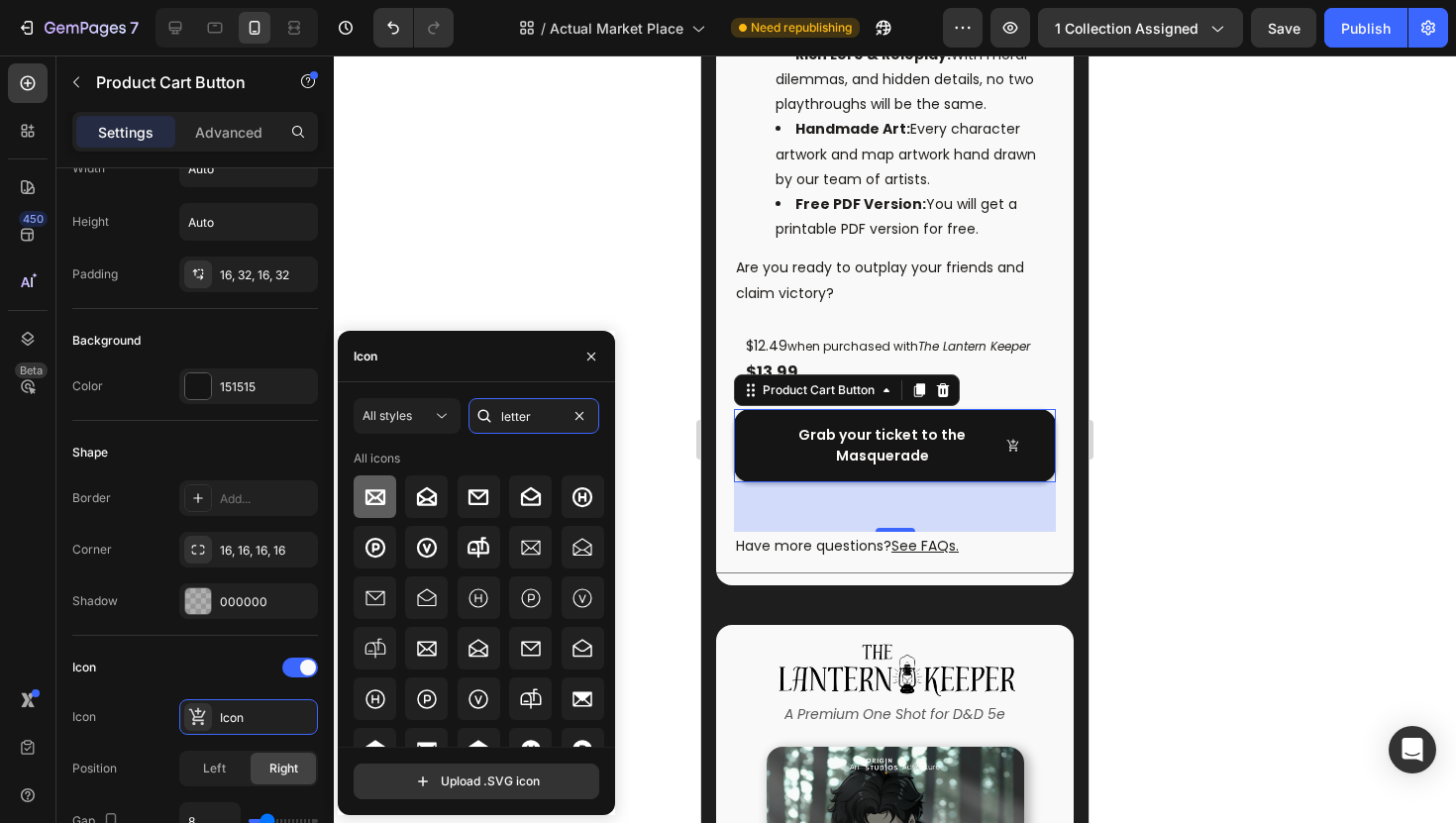 type on "letter" 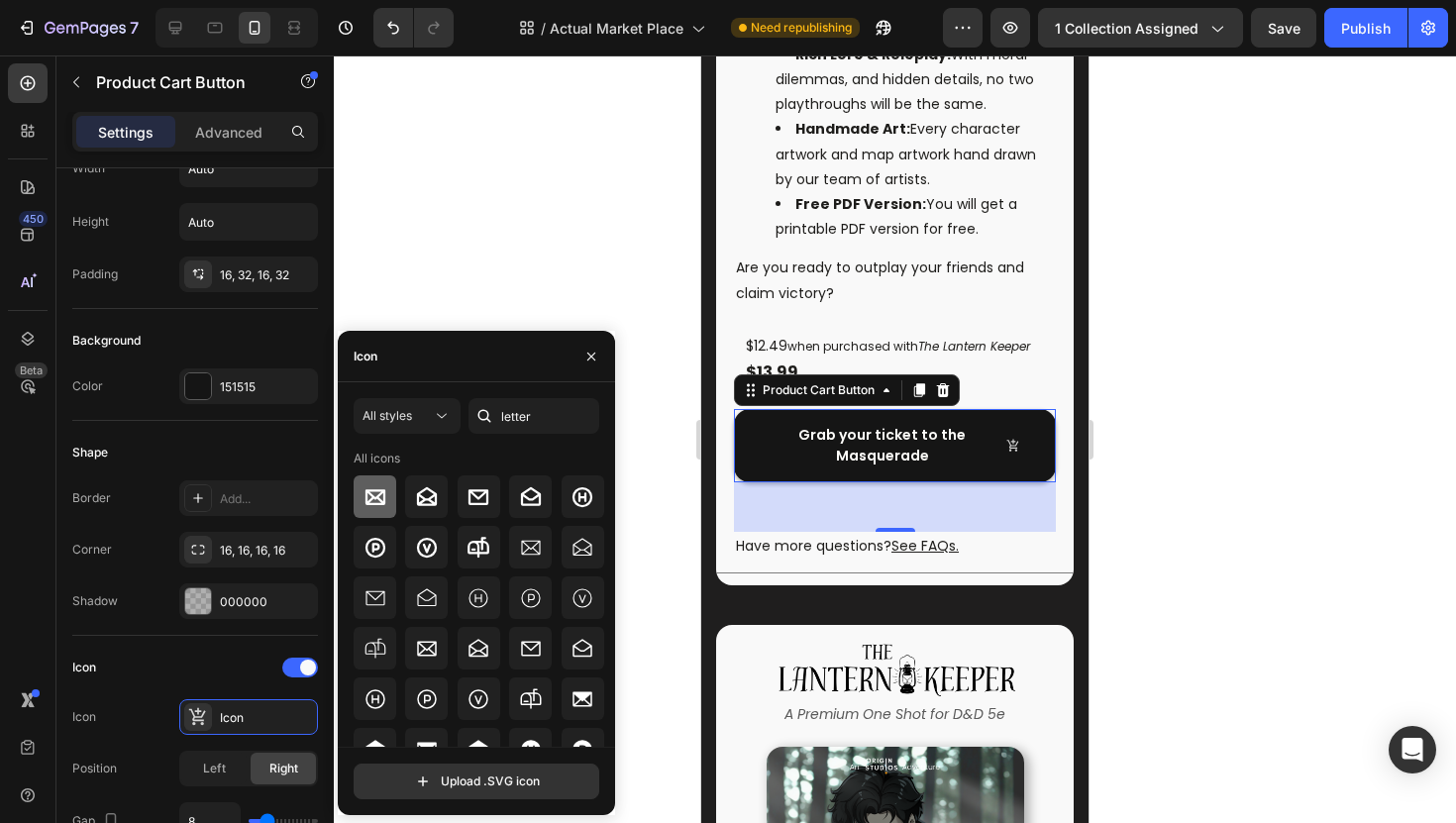 click 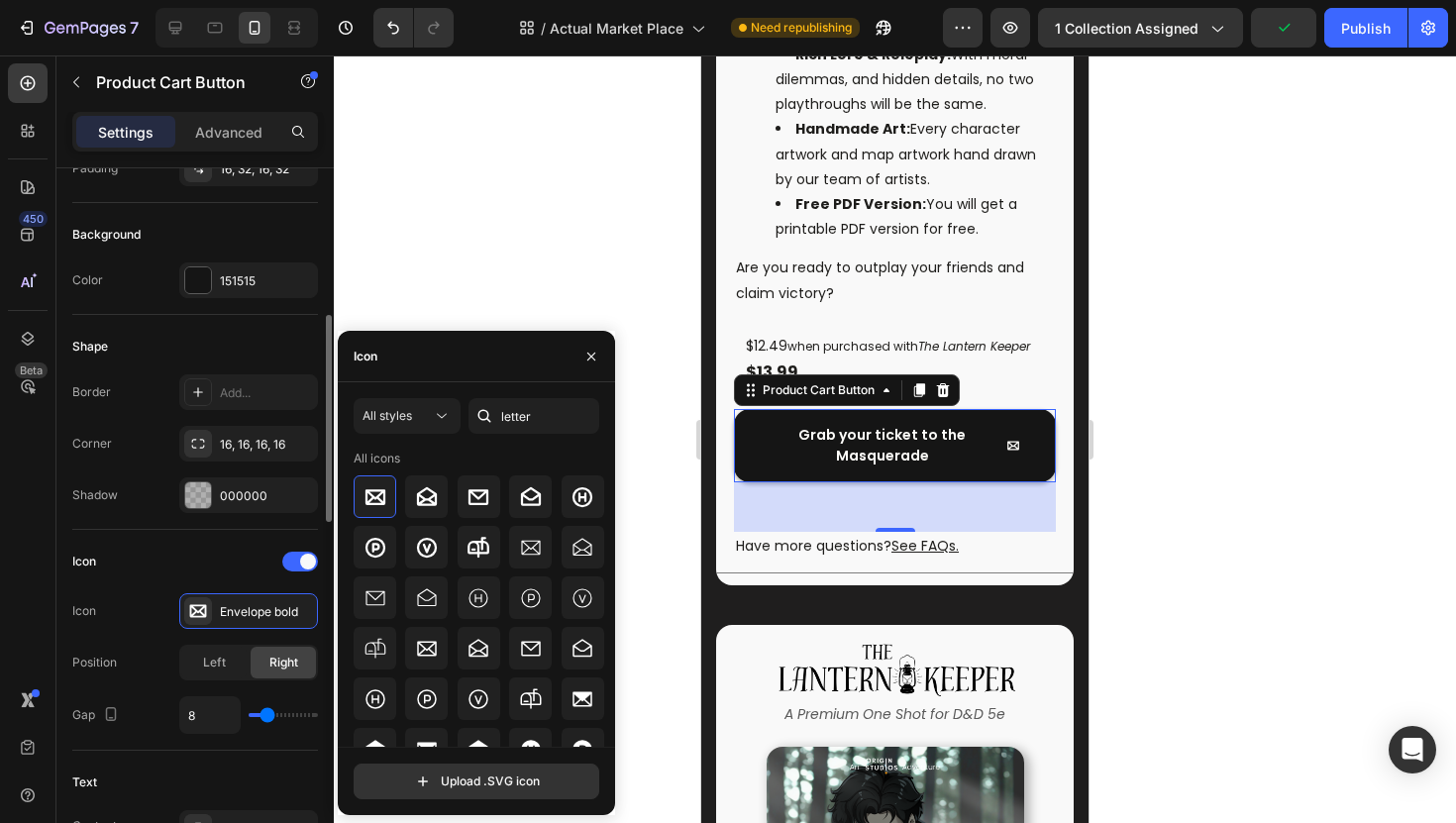 scroll, scrollTop: 464, scrollLeft: 0, axis: vertical 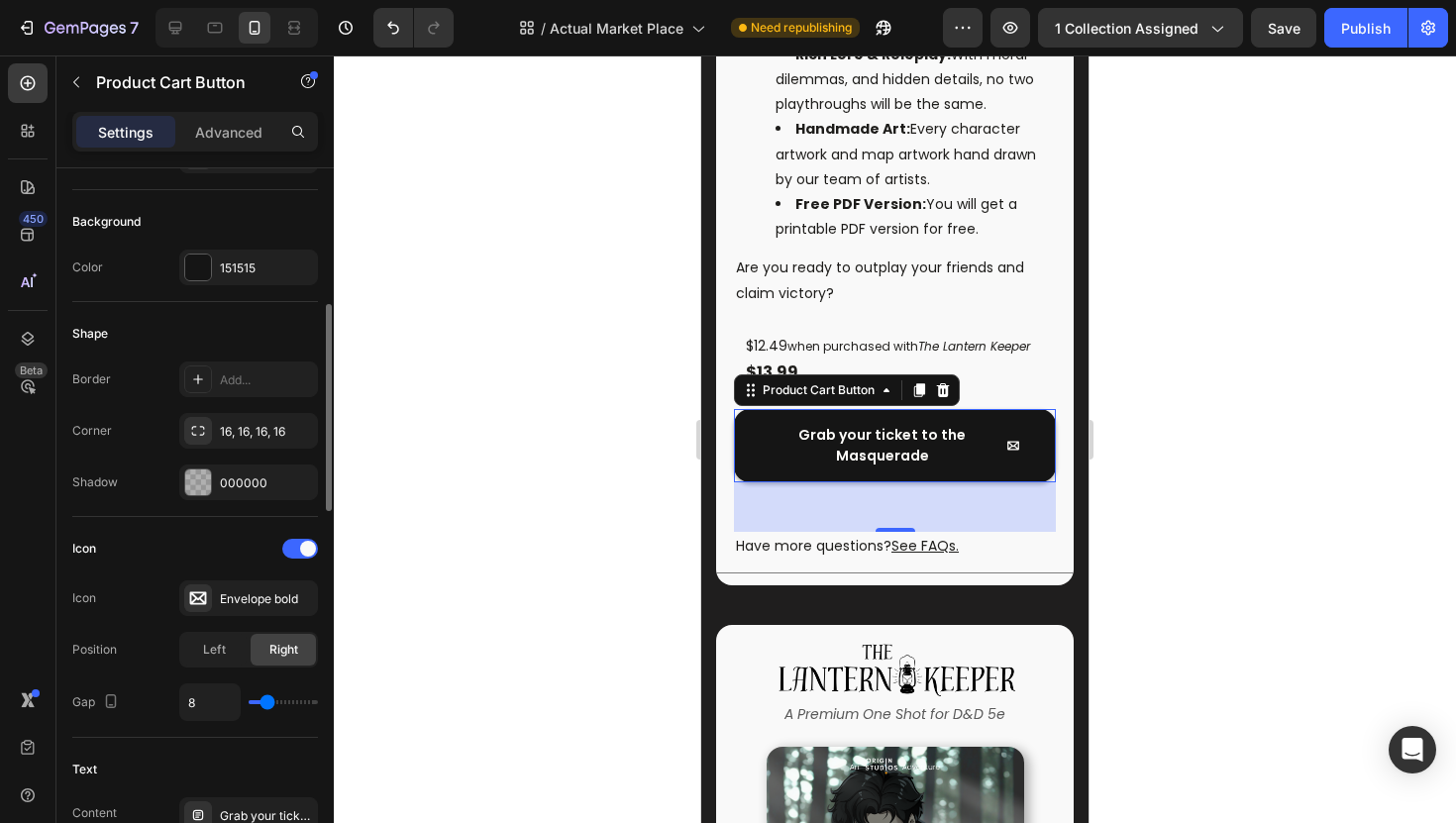 type on "10" 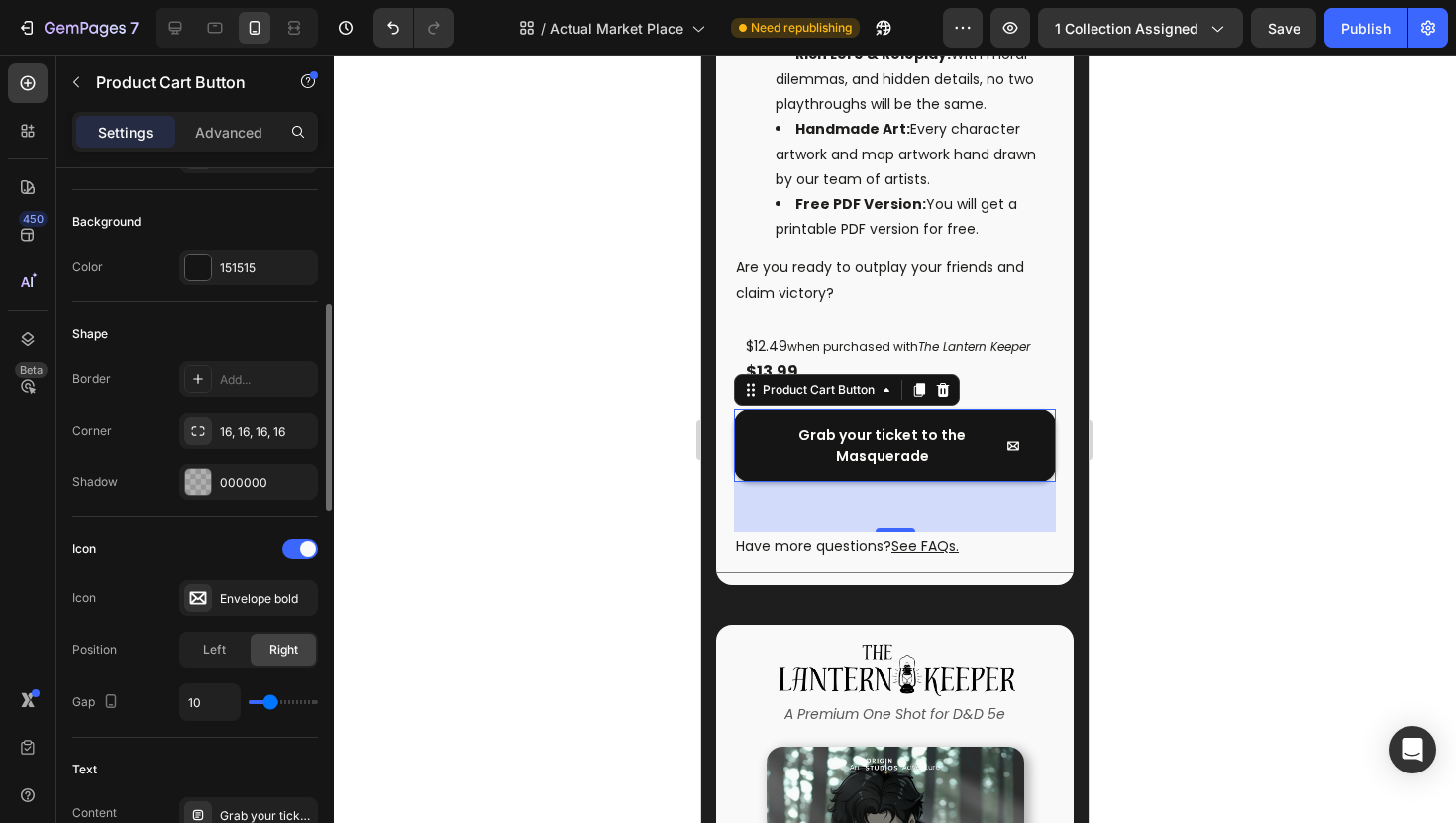 type on "9" 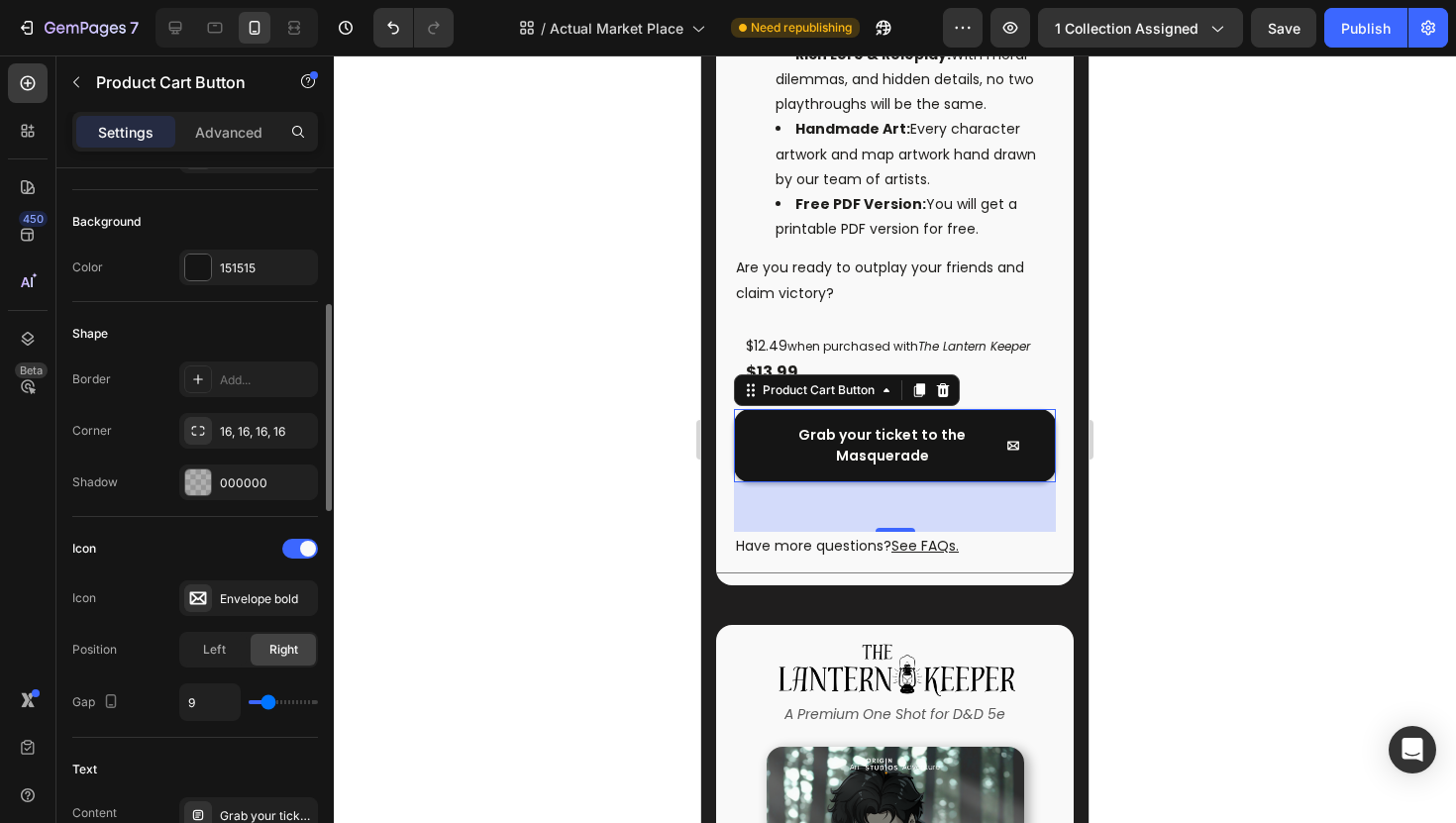 type on "8" 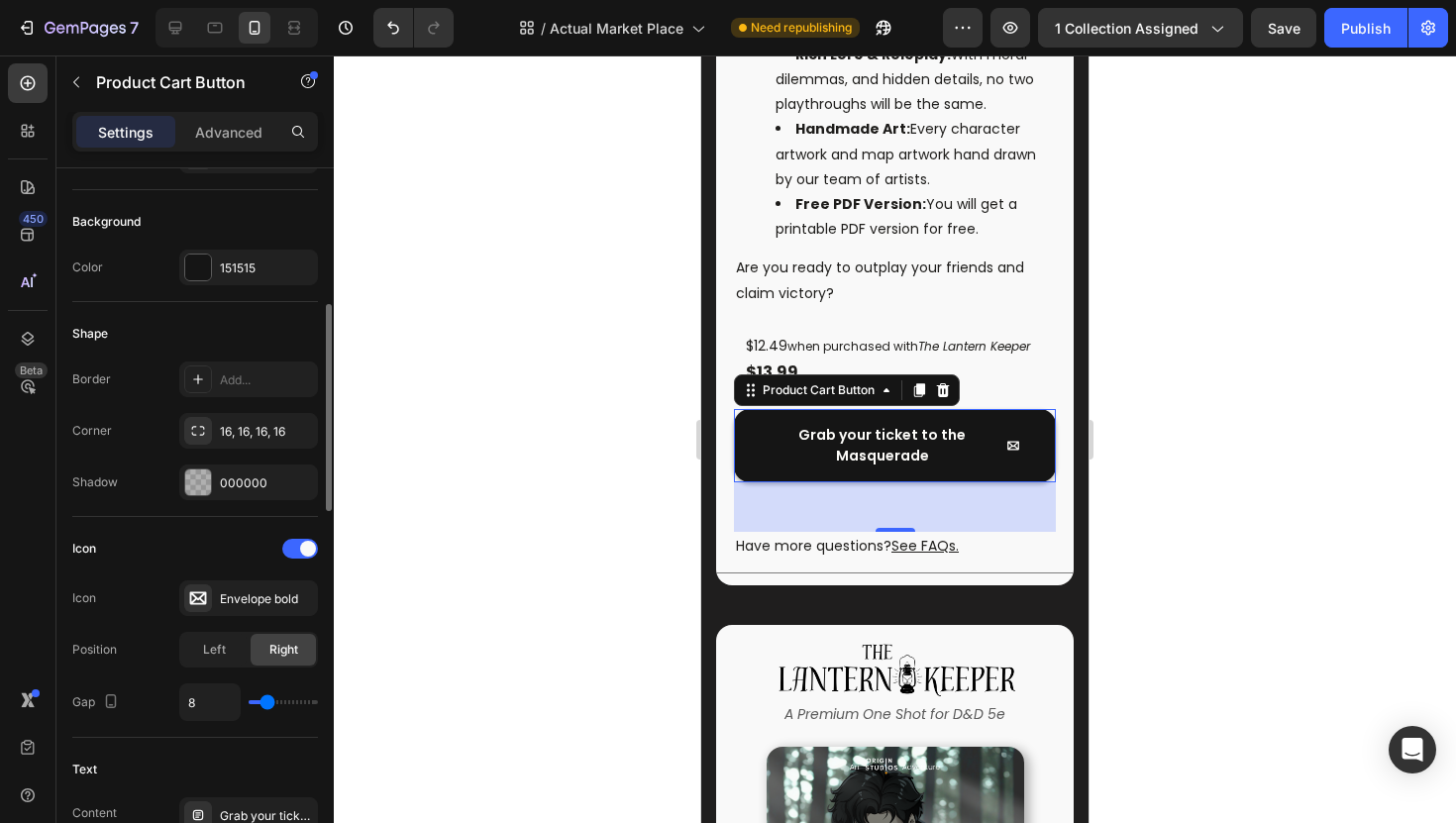 type on "7" 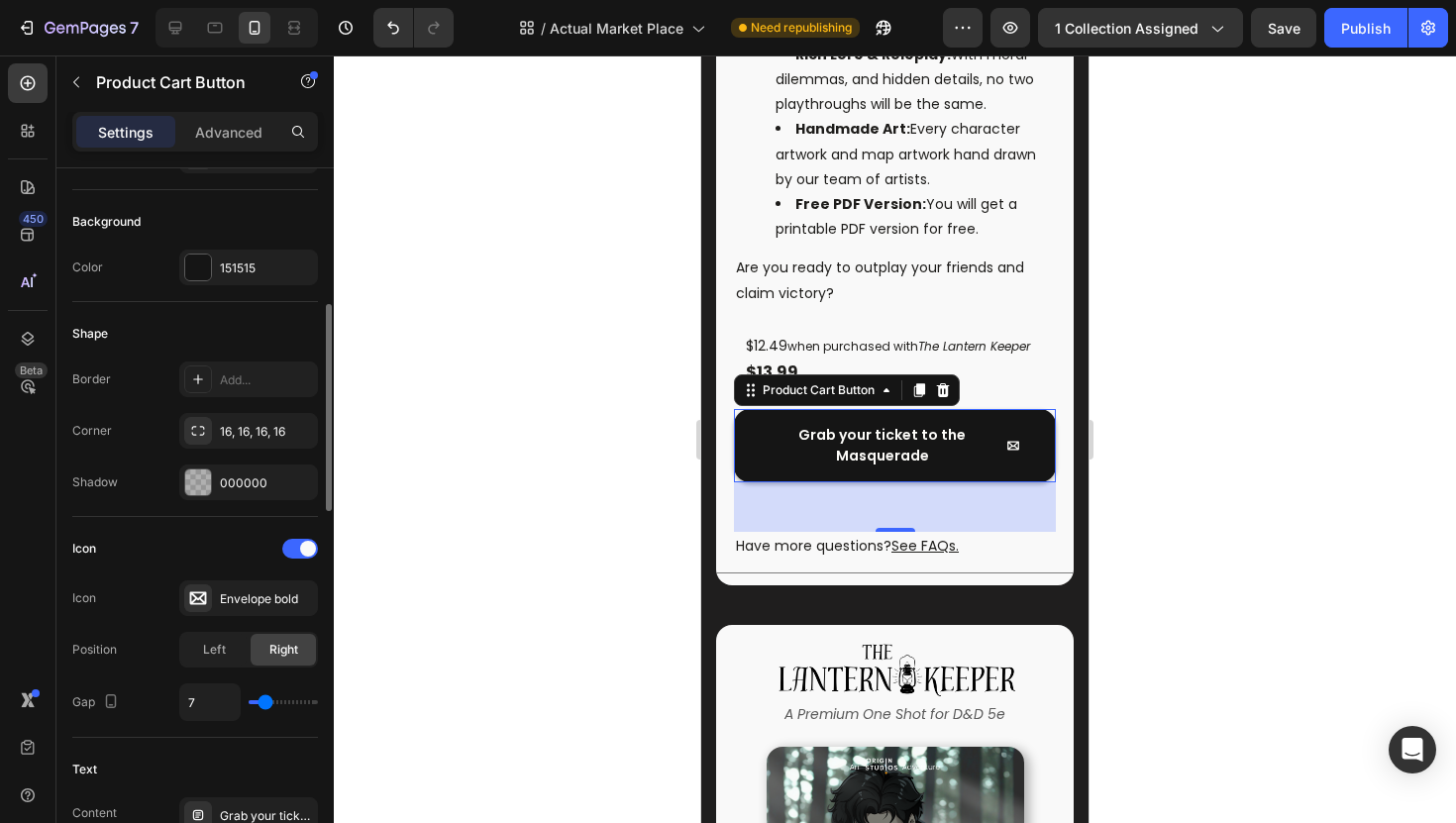 type on "6" 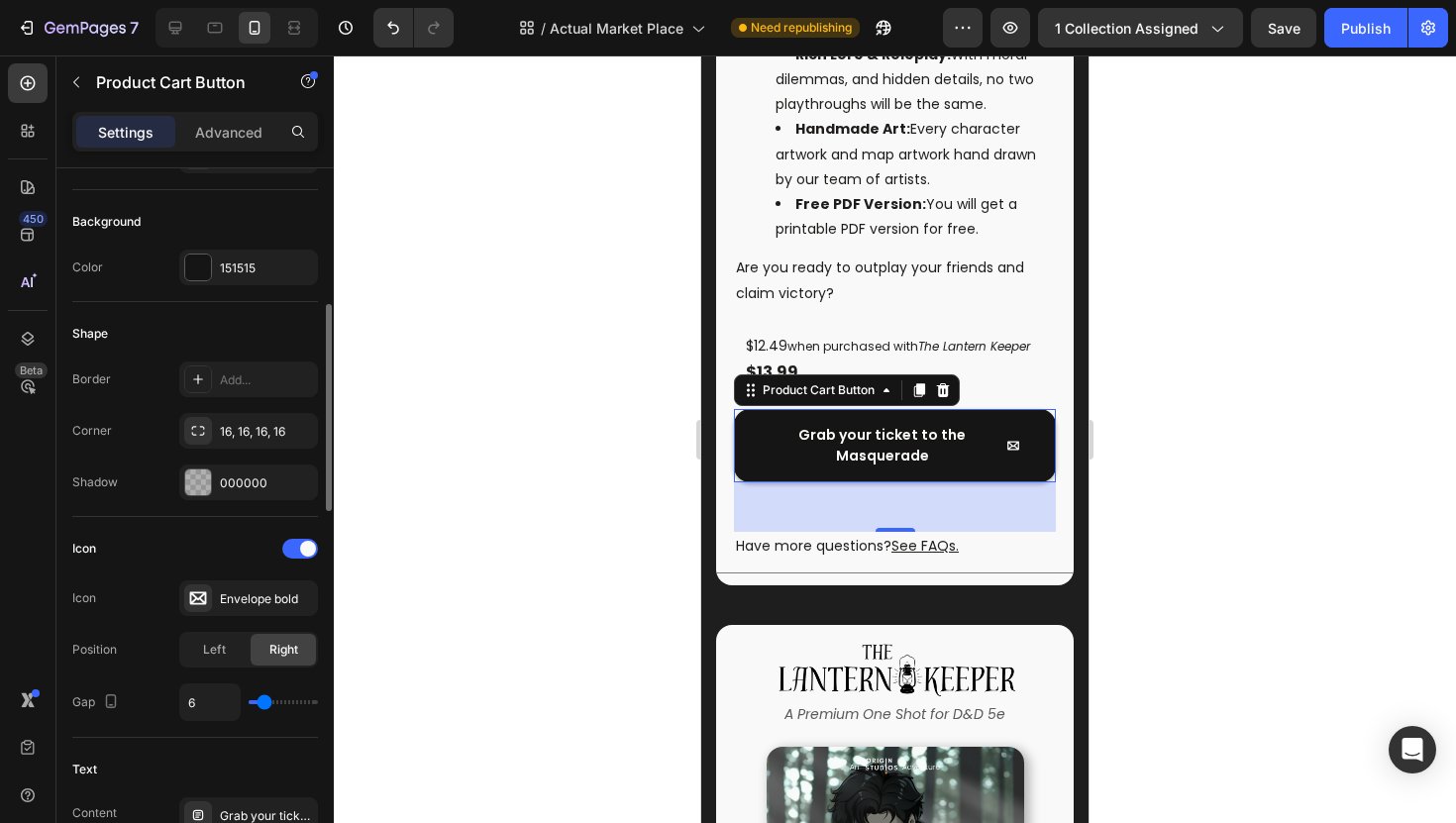 type on "5" 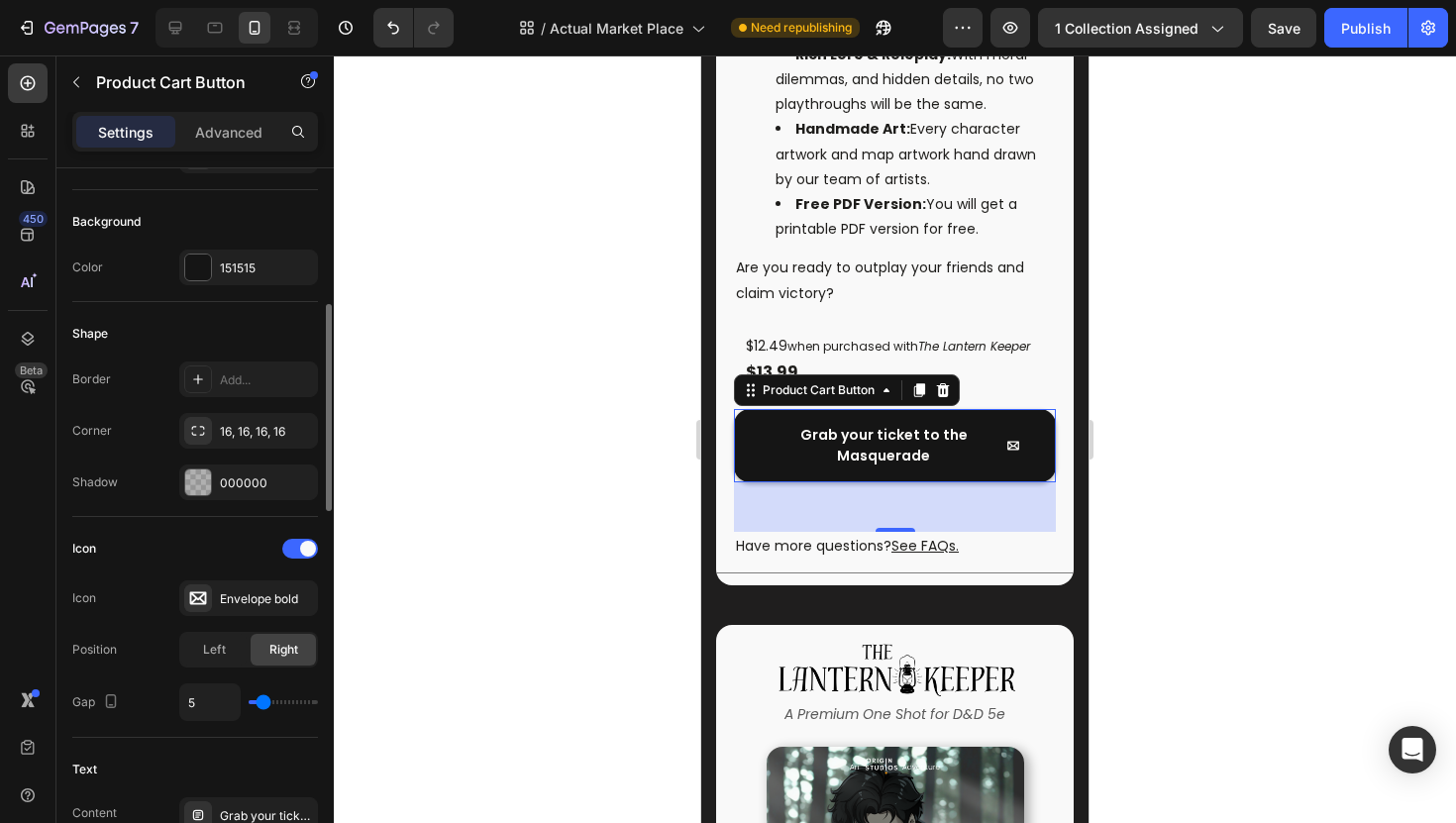 type on "4" 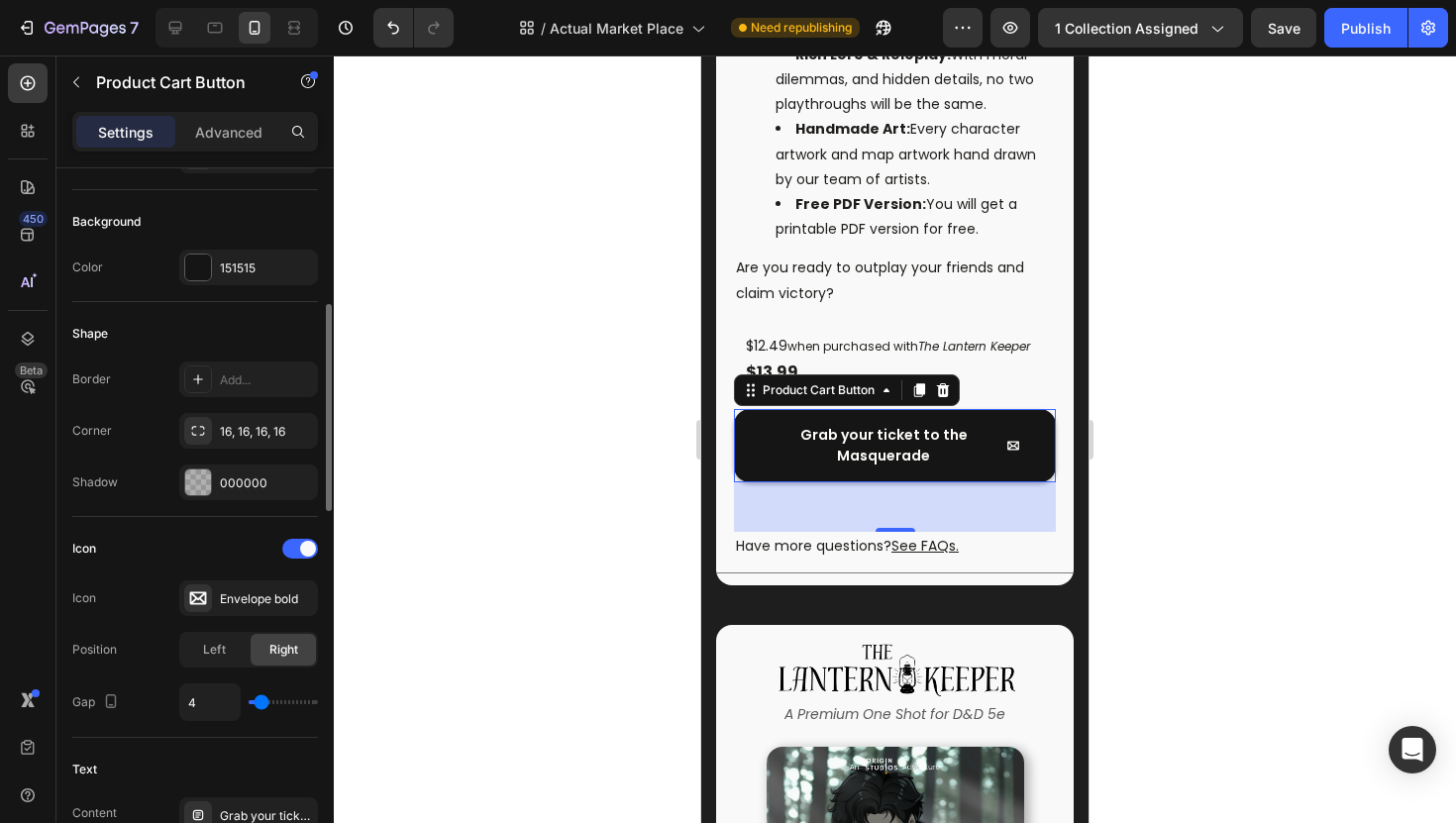 type on "3" 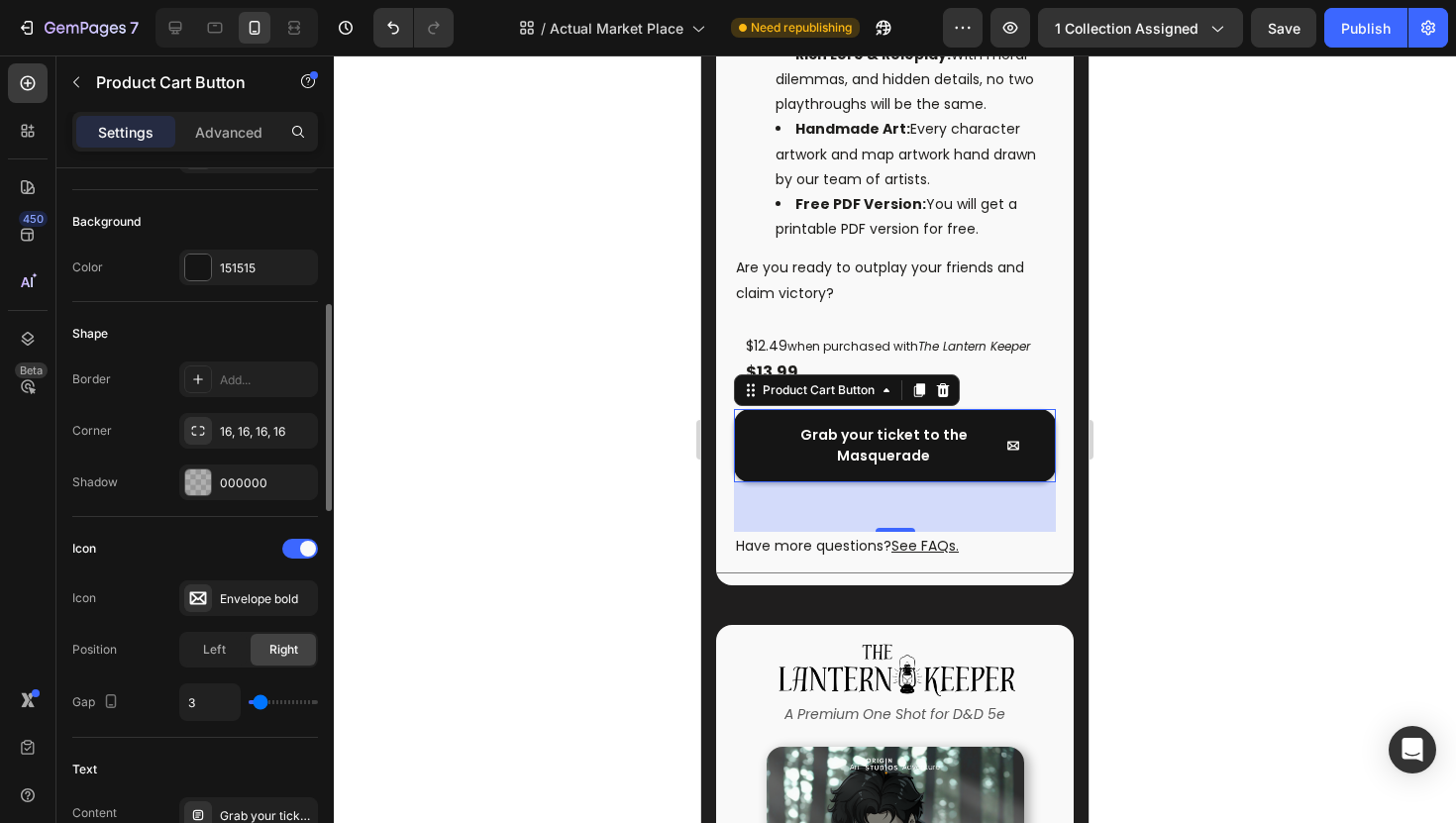 type on "2" 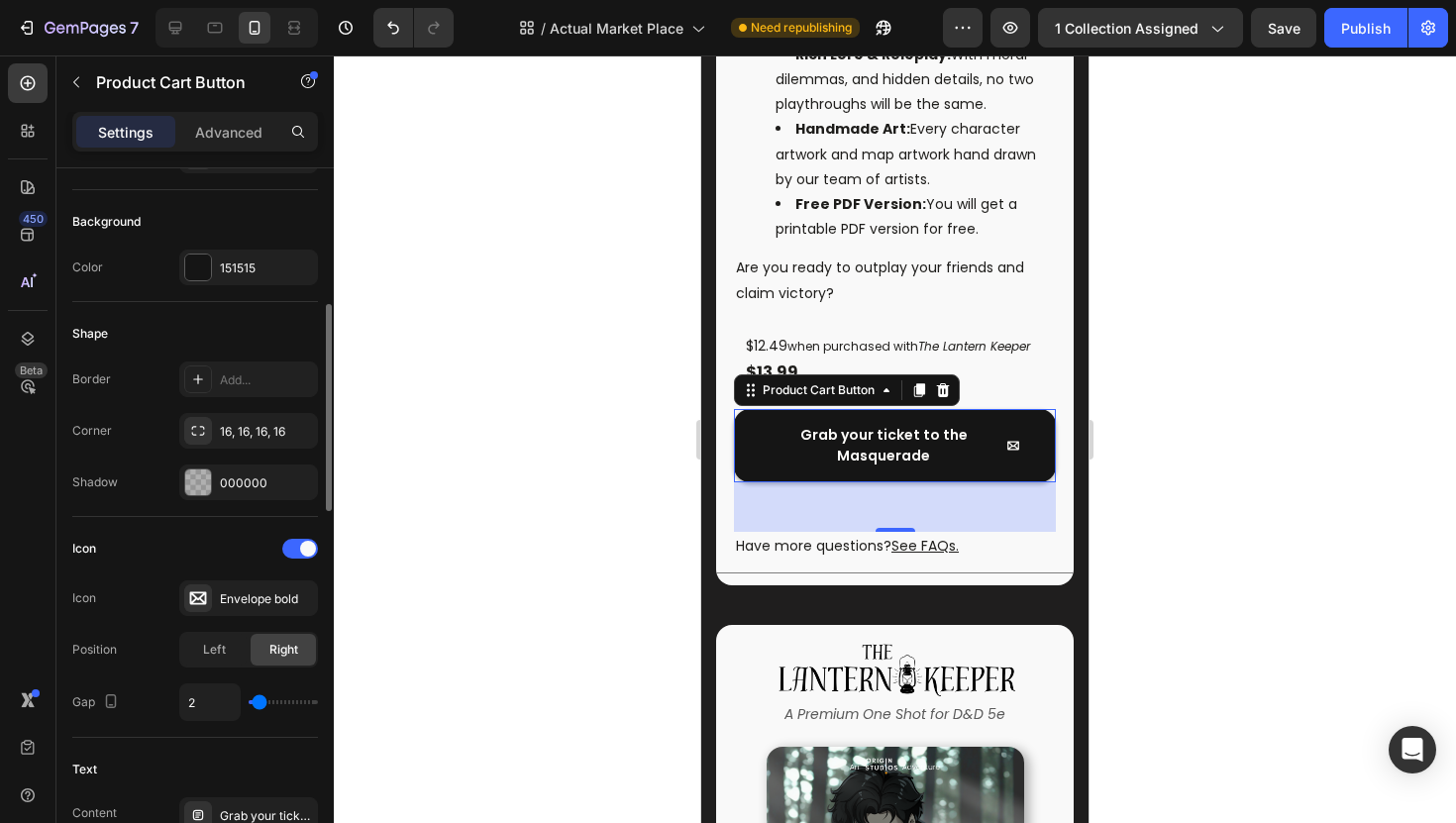 type on "1" 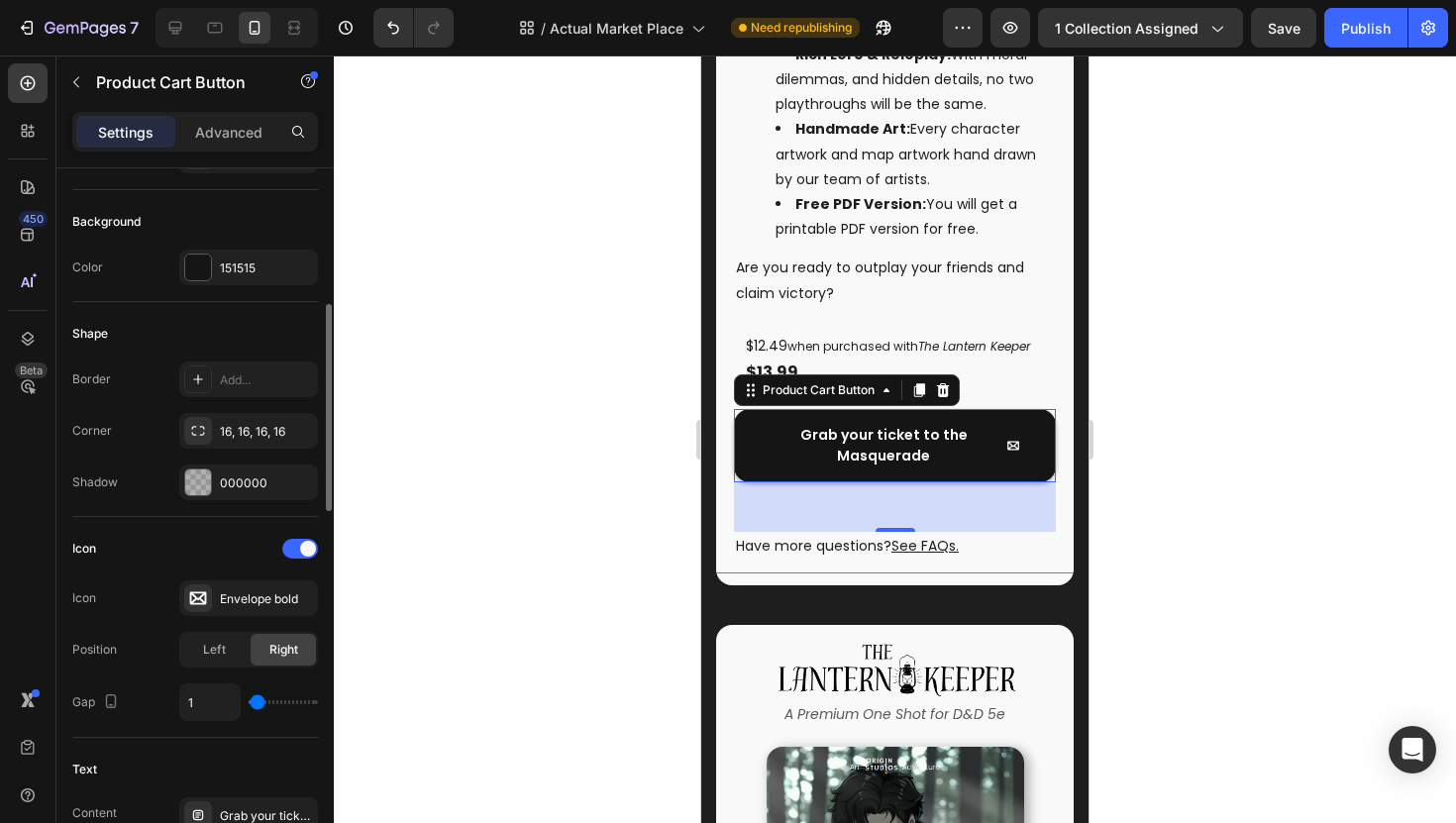 type on "0" 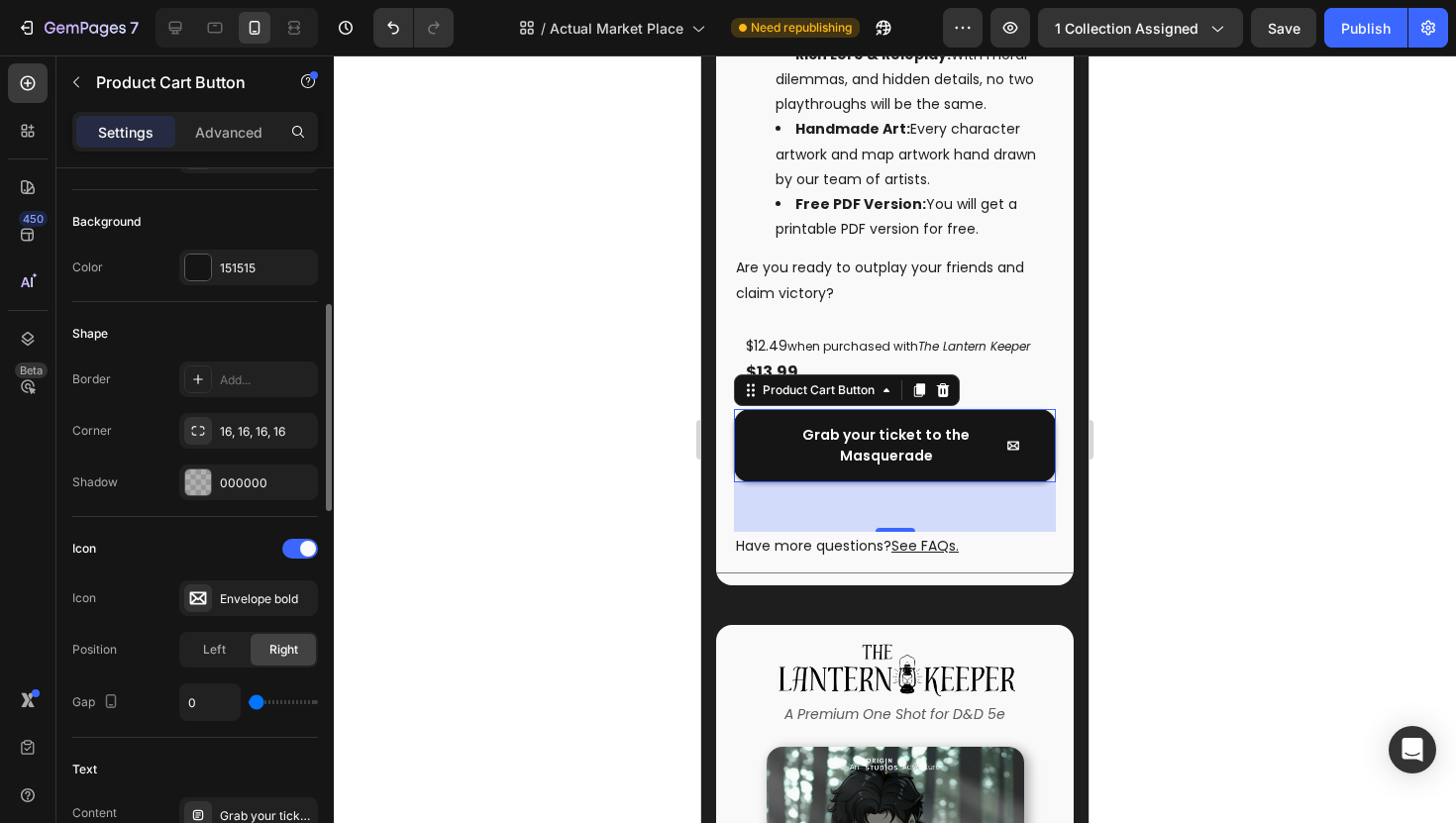 drag, startPoint x: 270, startPoint y: 701, endPoint x: 207, endPoint y: 704, distance: 63.071388 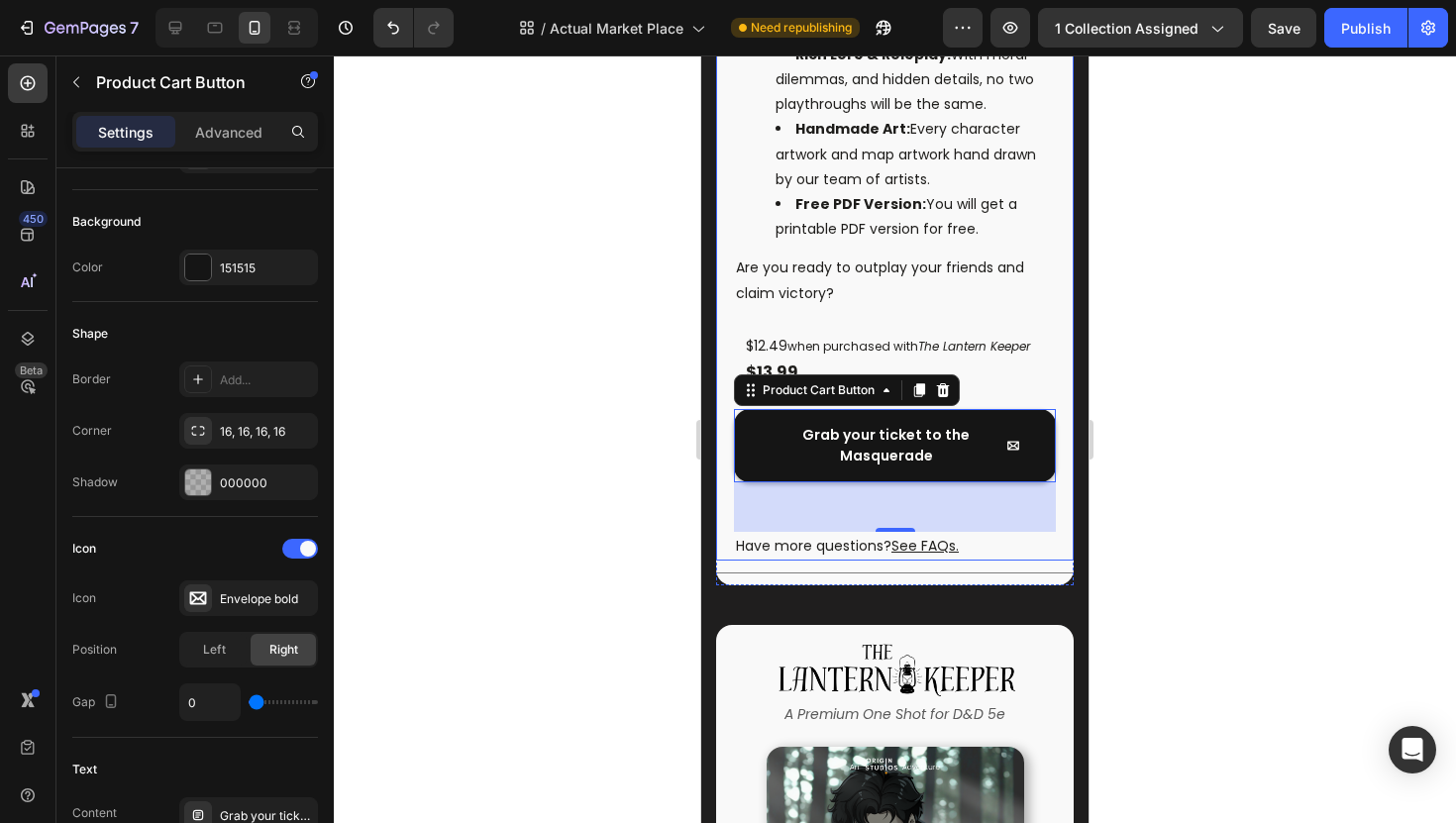 click 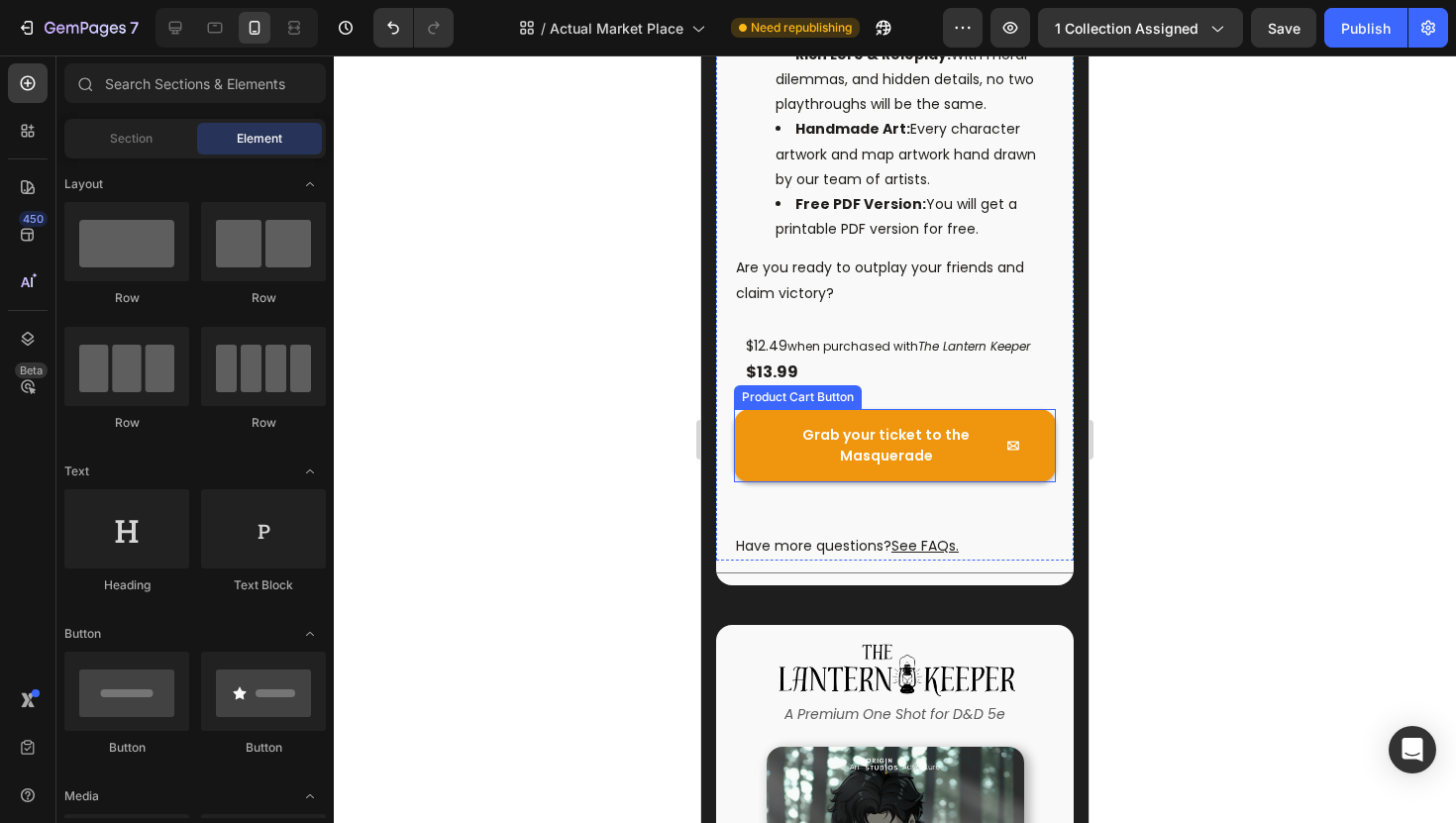 click 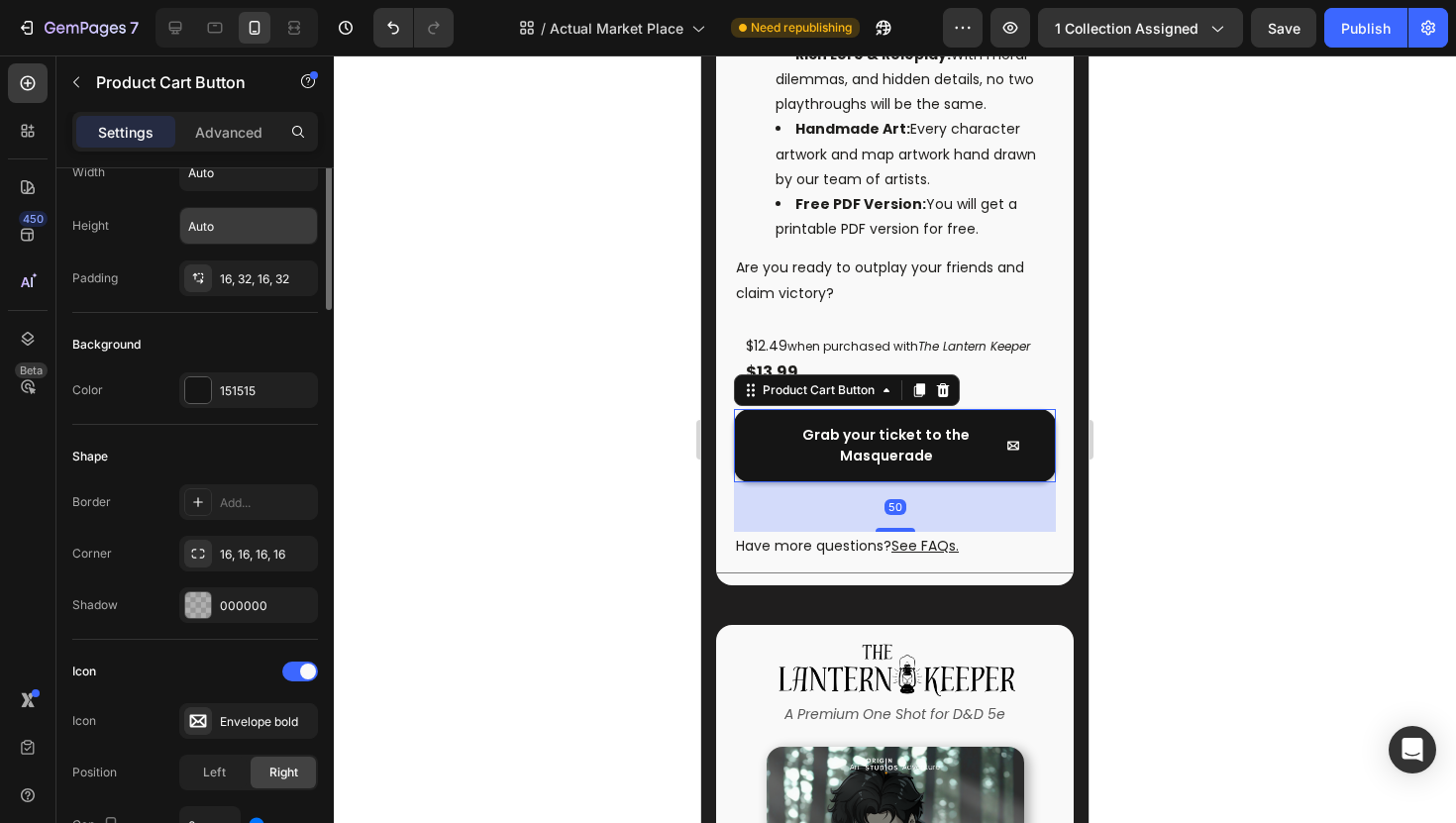 scroll, scrollTop: 636, scrollLeft: 0, axis: vertical 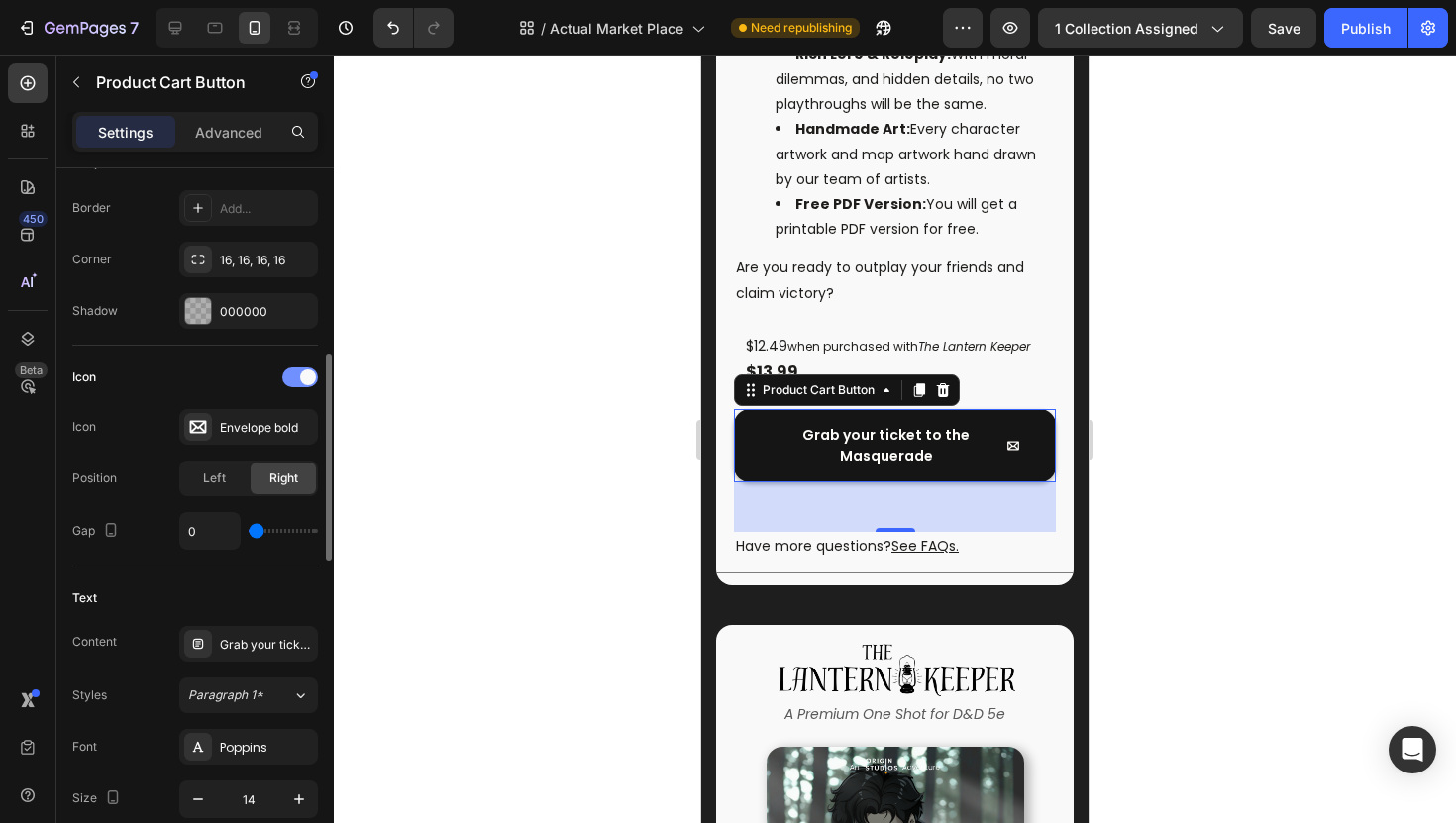 click at bounding box center (300, 377) 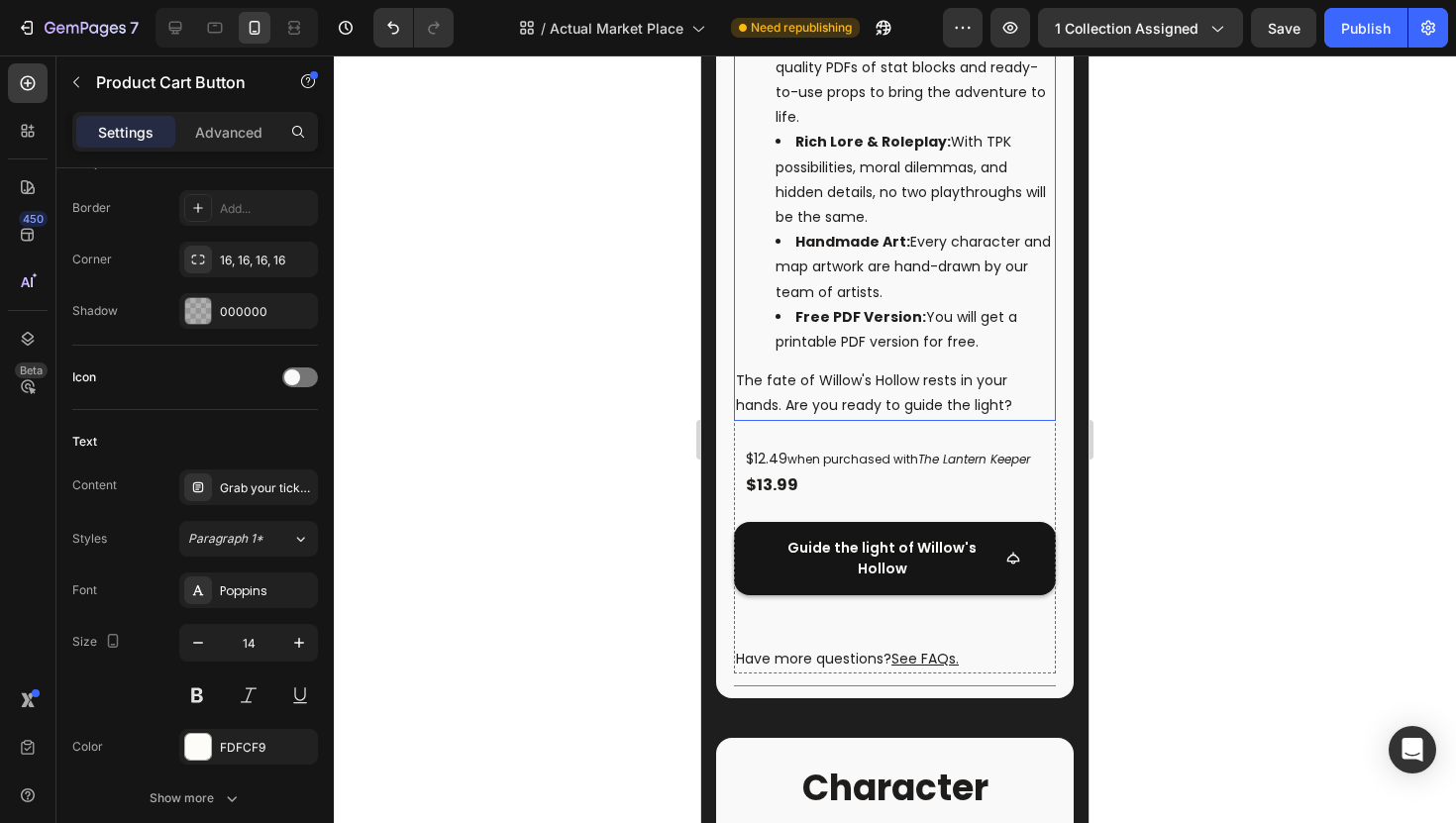 scroll, scrollTop: 4385, scrollLeft: 0, axis: vertical 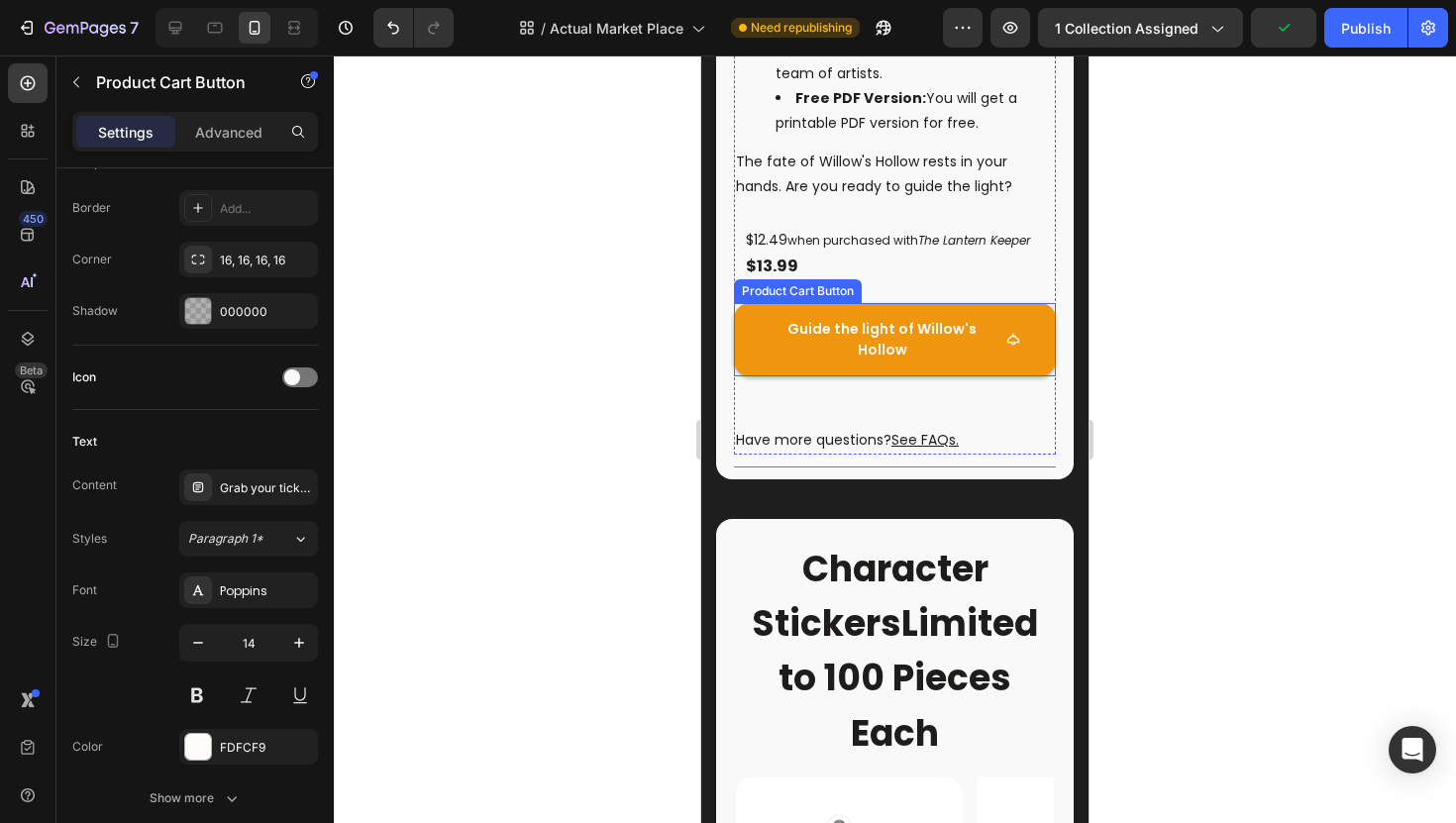 click 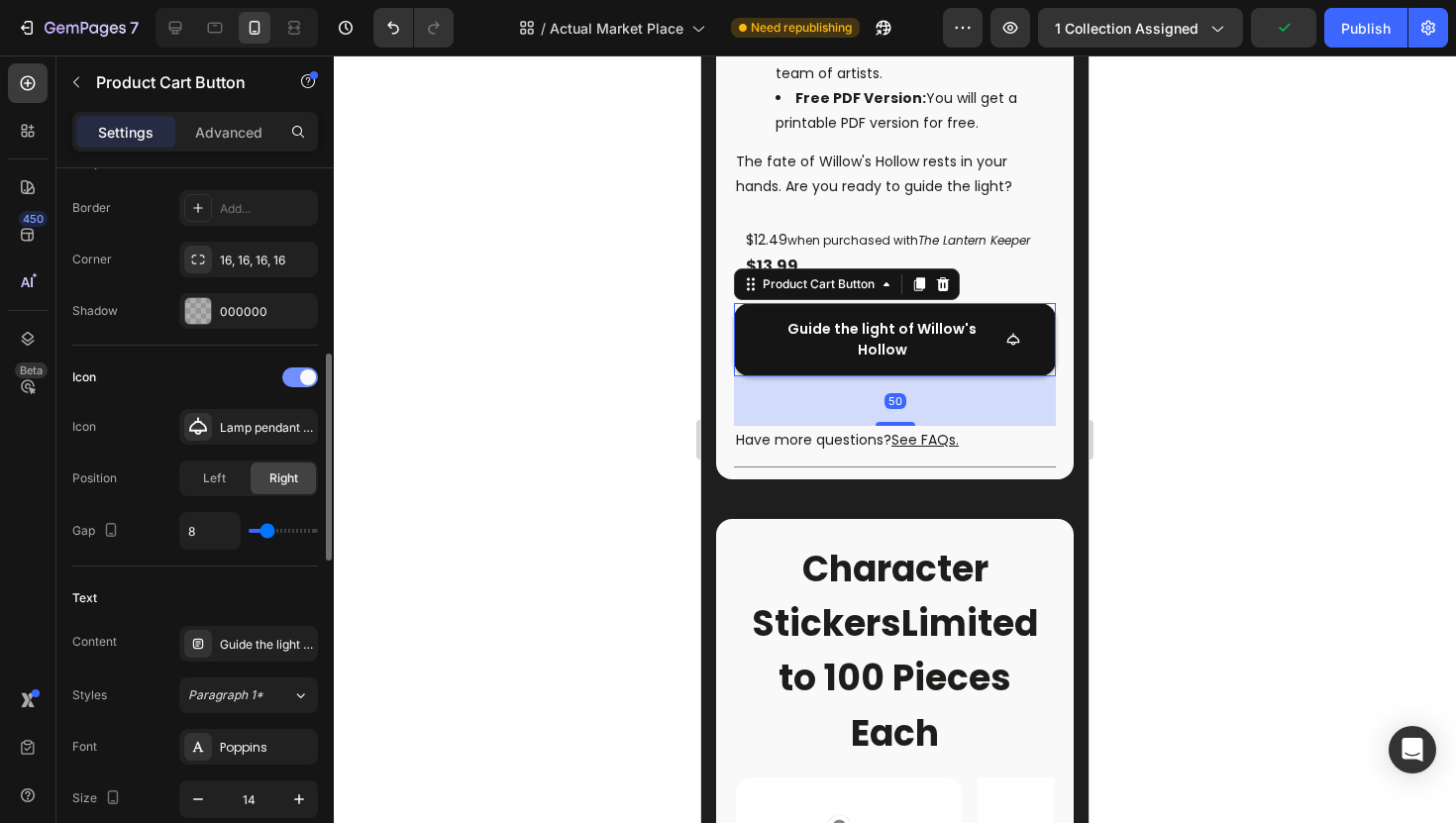 click at bounding box center (308, 377) 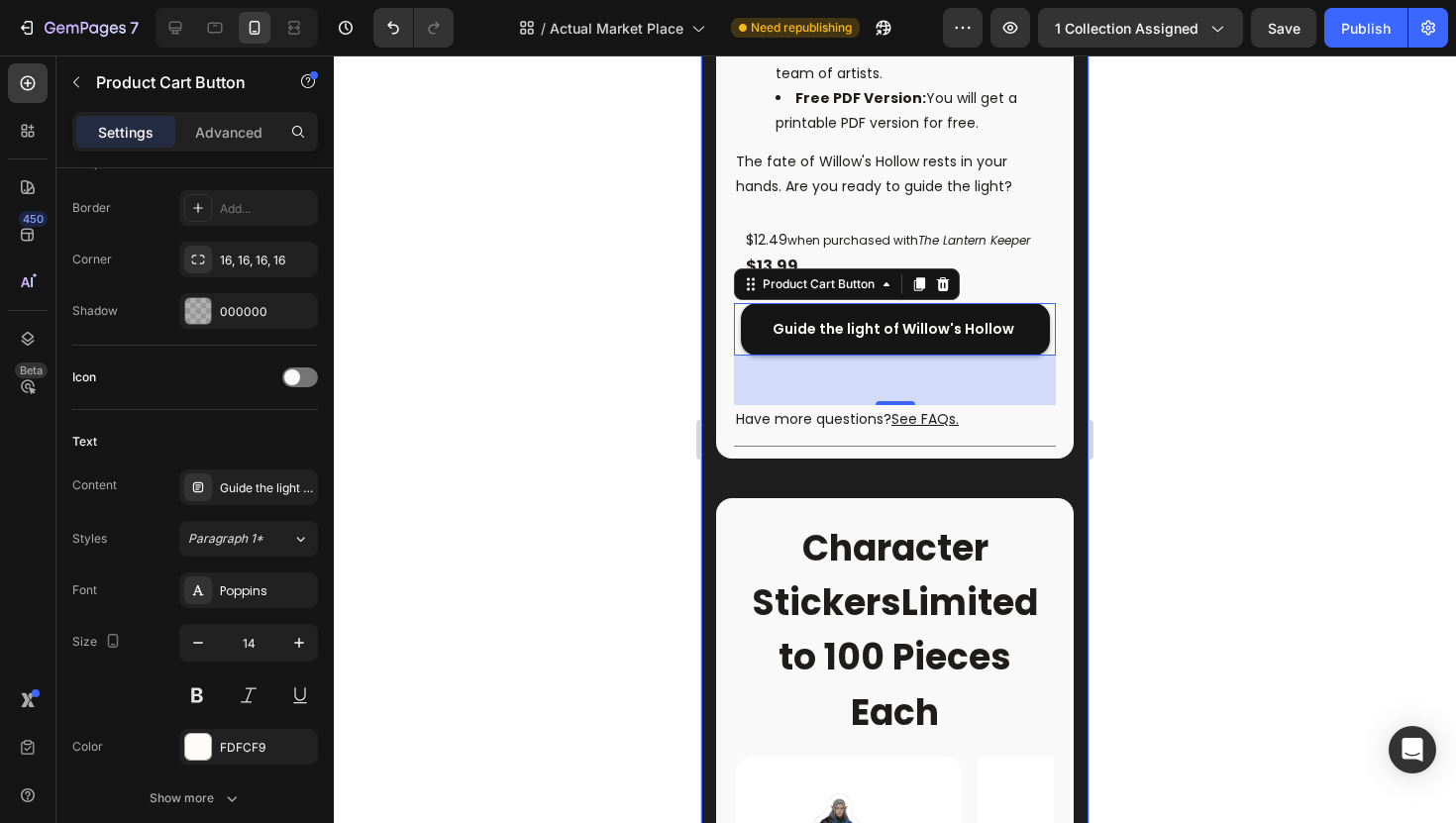 click 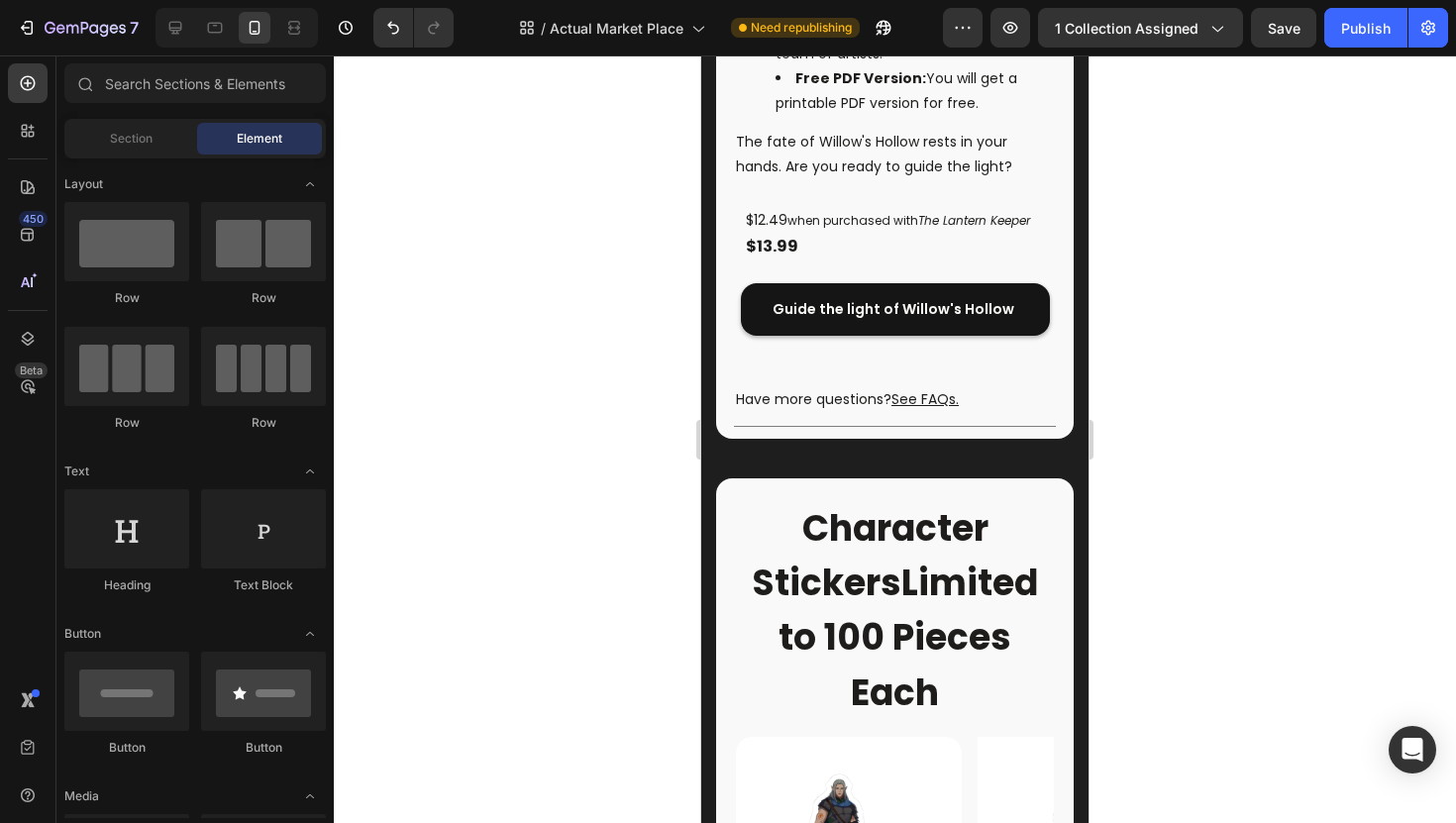 scroll, scrollTop: 4333, scrollLeft: 0, axis: vertical 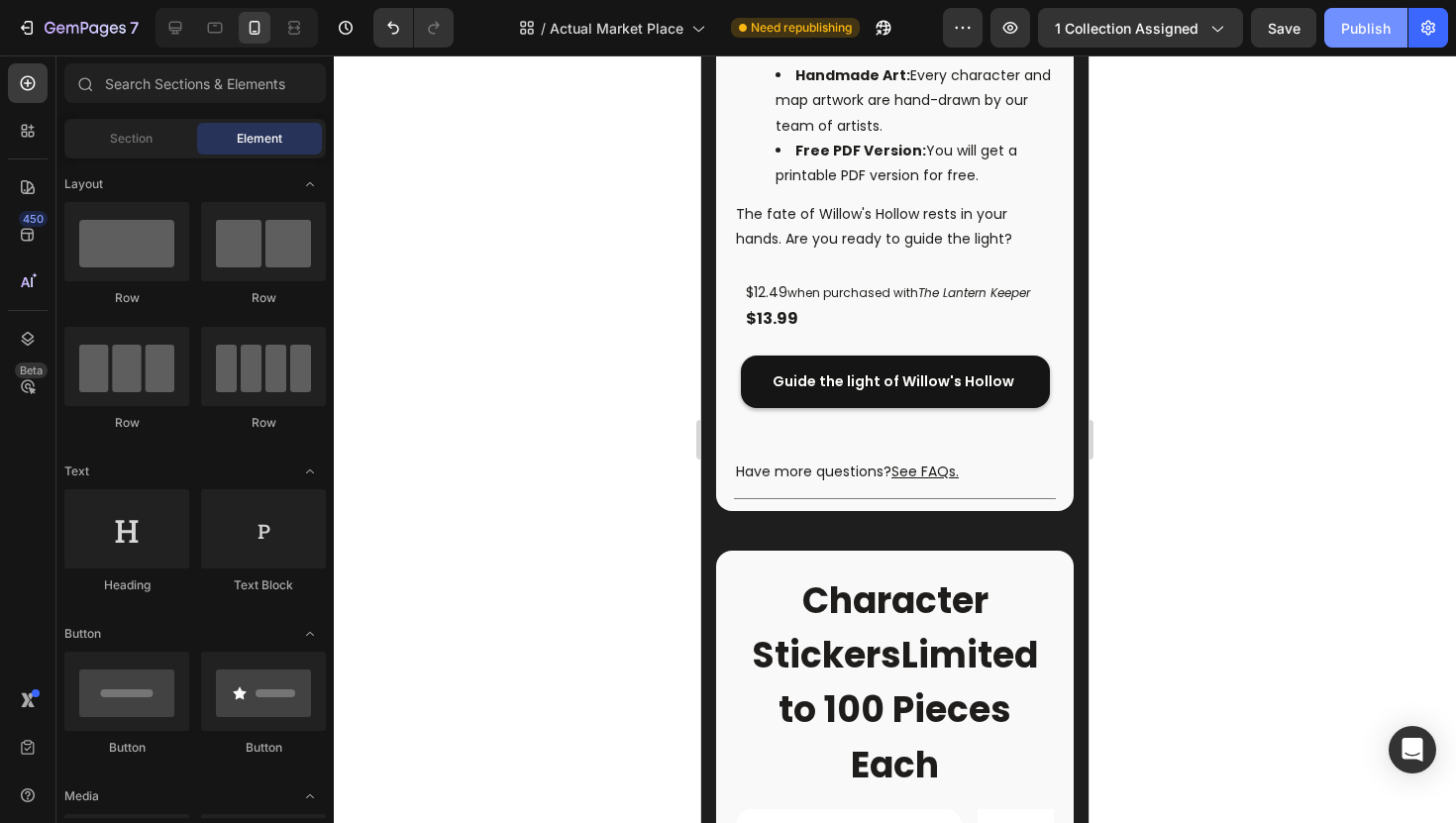 click on "Publish" at bounding box center [1366, 28] 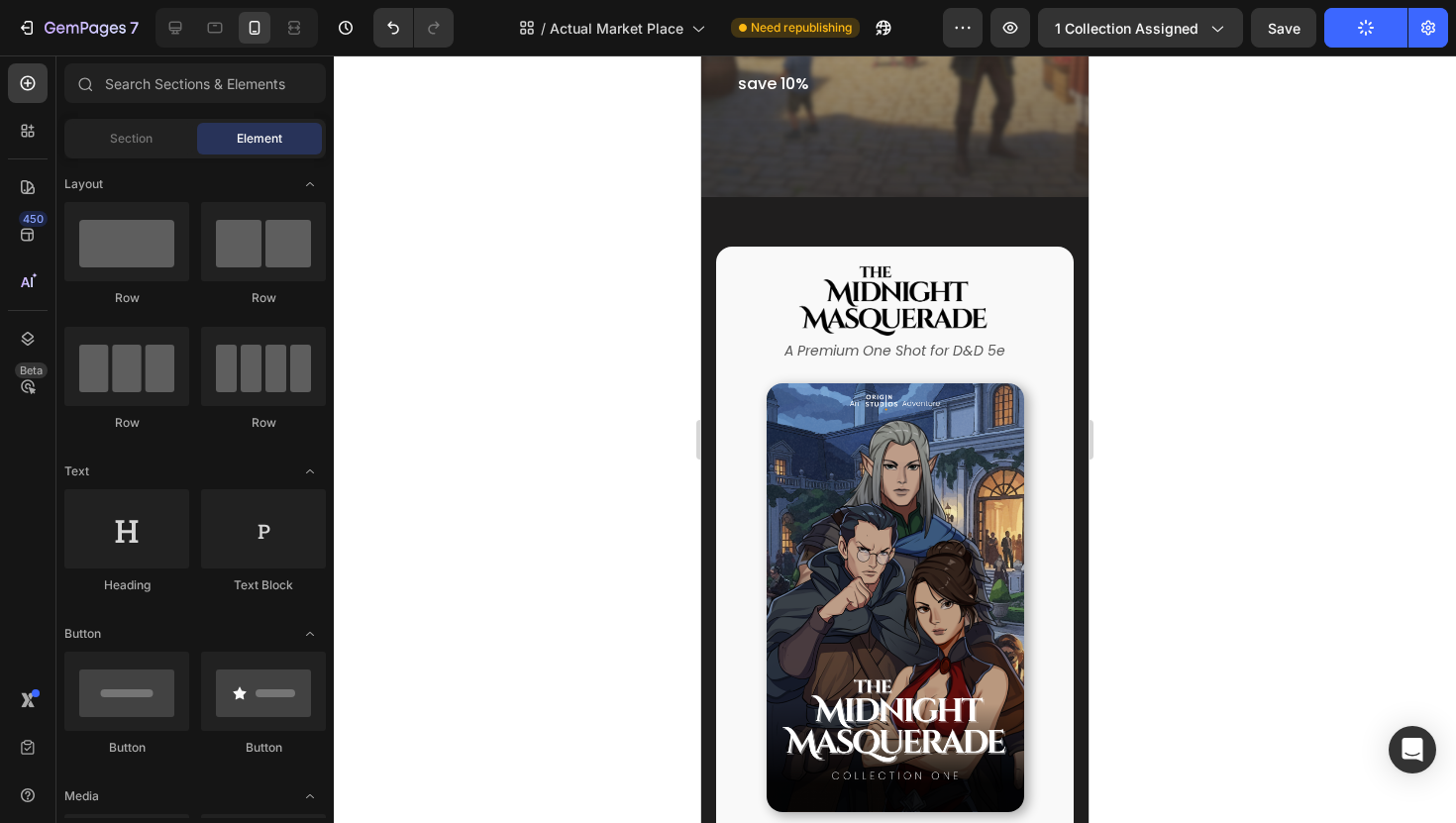 scroll, scrollTop: 0, scrollLeft: 0, axis: both 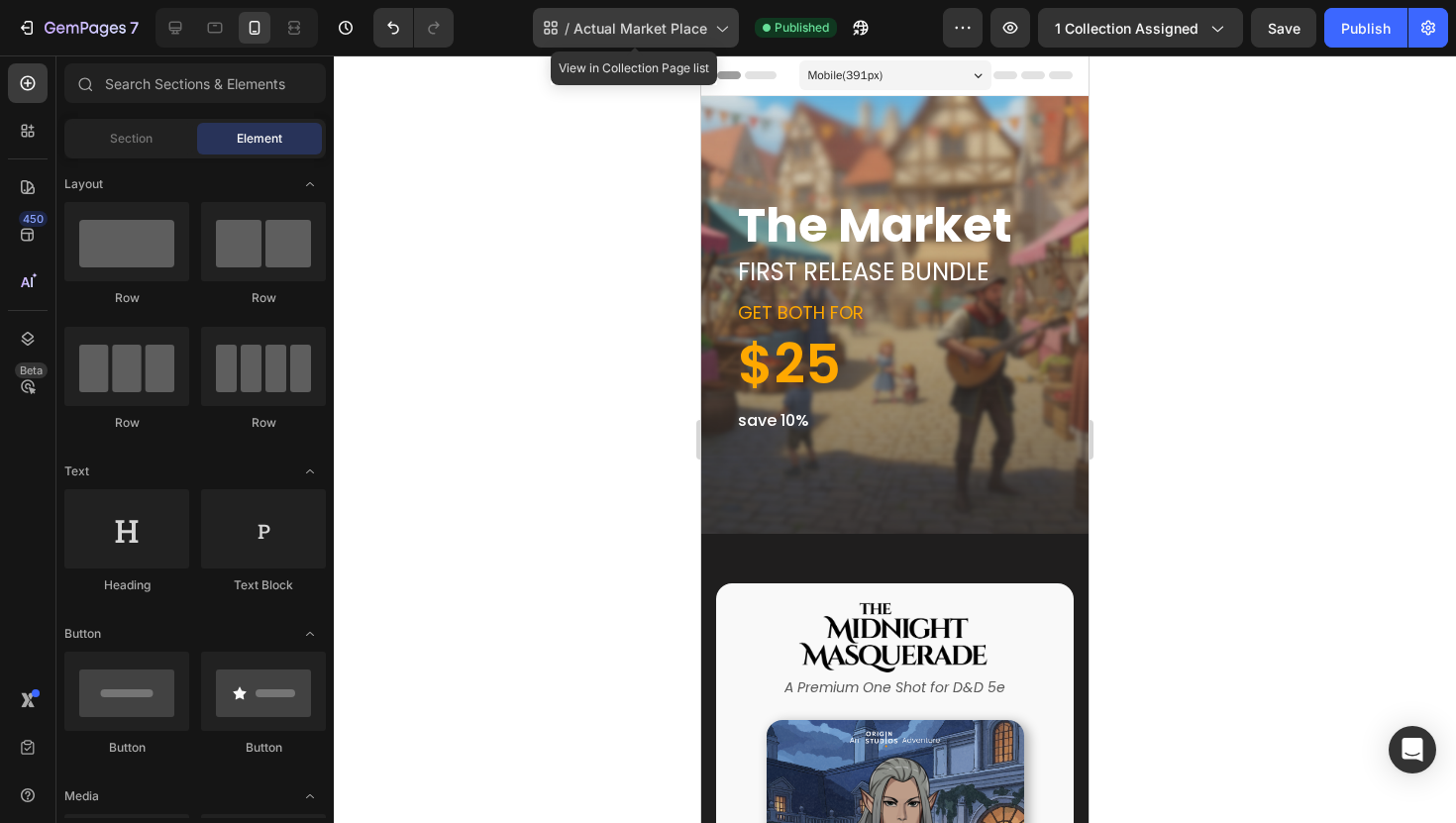 click on "Actual Market Place" at bounding box center [640, 28] 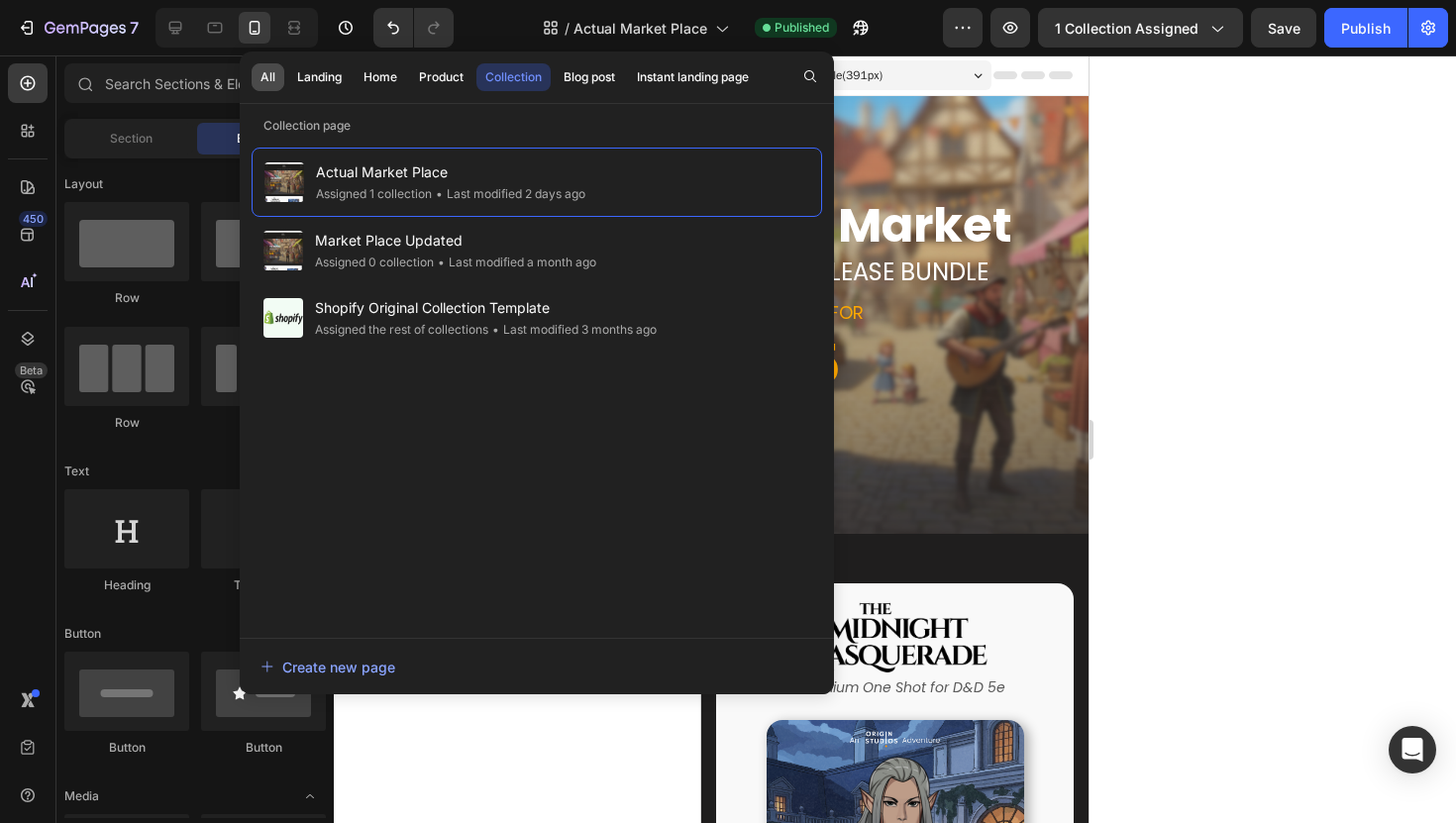 click on "All" 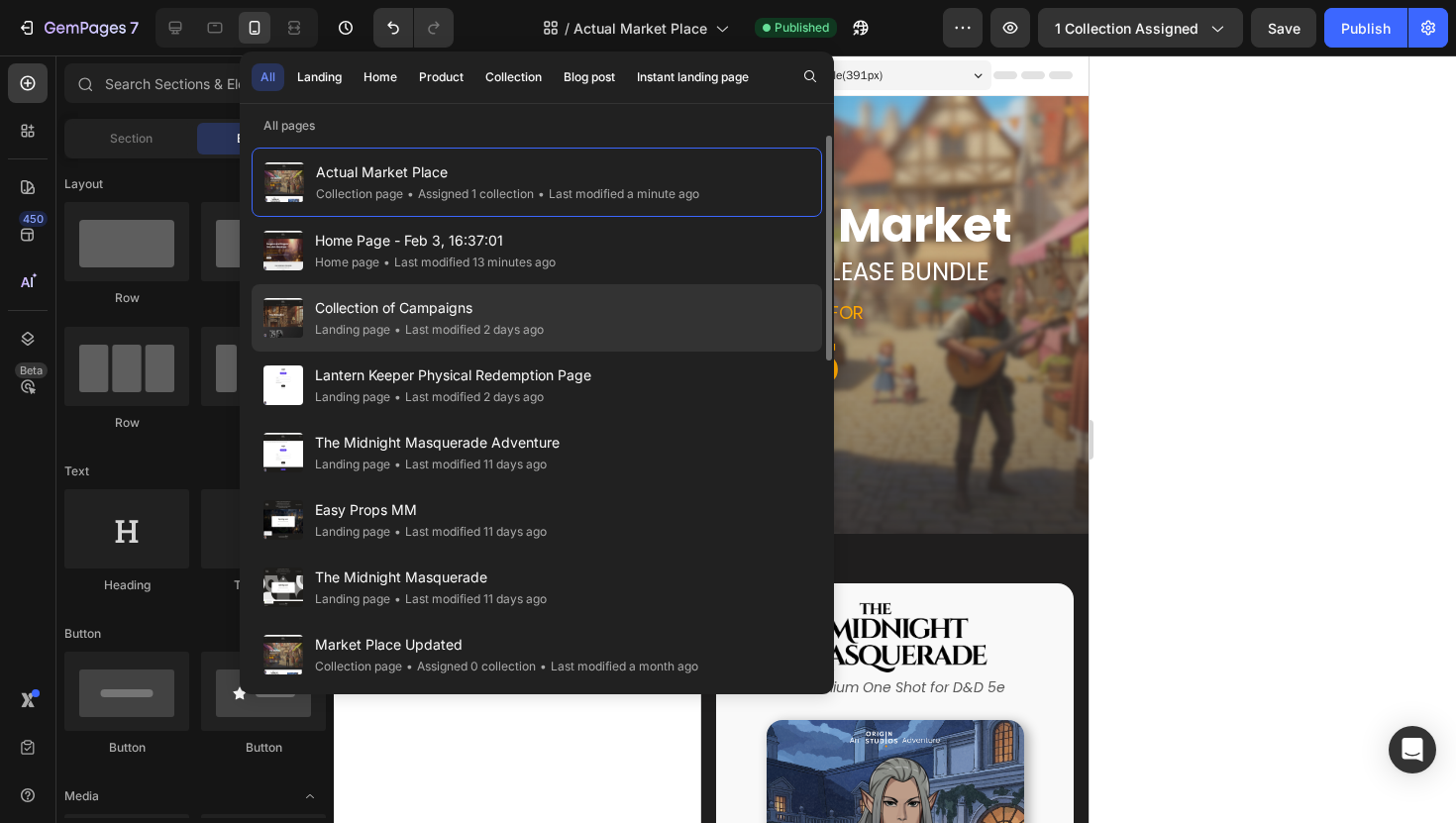 click on "Collection of Campaigns Landing page • Last modified 2 days ago" 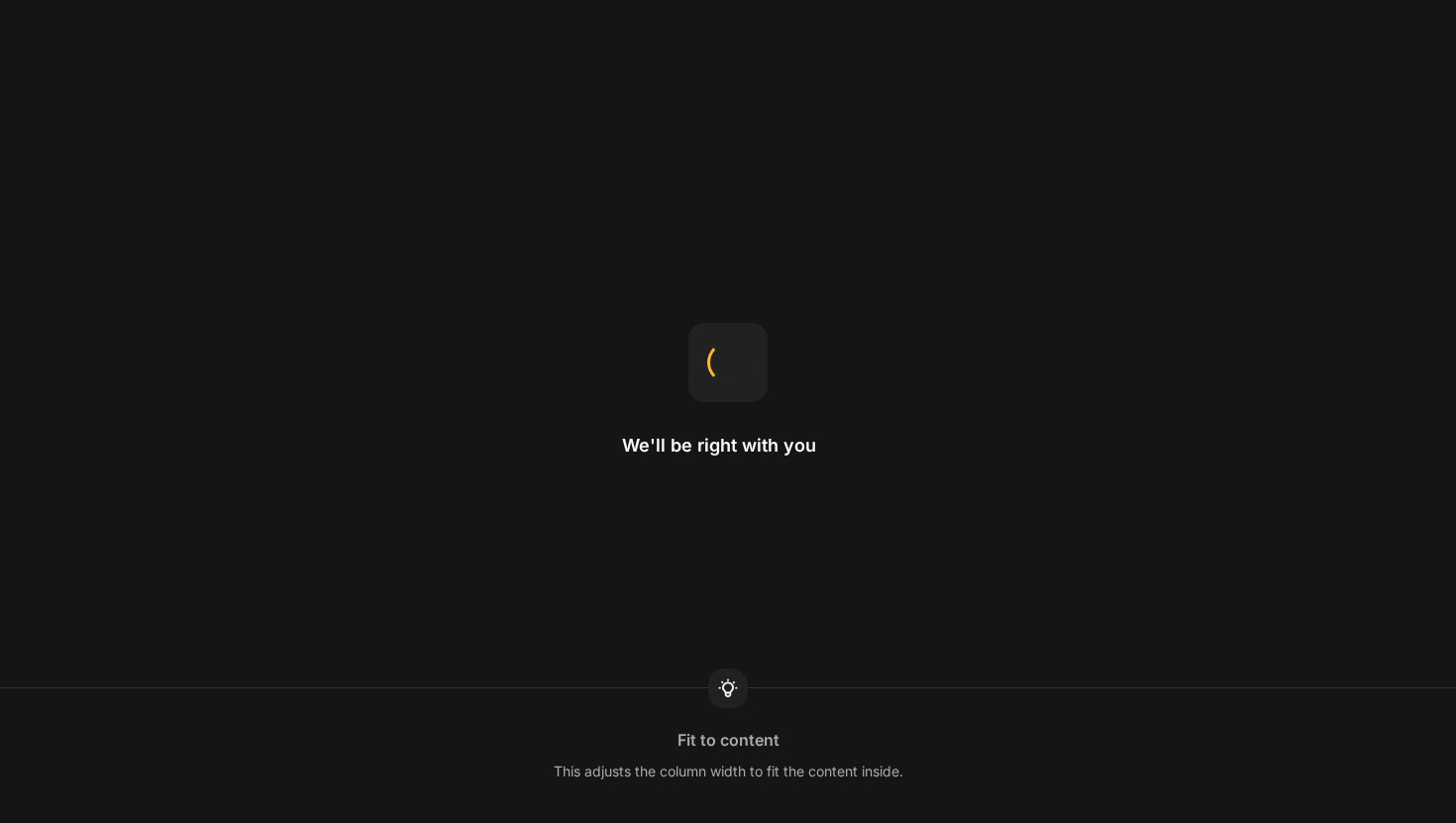 scroll, scrollTop: 0, scrollLeft: 0, axis: both 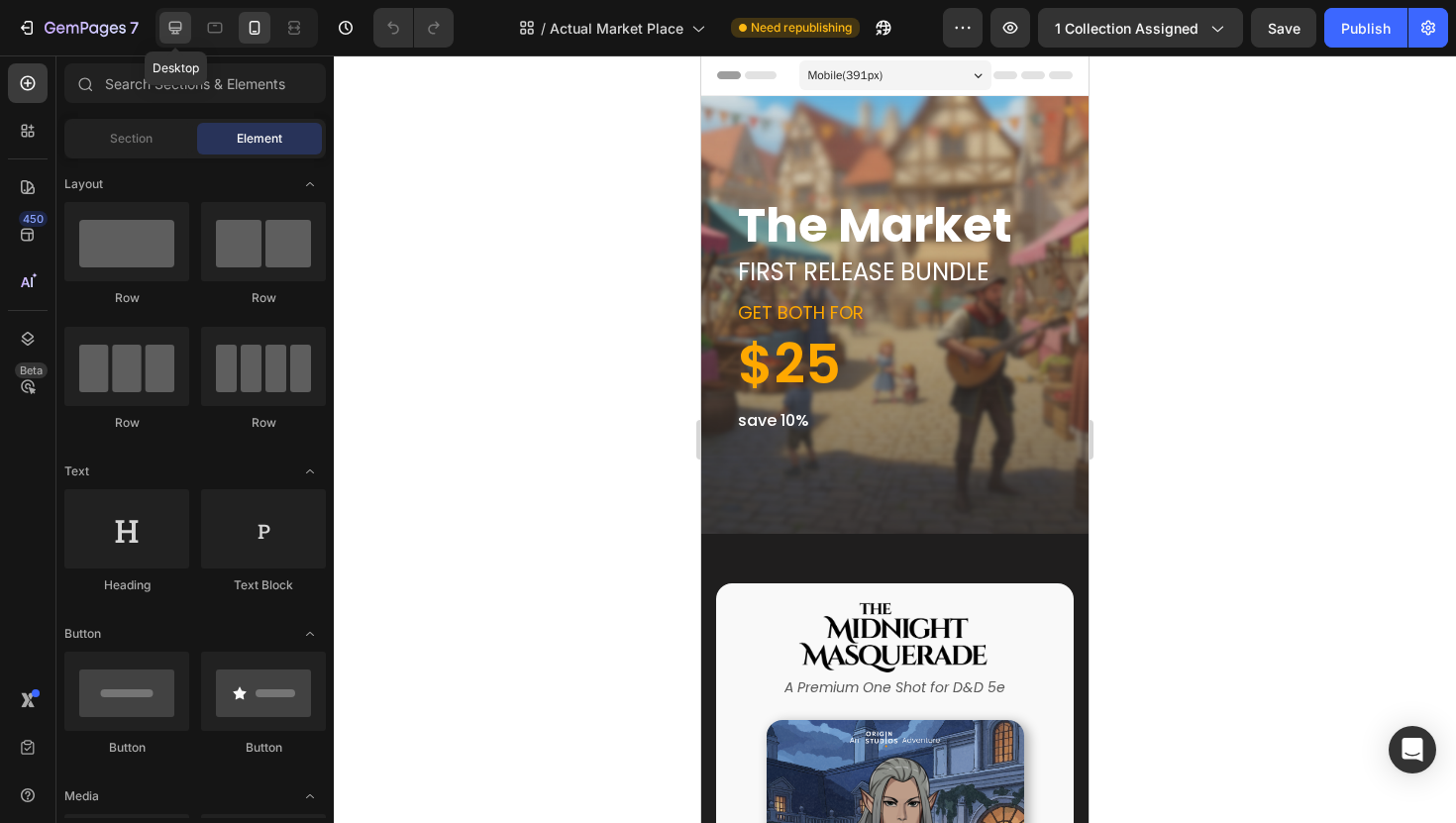 click 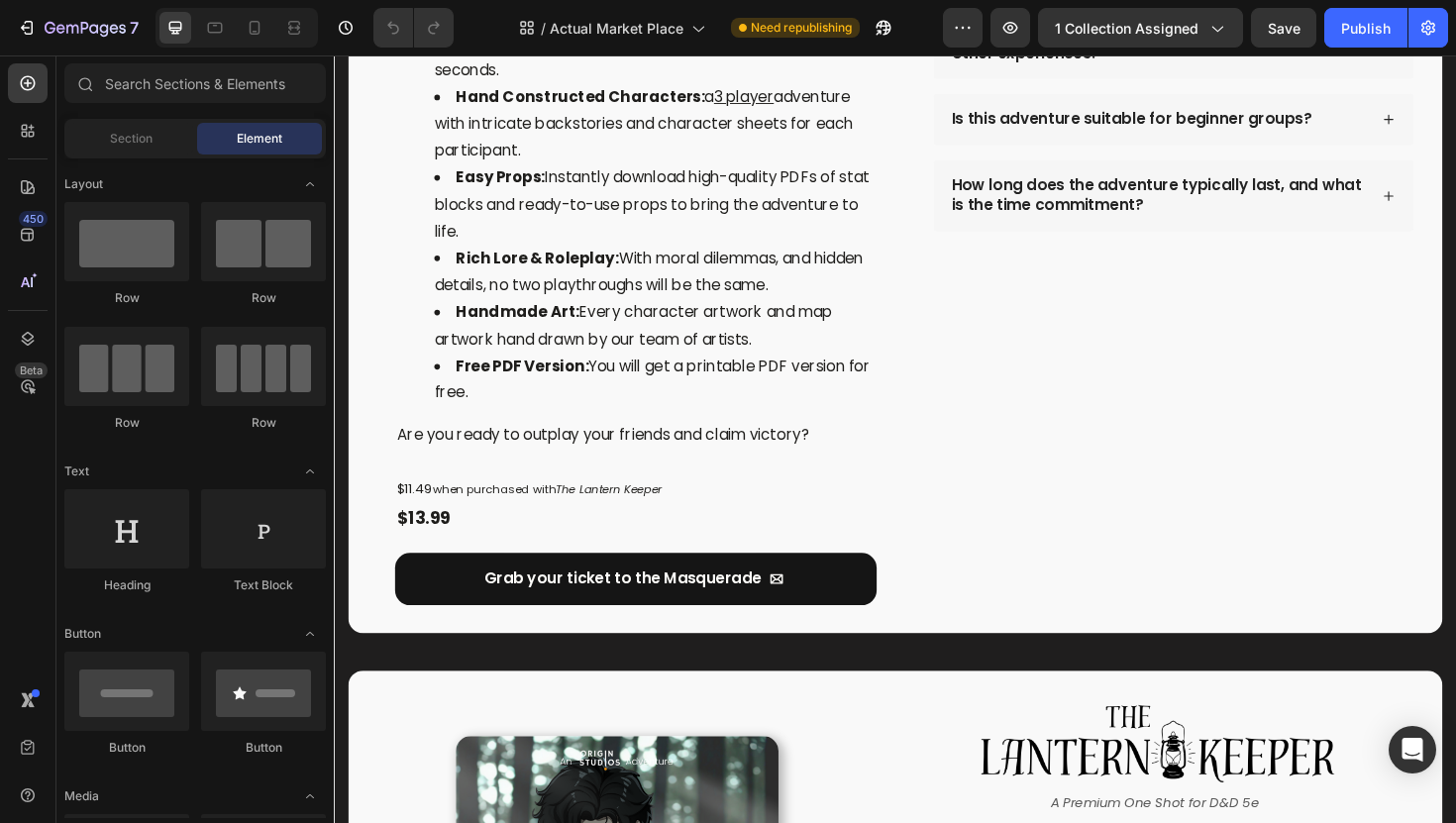 scroll, scrollTop: 1543, scrollLeft: 0, axis: vertical 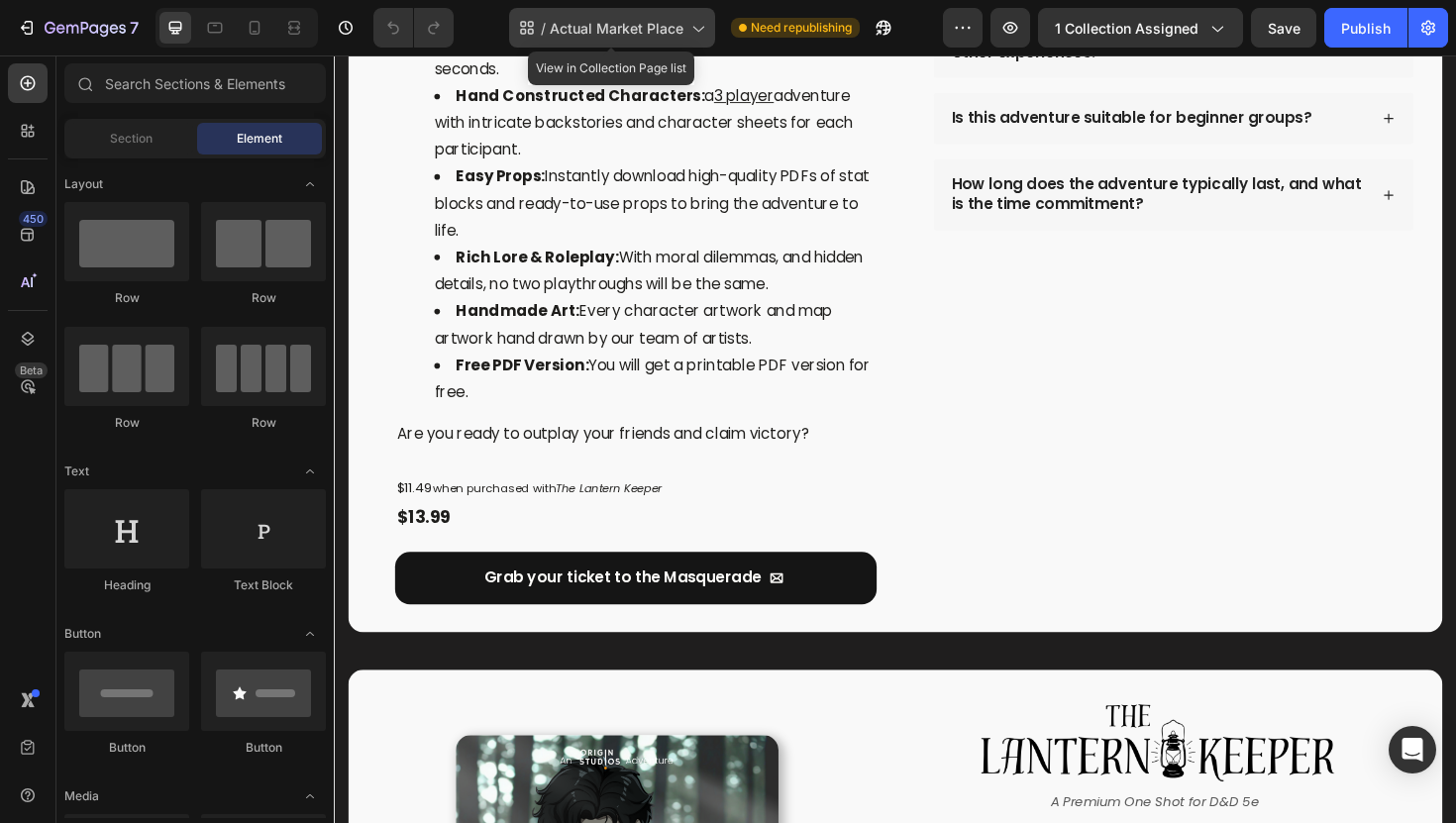 click on "Actual Market Place" at bounding box center (616, 28) 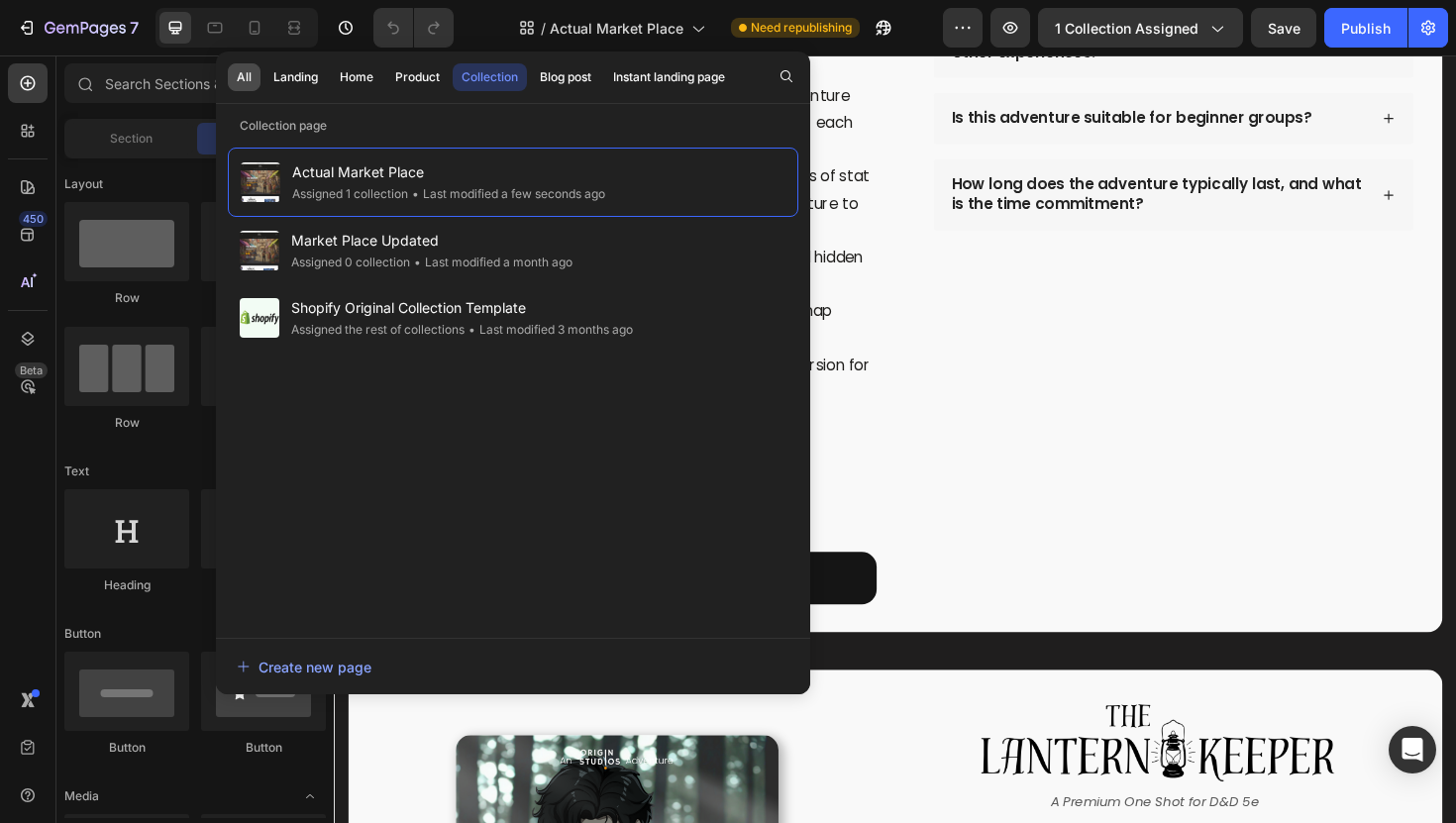 click on "All" 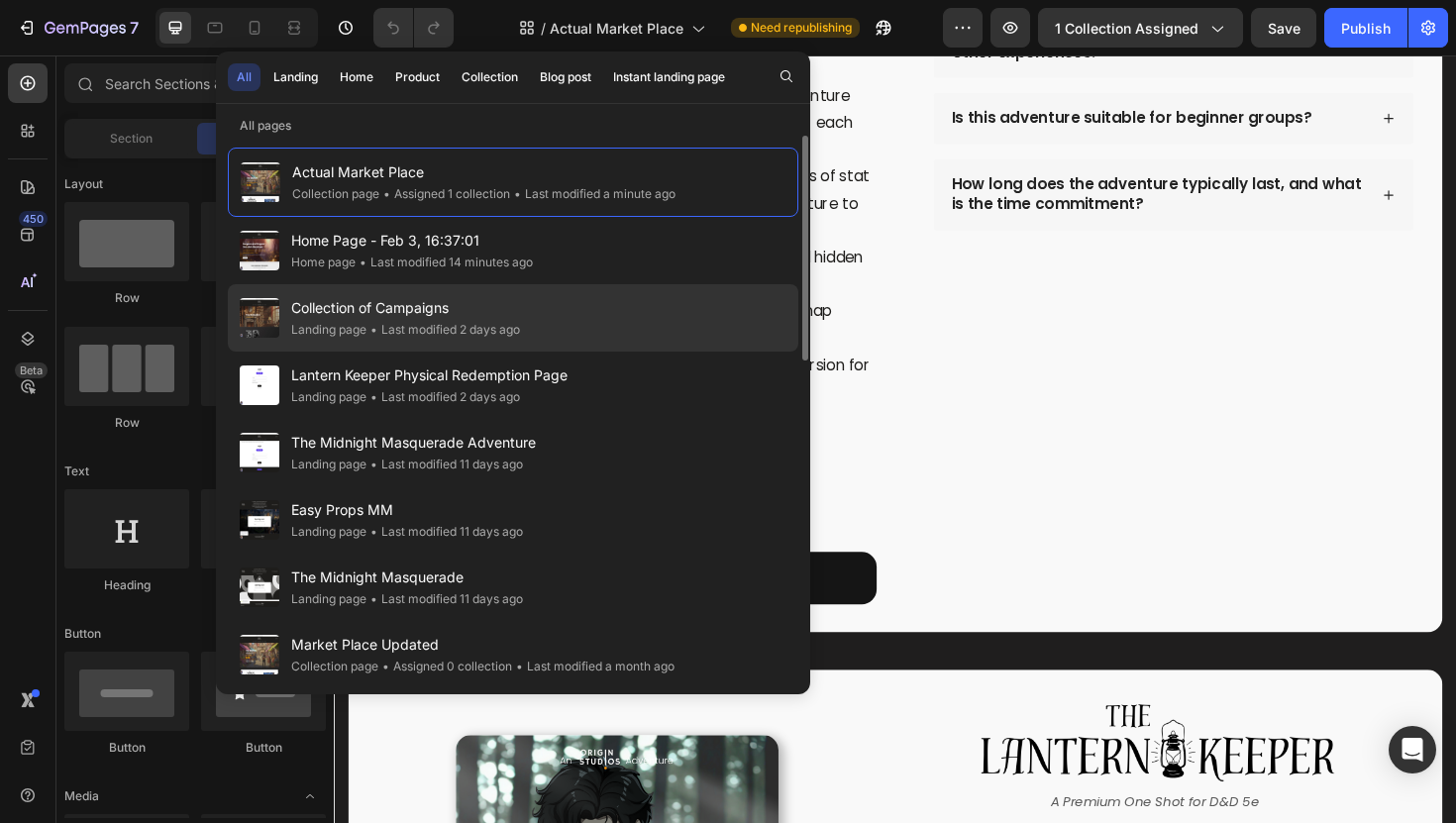 click on "Collection of Campaigns" at bounding box center [405, 308] 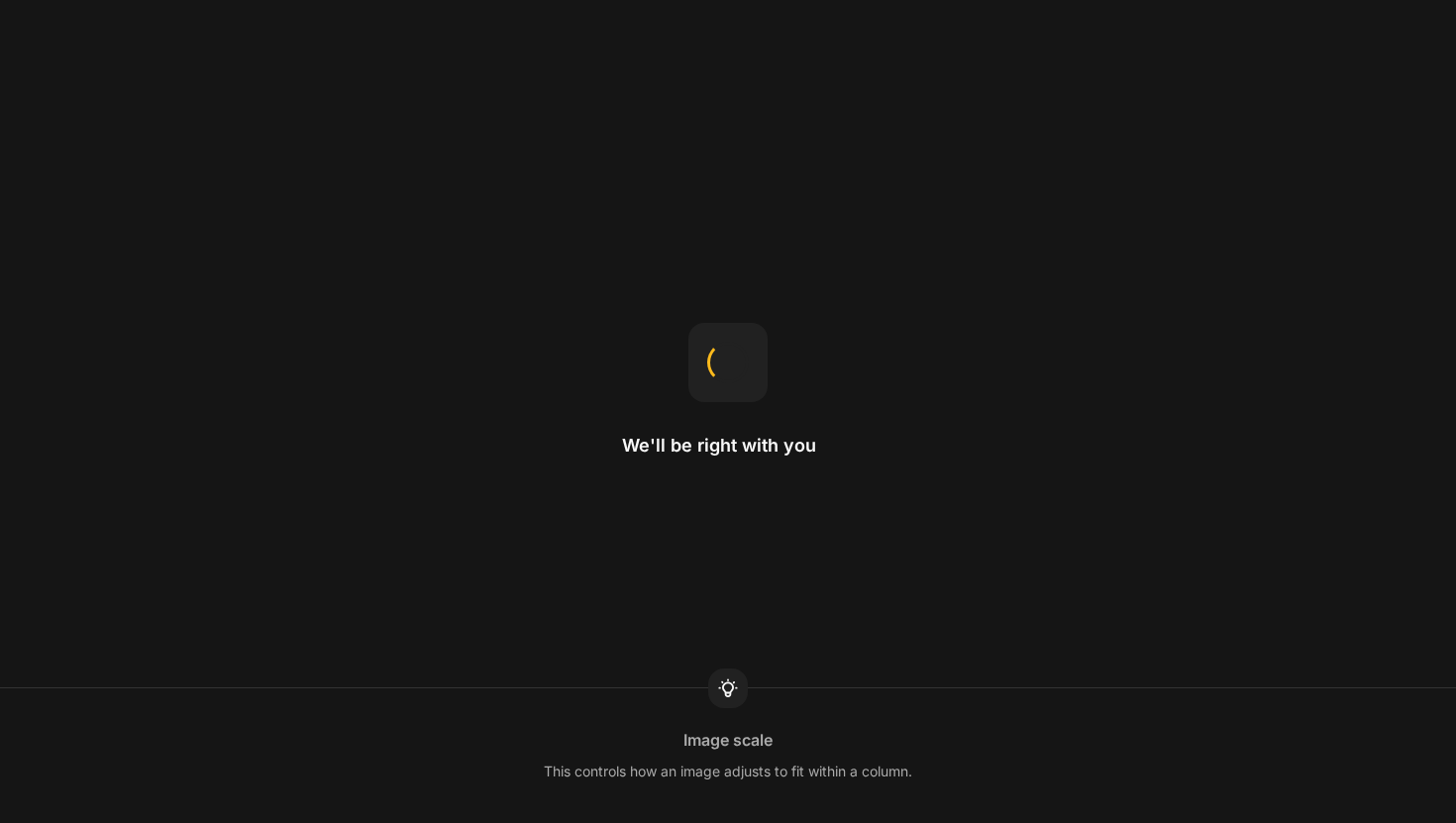 scroll, scrollTop: 0, scrollLeft: 0, axis: both 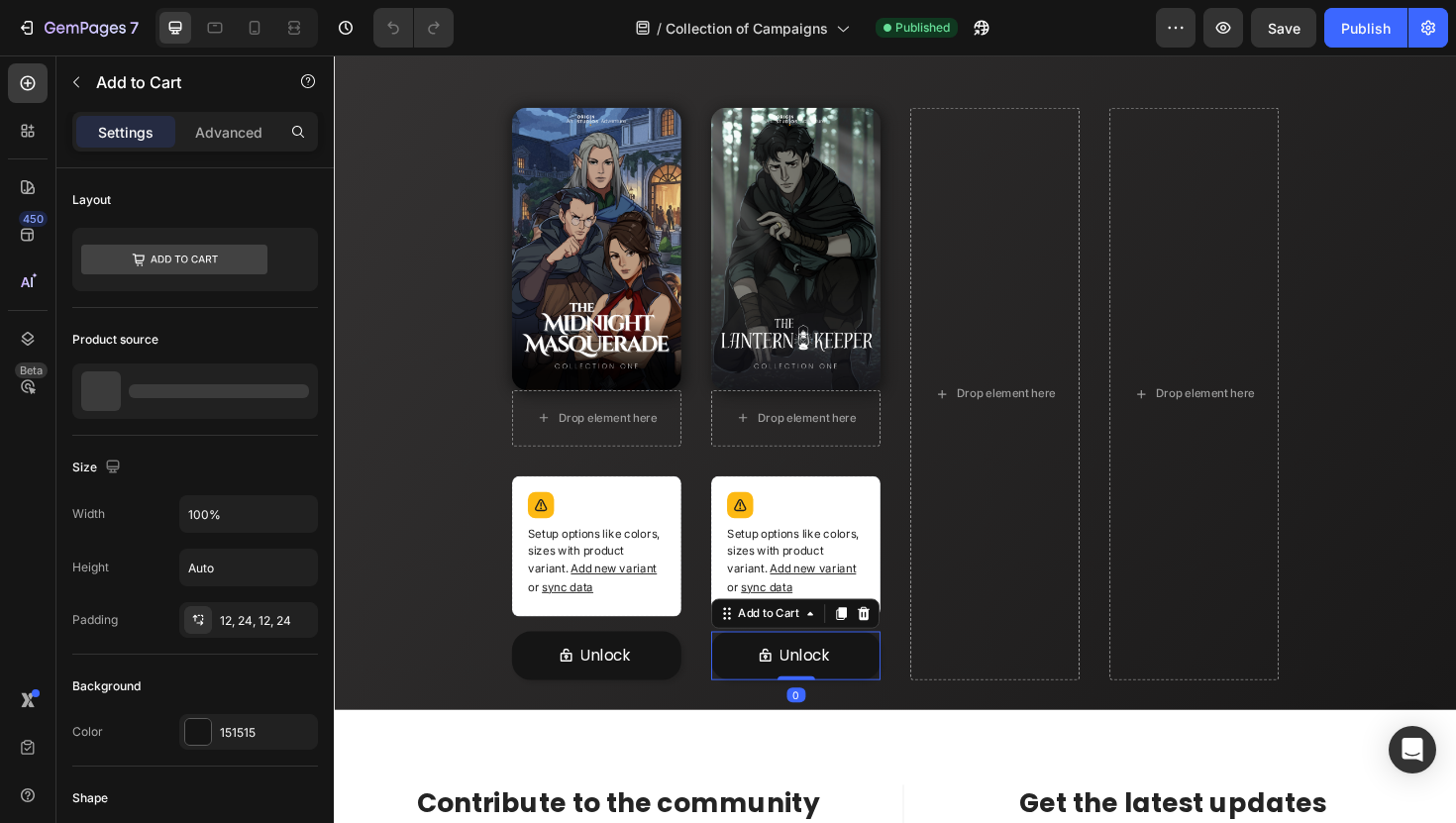 click on "Unlock Add to Cart   0" at bounding box center (822, 691) 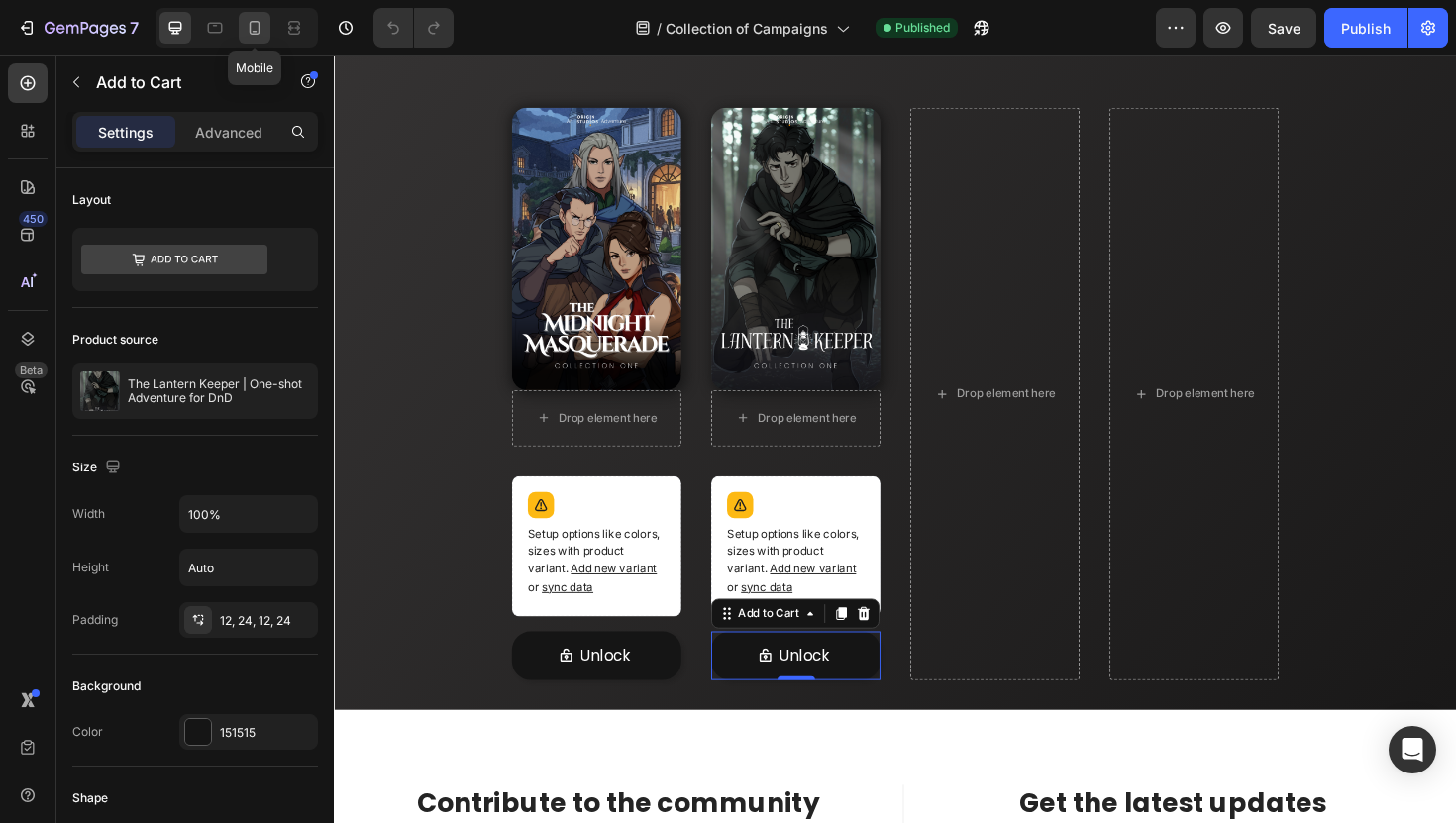click 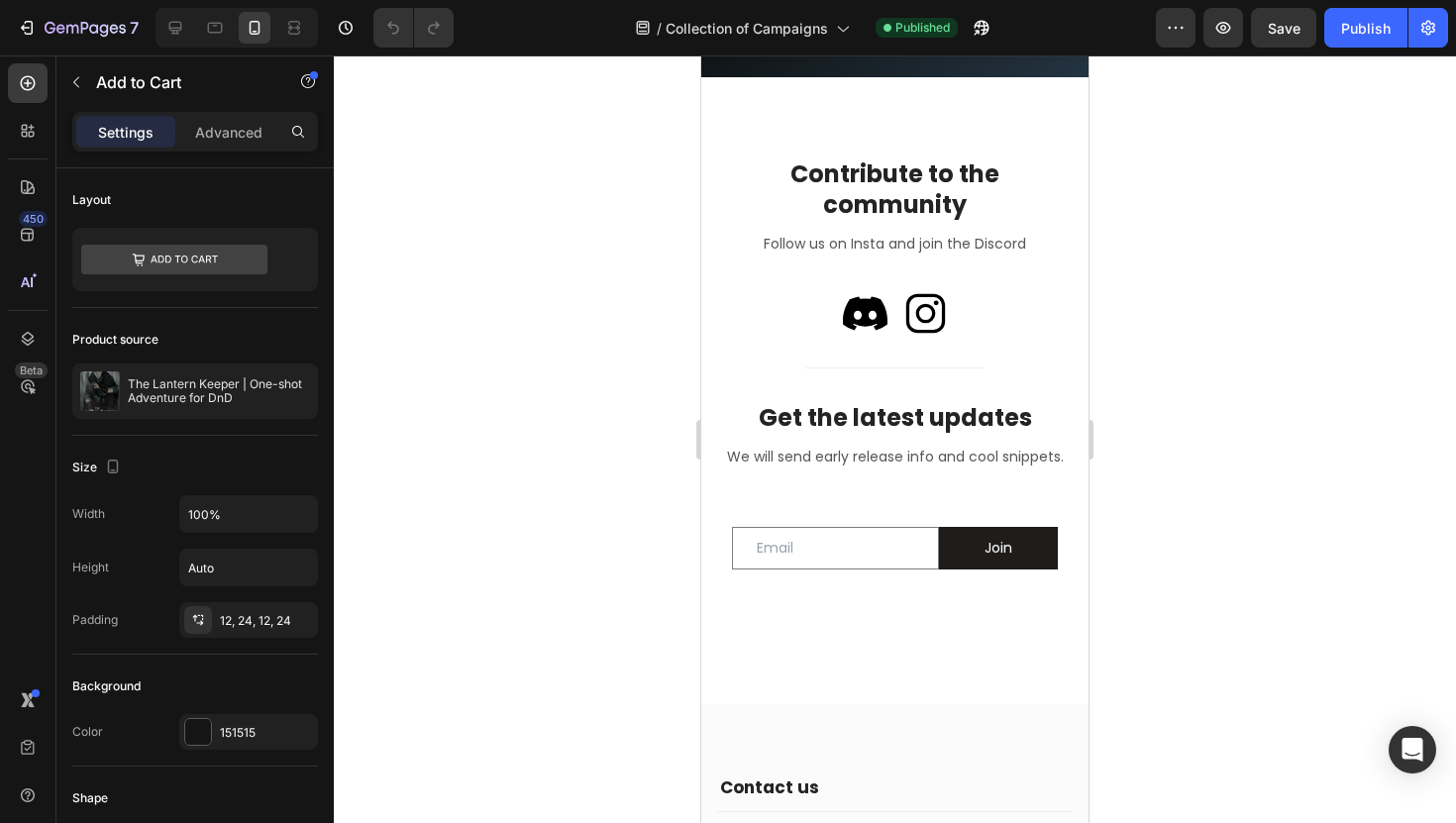 scroll, scrollTop: 490, scrollLeft: 0, axis: vertical 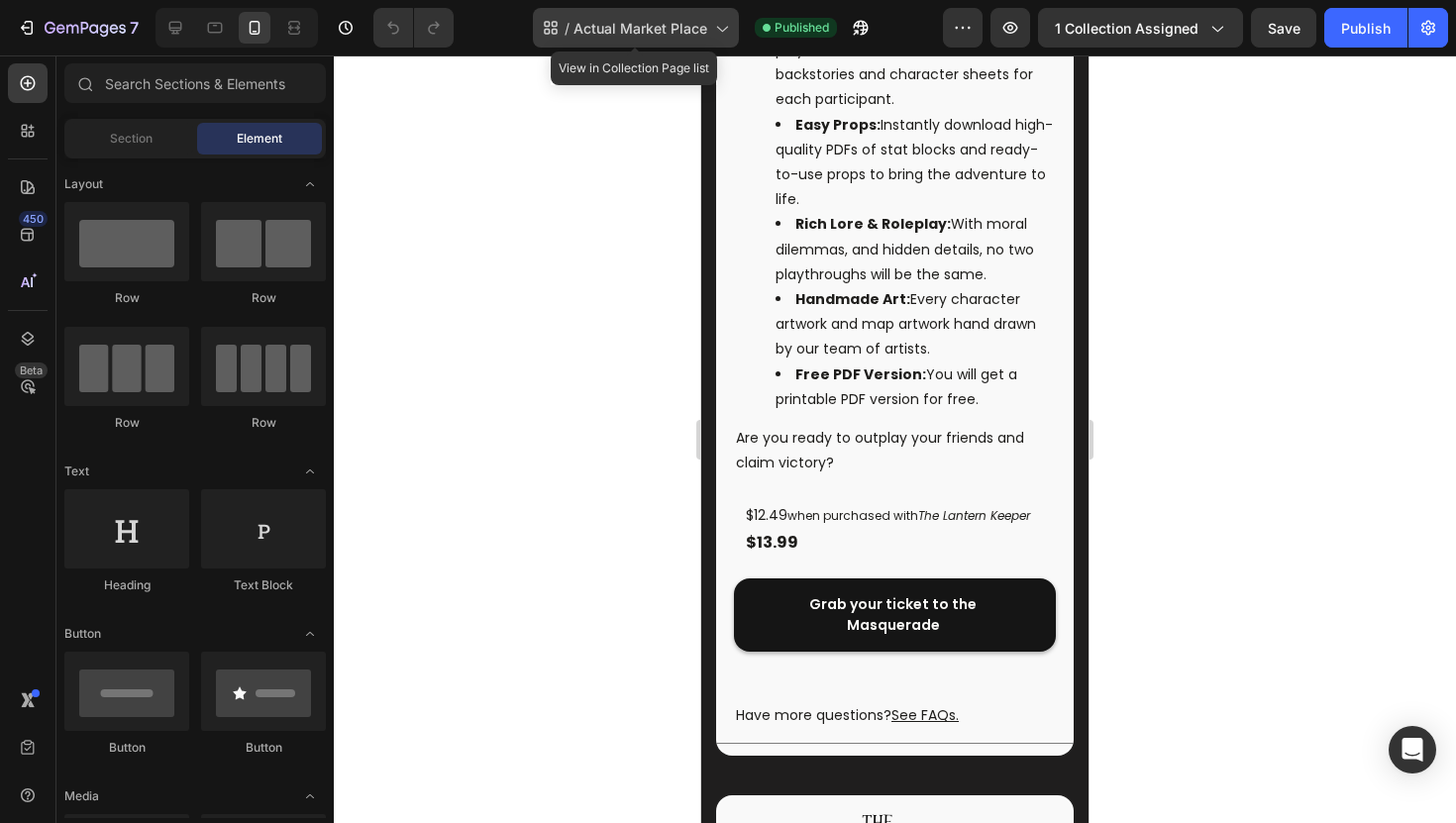 click on "Actual Market Place" at bounding box center (640, 28) 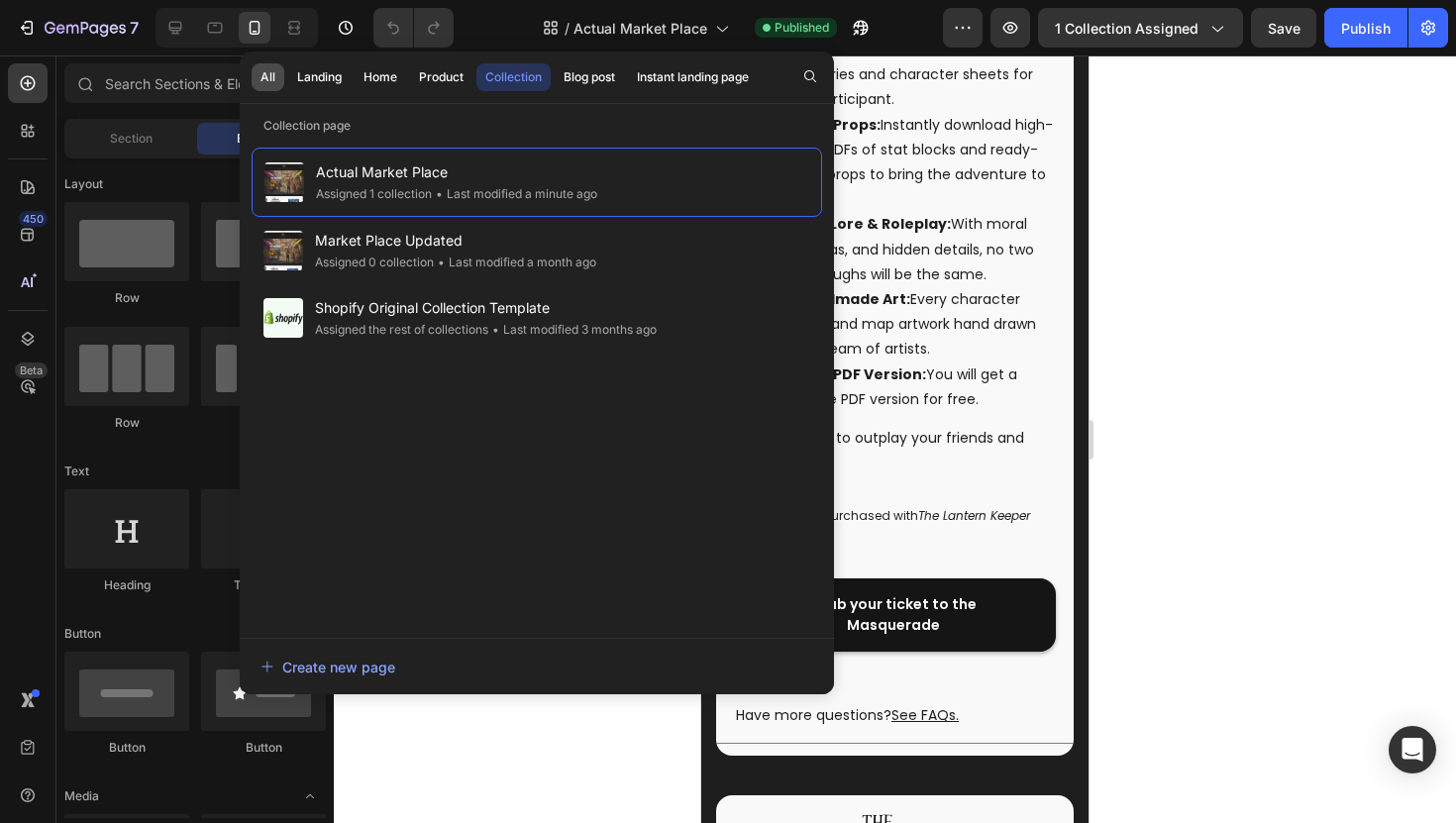 click on "All" 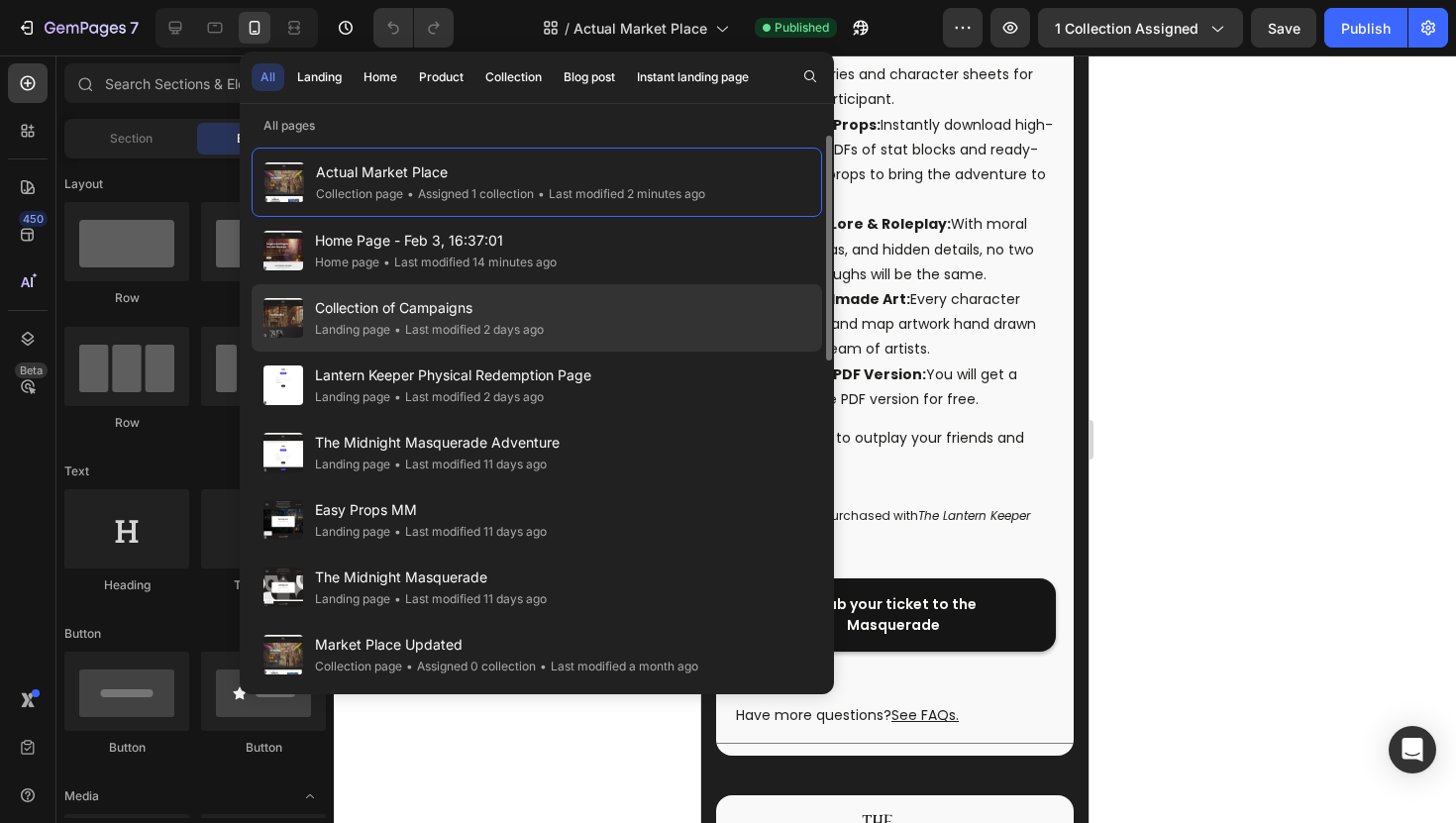 click on "Collection of Campaigns" at bounding box center (429, 308) 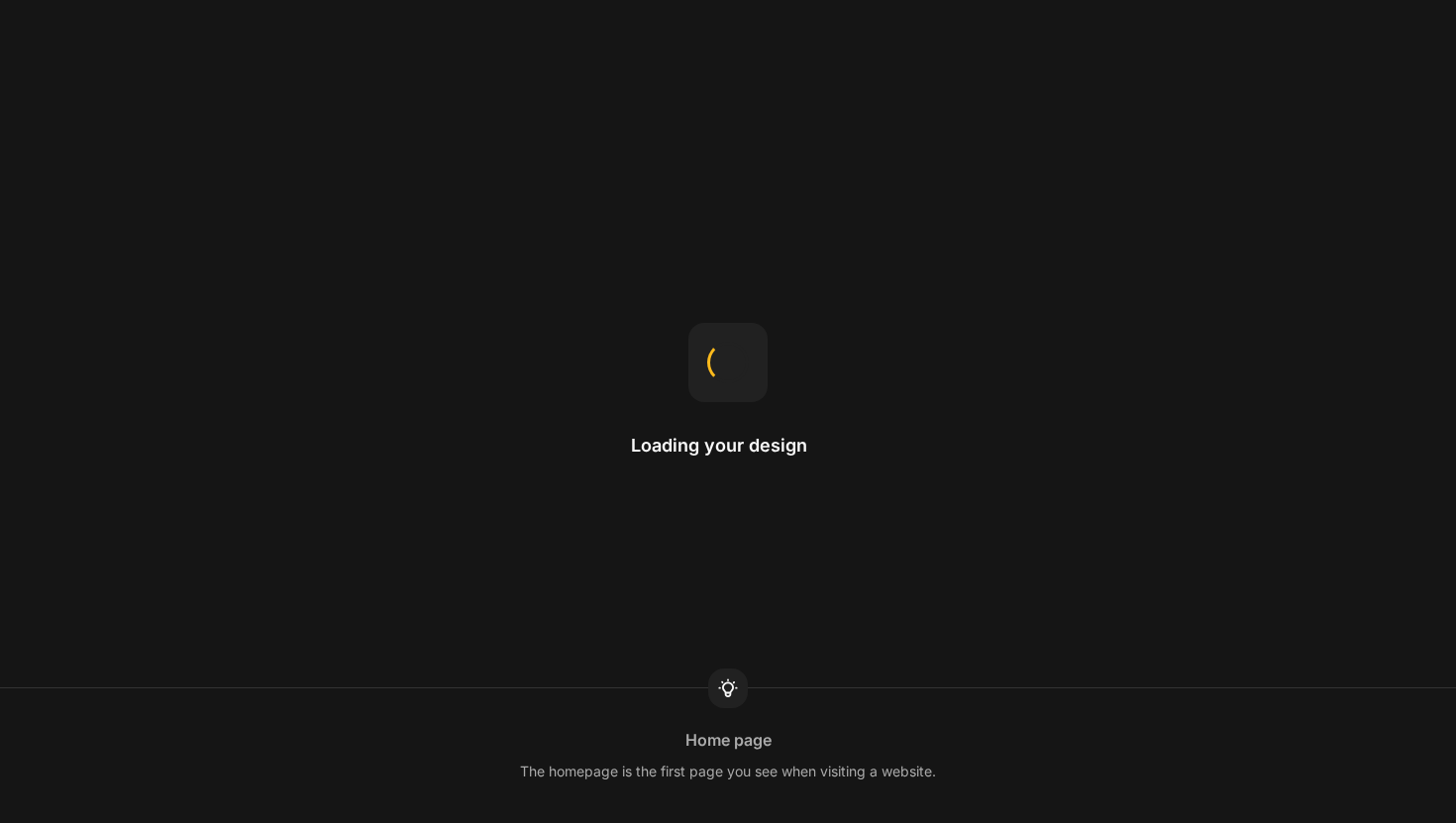 scroll, scrollTop: 0, scrollLeft: 0, axis: both 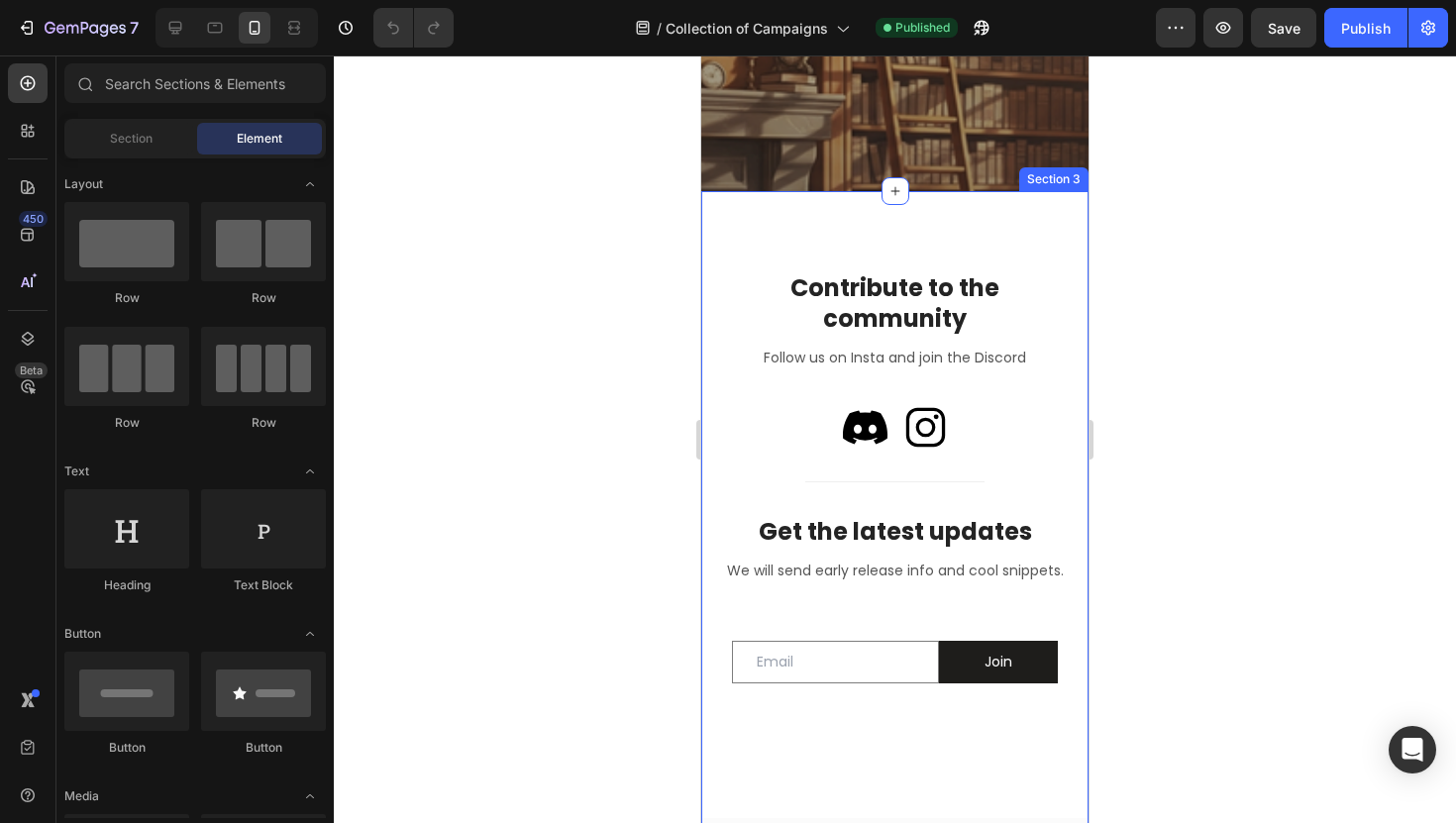 click on "Email: [EMAIL]" at bounding box center (894, 729) 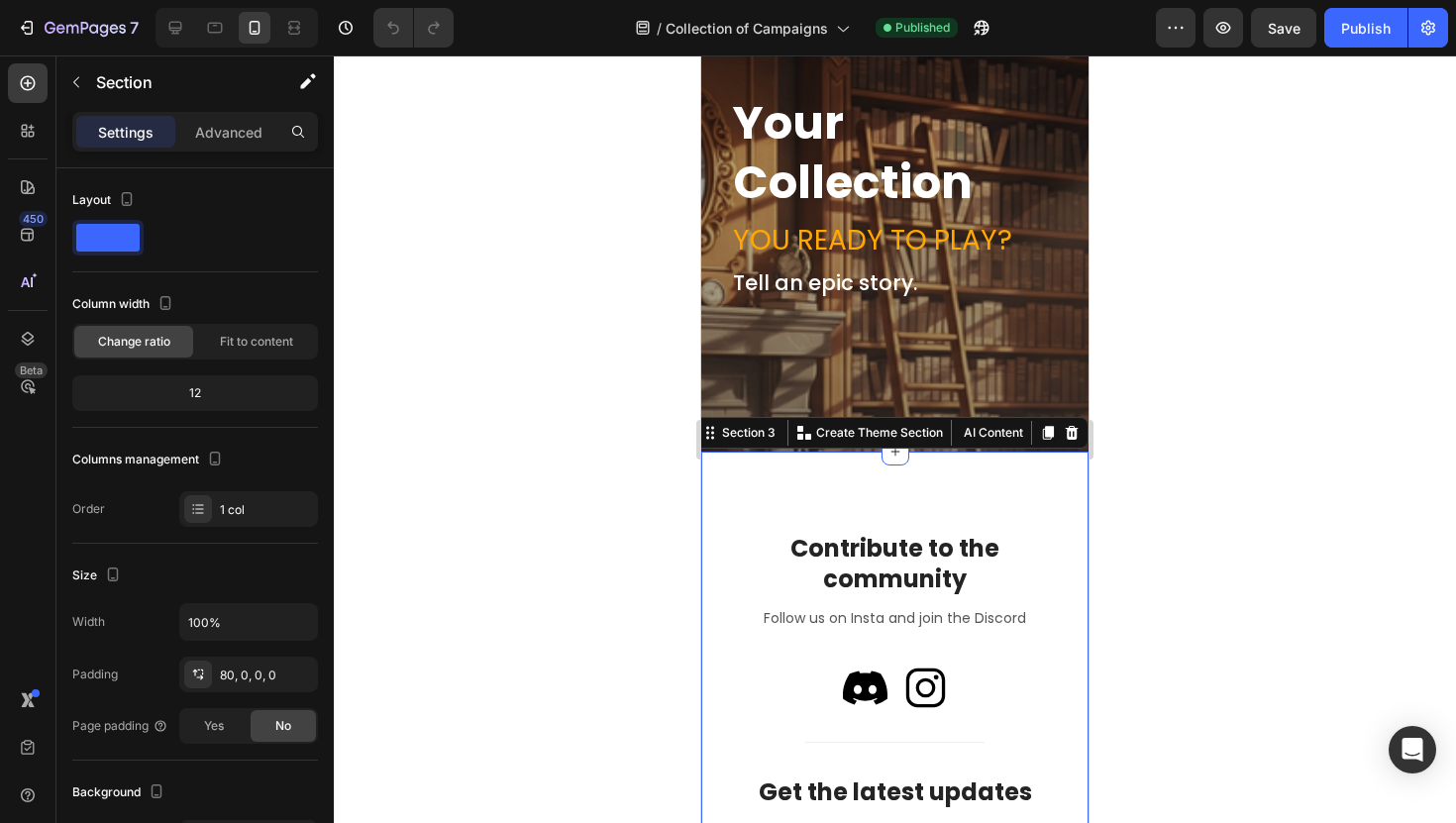 scroll, scrollTop: 152, scrollLeft: 0, axis: vertical 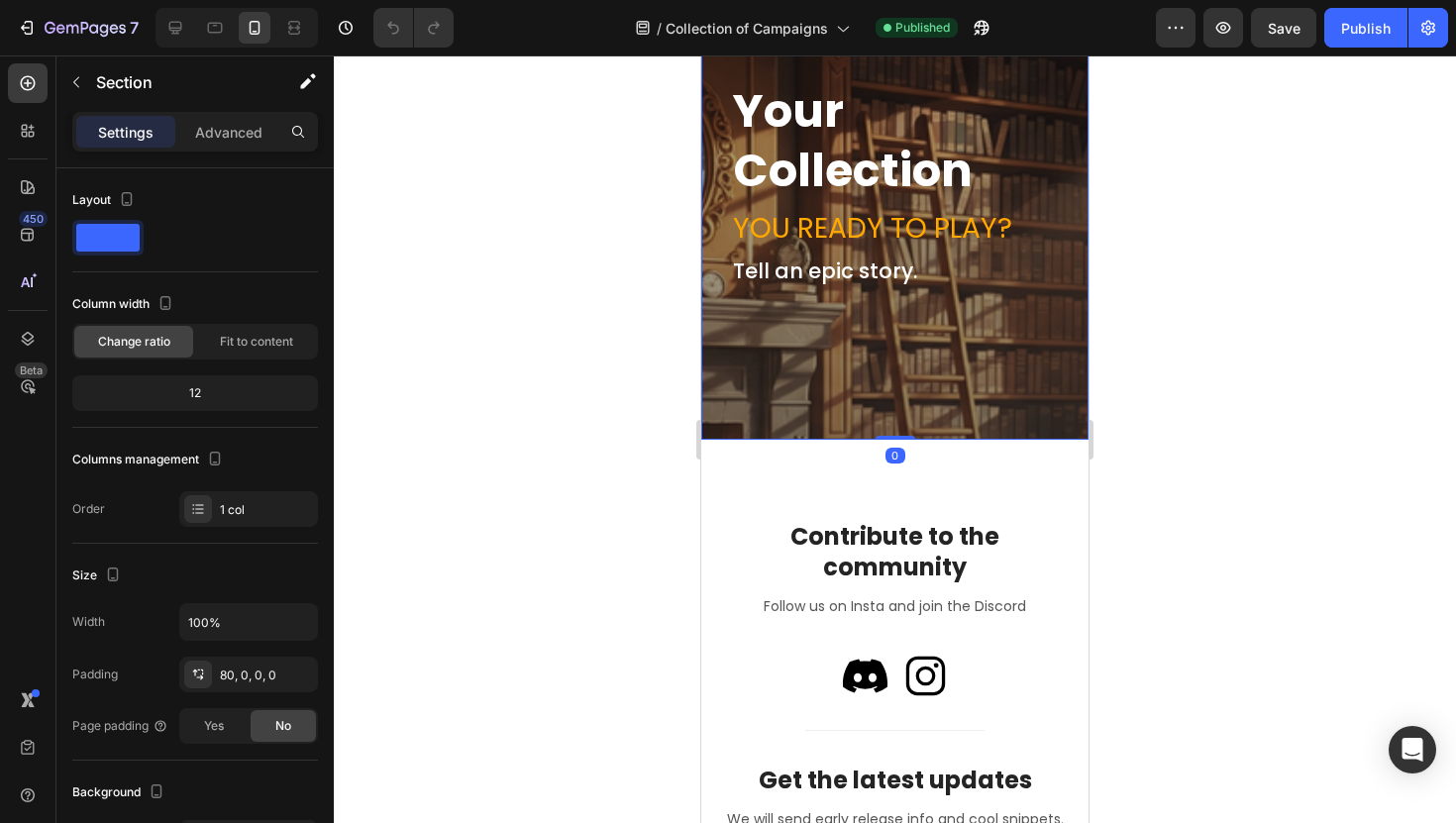 click at bounding box center (894, 192) 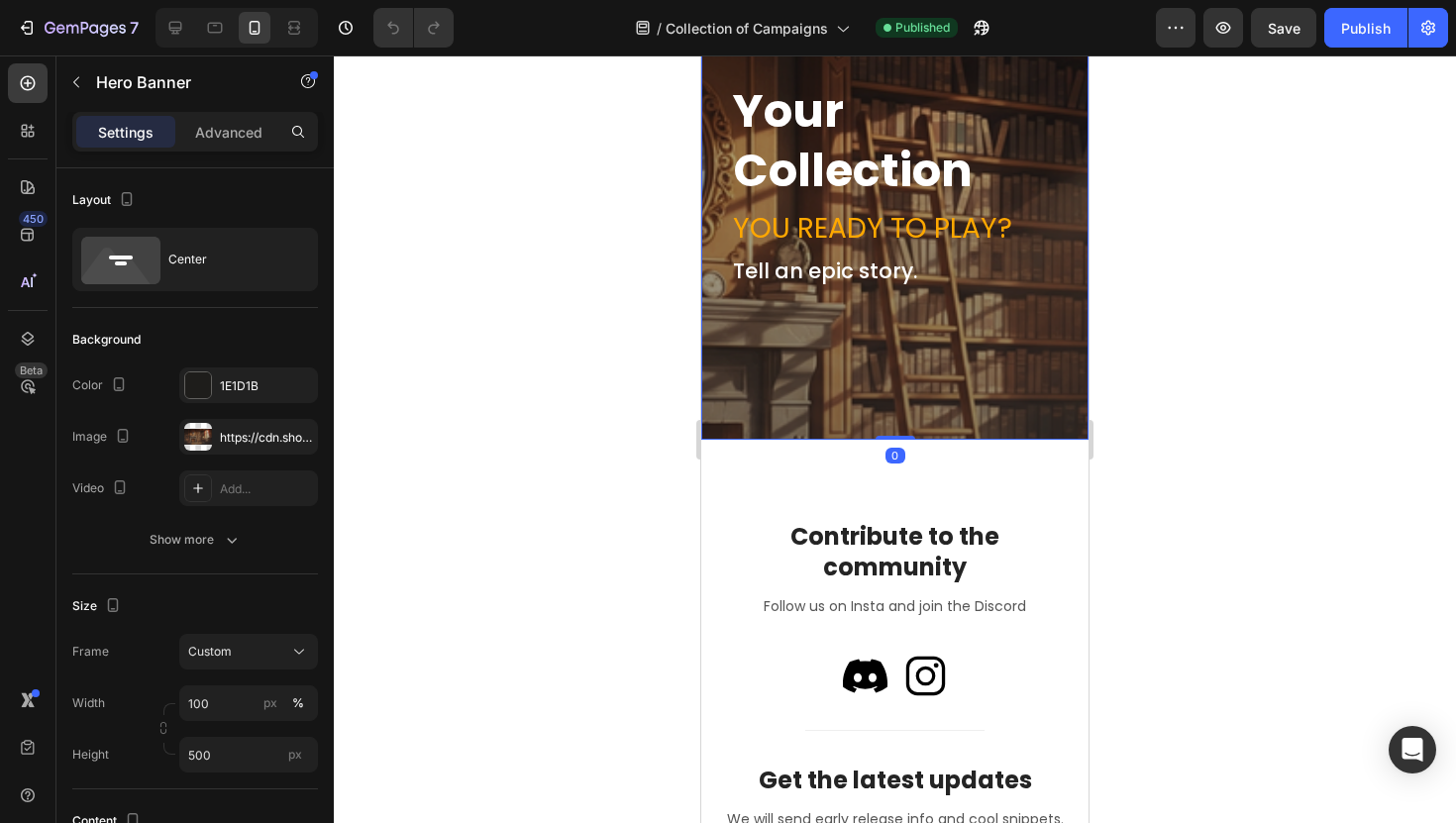 click at bounding box center [894, 192] 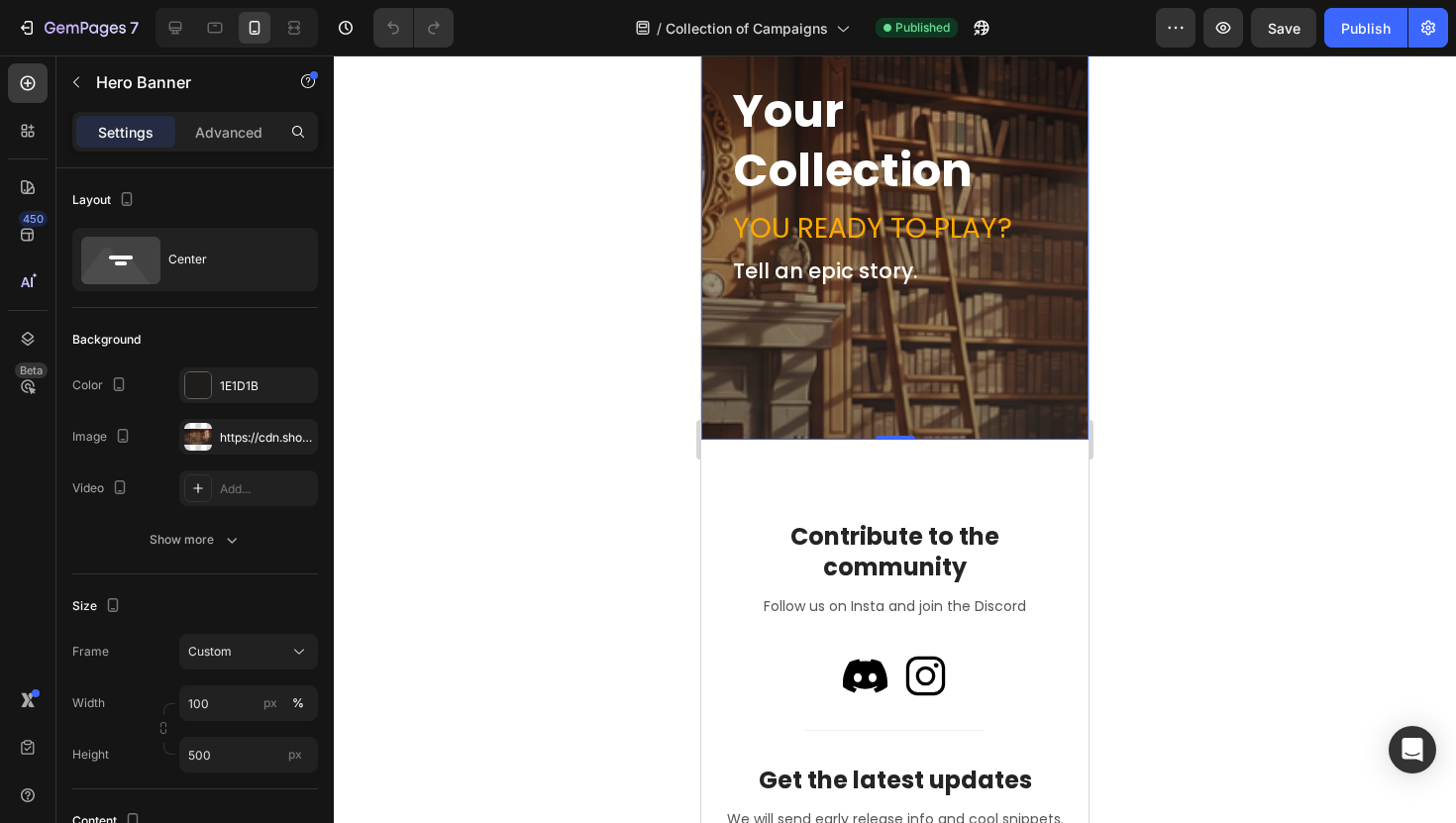 click at bounding box center (894, 192) 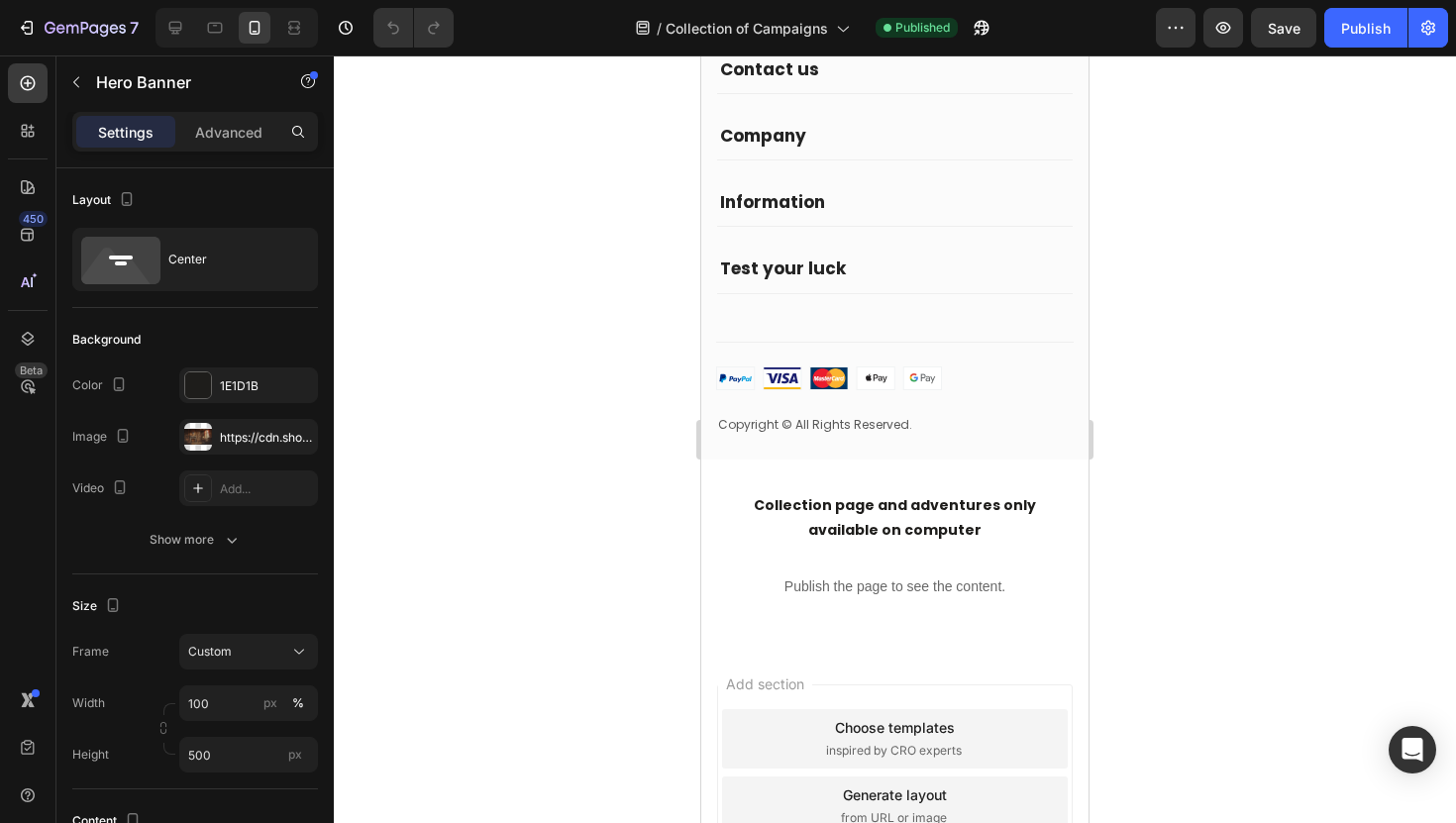 scroll, scrollTop: 1401, scrollLeft: 0, axis: vertical 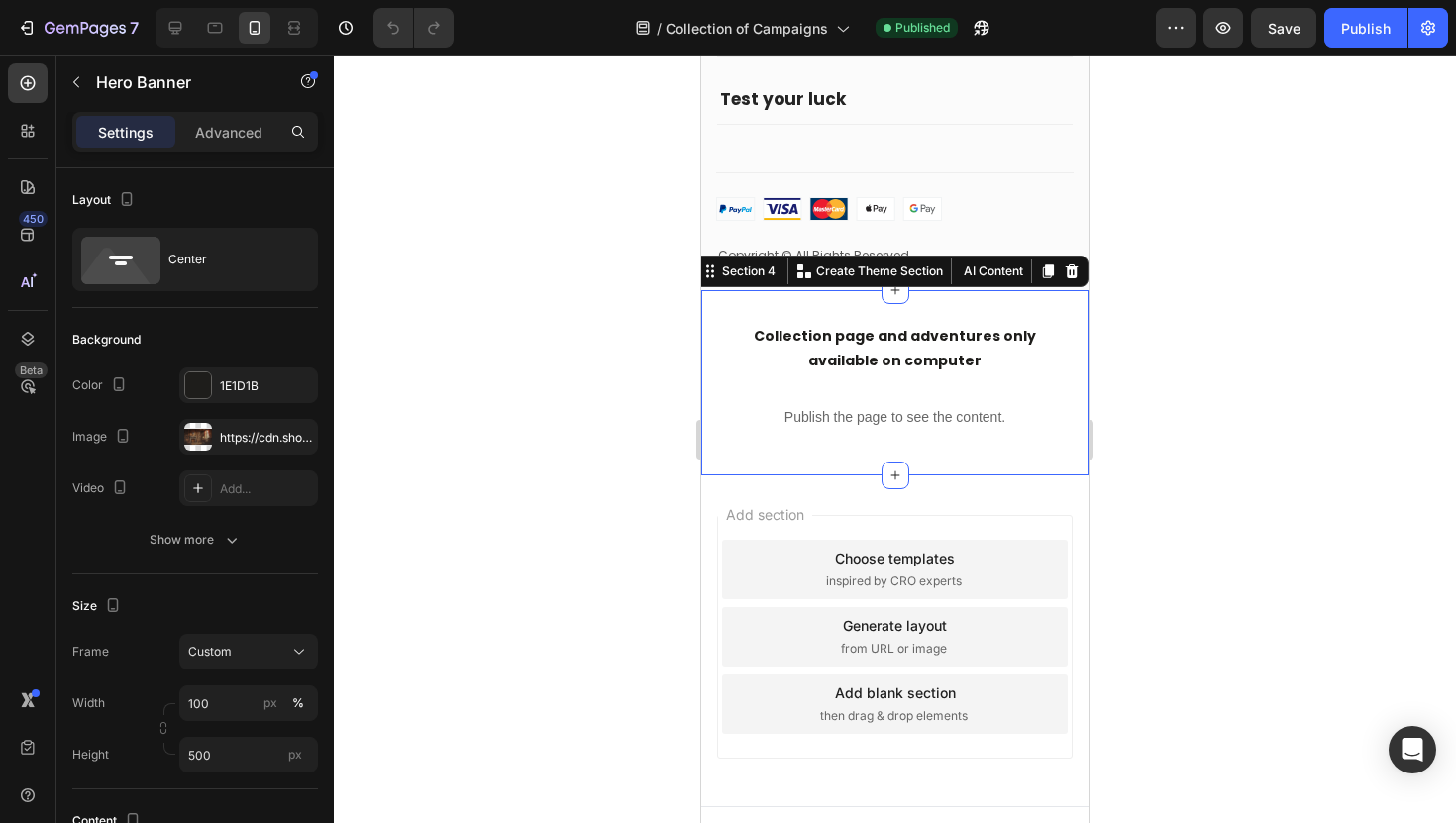 click on "Collection page and adventures only available on computer Text Block
Publish the page to see the content.
Hider Section 4   You can create reusable sections Create Theme Section AI Content Write with GemAI What would you like to describe here? Tone and Voice Persuasive Product Damien Sticker Show more Generate" at bounding box center [894, 382] 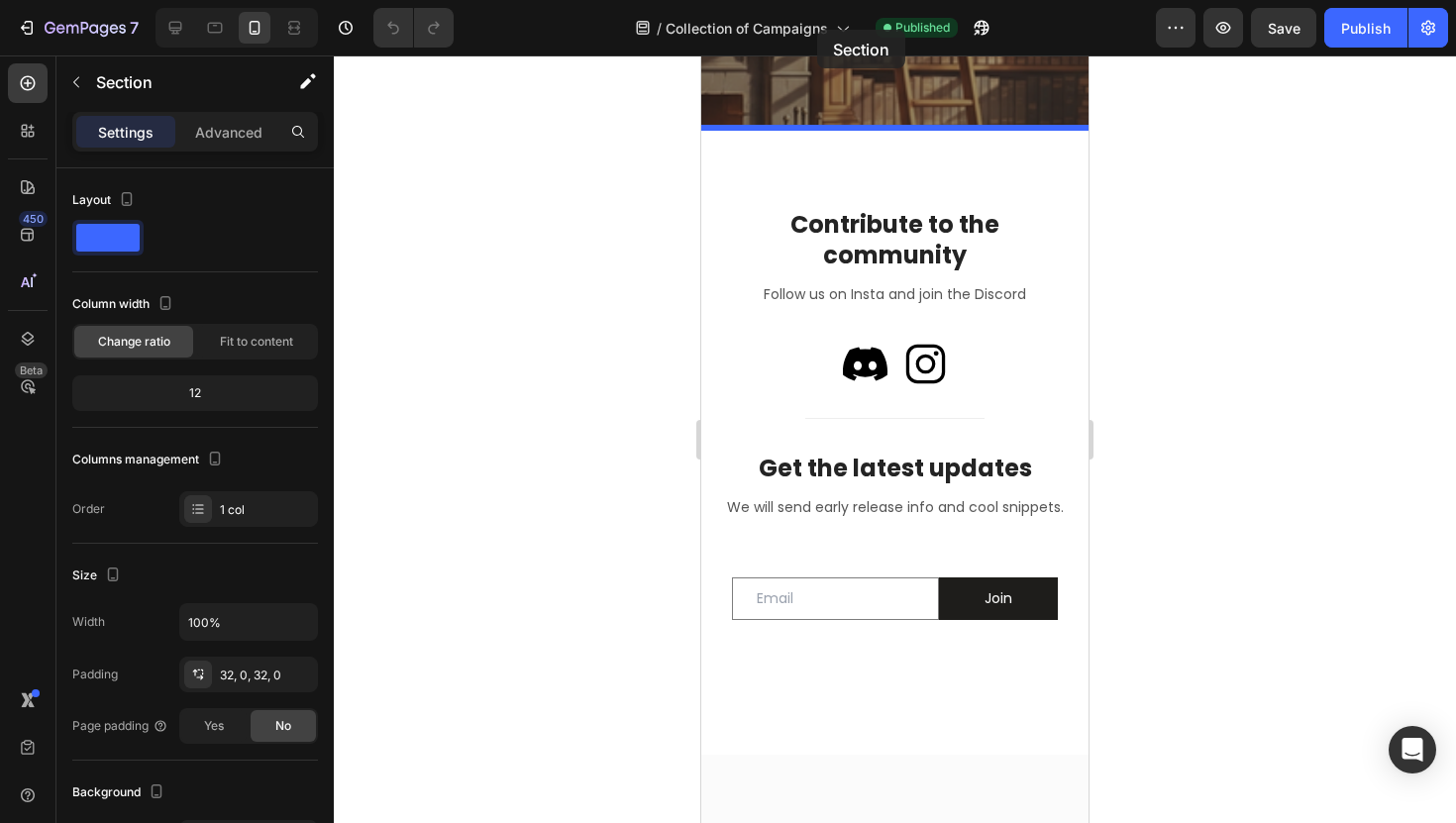 scroll, scrollTop: 422, scrollLeft: 0, axis: vertical 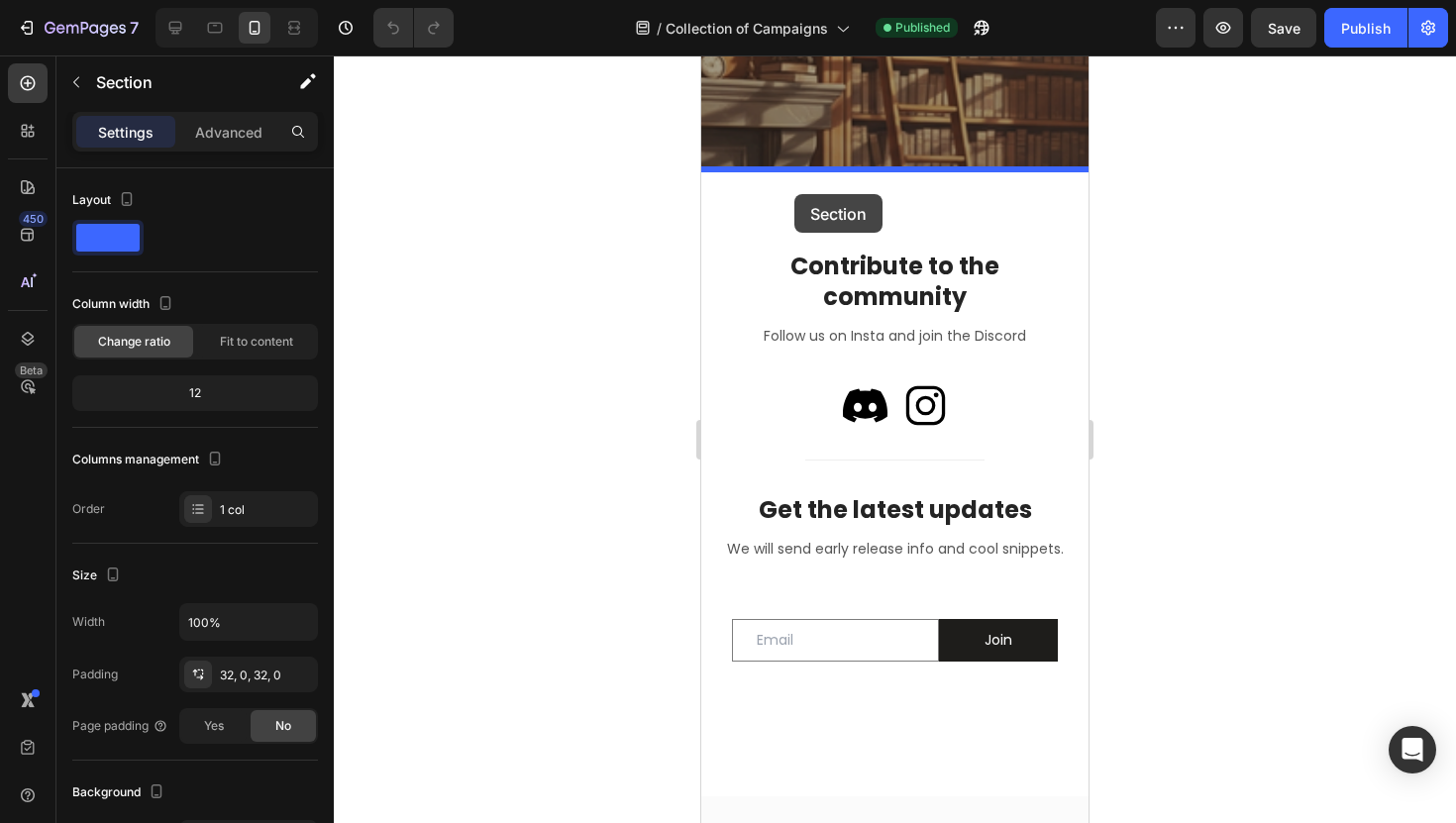 drag, startPoint x: 758, startPoint y: 268, endPoint x: 797, endPoint y: 188, distance: 89 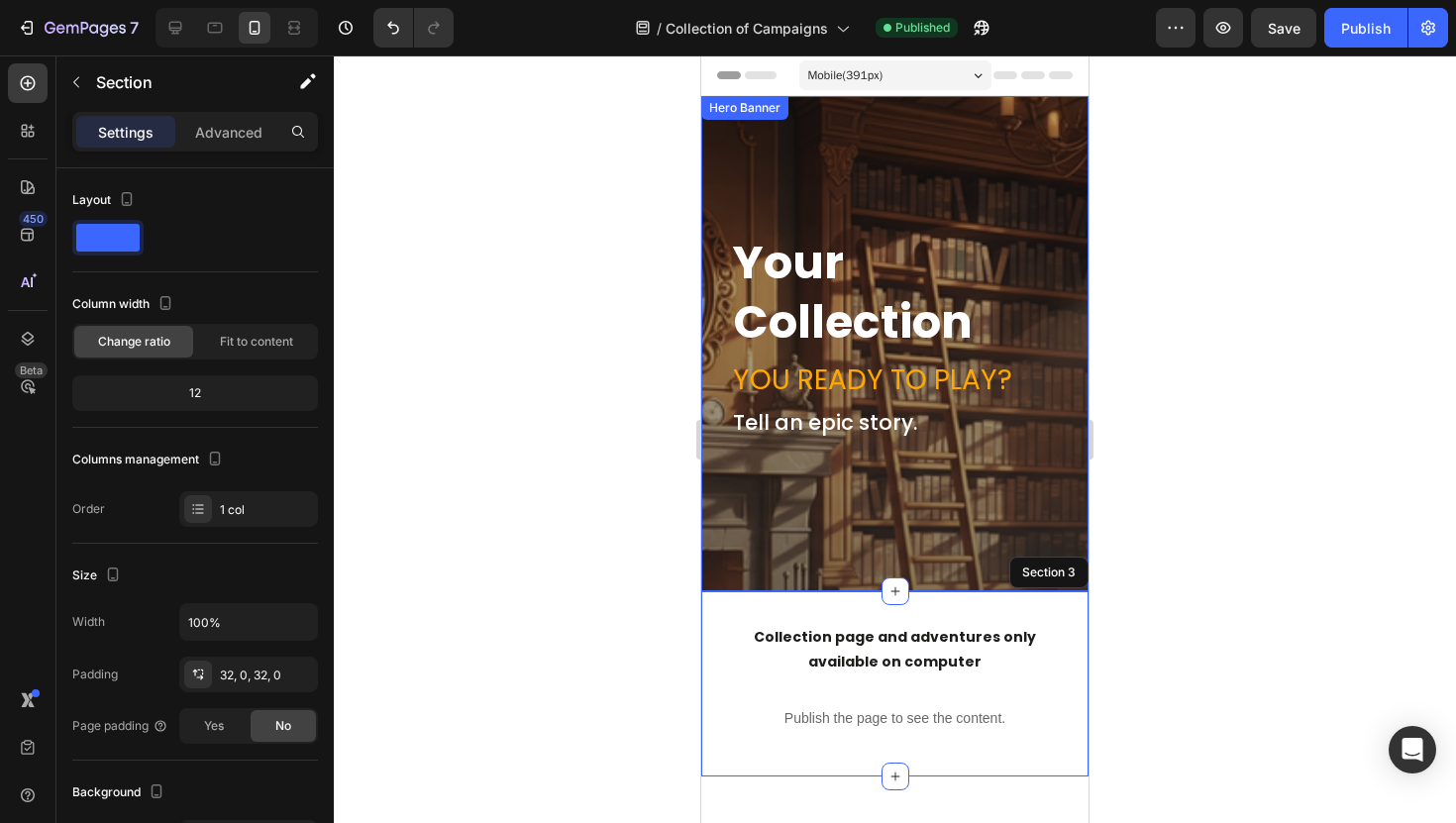 scroll, scrollTop: 2, scrollLeft: 0, axis: vertical 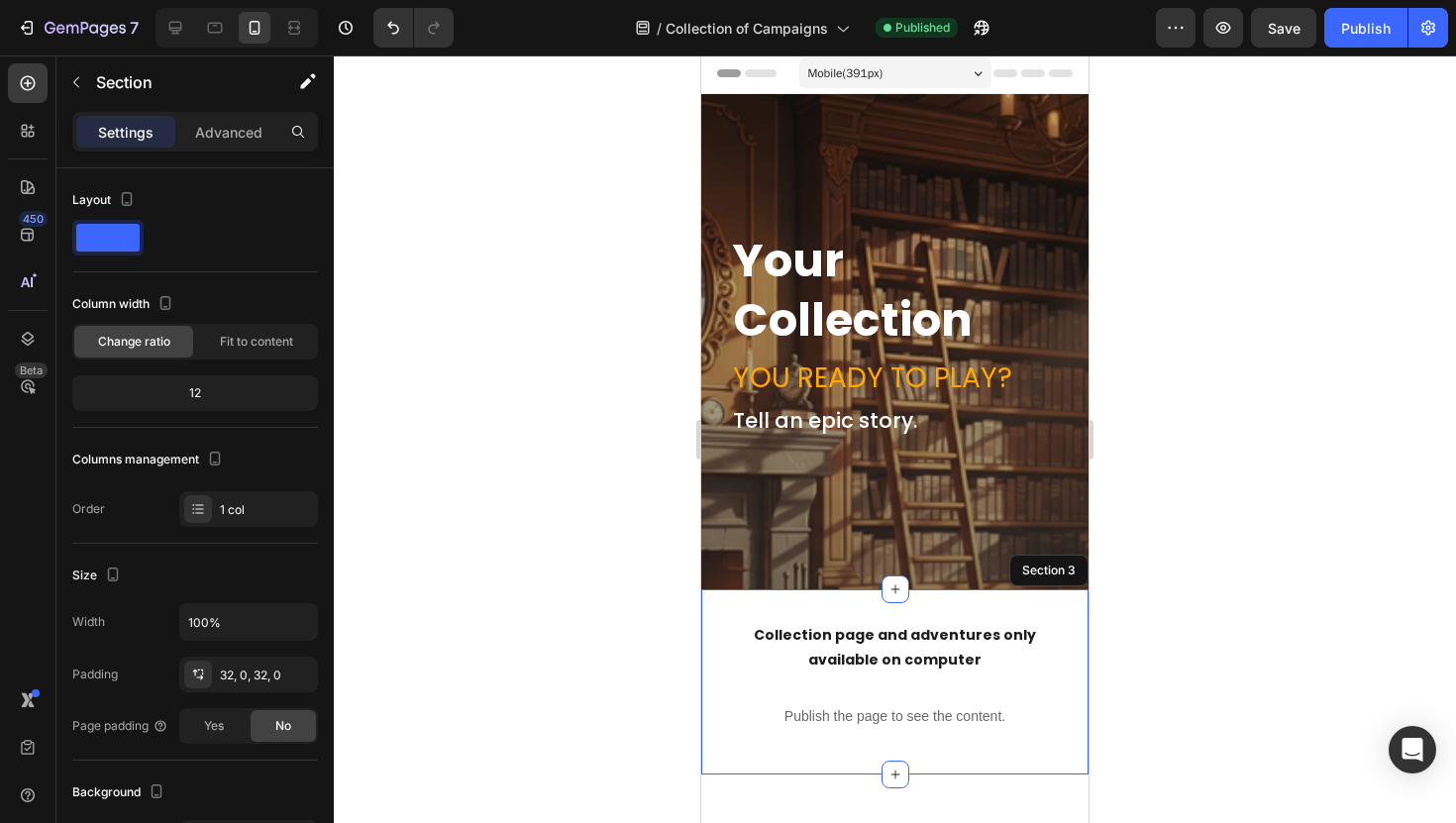 click on "7  Version history  /  Collection of Campaigns Published Preview  Save   Publish" 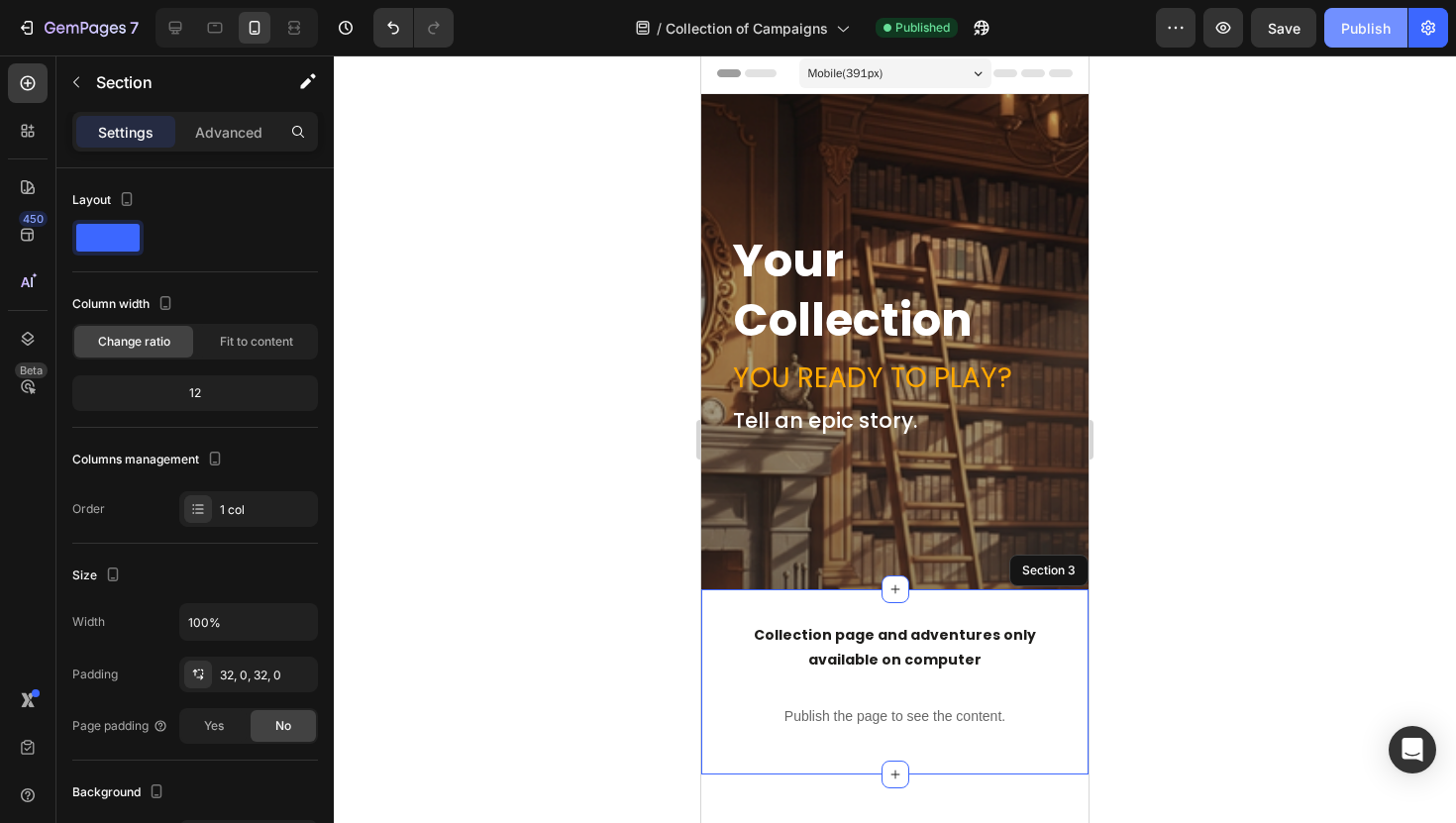 click on "Publish" at bounding box center [1366, 28] 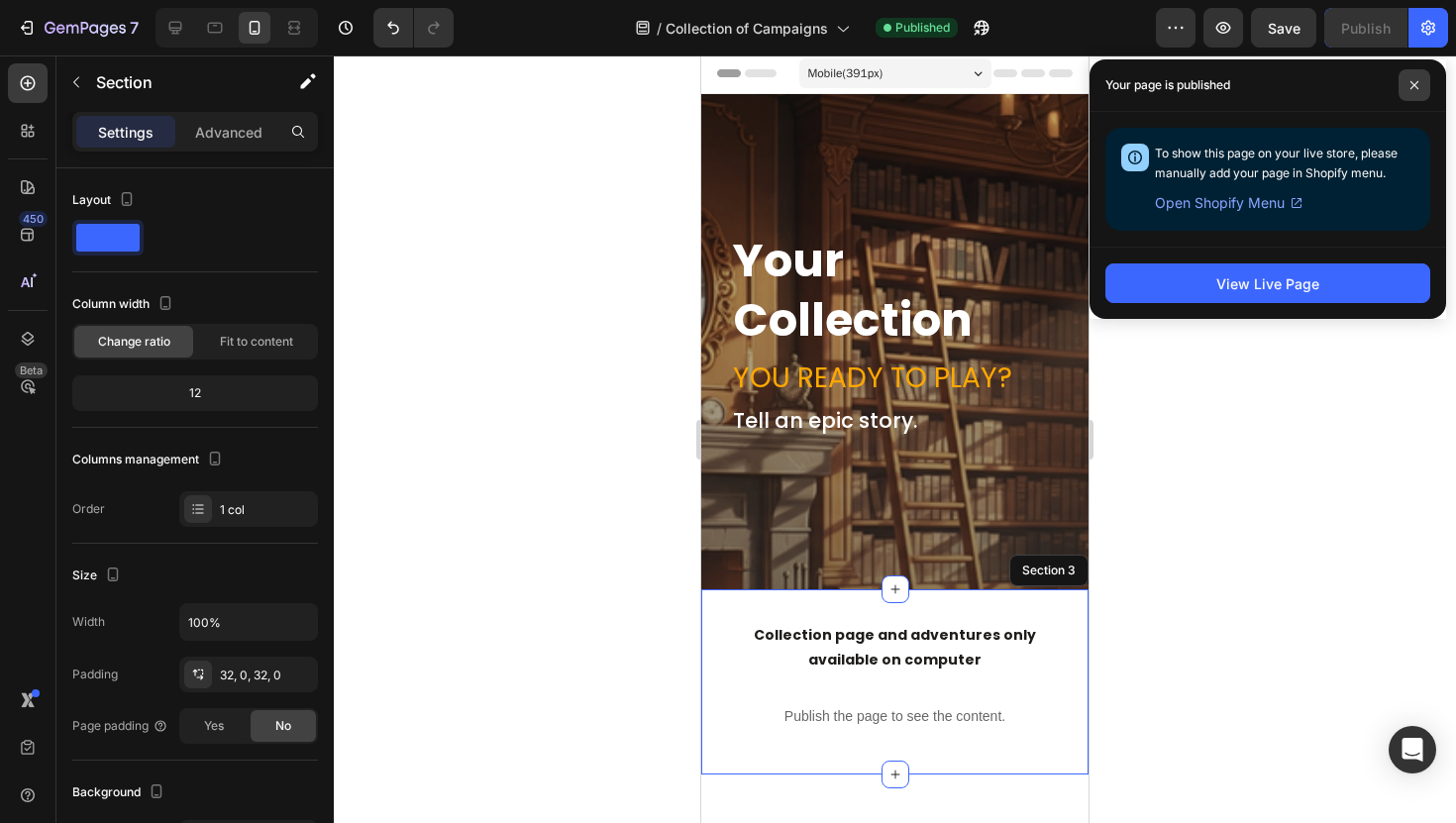 click at bounding box center [1414, 85] 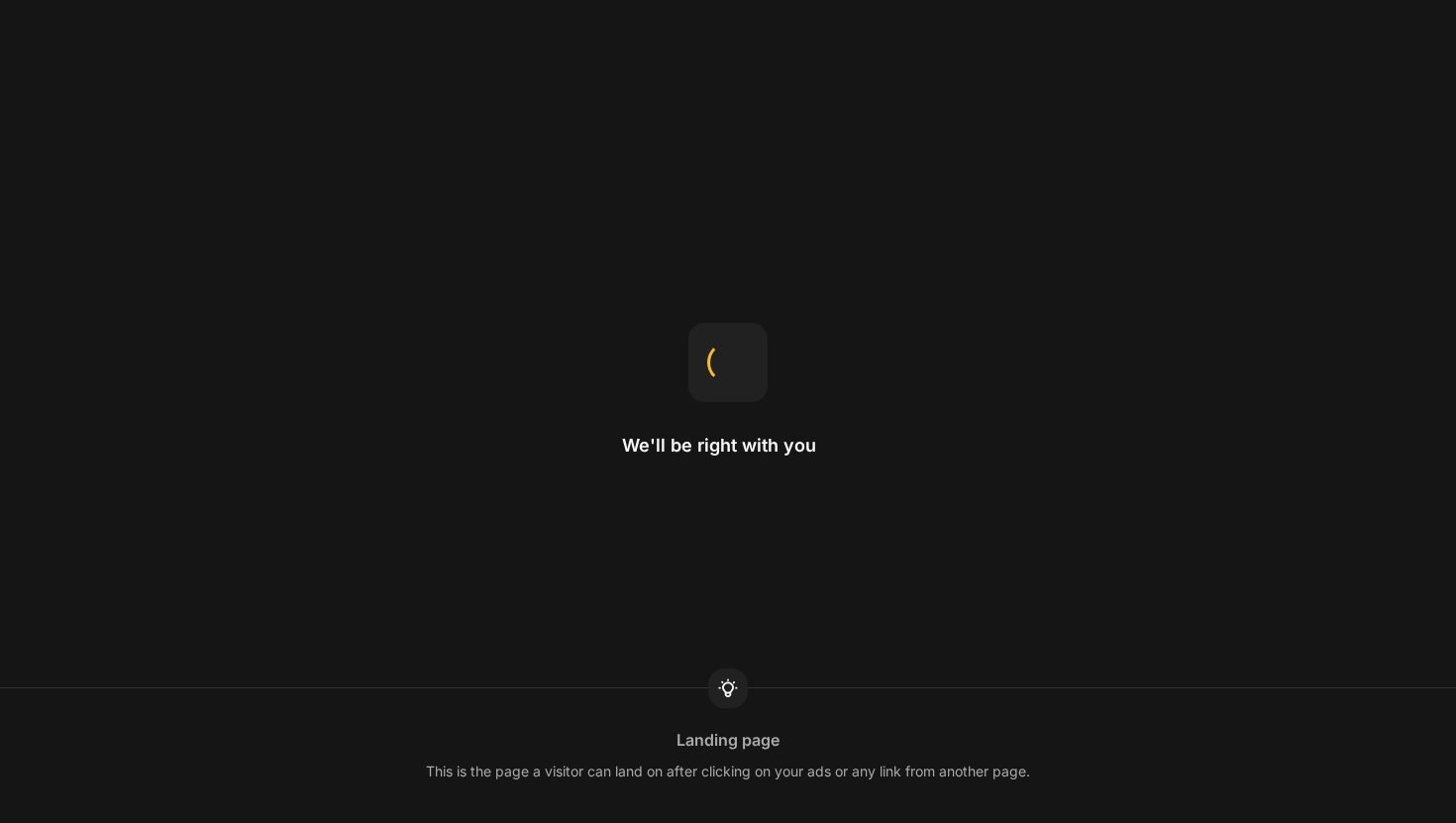 scroll, scrollTop: 0, scrollLeft: 0, axis: both 